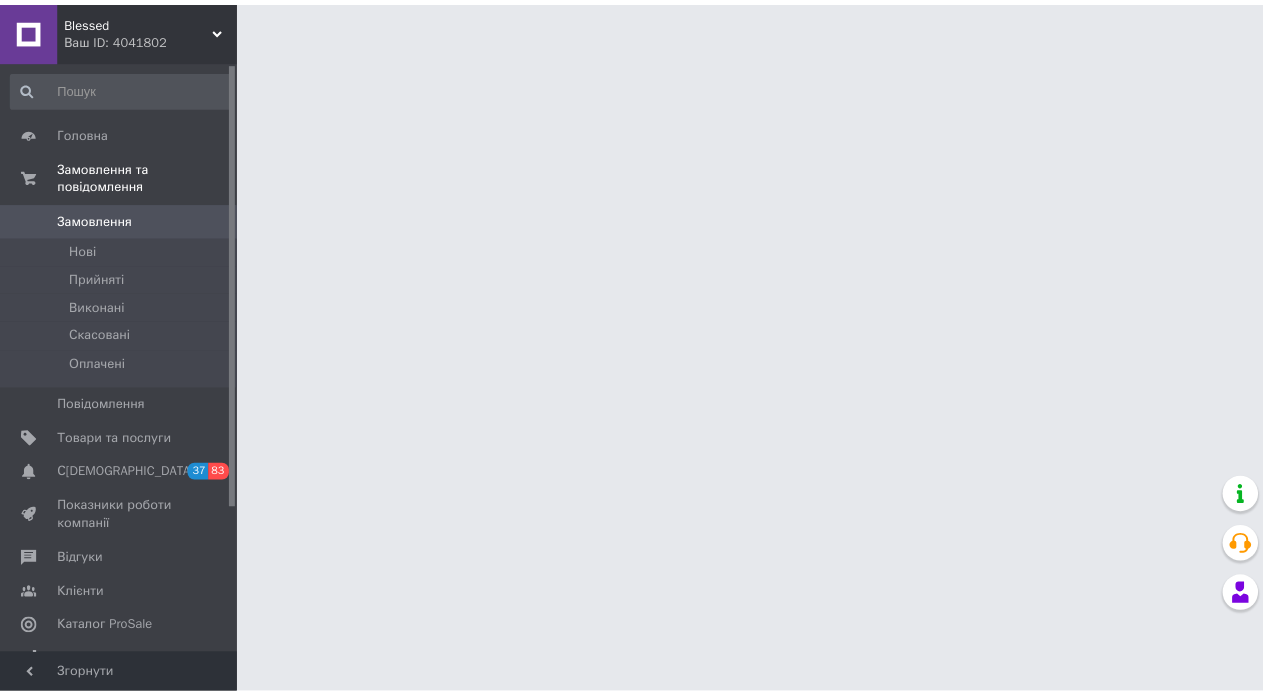 scroll, scrollTop: 0, scrollLeft: 0, axis: both 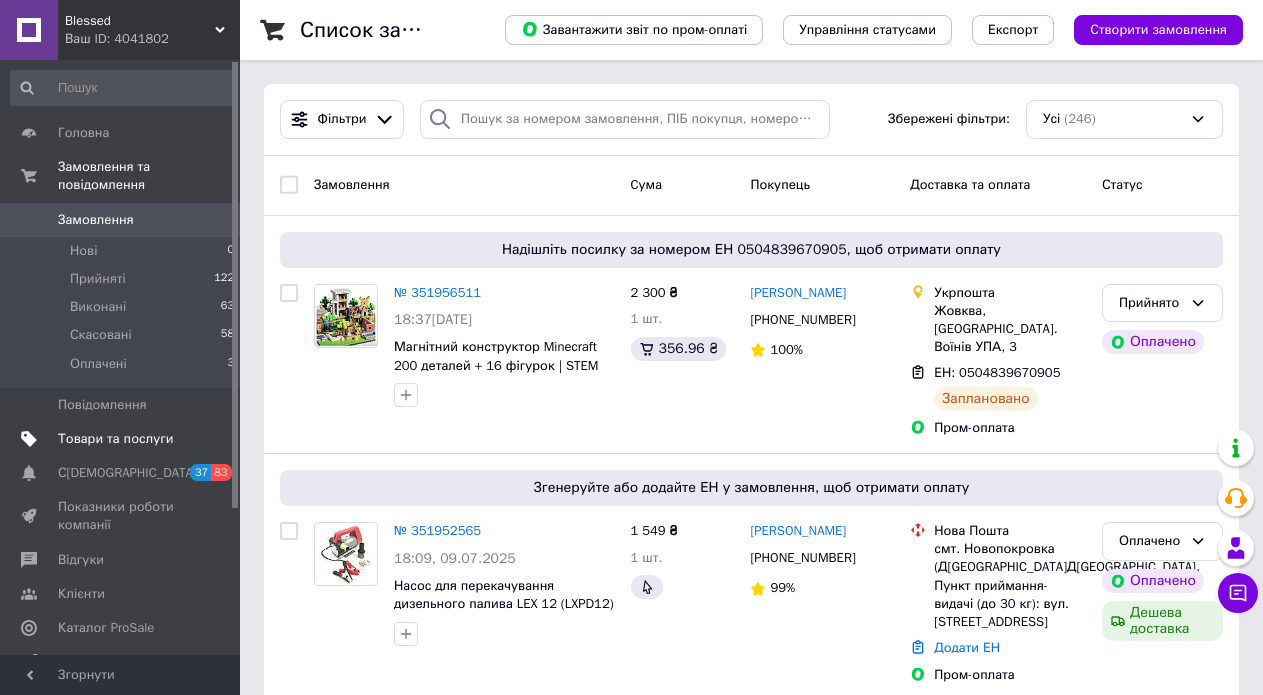 click on "Товари та послуги" at bounding box center [115, 439] 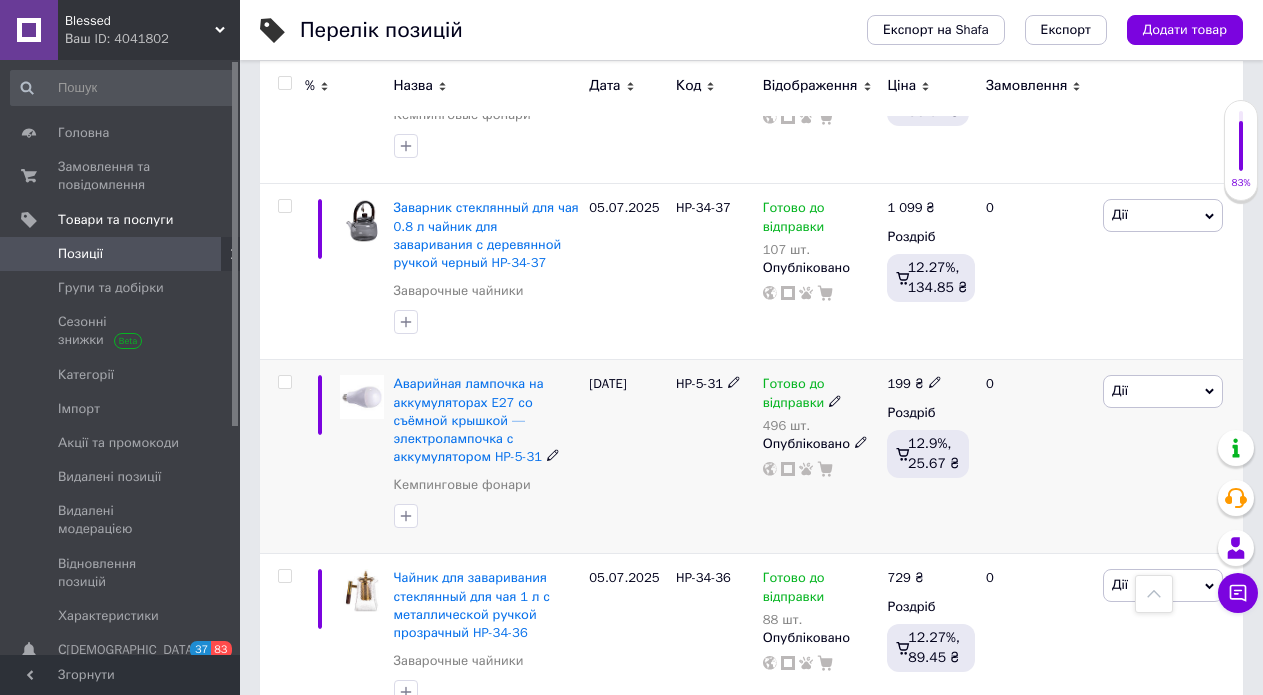 scroll, scrollTop: 17110, scrollLeft: 0, axis: vertical 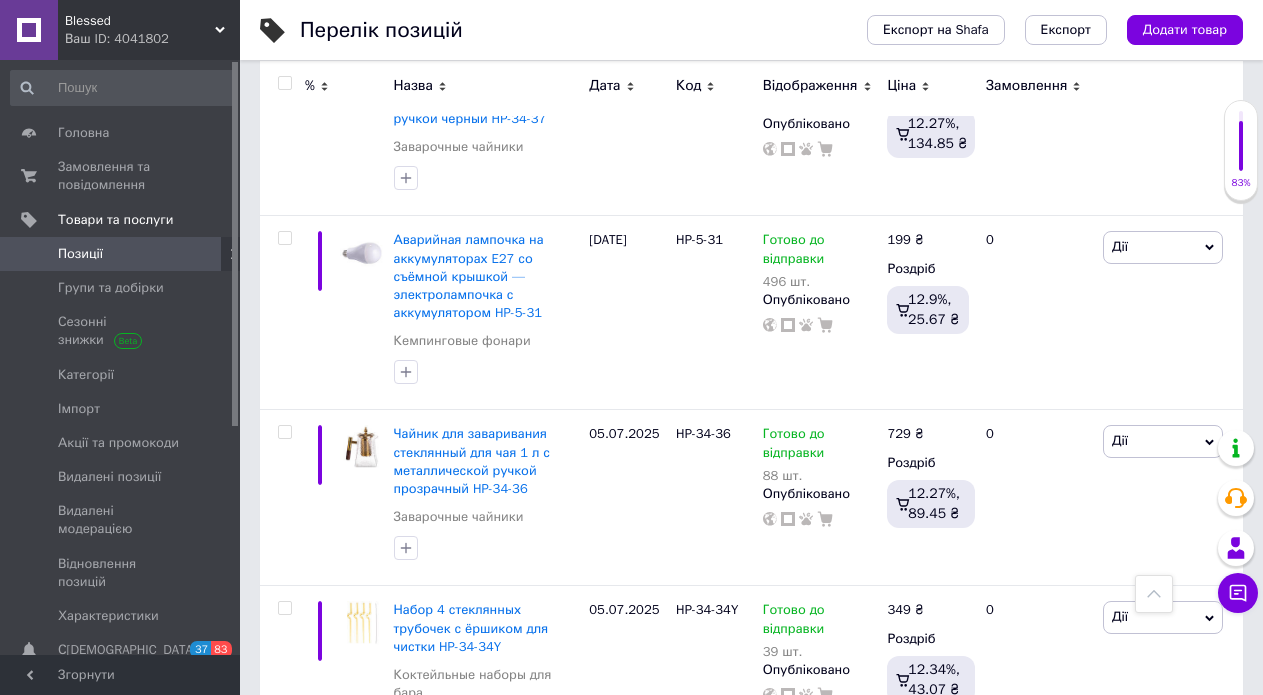 click on "3" at bounding box center (372, 1136) 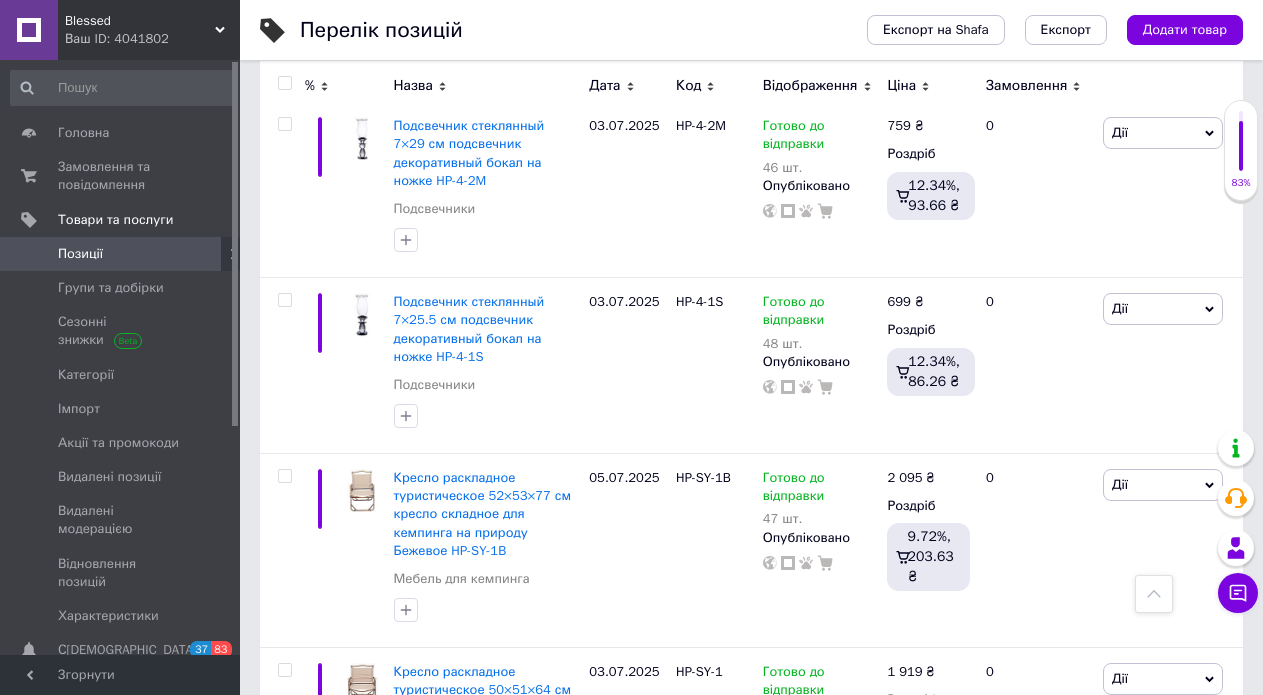 scroll, scrollTop: 17288, scrollLeft: 0, axis: vertical 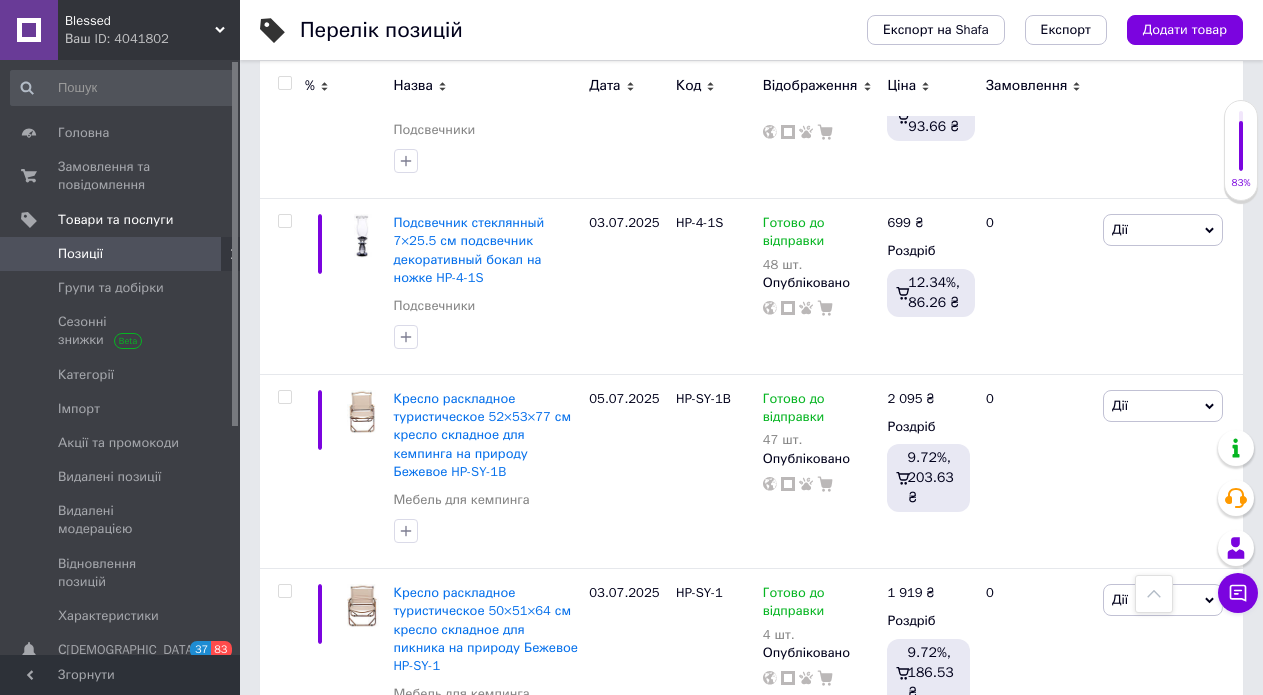 click on "5" at bounding box center (584, 1016) 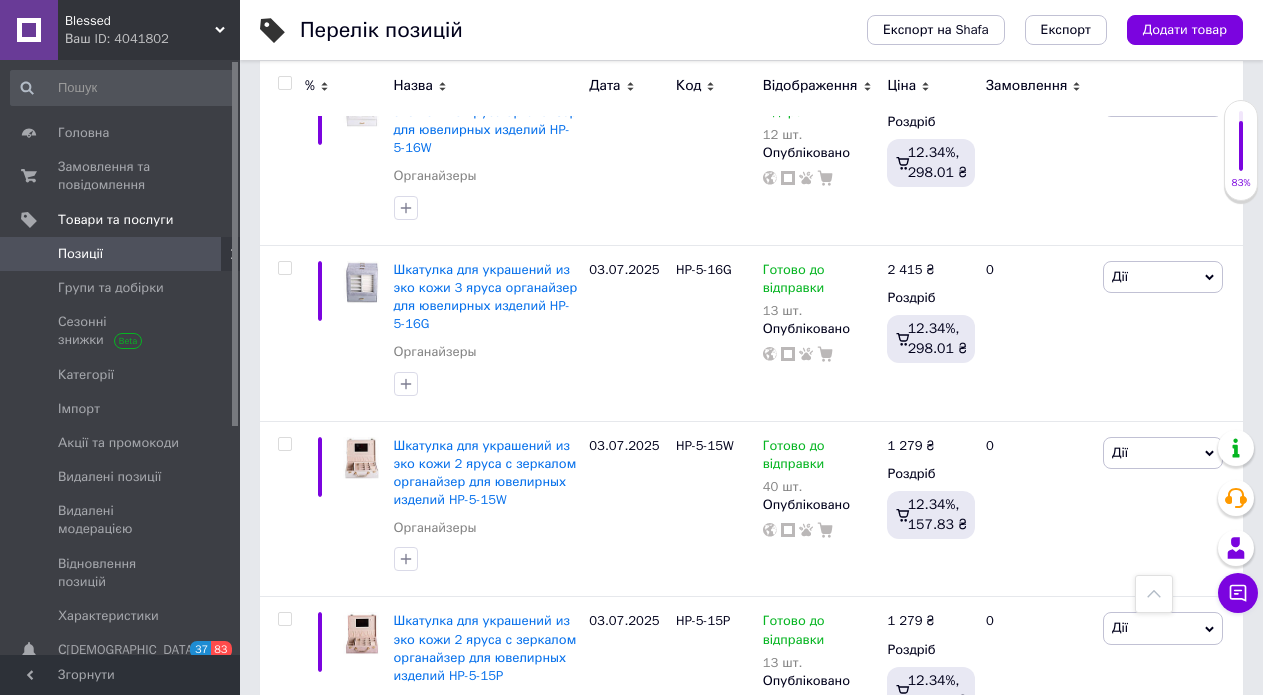 scroll, scrollTop: 17596, scrollLeft: 0, axis: vertical 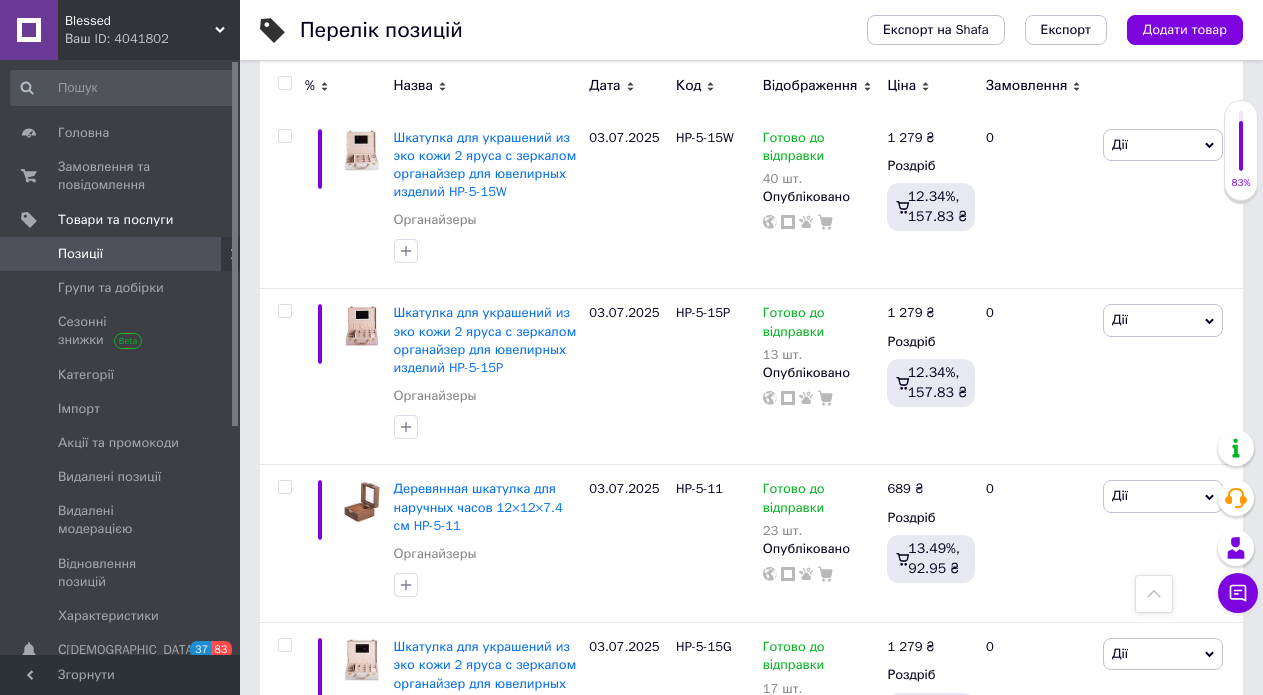click on "7" at bounding box center (674, 1015) 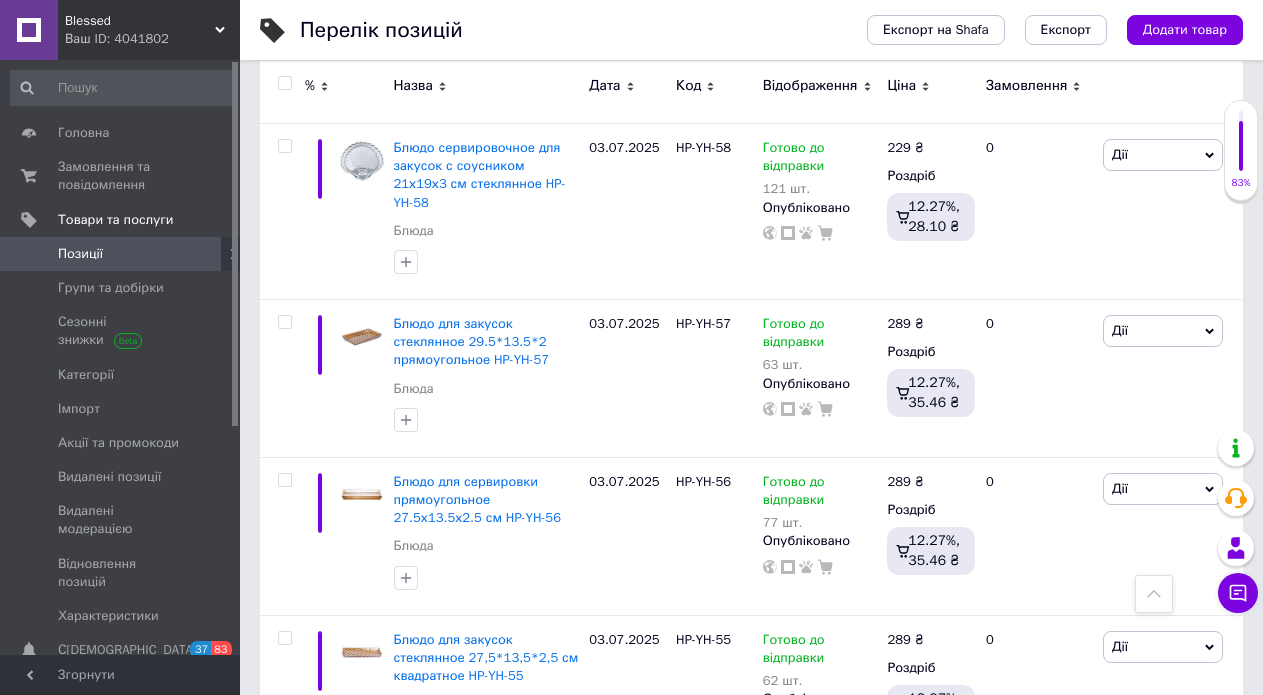 click on "9" at bounding box center [674, 971] 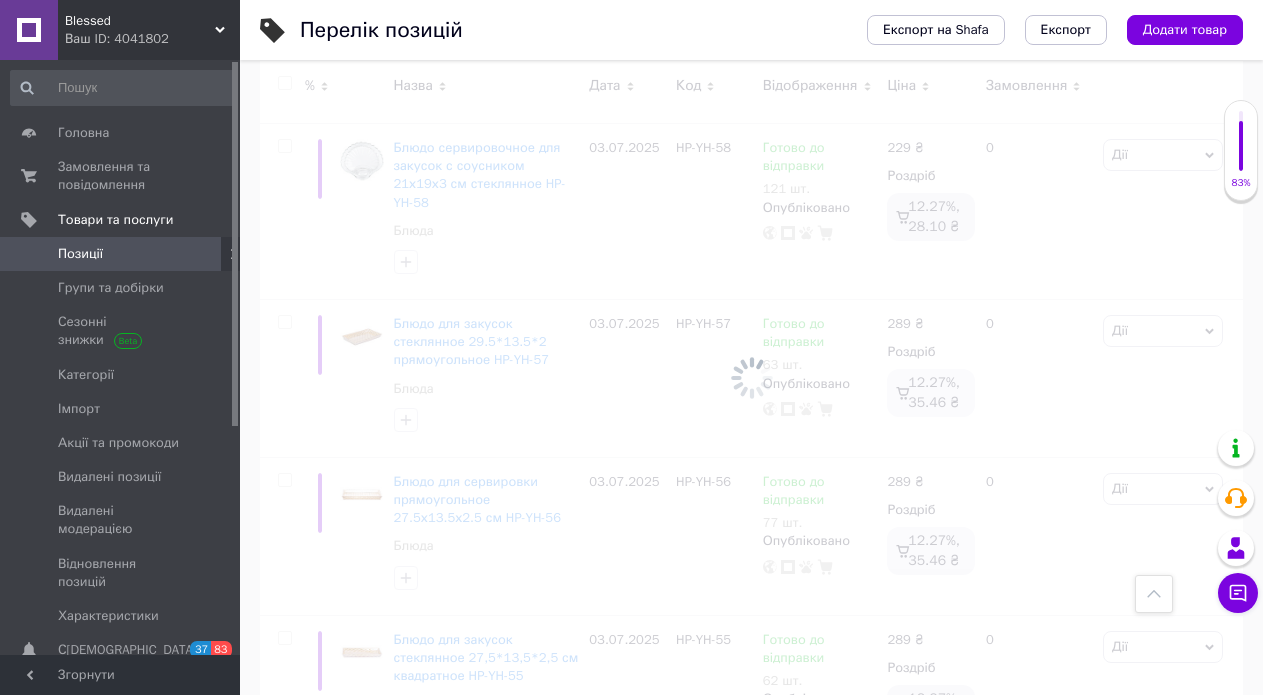 scroll, scrollTop: 16968, scrollLeft: 0, axis: vertical 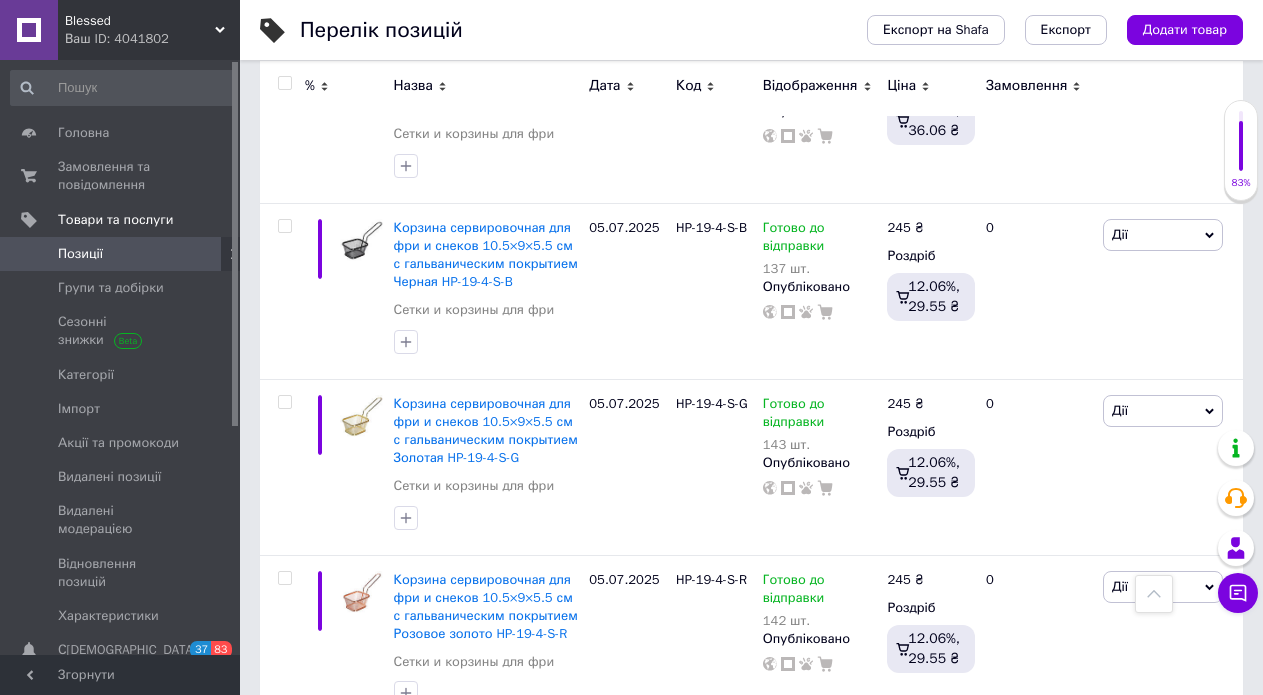 click on "11" at bounding box center (674, 1299) 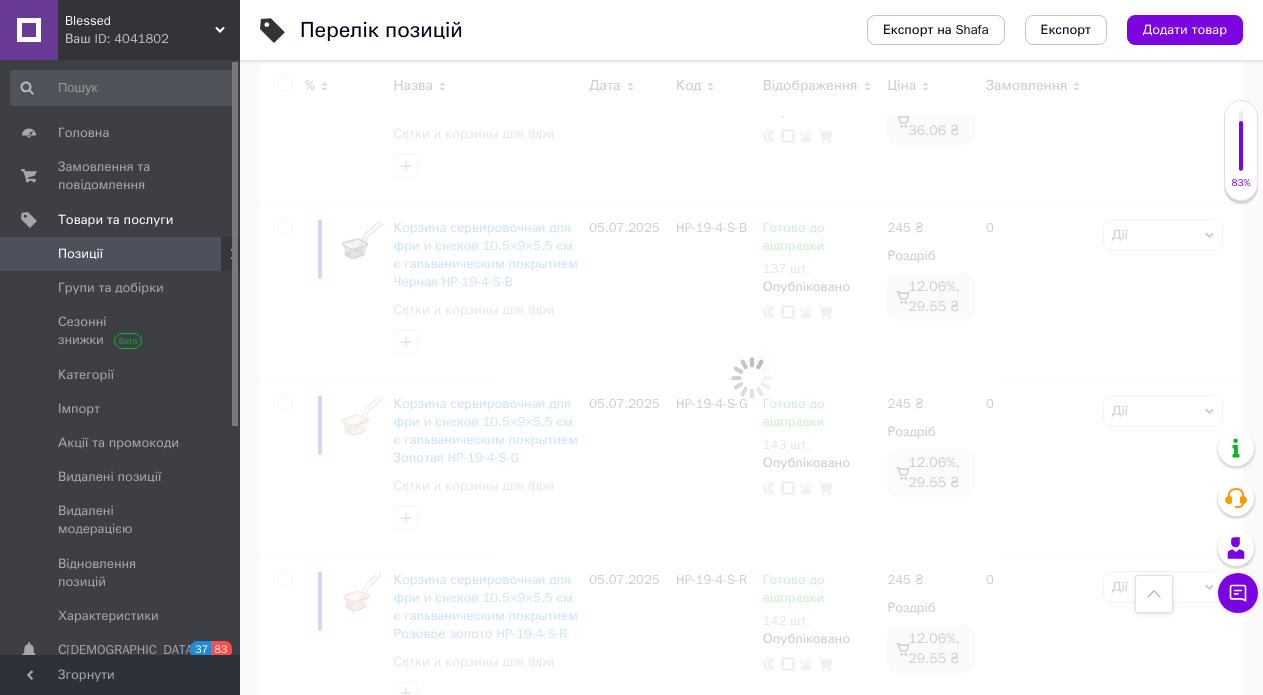 scroll, scrollTop: 17182, scrollLeft: 0, axis: vertical 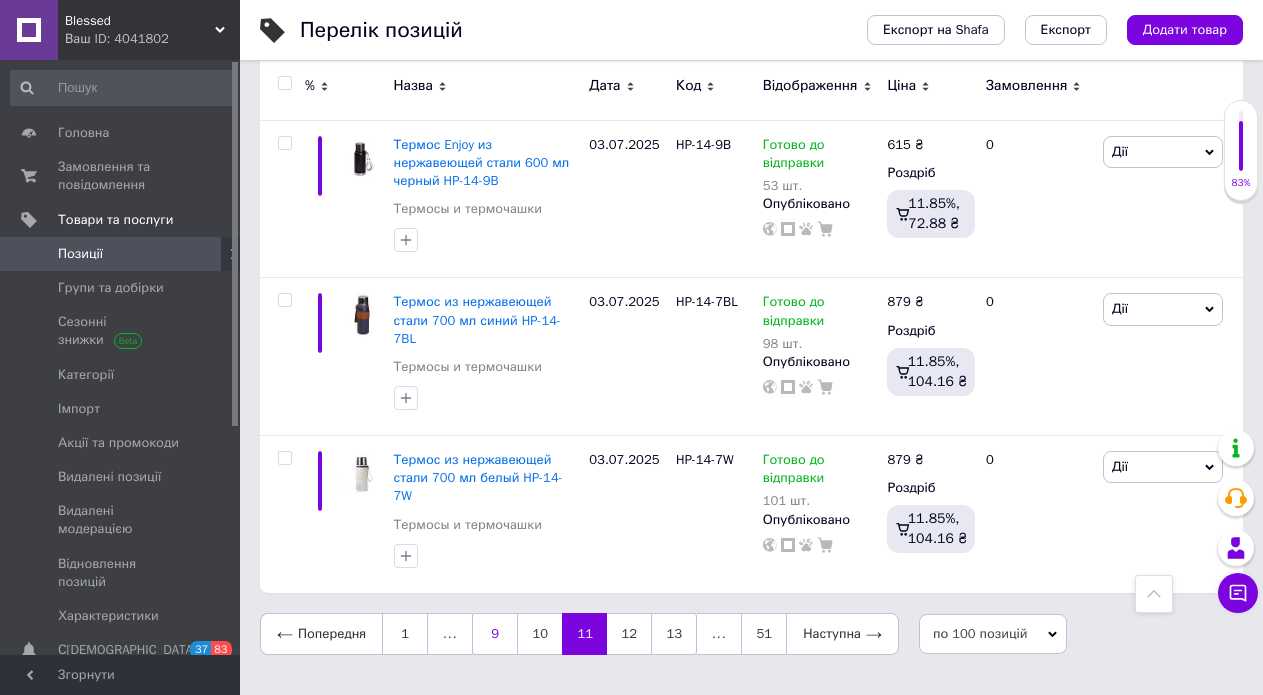 click on "13" at bounding box center [674, 634] 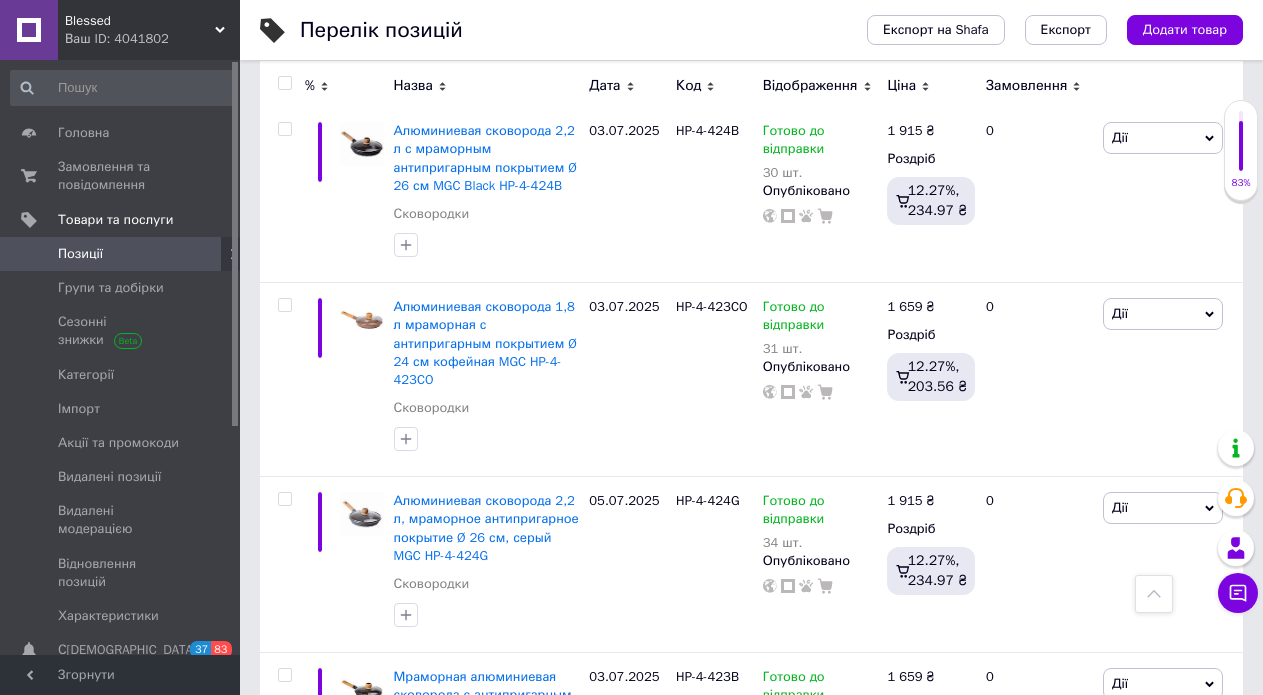 scroll, scrollTop: 17996, scrollLeft: 0, axis: vertical 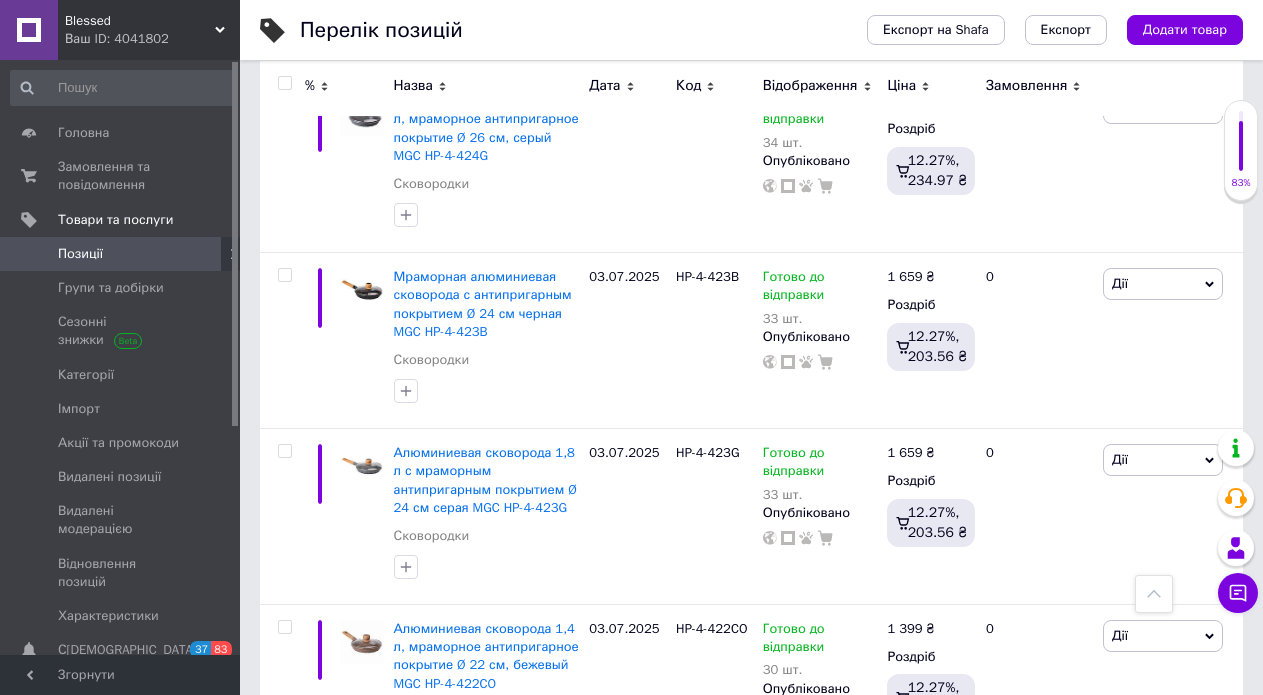 click on "15" at bounding box center [674, 997] 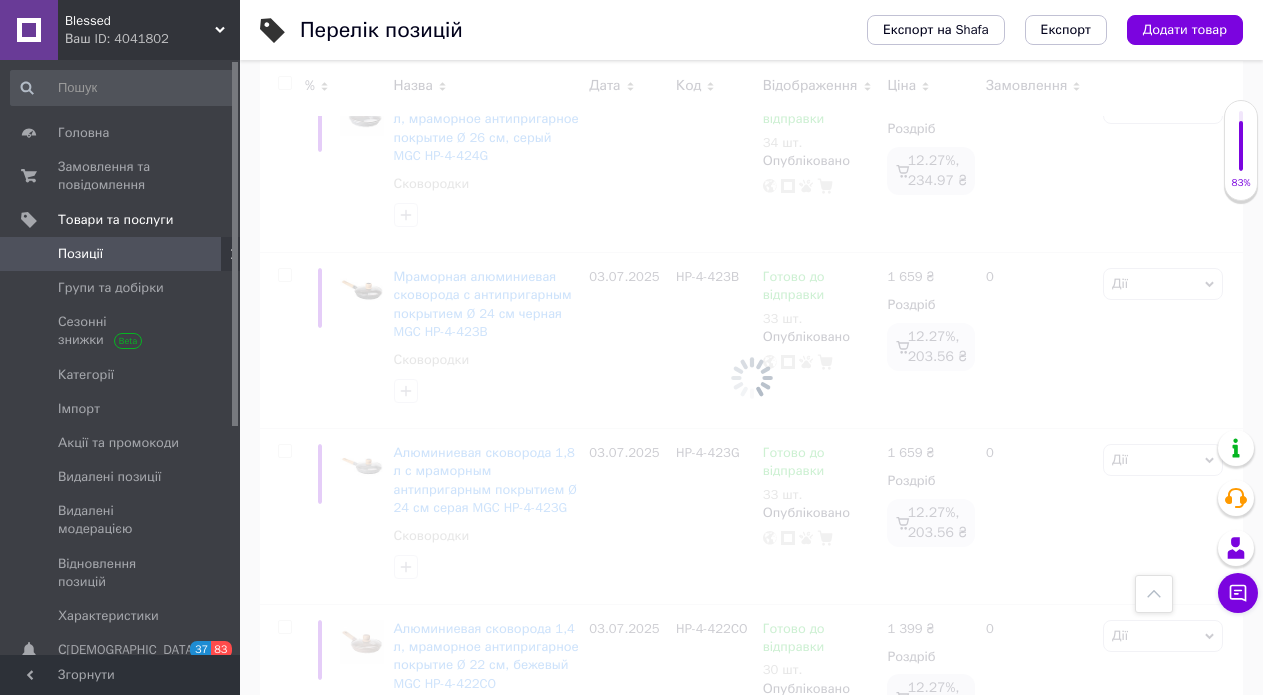 scroll, scrollTop: 15741, scrollLeft: 0, axis: vertical 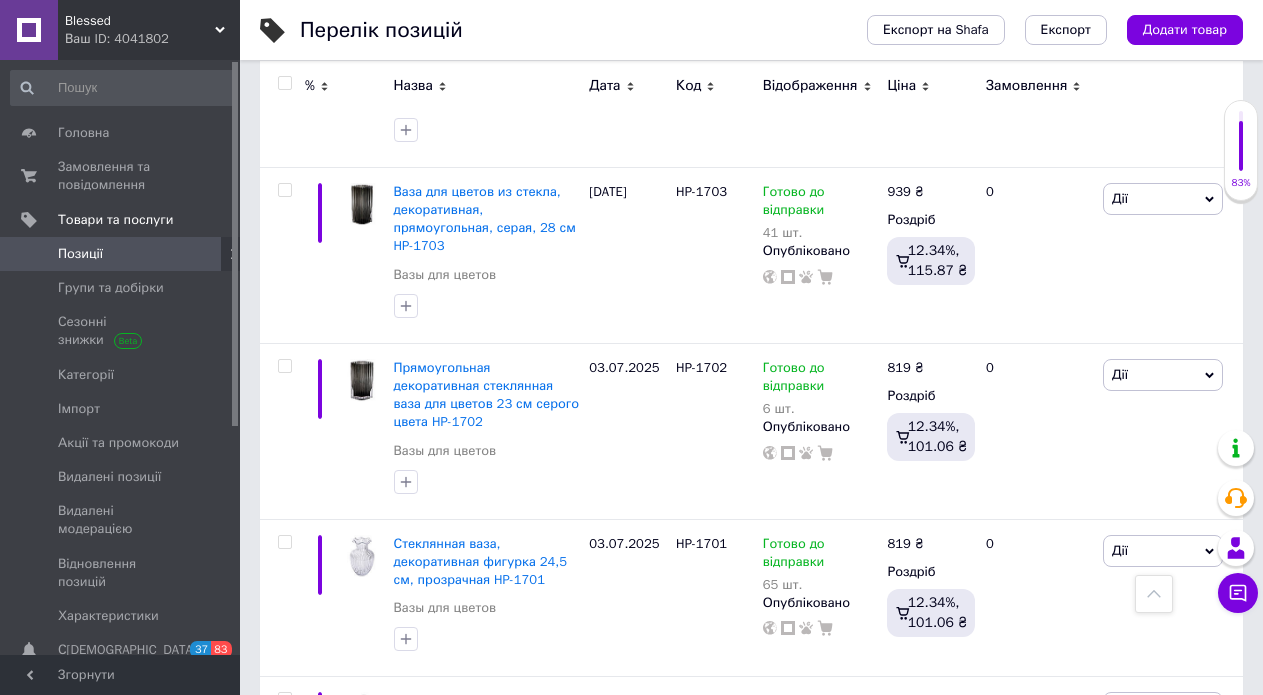 click on "17" at bounding box center [674, 1033] 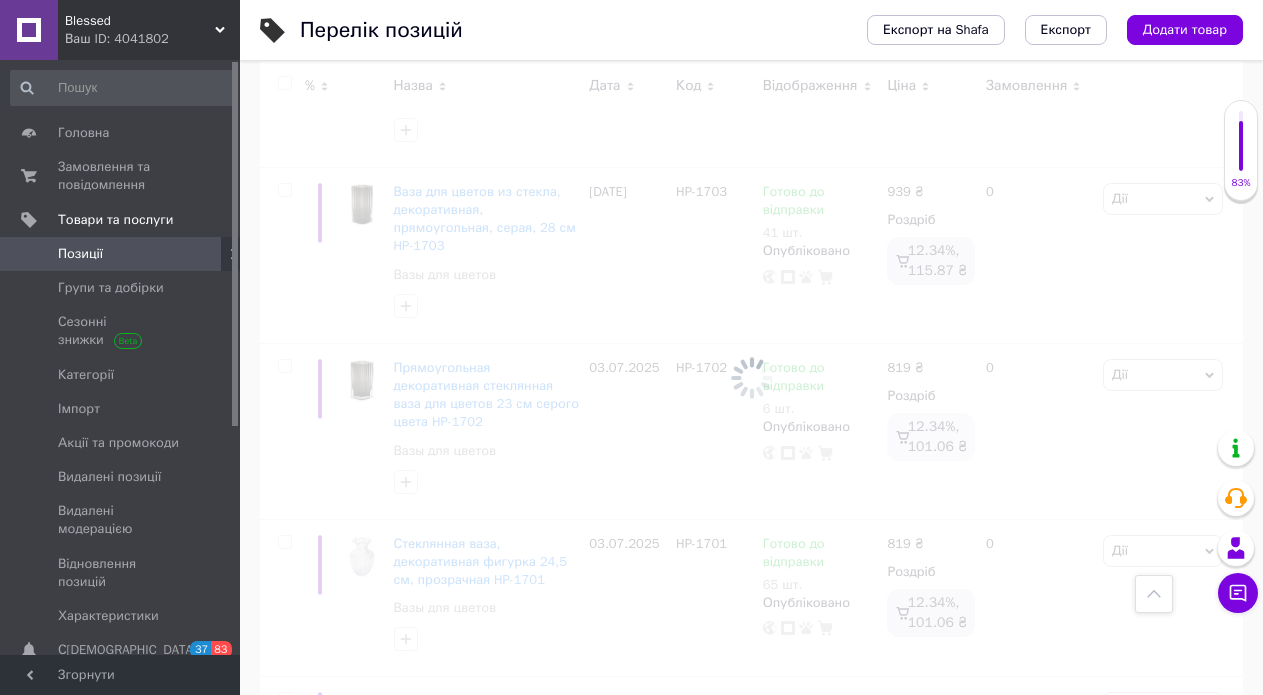 scroll, scrollTop: 15742, scrollLeft: 0, axis: vertical 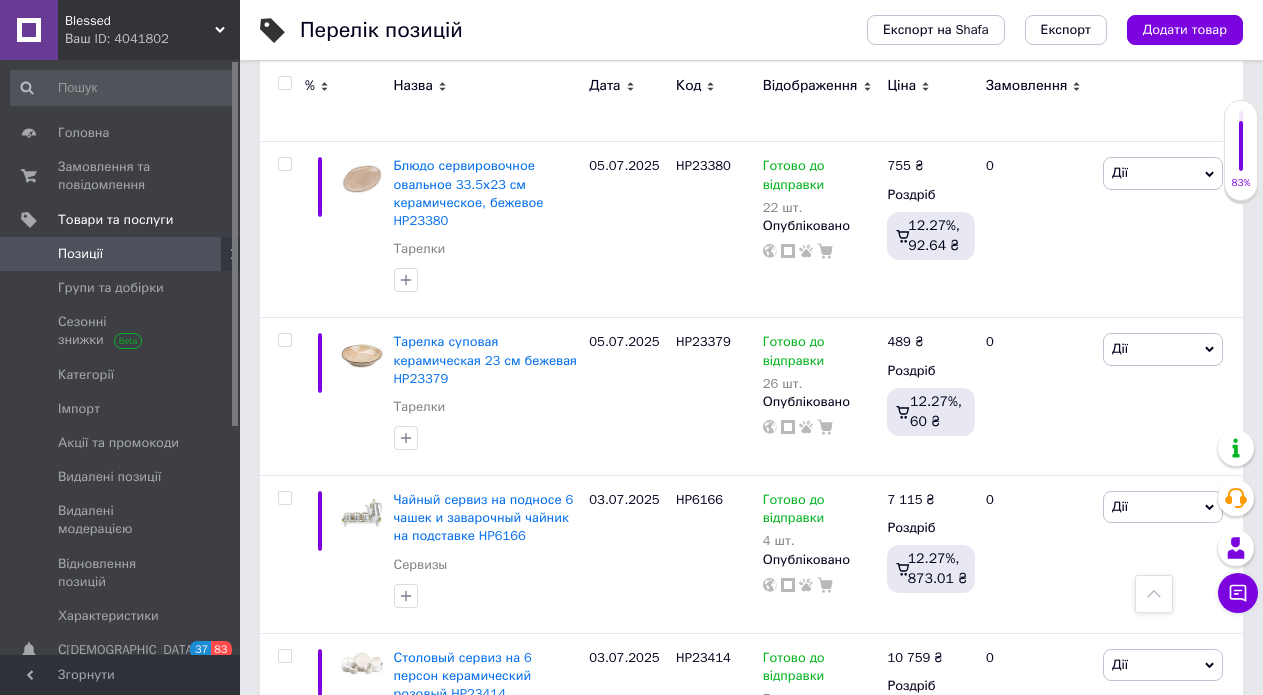 click on "19" at bounding box center [674, 1347] 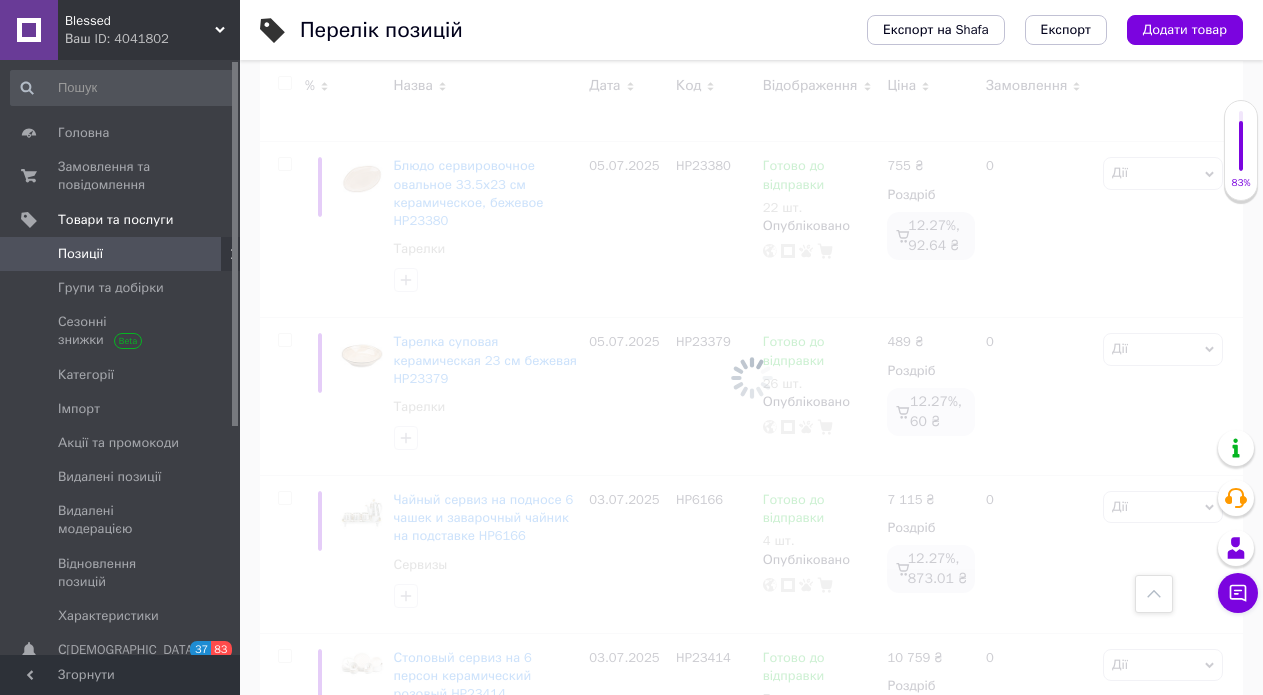 scroll, scrollTop: 16027, scrollLeft: 0, axis: vertical 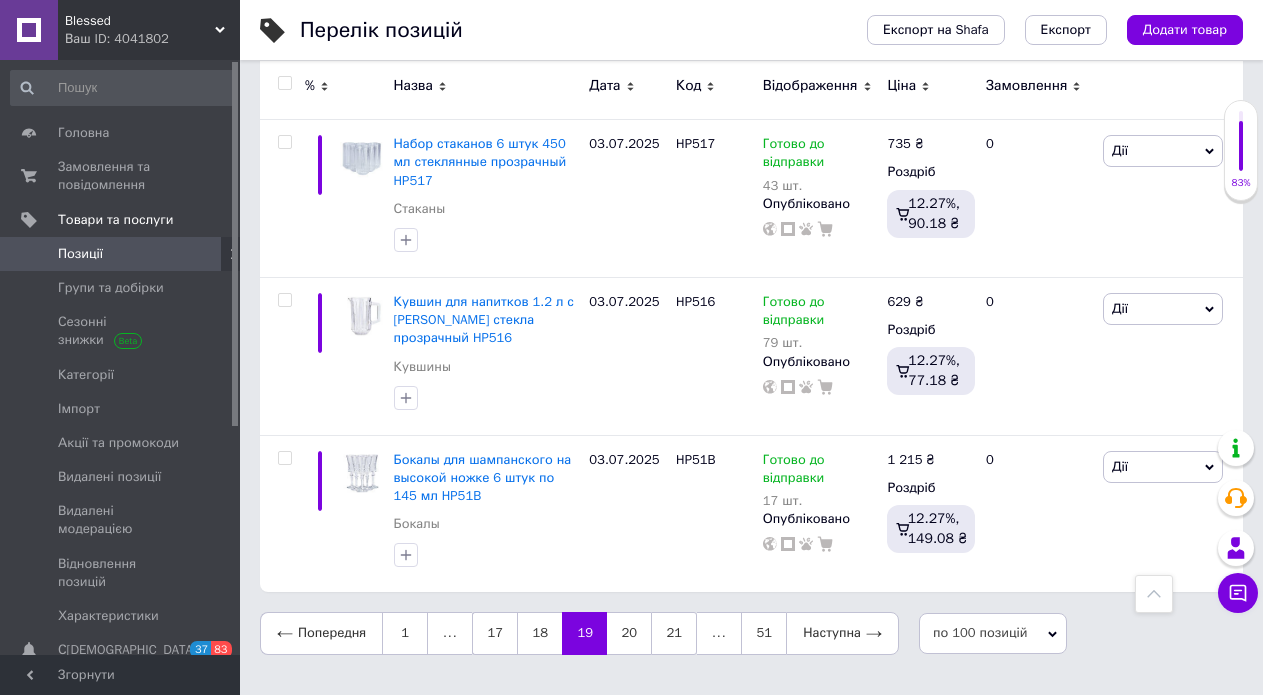 click on "21" at bounding box center (674, 633) 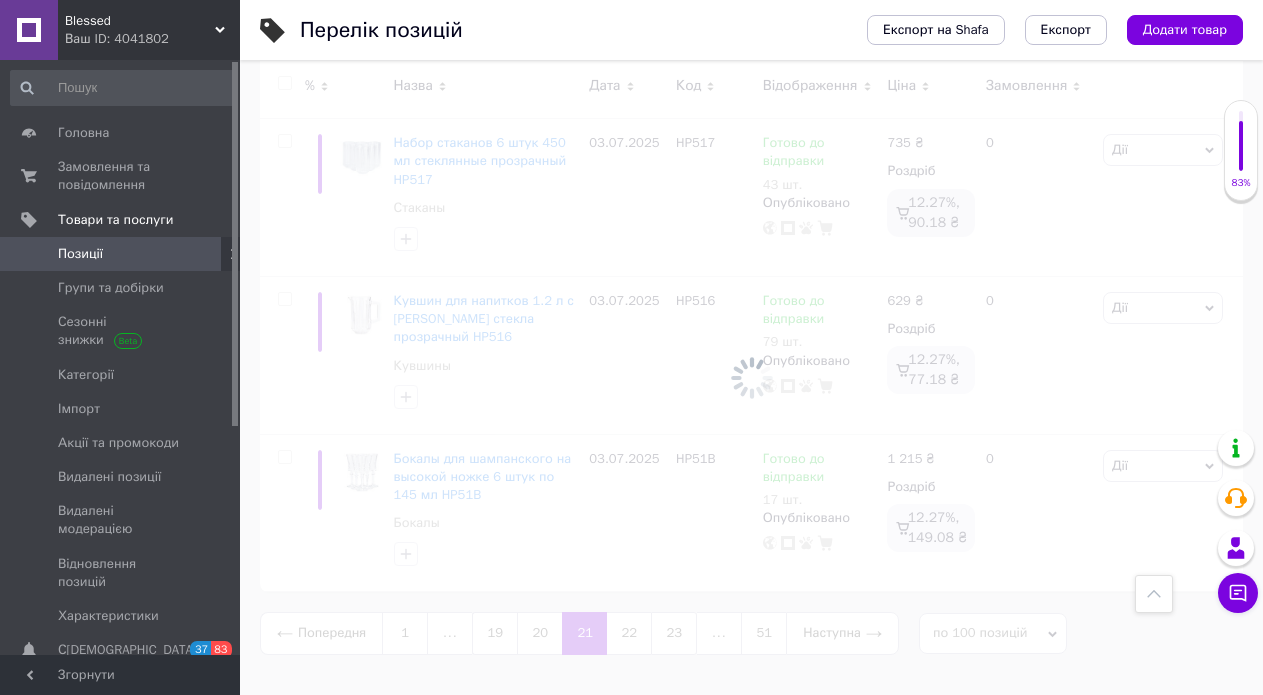 scroll, scrollTop: 15571, scrollLeft: 0, axis: vertical 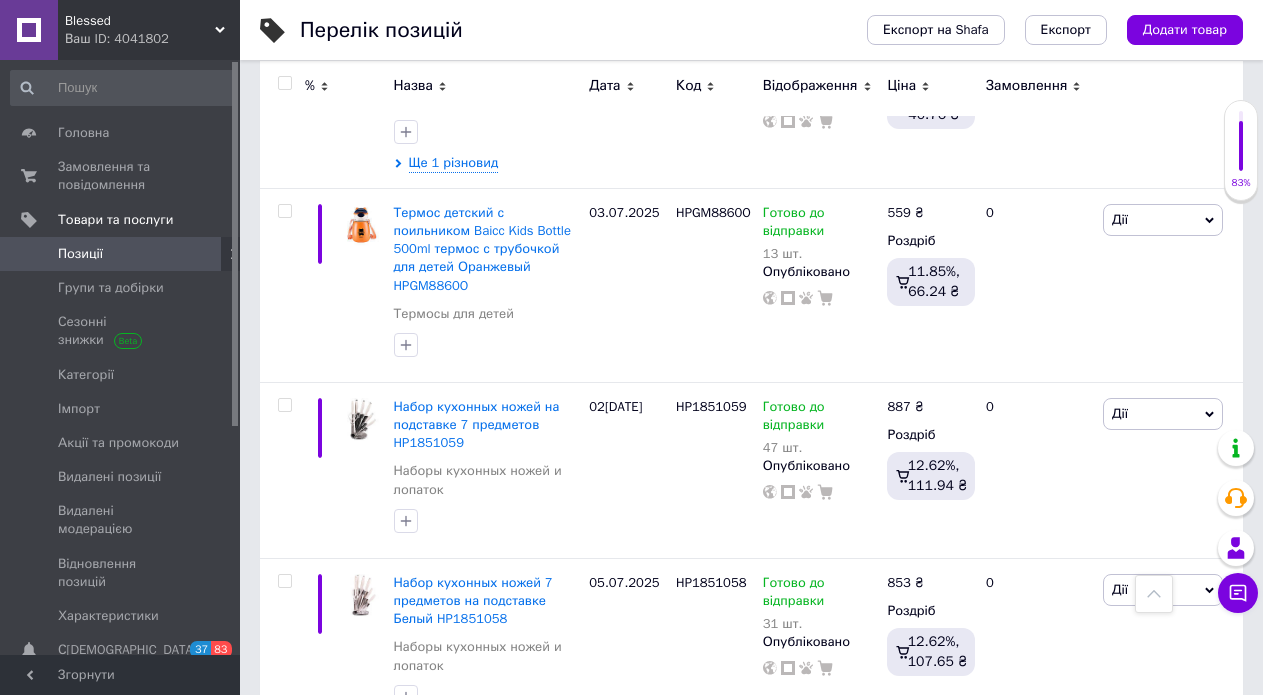 click on "23" at bounding box center (674, 1834) 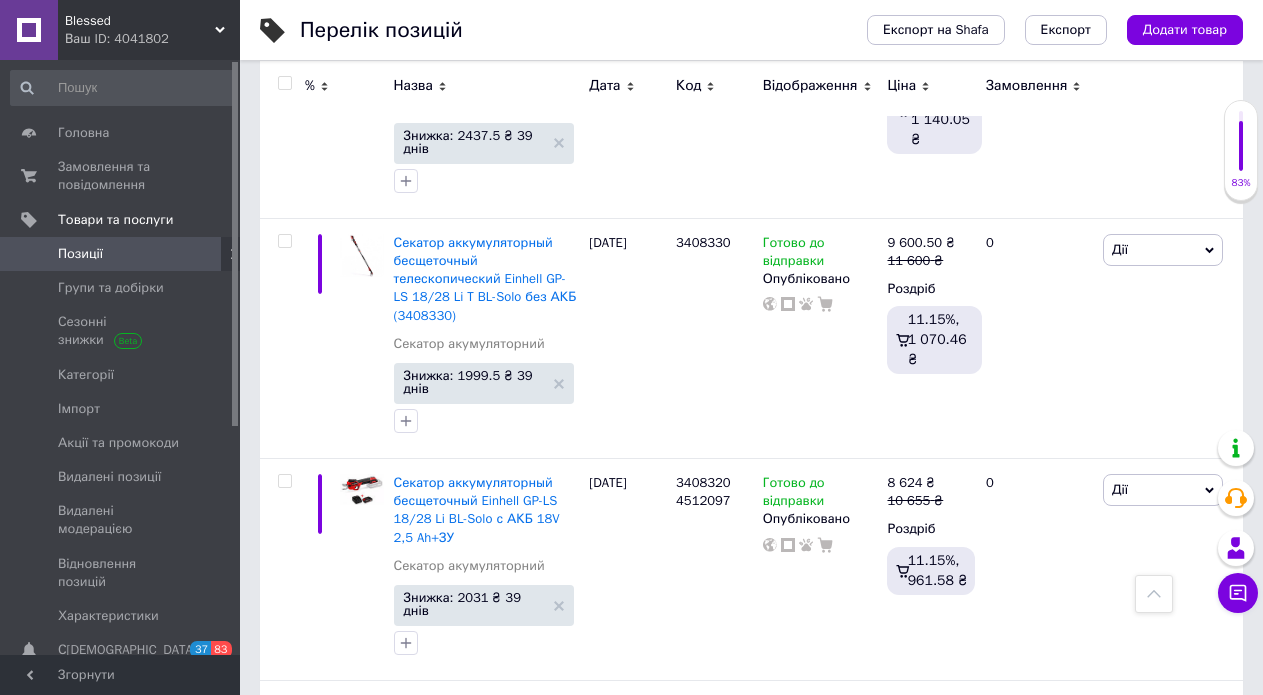 scroll, scrollTop: 19336, scrollLeft: 0, axis: vertical 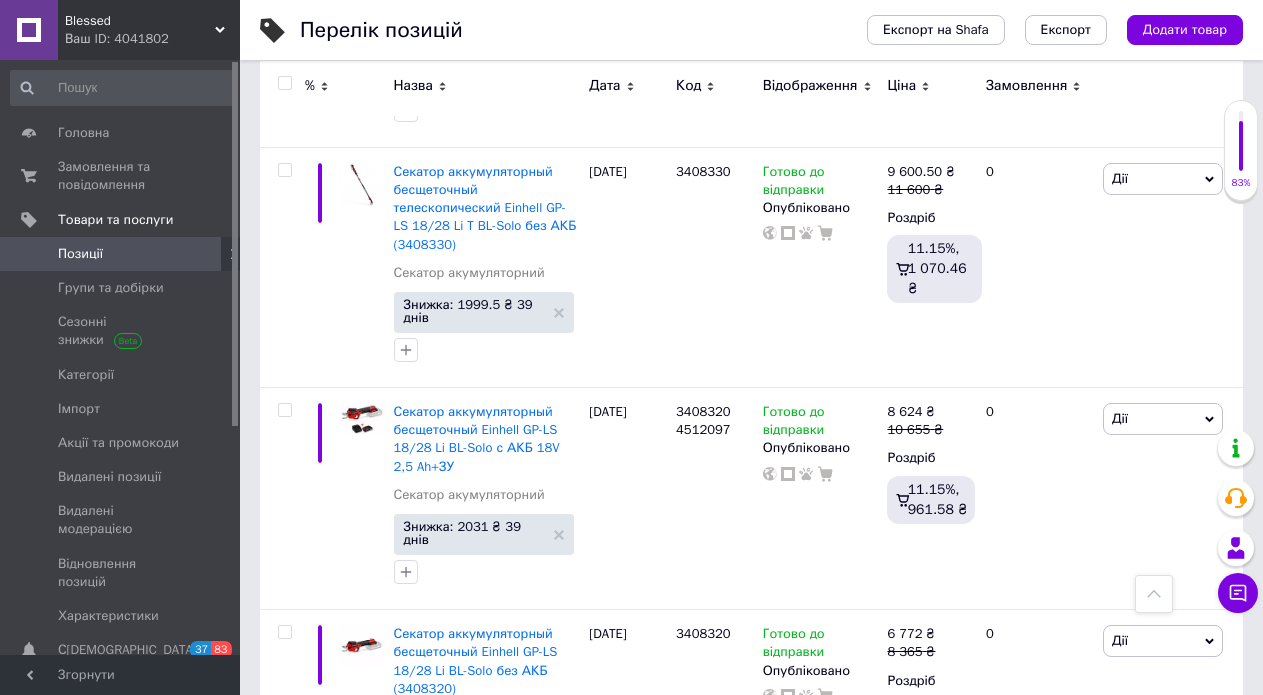 click on "25" at bounding box center (674, 1342) 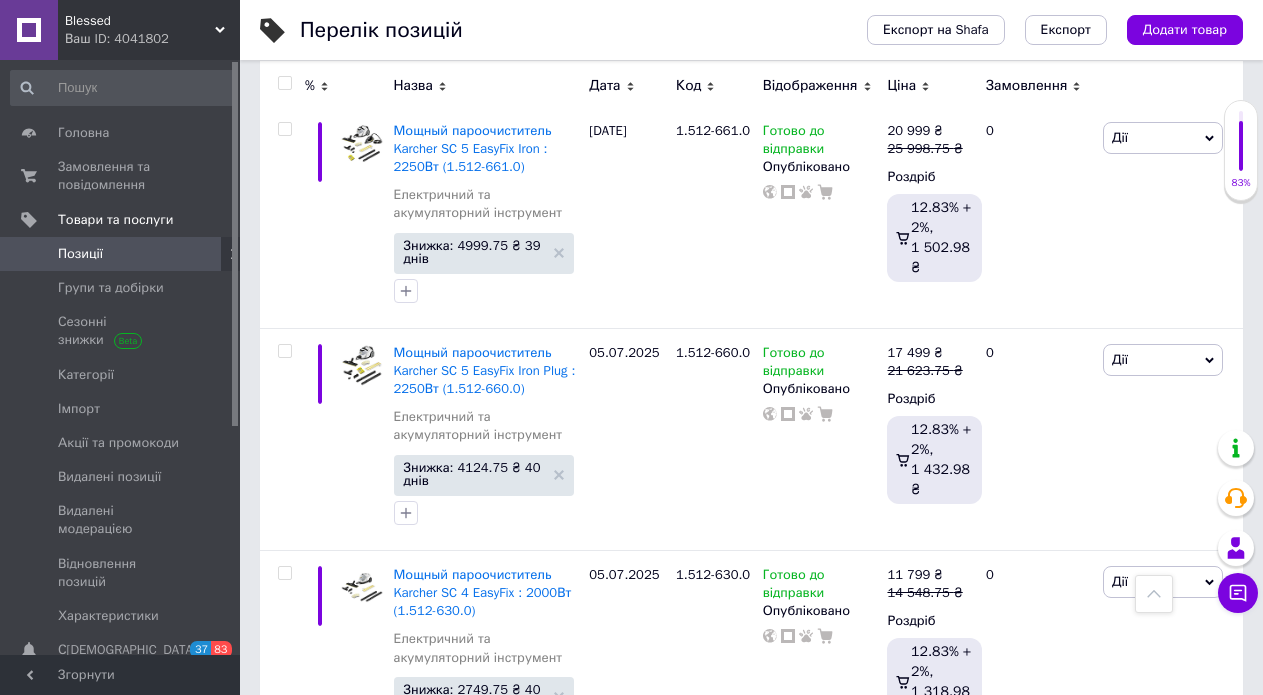 scroll, scrollTop: 21688, scrollLeft: 0, axis: vertical 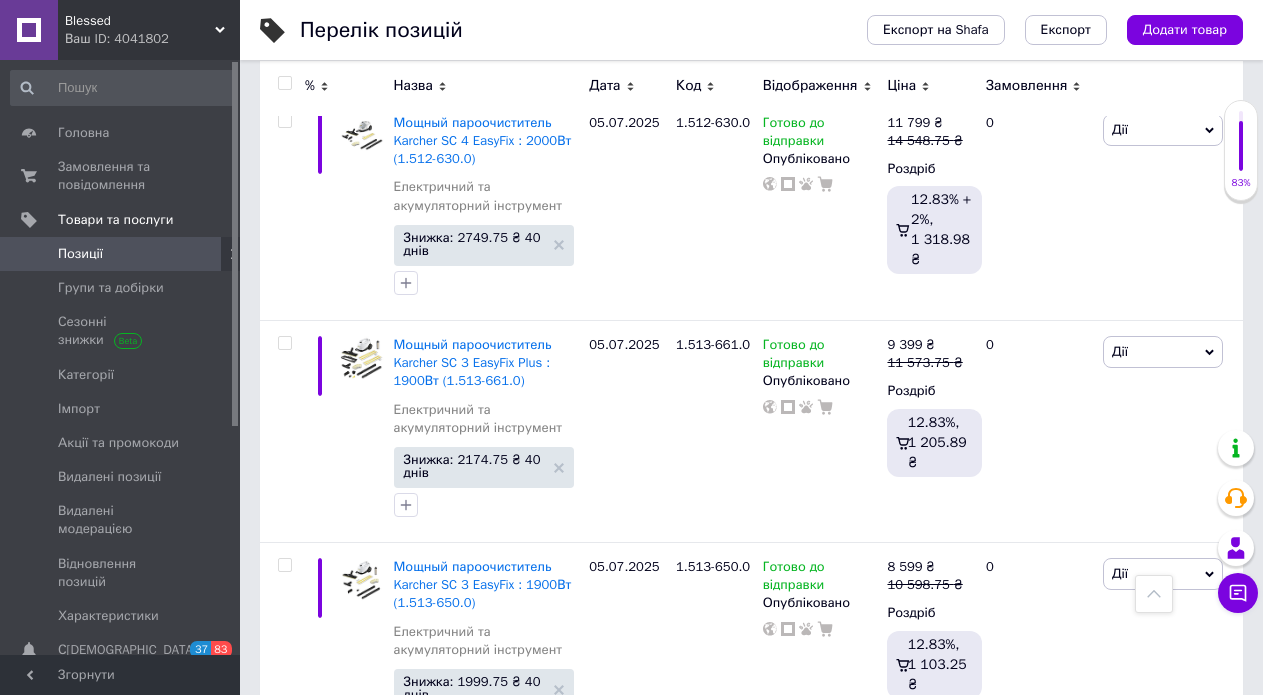 click on "27" at bounding box center (674, 1231) 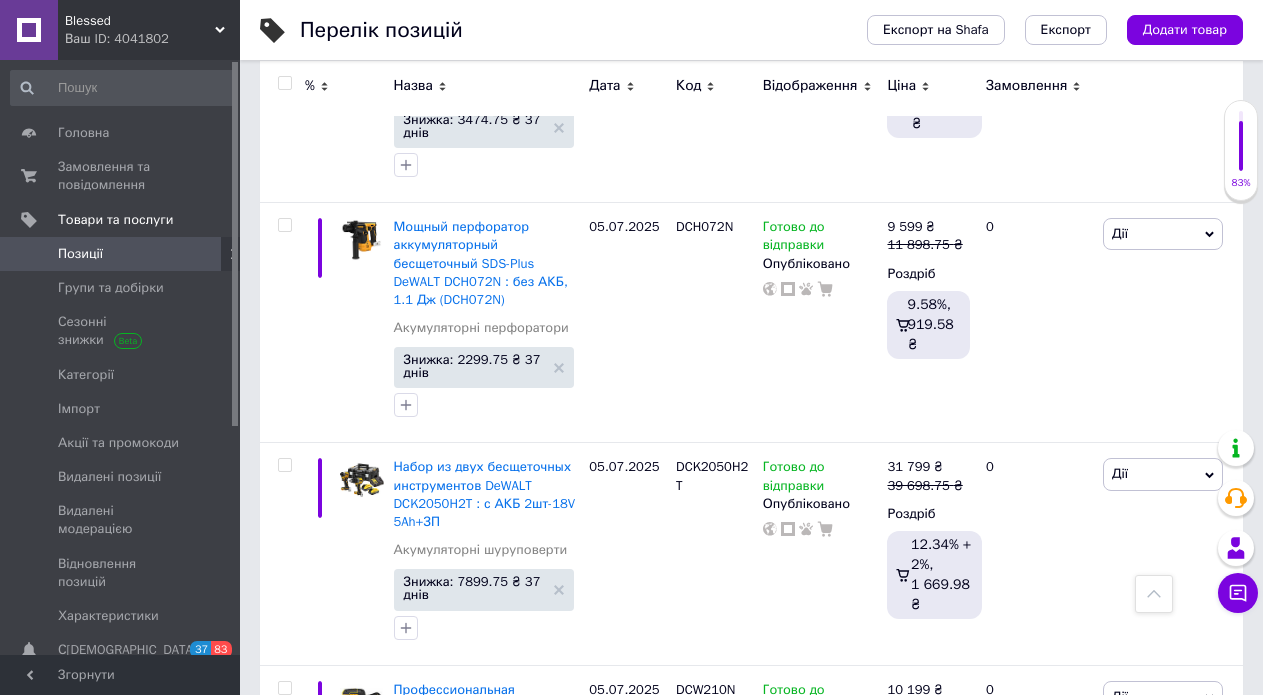 scroll, scrollTop: 22085, scrollLeft: 0, axis: vertical 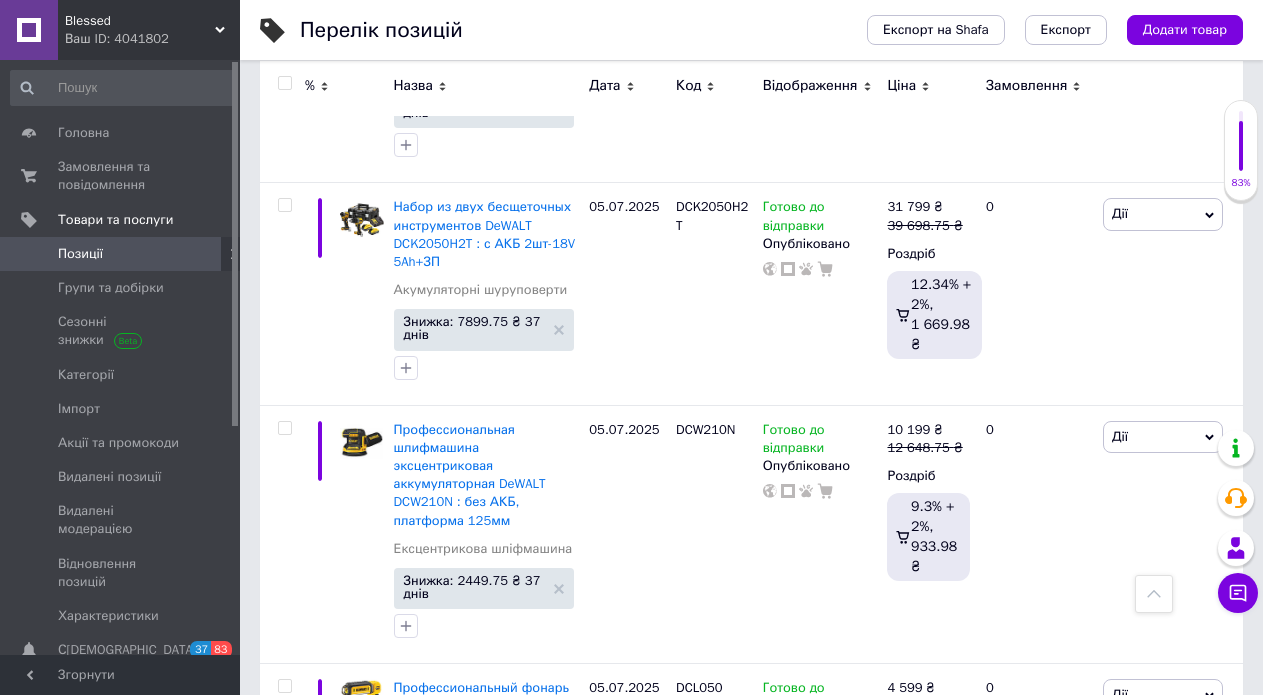 click on "29" at bounding box center (674, 1684) 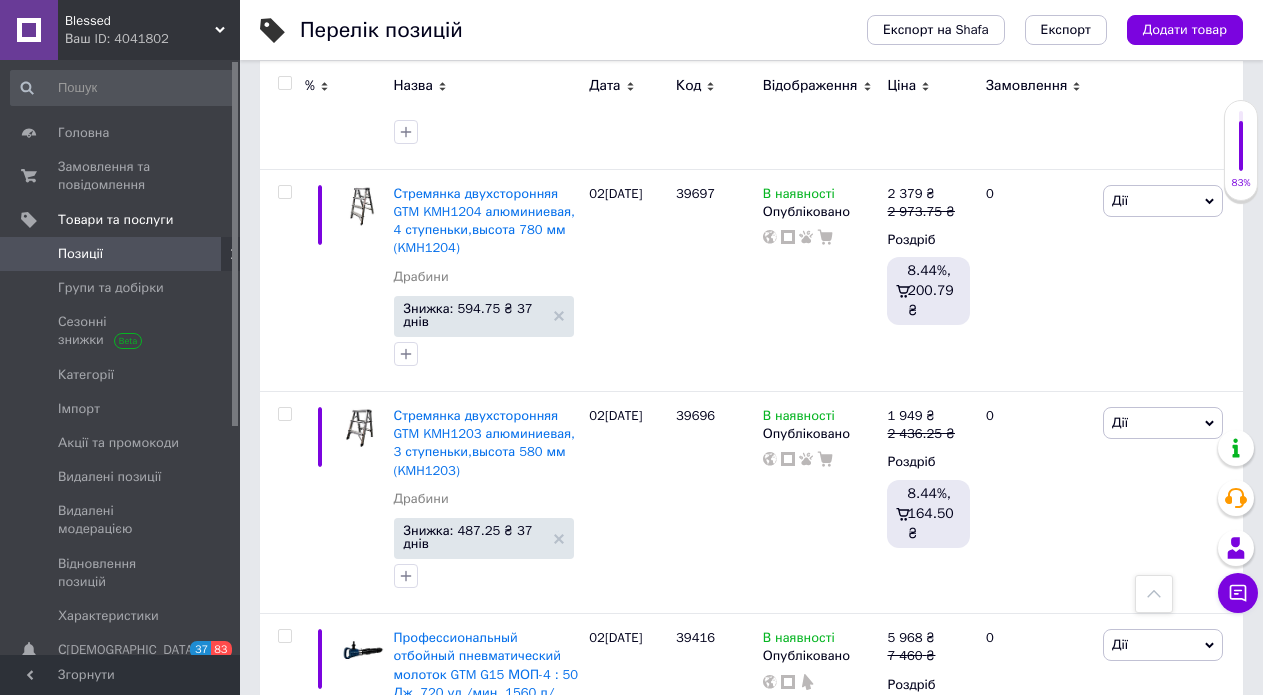 scroll, scrollTop: 22424, scrollLeft: 0, axis: vertical 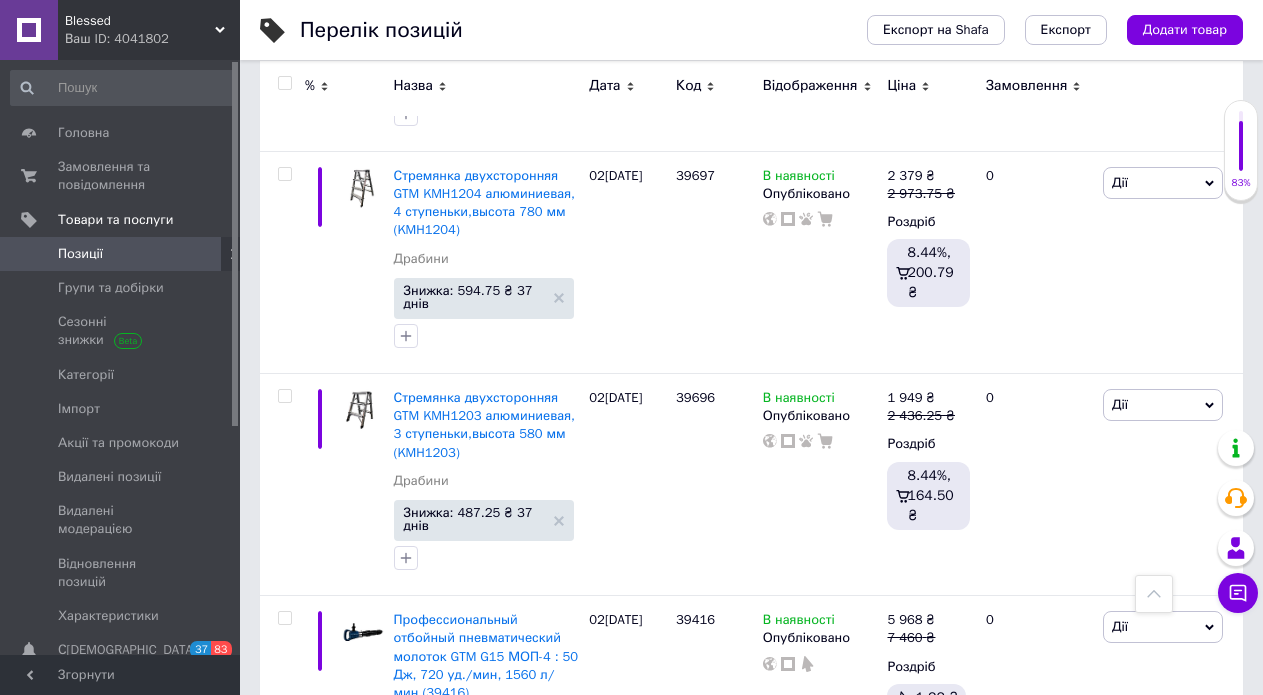 click on "28" at bounding box center [539, 1339] 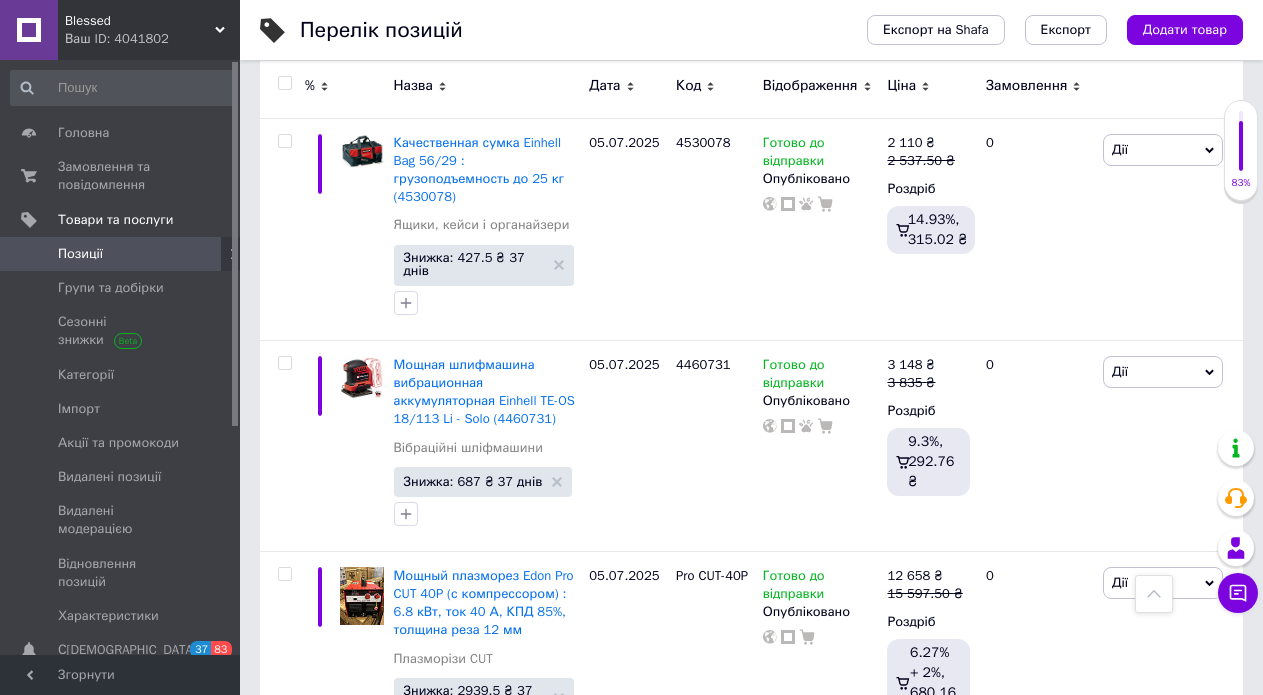 scroll, scrollTop: 21420, scrollLeft: 0, axis: vertical 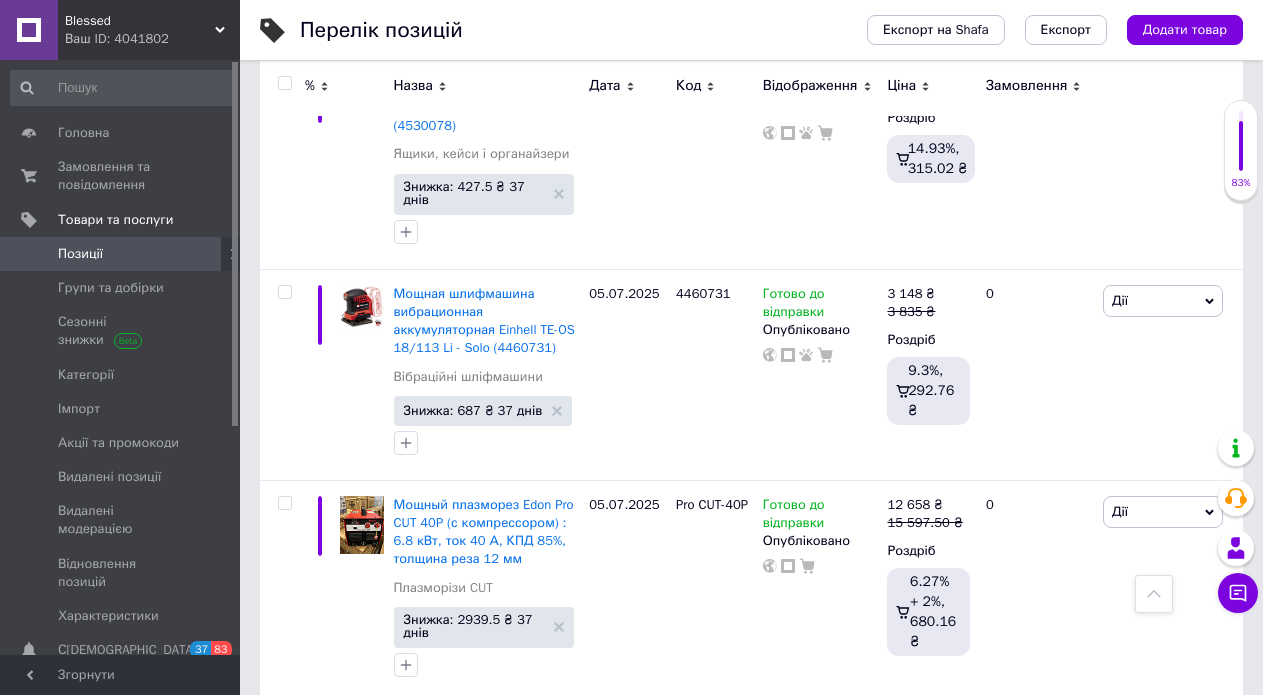 click on "29" at bounding box center (629, 1176) 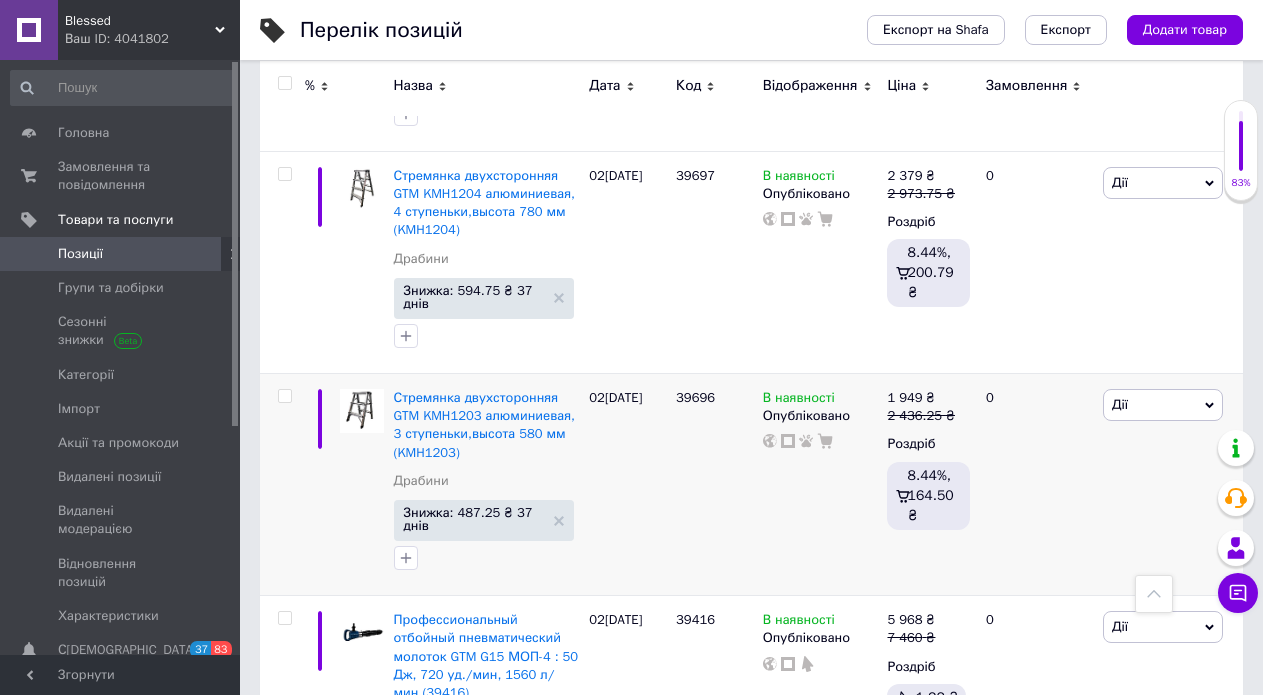 scroll, scrollTop: 22442, scrollLeft: 0, axis: vertical 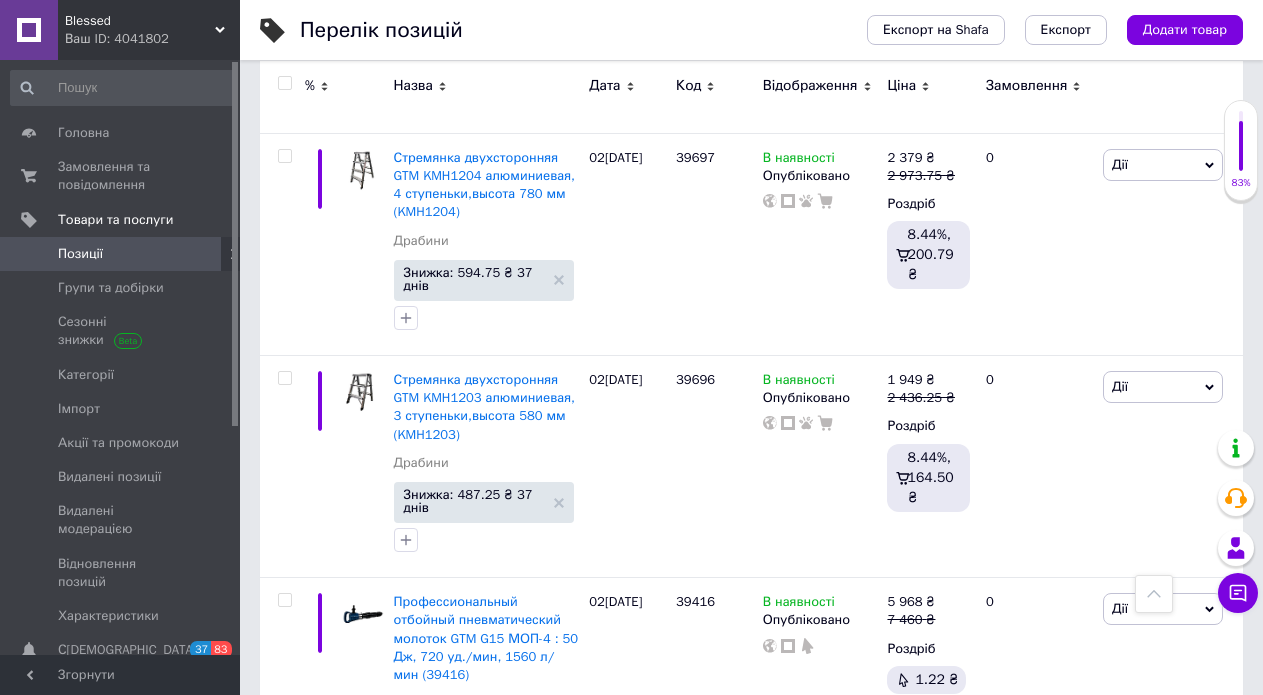 click 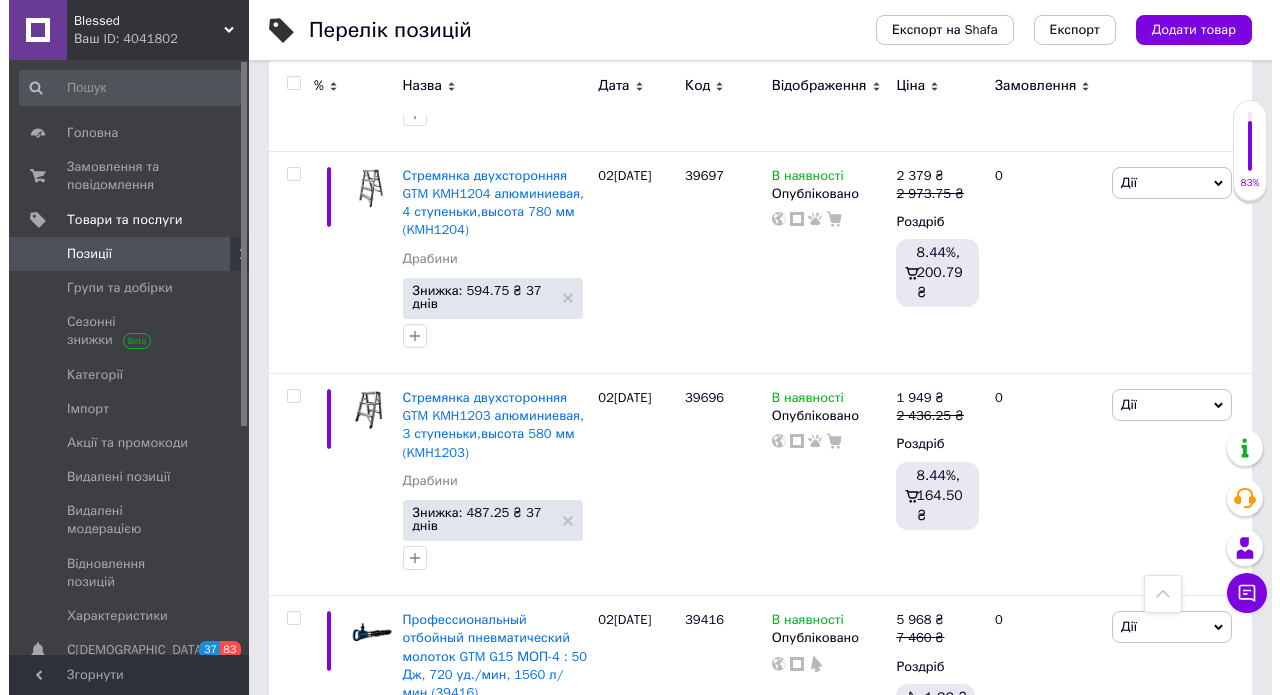 scroll, scrollTop: 22324, scrollLeft: 0, axis: vertical 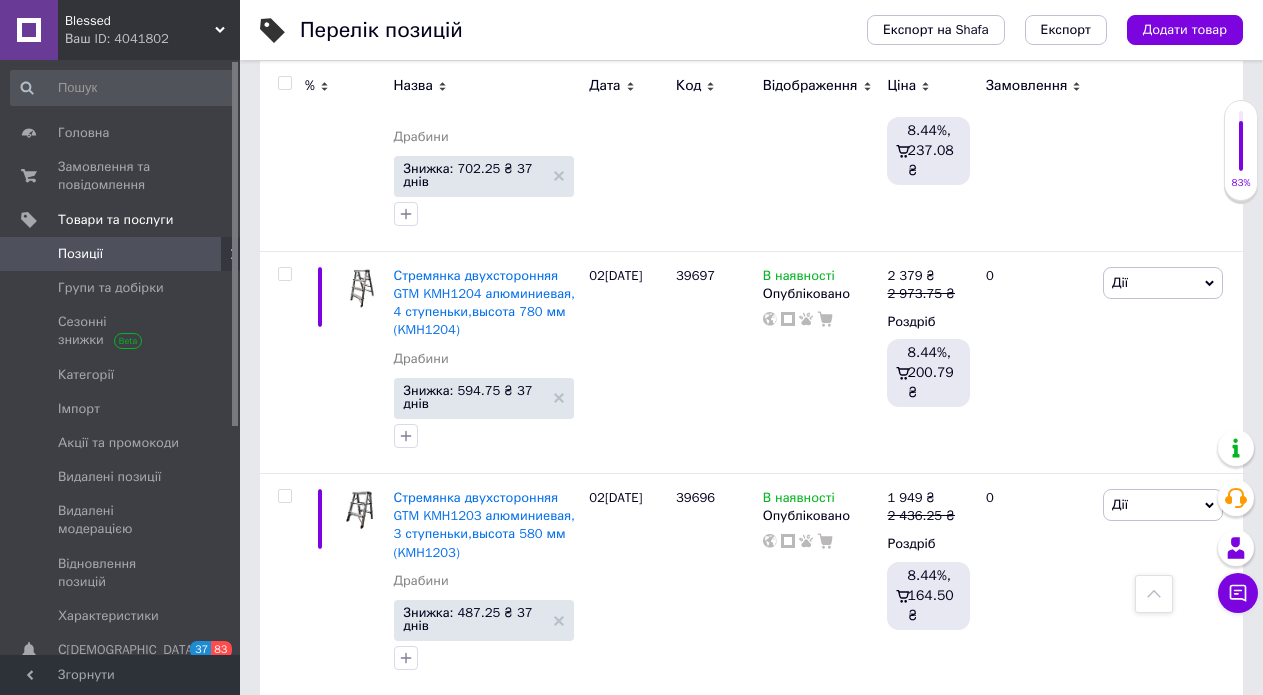 type on "2087.5" 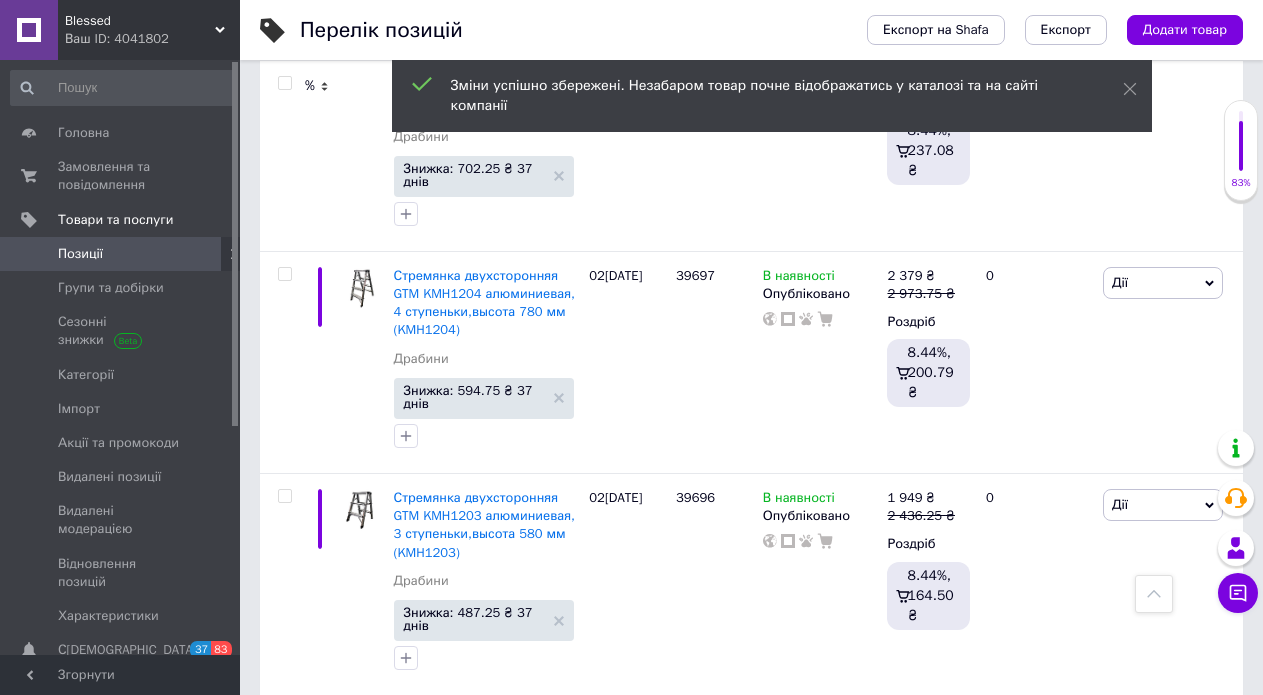 click on "Видалити" at bounding box center [1102, 1288] 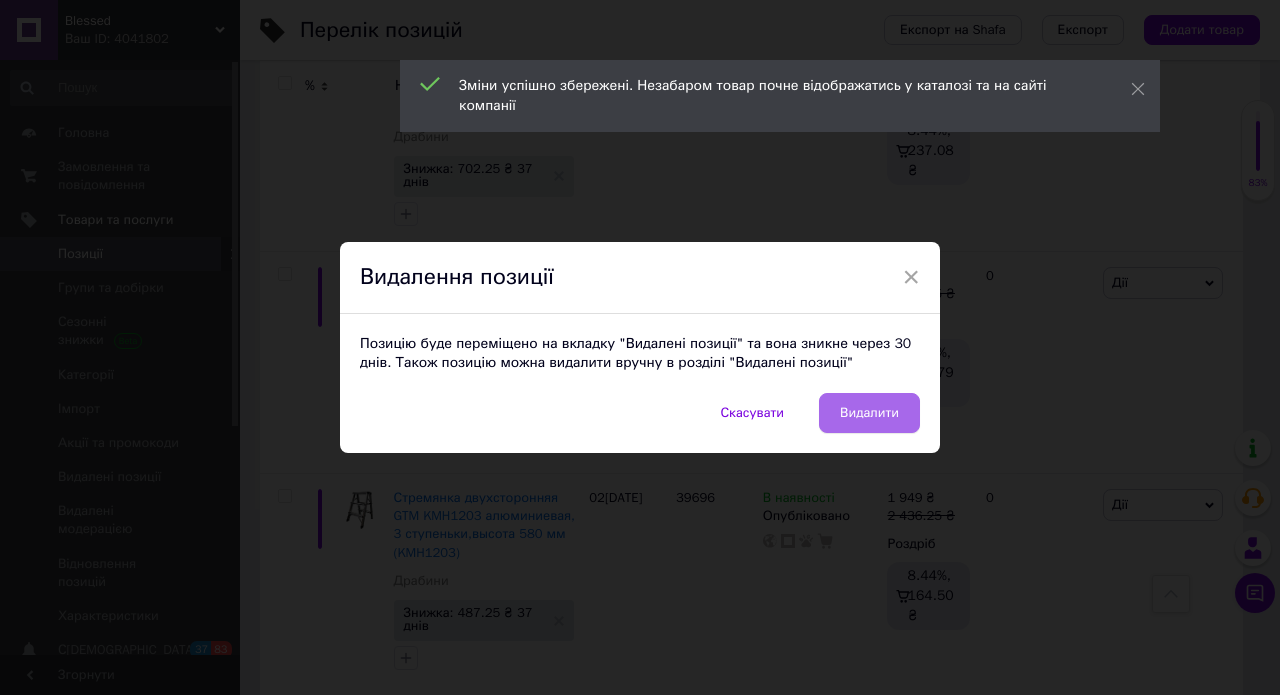 click on "Видалити" at bounding box center [869, 413] 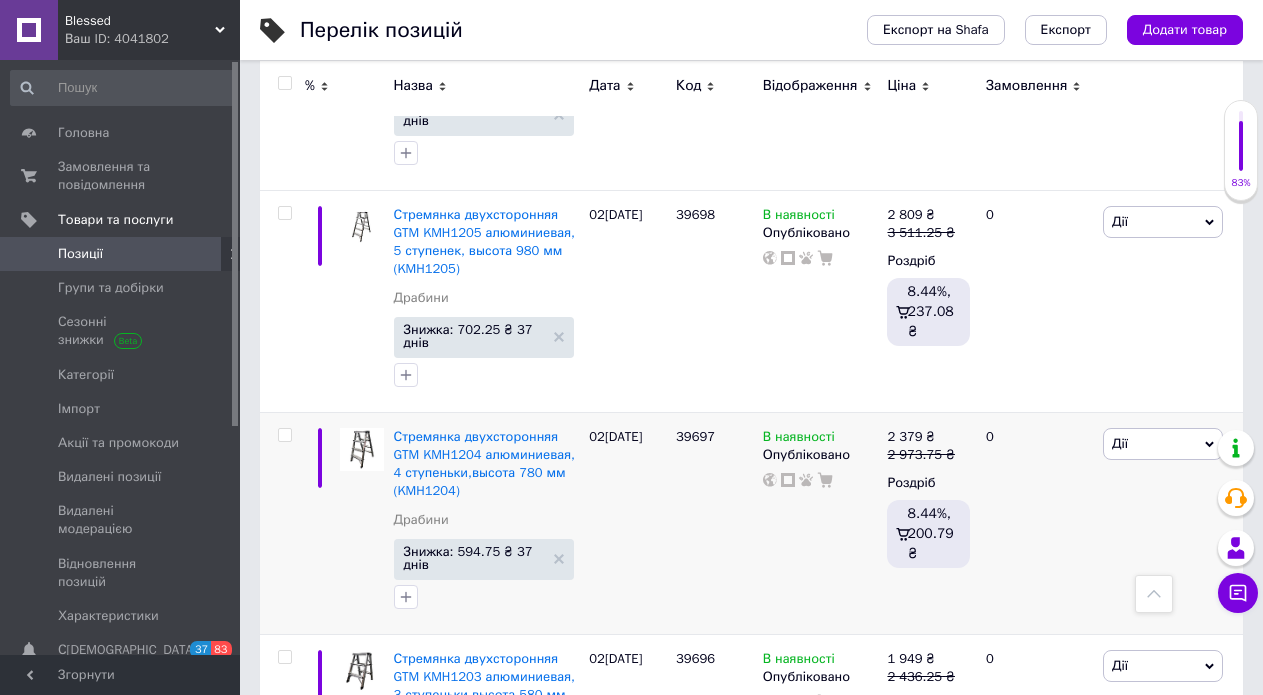 scroll, scrollTop: 22424, scrollLeft: 0, axis: vertical 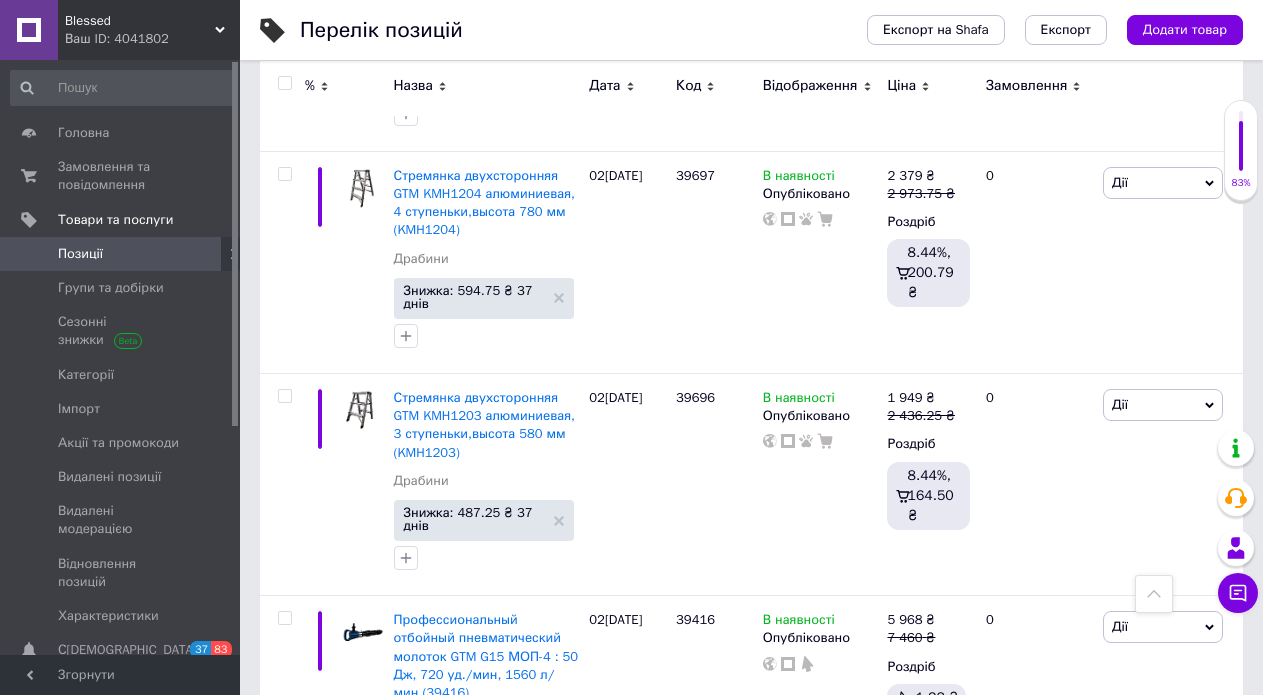 click 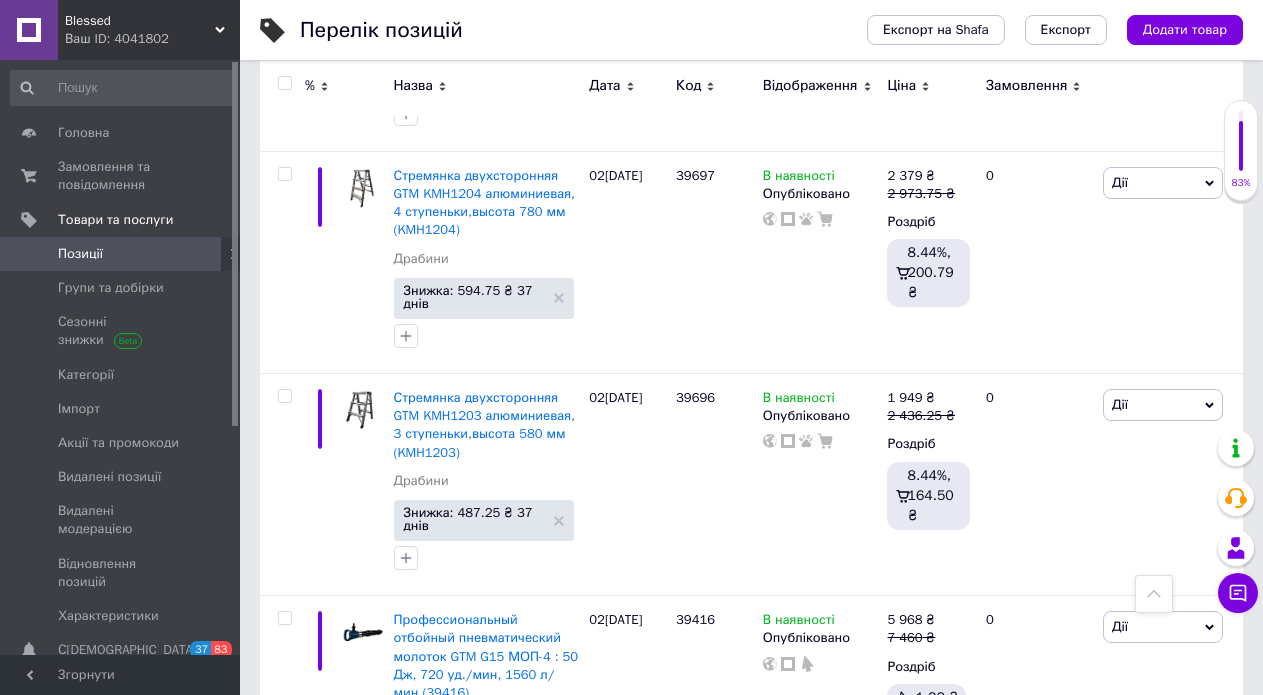 click on "11573.75" at bounding box center [1063, 1078] 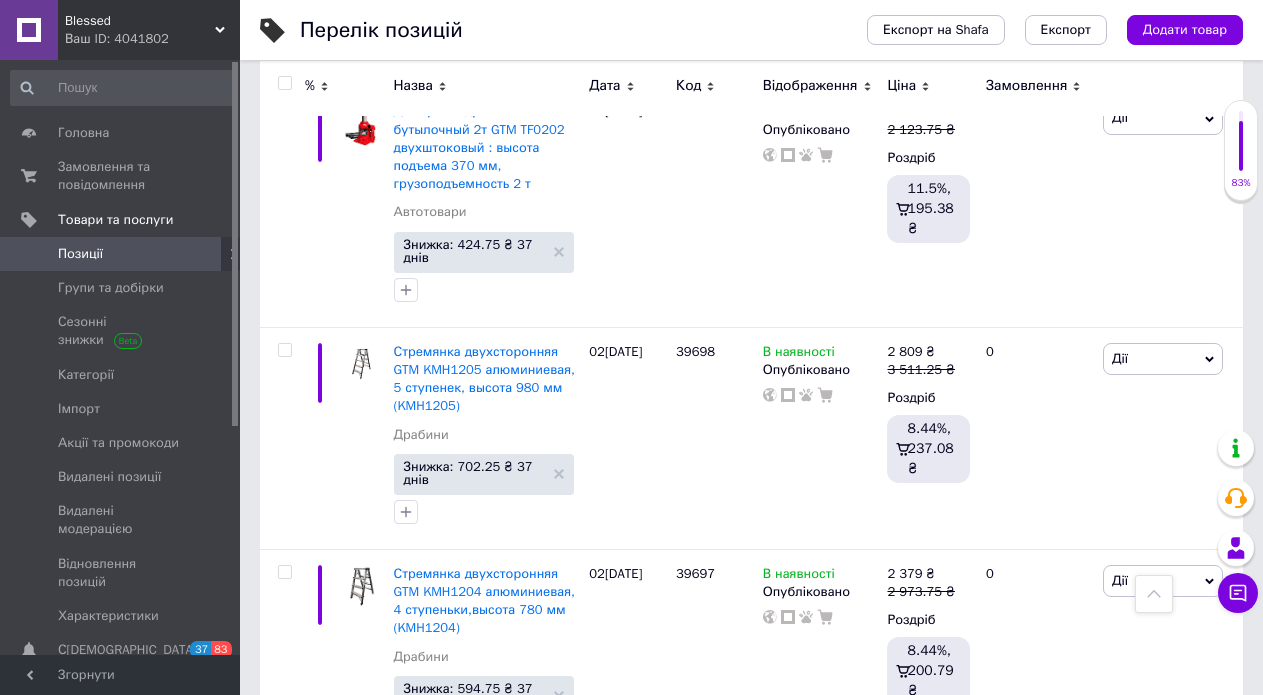 scroll, scrollTop: 22024, scrollLeft: 0, axis: vertical 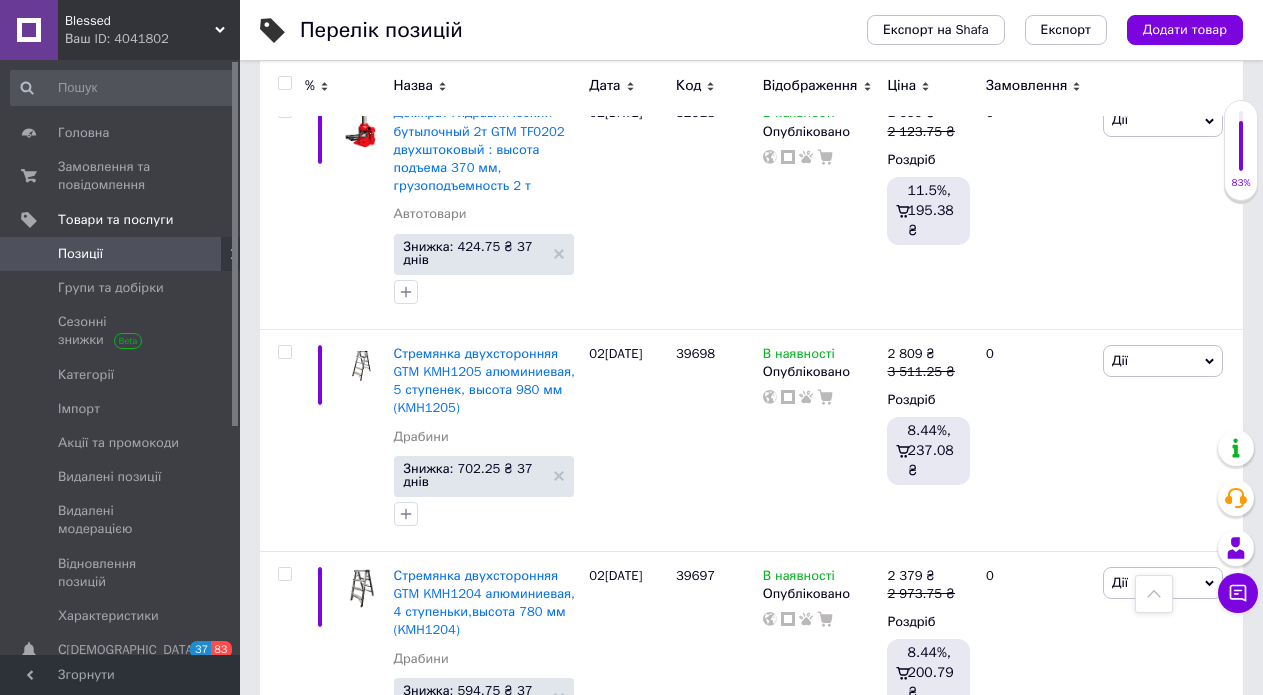 type on "11973.75" 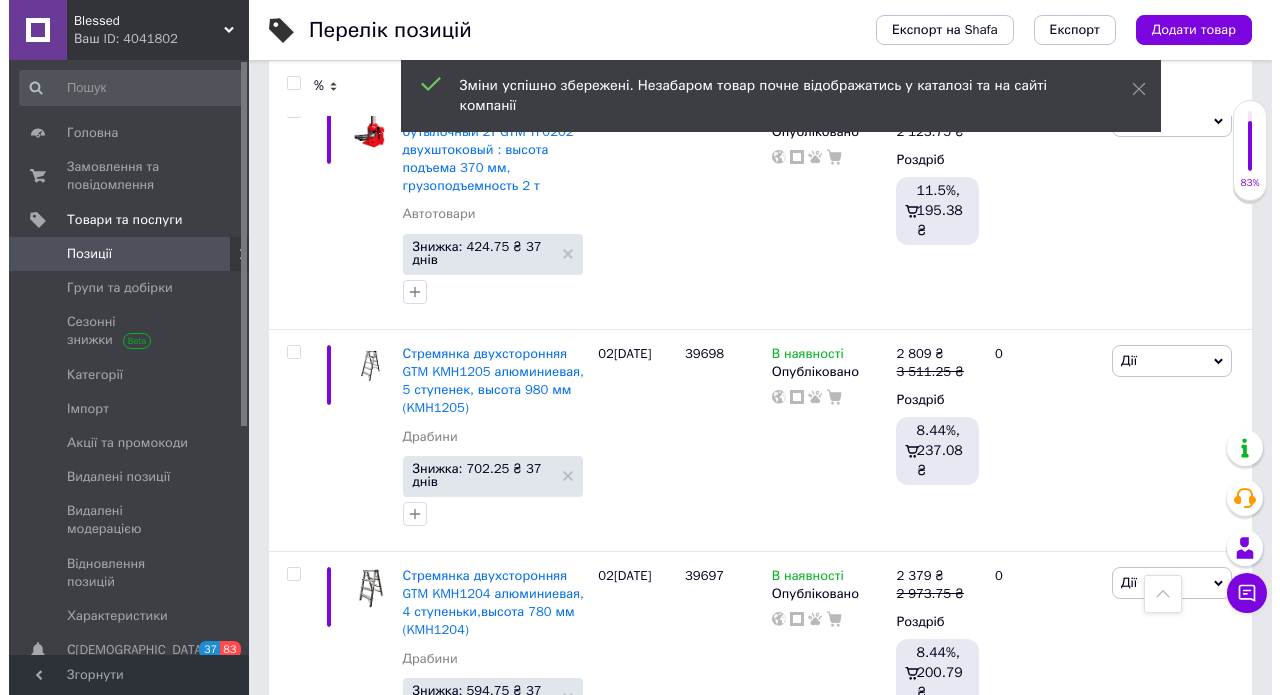 scroll, scrollTop: 22424, scrollLeft: 0, axis: vertical 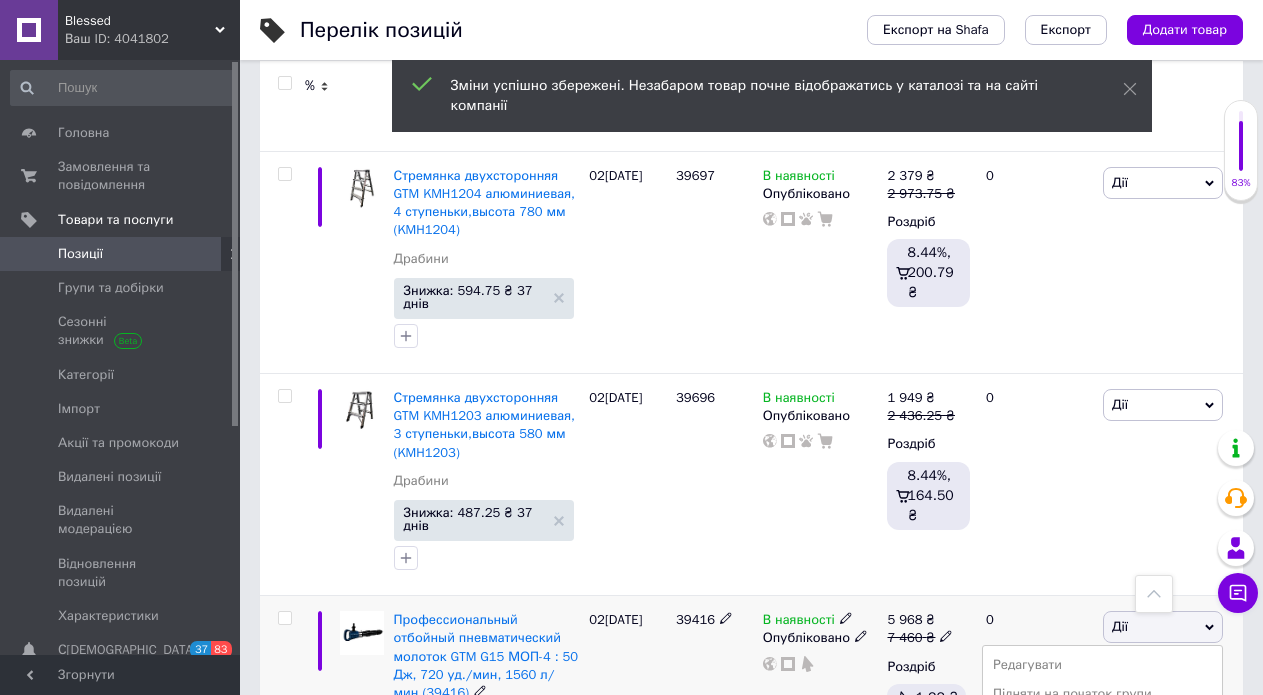 click on "Видалити" at bounding box center (1102, 947) 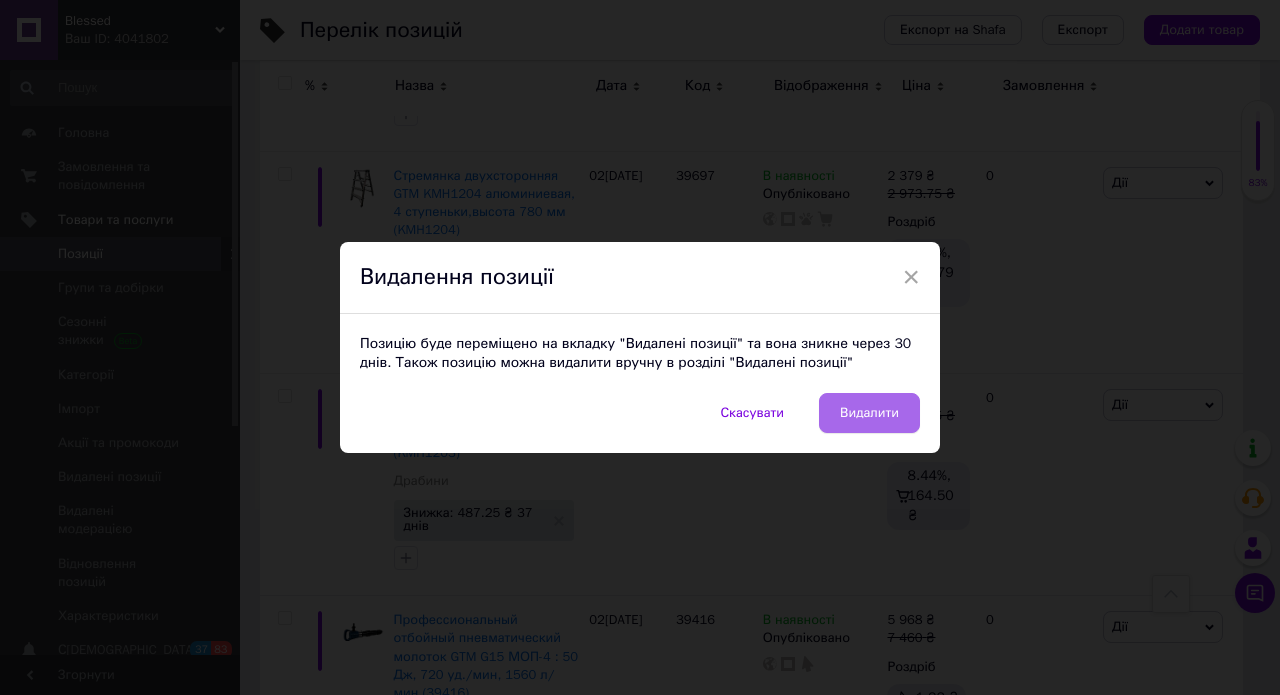 click on "Видалити" at bounding box center (869, 413) 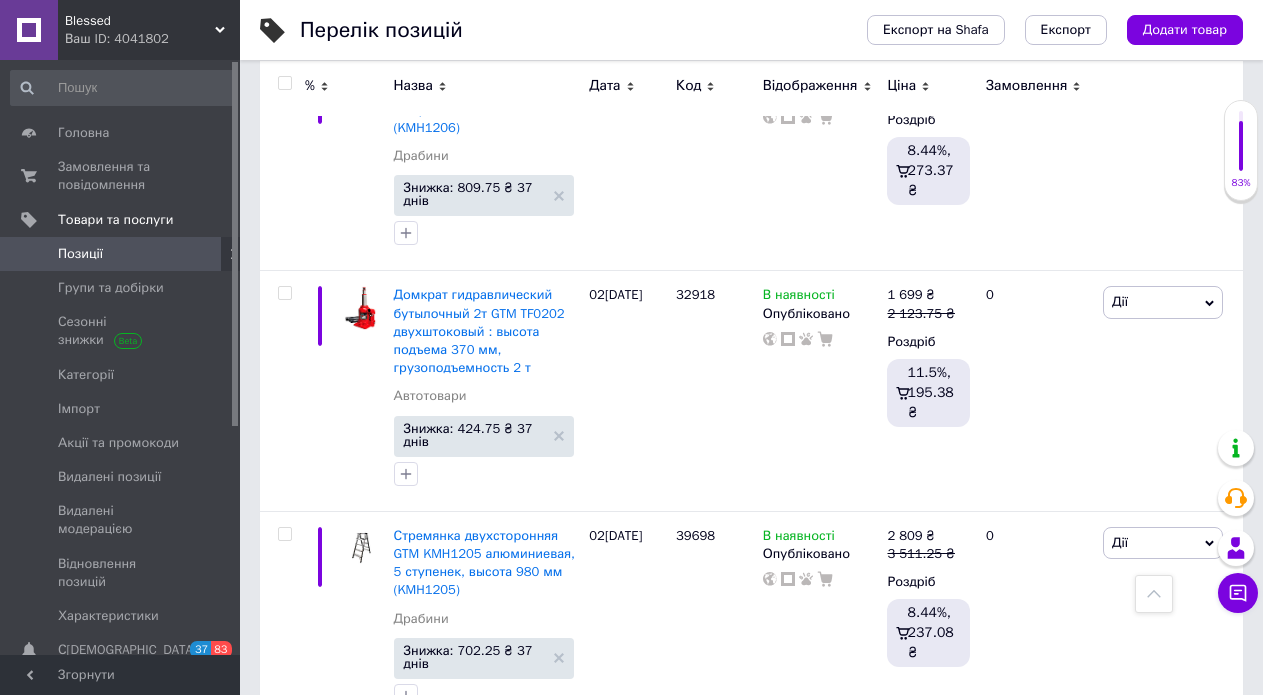 scroll, scrollTop: 21742, scrollLeft: 0, axis: vertical 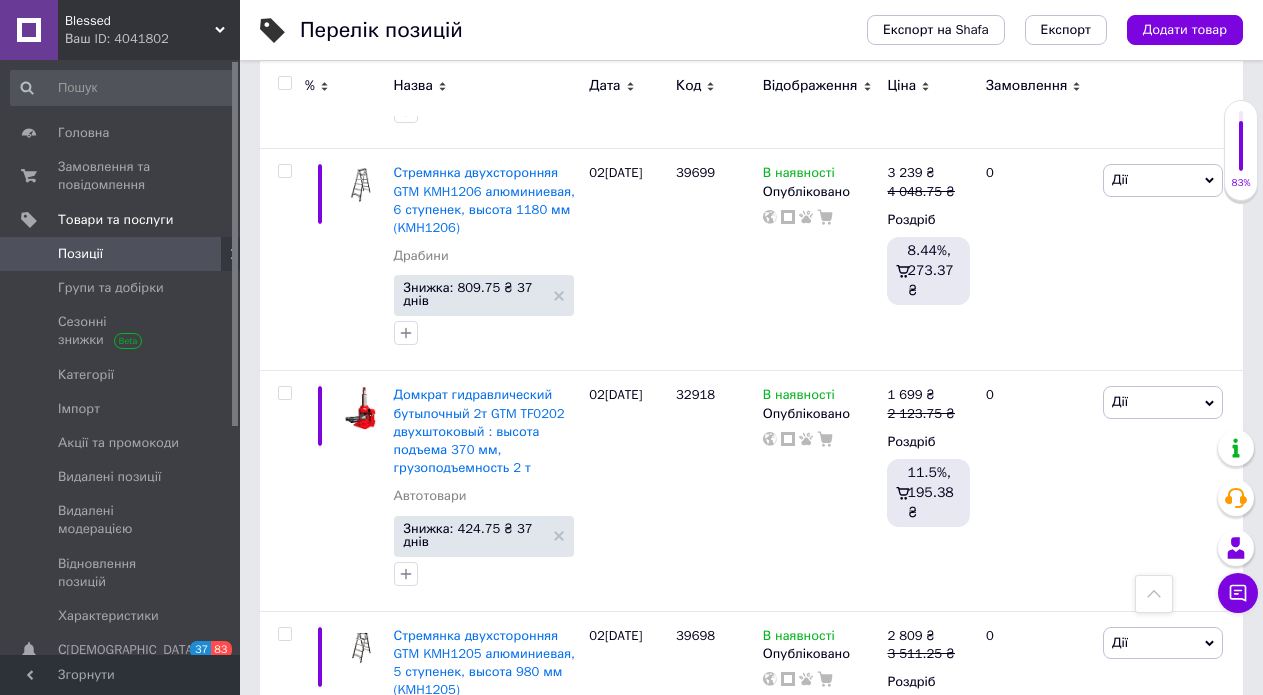 click 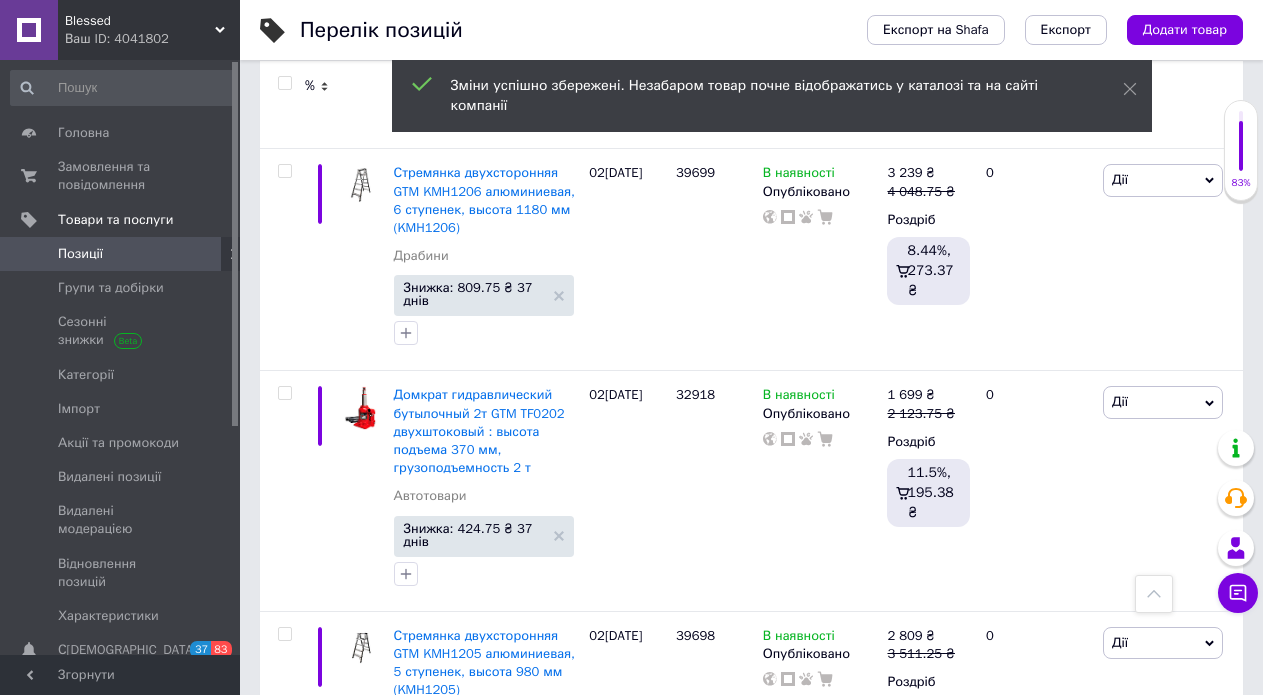 drag, startPoint x: 1006, startPoint y: 215, endPoint x: 995, endPoint y: 215, distance: 11 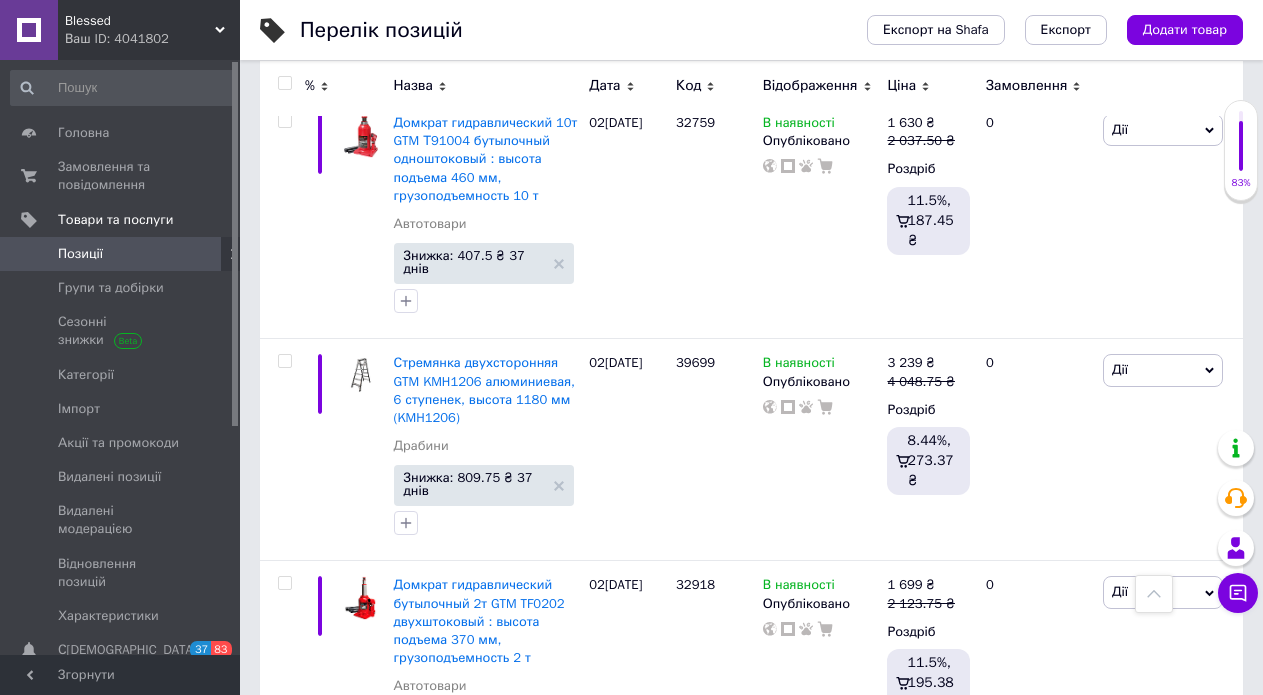 scroll, scrollTop: 21542, scrollLeft: 0, axis: vertical 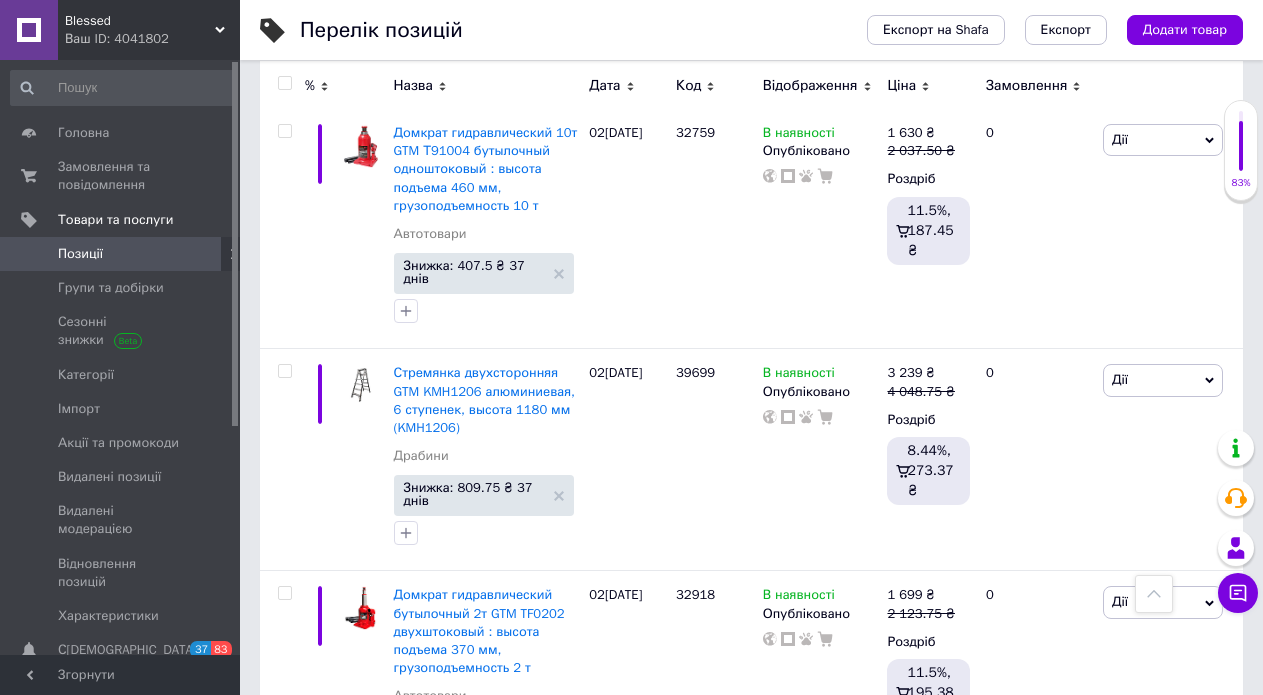 type on "3073.75" 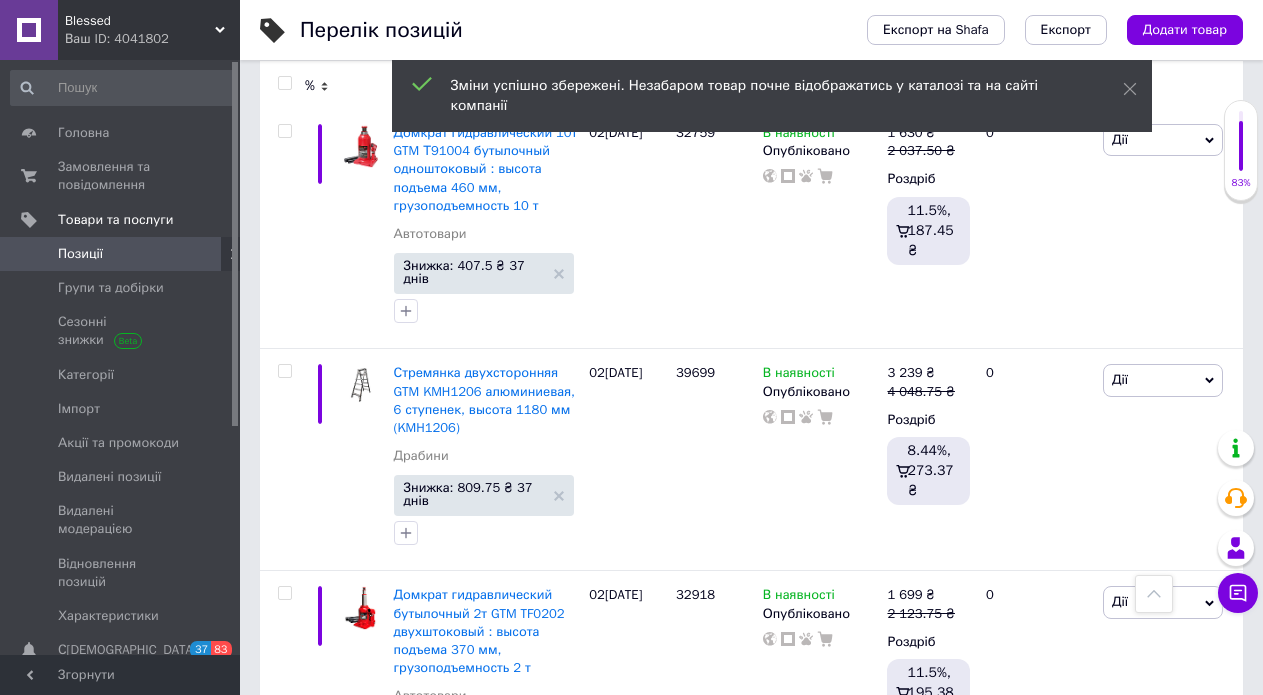 click on "3511.25" at bounding box center [1058, 821] 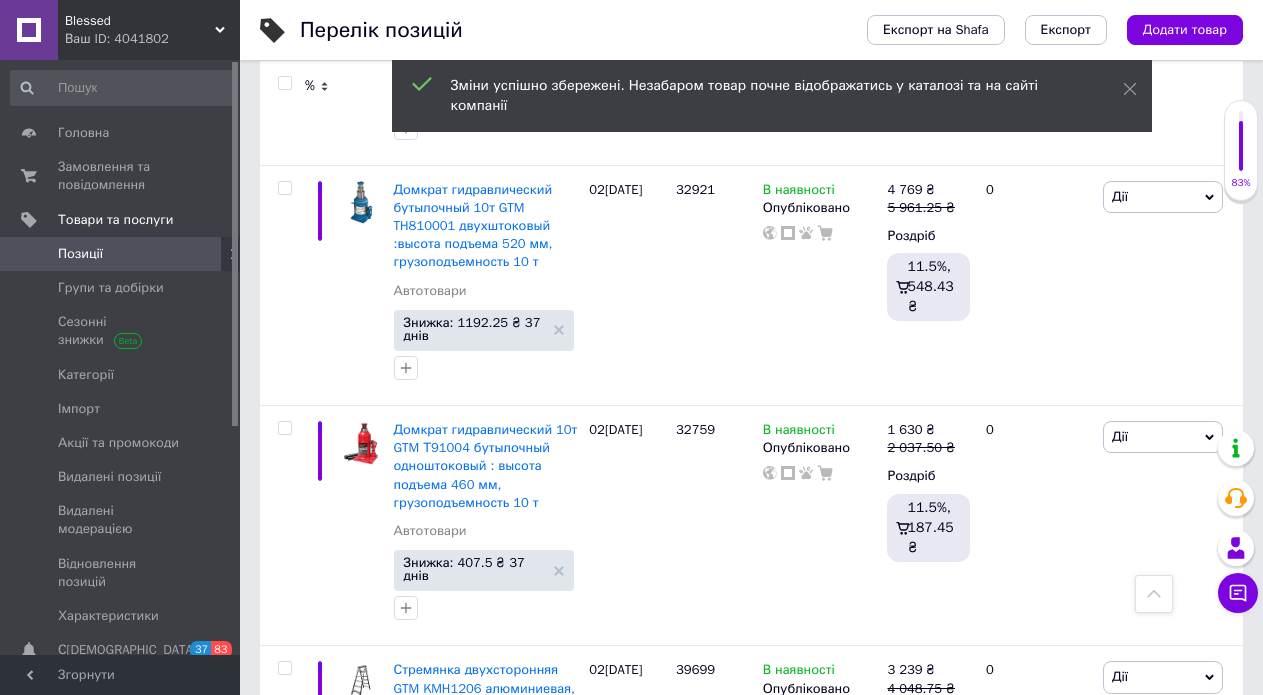 scroll, scrollTop: 21242, scrollLeft: 0, axis: vertical 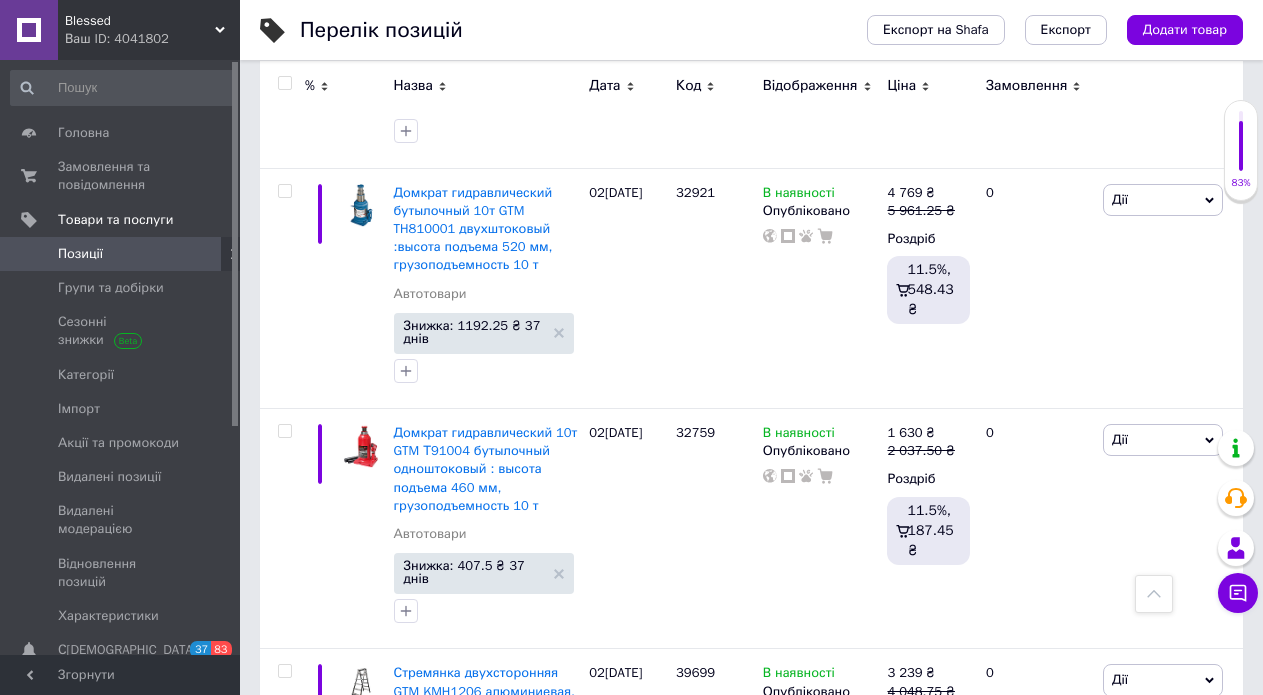 type on "3811.25" 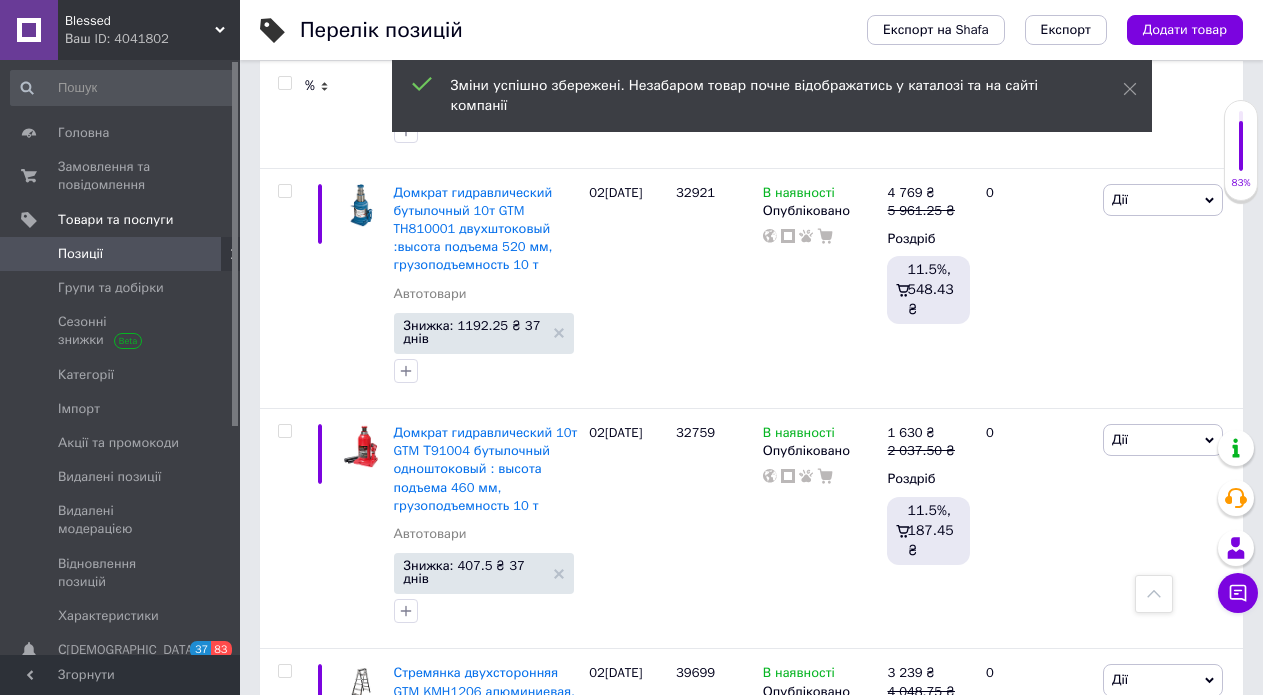click on "2123.75" at bounding box center [1058, 881] 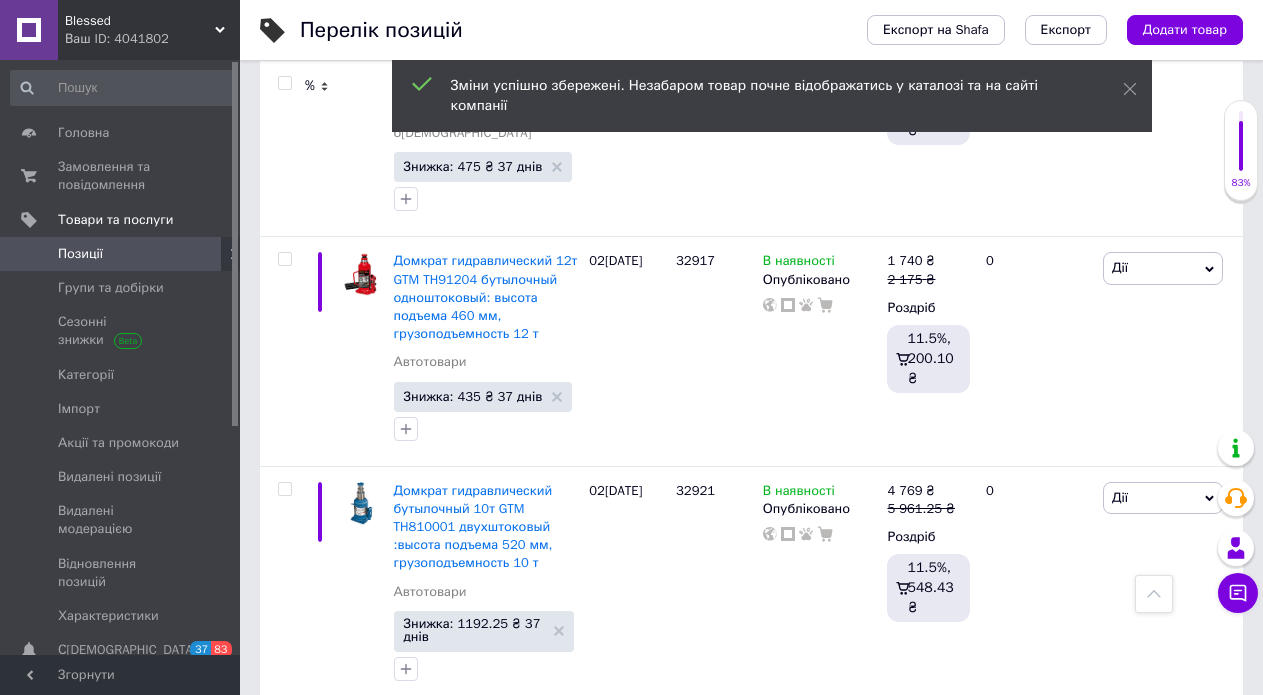 scroll, scrollTop: 20942, scrollLeft: 0, axis: vertical 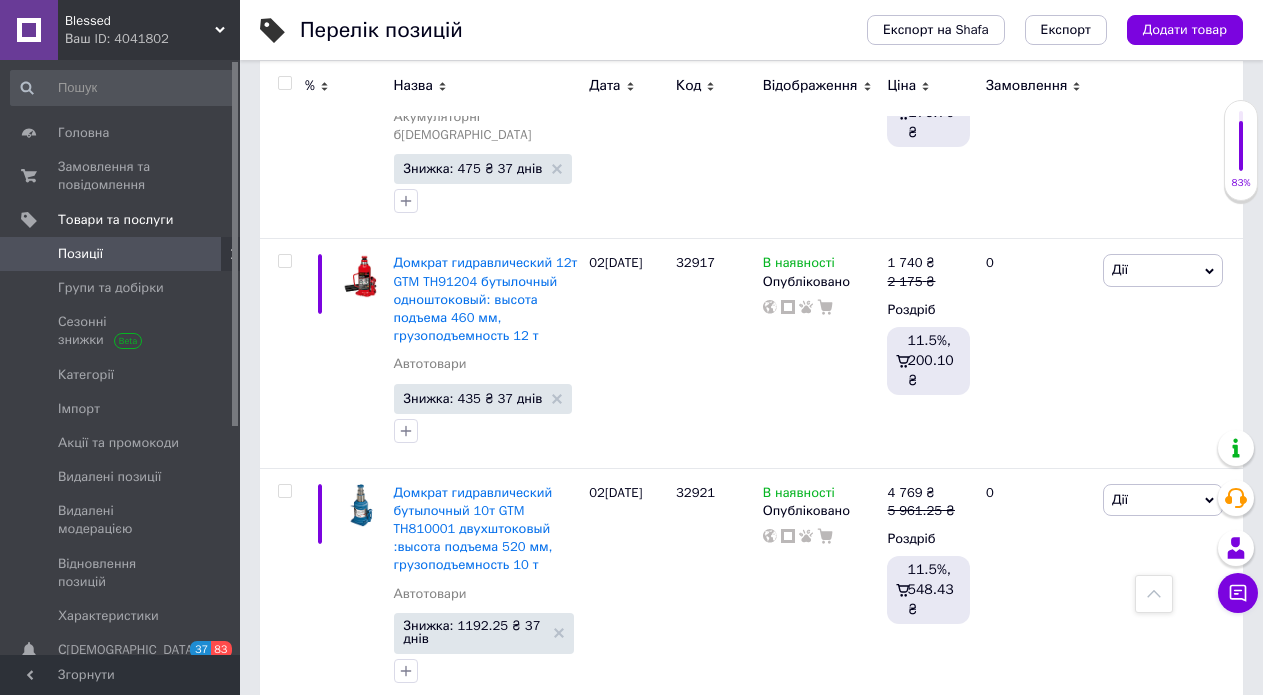 type on "2523.75" 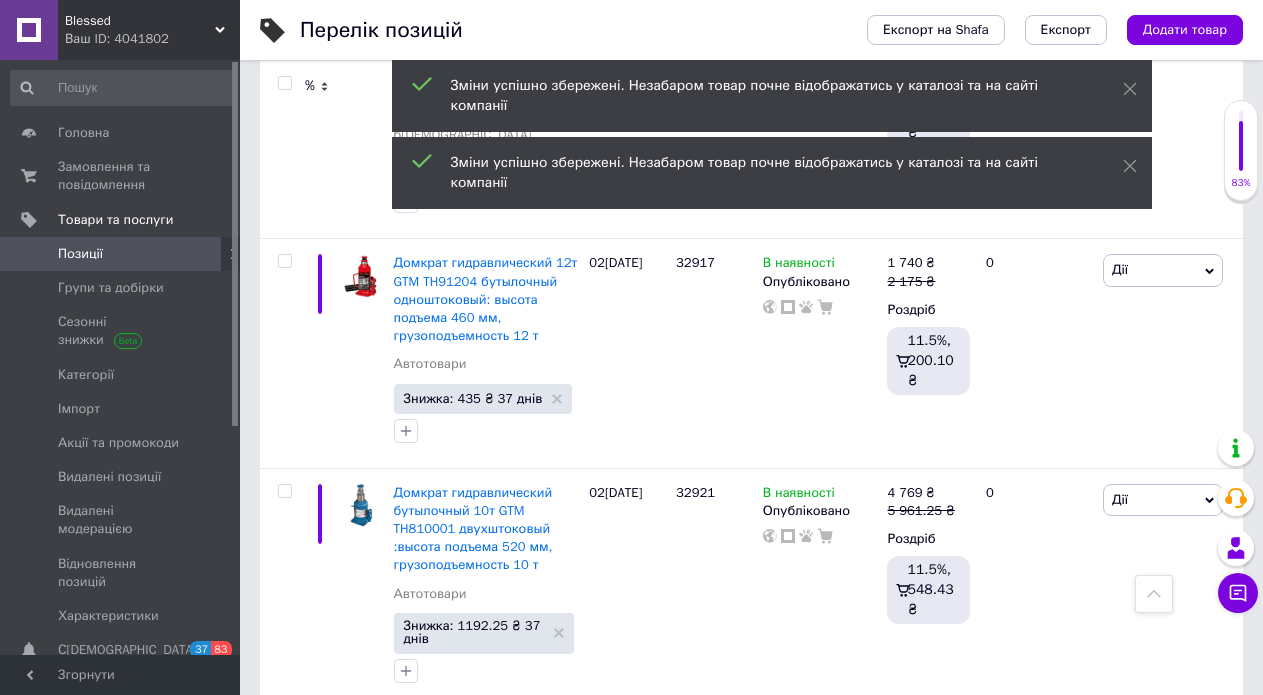 click on "4048.75" at bounding box center (1058, 959) 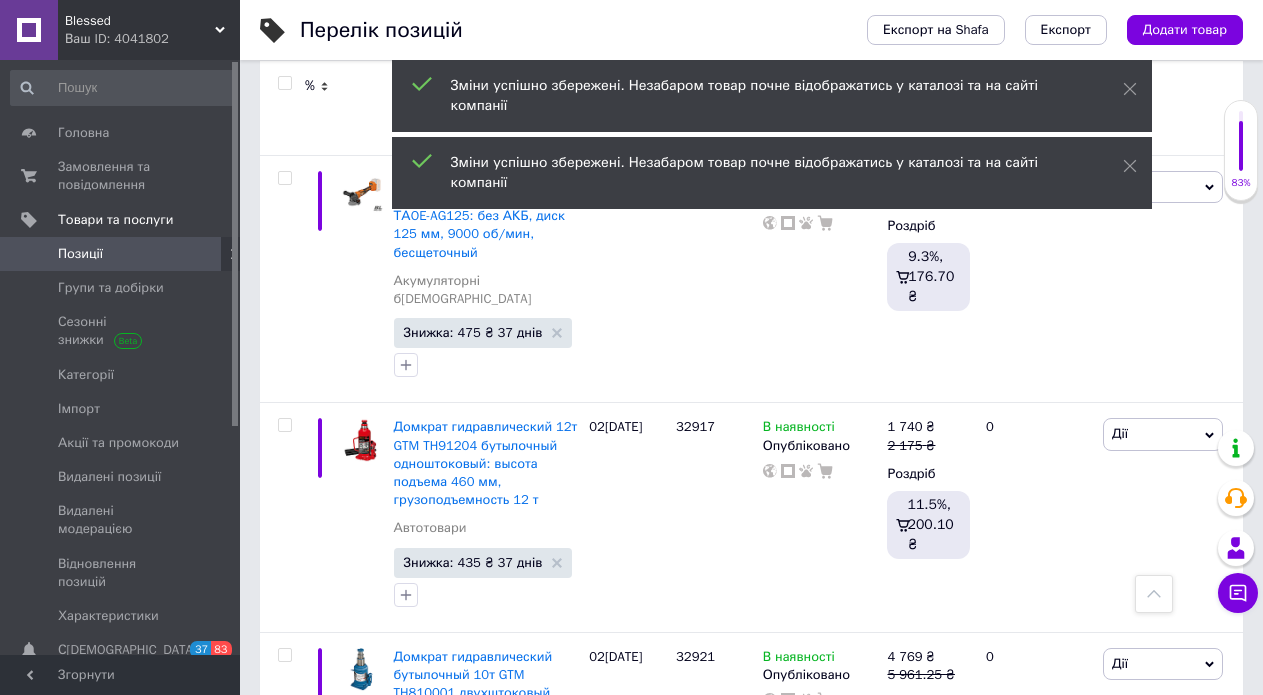 scroll, scrollTop: 20742, scrollLeft: 0, axis: vertical 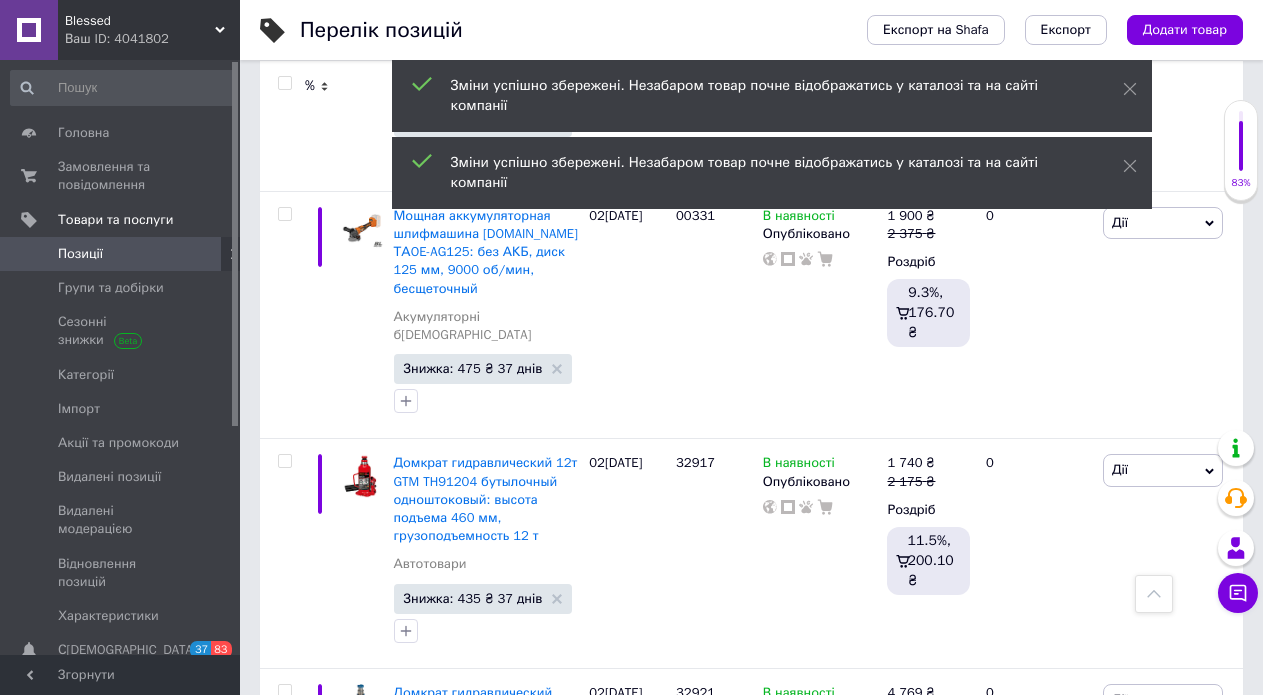 type on "4548.75" 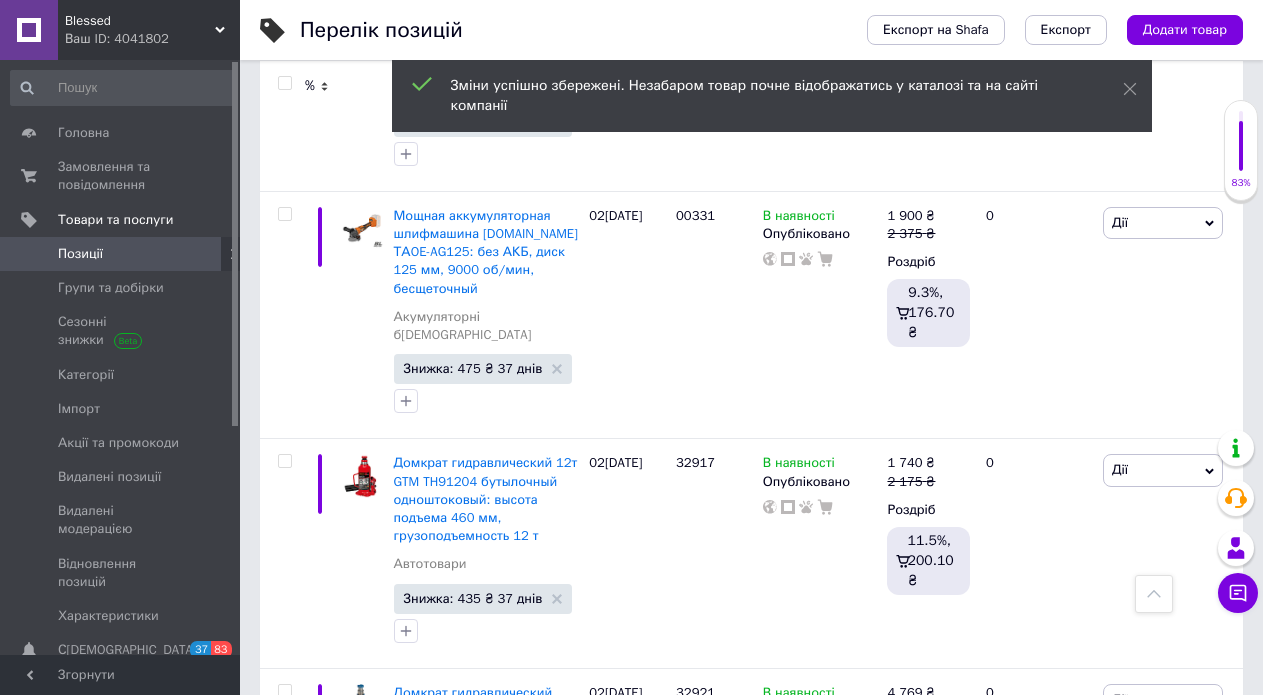 click on "2037.5" at bounding box center [1058, 919] 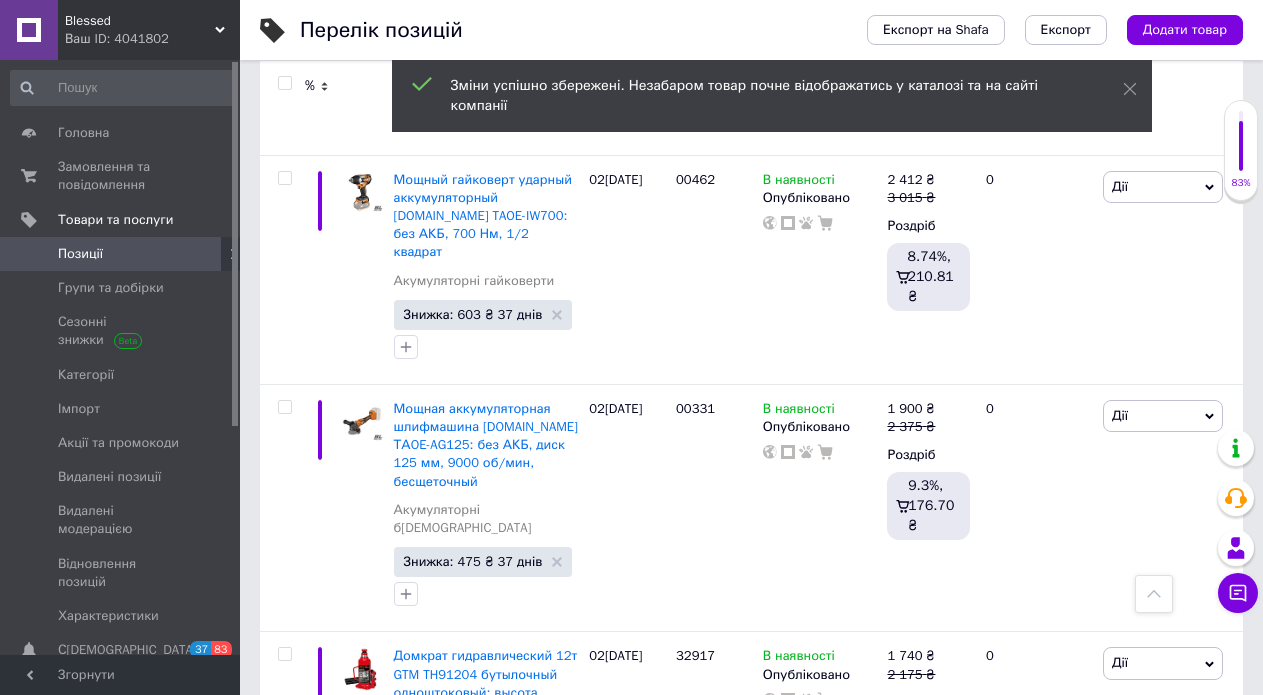 scroll, scrollTop: 20542, scrollLeft: 0, axis: vertical 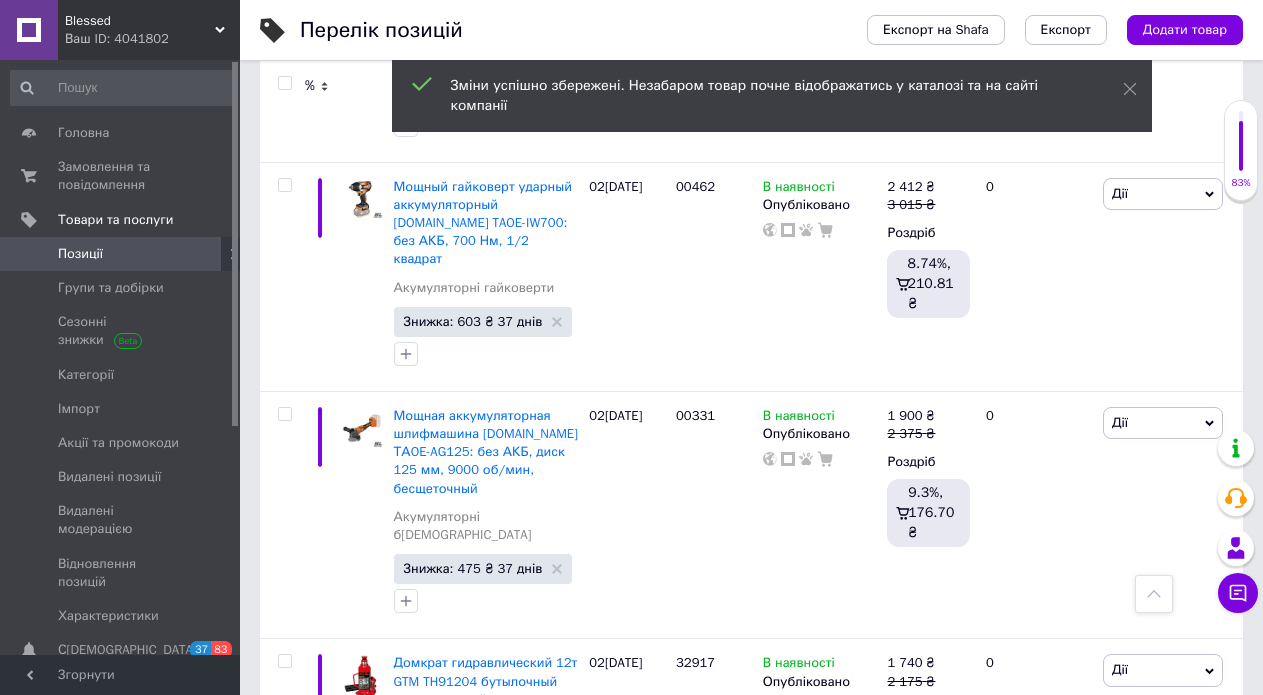 type on "2537.5" 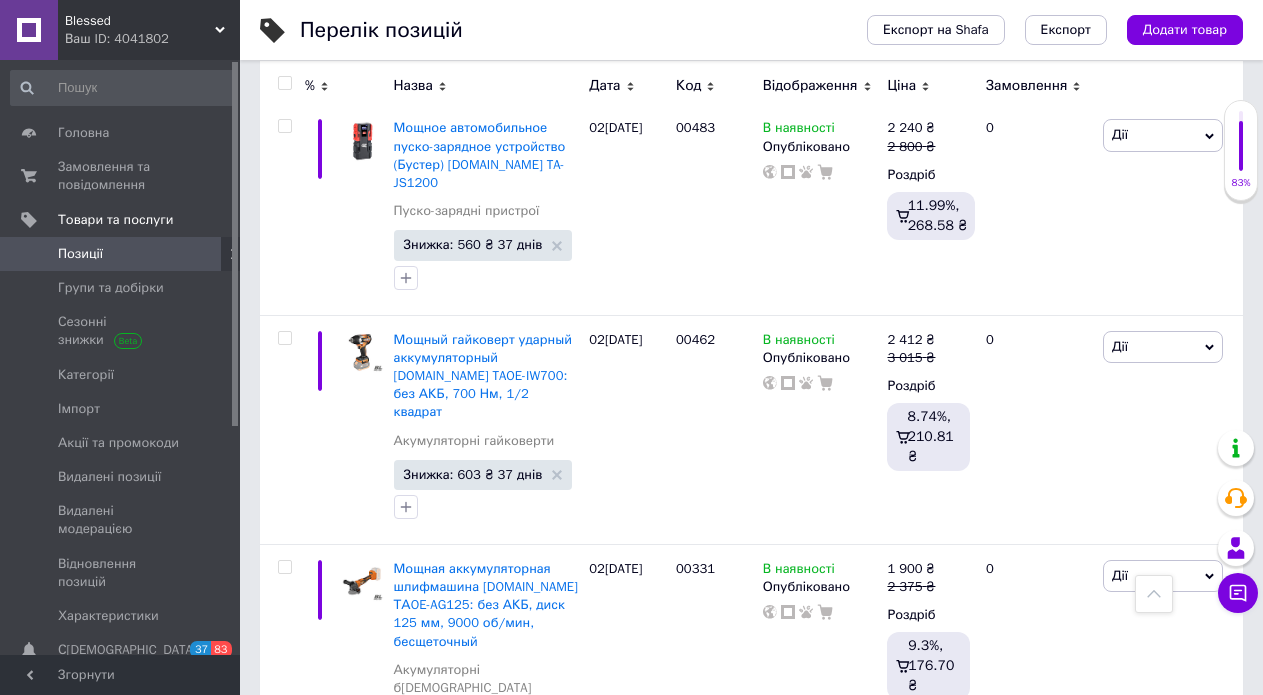 scroll, scrollTop: 20342, scrollLeft: 0, axis: vertical 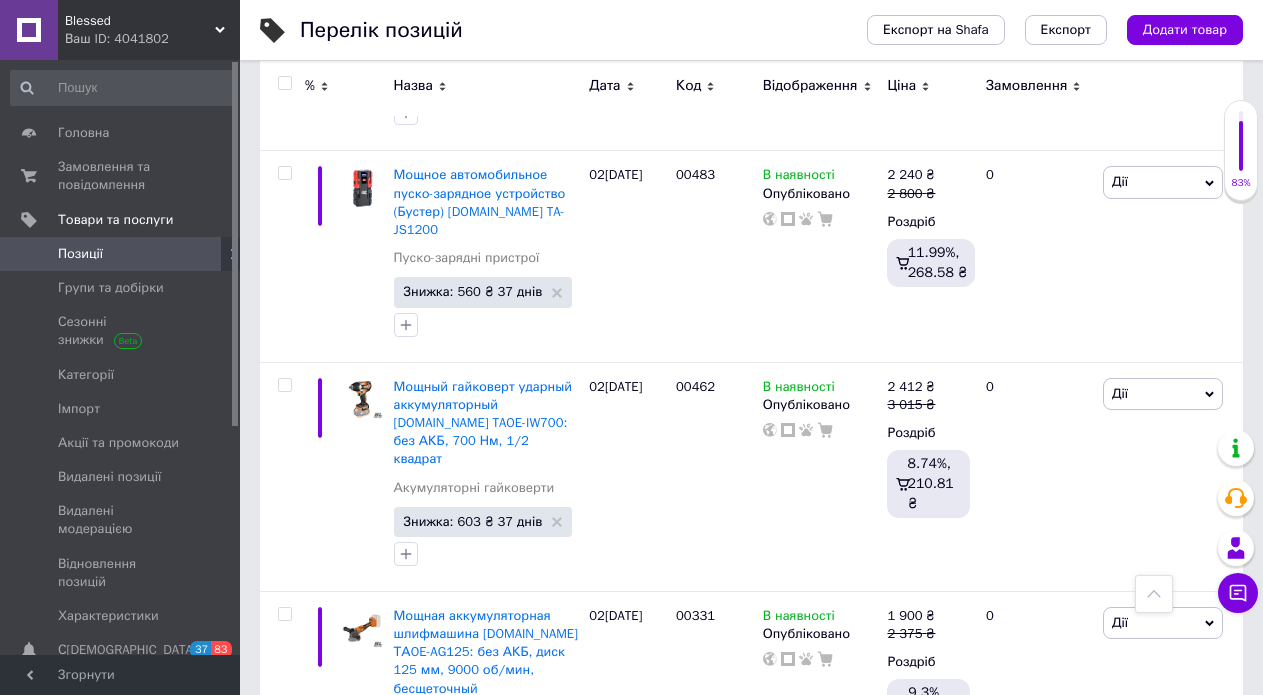 type on "6061.25" 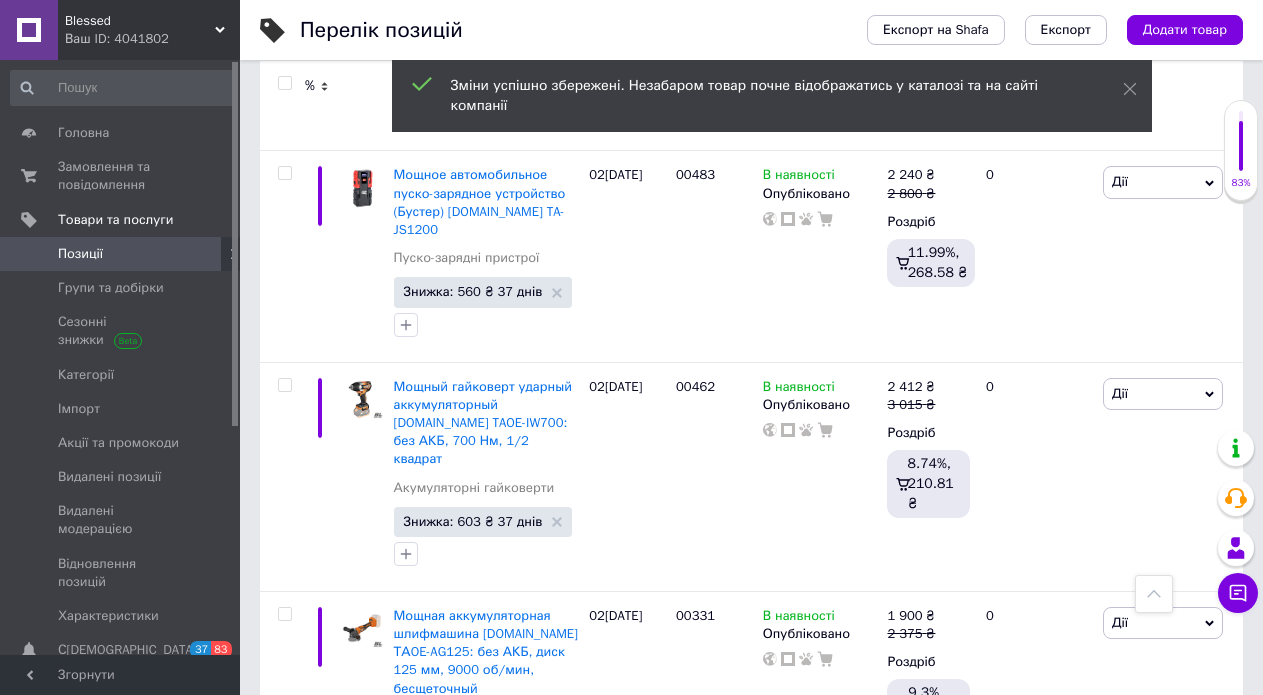 click on "2175" at bounding box center [1041, 849] 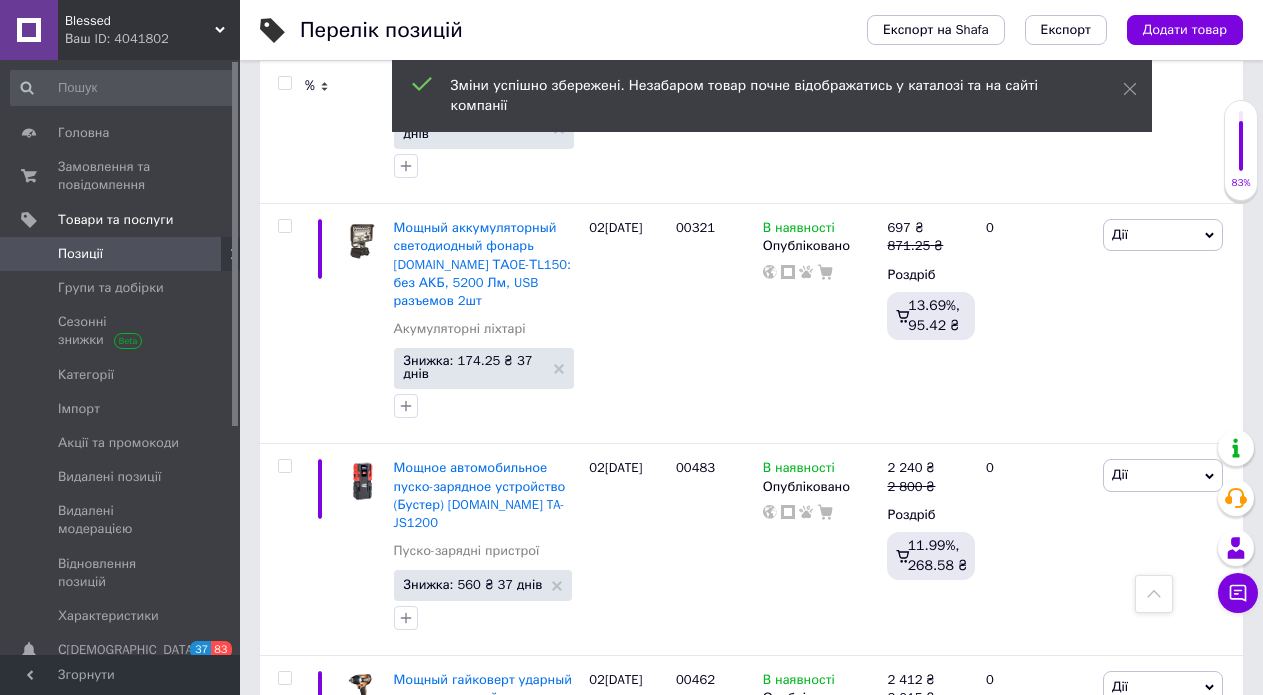 scroll, scrollTop: 20042, scrollLeft: 0, axis: vertical 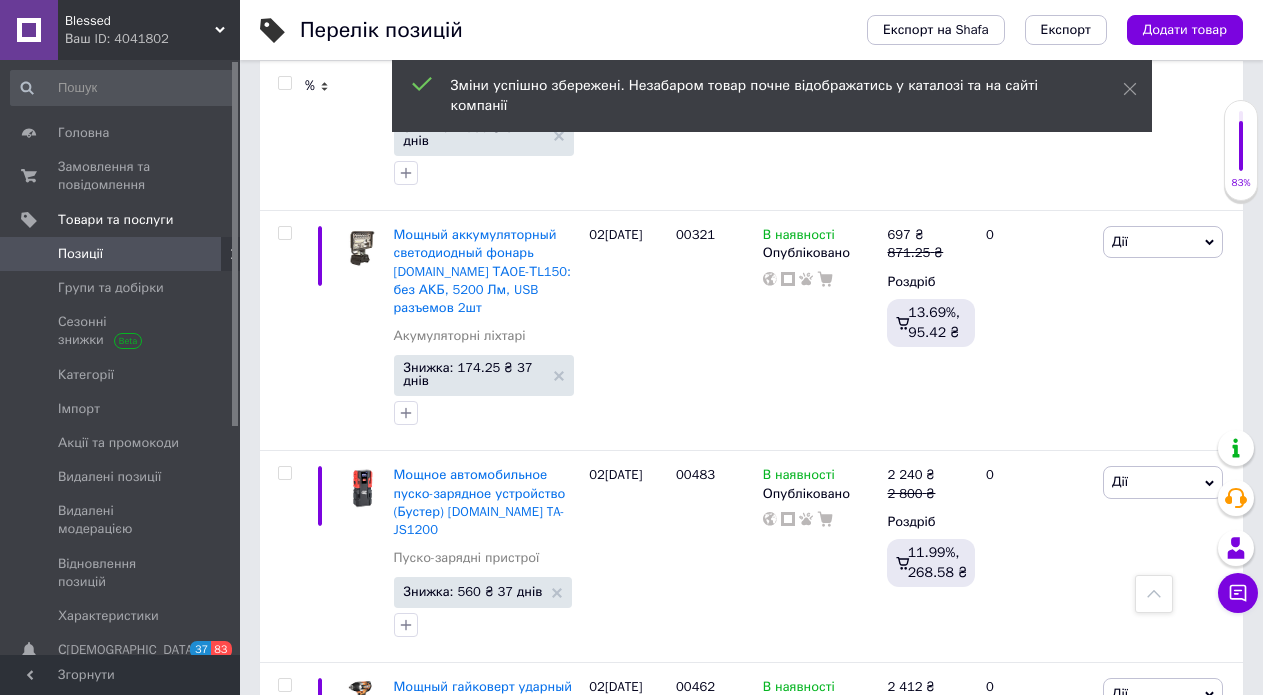 type on "2575" 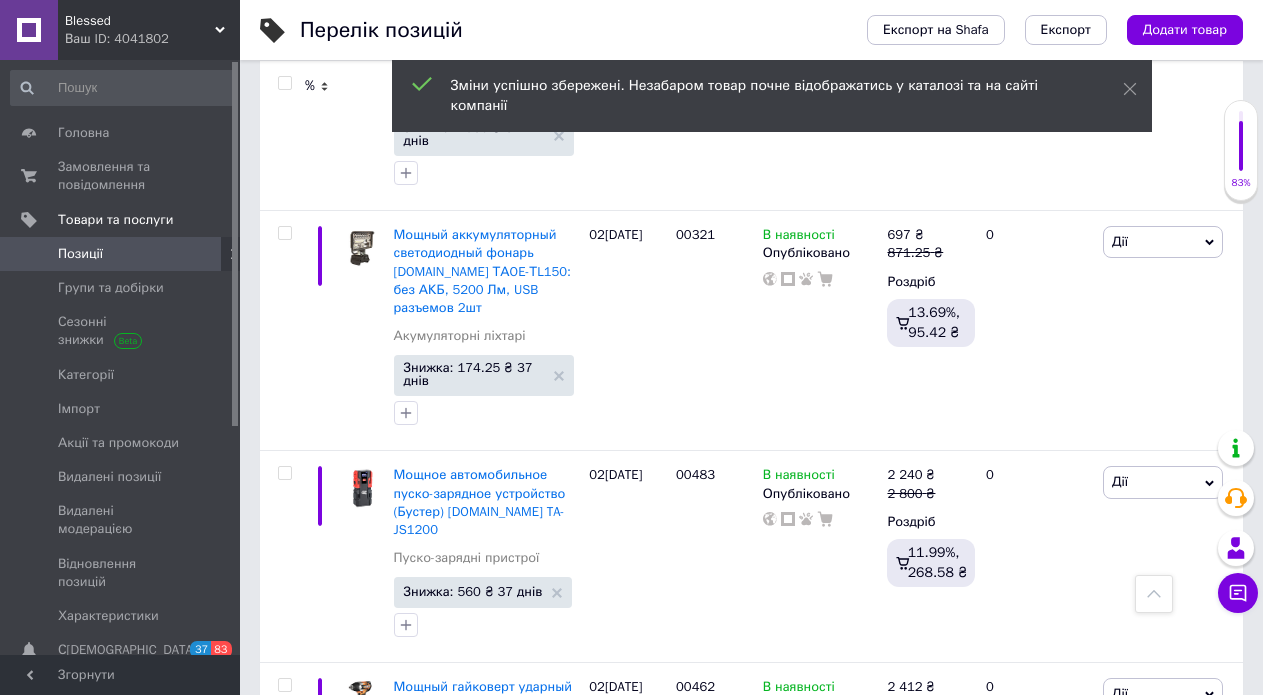 click on "2375" at bounding box center (1041, 902) 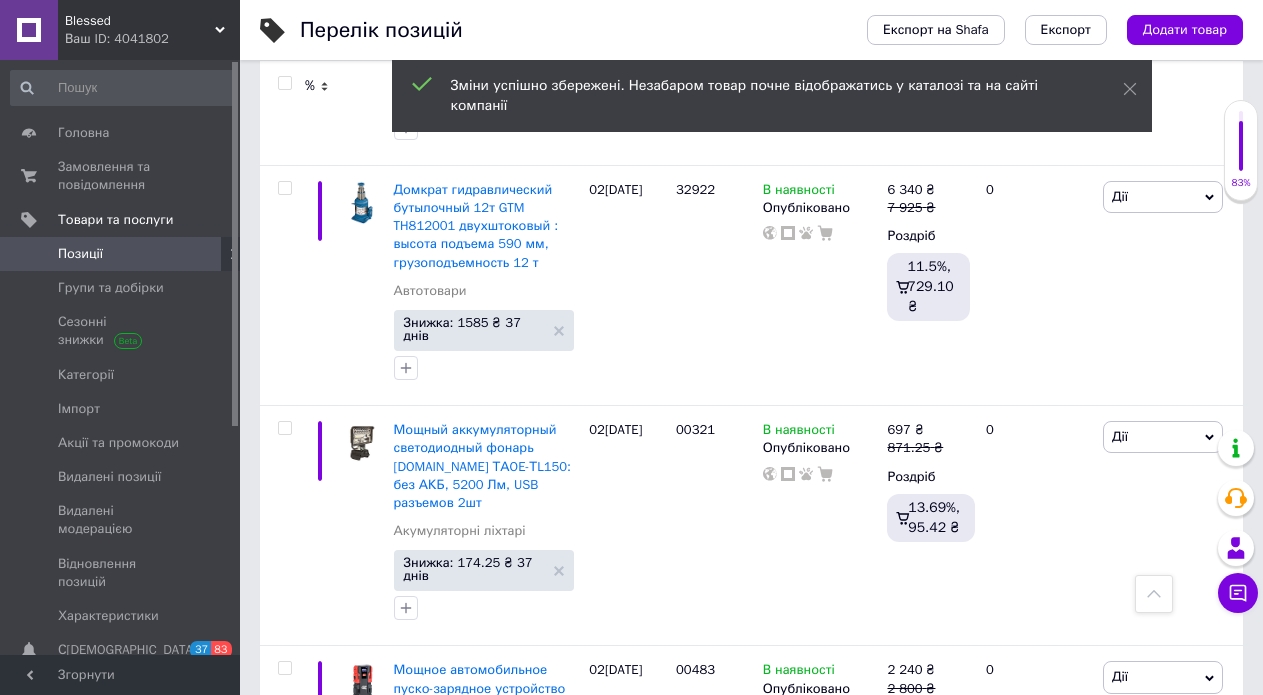 scroll, scrollTop: 19842, scrollLeft: 0, axis: vertical 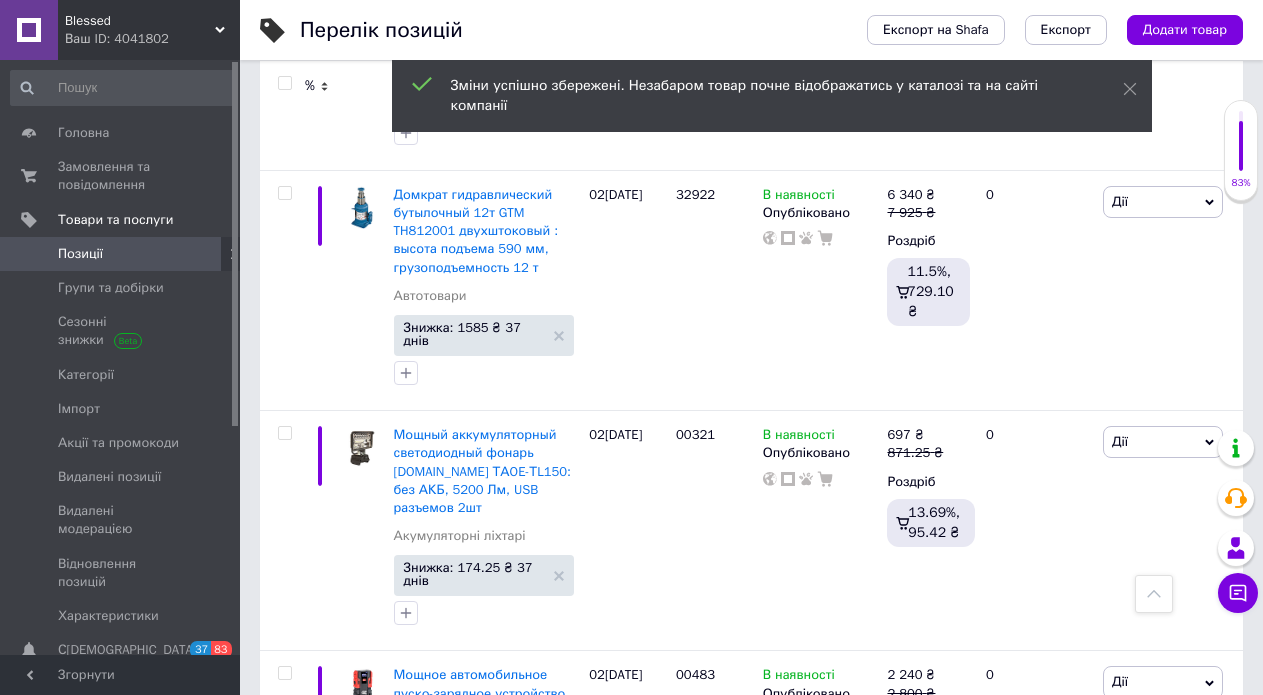 type on "2775" 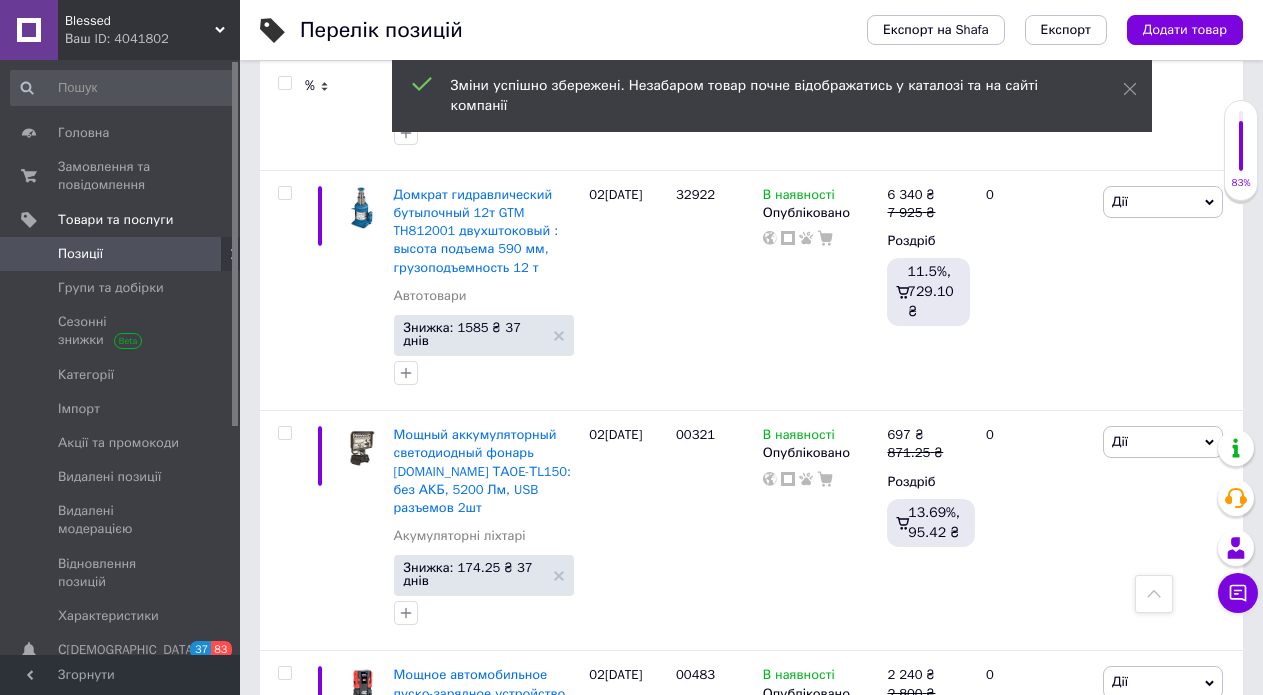 click on "3015" at bounding box center [1041, 872] 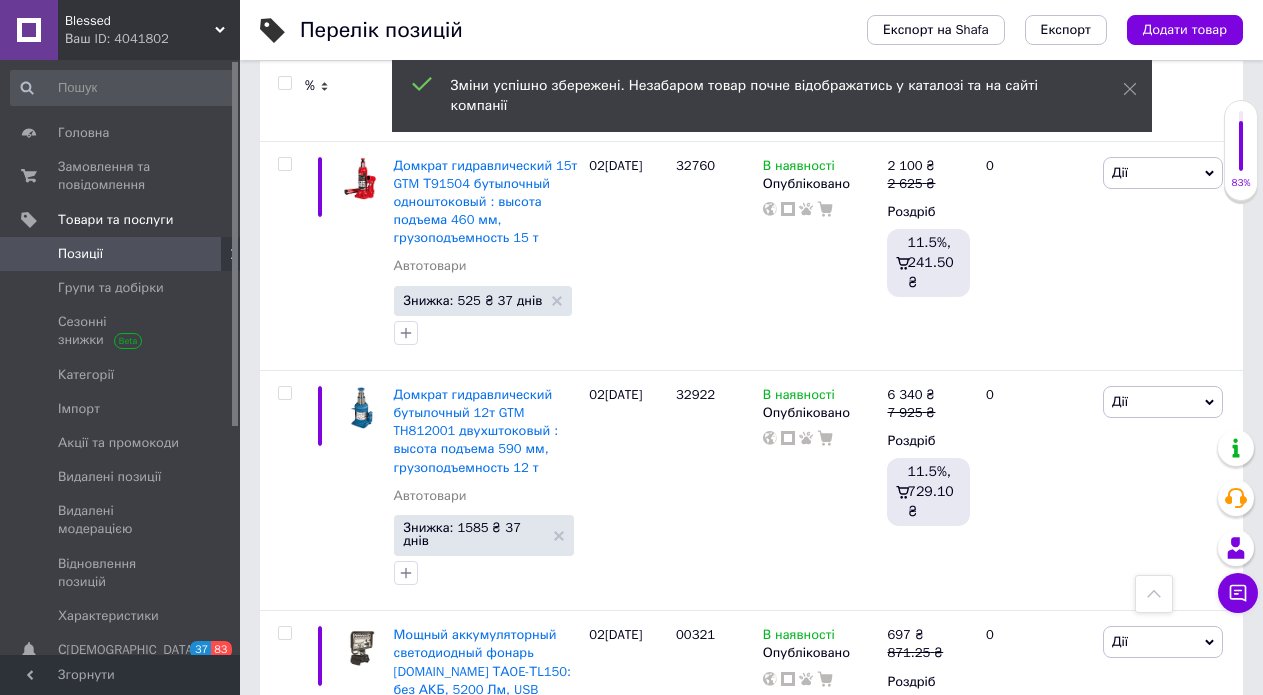 type on "3515" 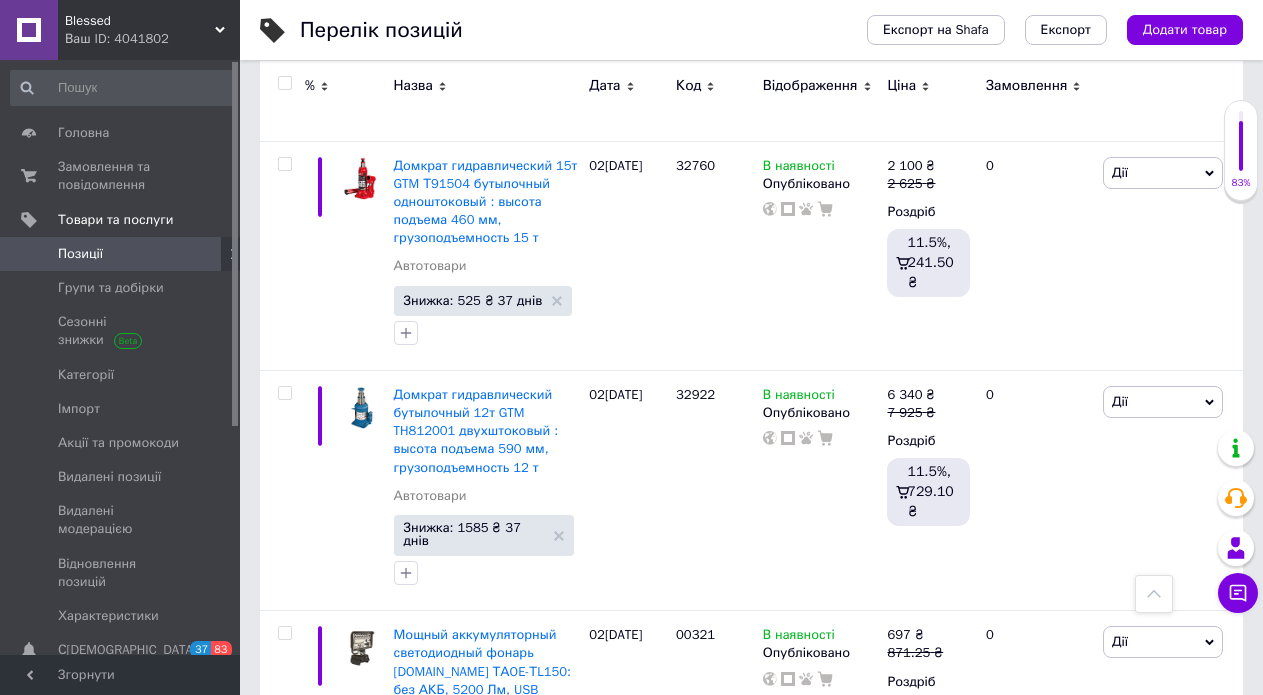 click on "3000" at bounding box center [1041, 861] 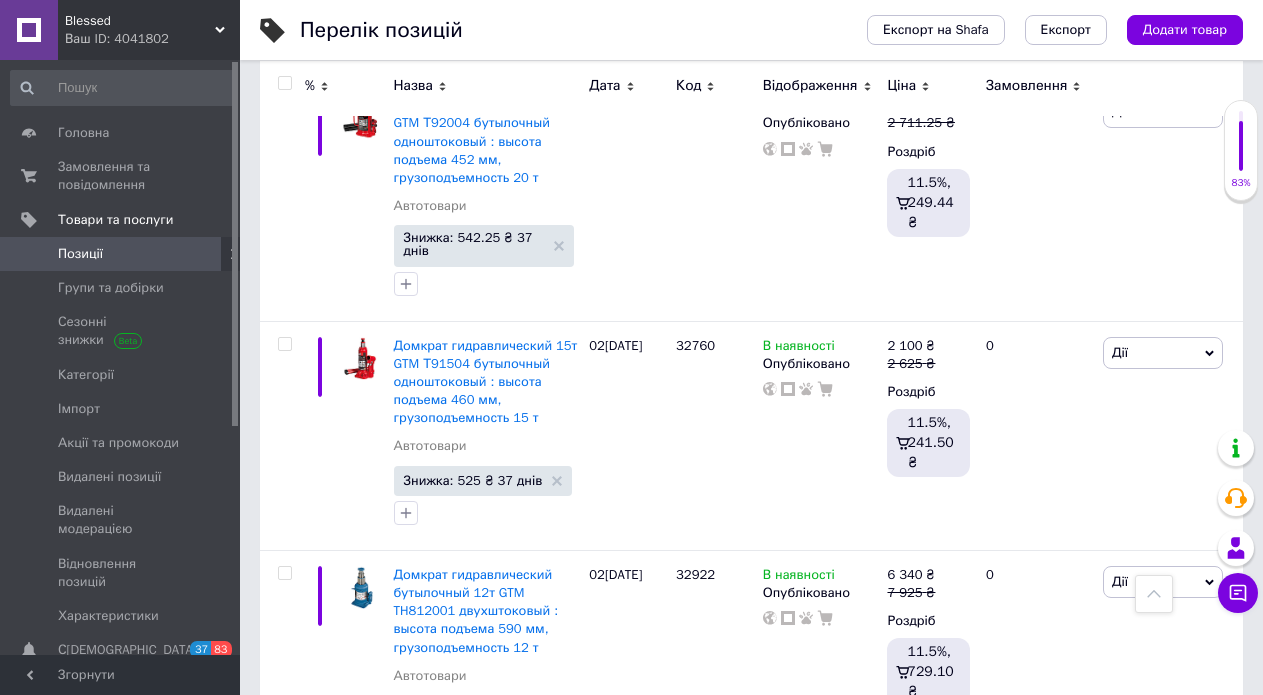 scroll, scrollTop: 19442, scrollLeft: 0, axis: vertical 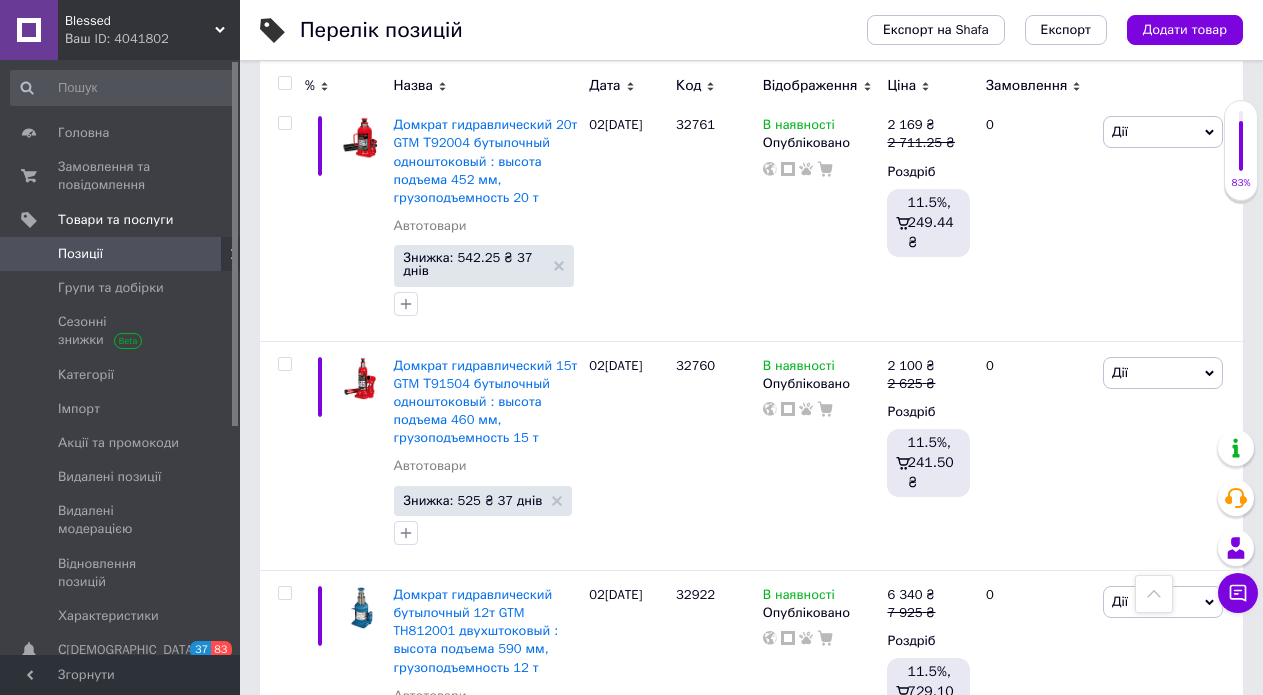 type on "3200" 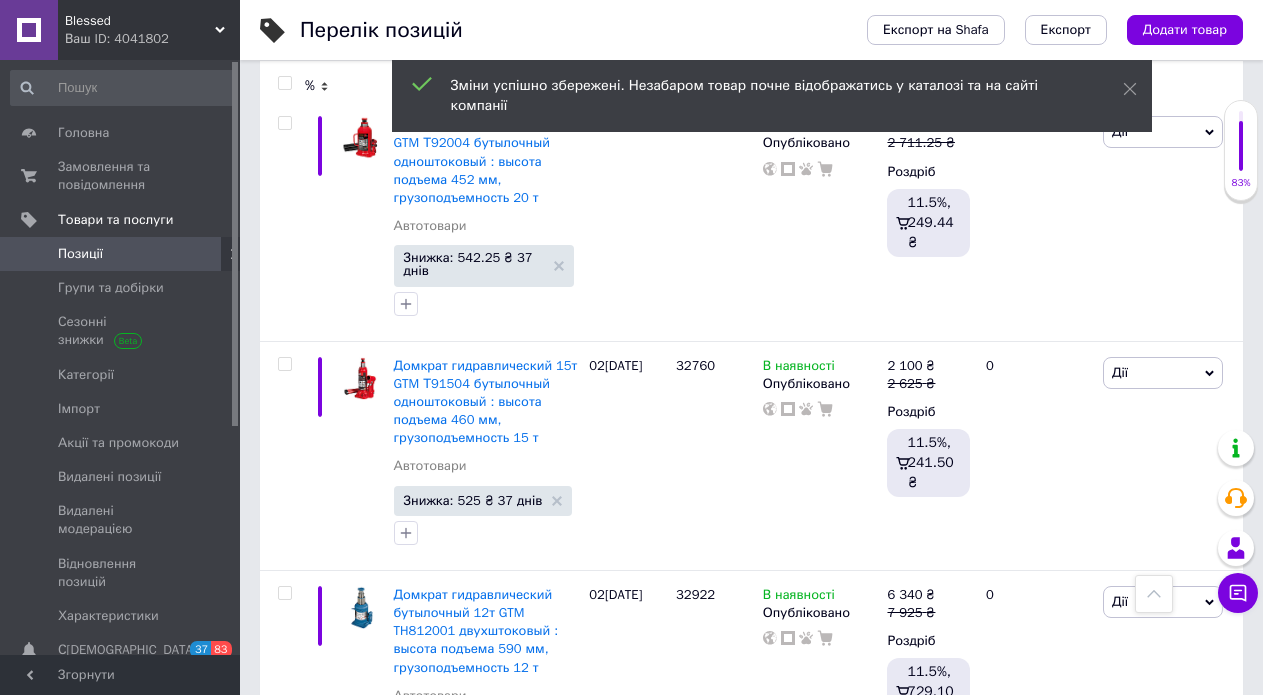 click on "871.25" at bounding box center [1047, 821] 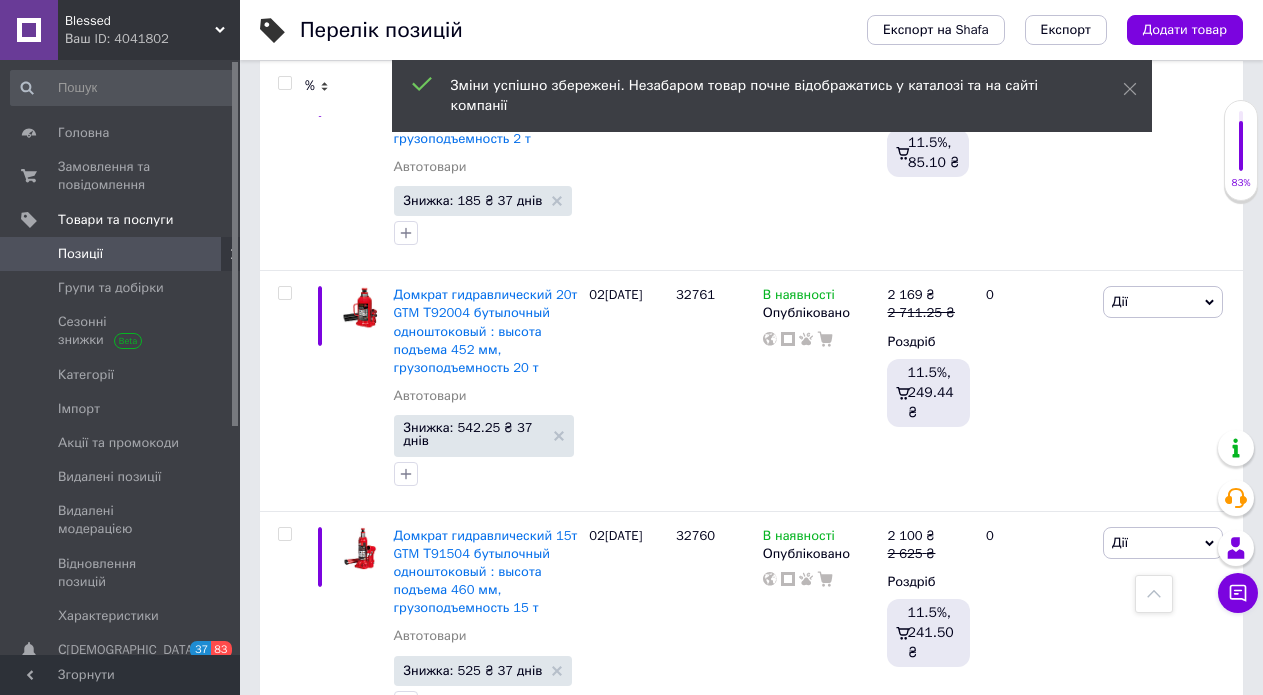 scroll, scrollTop: 19242, scrollLeft: 0, axis: vertical 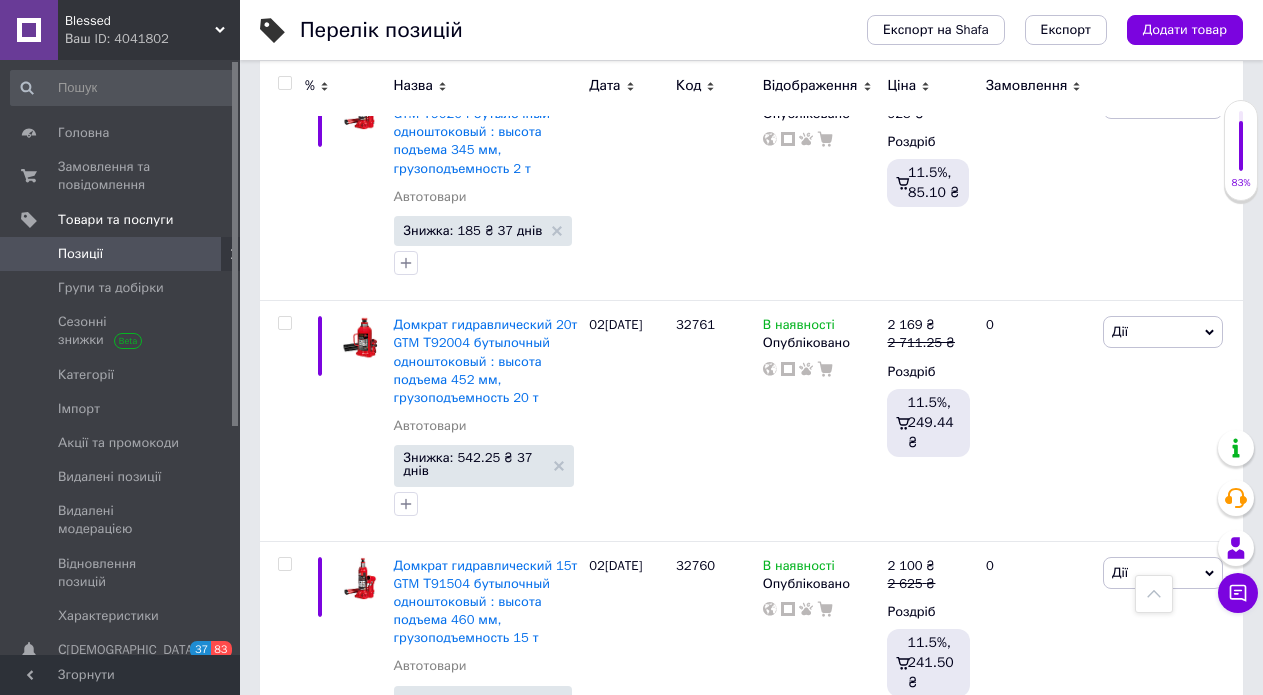 type on "1071.25" 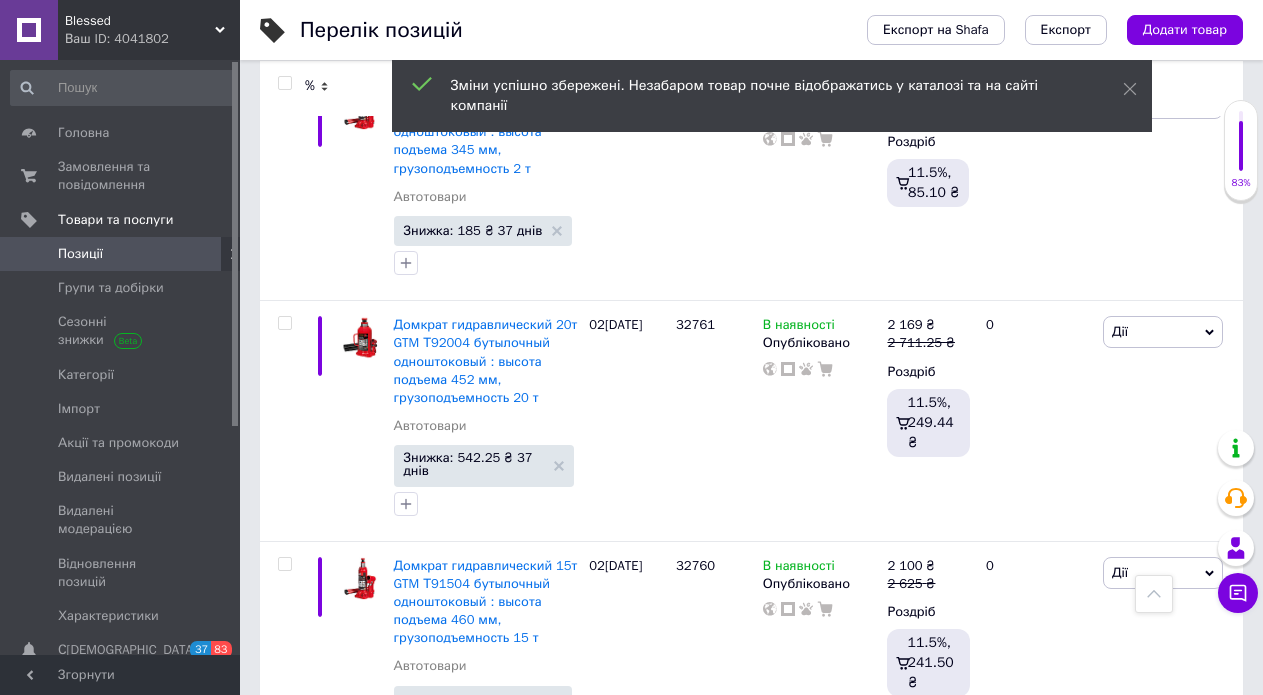click on "7925" at bounding box center (1041, 781) 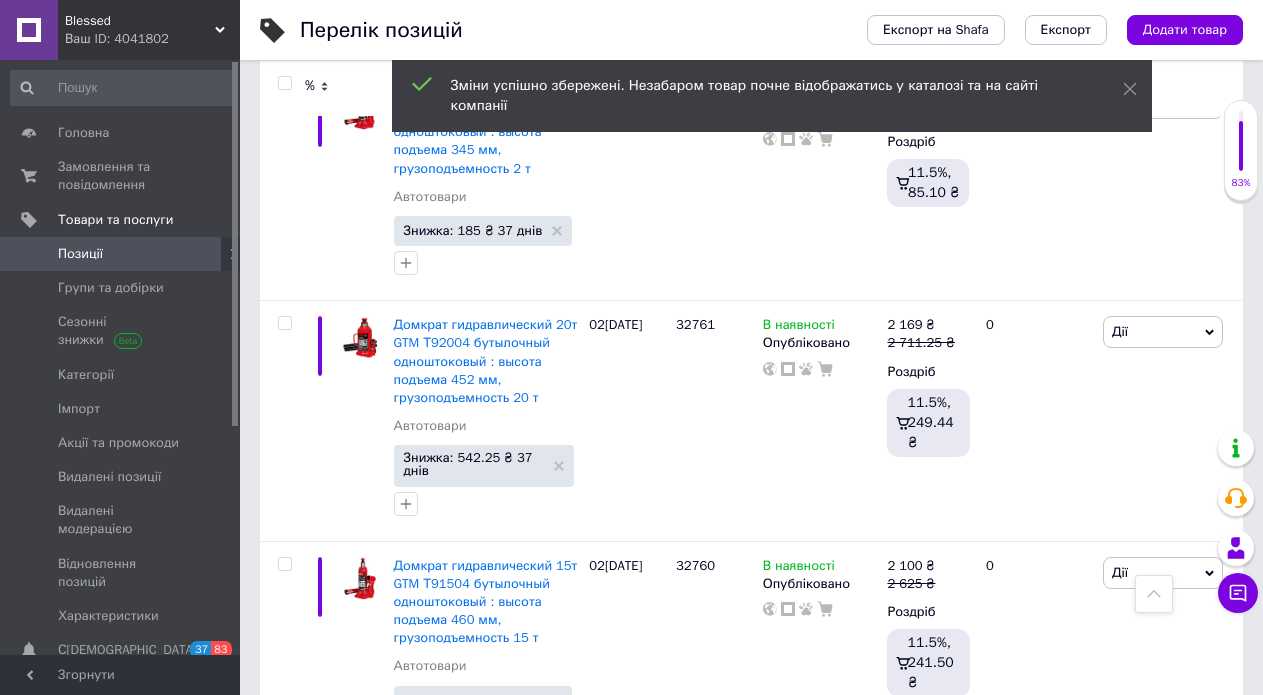 click on "7925" at bounding box center (1041, 781) 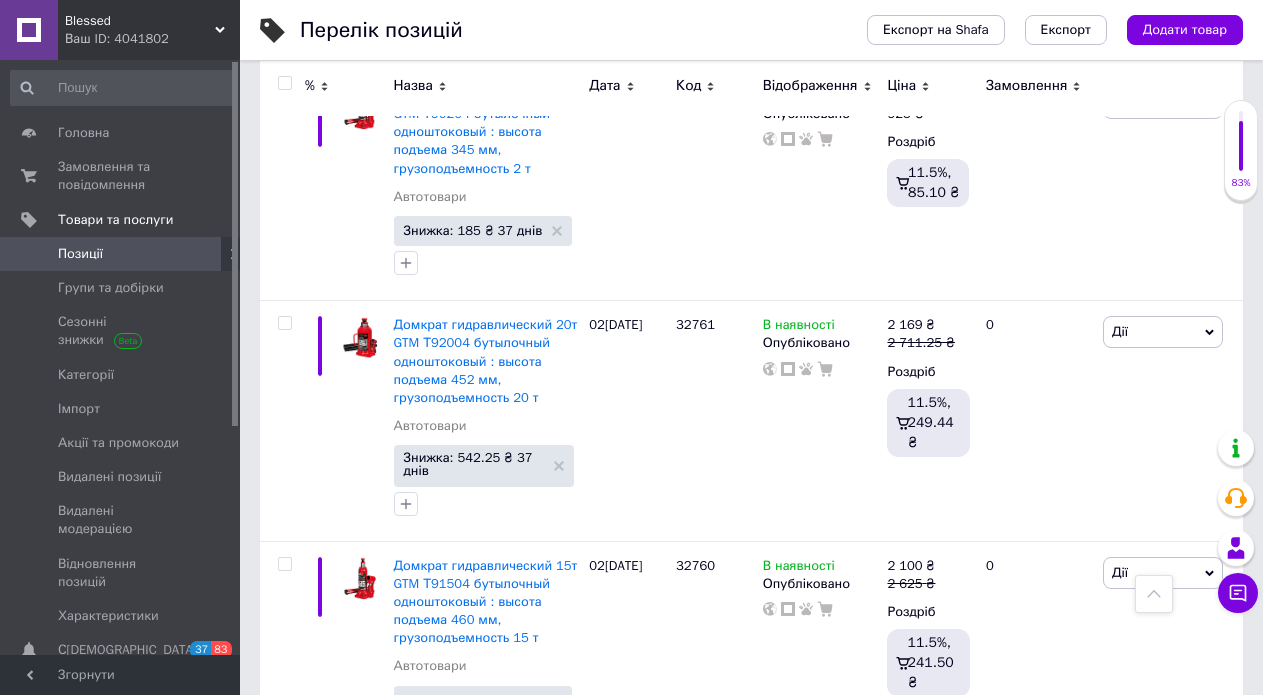 drag, startPoint x: 978, startPoint y: 266, endPoint x: 991, endPoint y: 268, distance: 13.152946 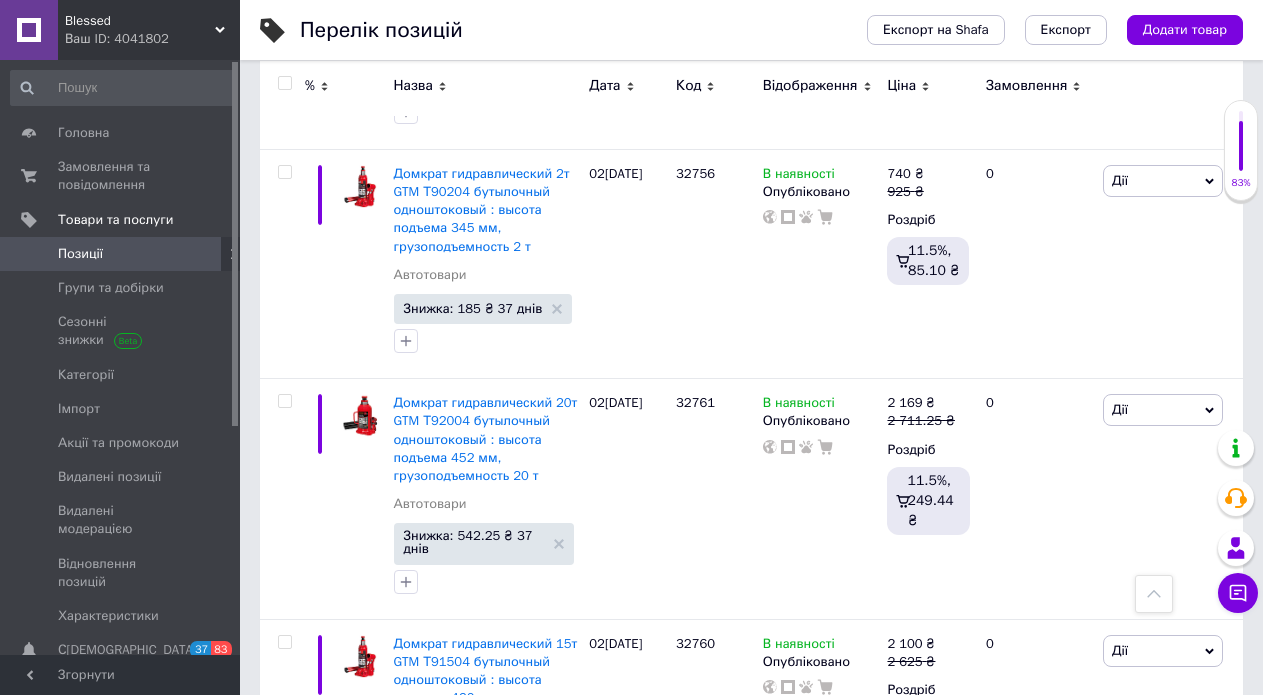 scroll, scrollTop: 19042, scrollLeft: 0, axis: vertical 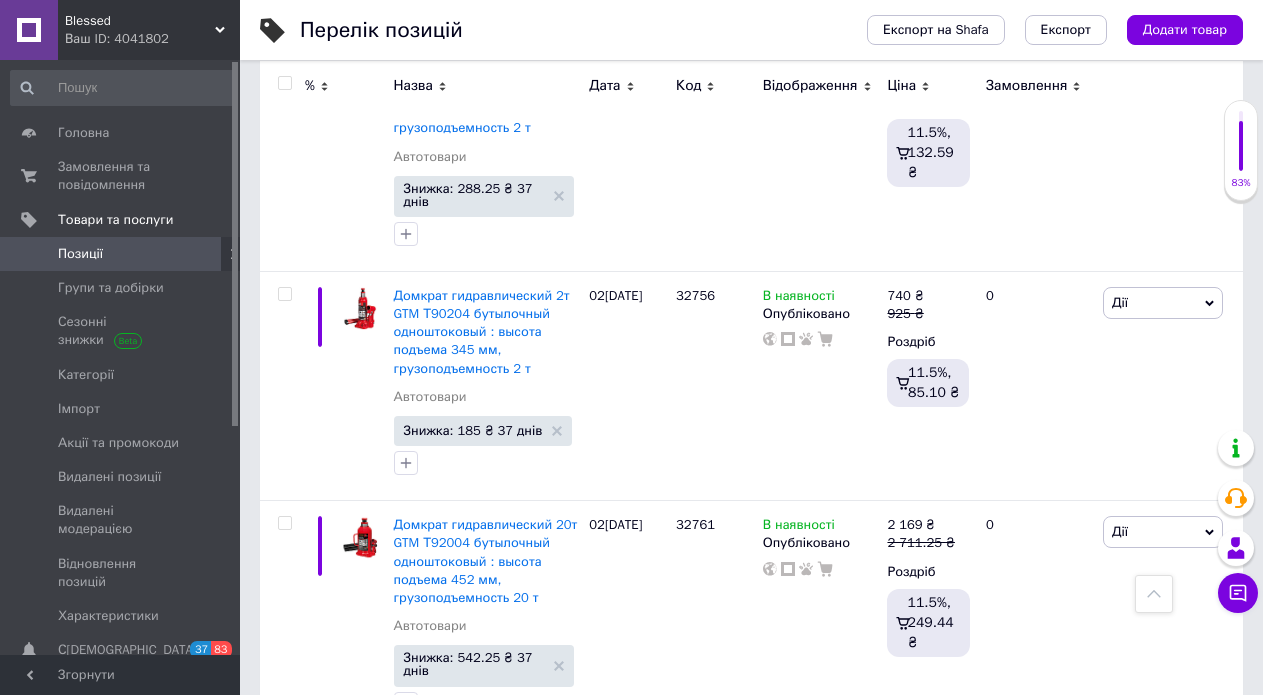 type on "8225" 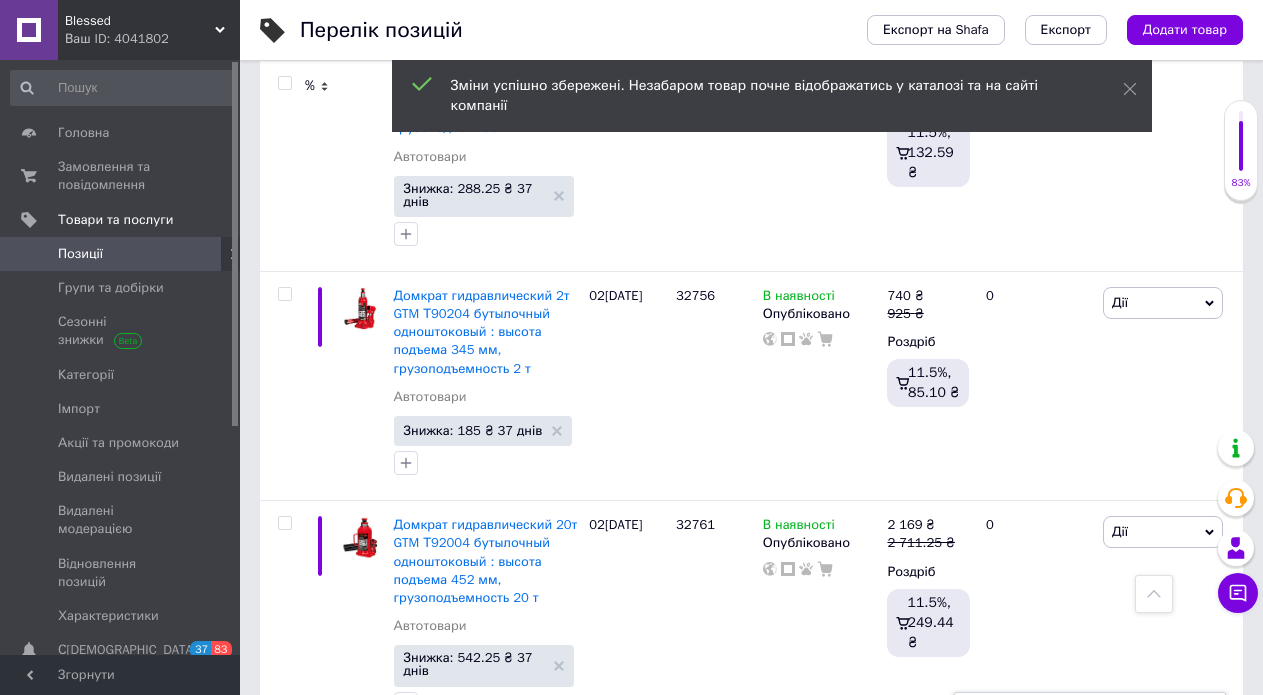 click on "2625" at bounding box center (1041, 751) 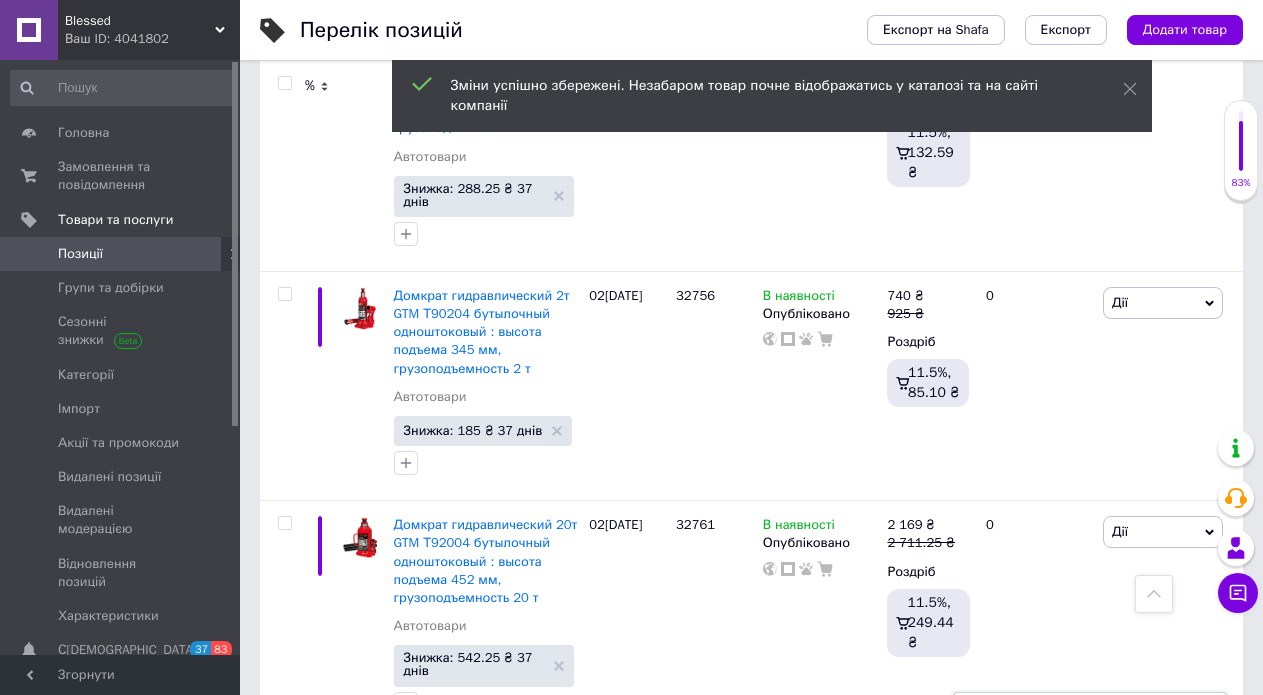 click on "2925" at bounding box center (1041, 751) 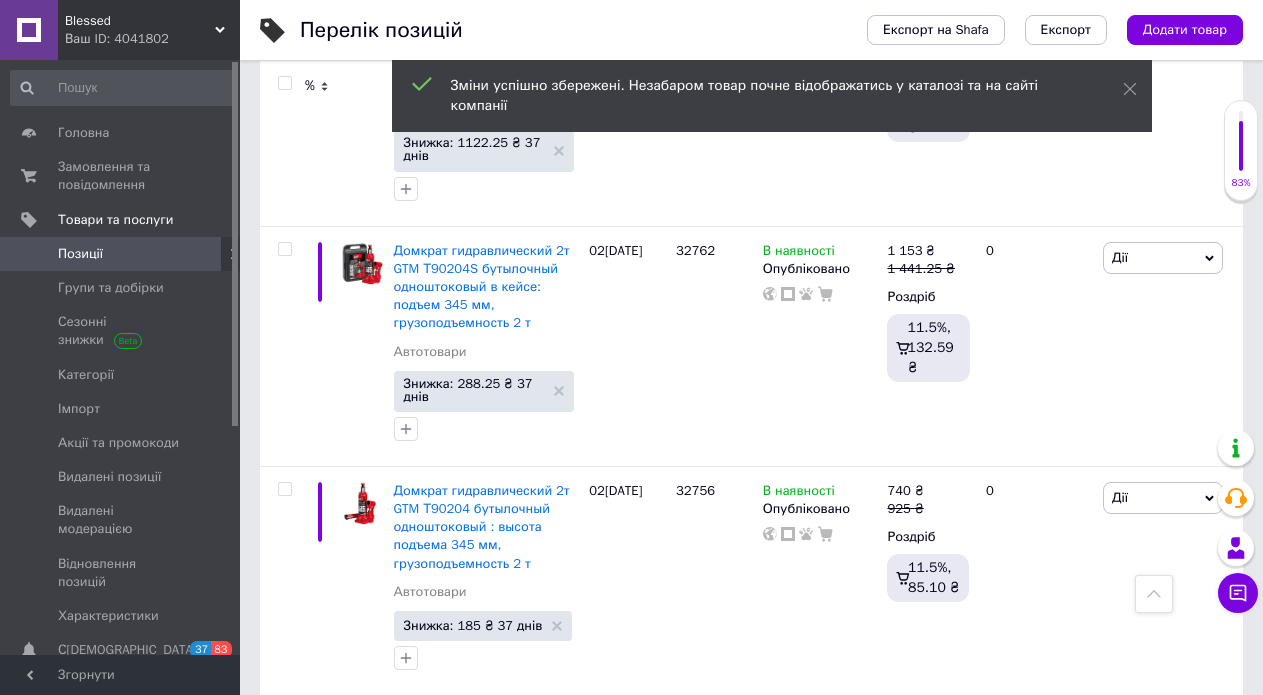 scroll, scrollTop: 18842, scrollLeft: 0, axis: vertical 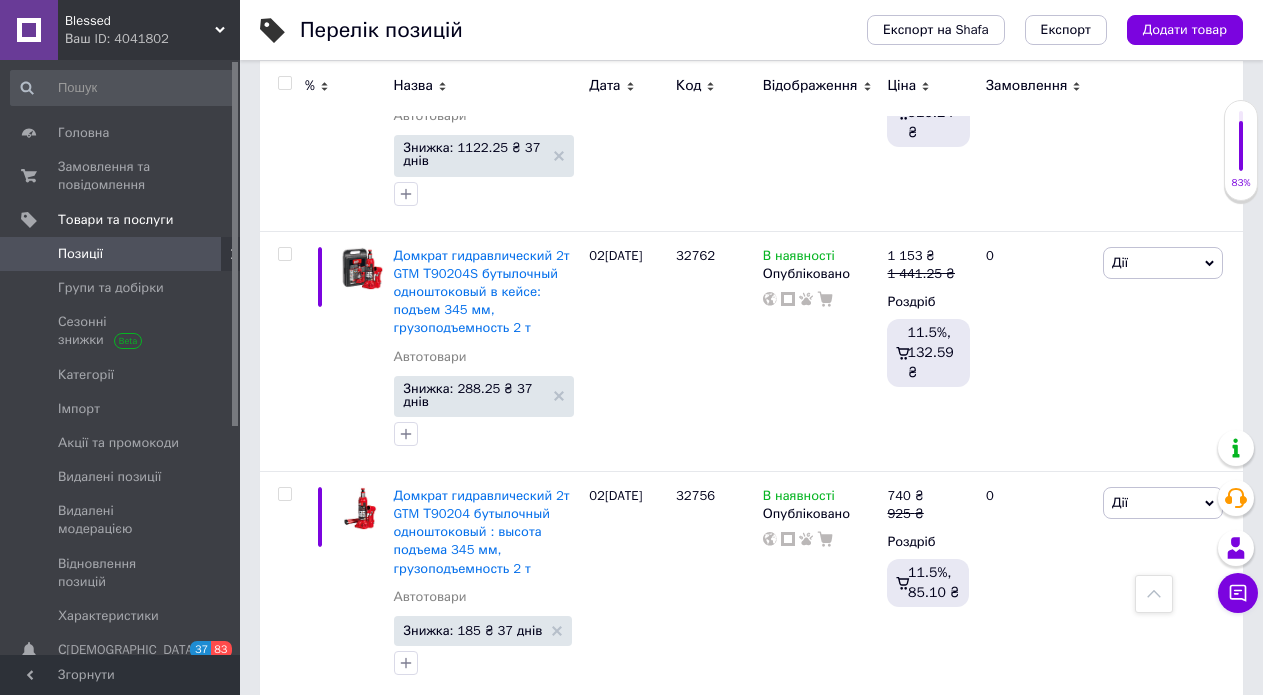type on "2995" 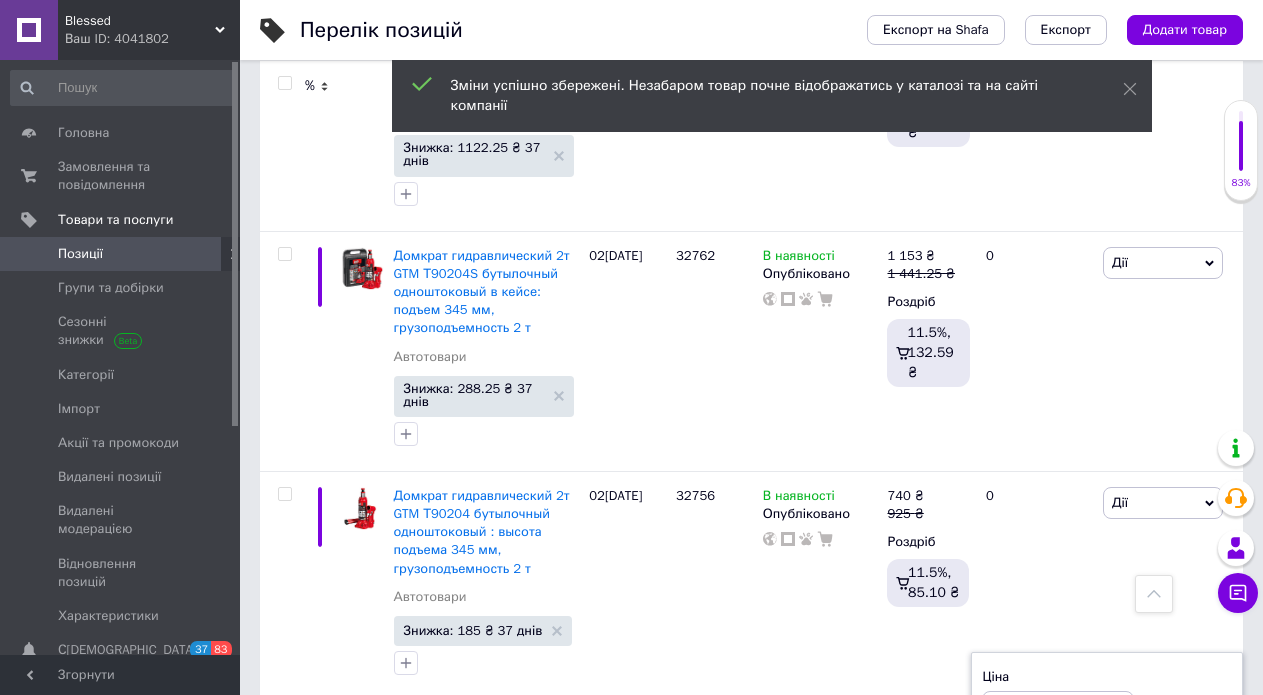 click on "2711.25" at bounding box center [1058, 711] 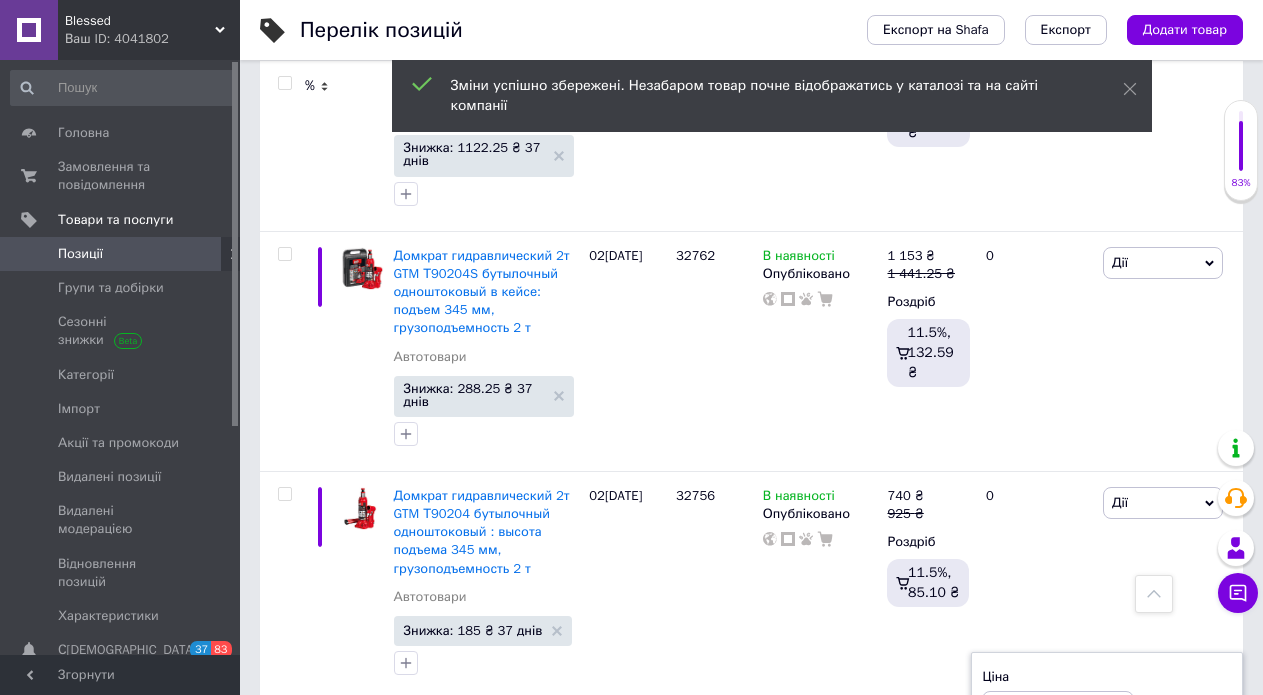 click on "2711.25" at bounding box center (1058, 711) 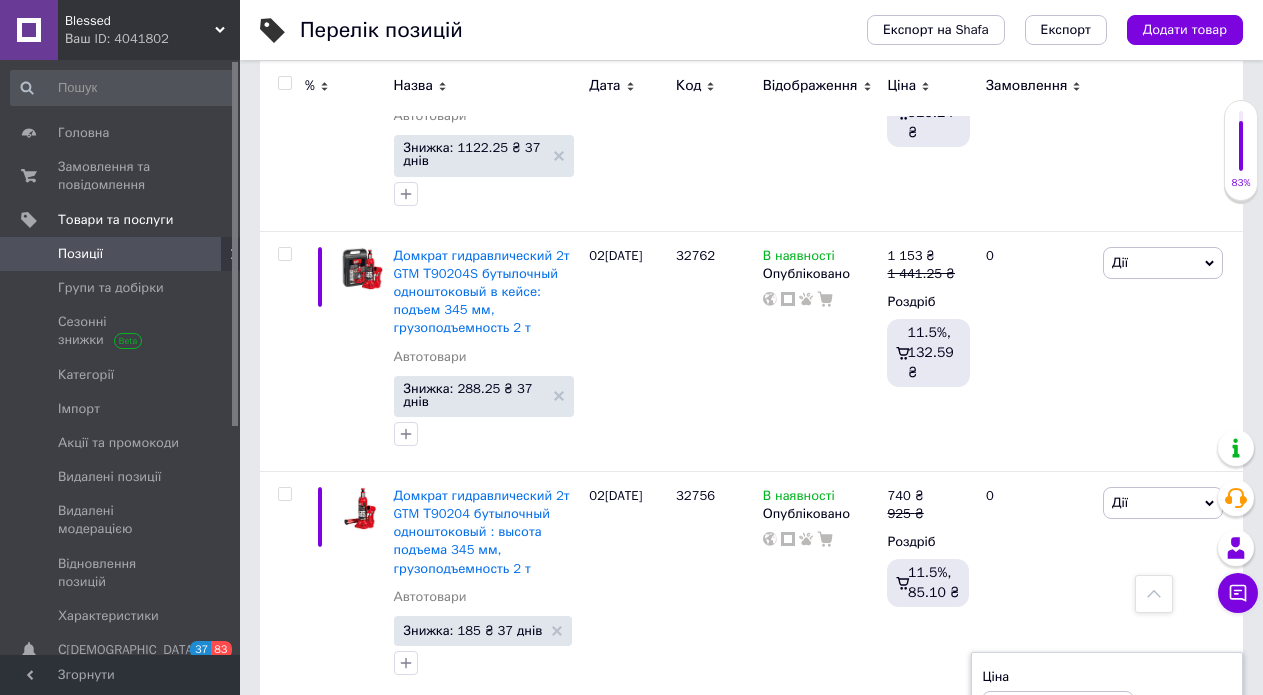 click on "2711.25" at bounding box center [1058, 711] 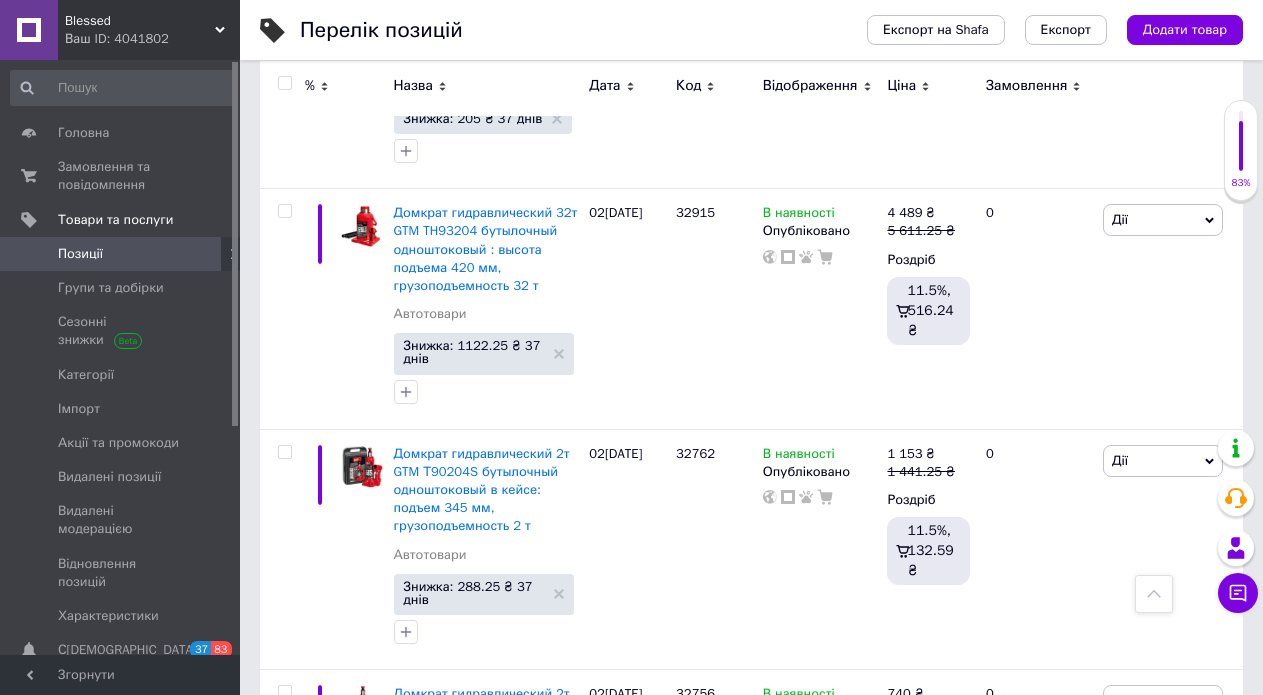 scroll, scrollTop: 18642, scrollLeft: 0, axis: vertical 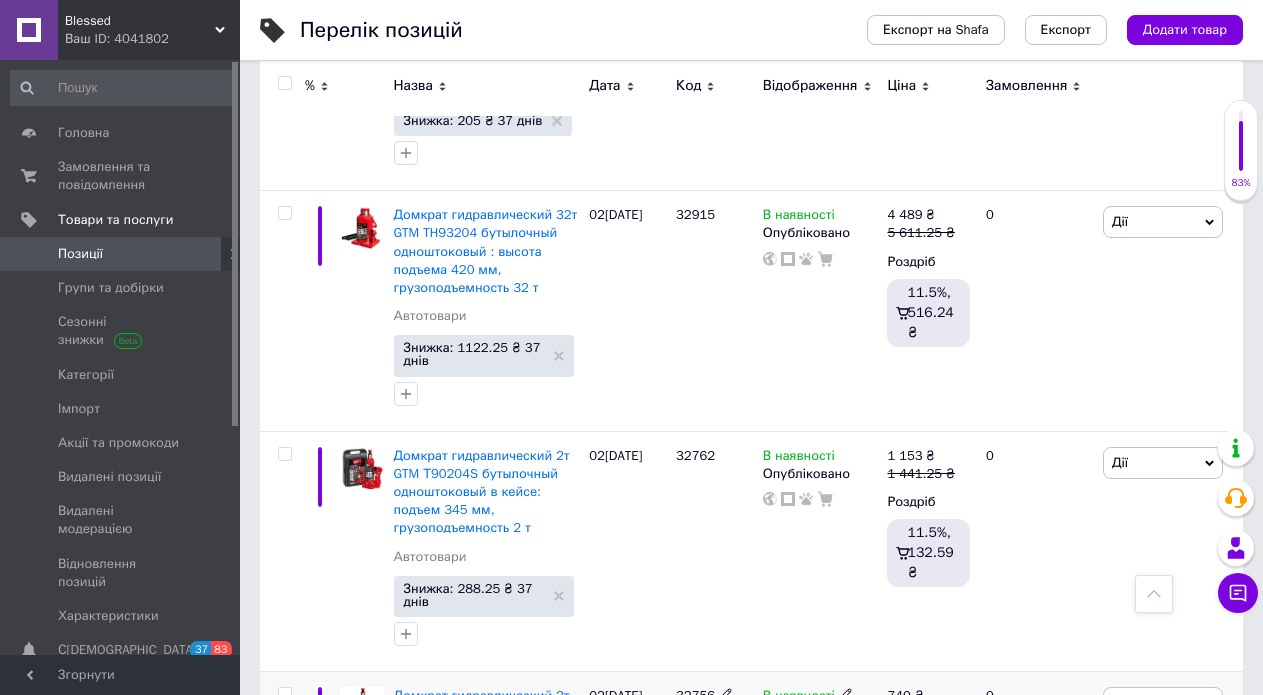 type on "3211.25" 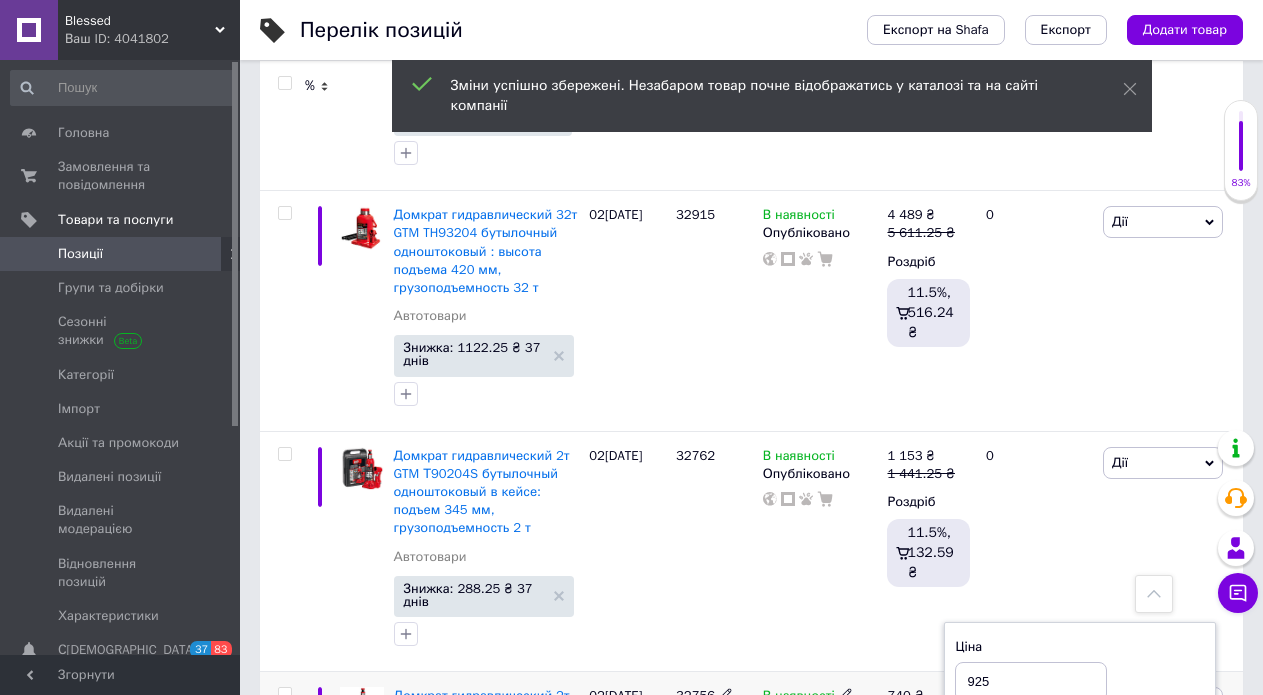 click on "925" at bounding box center [1031, 682] 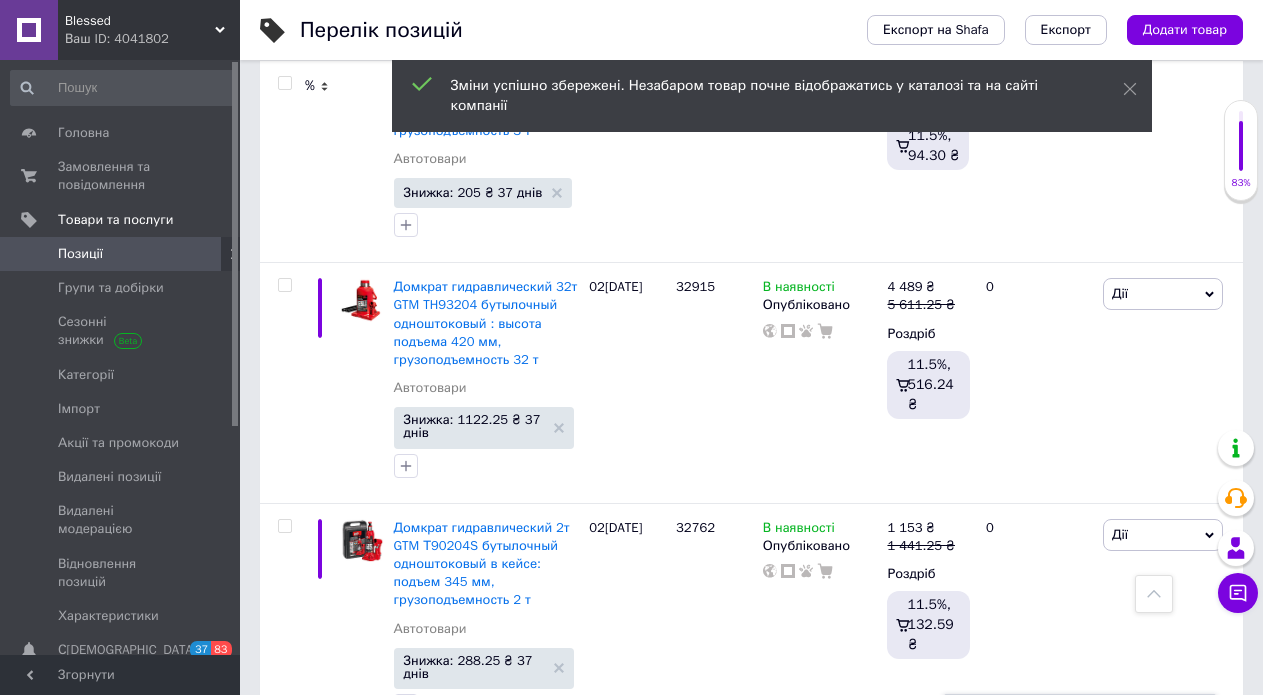 scroll, scrollTop: 18442, scrollLeft: 0, axis: vertical 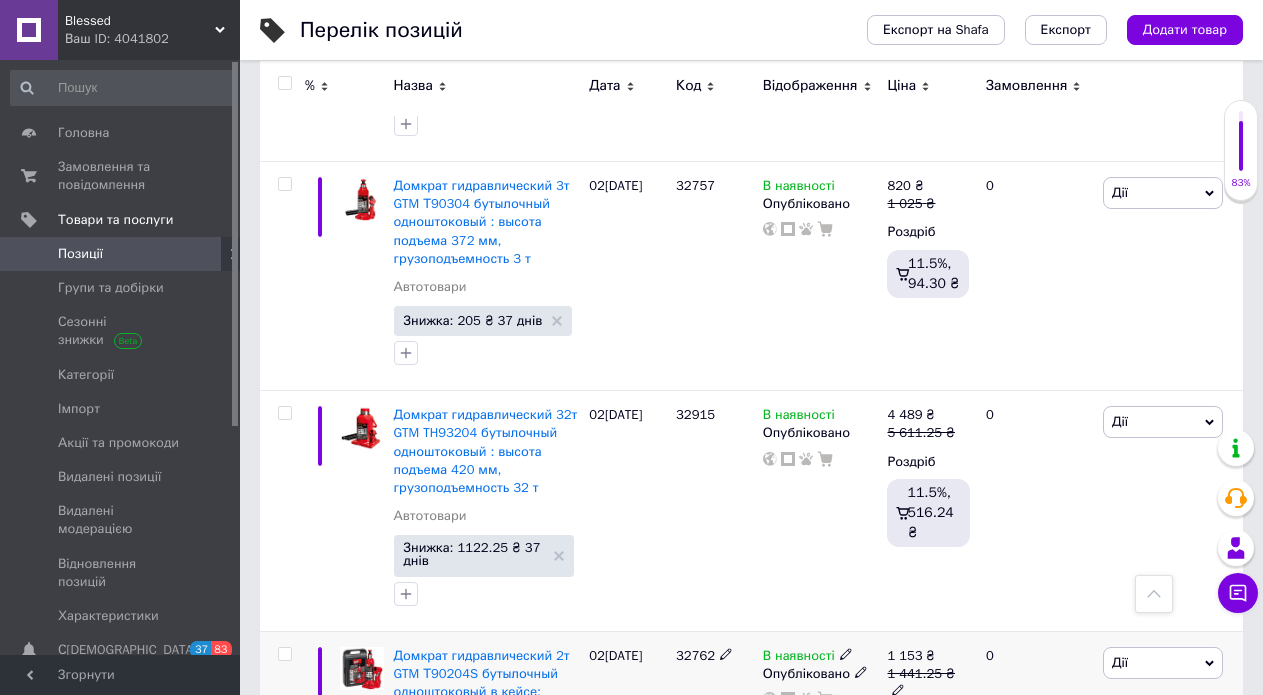 type on "1325" 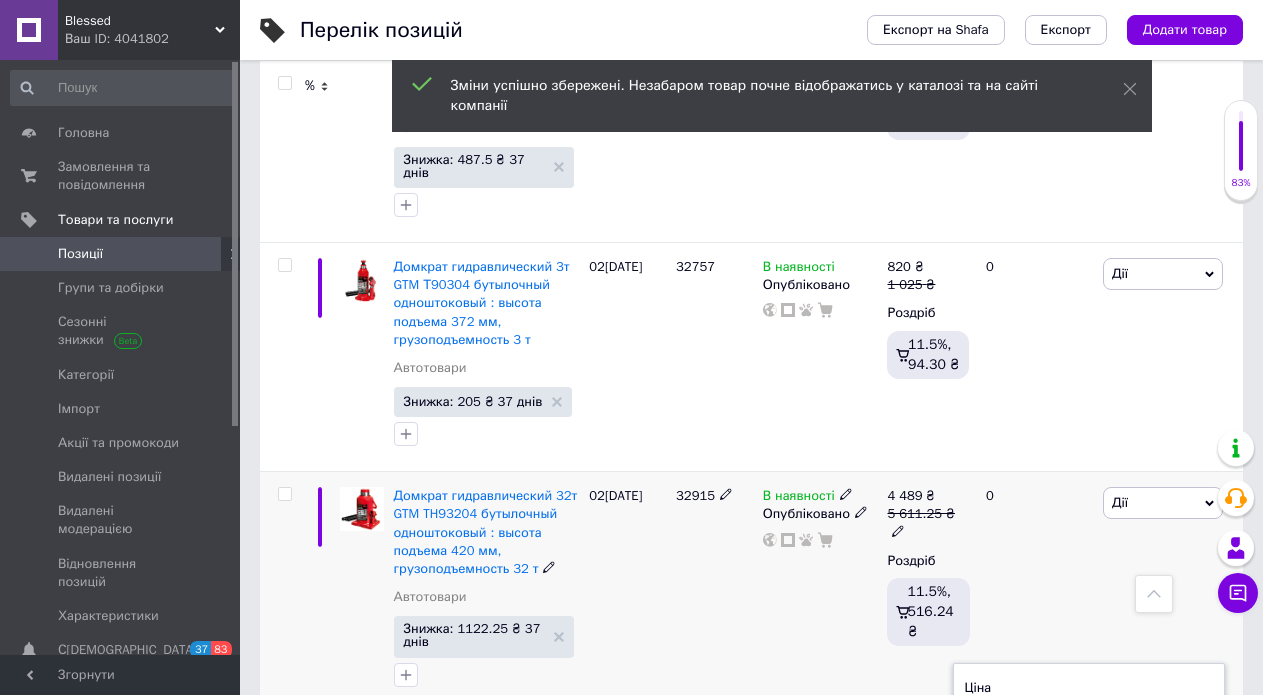 scroll, scrollTop: 18242, scrollLeft: 0, axis: vertical 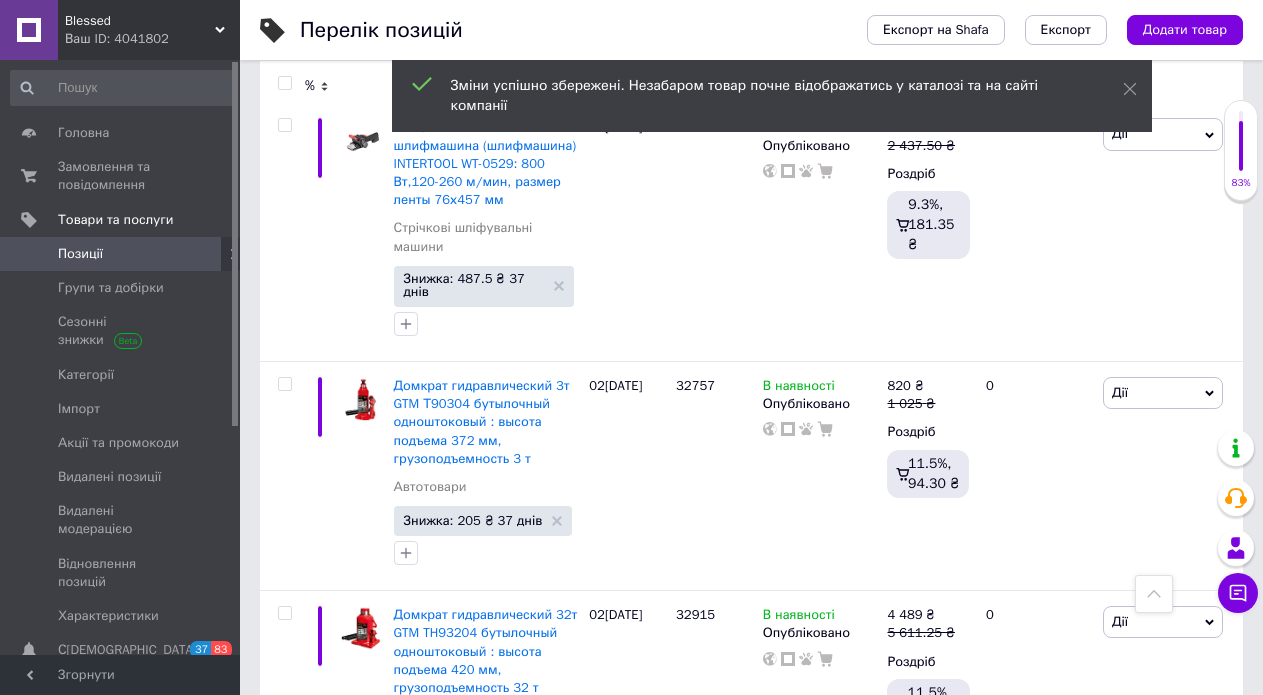 click on "1441.25" at bounding box center [1058, 841] 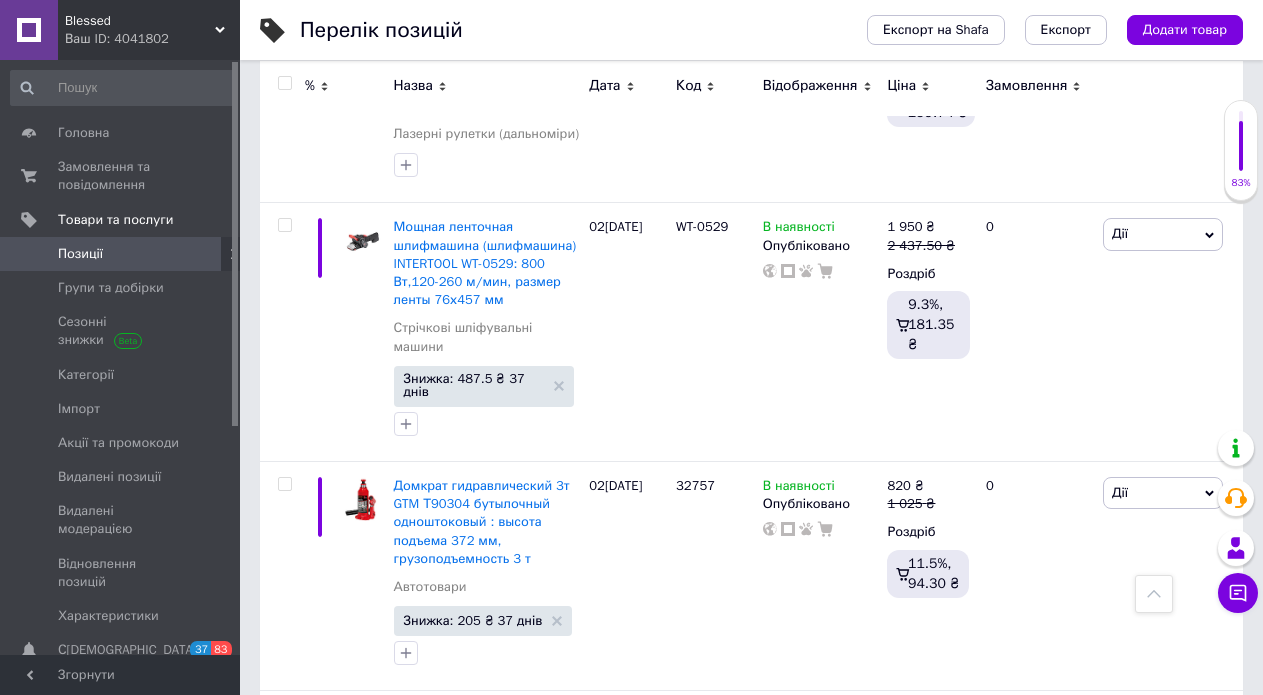 scroll, scrollTop: 18042, scrollLeft: 0, axis: vertical 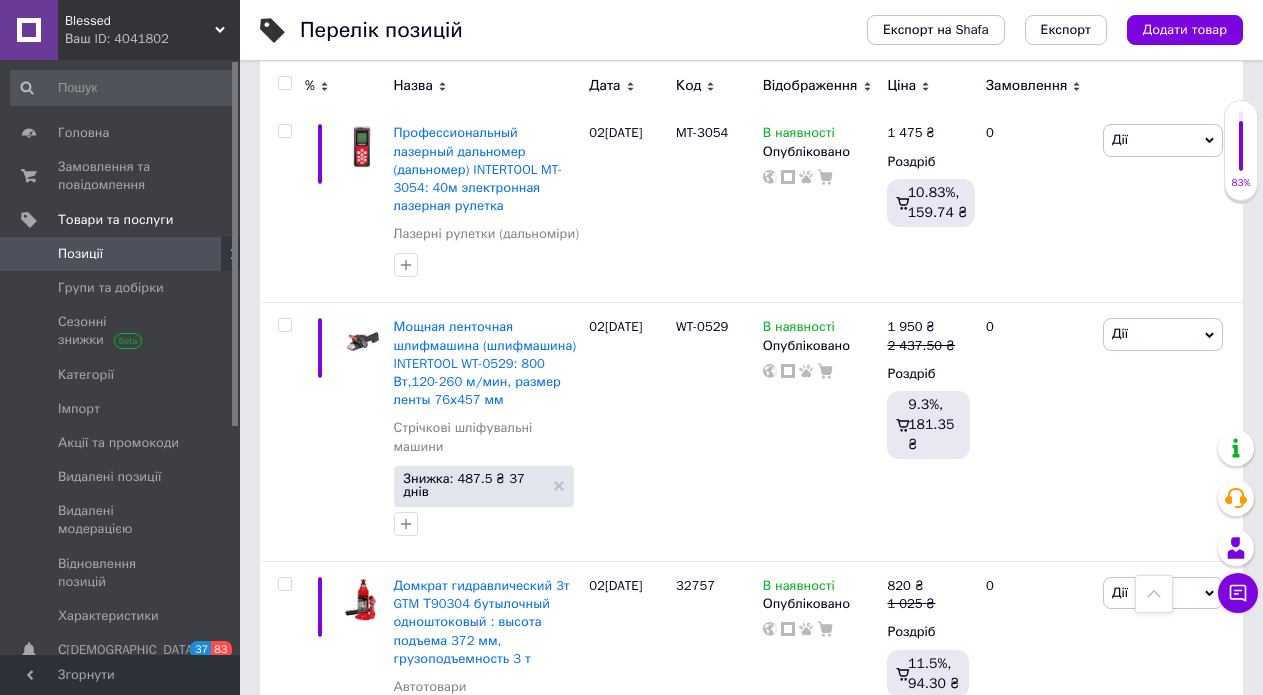 type on "1941.25" 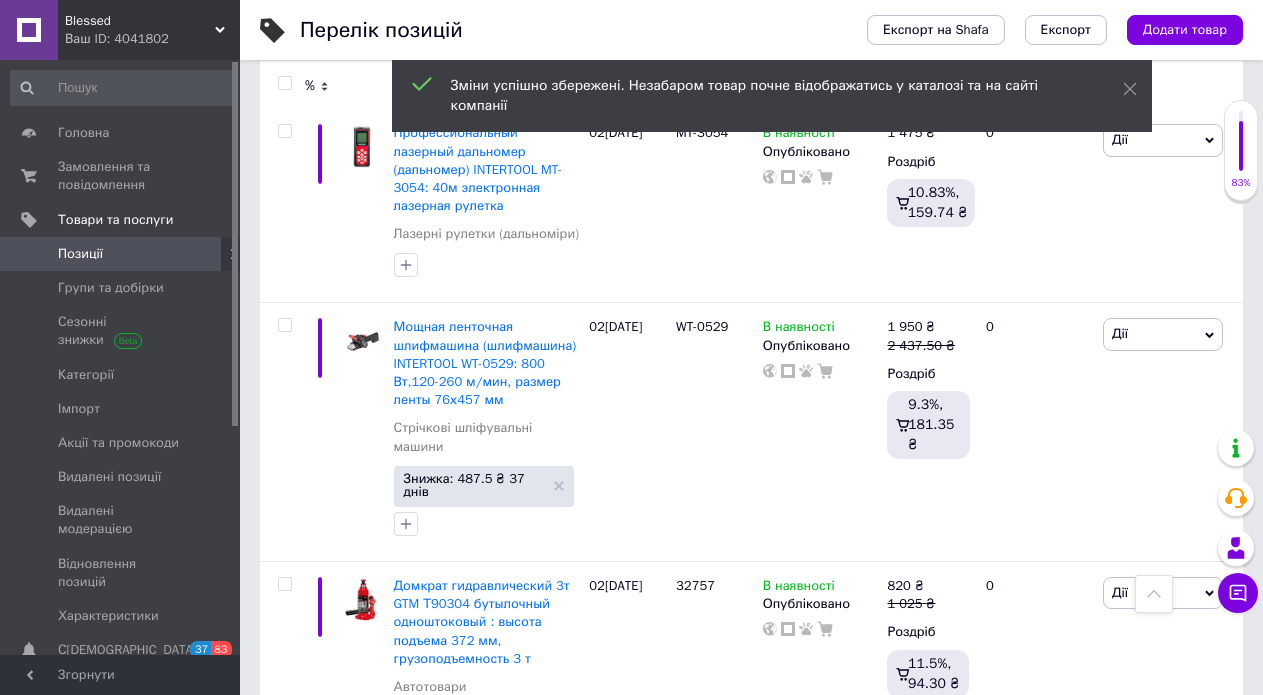 drag, startPoint x: 1008, startPoint y: 290, endPoint x: 999, endPoint y: 301, distance: 14.21267 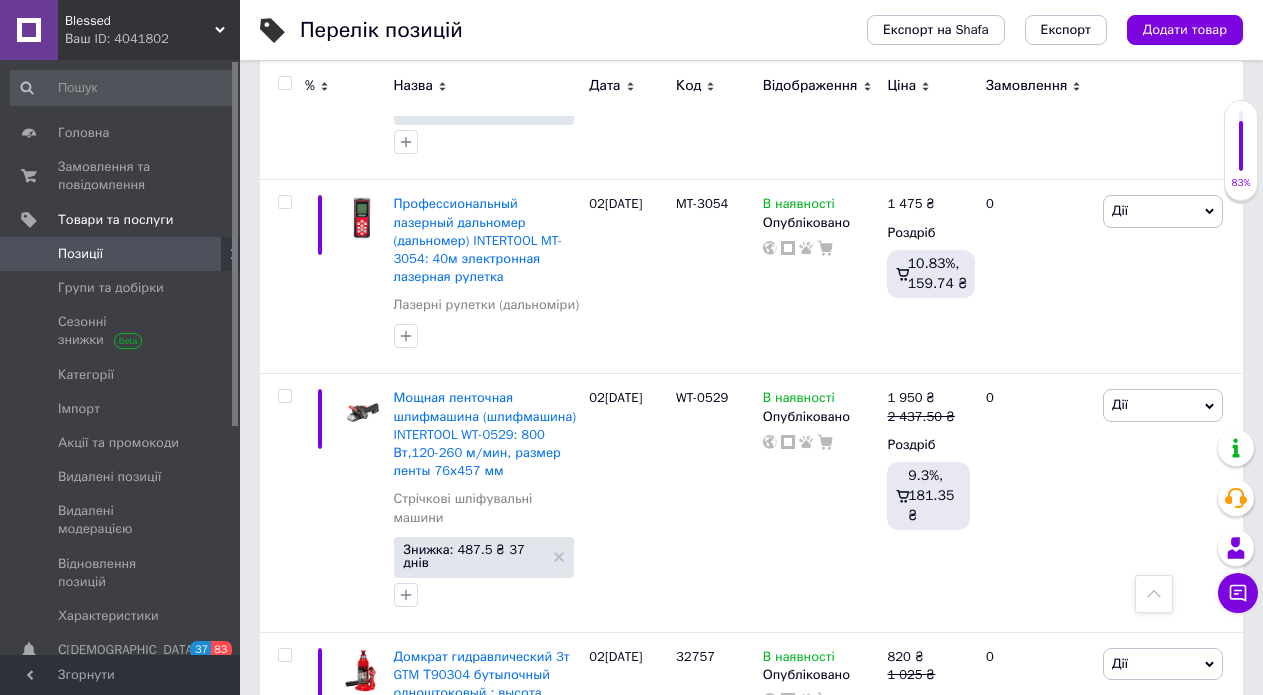 scroll, scrollTop: 17842, scrollLeft: 0, axis: vertical 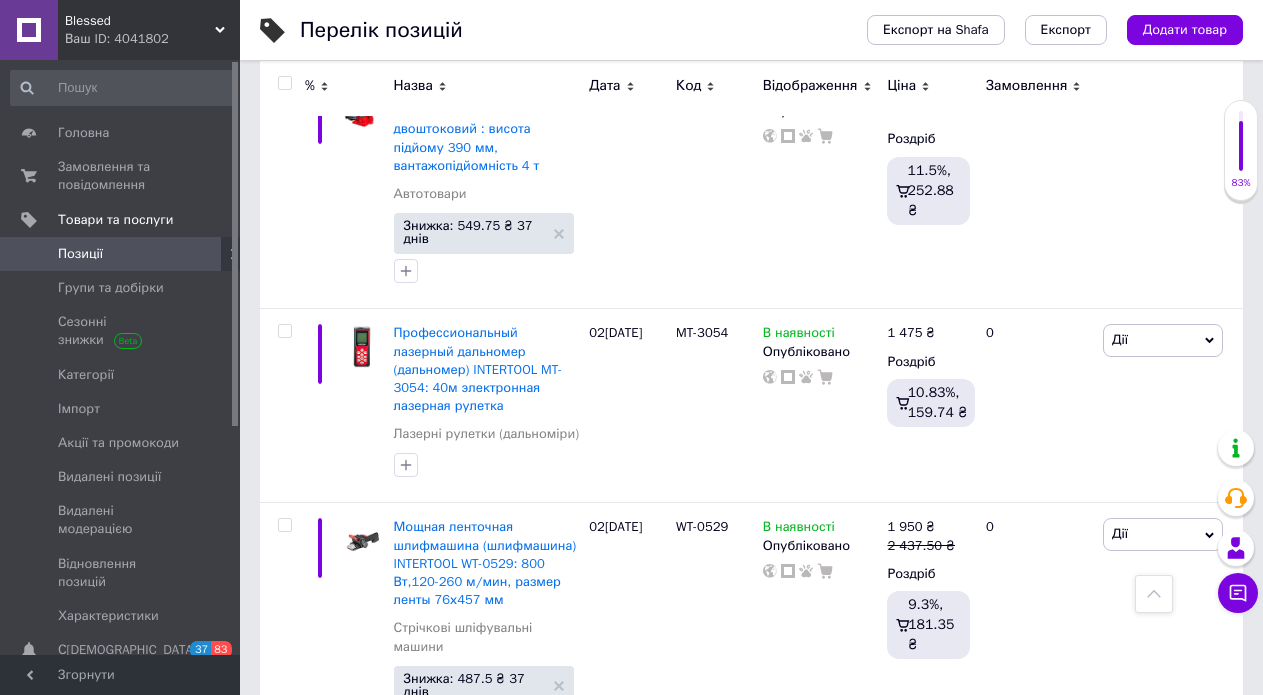 type on "5991.25" 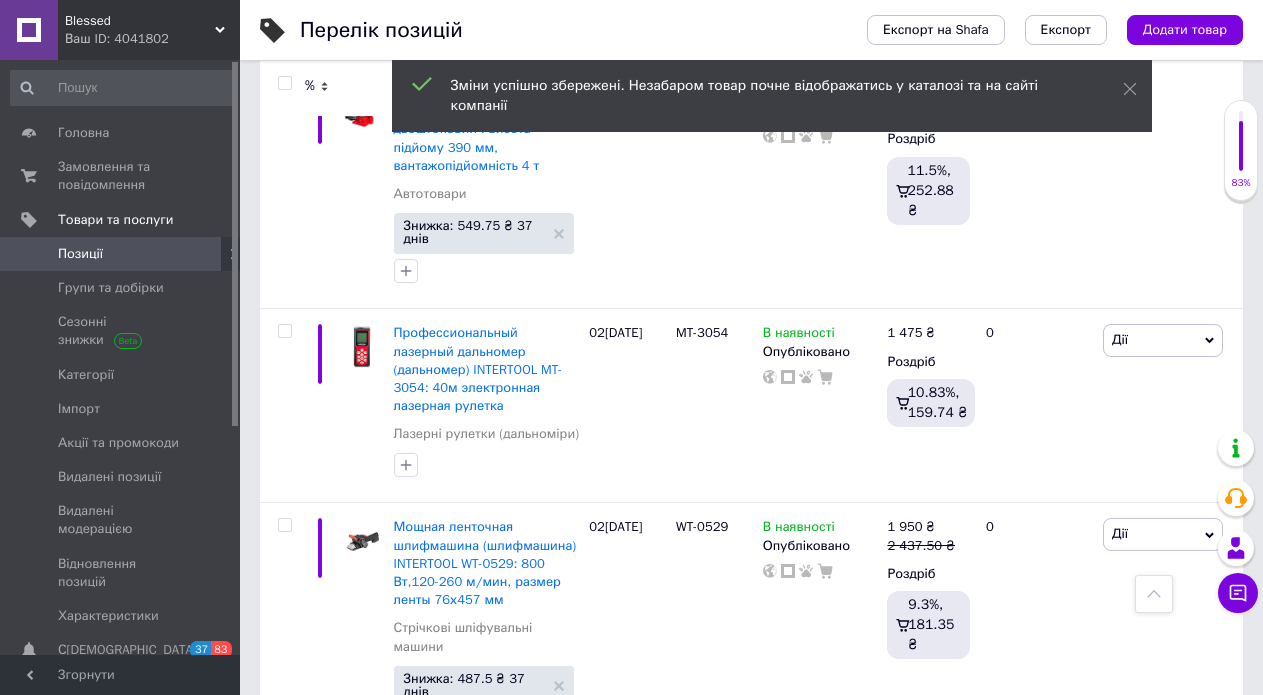 click on "1025" at bounding box center (1041, 772) 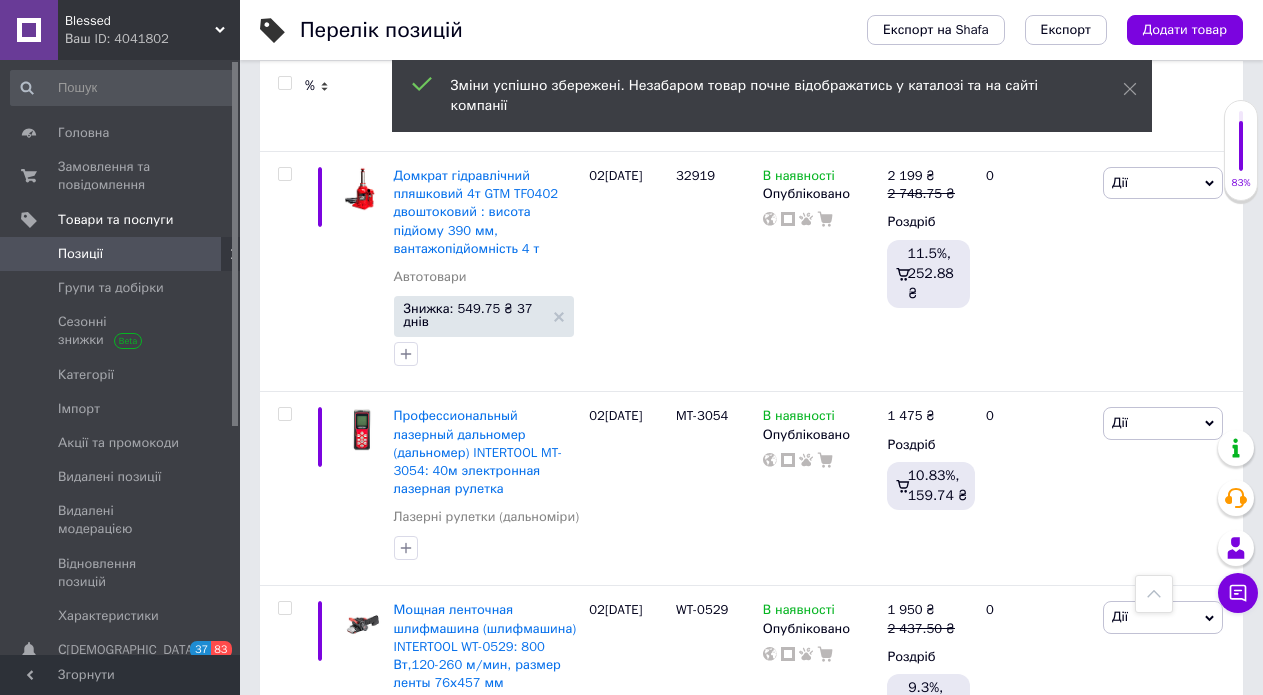 scroll, scrollTop: 17642, scrollLeft: 0, axis: vertical 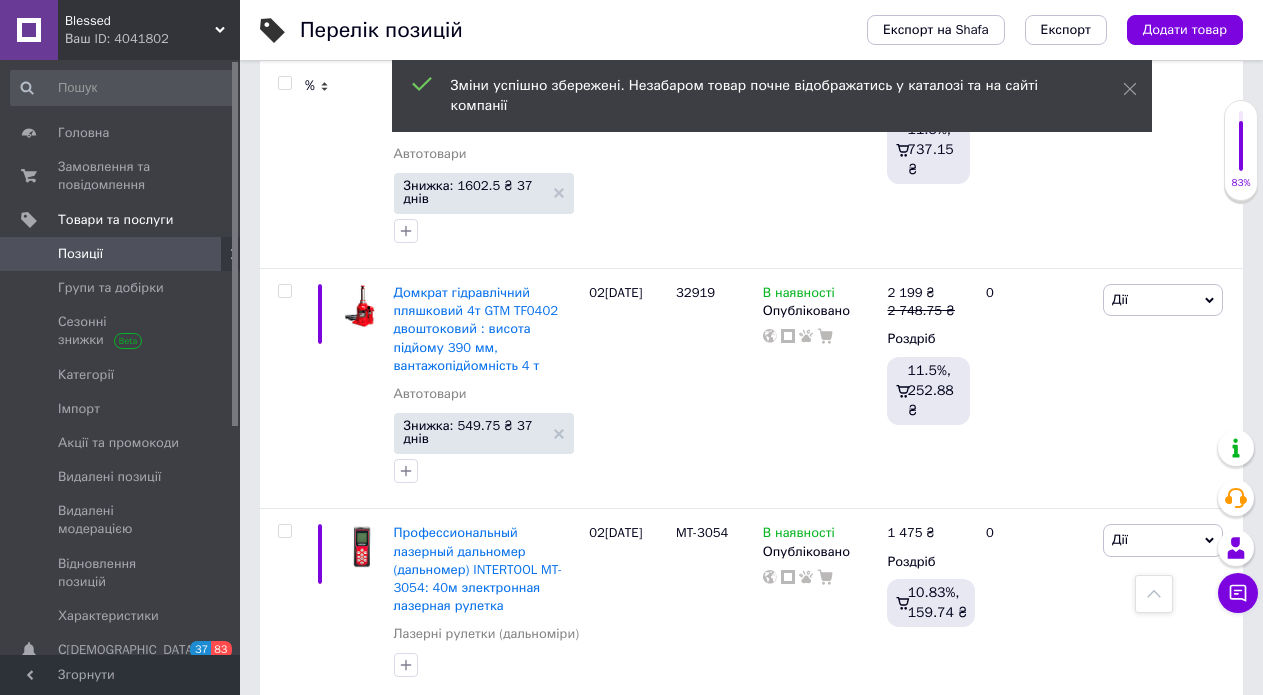 type on "1425" 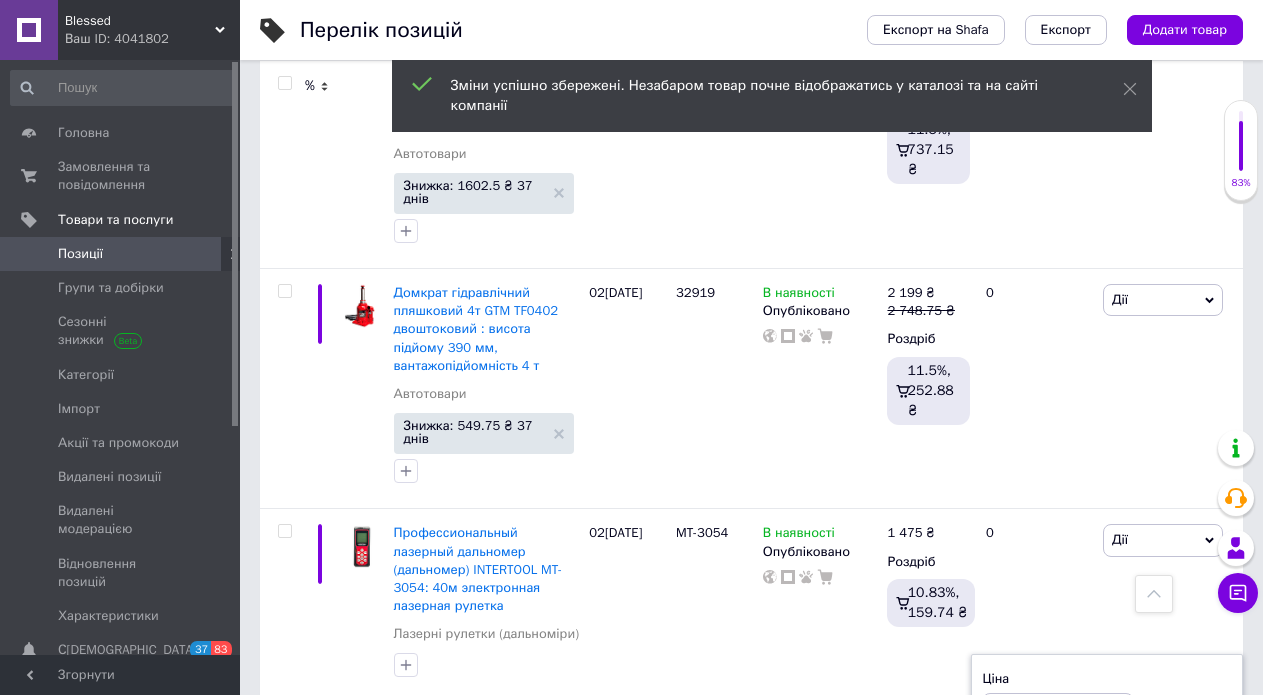 click on "2437.5" at bounding box center (1058, 713) 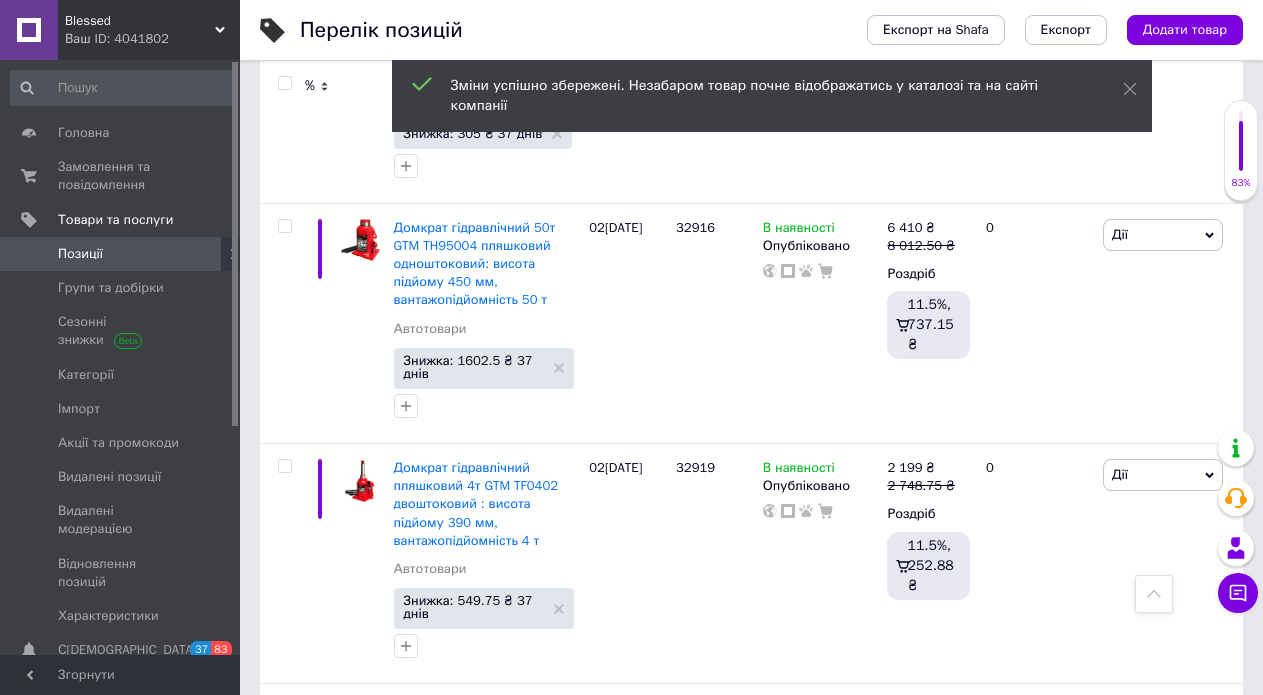 scroll, scrollTop: 17442, scrollLeft: 0, axis: vertical 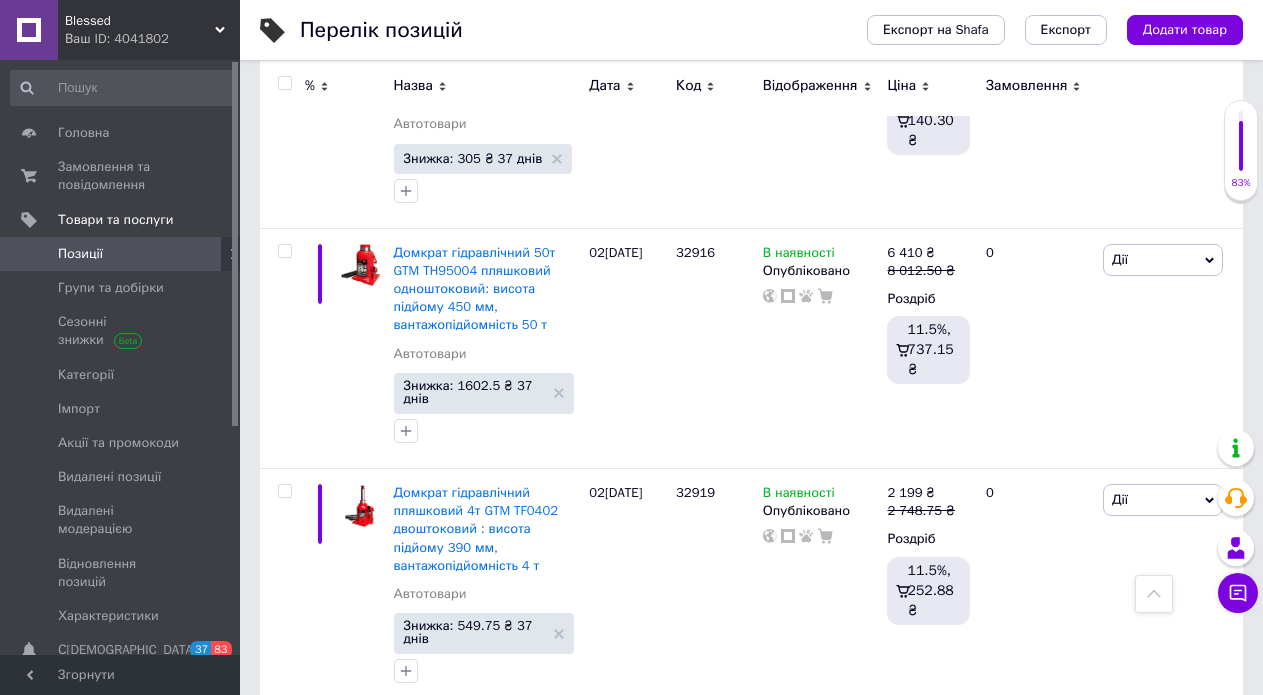 type on "2937.5" 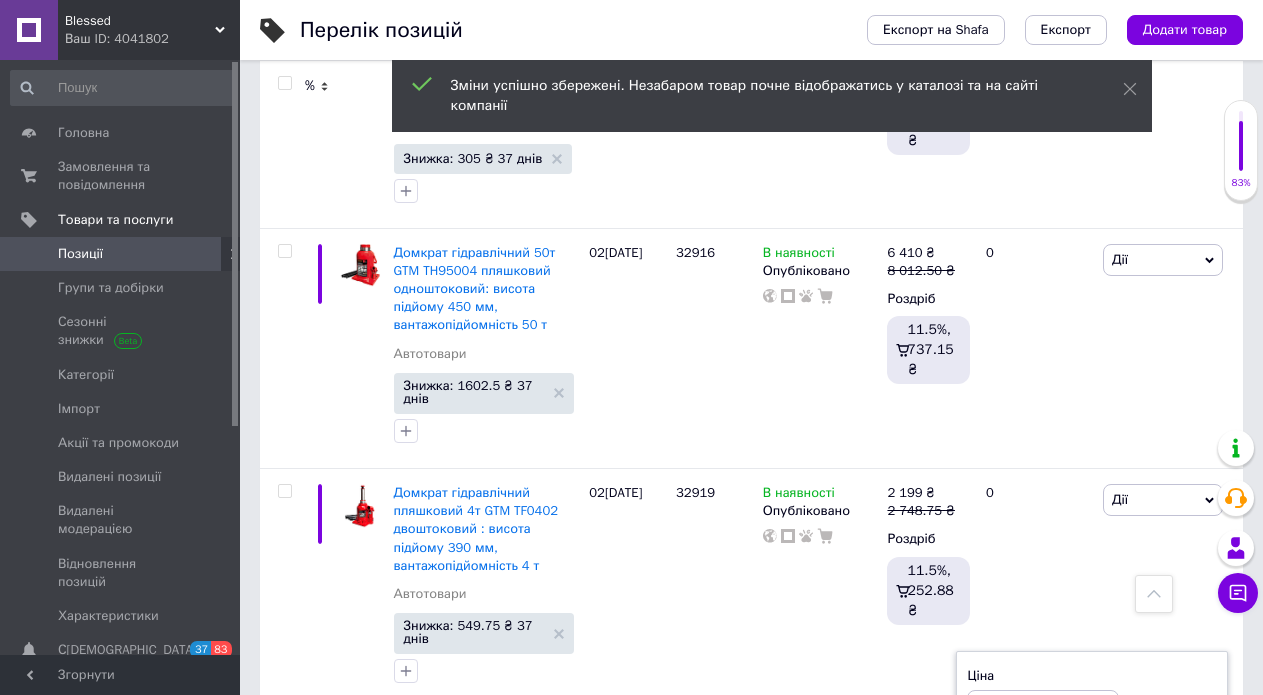 click on "1475" at bounding box center [1043, 710] 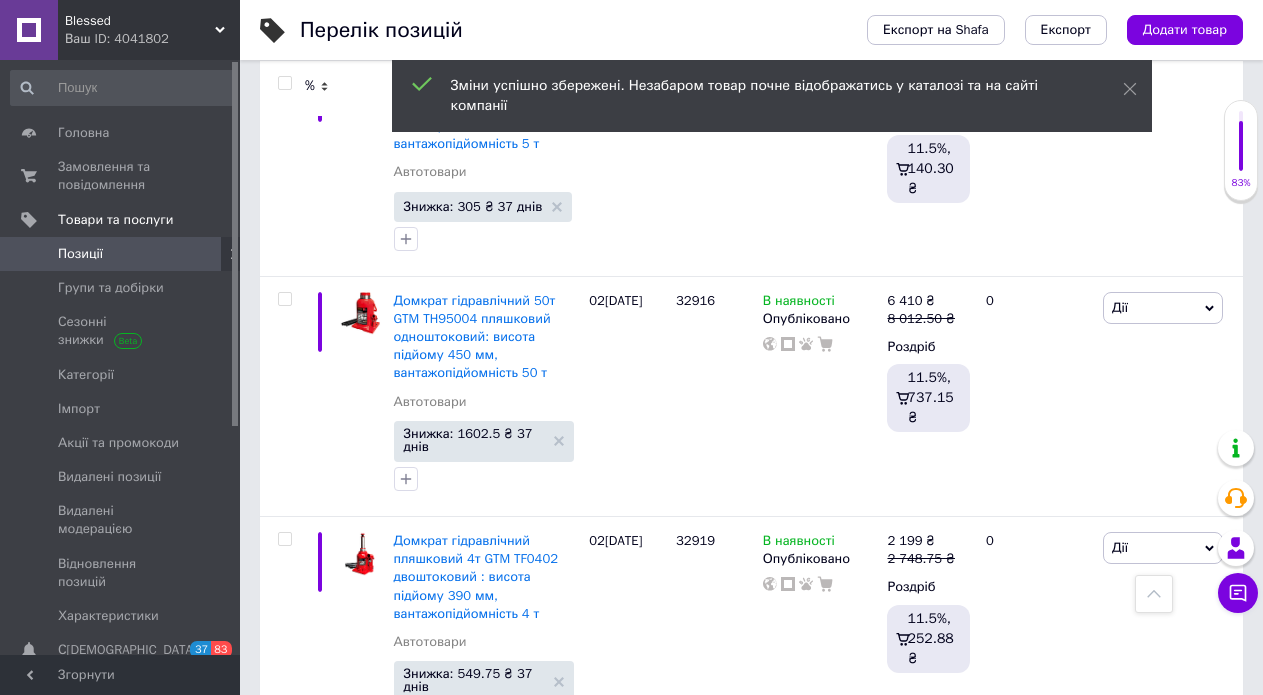 scroll, scrollTop: 17242, scrollLeft: 0, axis: vertical 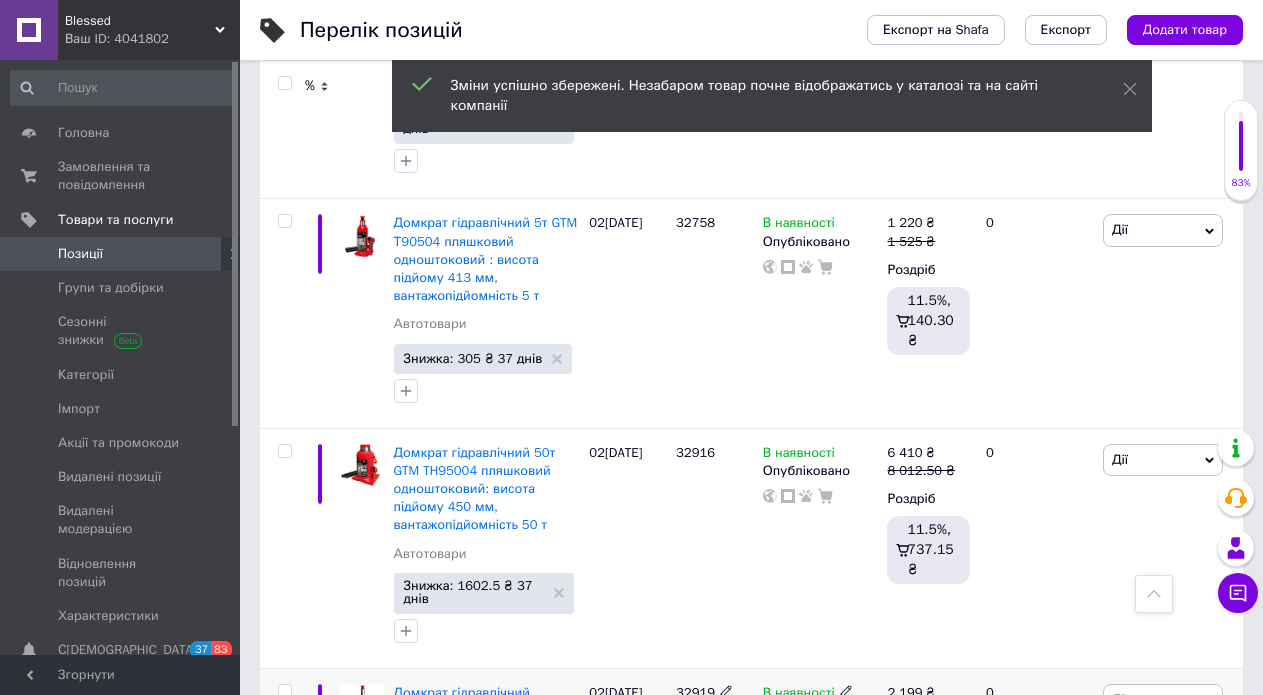 type on "1975" 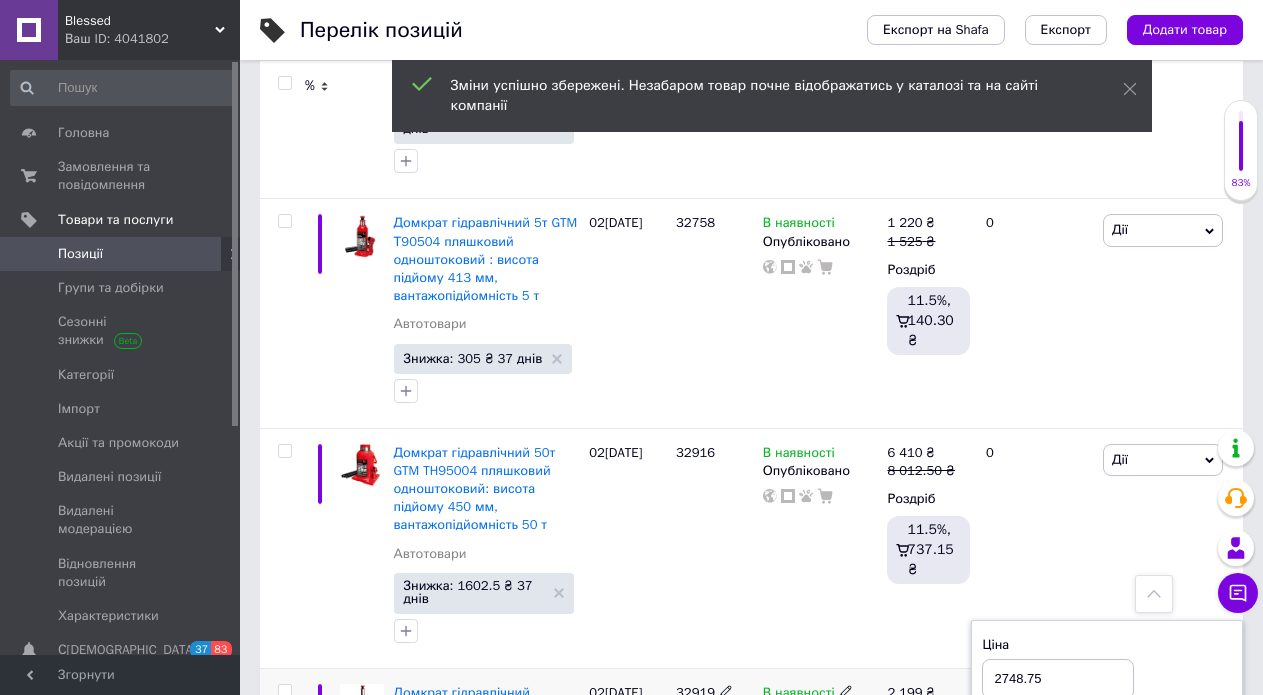 drag, startPoint x: 1007, startPoint y: 218, endPoint x: 995, endPoint y: 232, distance: 18.439089 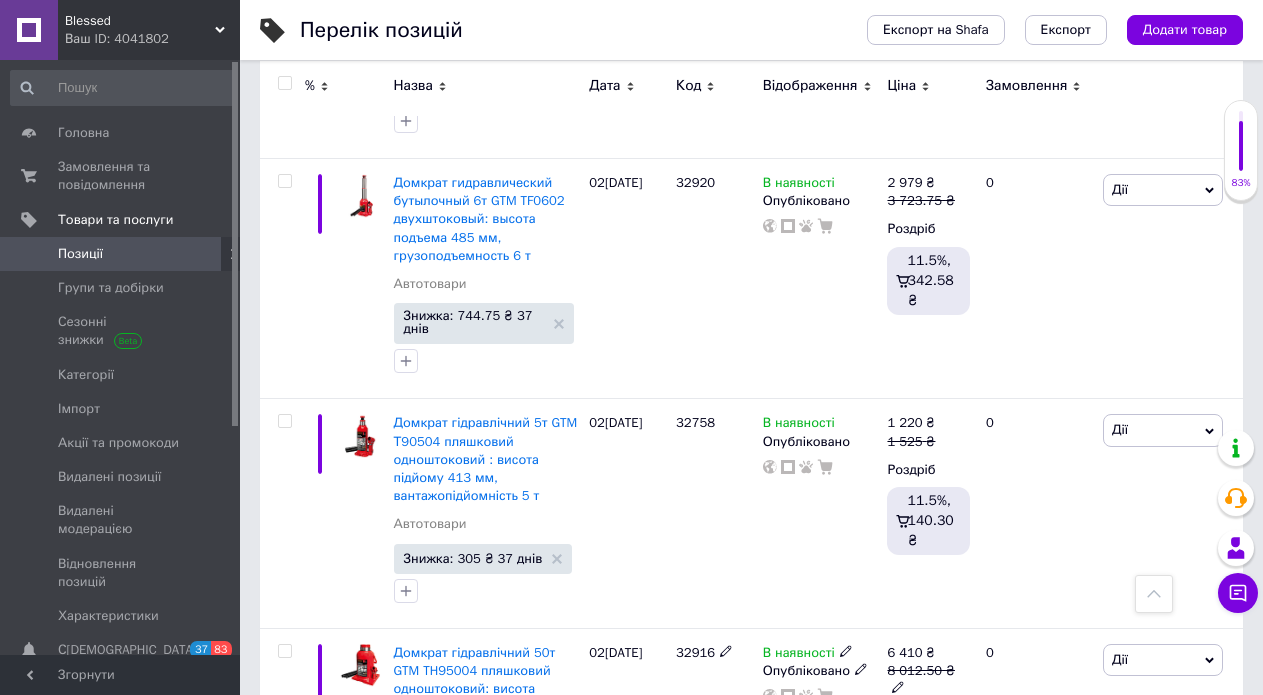 scroll, scrollTop: 16942, scrollLeft: 0, axis: vertical 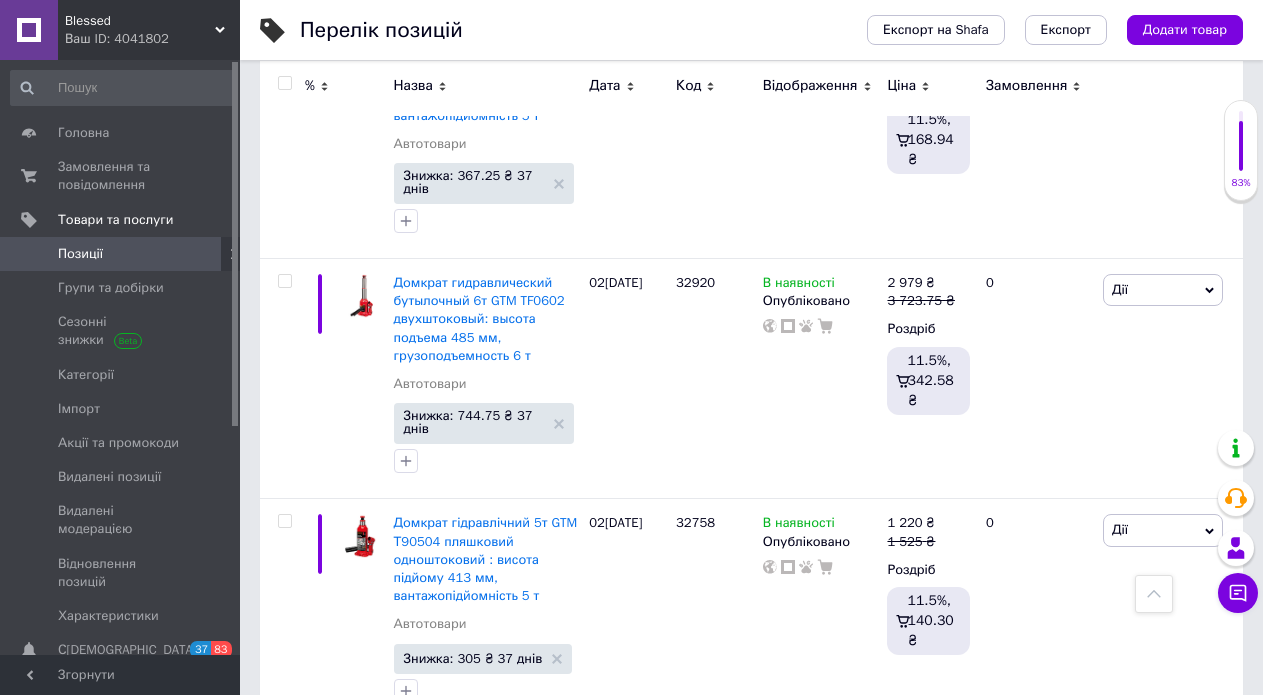 type on "3248.75" 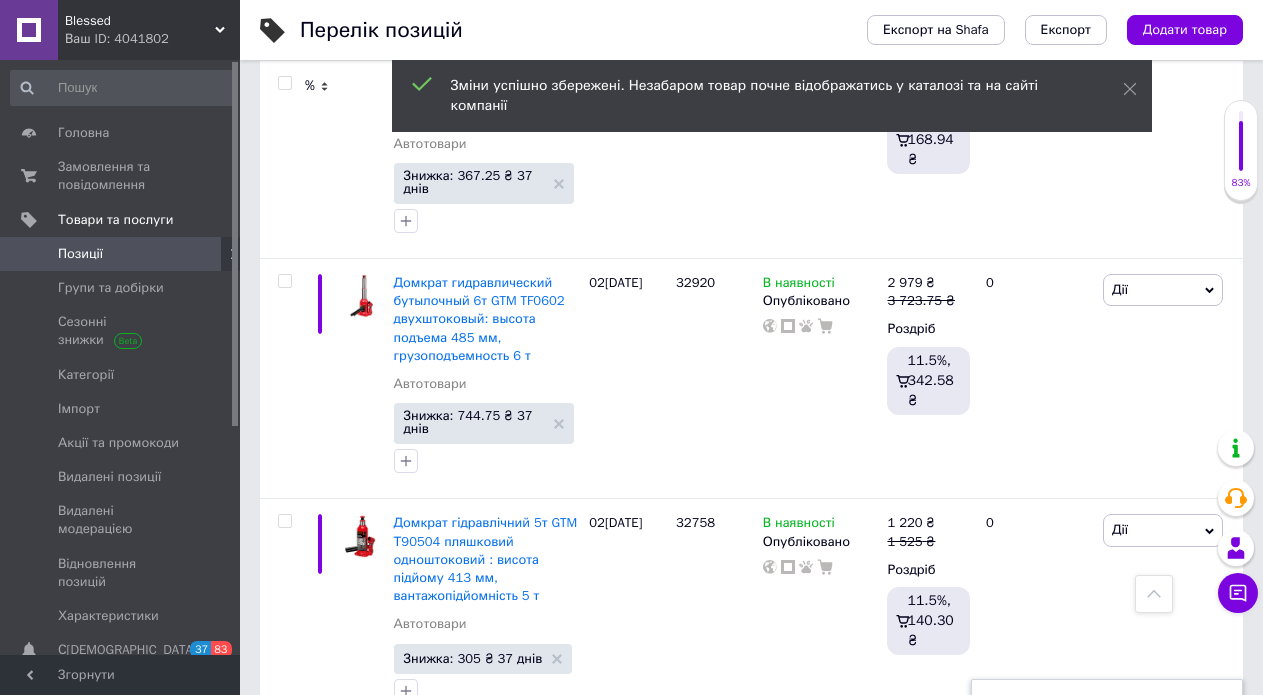 click on "8012.5" at bounding box center [1058, 738] 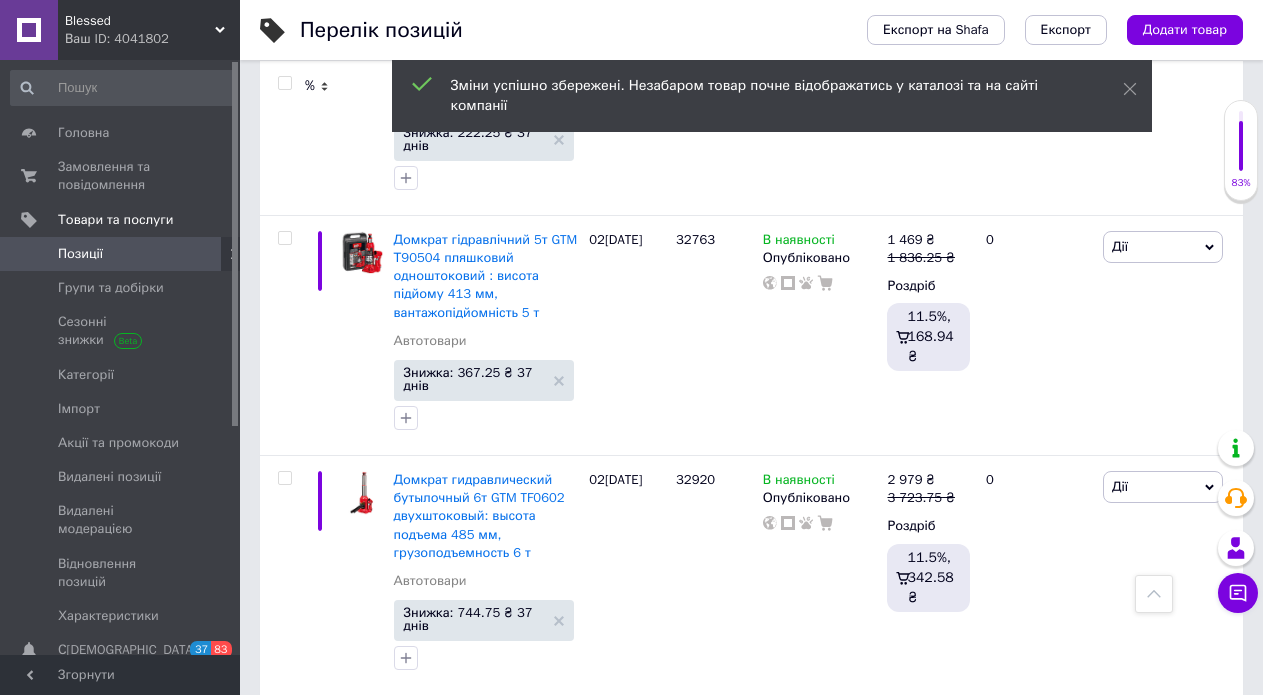 scroll, scrollTop: 16742, scrollLeft: 0, axis: vertical 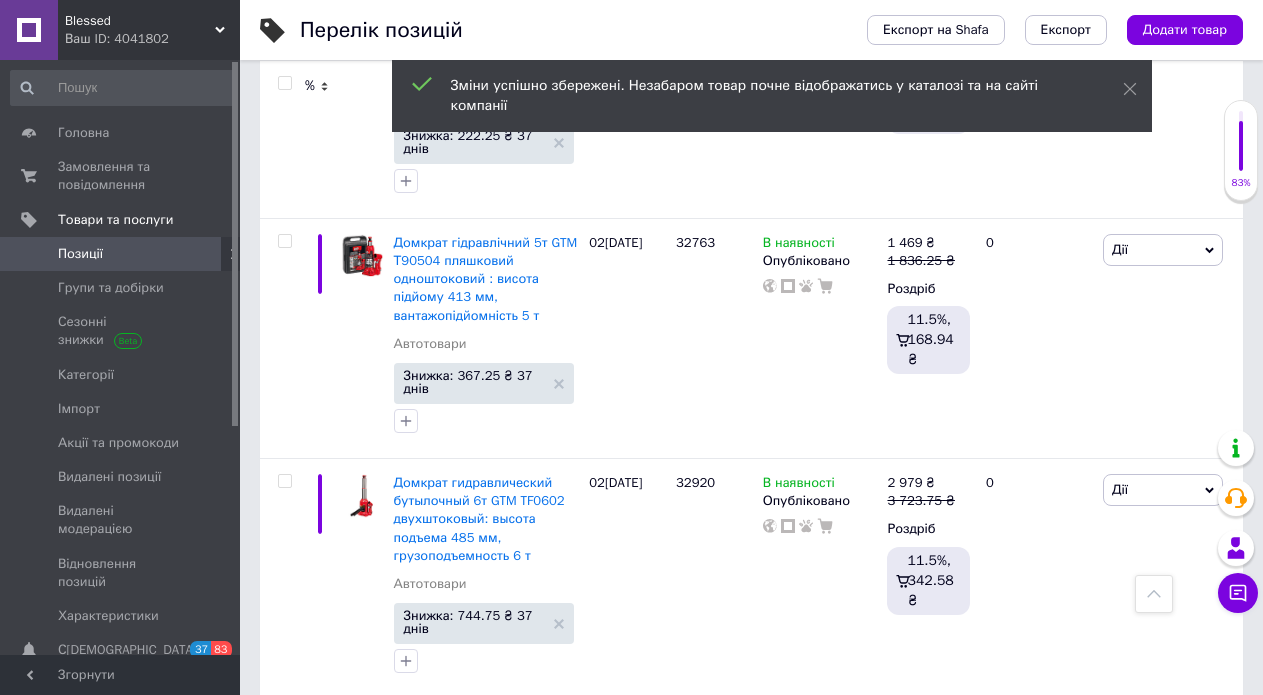 type on "8412.5" 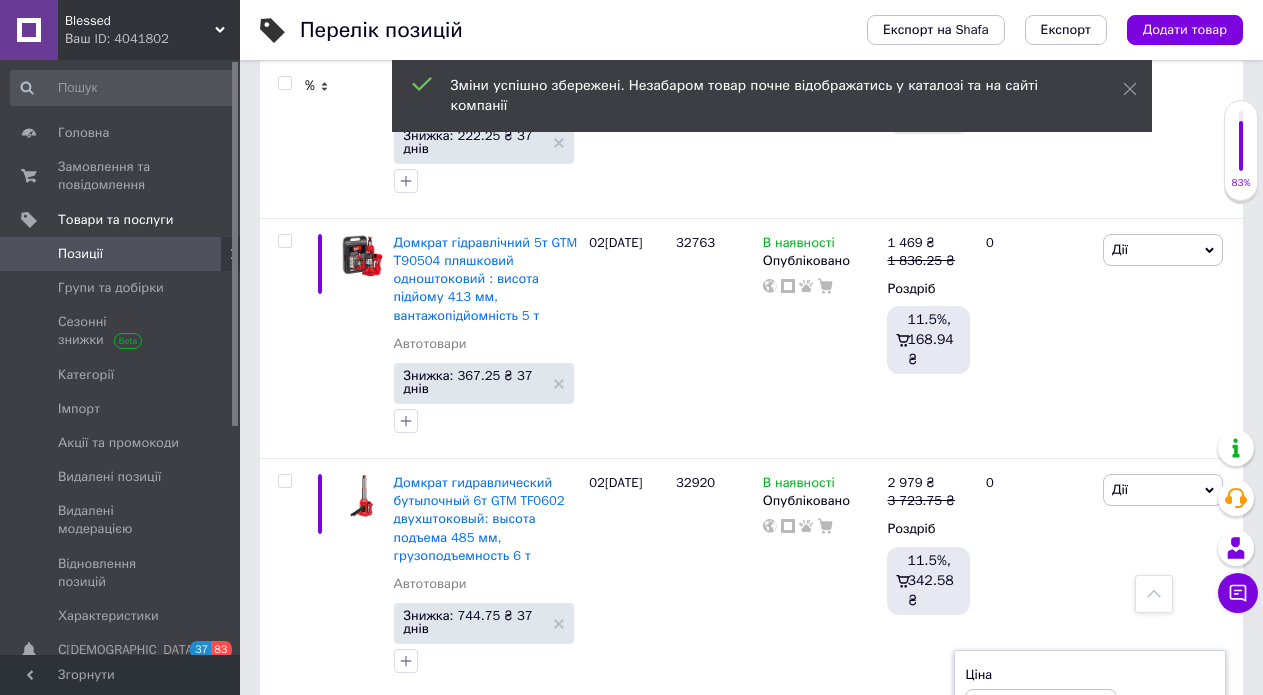 click on "1525" at bounding box center (1041, 709) 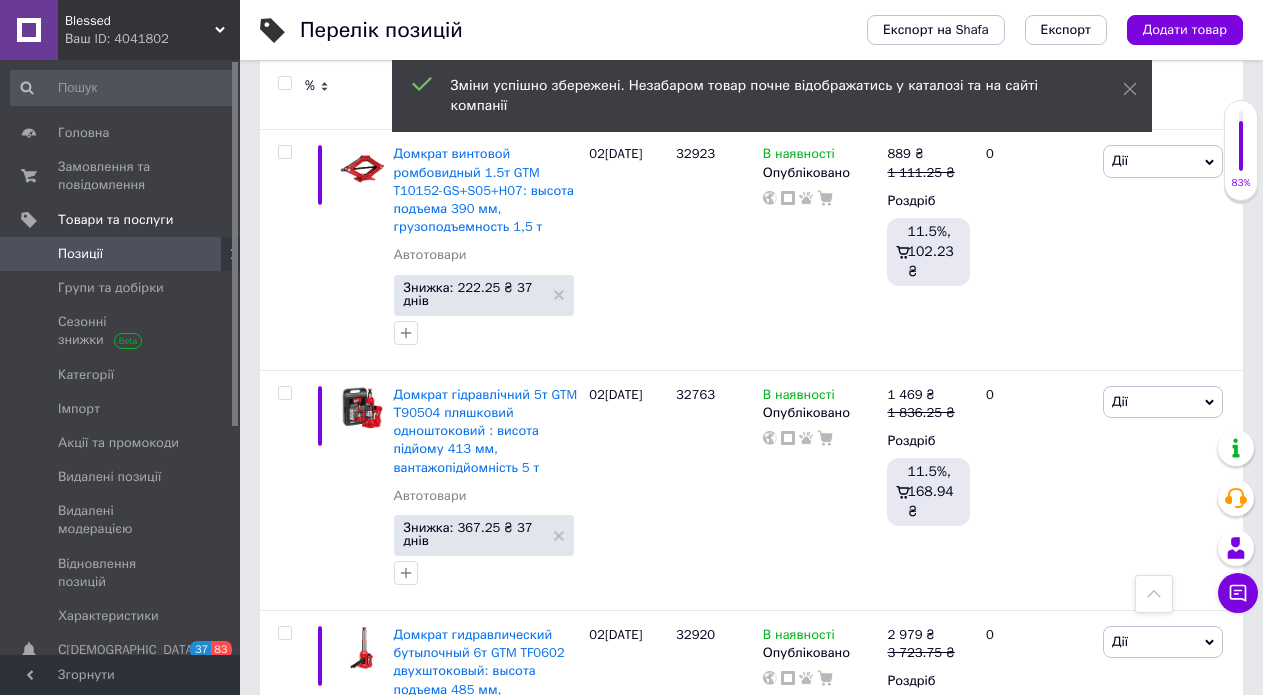 scroll, scrollTop: 16542, scrollLeft: 0, axis: vertical 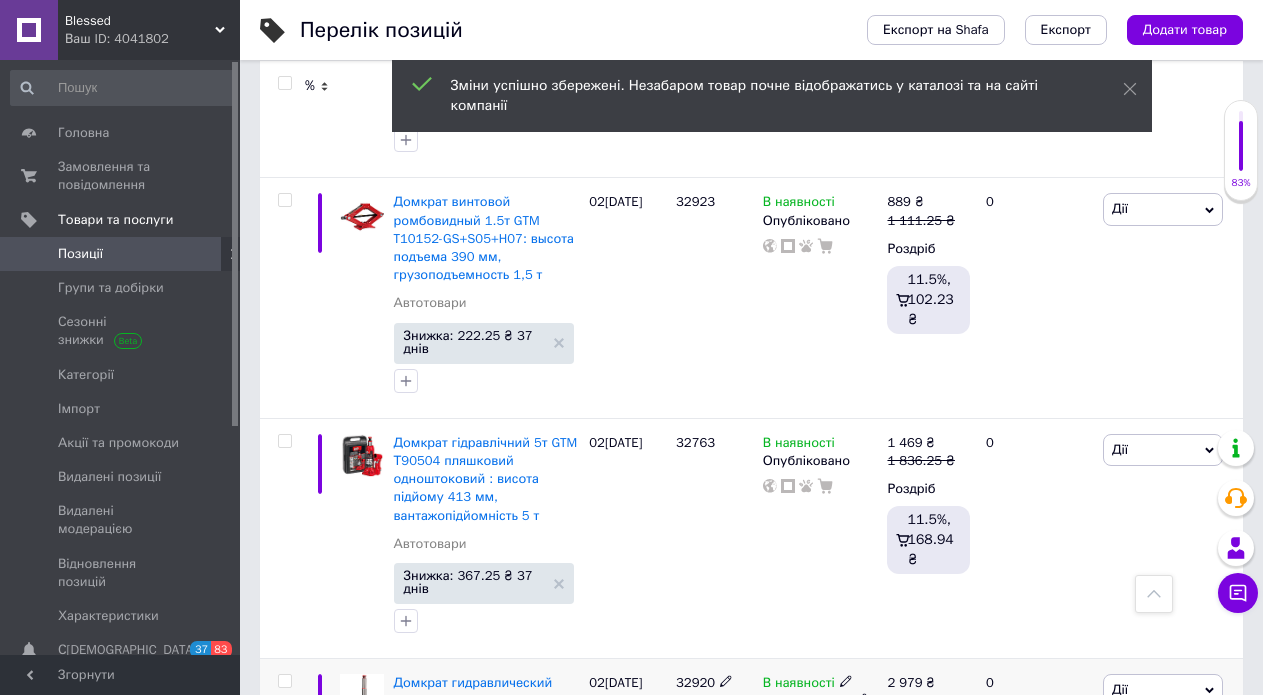 type on "1925" 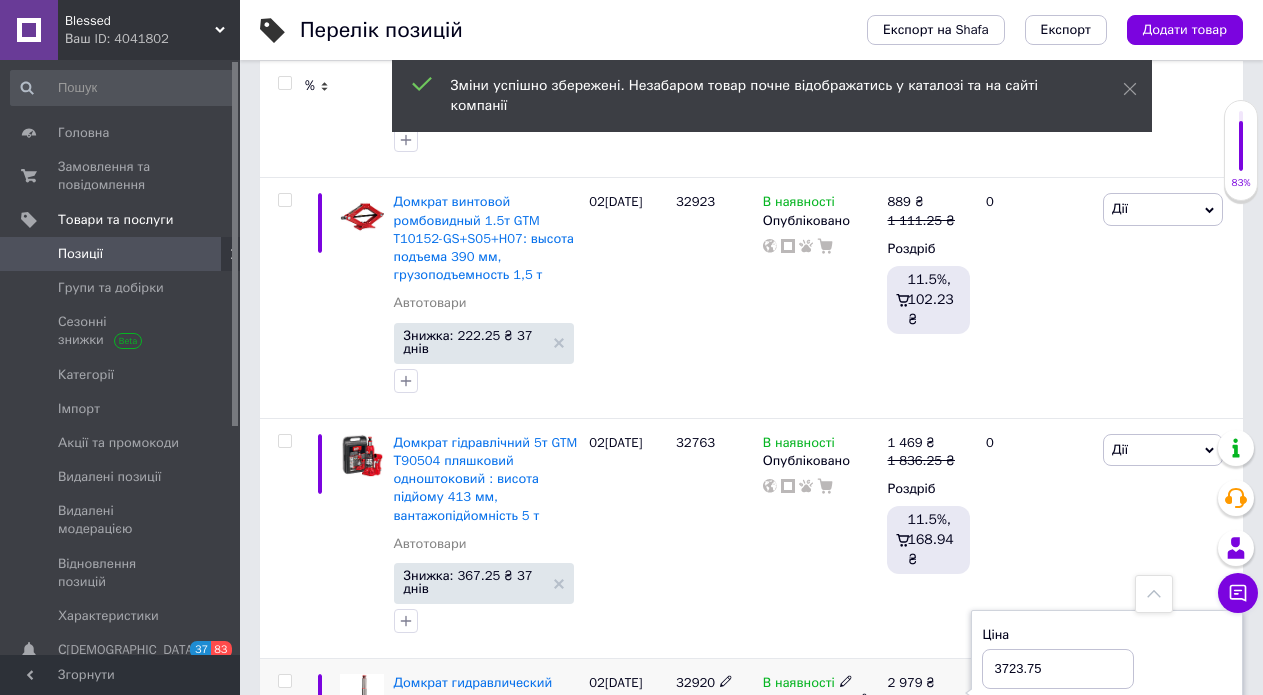 drag, startPoint x: 1009, startPoint y: 210, endPoint x: 999, endPoint y: 228, distance: 20.59126 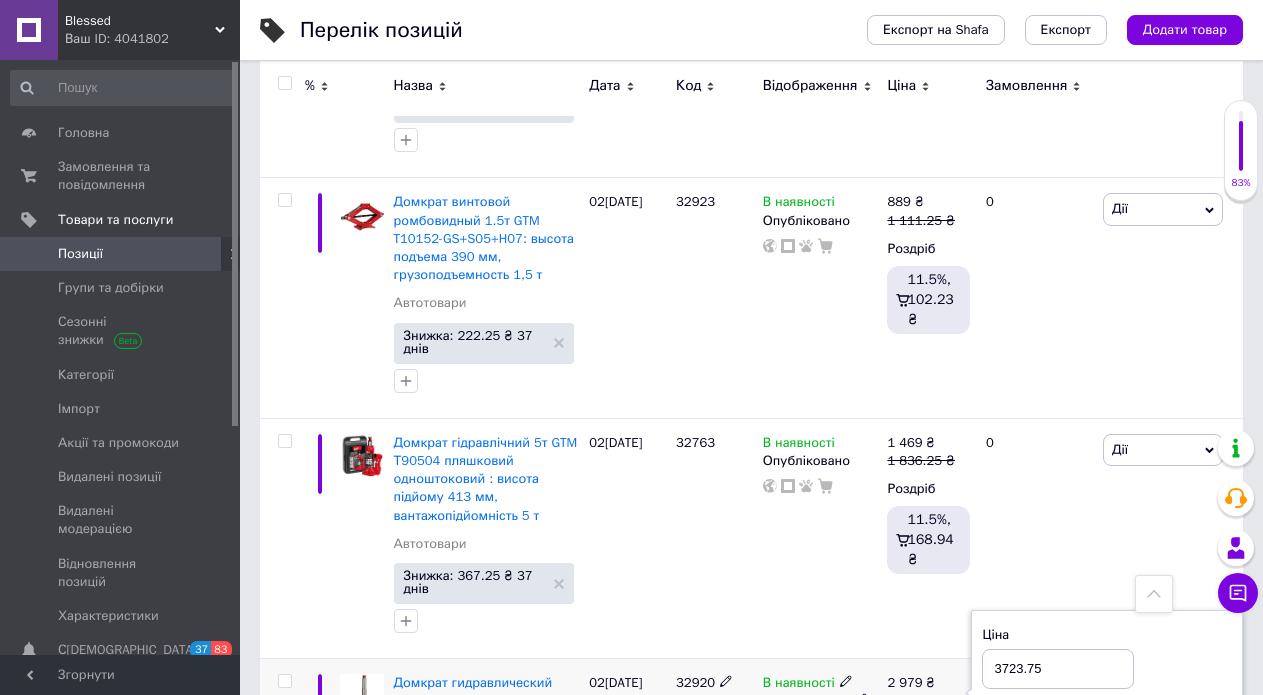 click on "3723.75" at bounding box center (1058, 669) 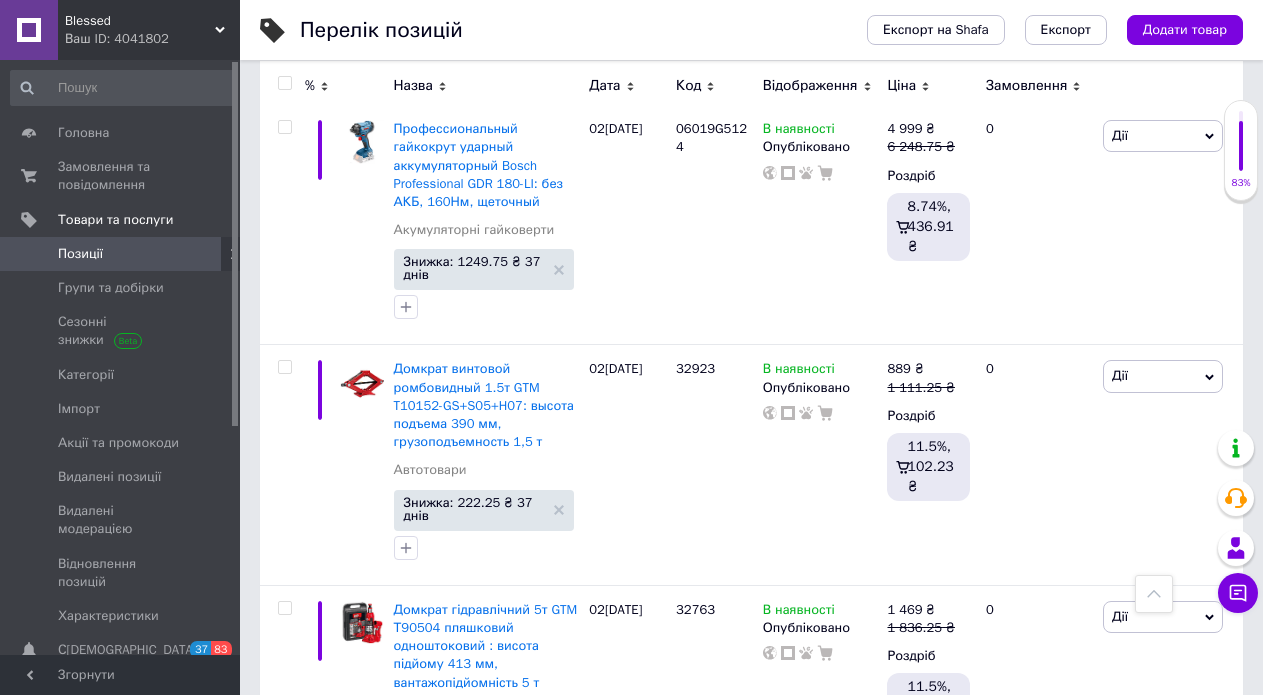 scroll, scrollTop: 16342, scrollLeft: 0, axis: vertical 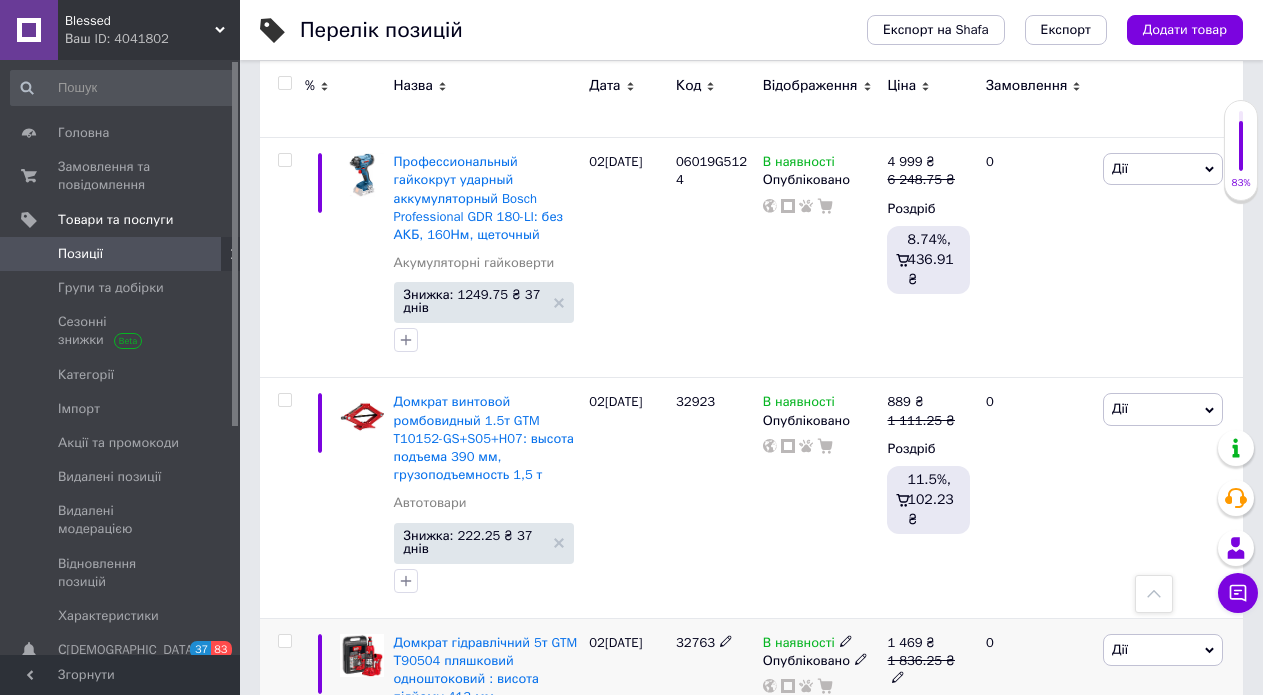 type on "4223.75" 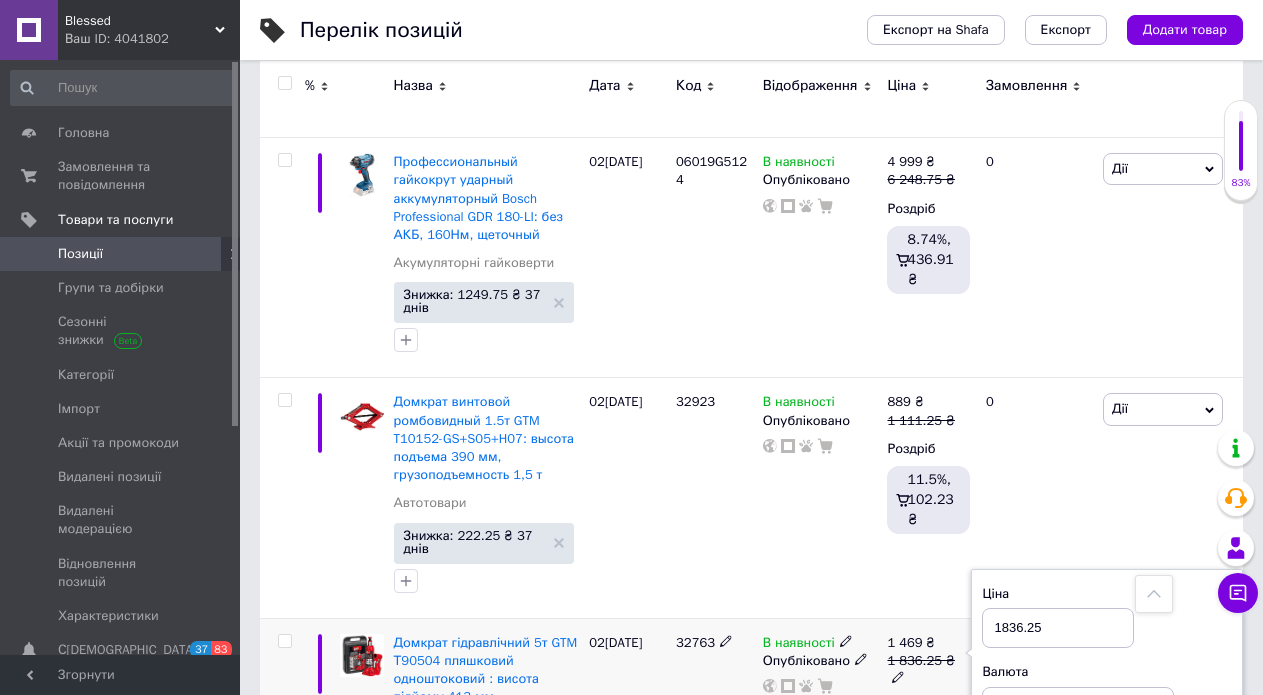 drag, startPoint x: 1007, startPoint y: 154, endPoint x: 996, endPoint y: 167, distance: 17.029387 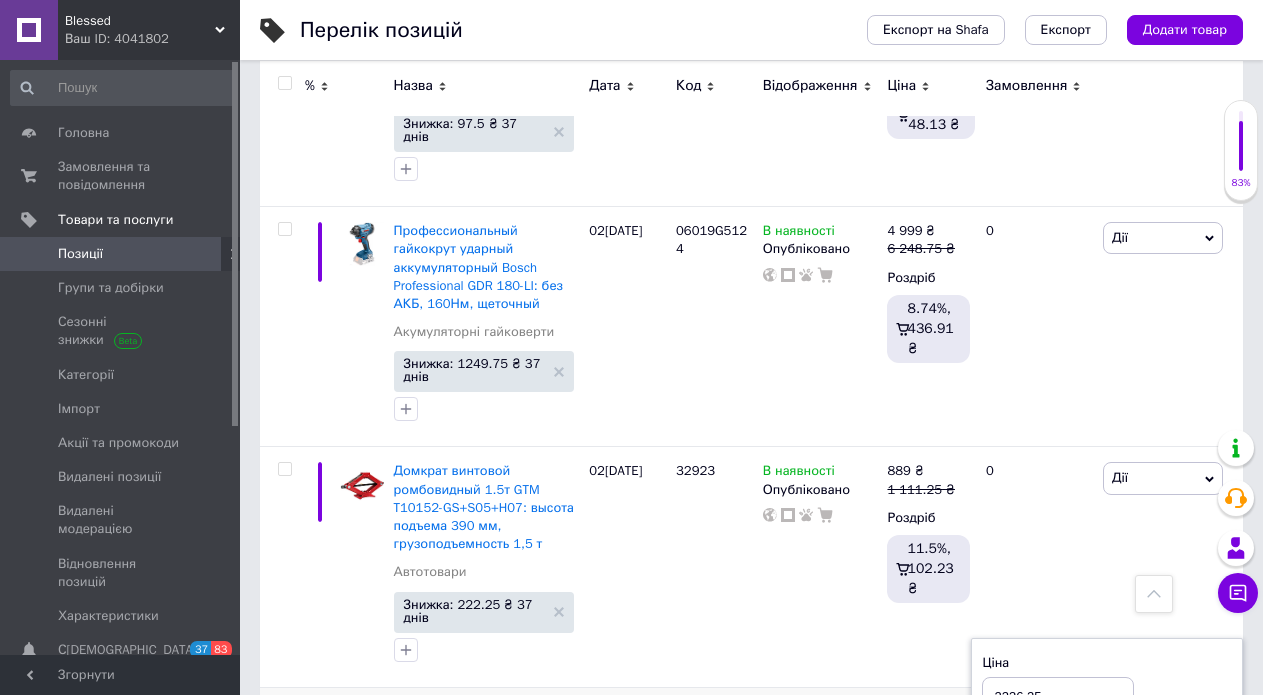 scroll, scrollTop: 16042, scrollLeft: 0, axis: vertical 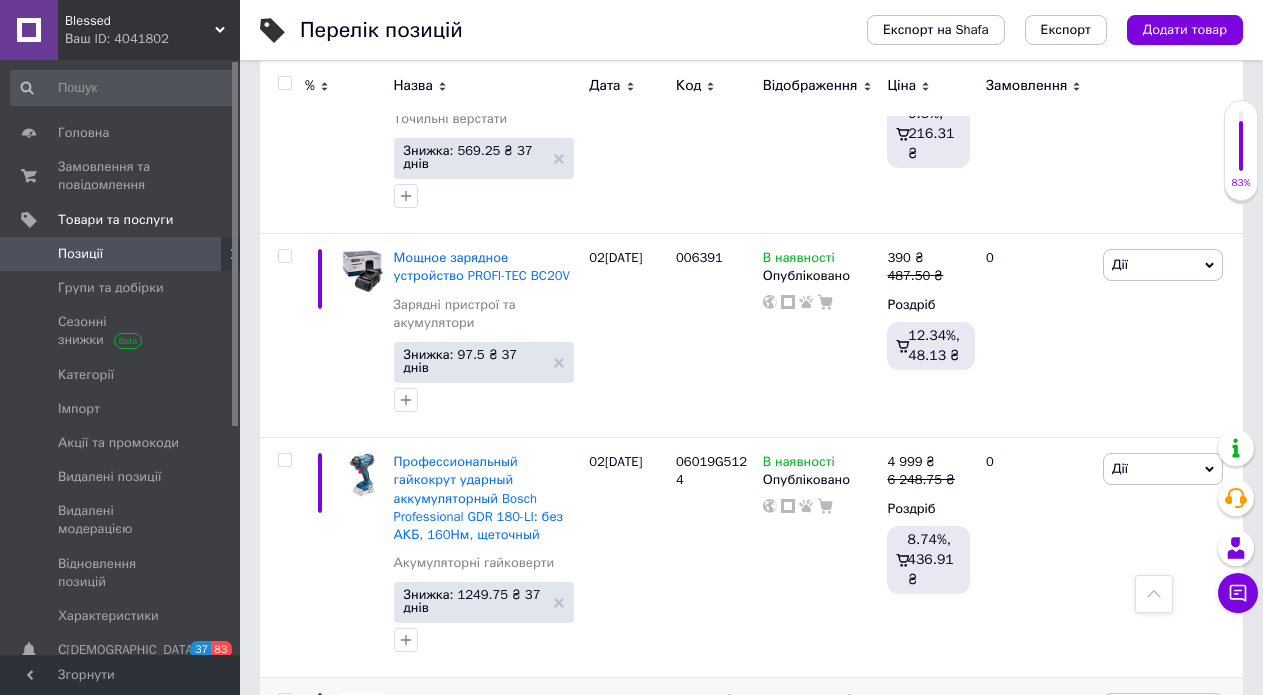 type on "2236.25" 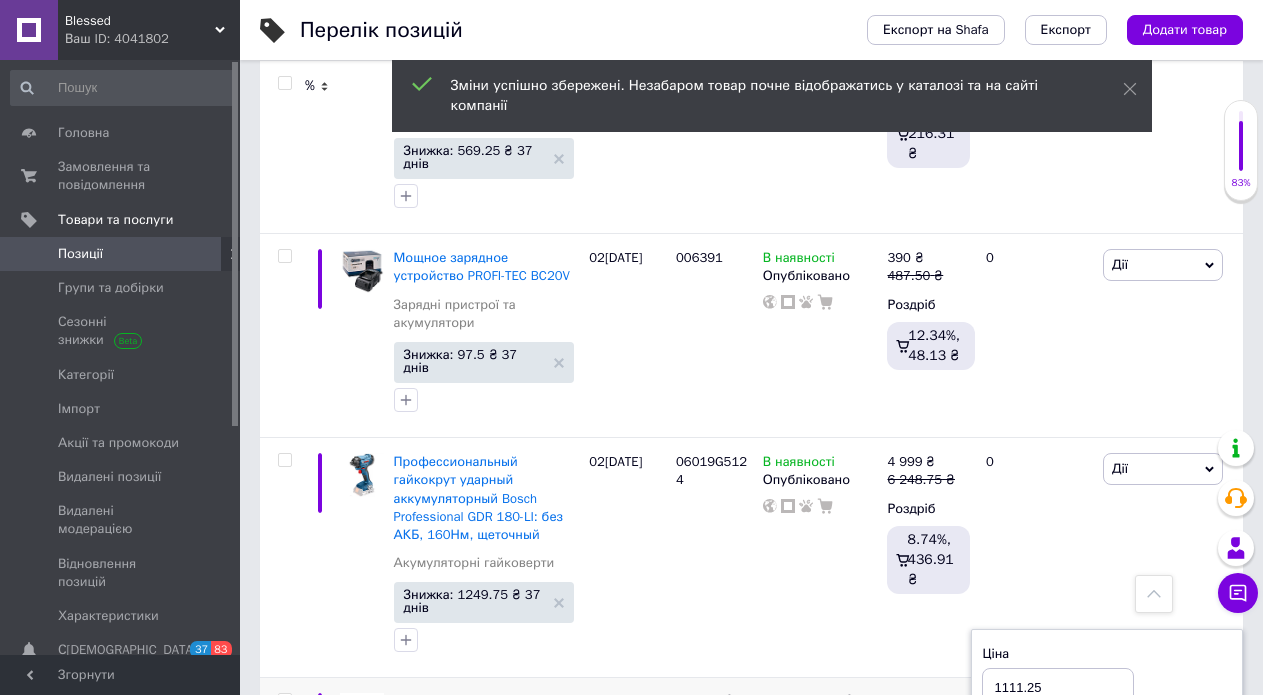 click on "1111.25" at bounding box center (1058, 688) 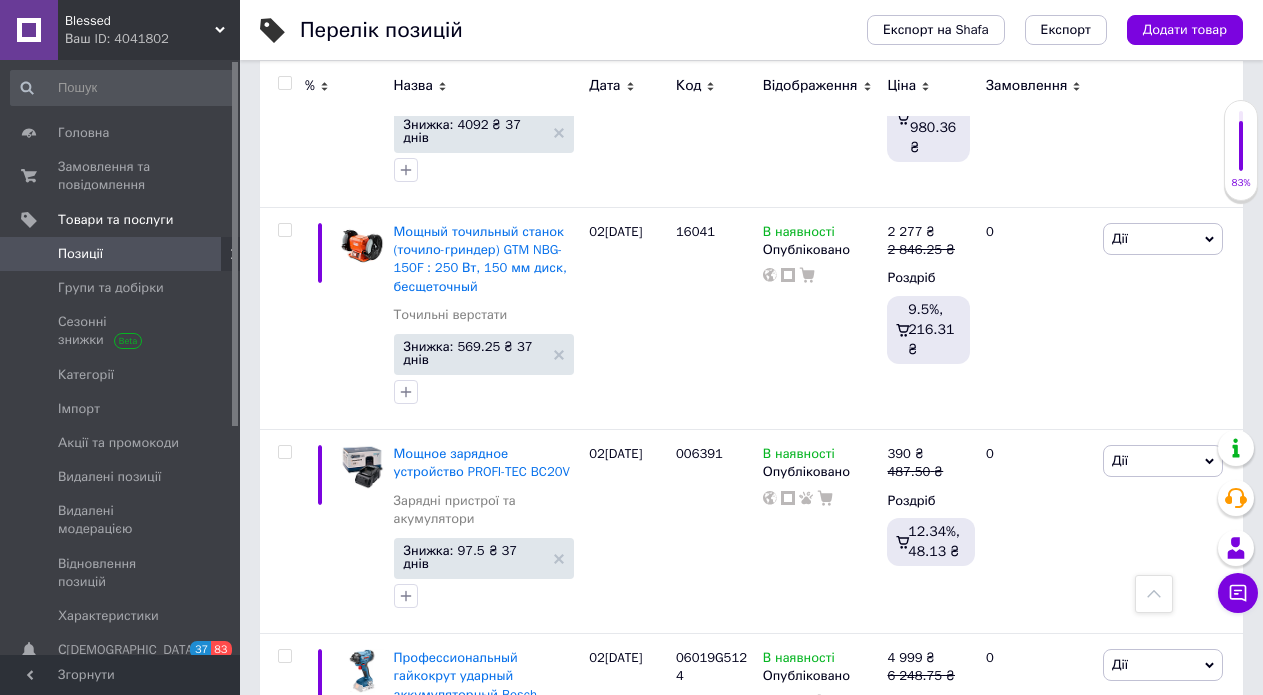 scroll, scrollTop: 15842, scrollLeft: 0, axis: vertical 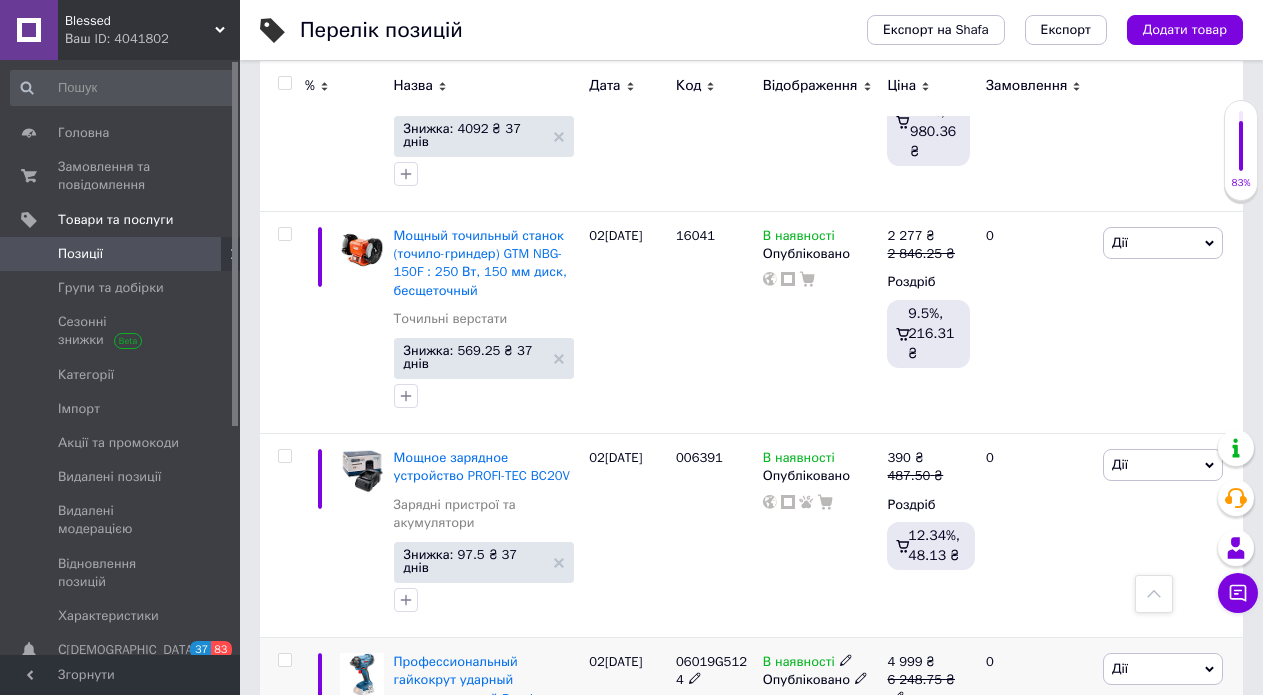 type on "1511.25" 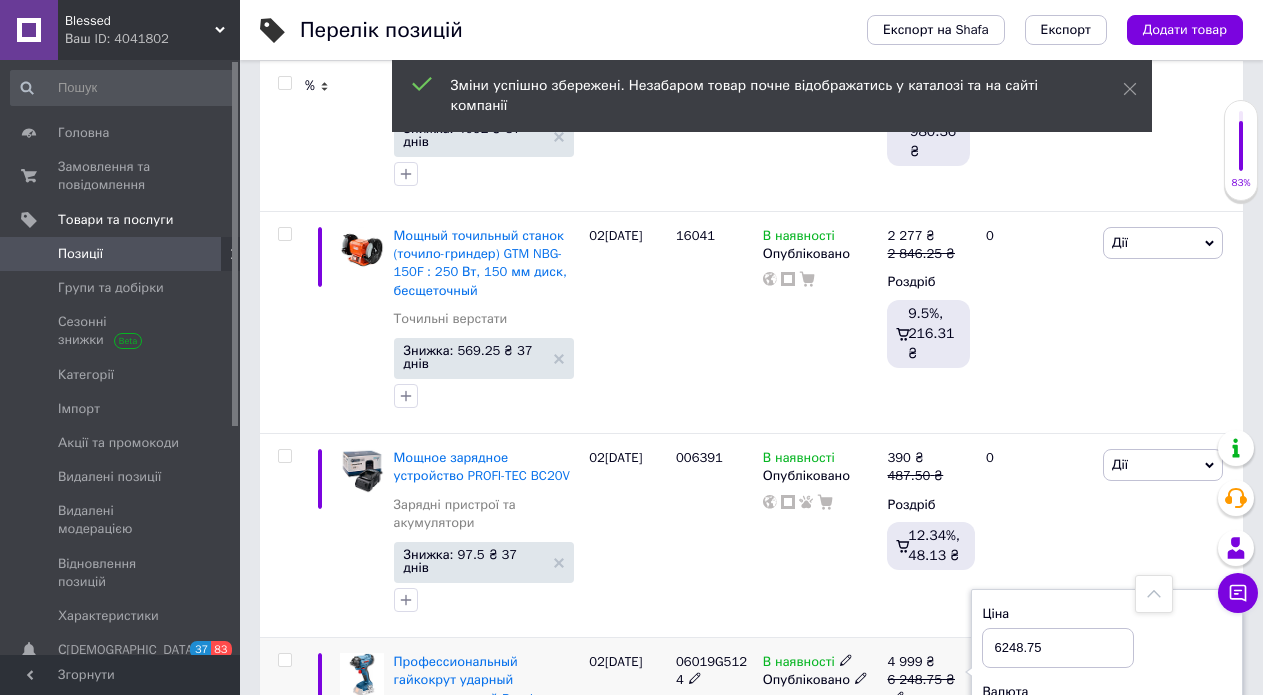 drag, startPoint x: 1009, startPoint y: 198, endPoint x: 1004, endPoint y: 210, distance: 13 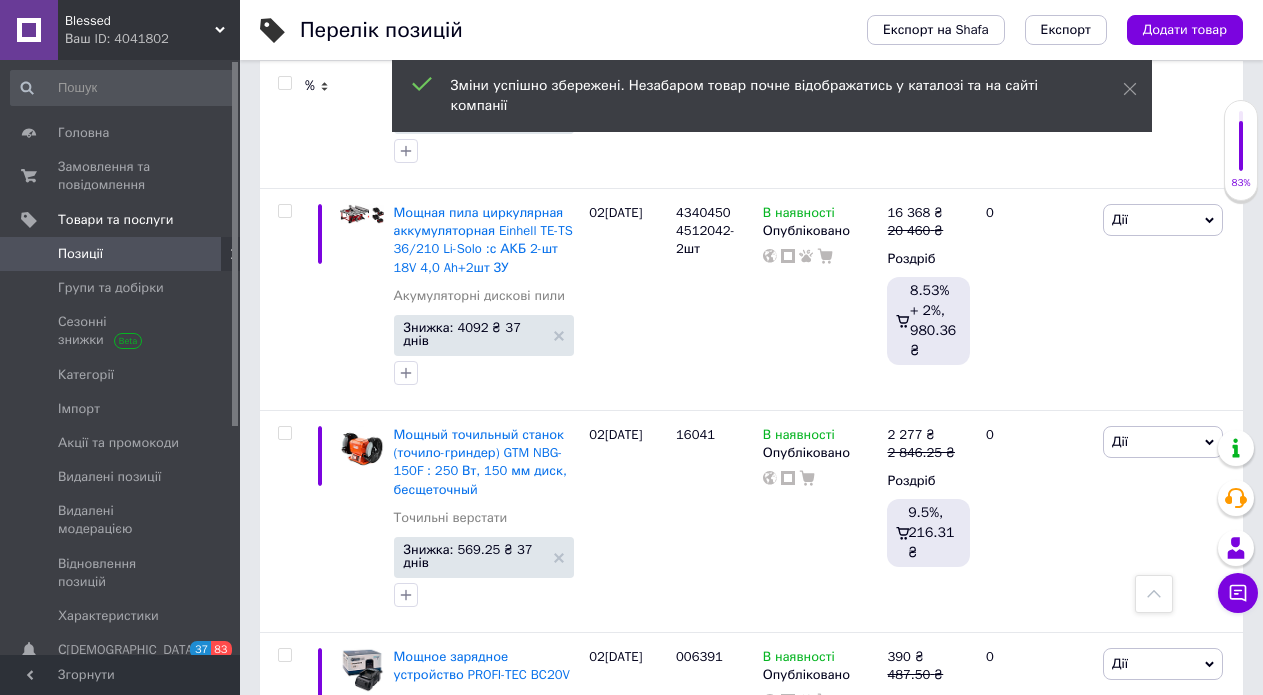 scroll, scrollTop: 15542, scrollLeft: 0, axis: vertical 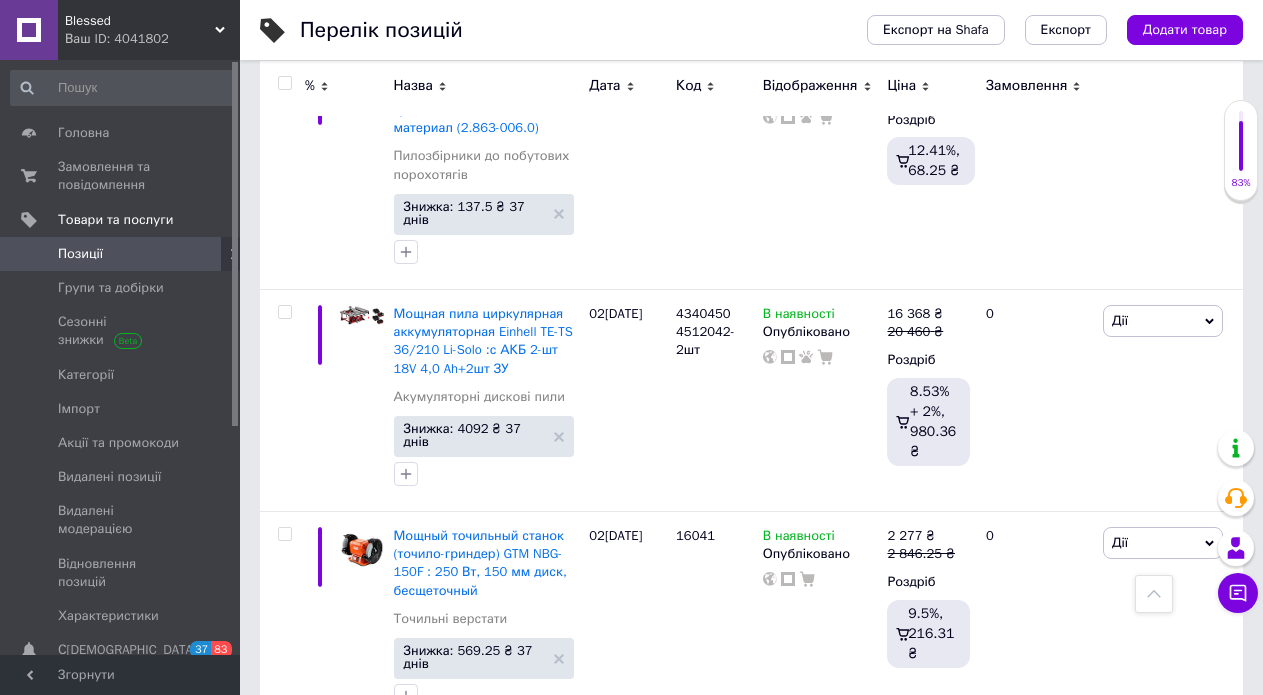 type on "6648.75" 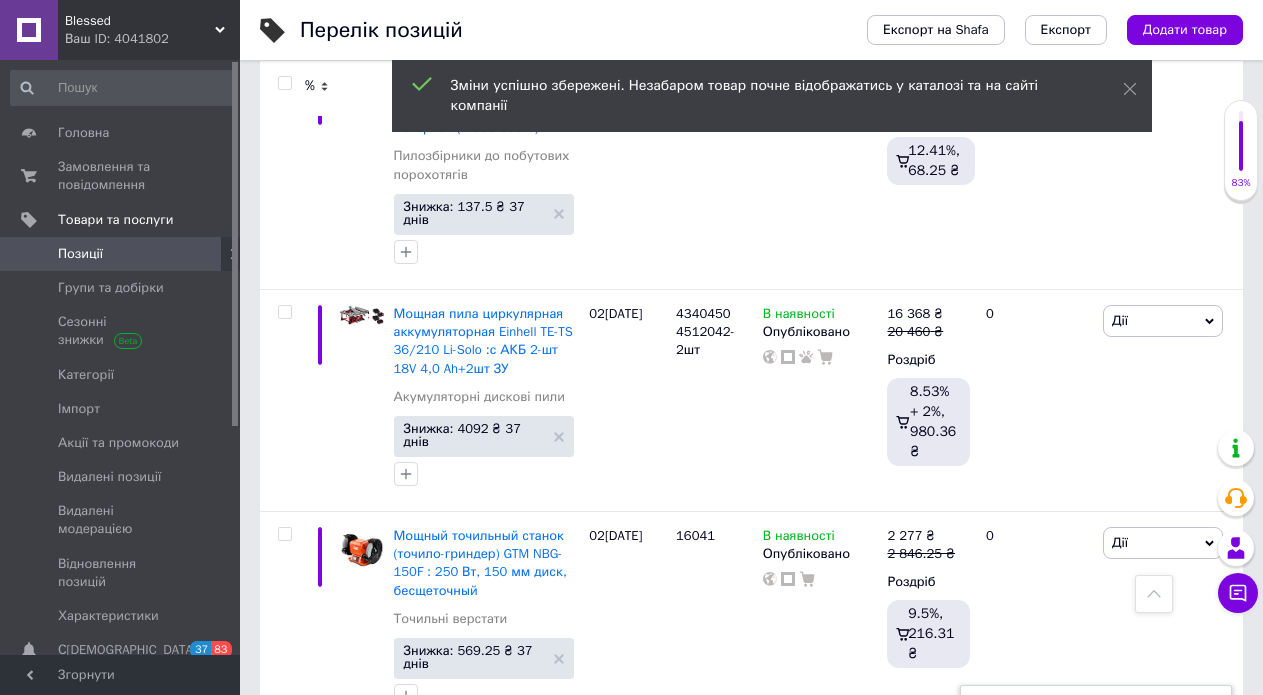 click on "487.5" at bounding box center (1047, 744) 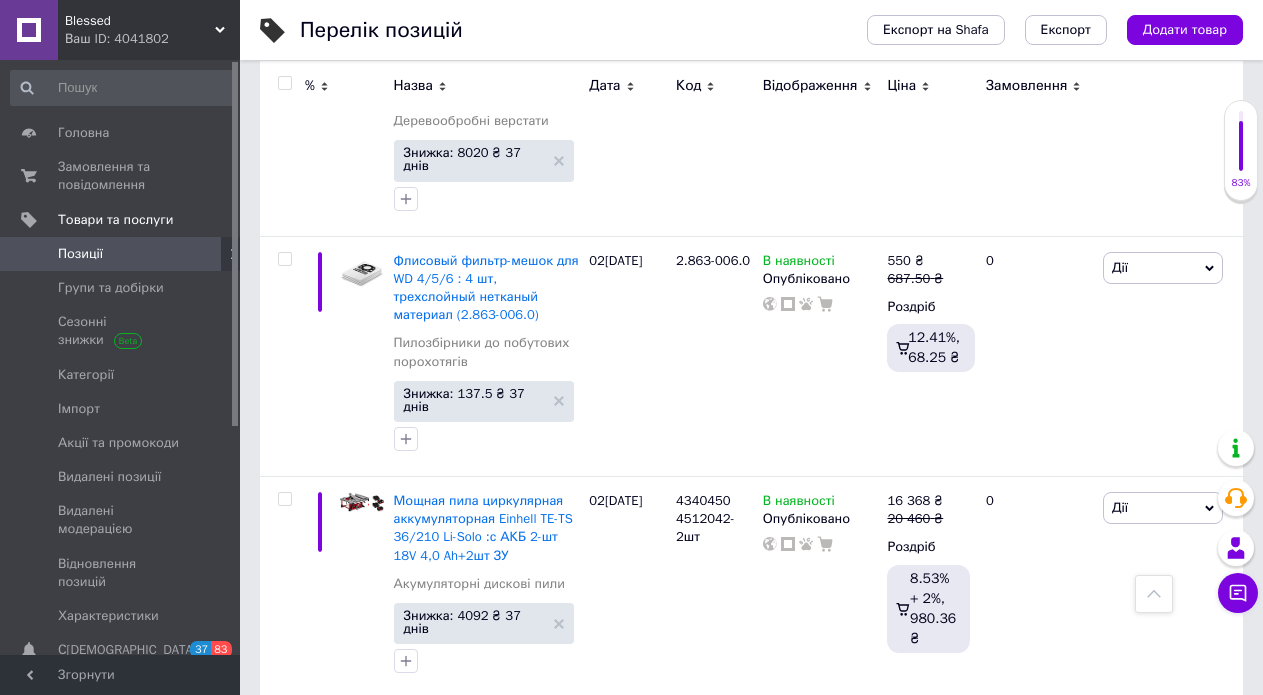 scroll, scrollTop: 15342, scrollLeft: 0, axis: vertical 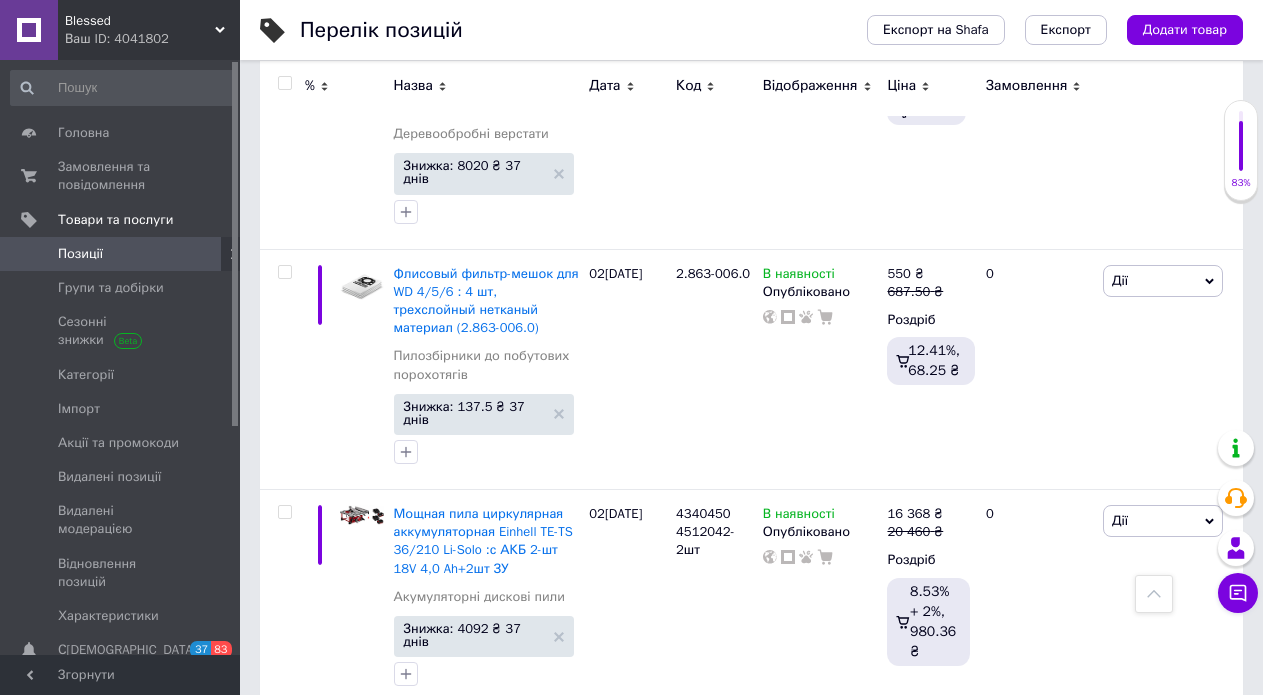 type on "687.5" 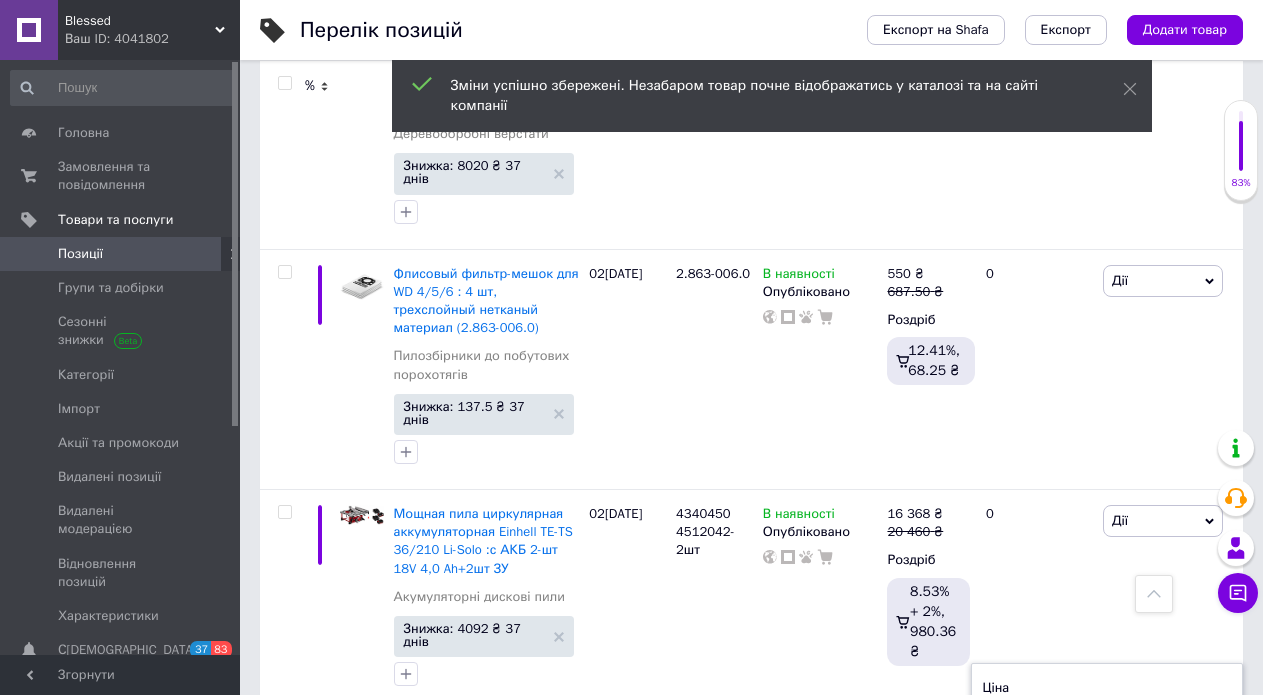 drag, startPoint x: 1005, startPoint y: 285, endPoint x: 990, endPoint y: 299, distance: 20.518284 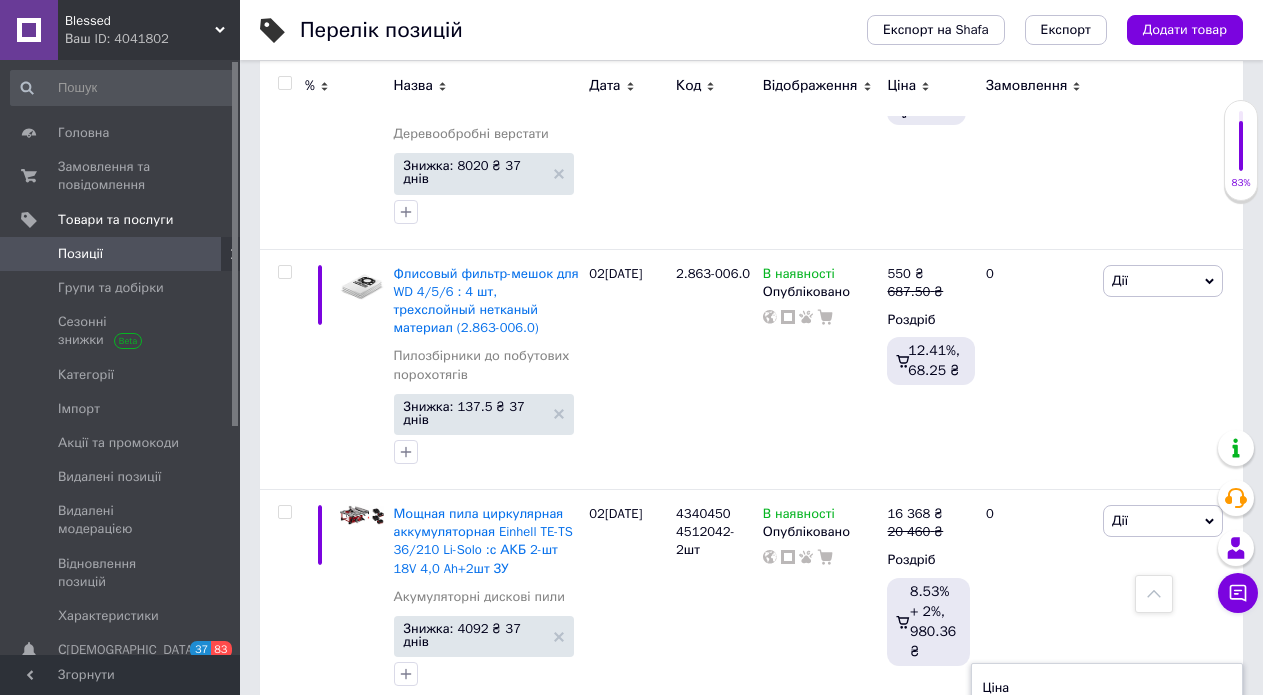 drag, startPoint x: 1000, startPoint y: 285, endPoint x: 987, endPoint y: 295, distance: 16.40122 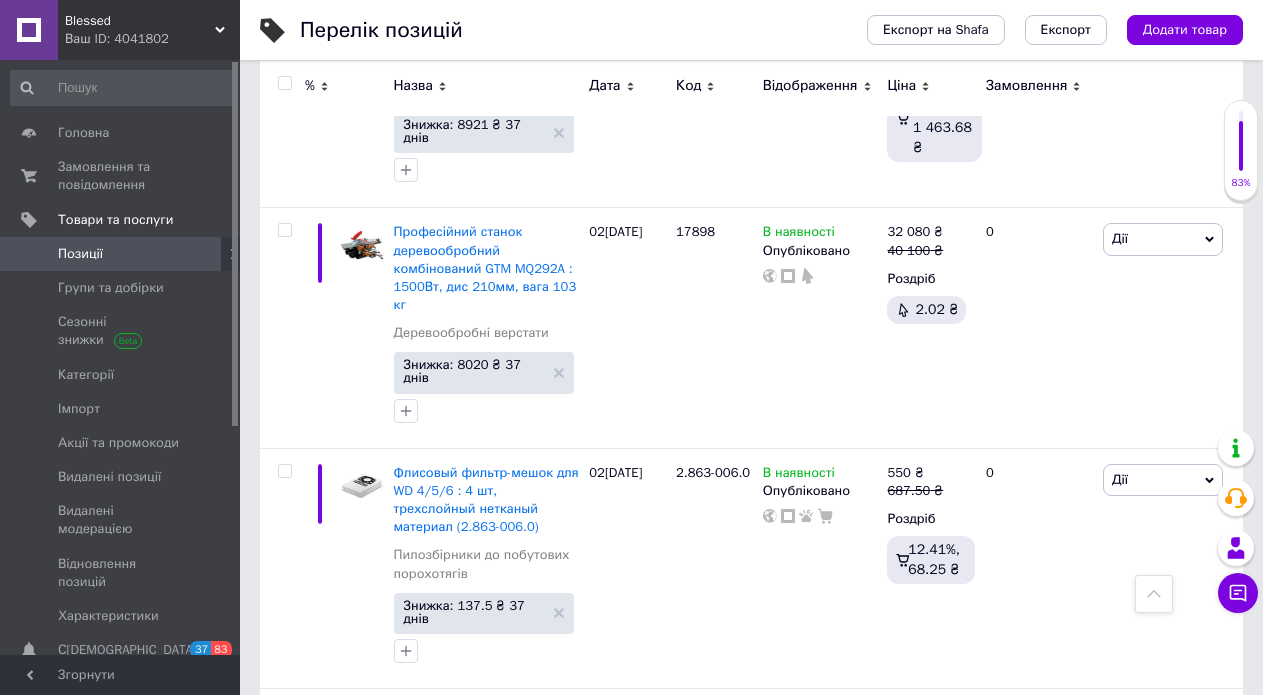 scroll, scrollTop: 15142, scrollLeft: 0, axis: vertical 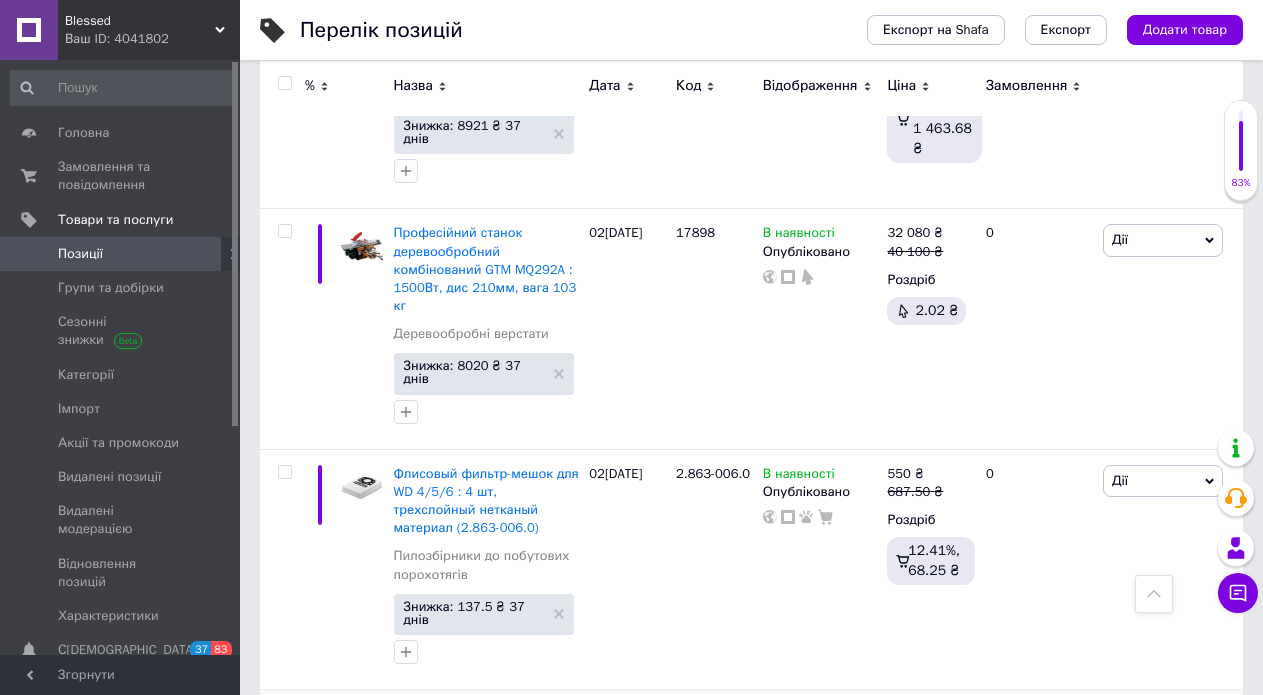 type on "3346.25" 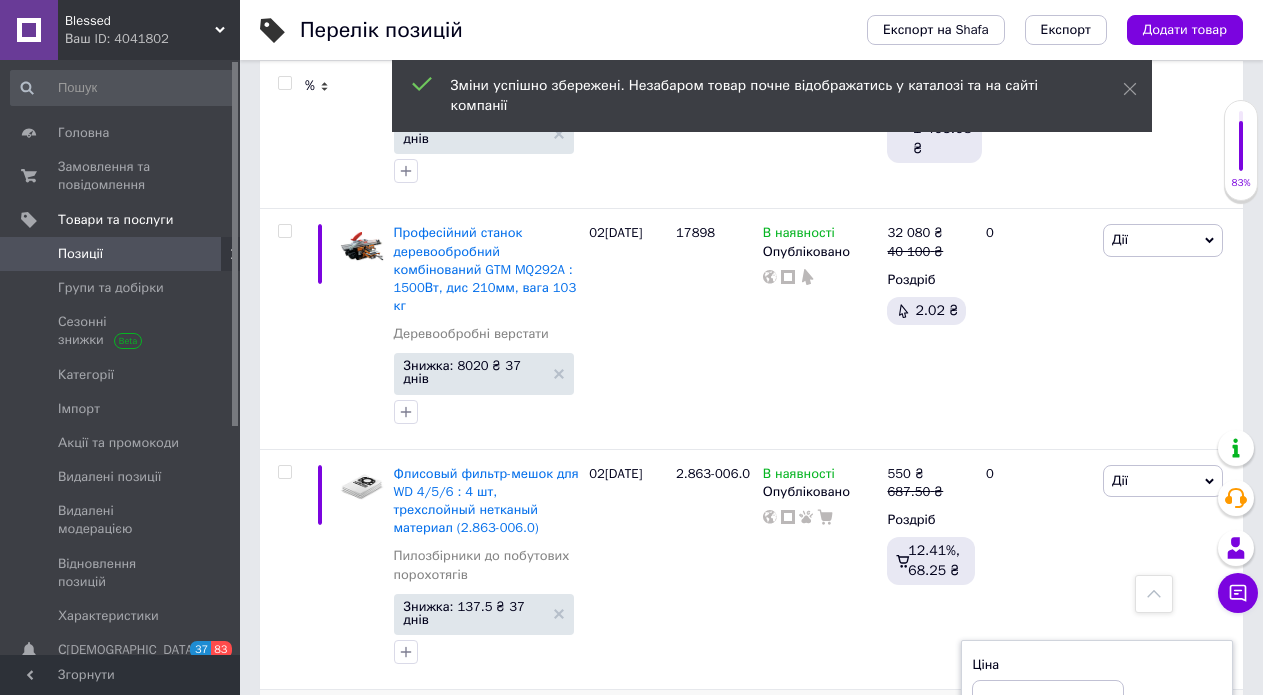 click on "20460" at bounding box center [1048, 700] 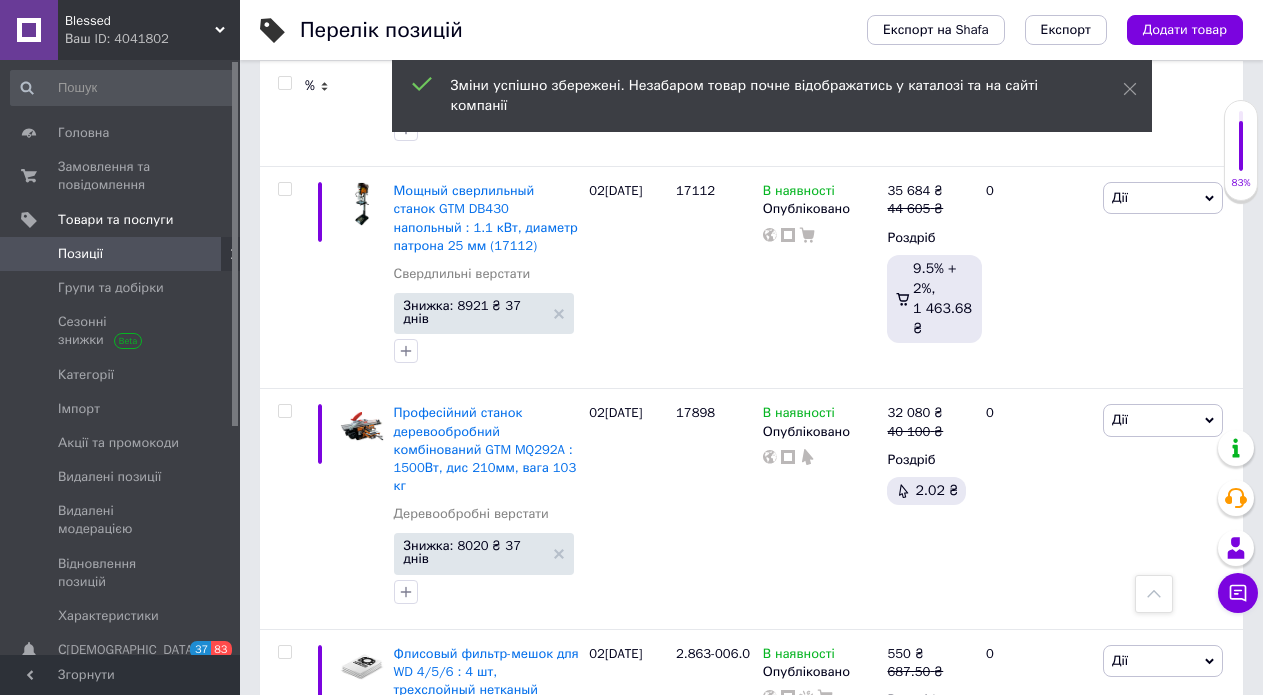 scroll, scrollTop: 14942, scrollLeft: 0, axis: vertical 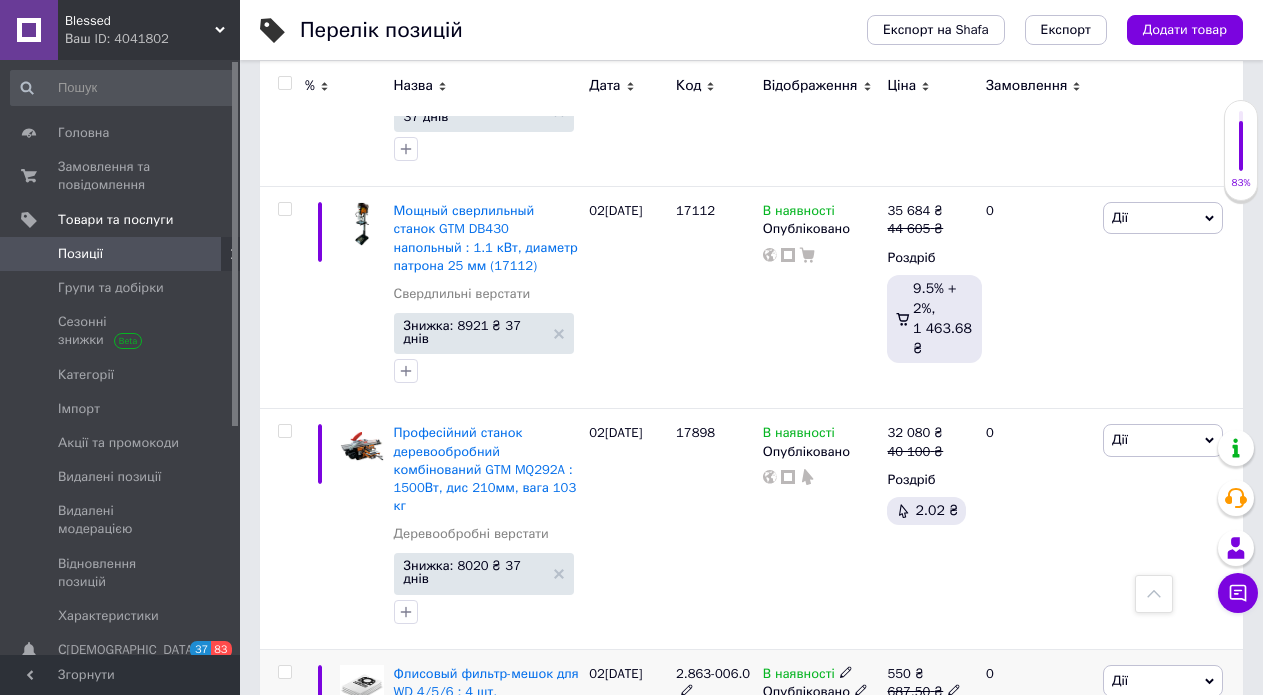 type on "24460" 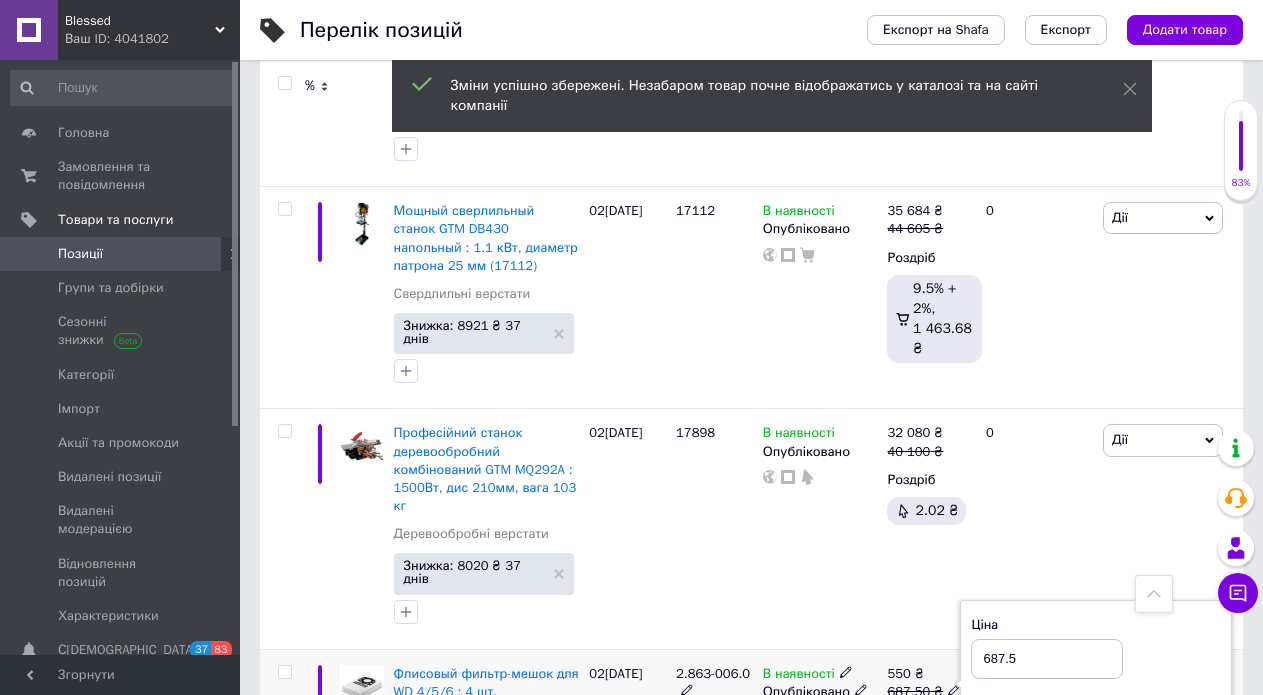 drag, startPoint x: 990, startPoint y: 245, endPoint x: 983, endPoint y: 255, distance: 12.206555 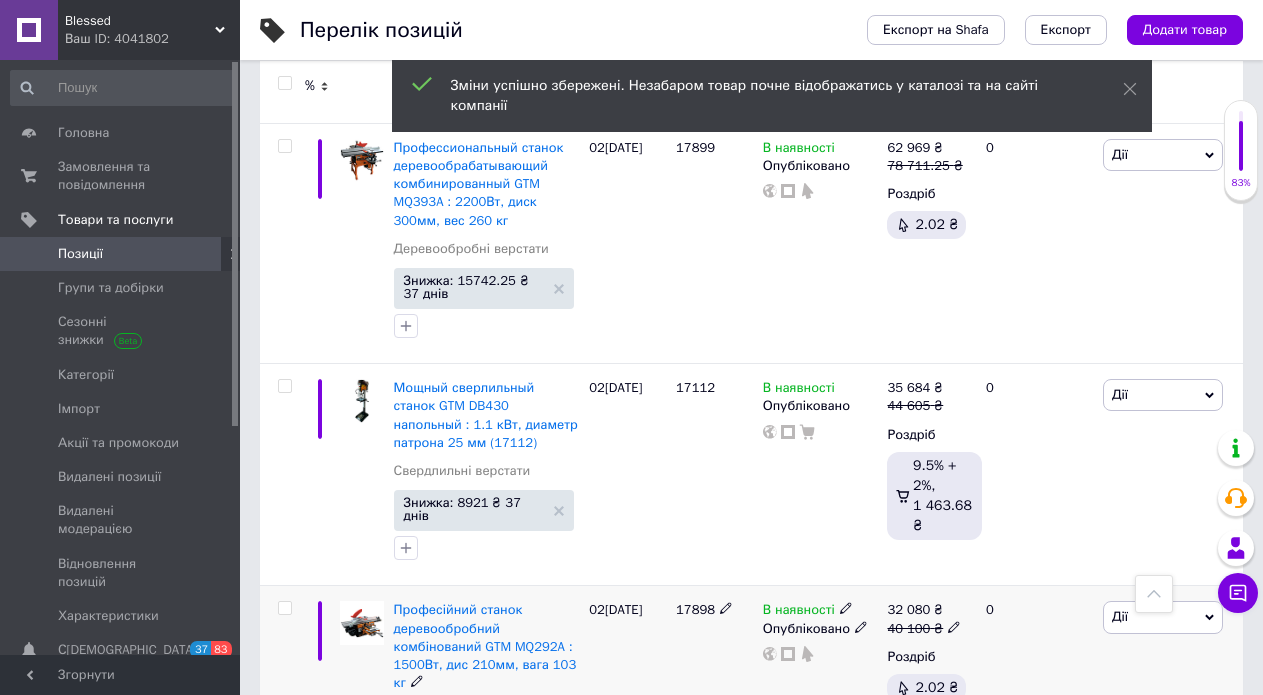 scroll, scrollTop: 14742, scrollLeft: 0, axis: vertical 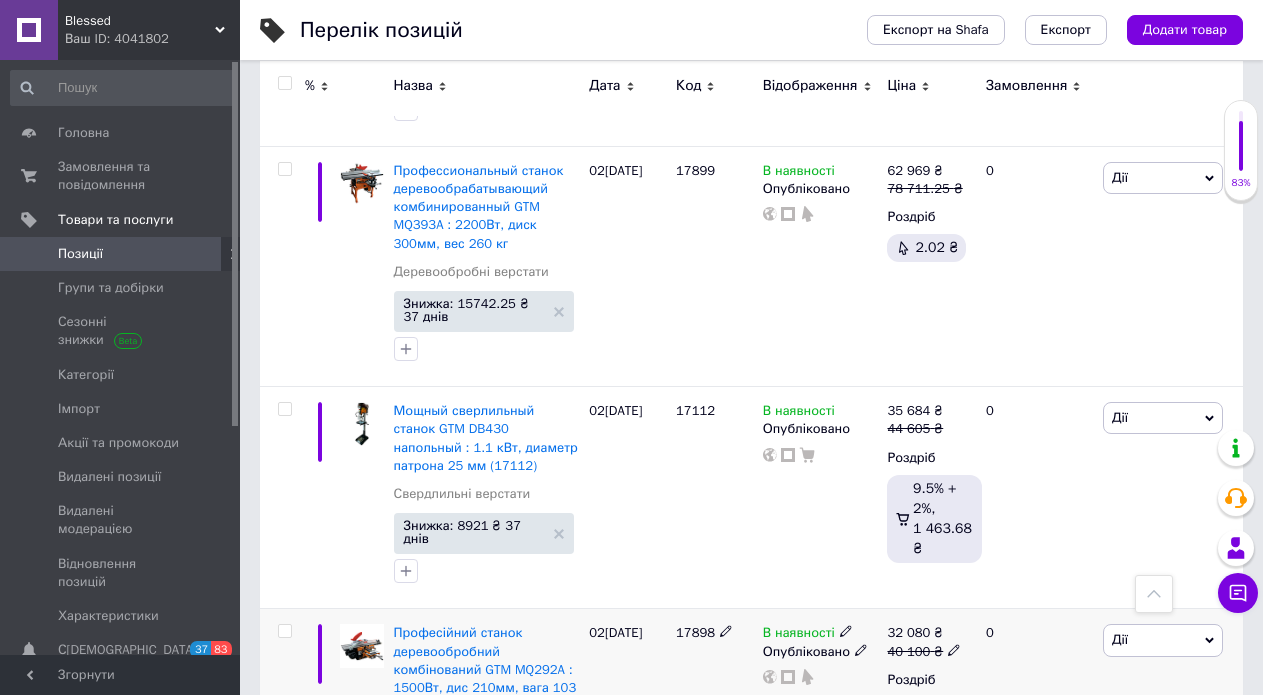 type on "987.5" 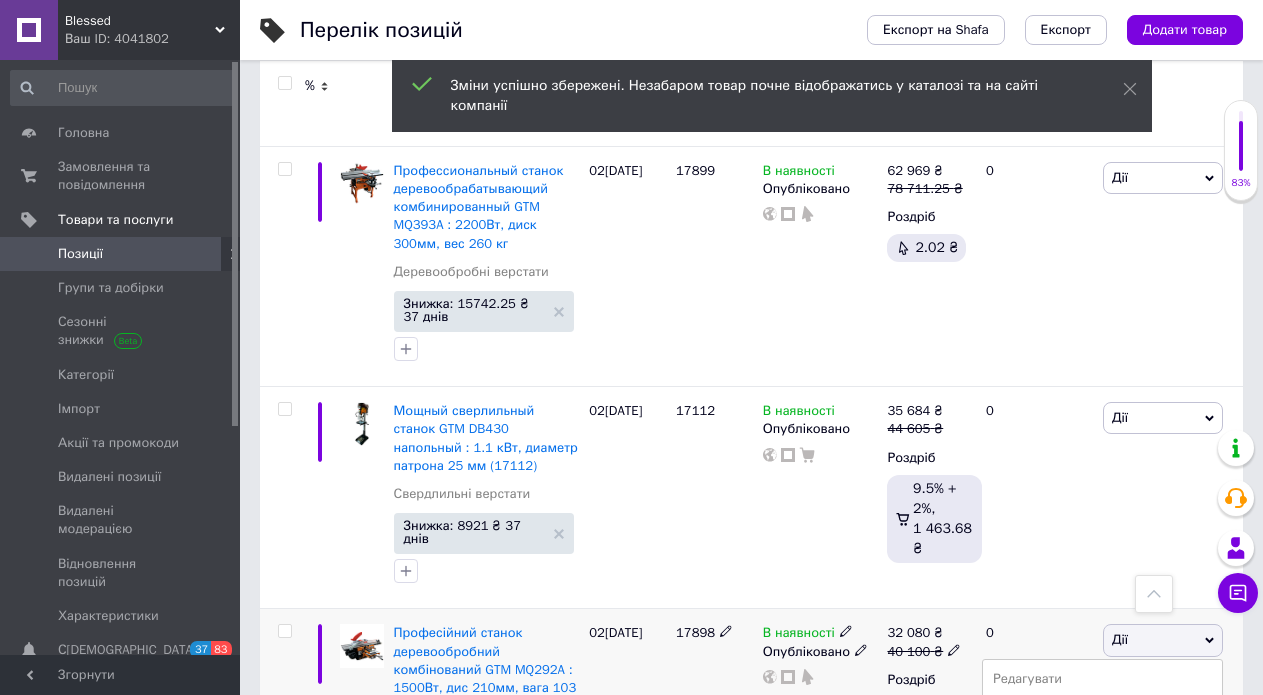 click on "Видалити" at bounding box center [1102, 960] 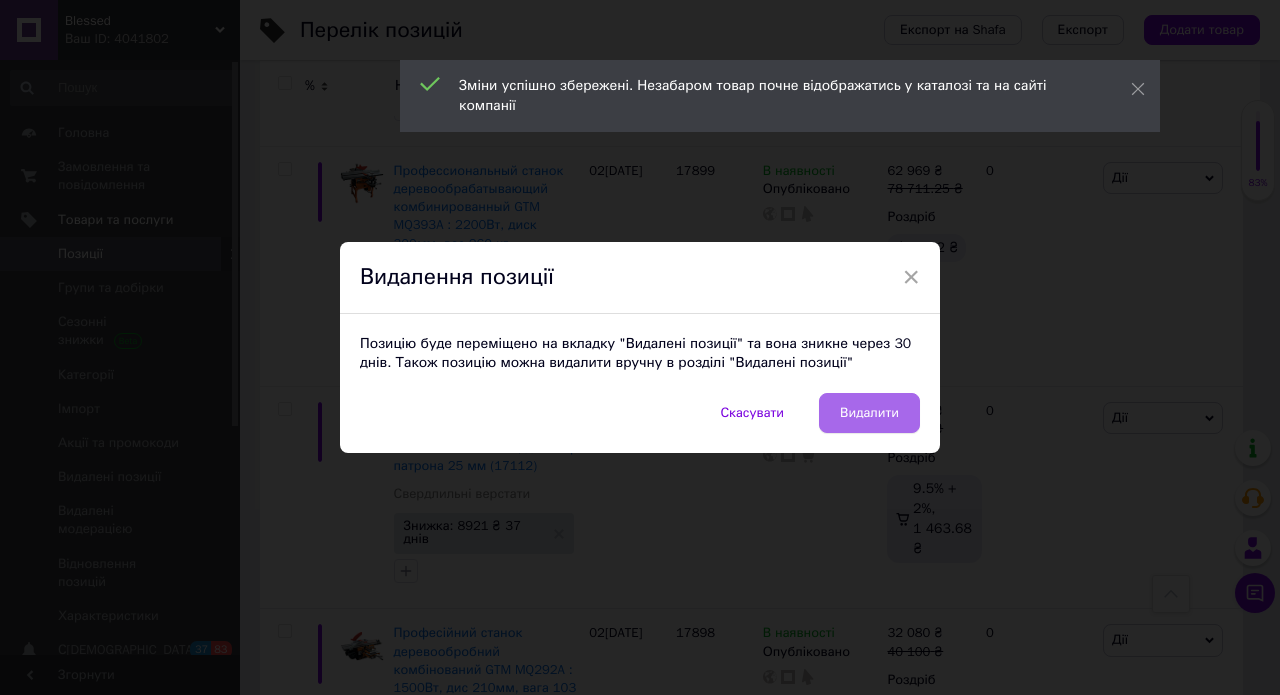 click on "Видалити" at bounding box center [869, 413] 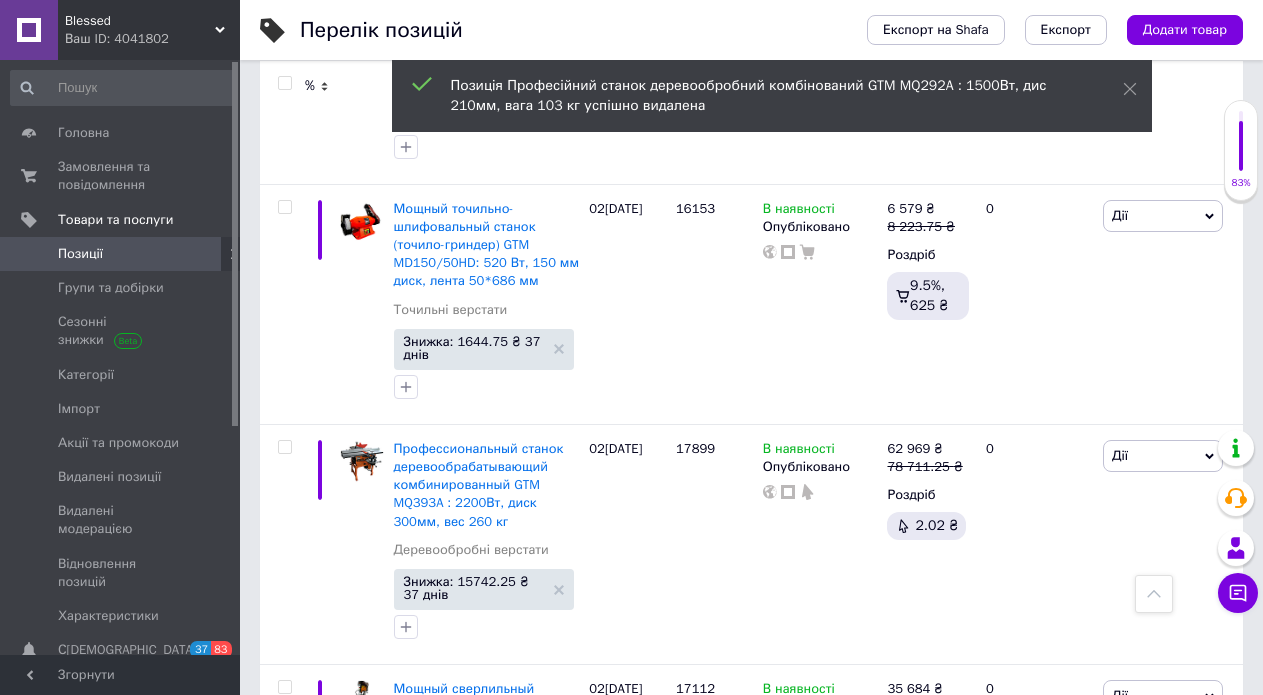 scroll, scrollTop: 14442, scrollLeft: 0, axis: vertical 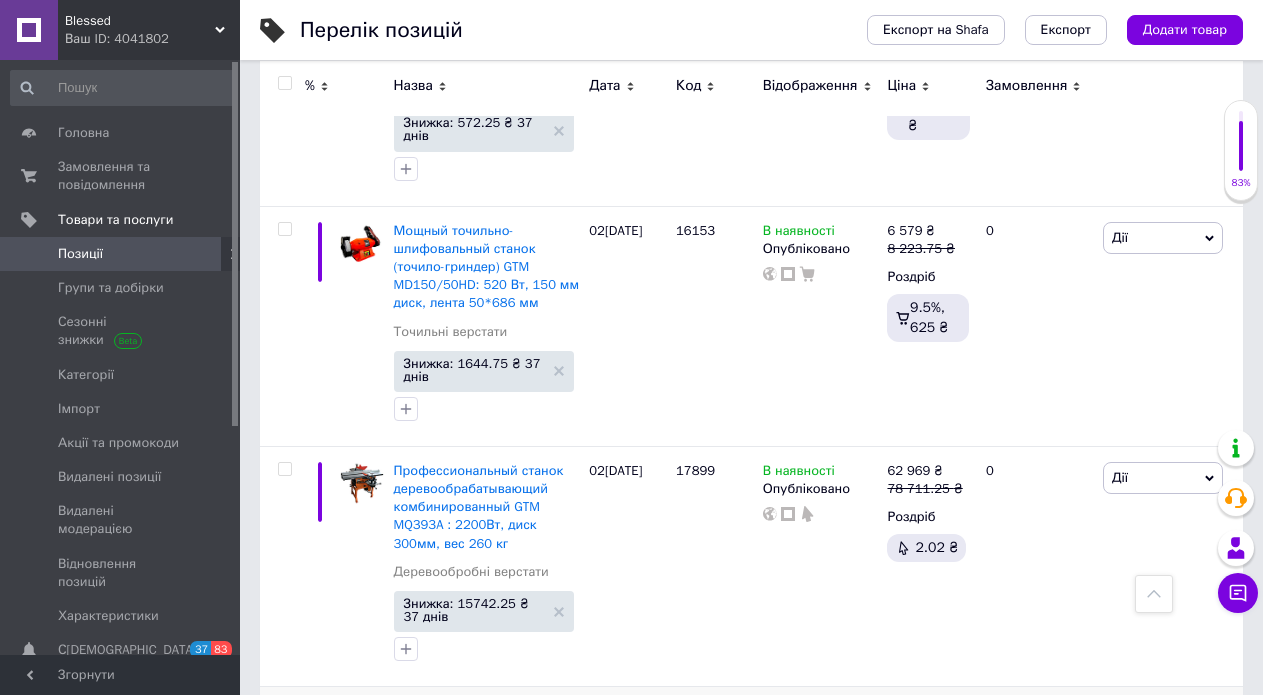 click on "Дії" at bounding box center (1163, 718) 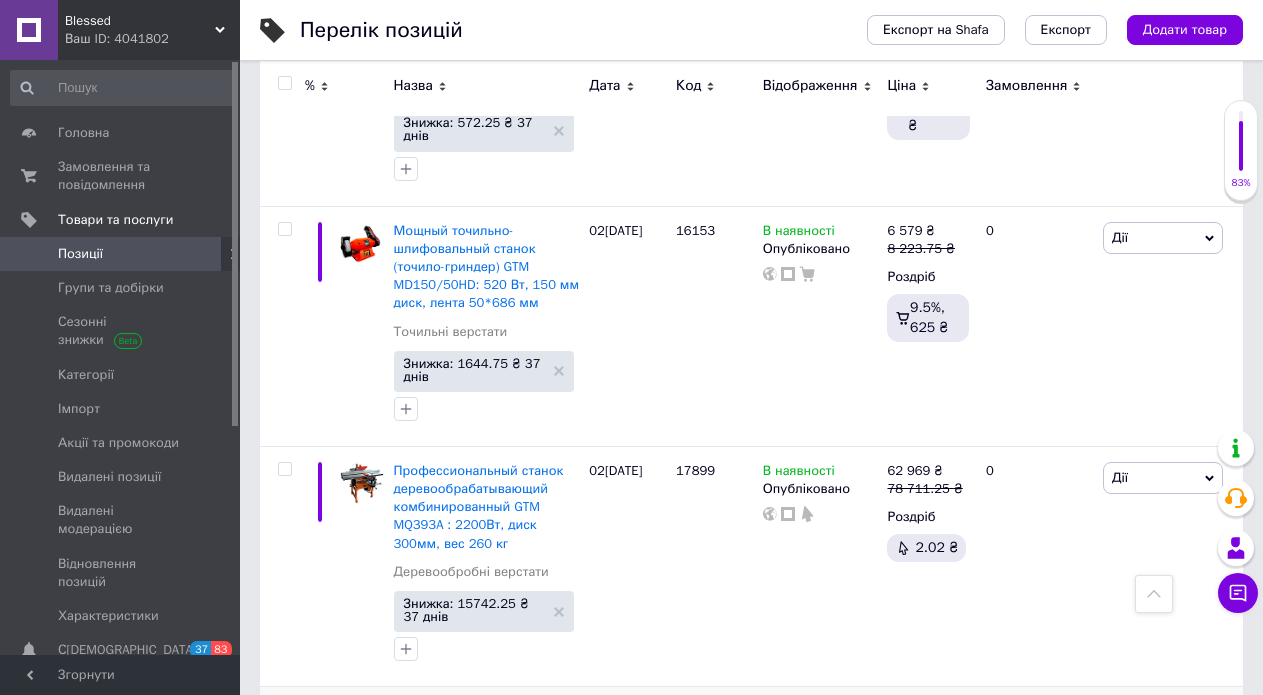 click 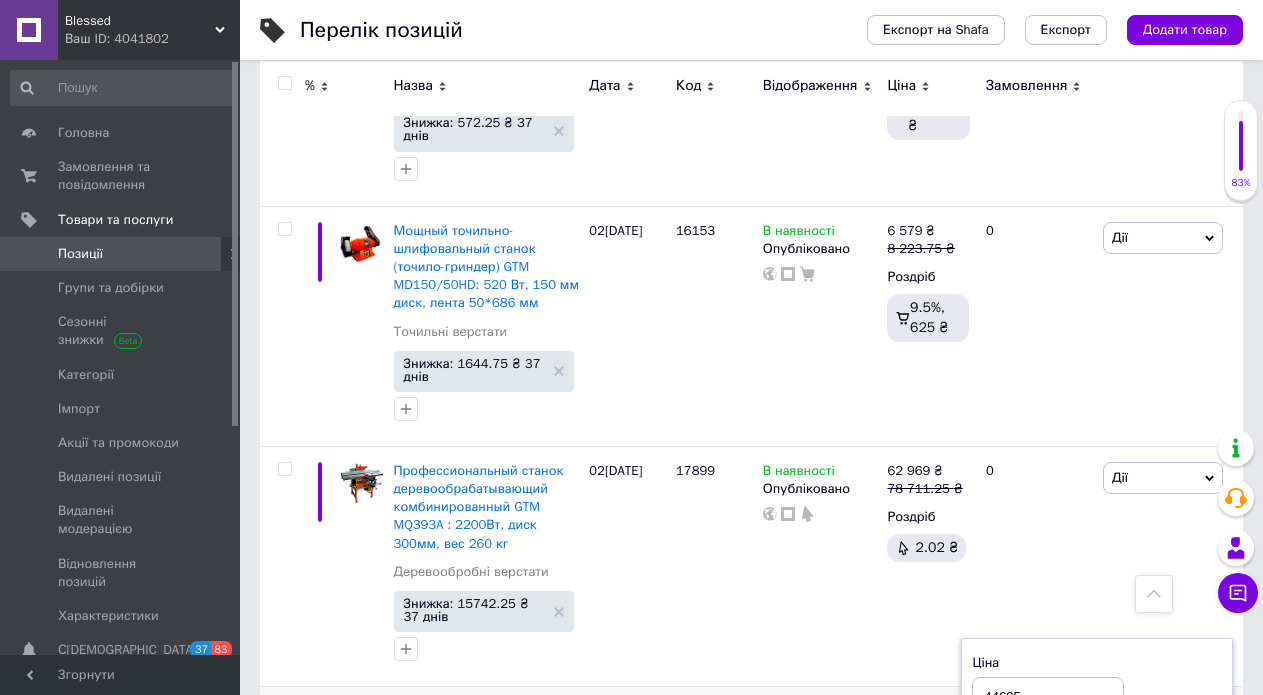 click on "44605" at bounding box center (1048, 697) 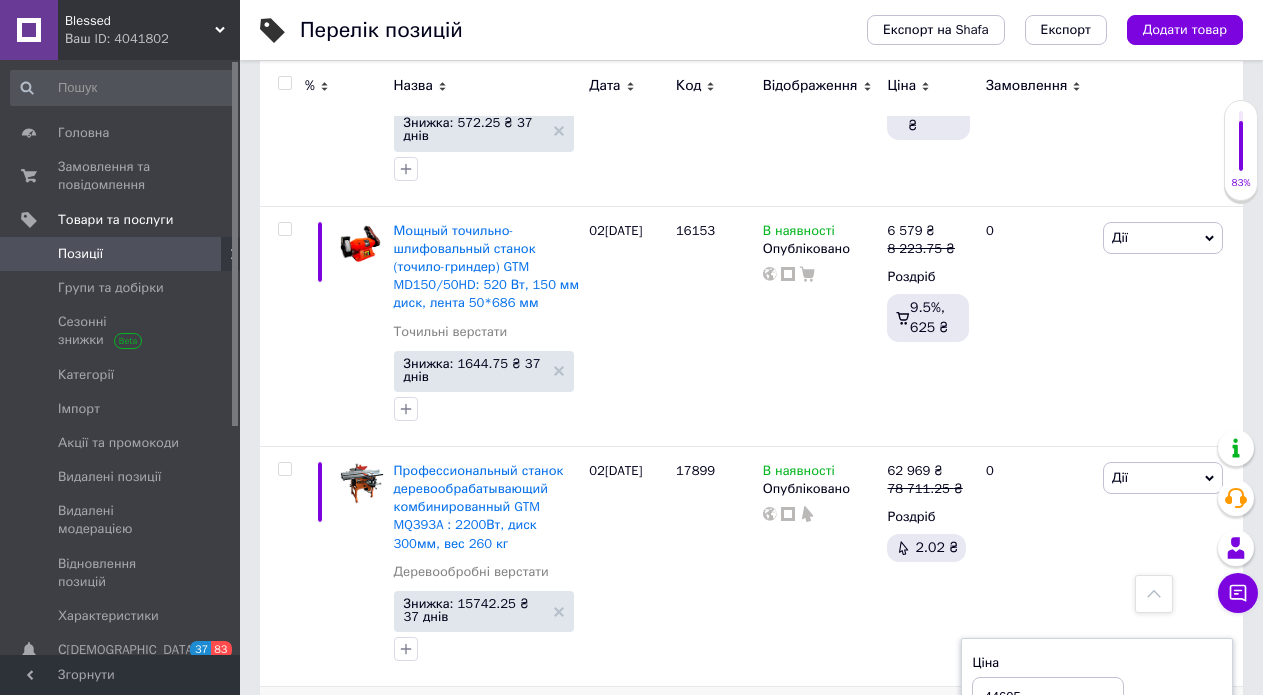 click on "44605" at bounding box center (1048, 697) 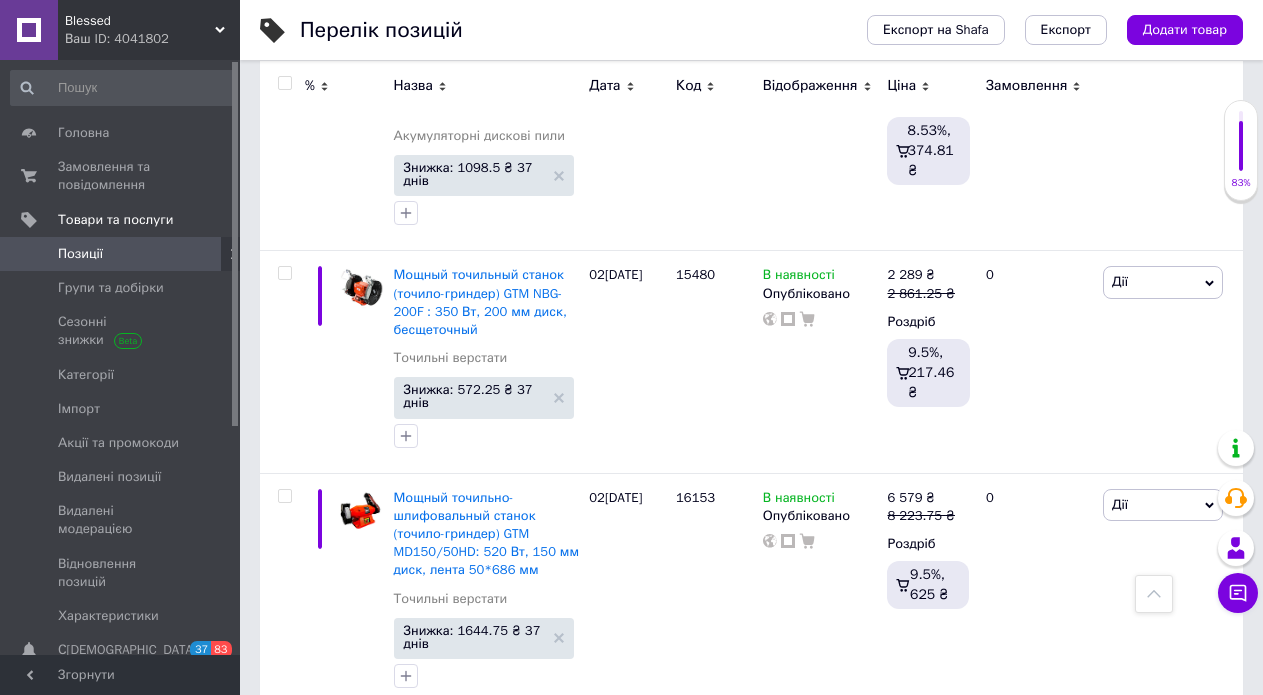 scroll, scrollTop: 14142, scrollLeft: 0, axis: vertical 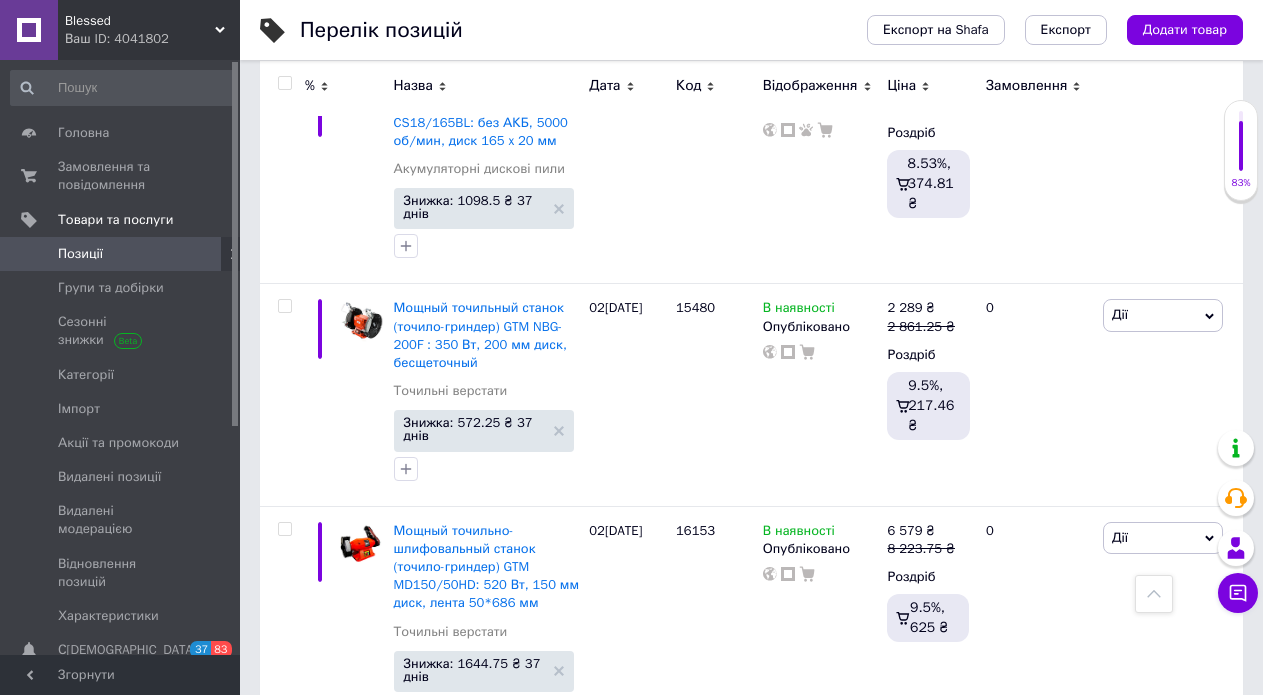 type on "45605" 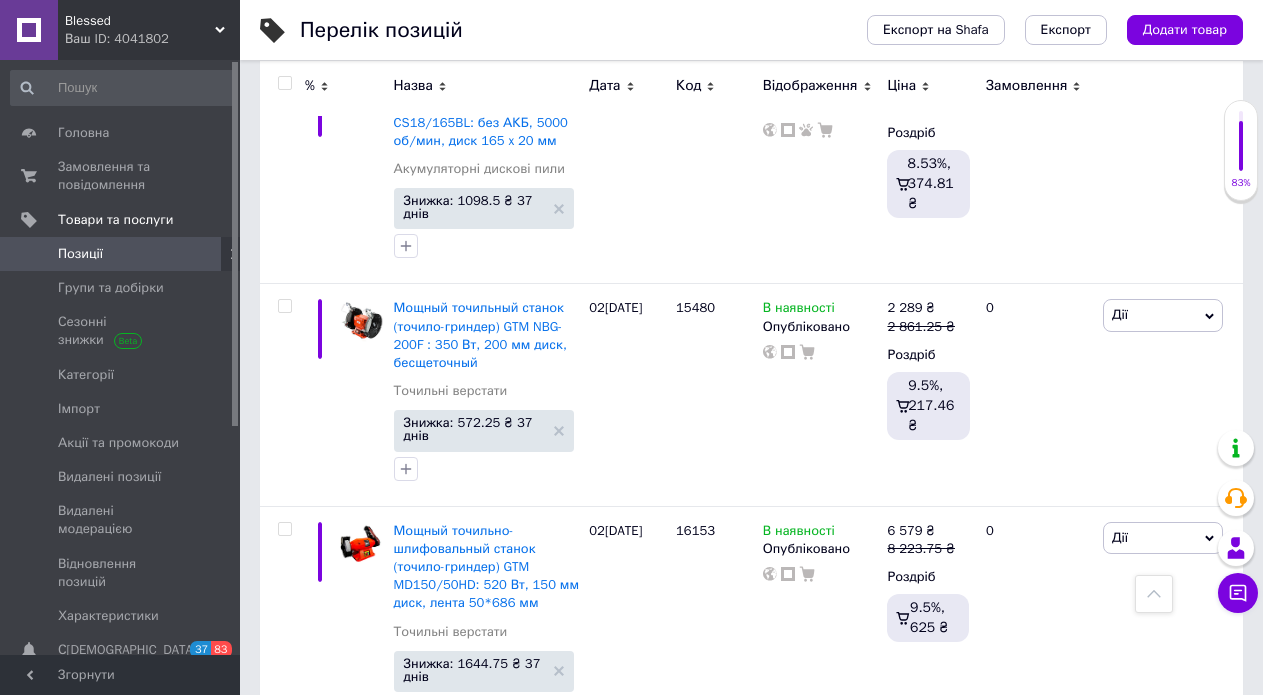 click on "78 711.25   ₴" at bounding box center (928, 798) 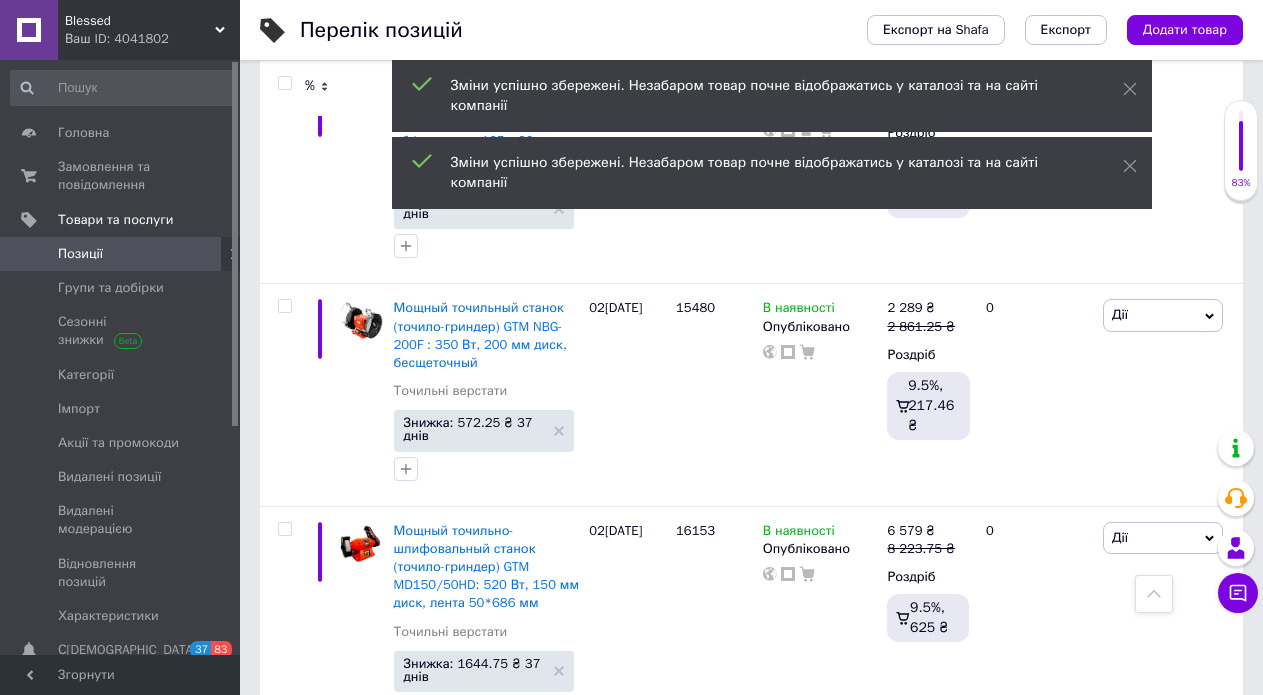 click on "78711.25" at bounding box center [1063, 766] 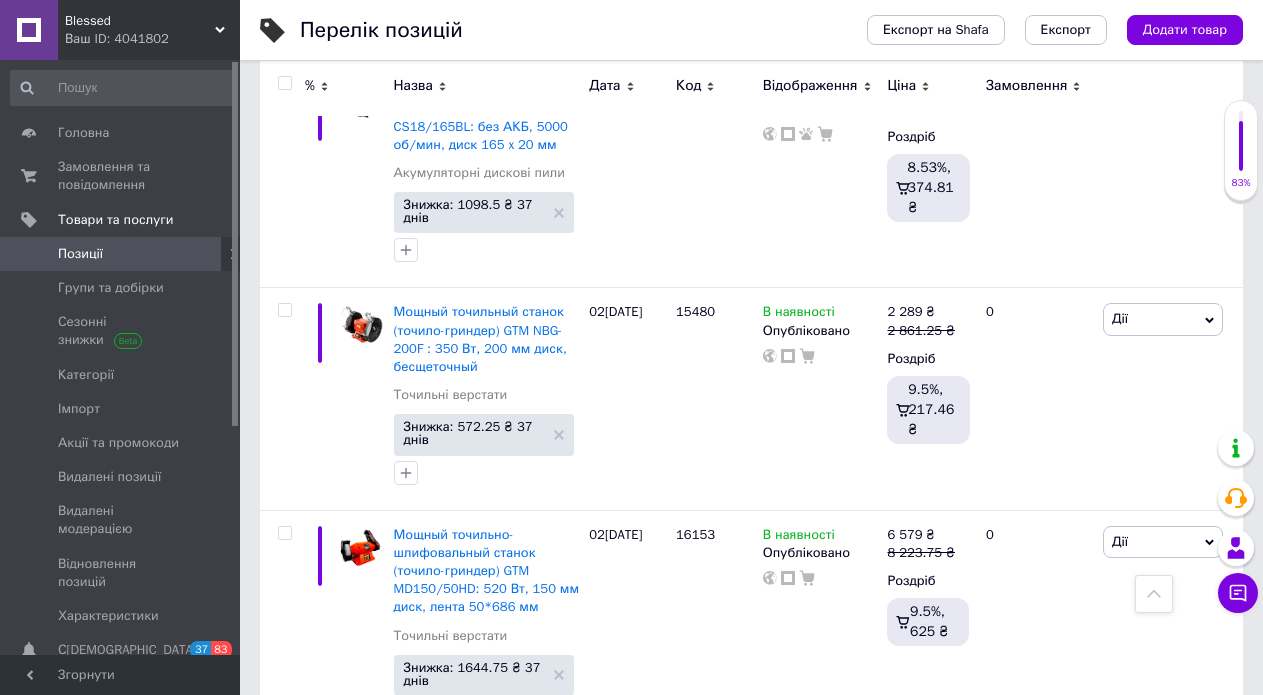 scroll, scrollTop: 14142, scrollLeft: 0, axis: vertical 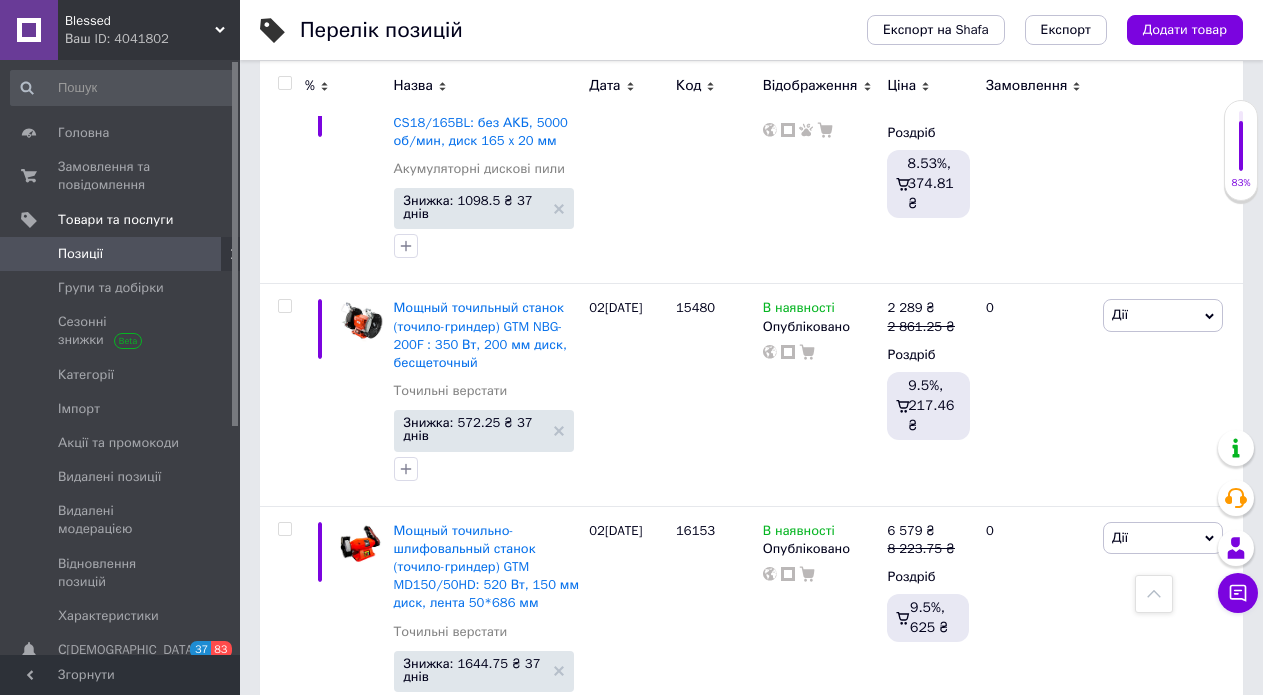 type on "79711.25" 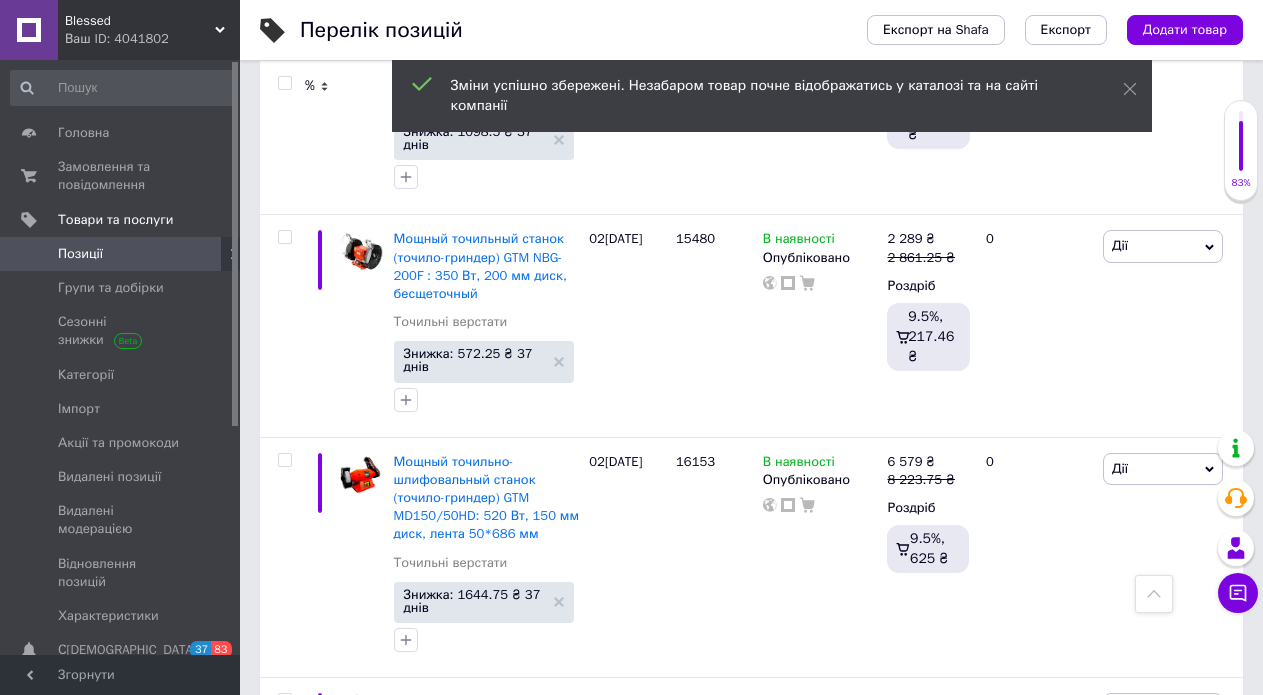 scroll, scrollTop: 14342, scrollLeft: 0, axis: vertical 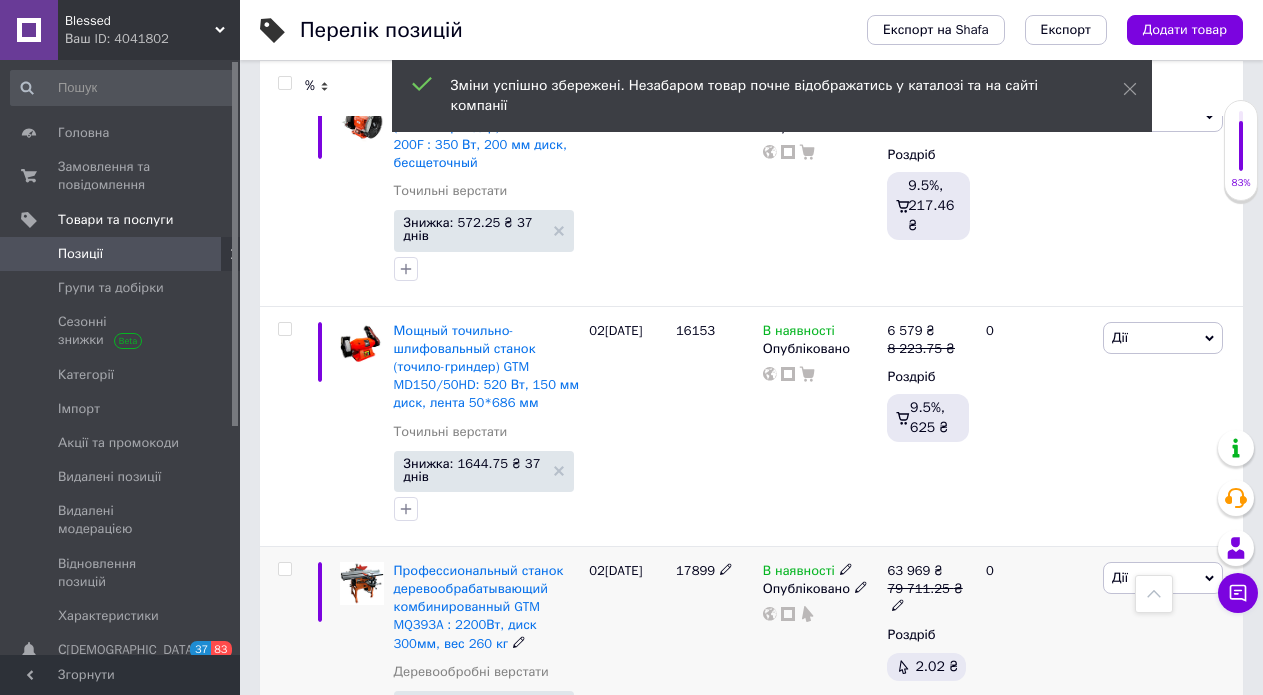 click 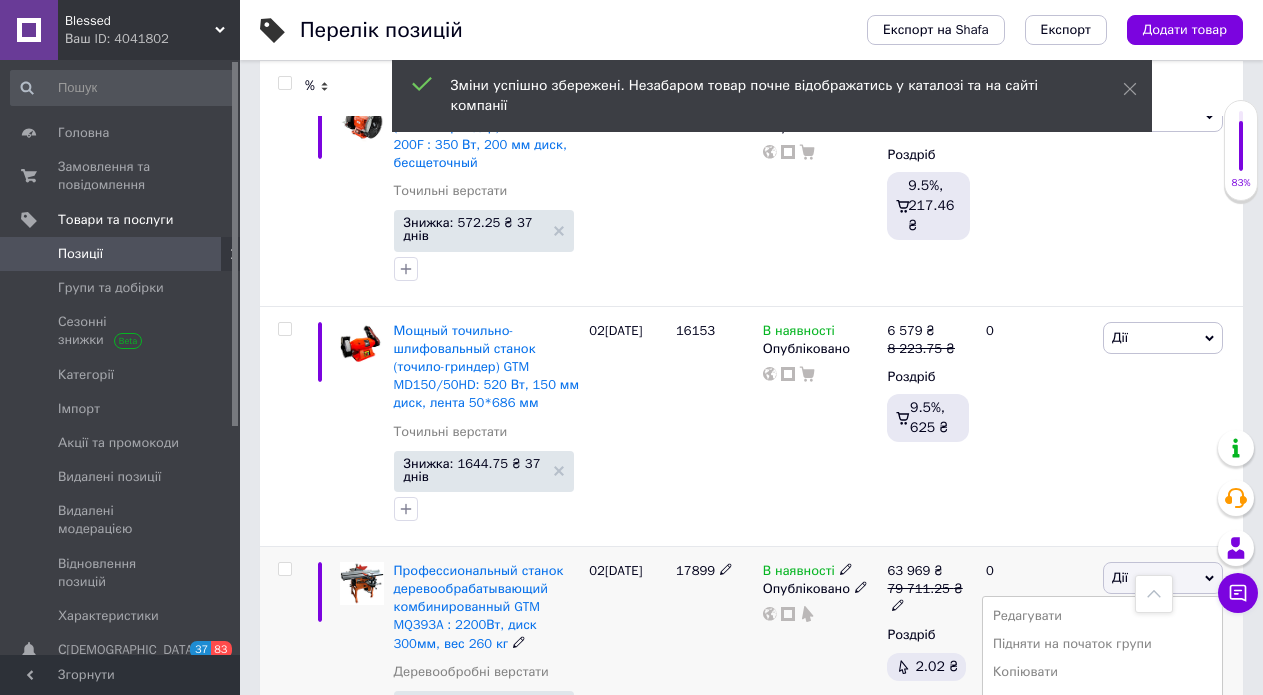 click on "Видалити" at bounding box center (1102, 898) 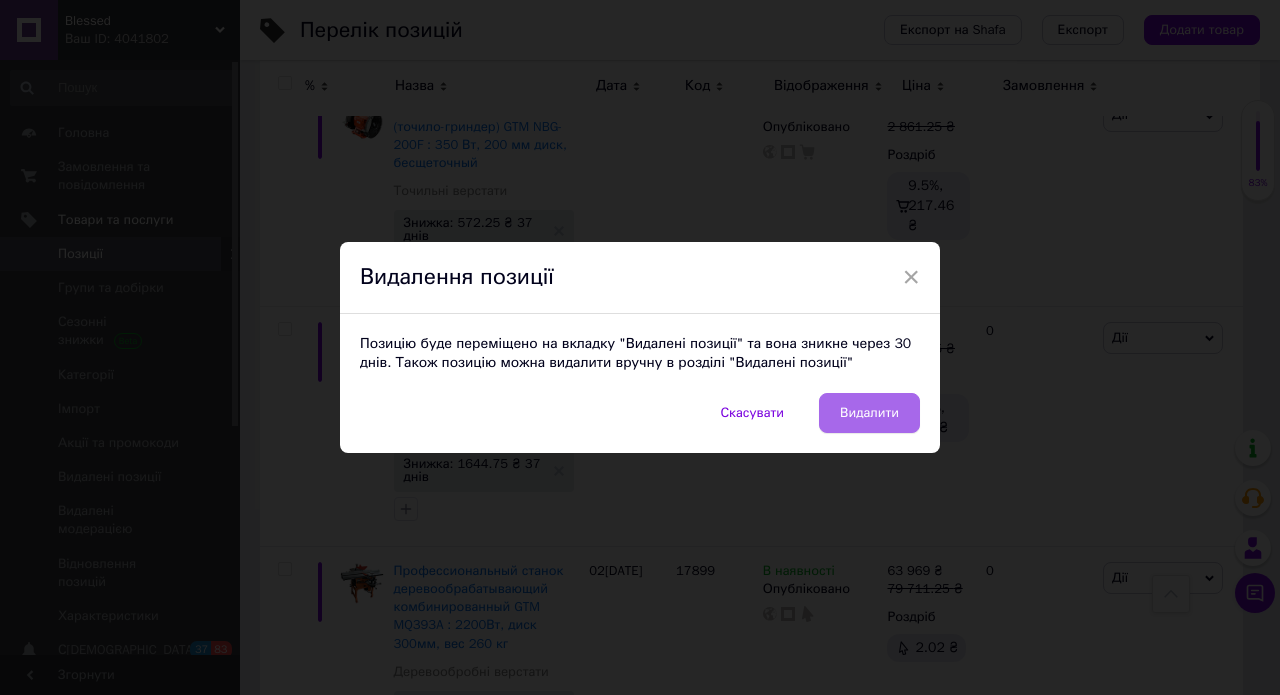 click on "Видалити" at bounding box center [869, 413] 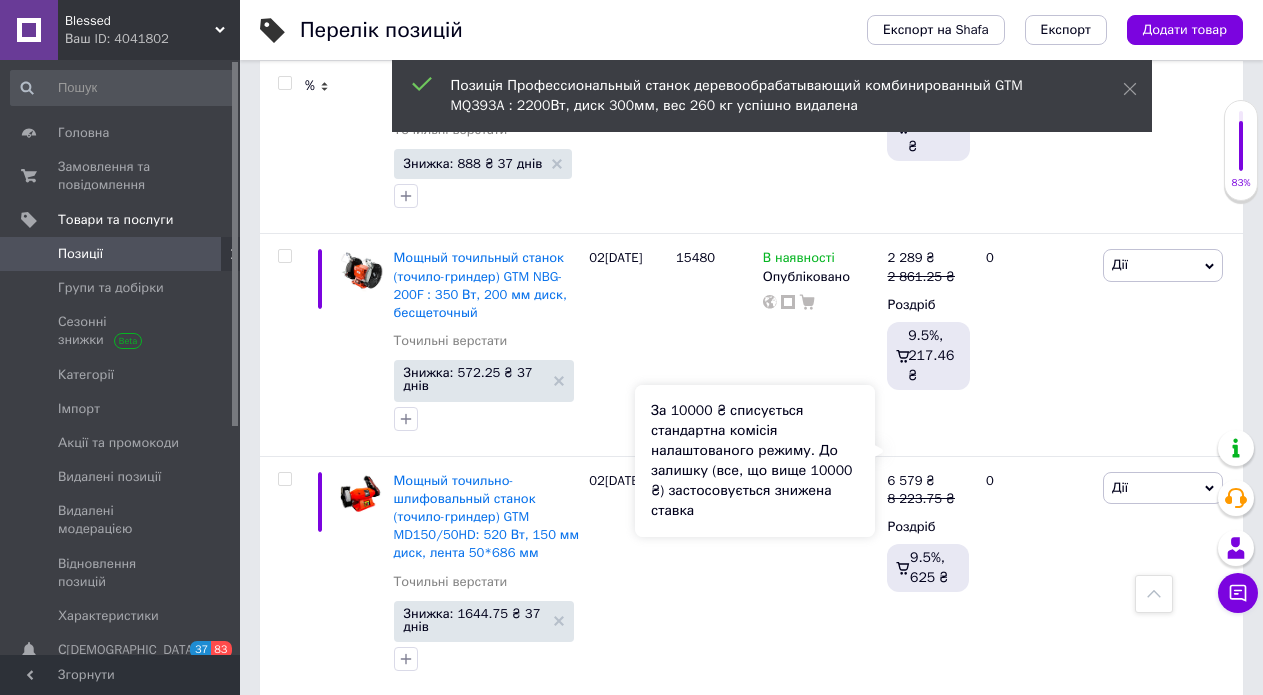 scroll, scrollTop: 14142, scrollLeft: 0, axis: vertical 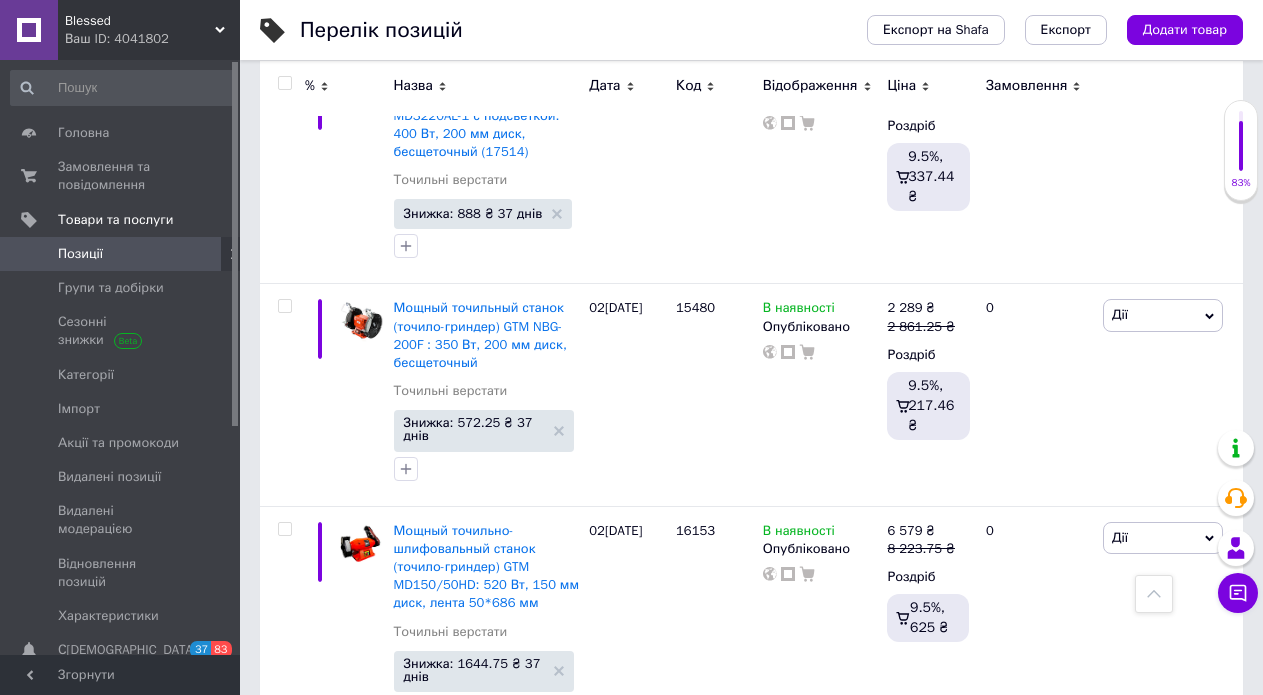 click on "45 605   ₴" at bounding box center [924, 789] 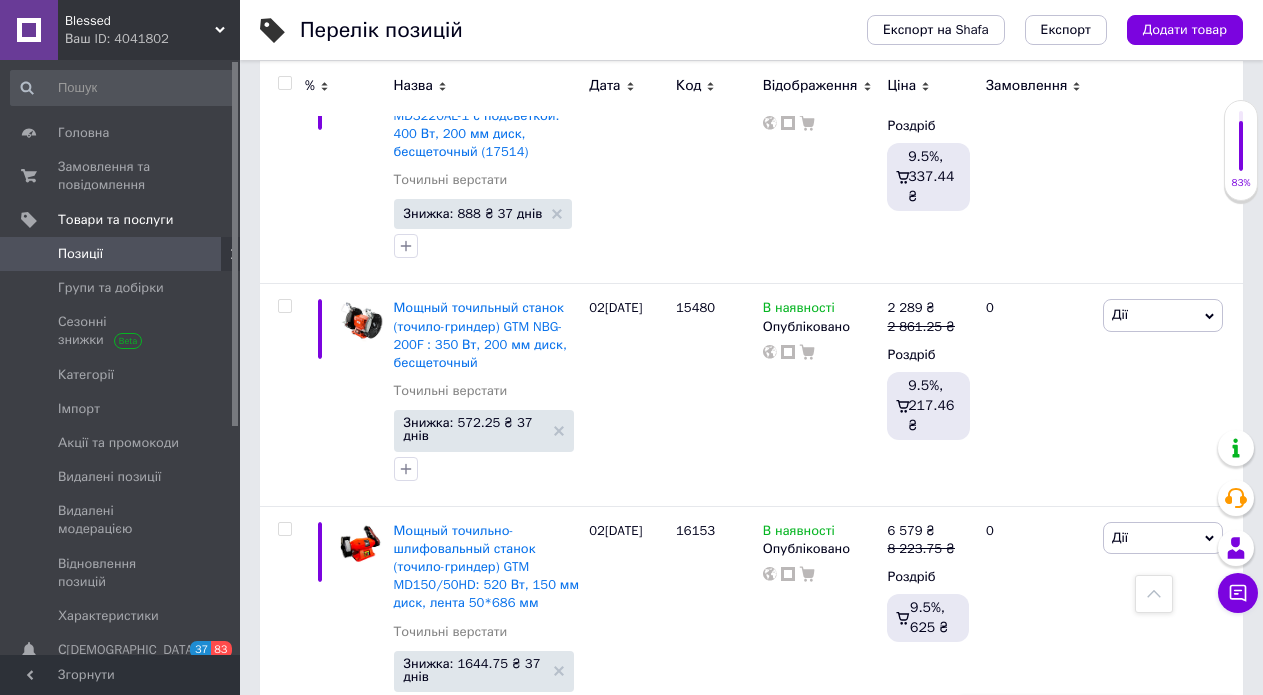 click on "45605" at bounding box center [1048, 757] 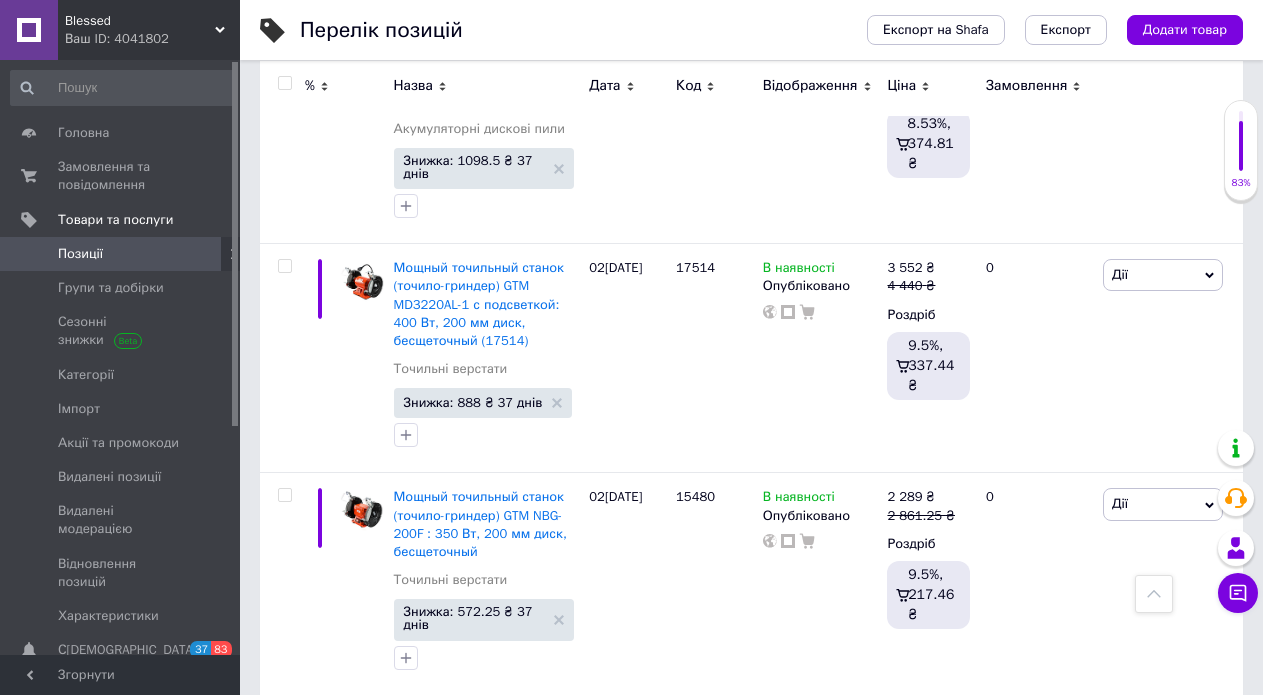 scroll, scrollTop: 13942, scrollLeft: 0, axis: vertical 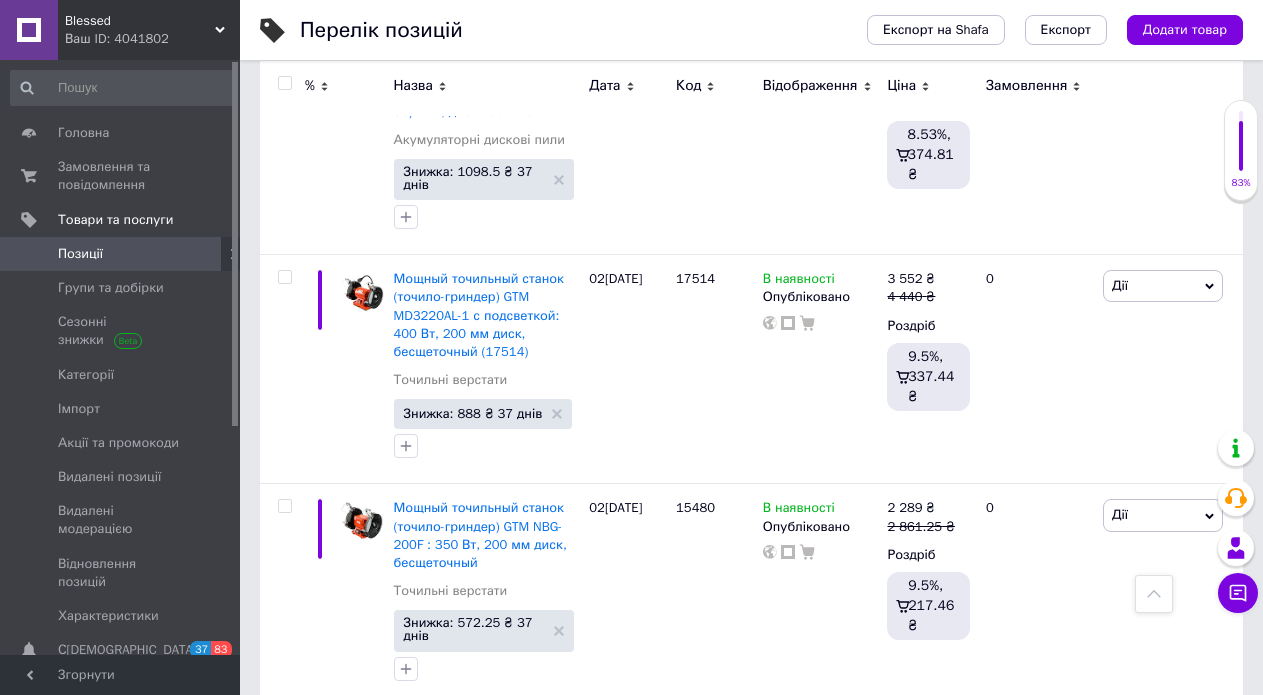 click on "49605" at bounding box center [1048, 957] 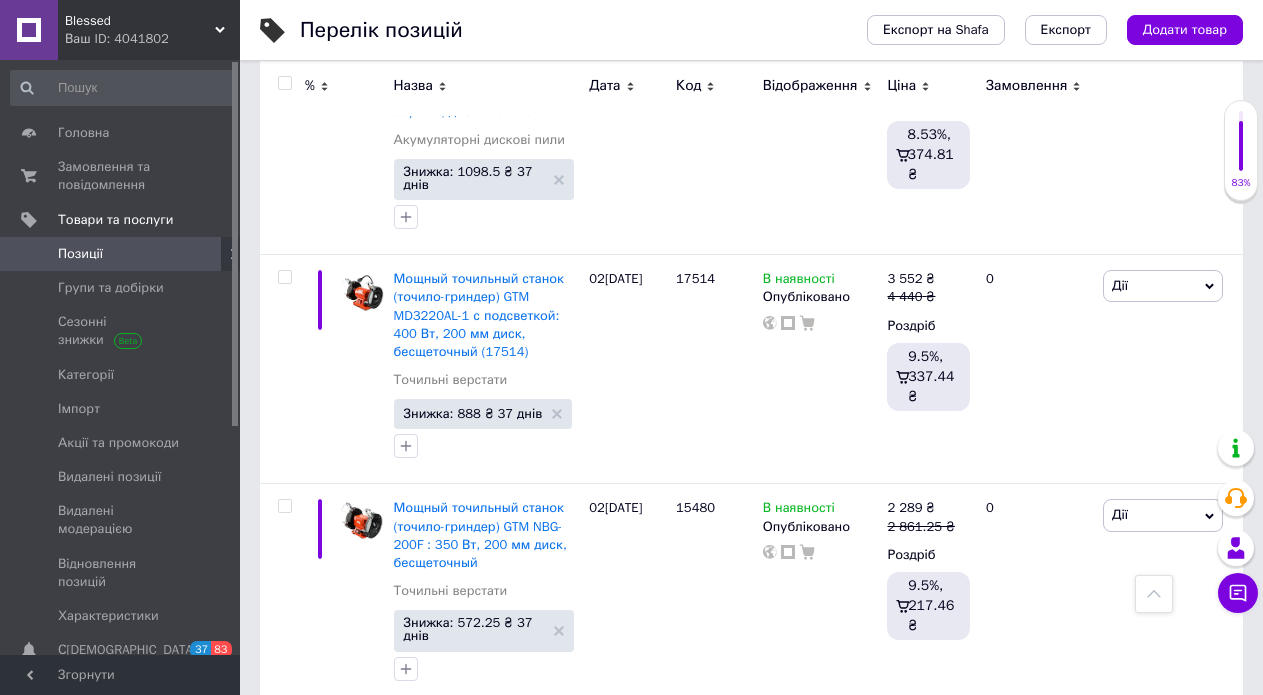 click 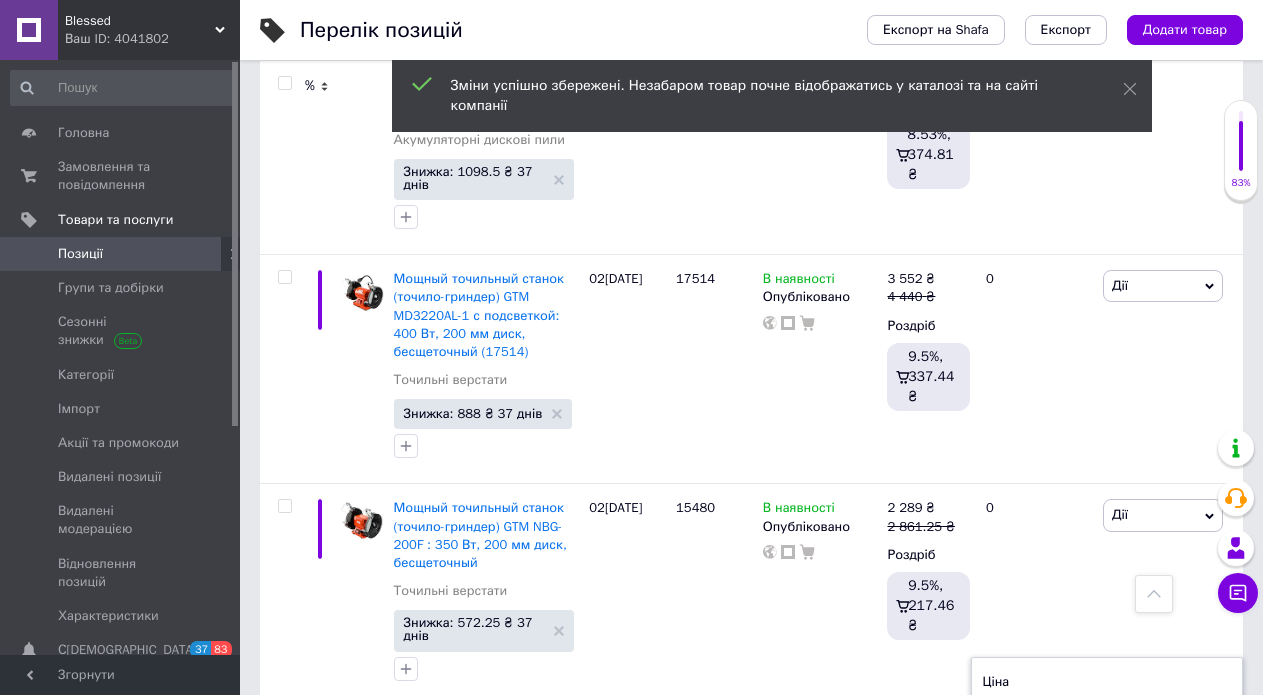 click on "8223.75" at bounding box center (1058, 716) 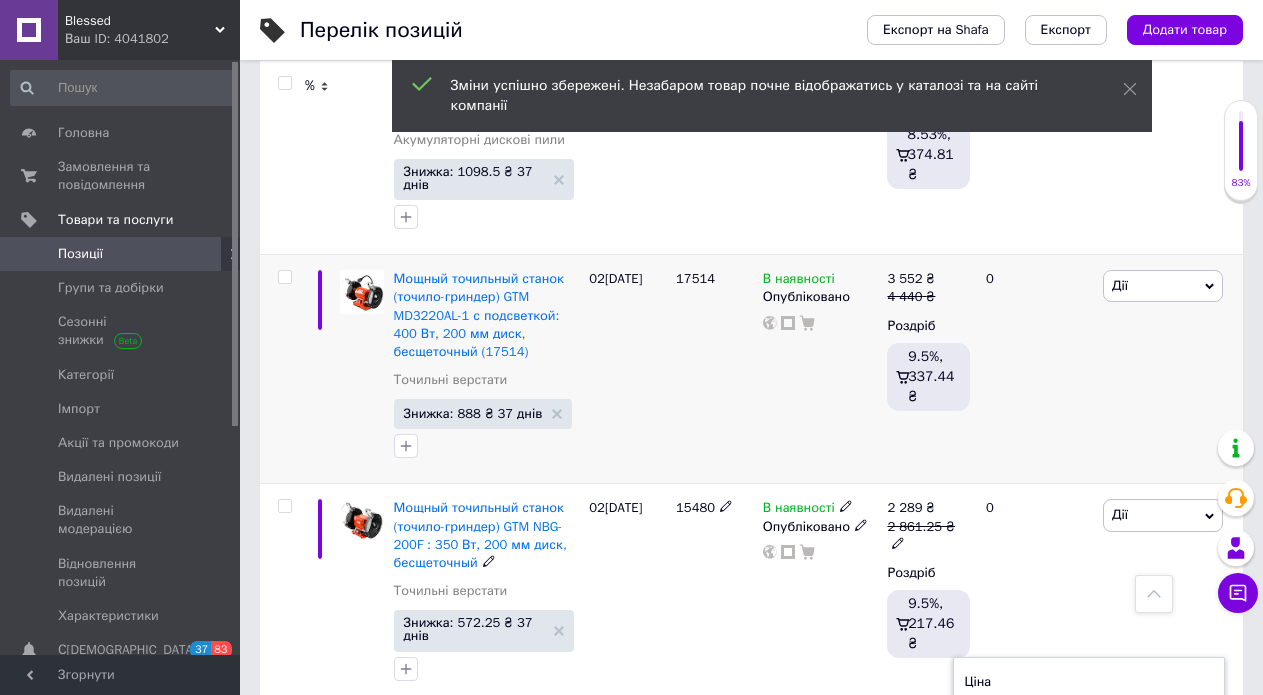 scroll, scrollTop: 13642, scrollLeft: 0, axis: vertical 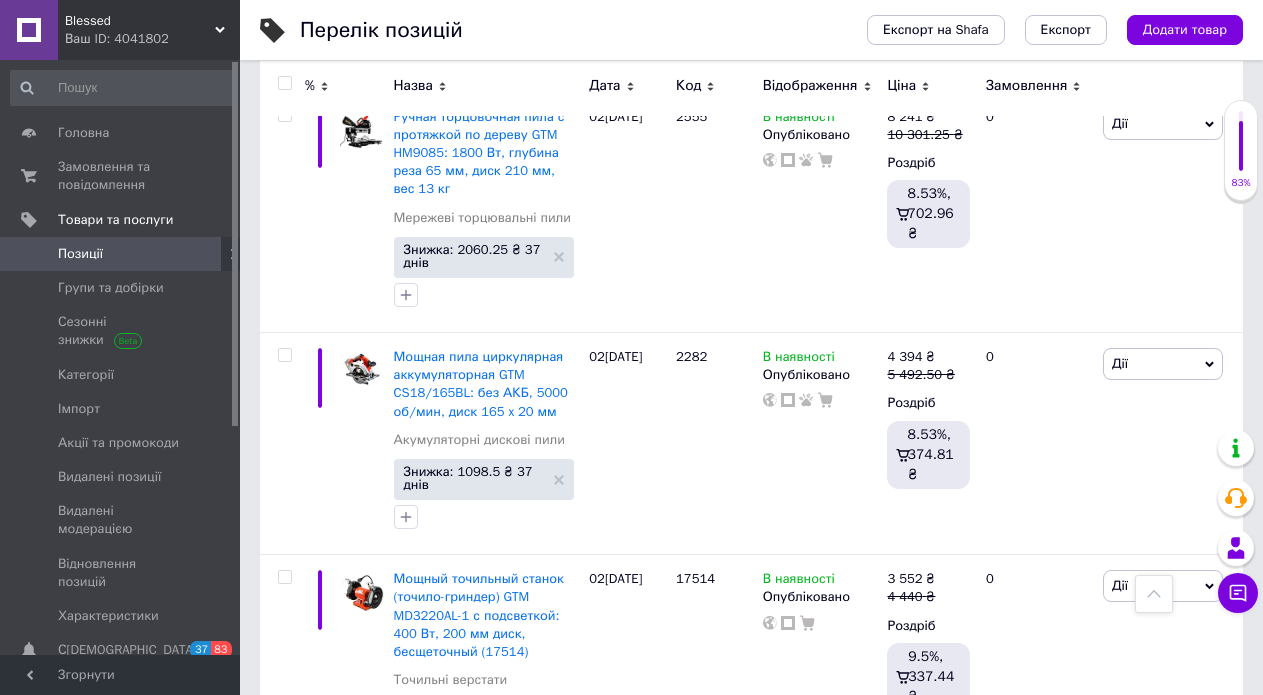 type on "8623.75" 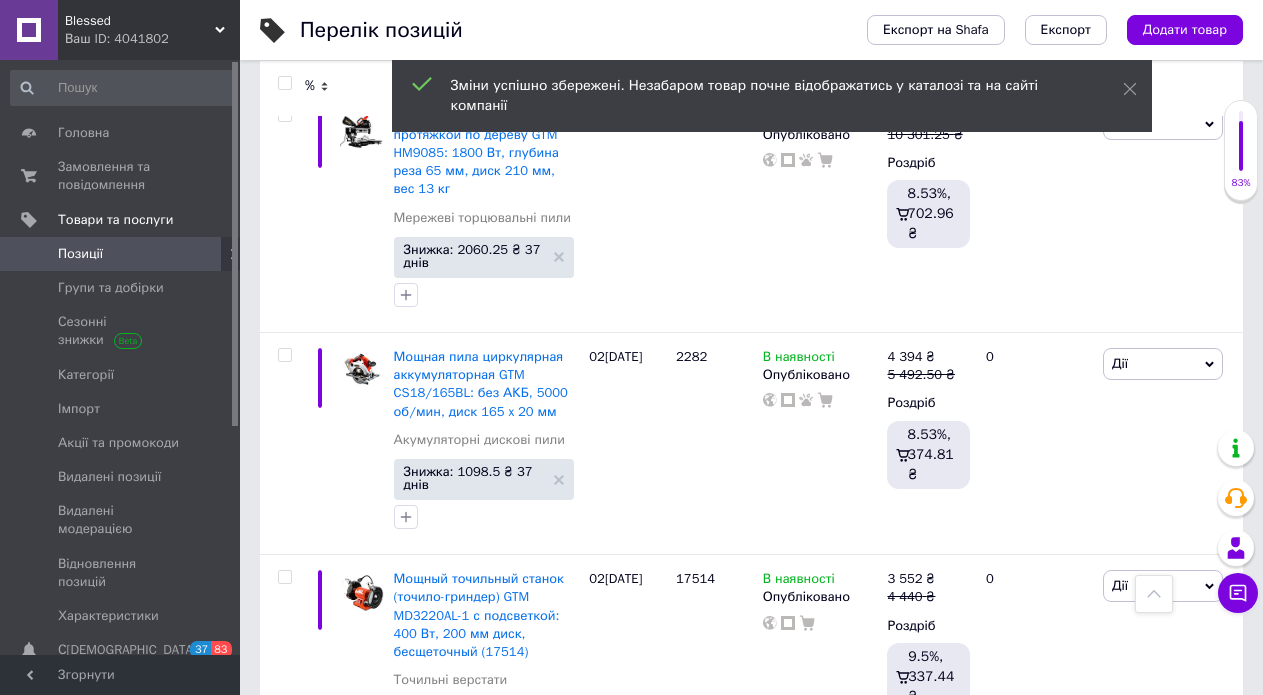 click on "2861.25" at bounding box center (1058, 794) 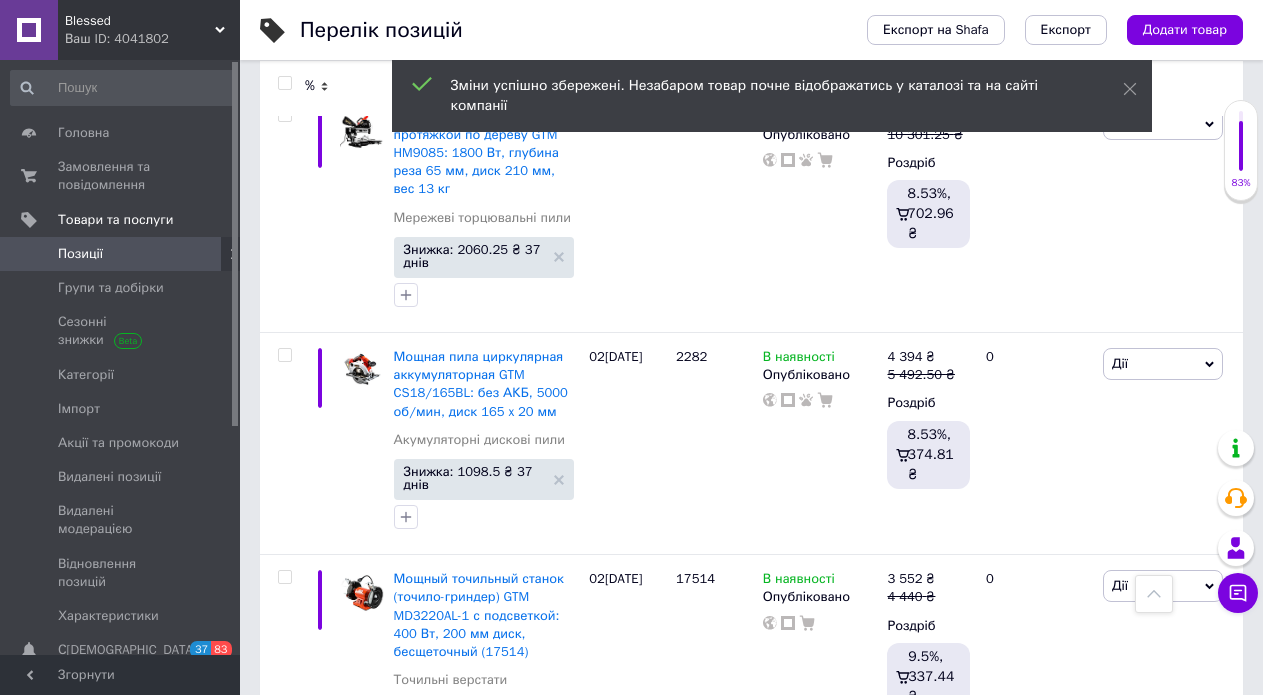 drag, startPoint x: 996, startPoint y: 420, endPoint x: 1012, endPoint y: 420, distance: 16 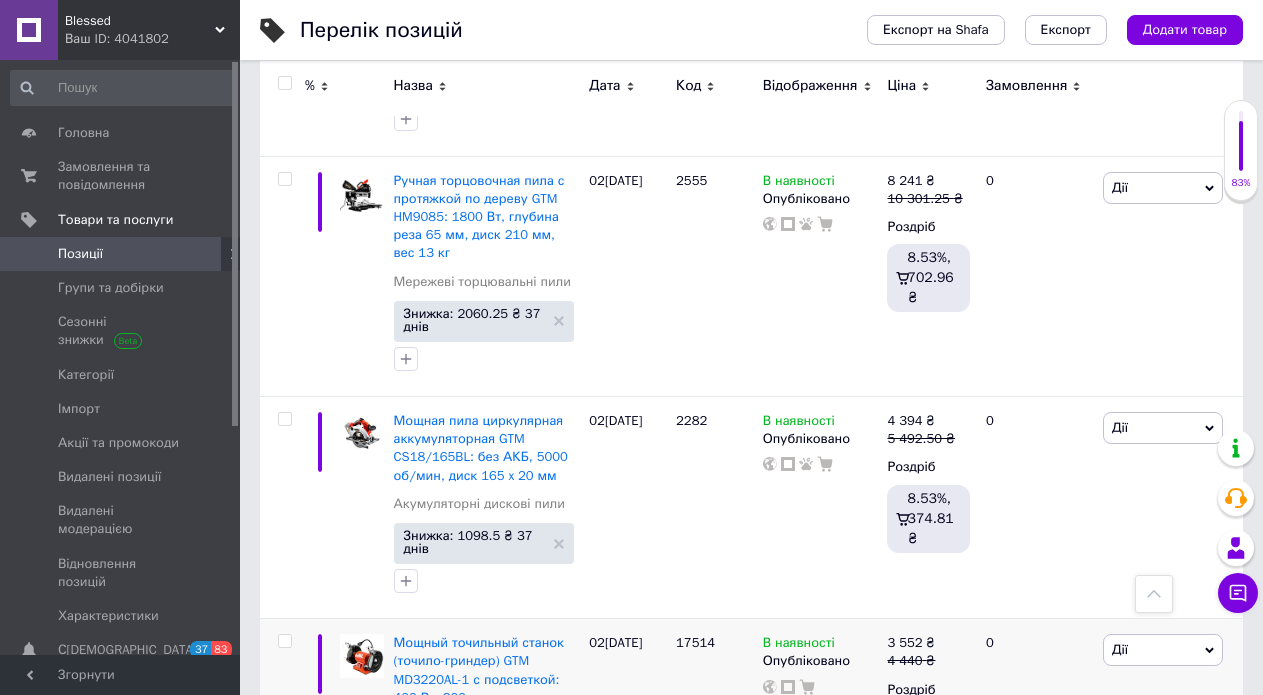 scroll, scrollTop: 13542, scrollLeft: 0, axis: vertical 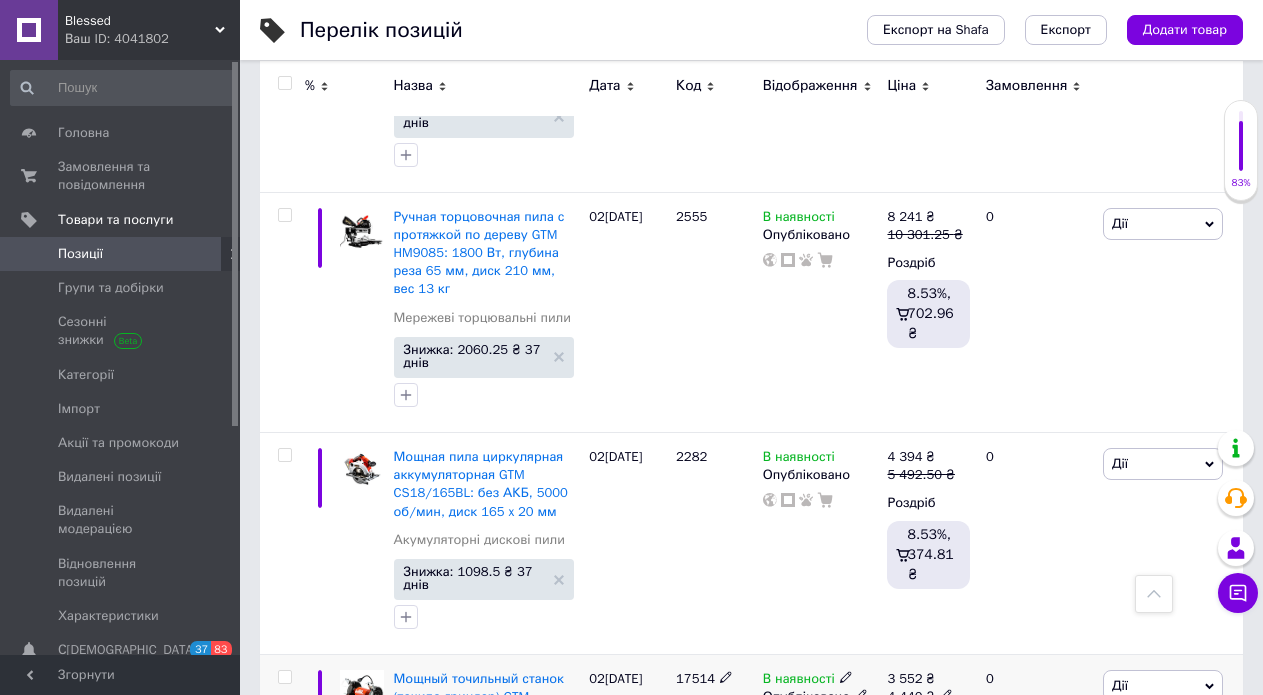 type on "3261.25" 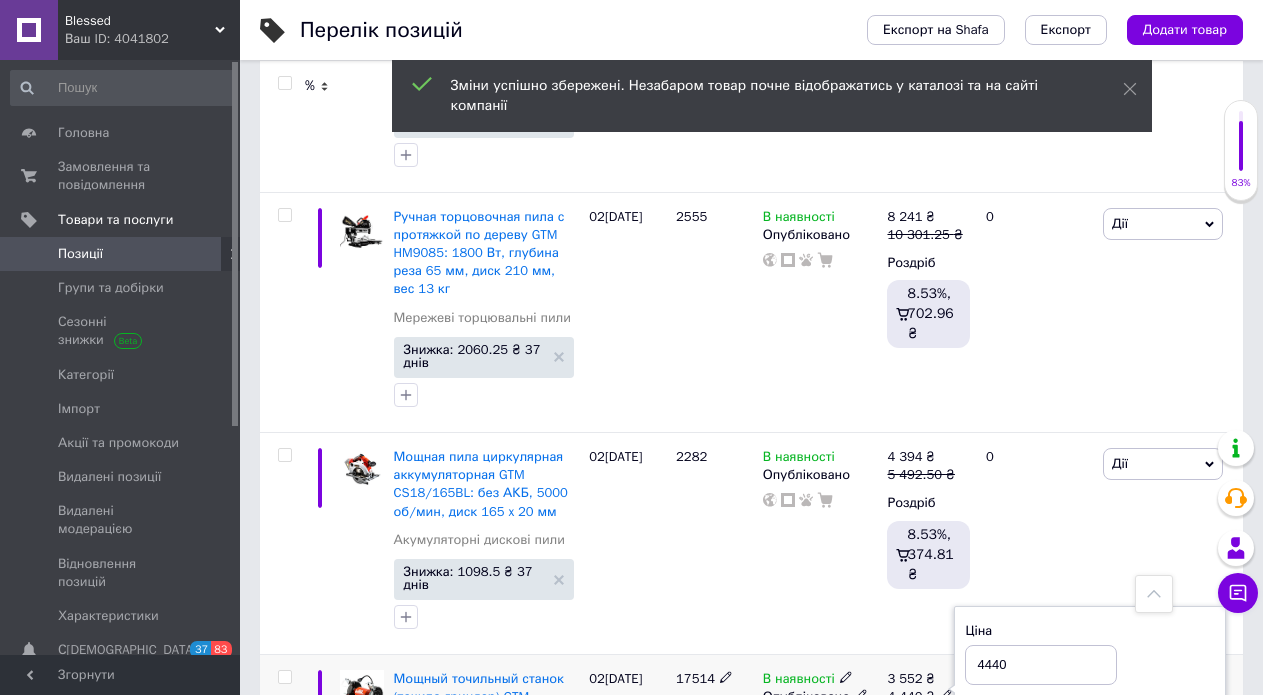 click on "4440" at bounding box center (1041, 665) 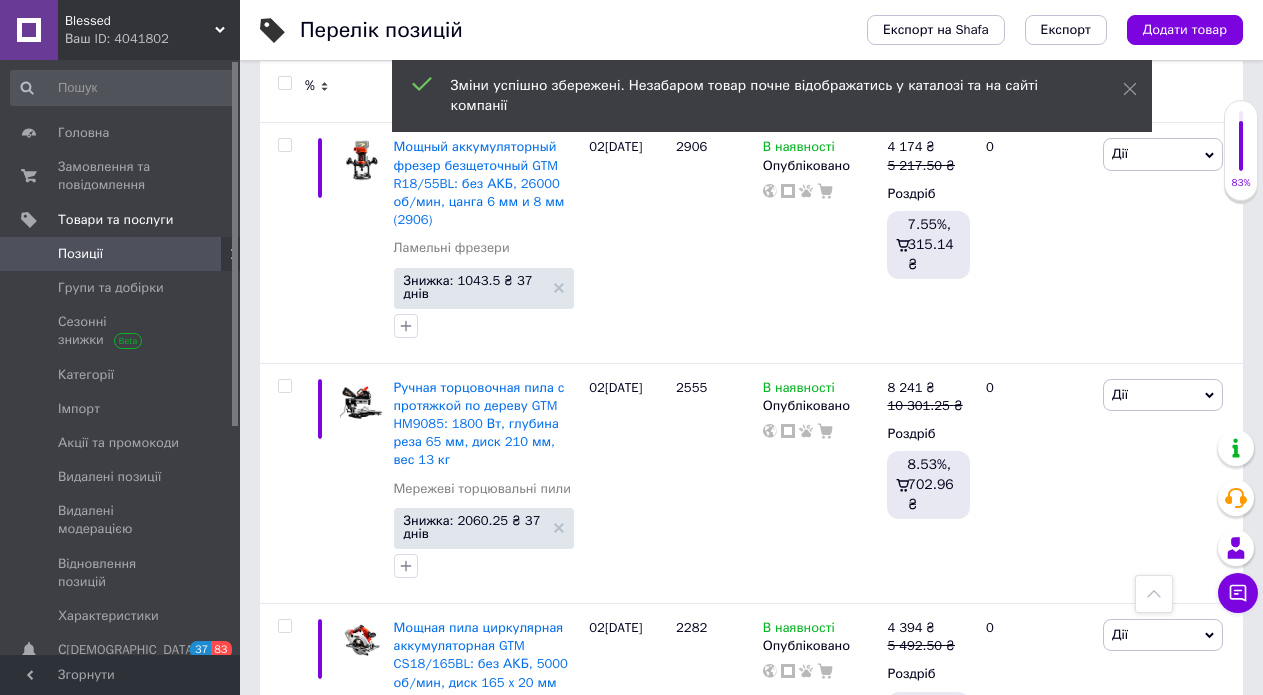 scroll, scrollTop: 13342, scrollLeft: 0, axis: vertical 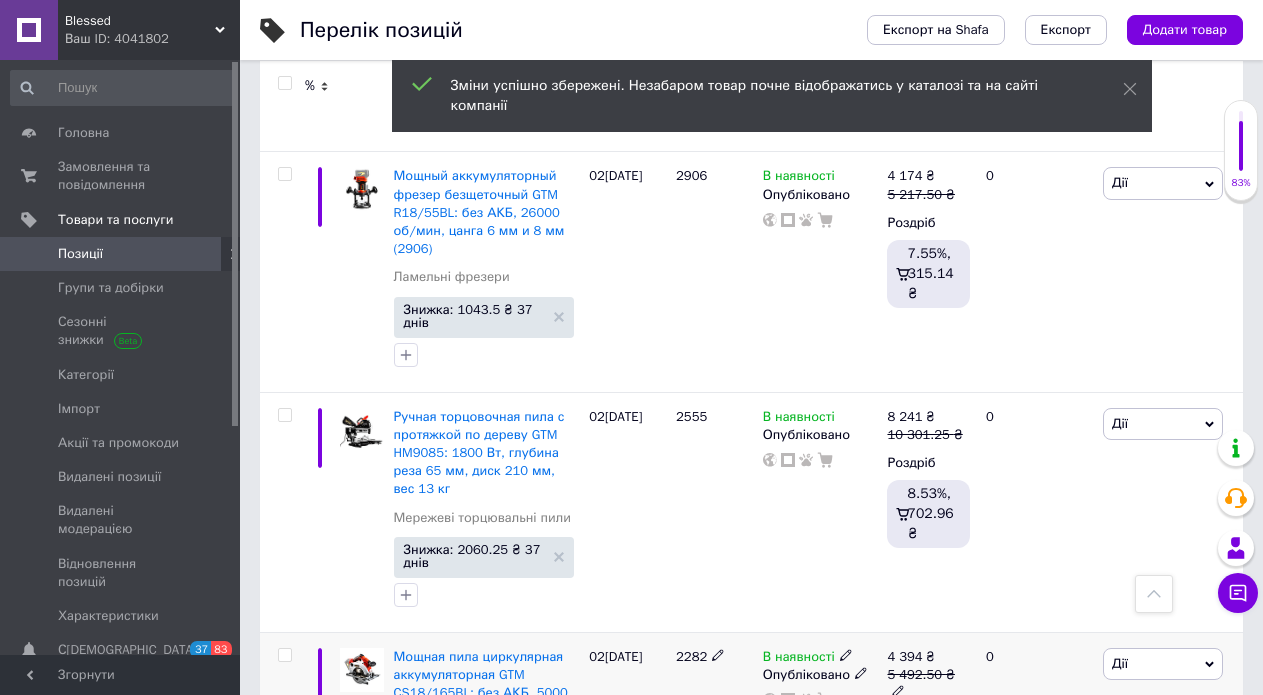 type on "4840" 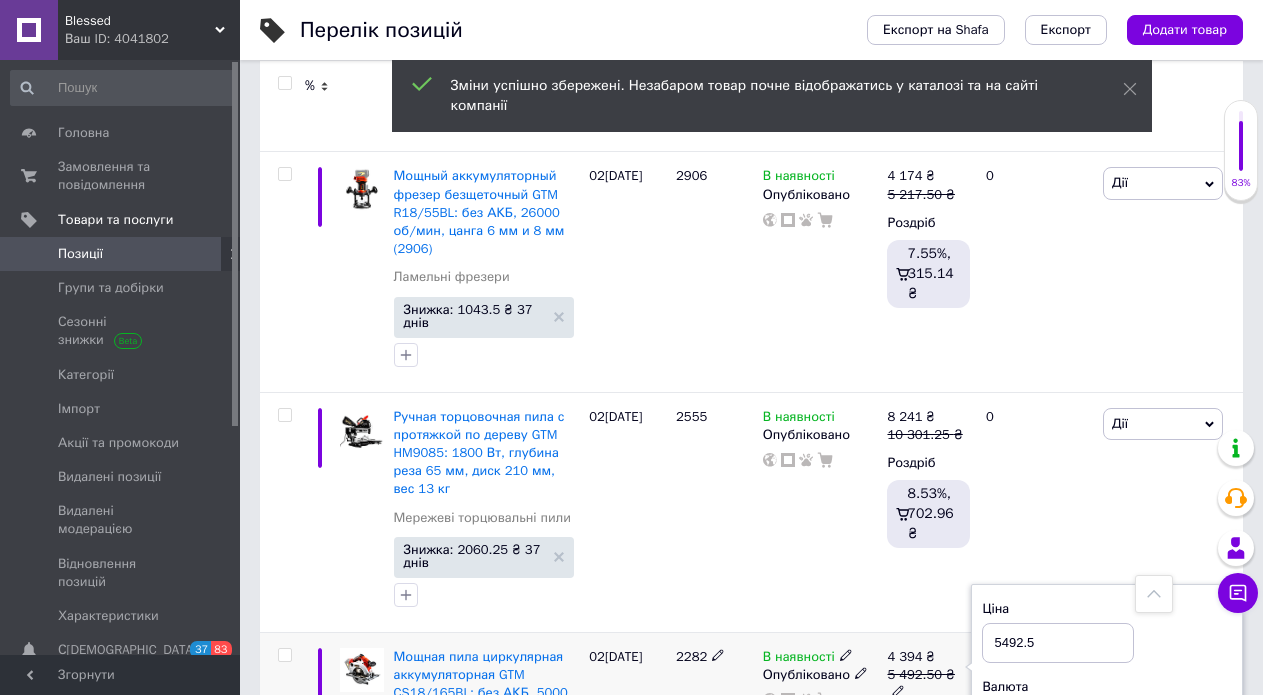 click on "5492.5" at bounding box center (1058, 643) 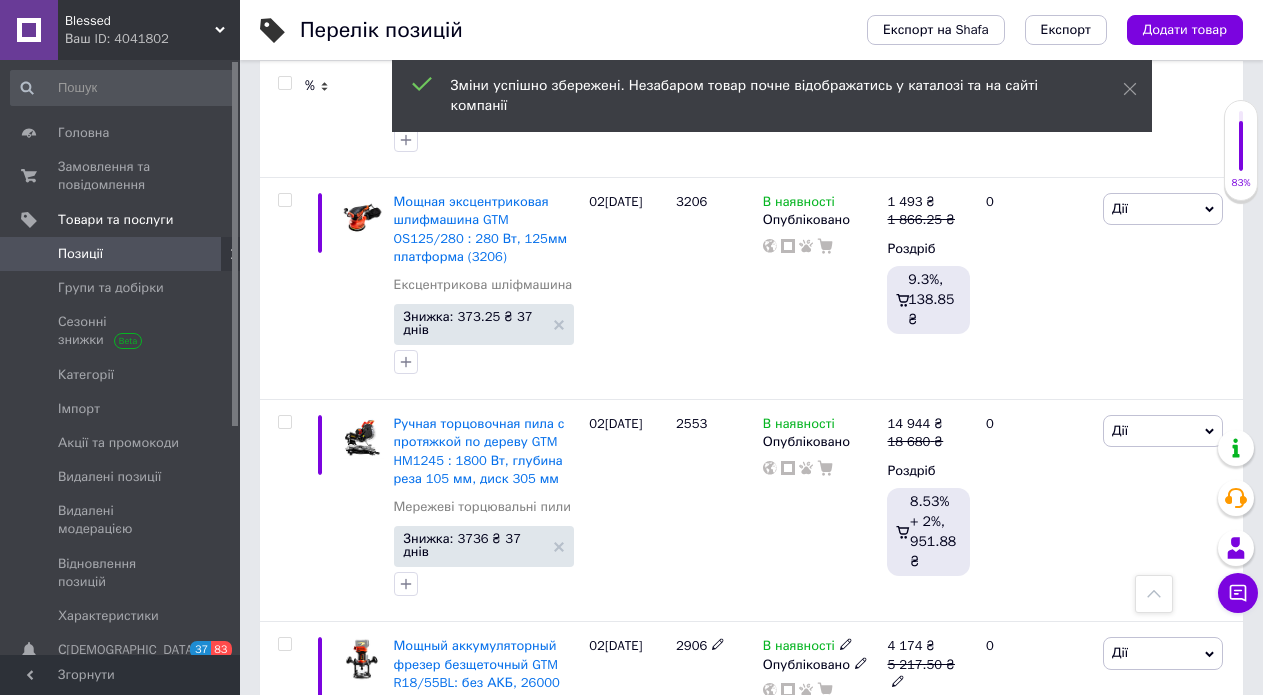scroll, scrollTop: 12842, scrollLeft: 0, axis: vertical 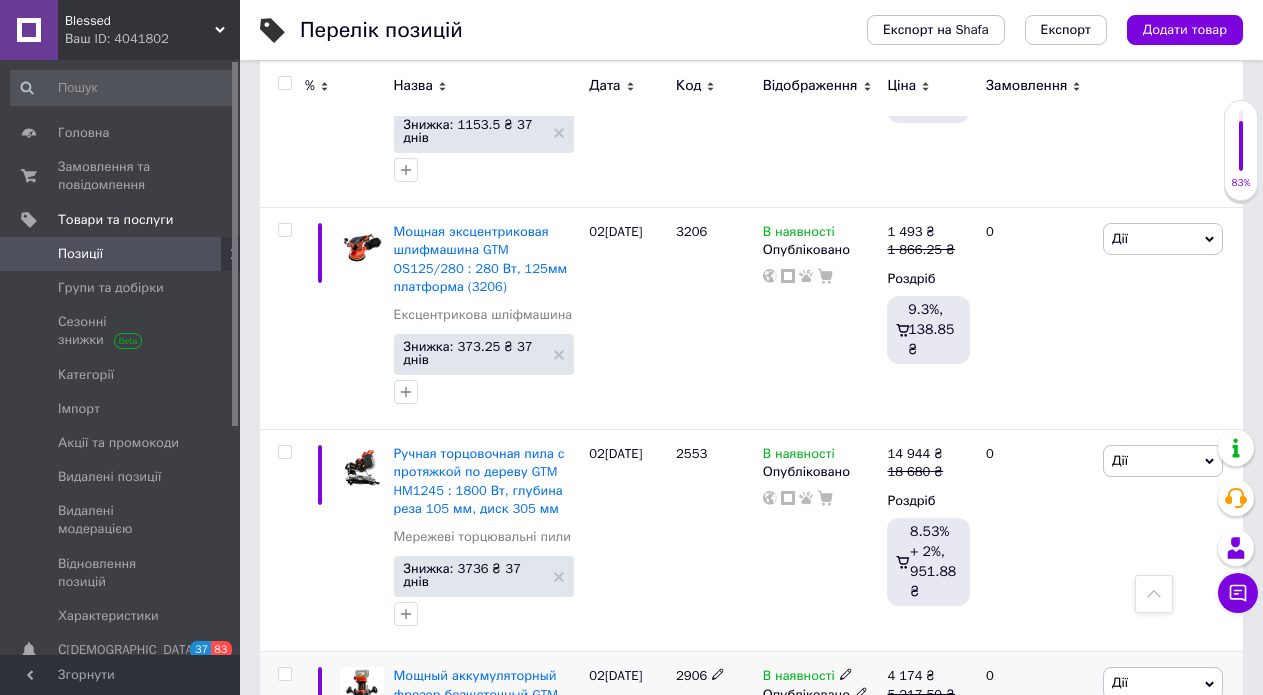 type on "5892.5" 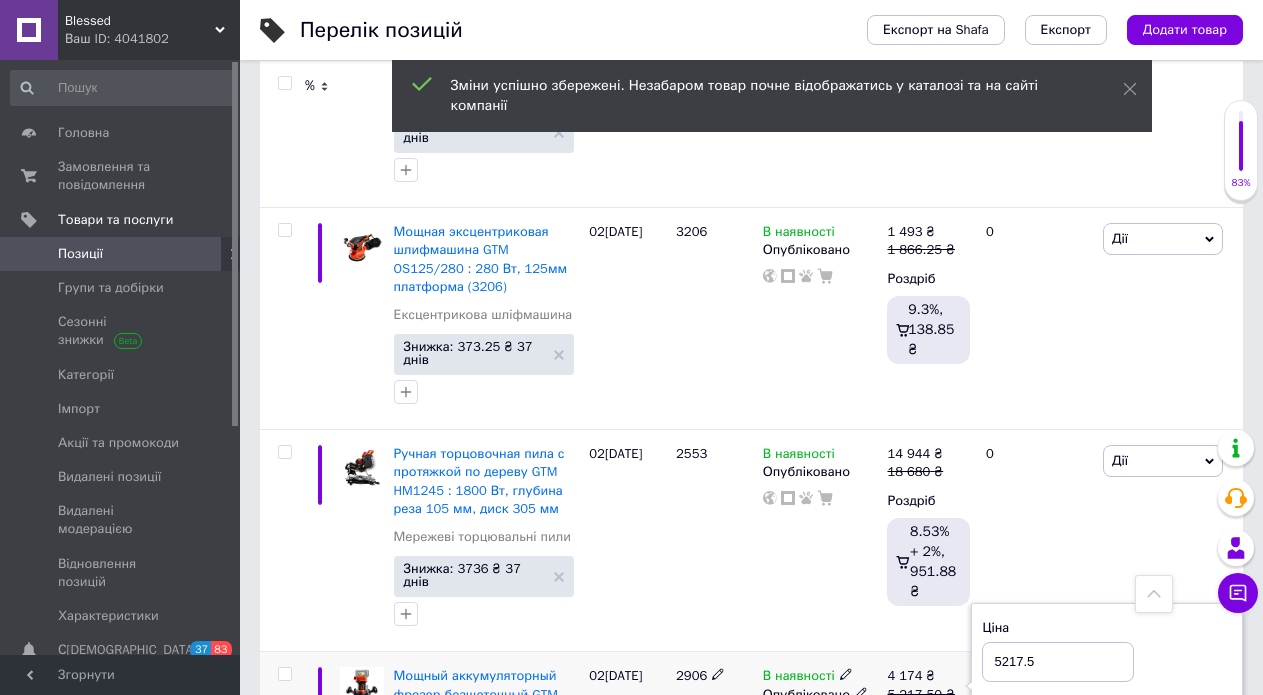 click on "5217.5" at bounding box center (1058, 662) 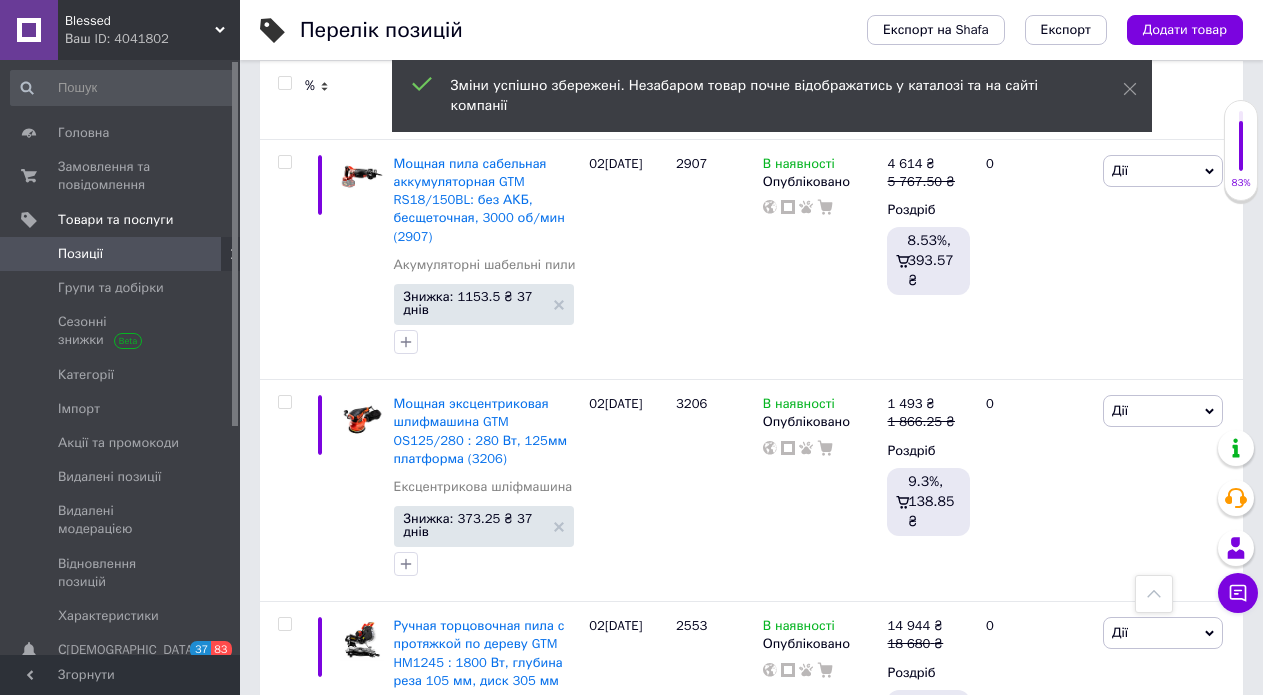 scroll, scrollTop: 12642, scrollLeft: 0, axis: vertical 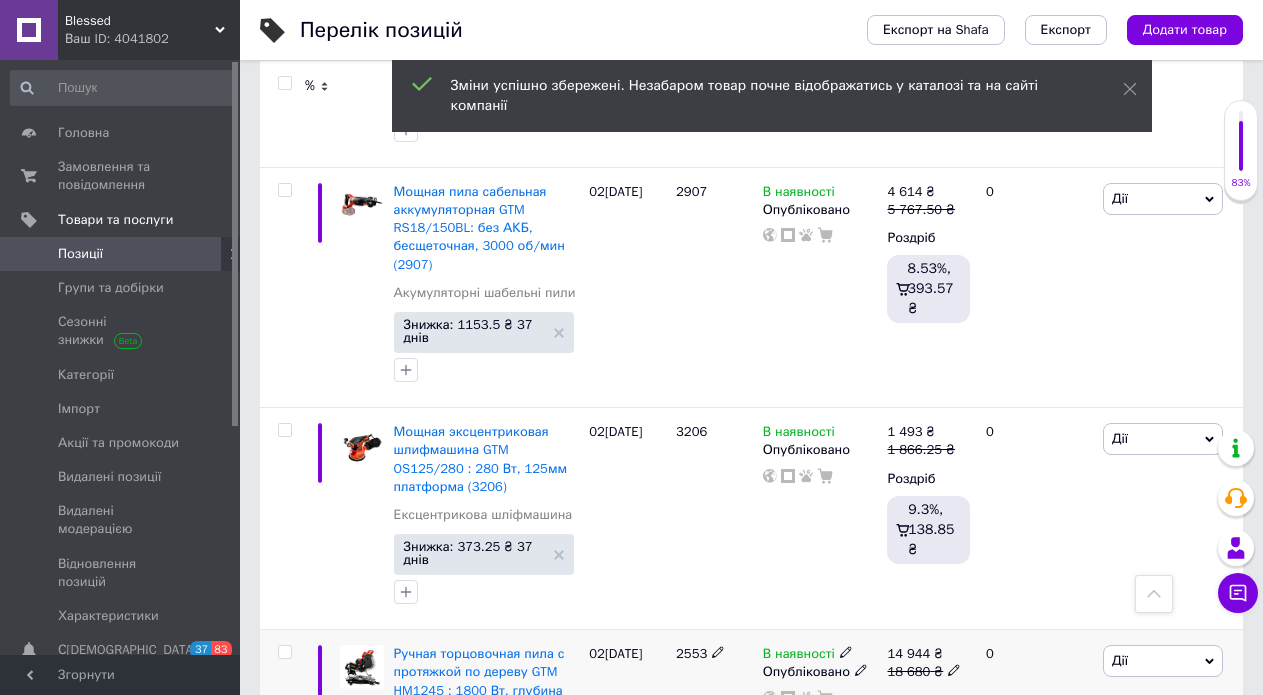 type on "5617.5" 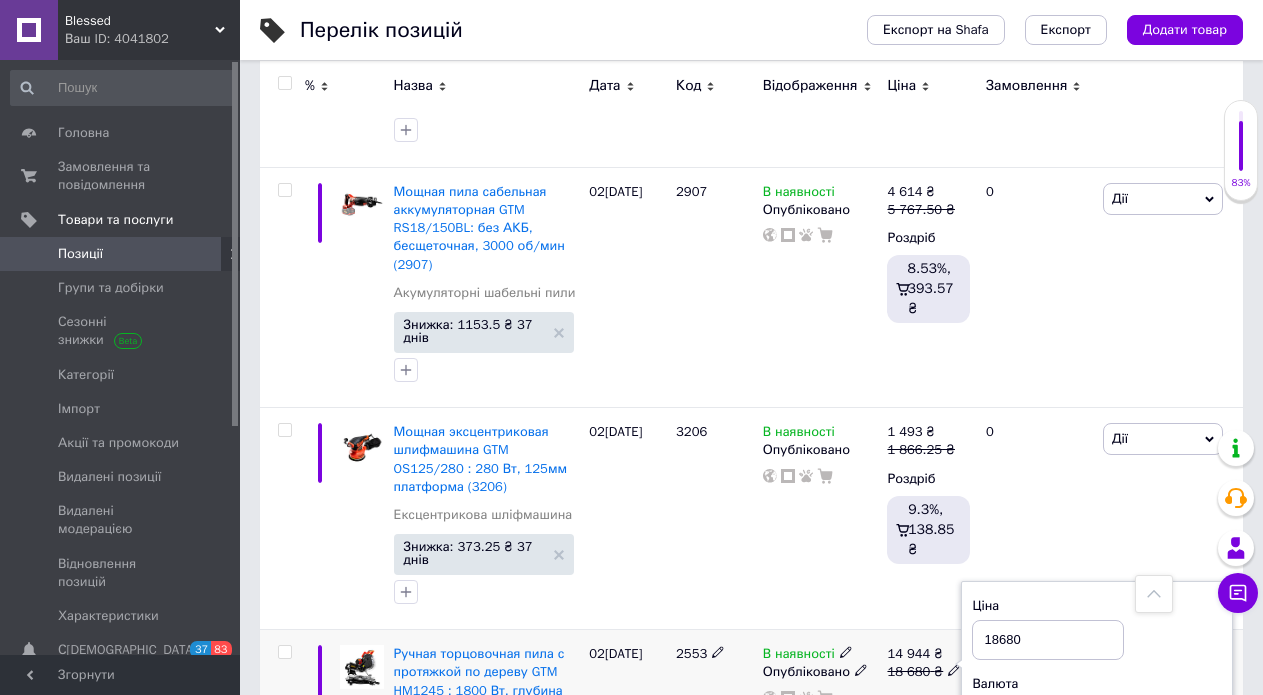 click on "18680" at bounding box center [1048, 640] 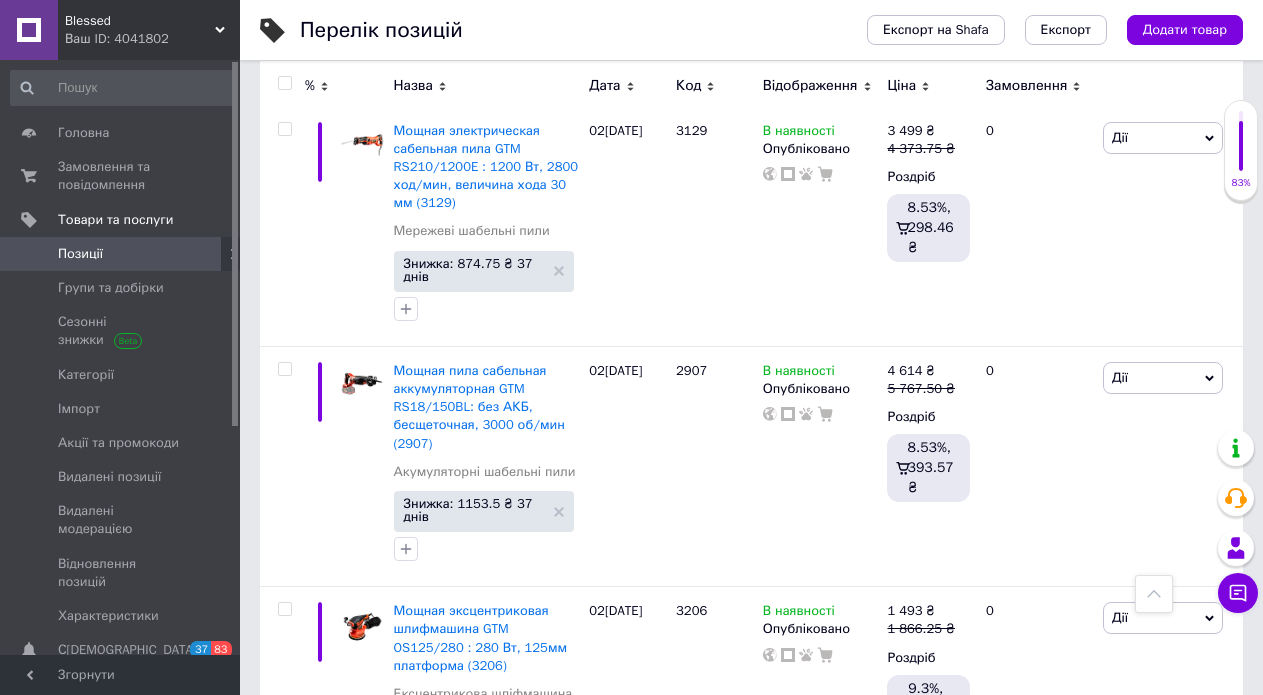 scroll, scrollTop: 12442, scrollLeft: 0, axis: vertical 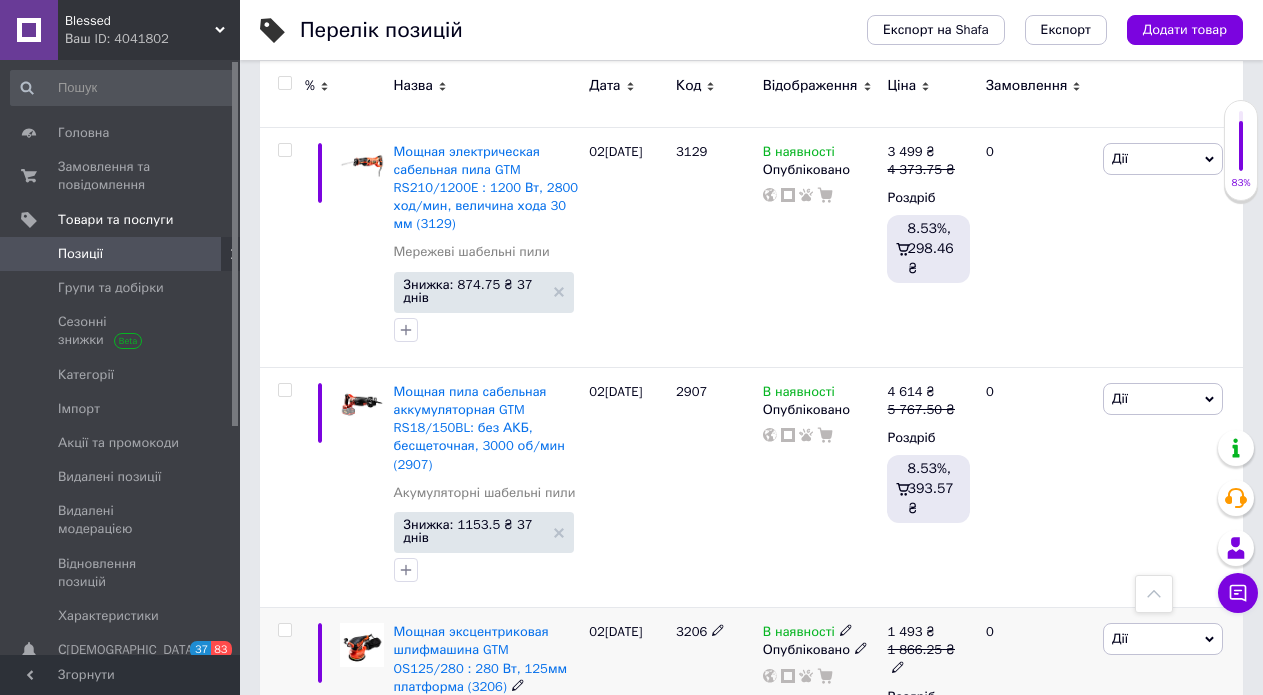 type on "19680" 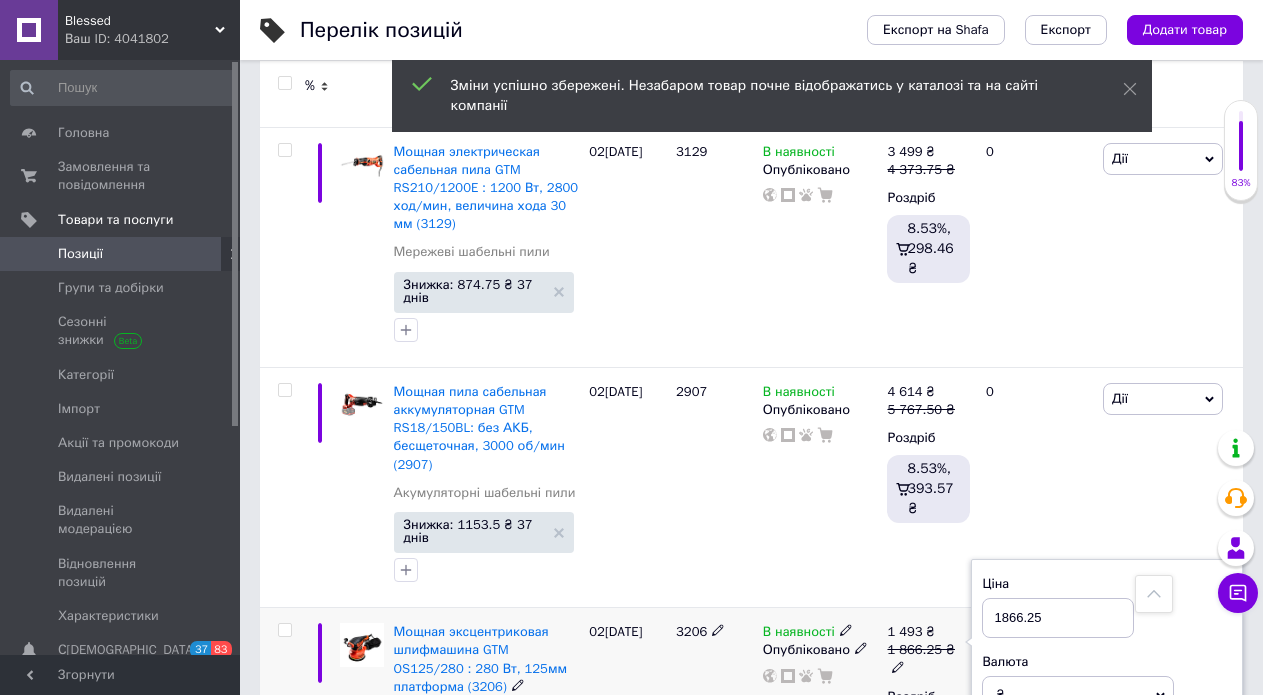 drag, startPoint x: 1009, startPoint y: 289, endPoint x: 995, endPoint y: 296, distance: 15.652476 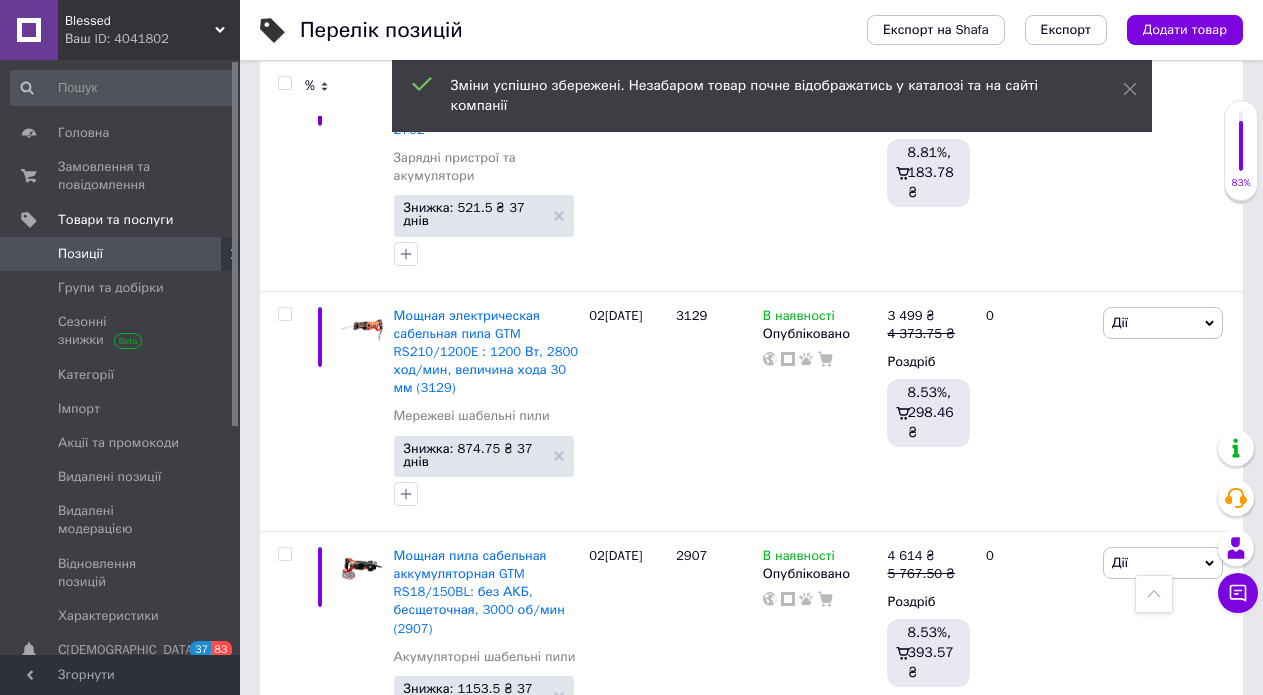 scroll, scrollTop: 12242, scrollLeft: 0, axis: vertical 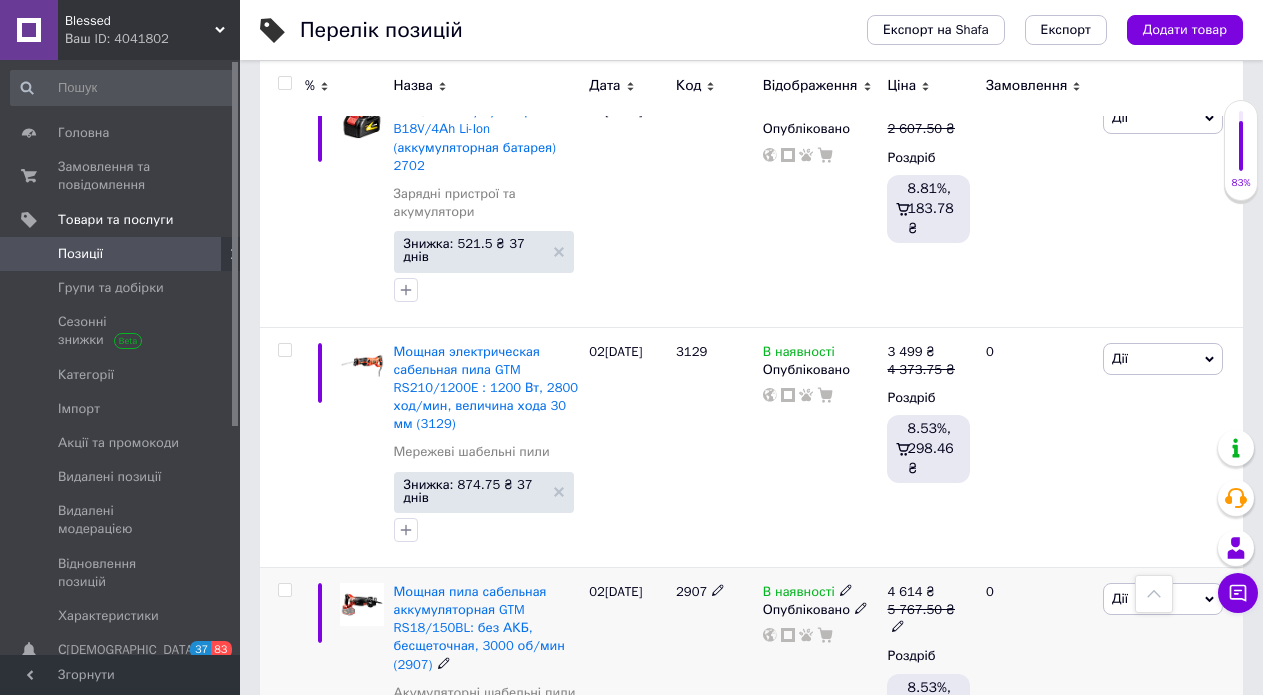 type on "2366.25" 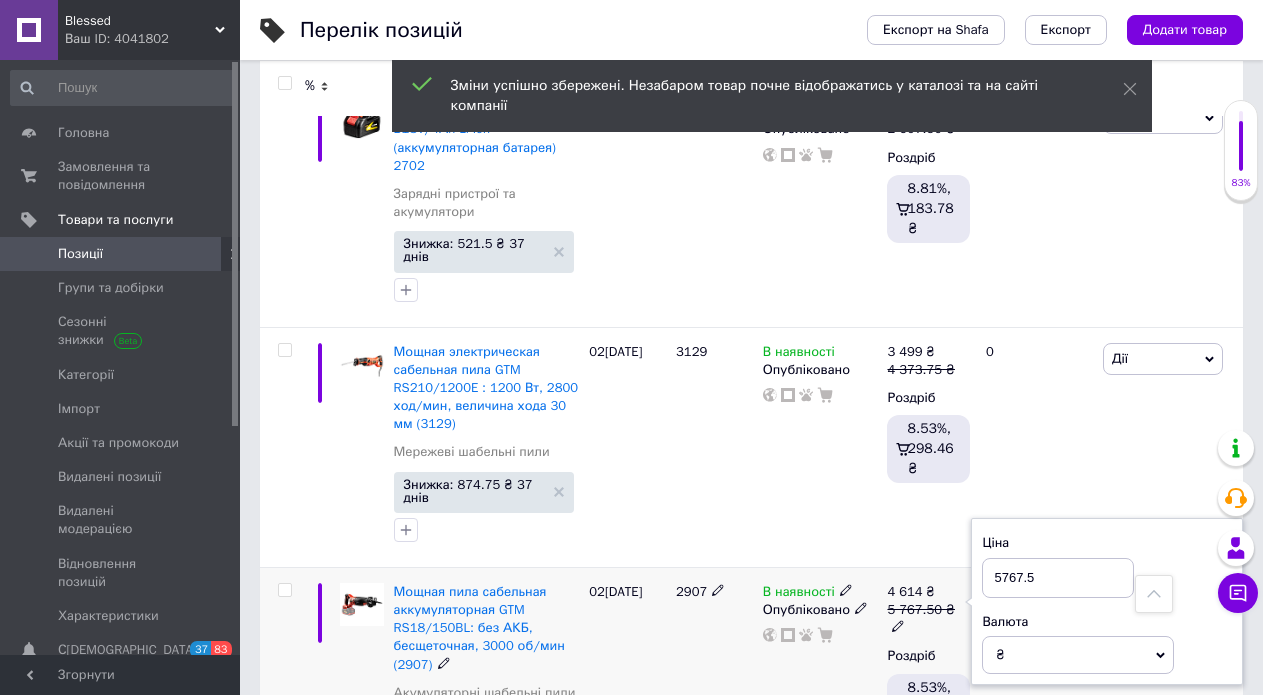 click on "5767.5" at bounding box center [1058, 578] 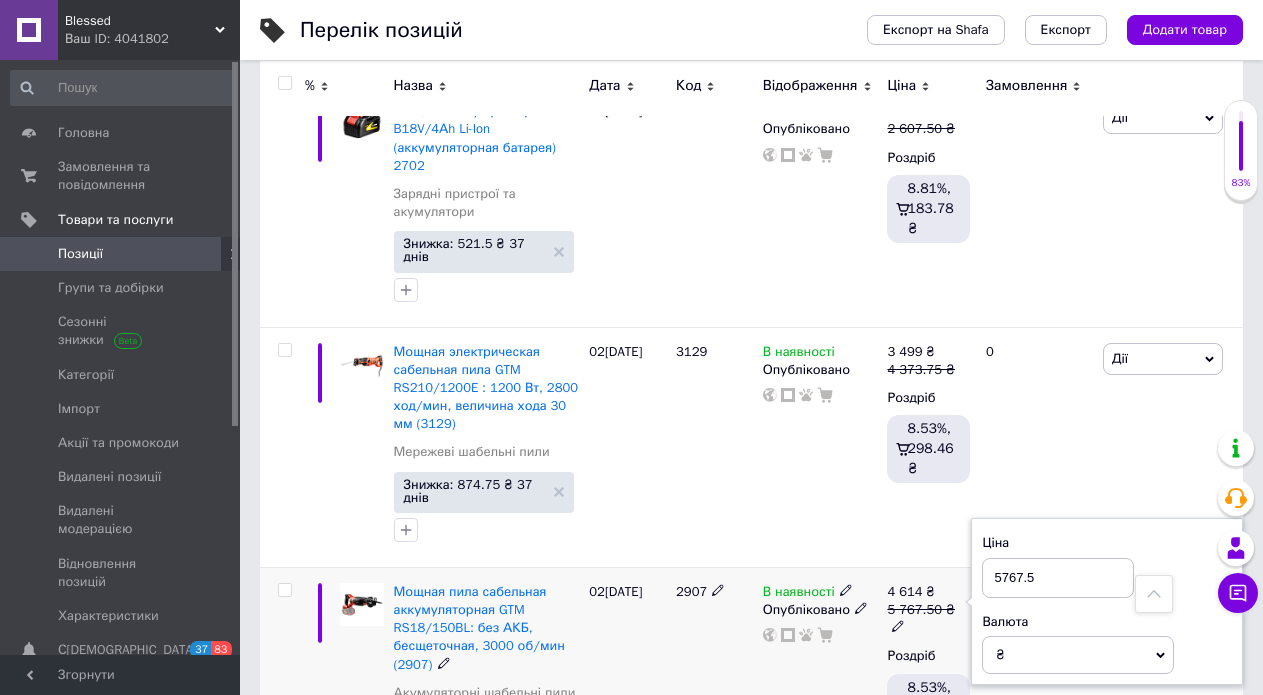 drag, startPoint x: 996, startPoint y: 248, endPoint x: 1008, endPoint y: 248, distance: 12 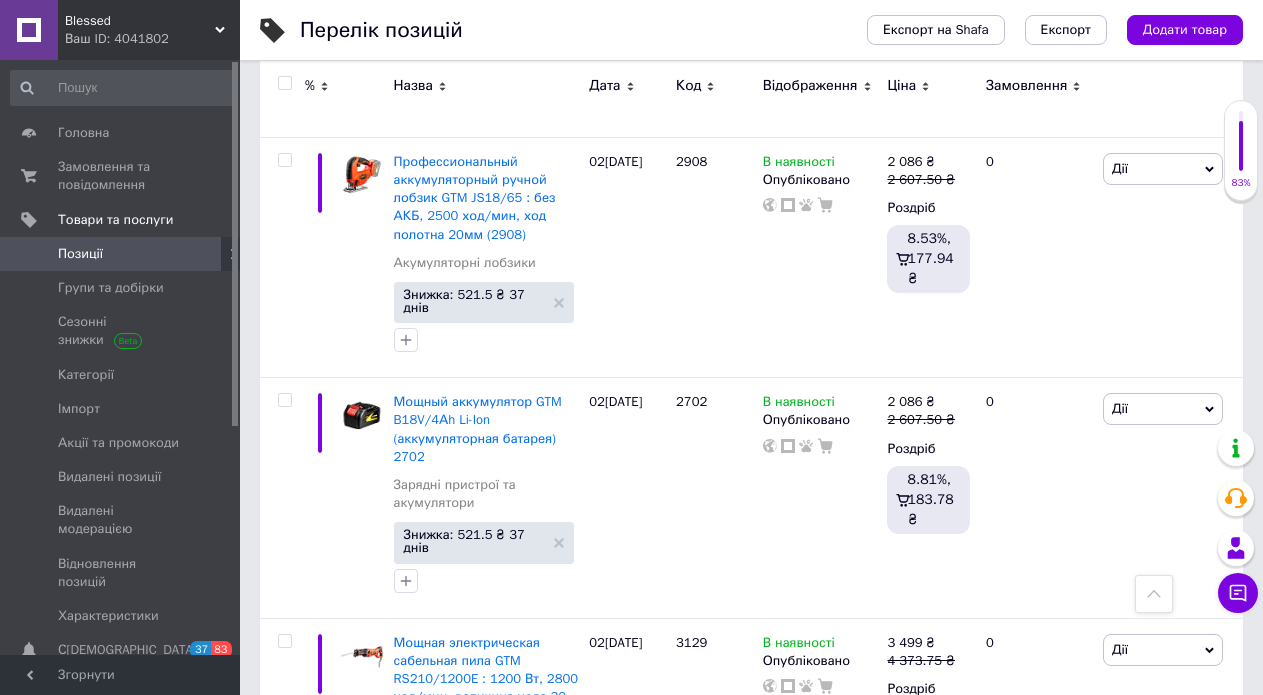 scroll, scrollTop: 11942, scrollLeft: 0, axis: vertical 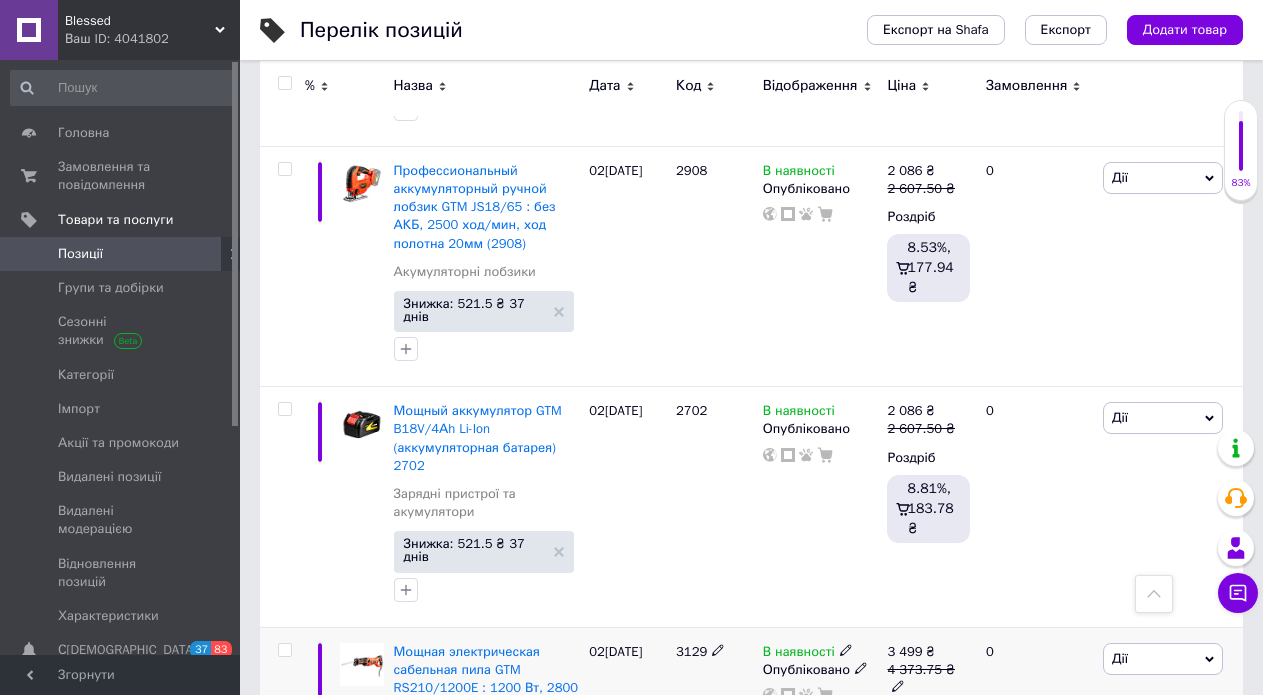 type on "6567.5" 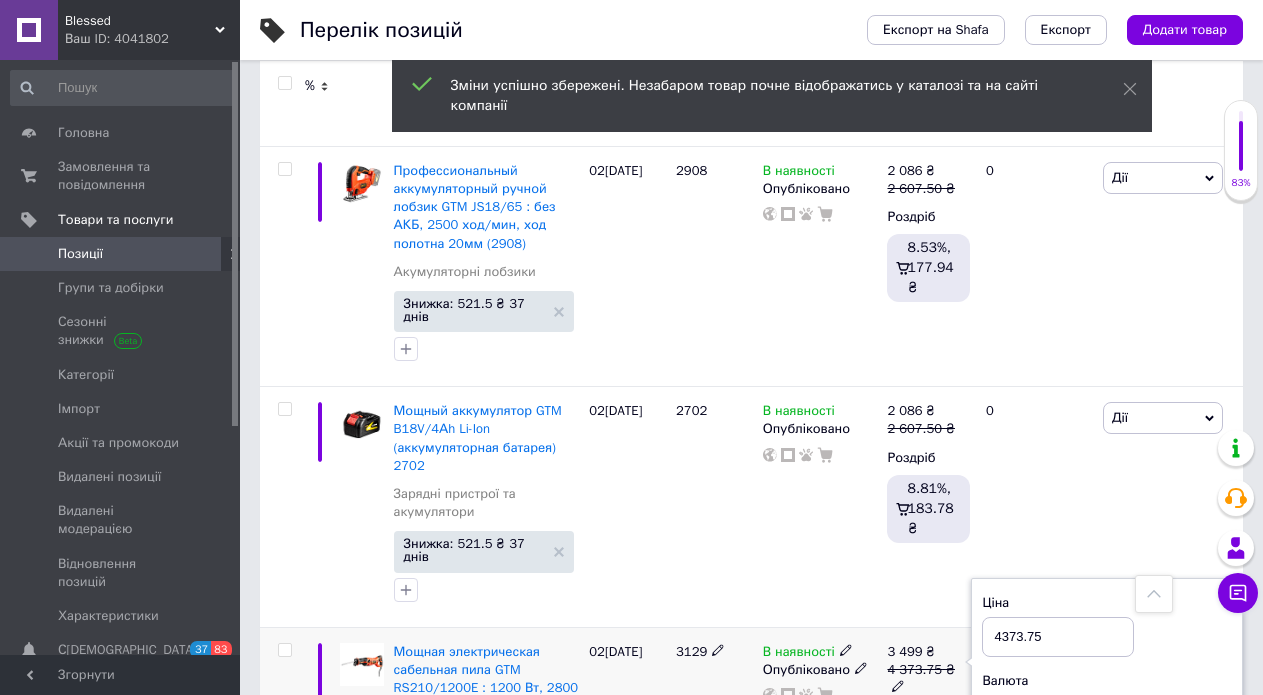 click on "4373.75" at bounding box center [1058, 637] 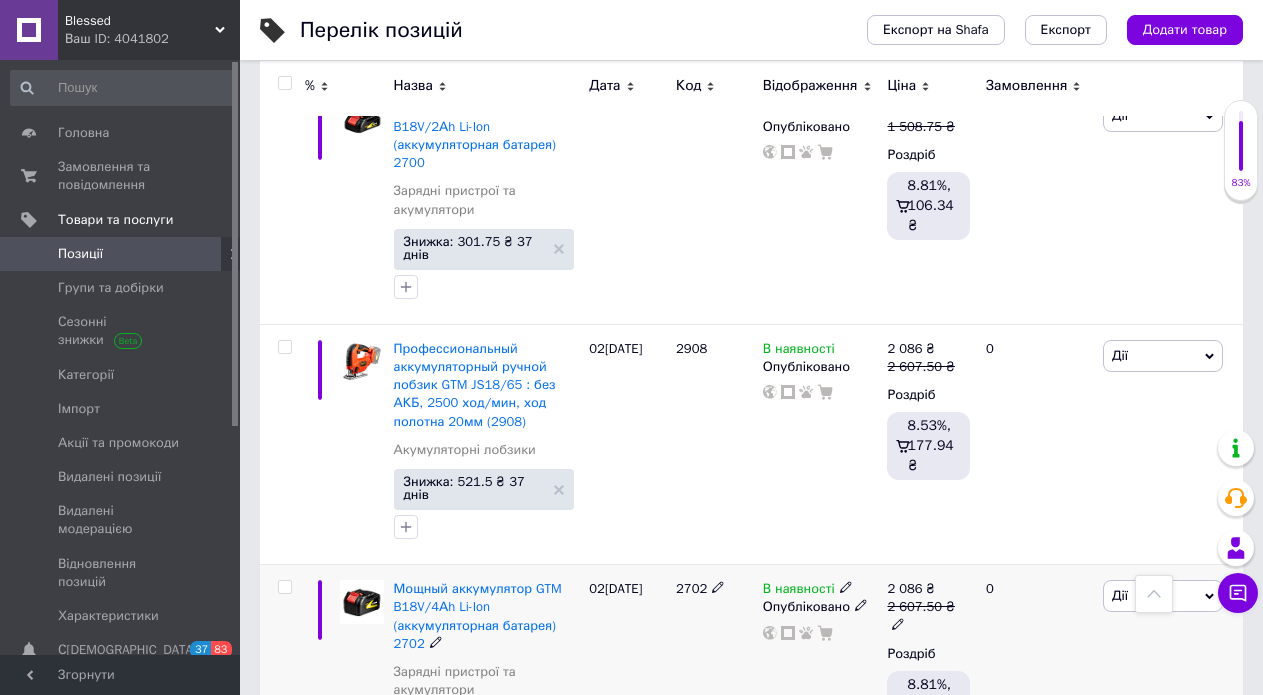 scroll, scrollTop: 11742, scrollLeft: 0, axis: vertical 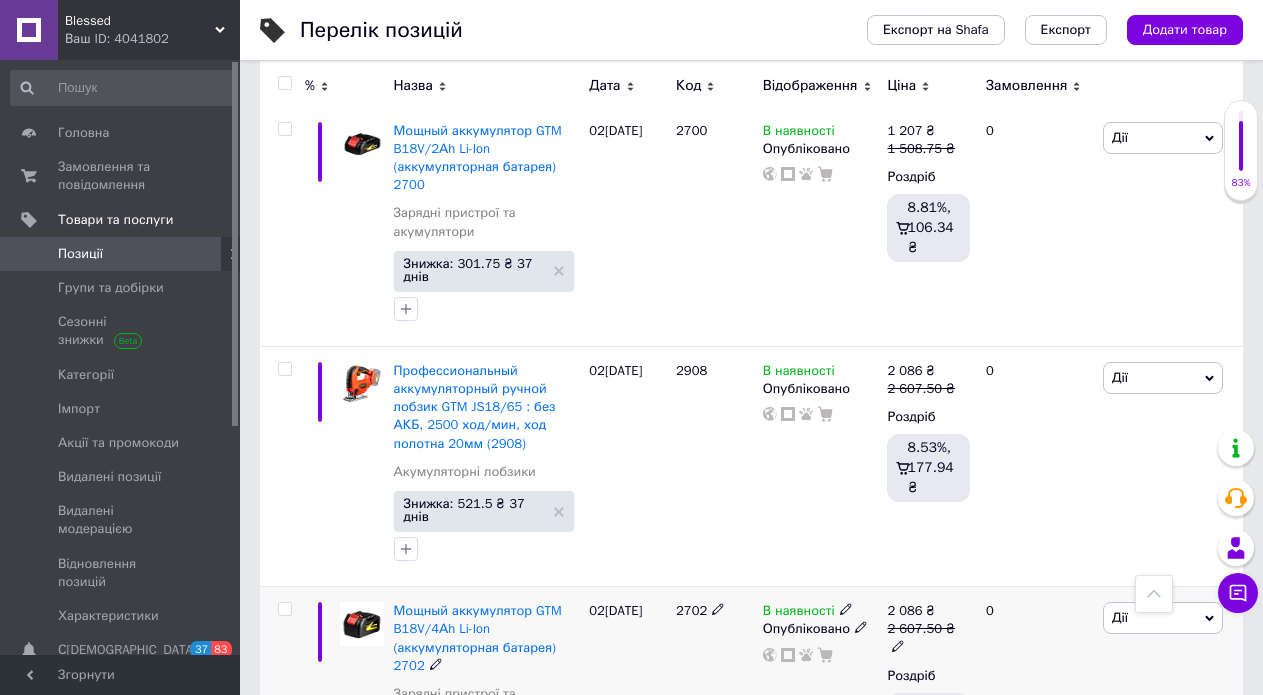 type on "4873.75" 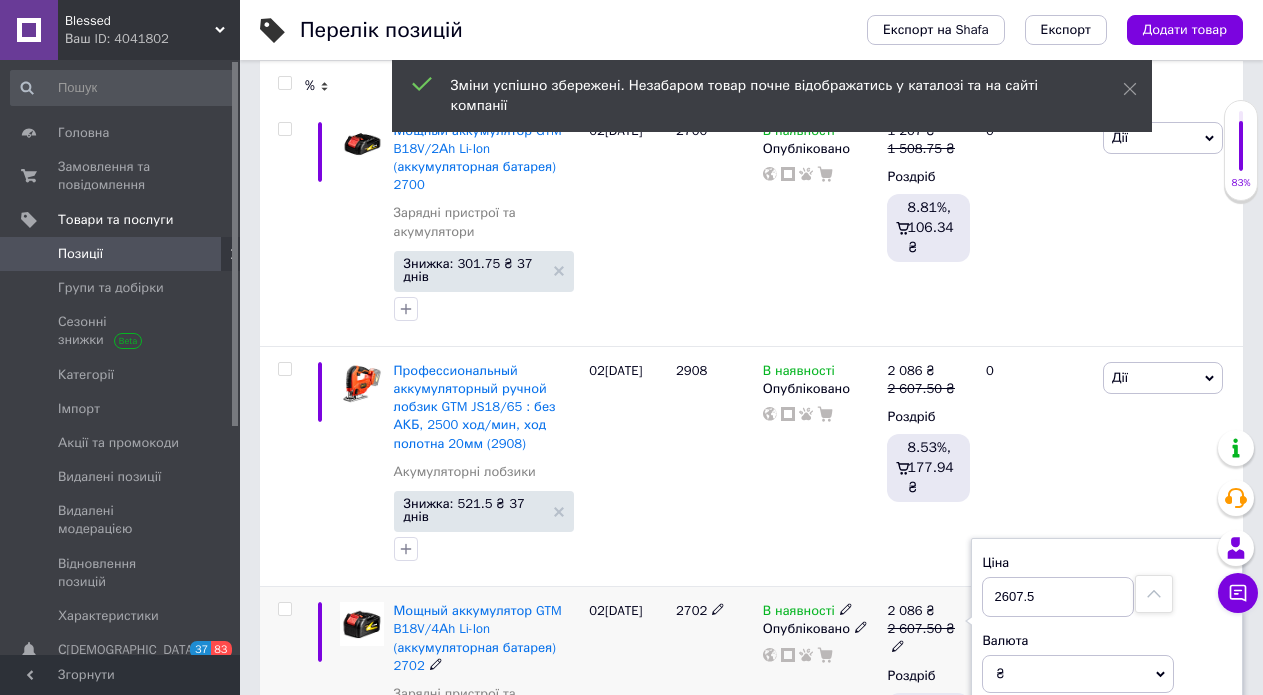 drag, startPoint x: 1003, startPoint y: 296, endPoint x: 1020, endPoint y: 297, distance: 17.029387 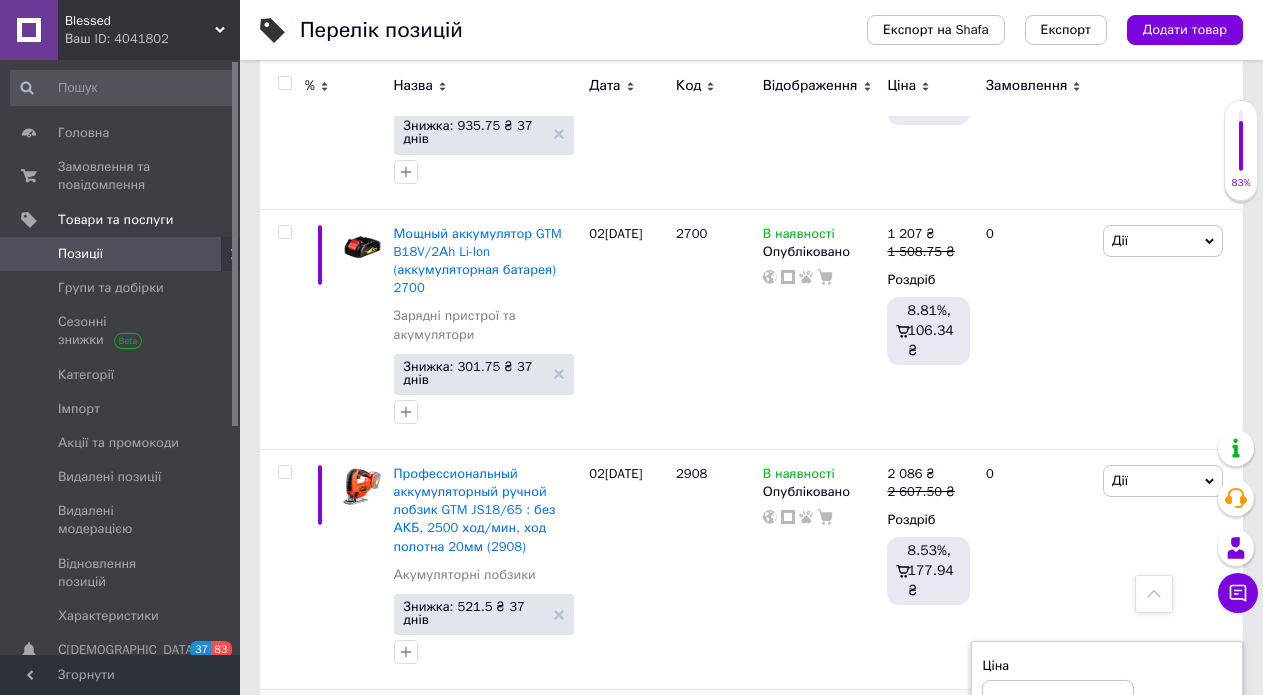 scroll, scrollTop: 11542, scrollLeft: 0, axis: vertical 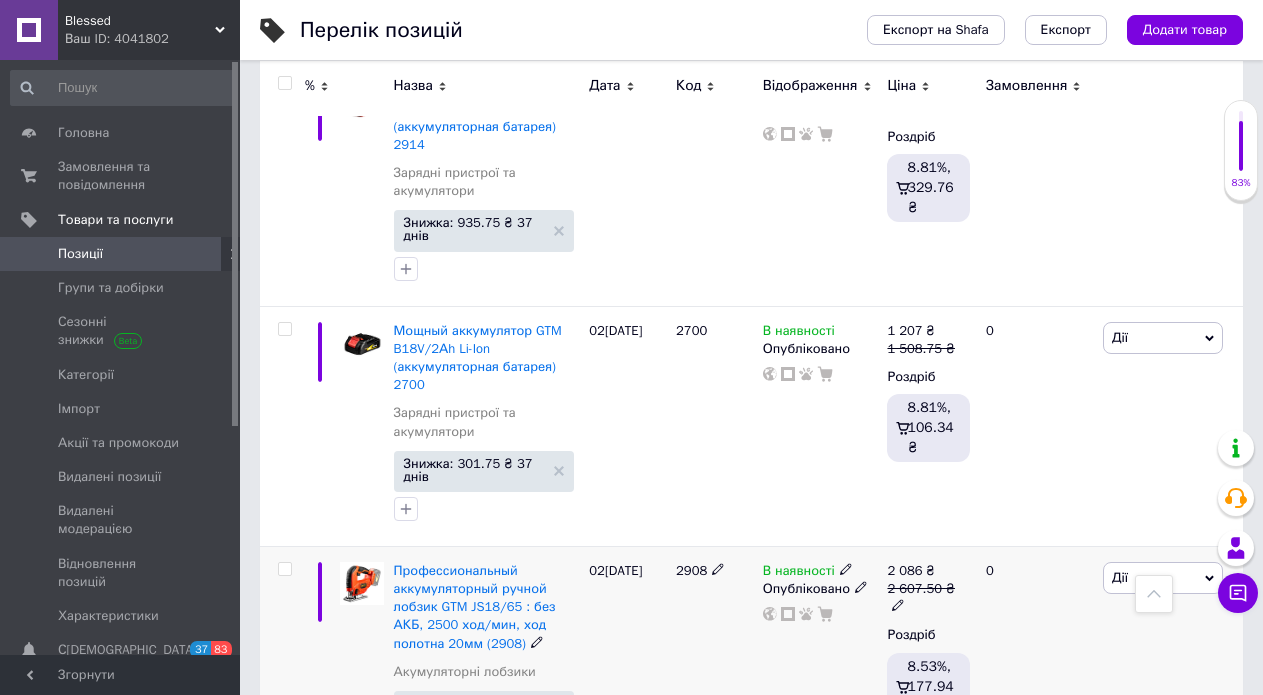 type on "2999.5" 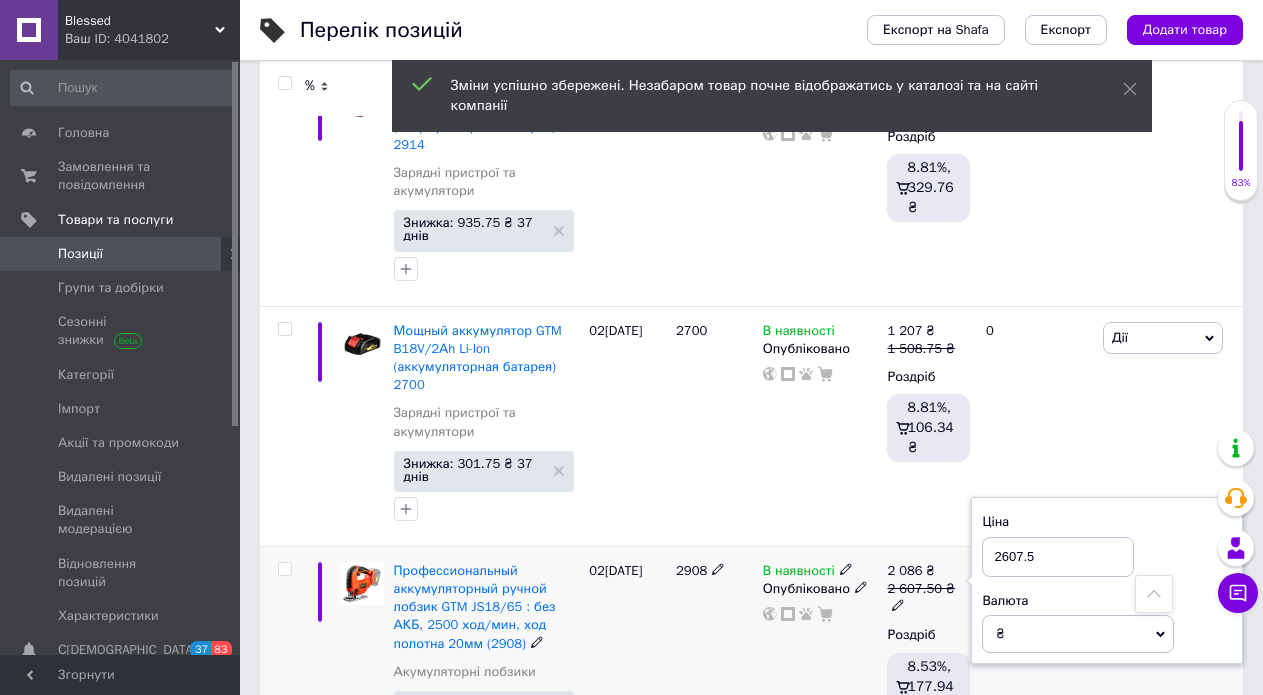 drag, startPoint x: 1001, startPoint y: 269, endPoint x: 1021, endPoint y: 269, distance: 20 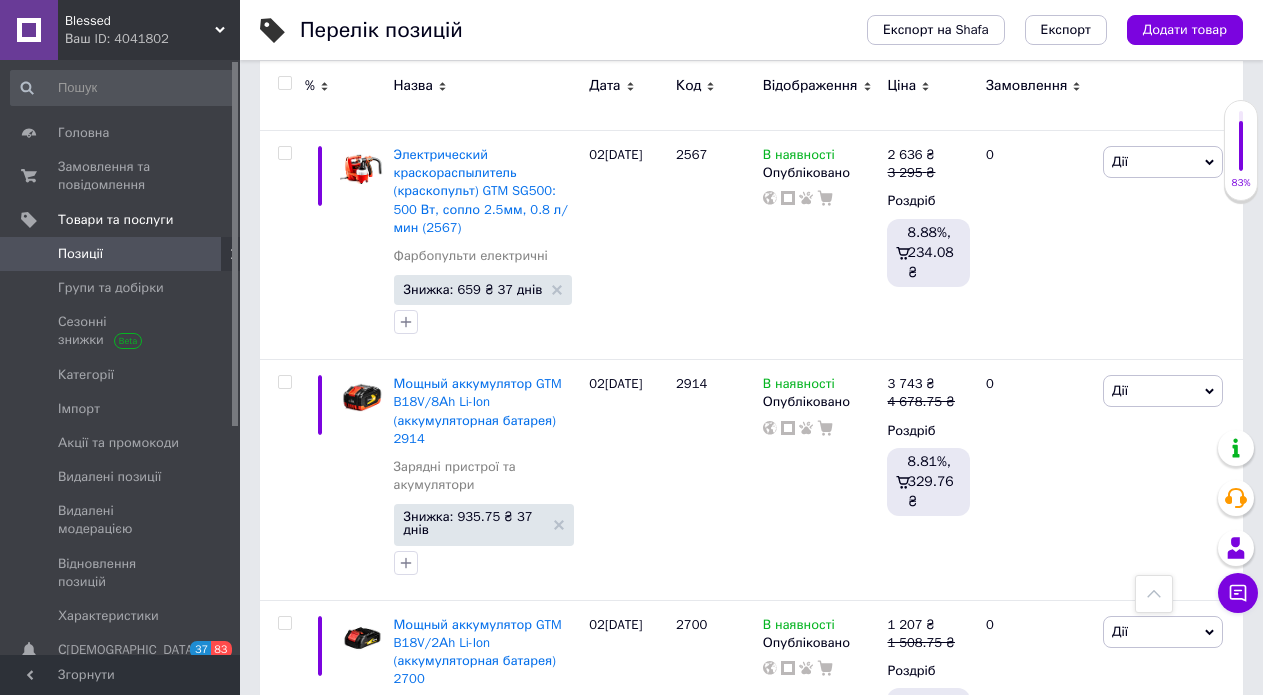 scroll, scrollTop: 11242, scrollLeft: 0, axis: vertical 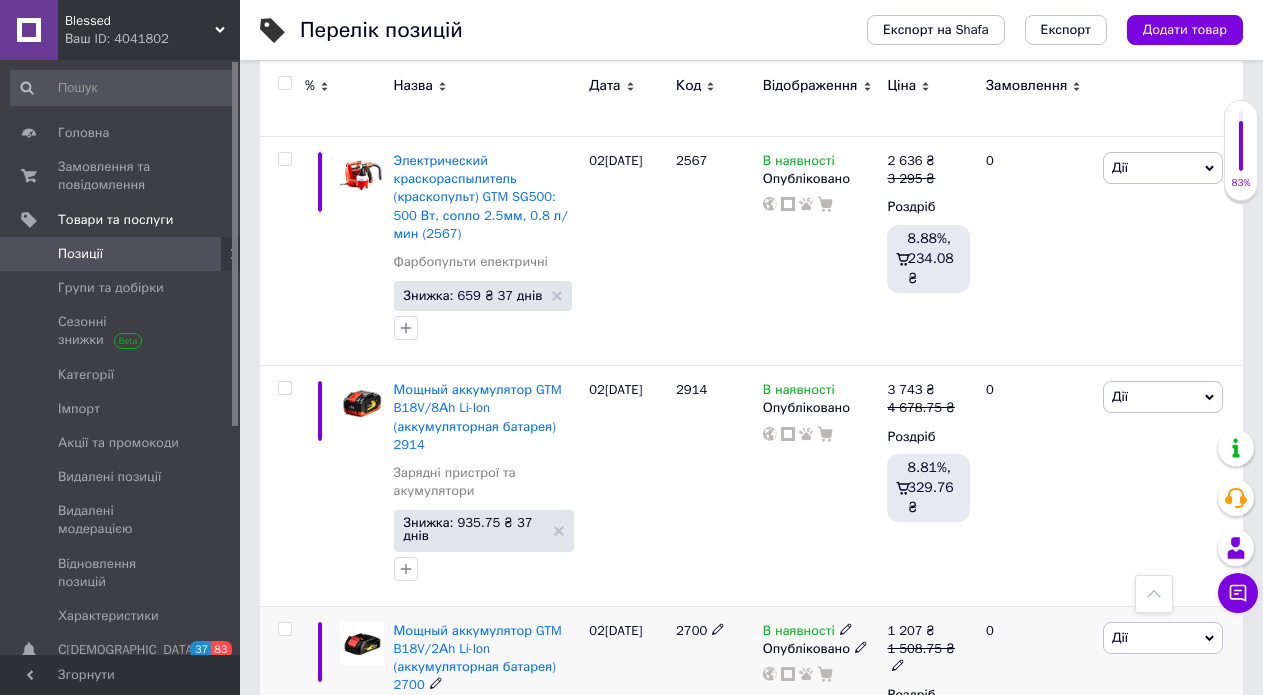 type on "2999.5" 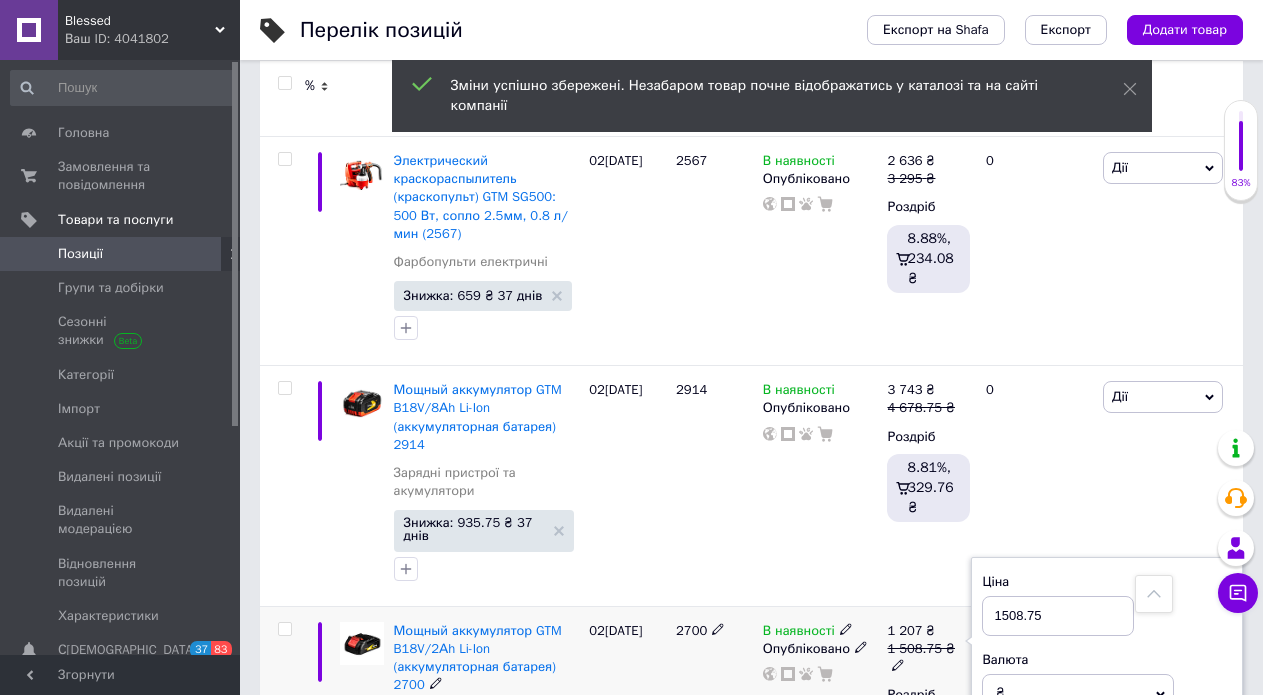 click on "1508.75" at bounding box center (1058, 616) 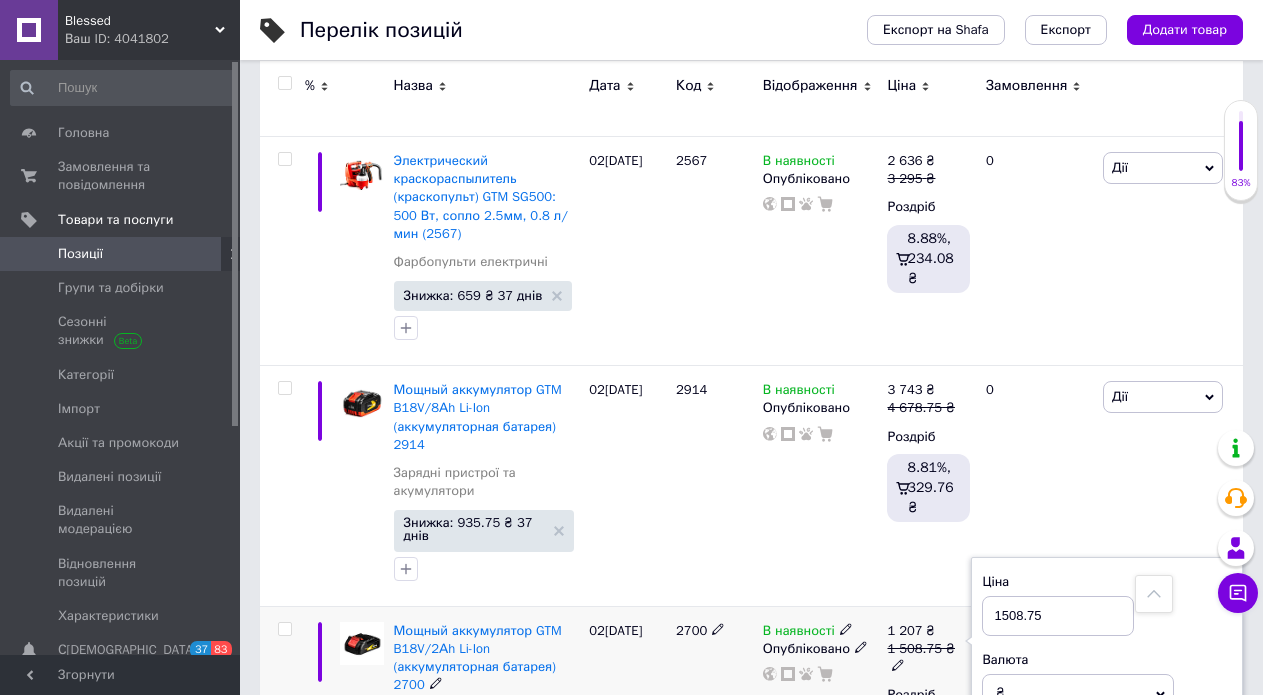 drag, startPoint x: 1016, startPoint y: 343, endPoint x: 1001, endPoint y: 351, distance: 17 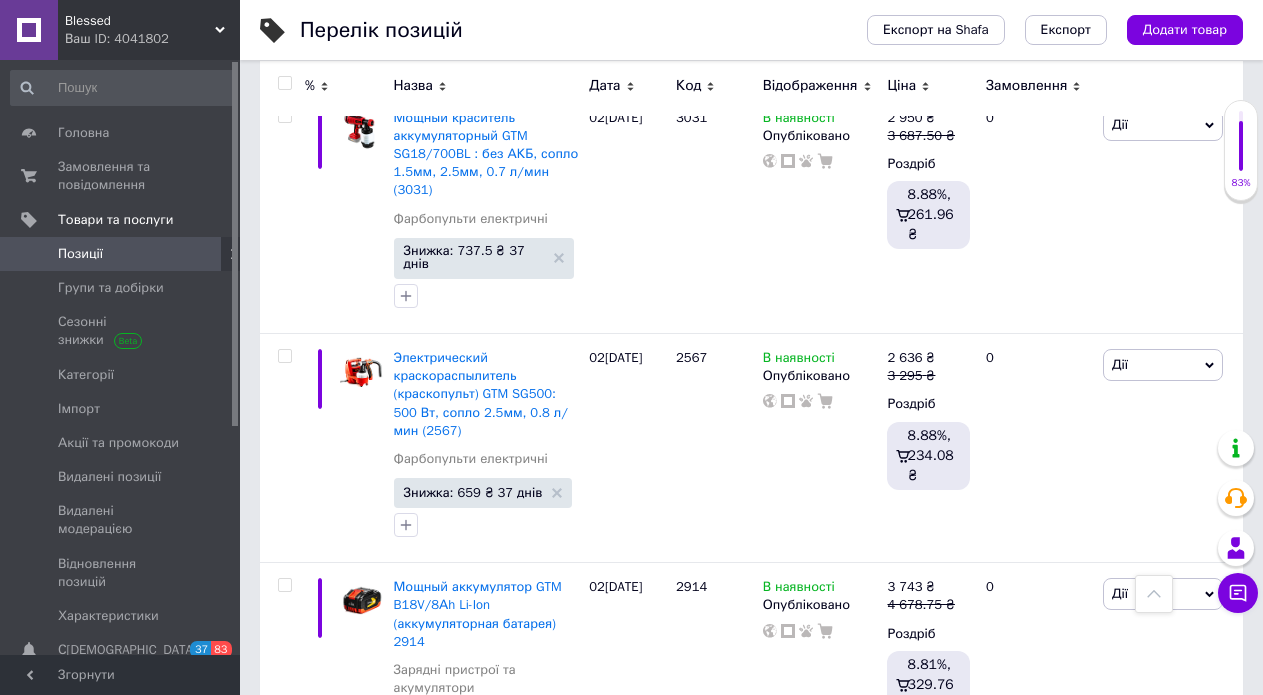 scroll, scrollTop: 11042, scrollLeft: 0, axis: vertical 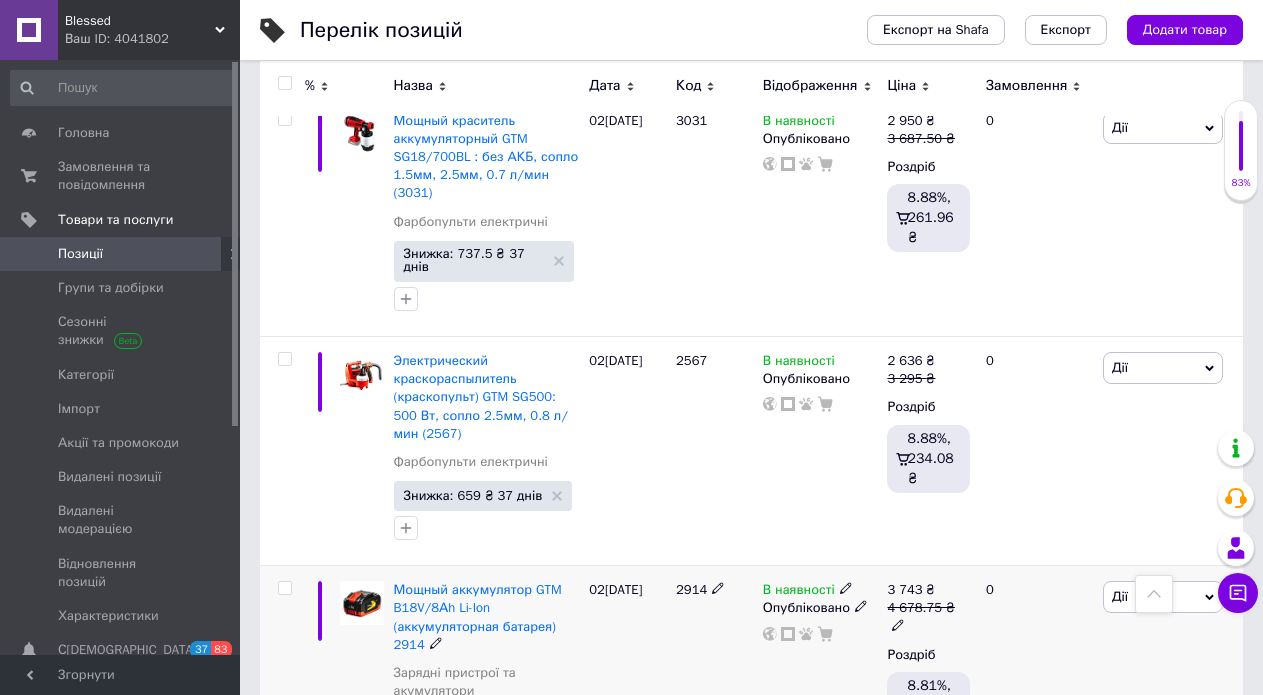 type on "1998.75" 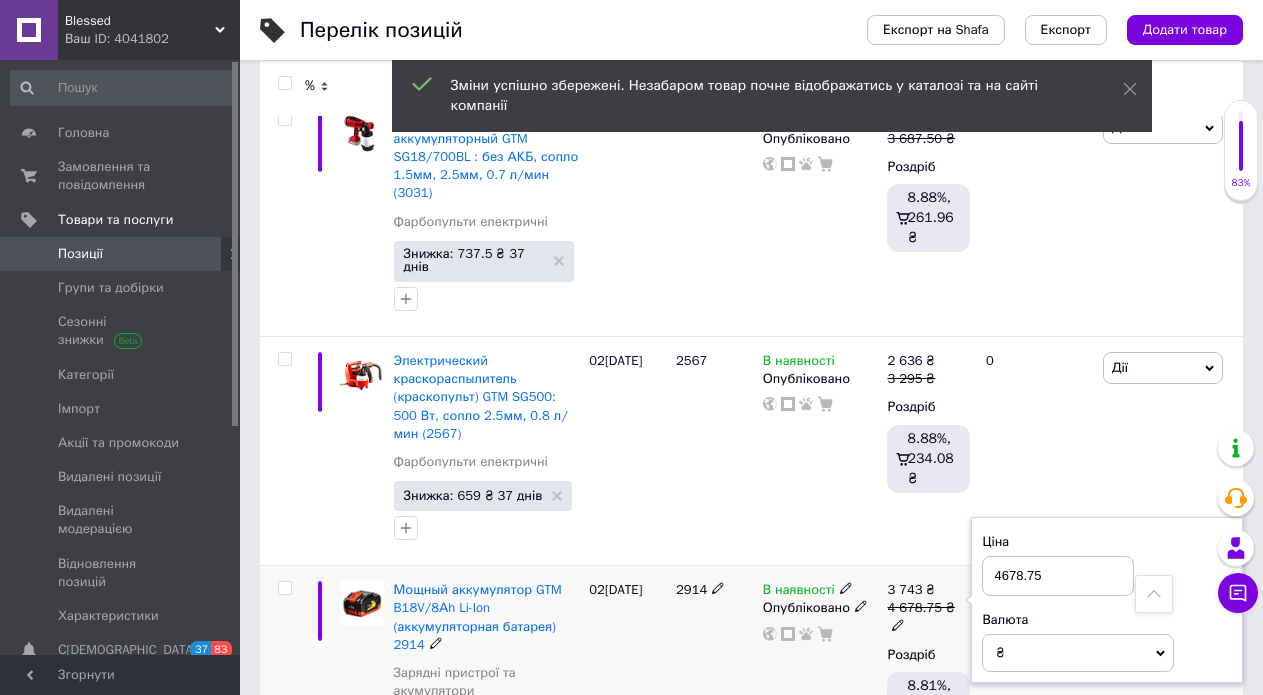 click on "4678.75" at bounding box center (1058, 576) 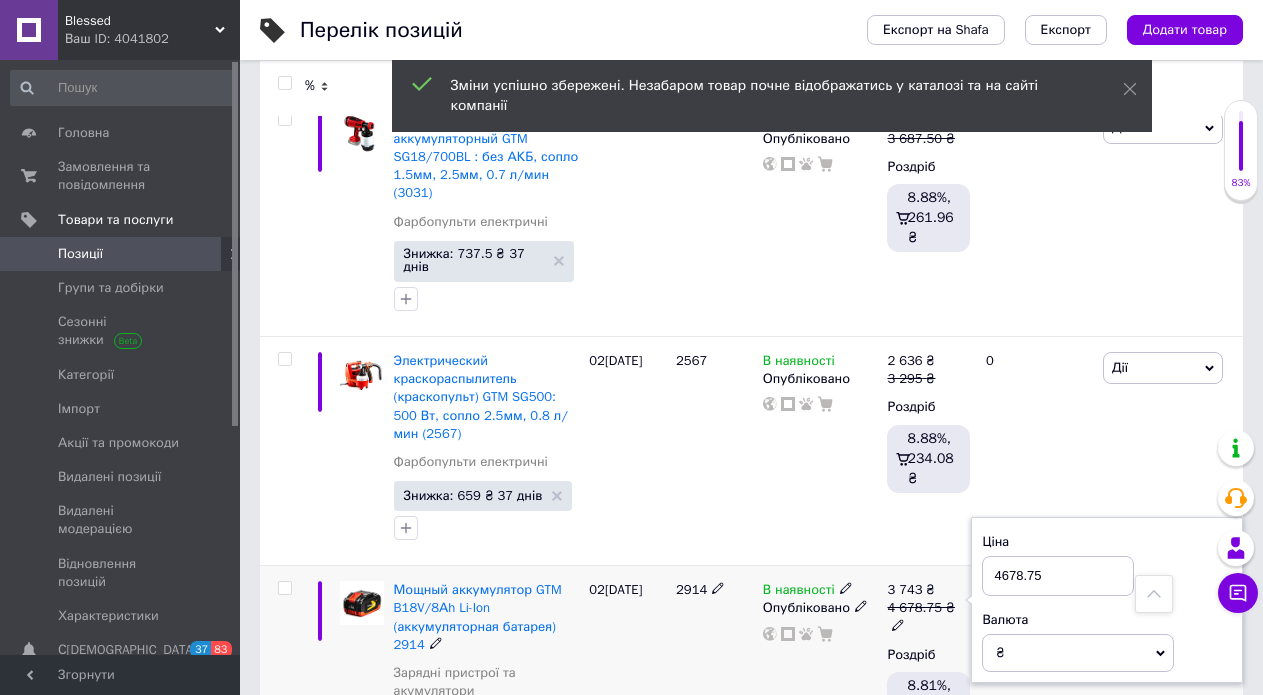drag, startPoint x: 1001, startPoint y: 324, endPoint x: 1021, endPoint y: 324, distance: 20 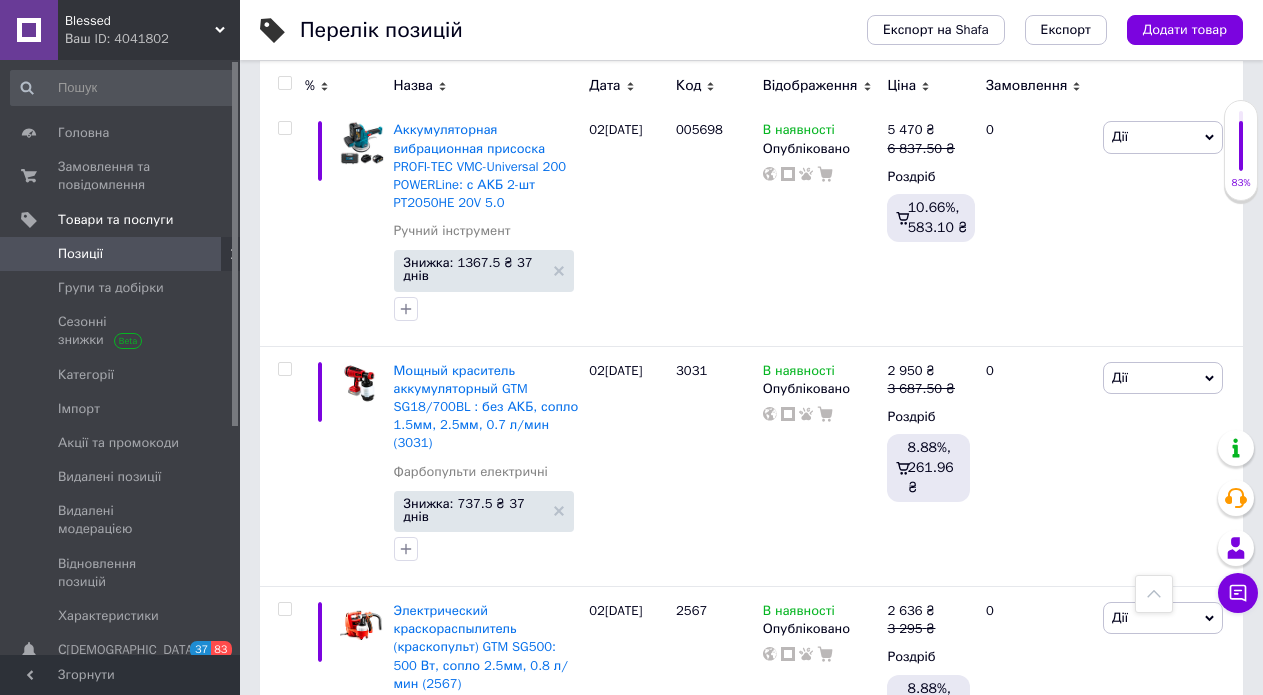 scroll, scrollTop: 10742, scrollLeft: 0, axis: vertical 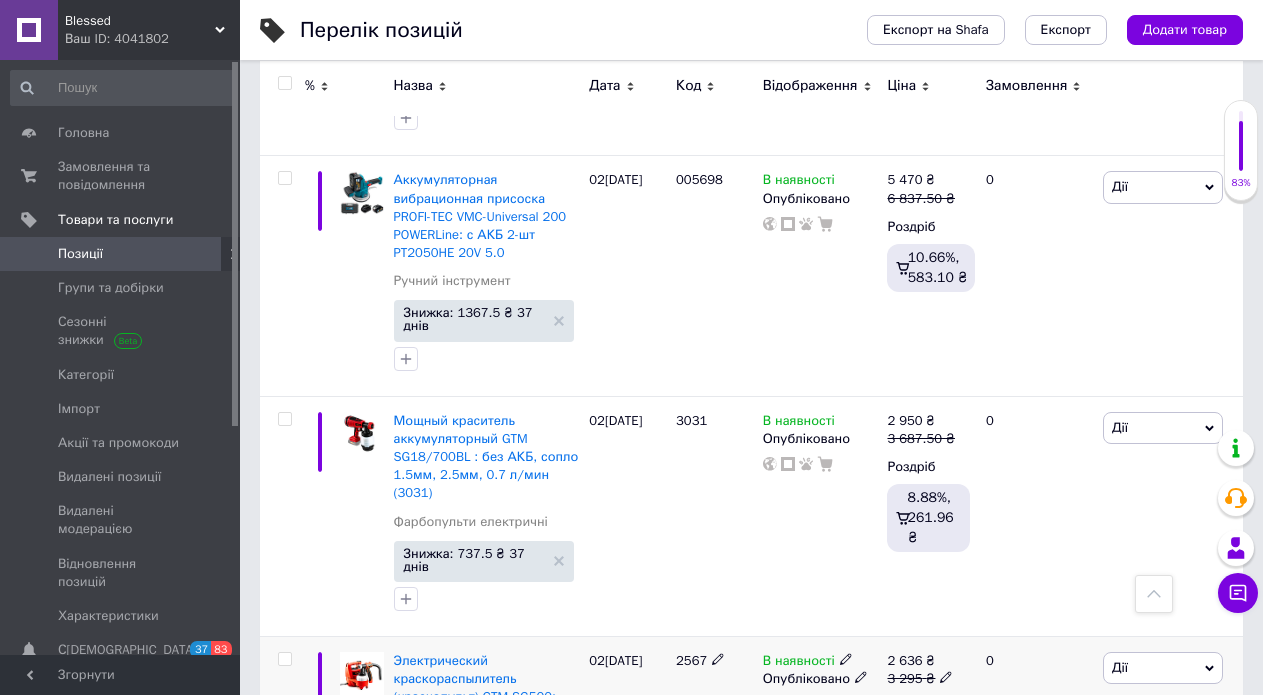 type on "4999.75" 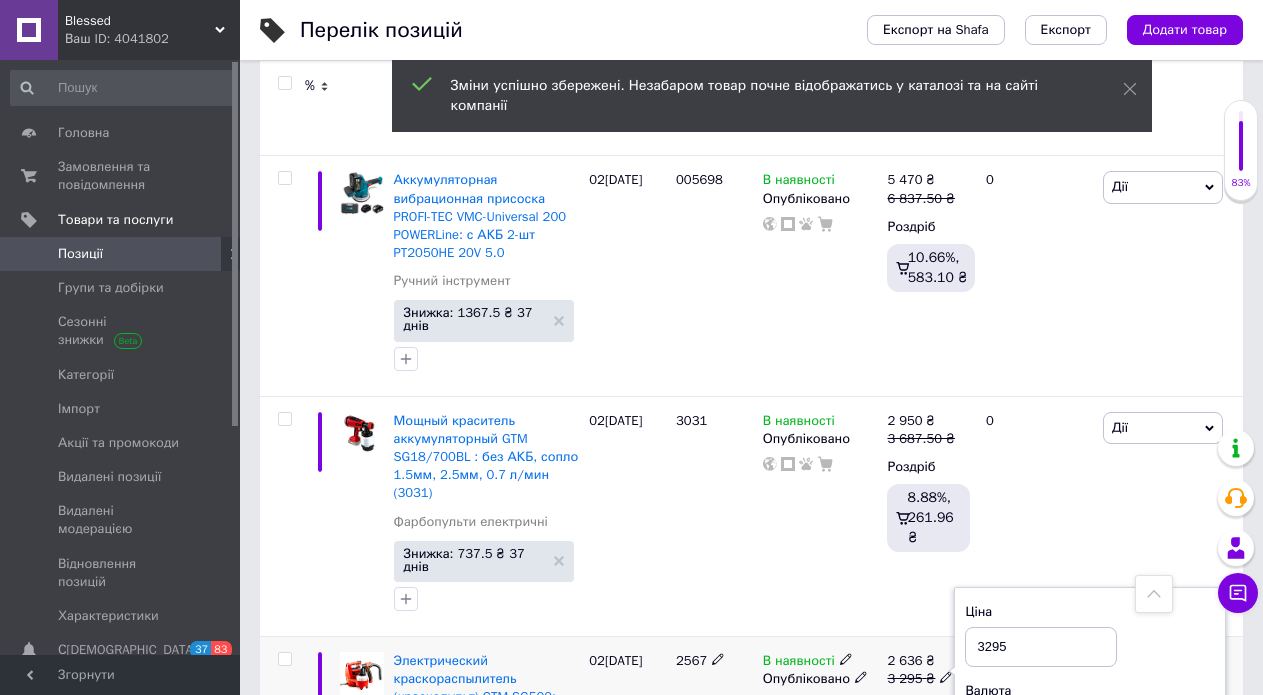 click on "3295" at bounding box center (1041, 647) 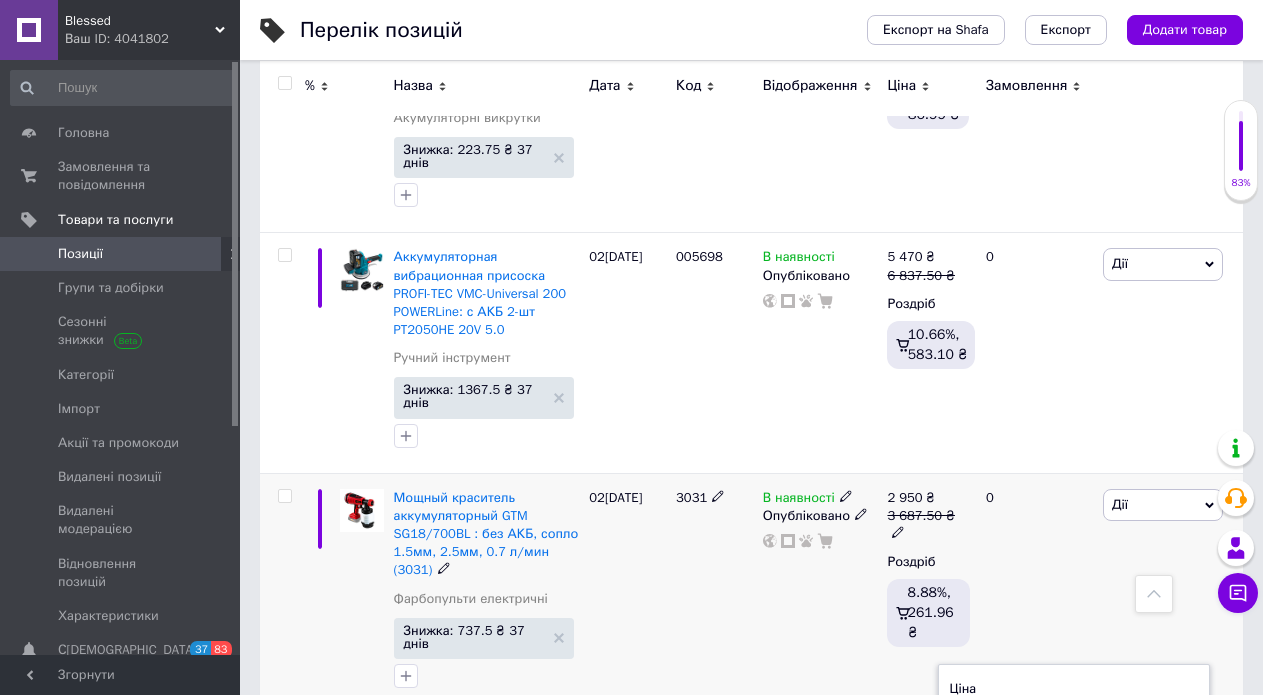 scroll, scrollTop: 10642, scrollLeft: 0, axis: vertical 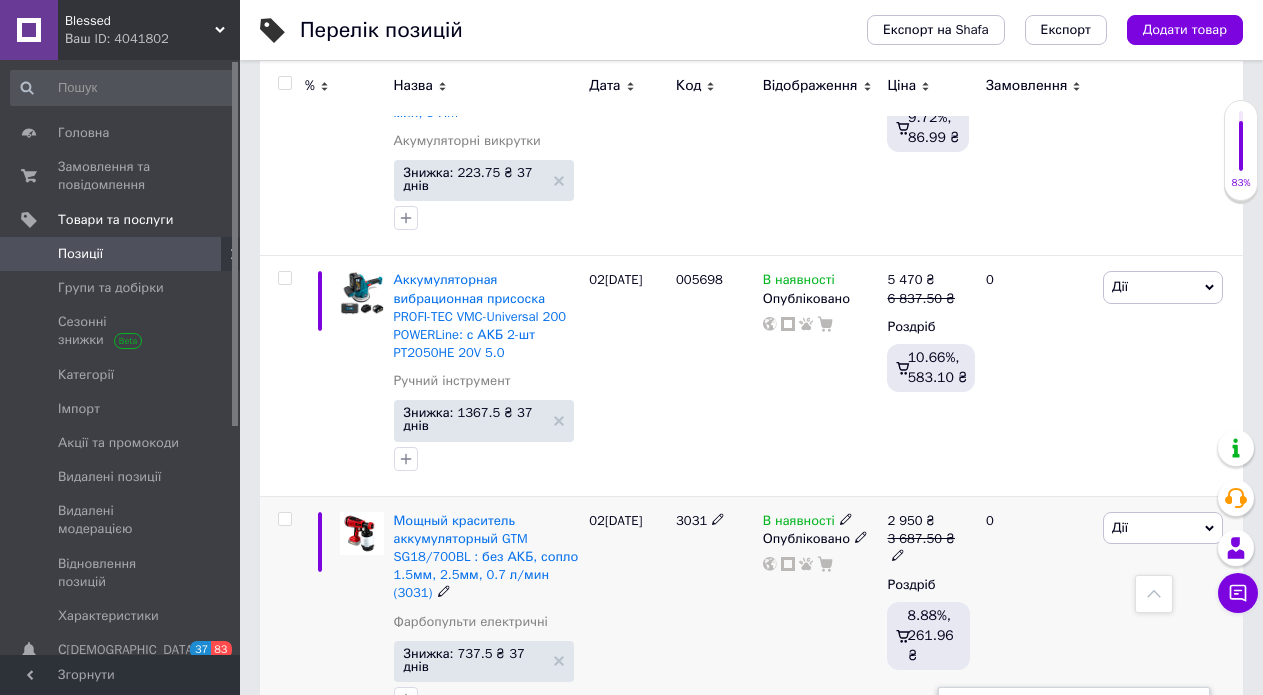 type on "3695" 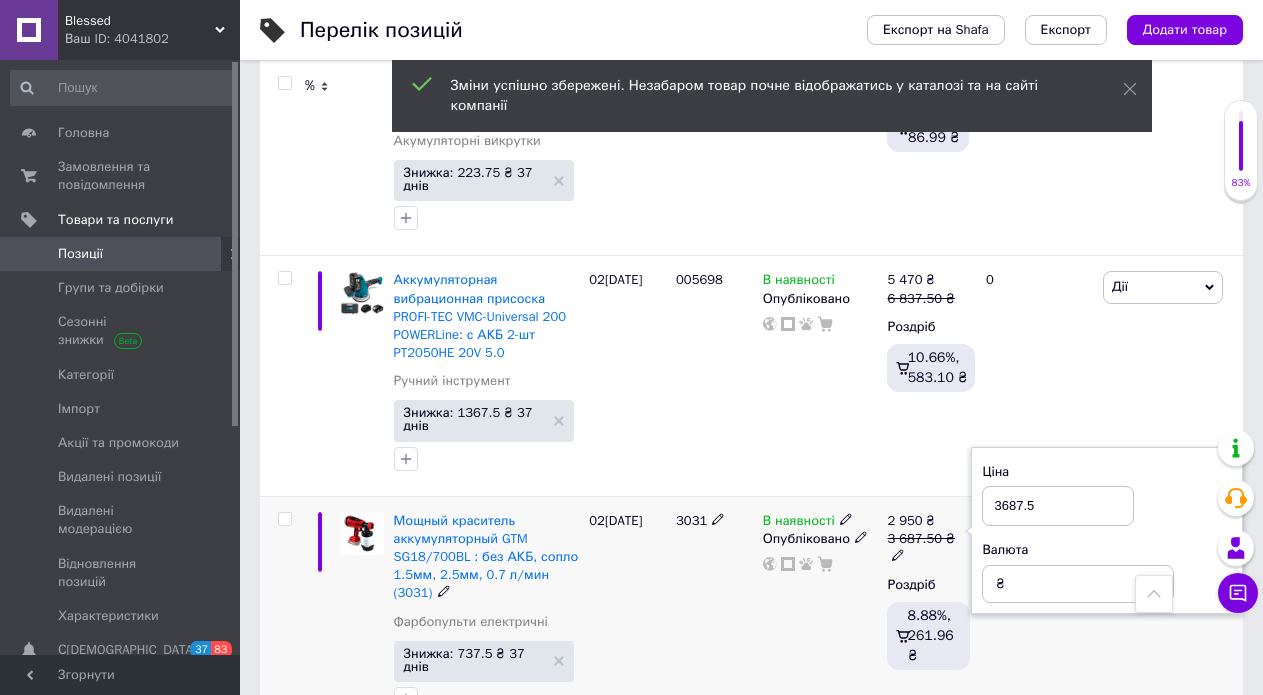 click on "3687.5" at bounding box center (1058, 506) 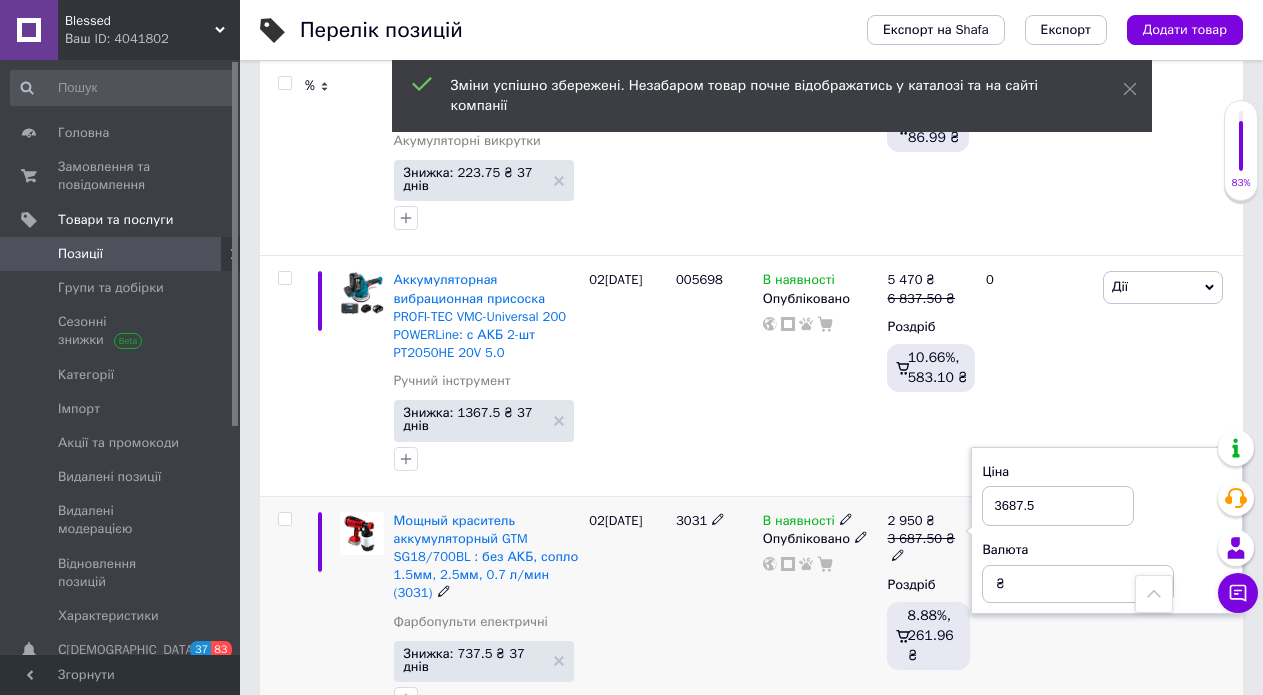 drag, startPoint x: 1022, startPoint y: 283, endPoint x: 1000, endPoint y: 306, distance: 31.827662 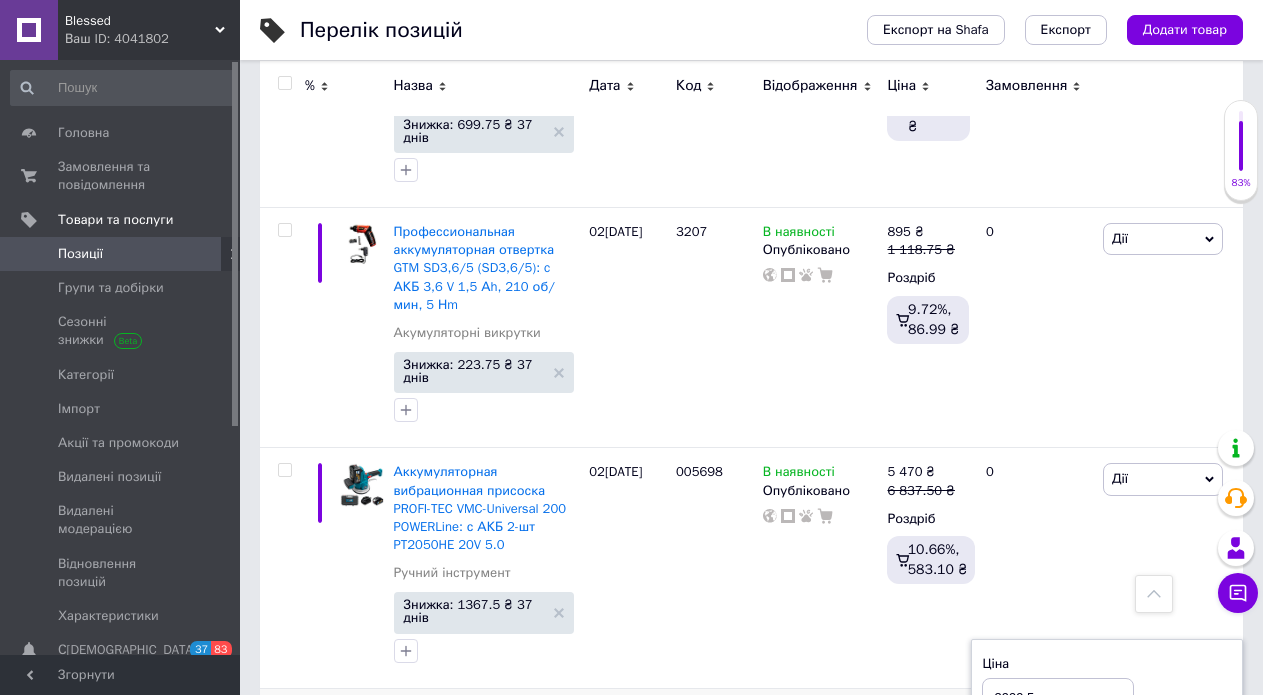 scroll, scrollTop: 10442, scrollLeft: 0, axis: vertical 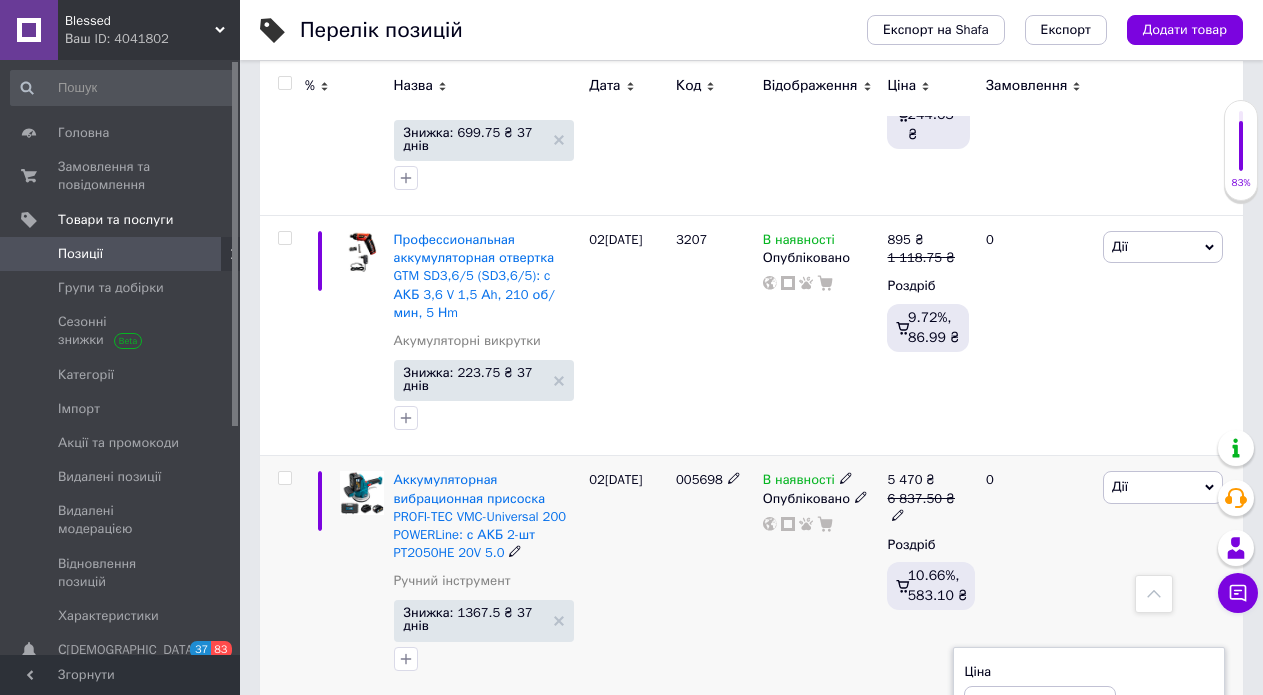 type on "3999.5" 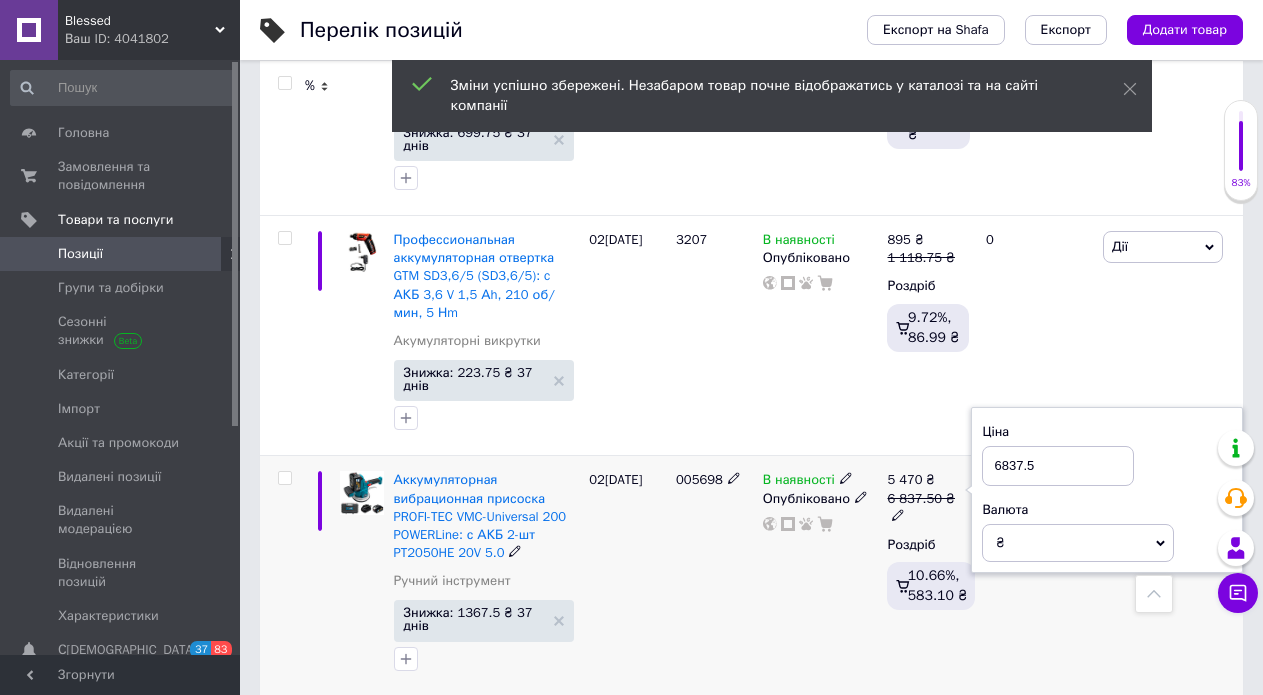 drag, startPoint x: 1003, startPoint y: 246, endPoint x: 1024, endPoint y: 246, distance: 21 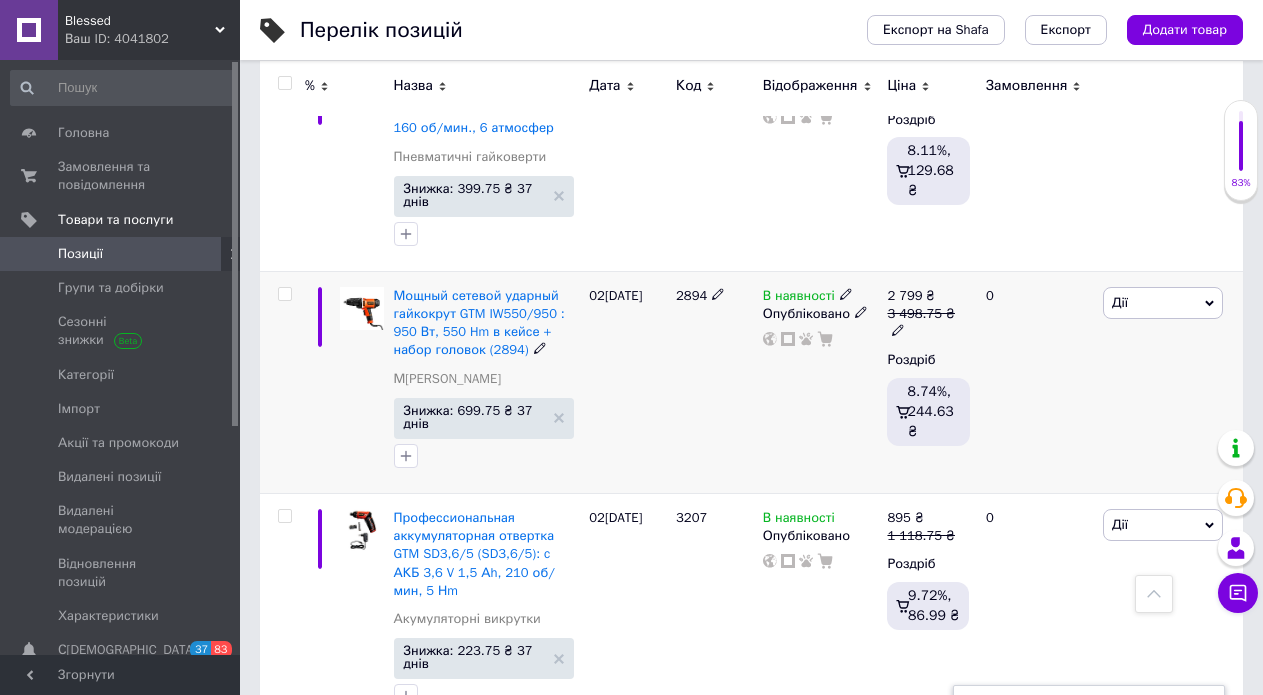 scroll, scrollTop: 10042, scrollLeft: 0, axis: vertical 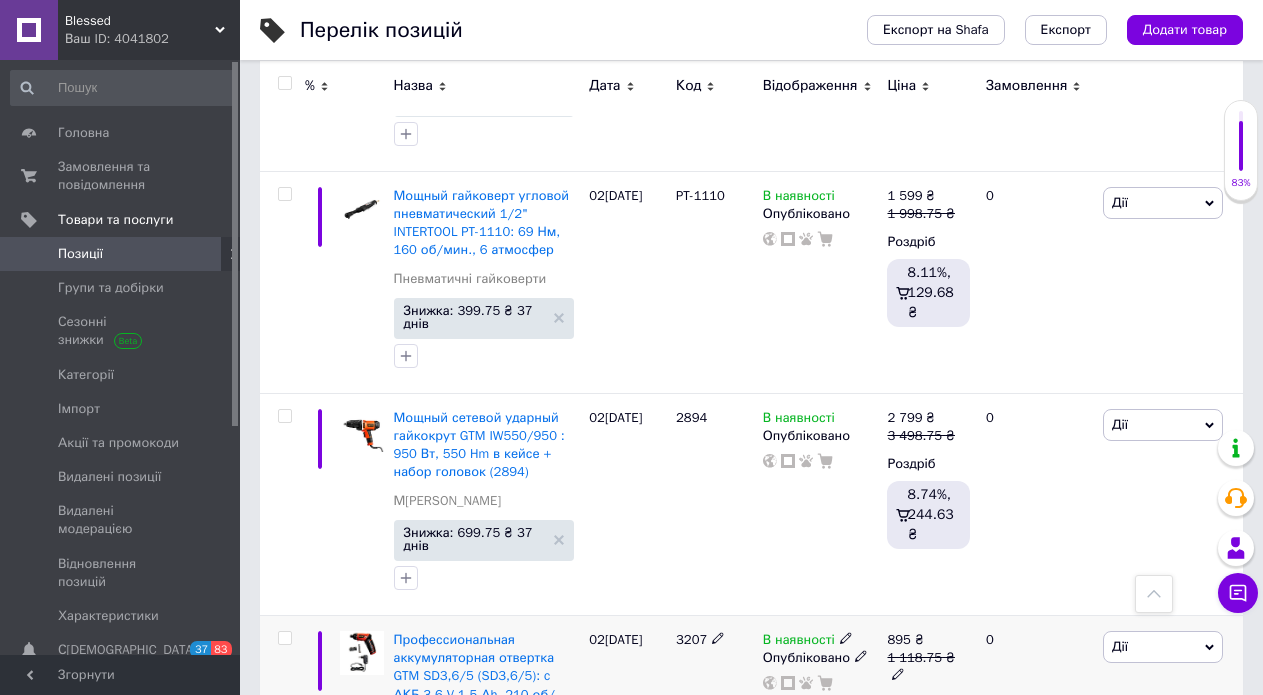 type on "6999.5" 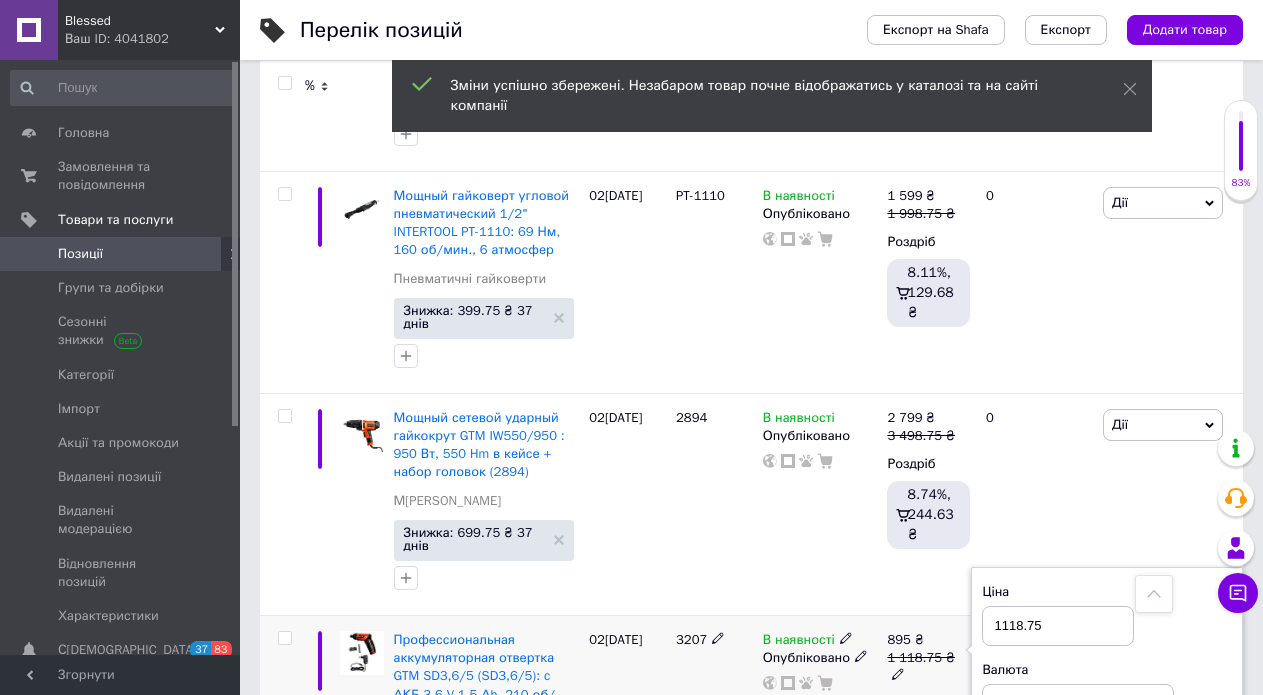 click on "1118.75" at bounding box center (1058, 626) 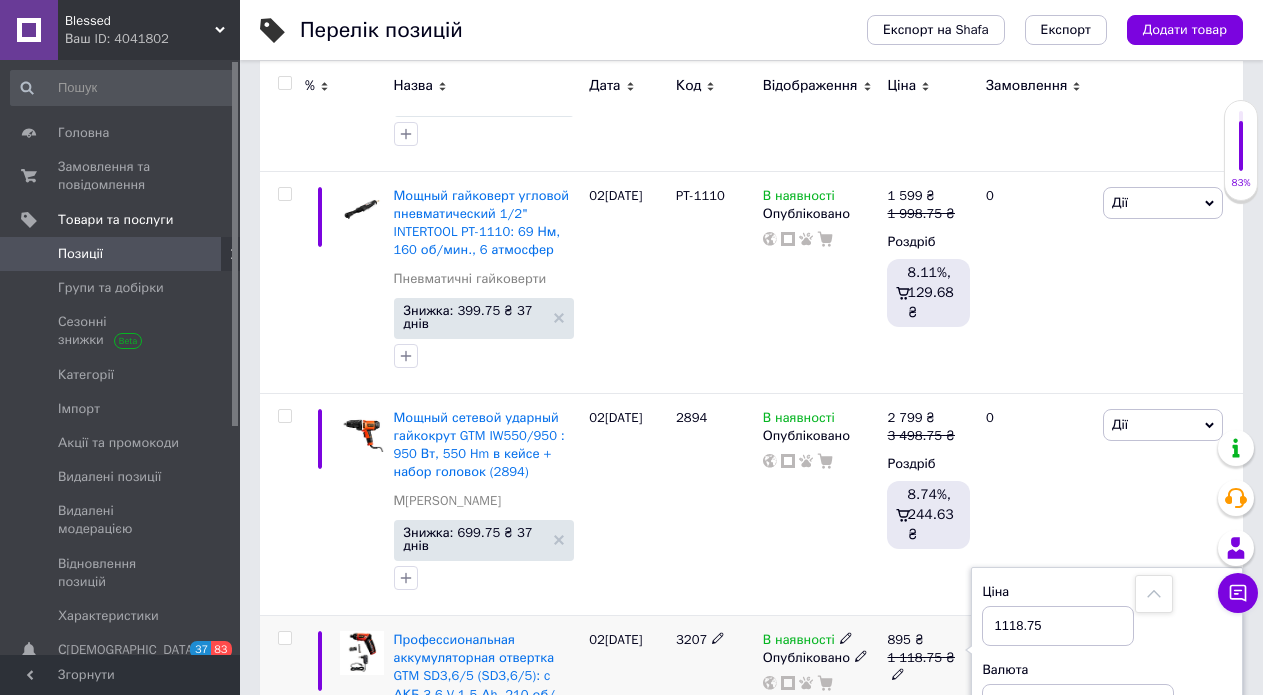 click on "1118.75" at bounding box center (1058, 626) 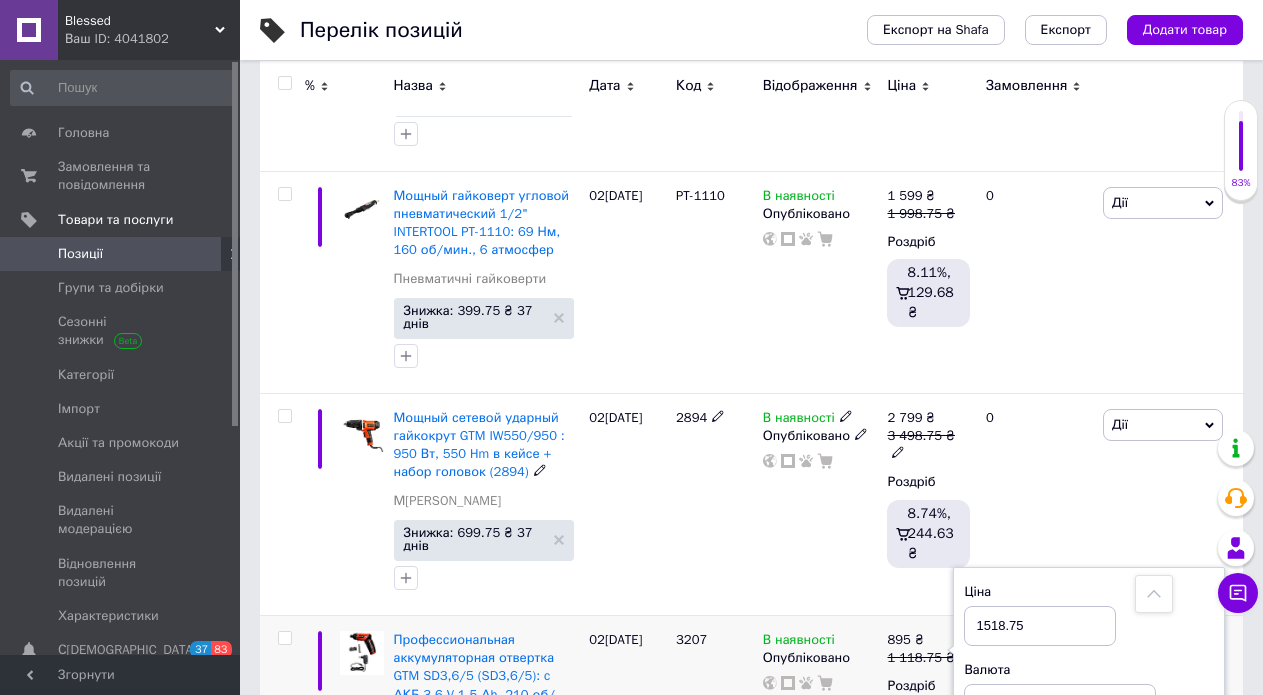 scroll, scrollTop: 9942, scrollLeft: 0, axis: vertical 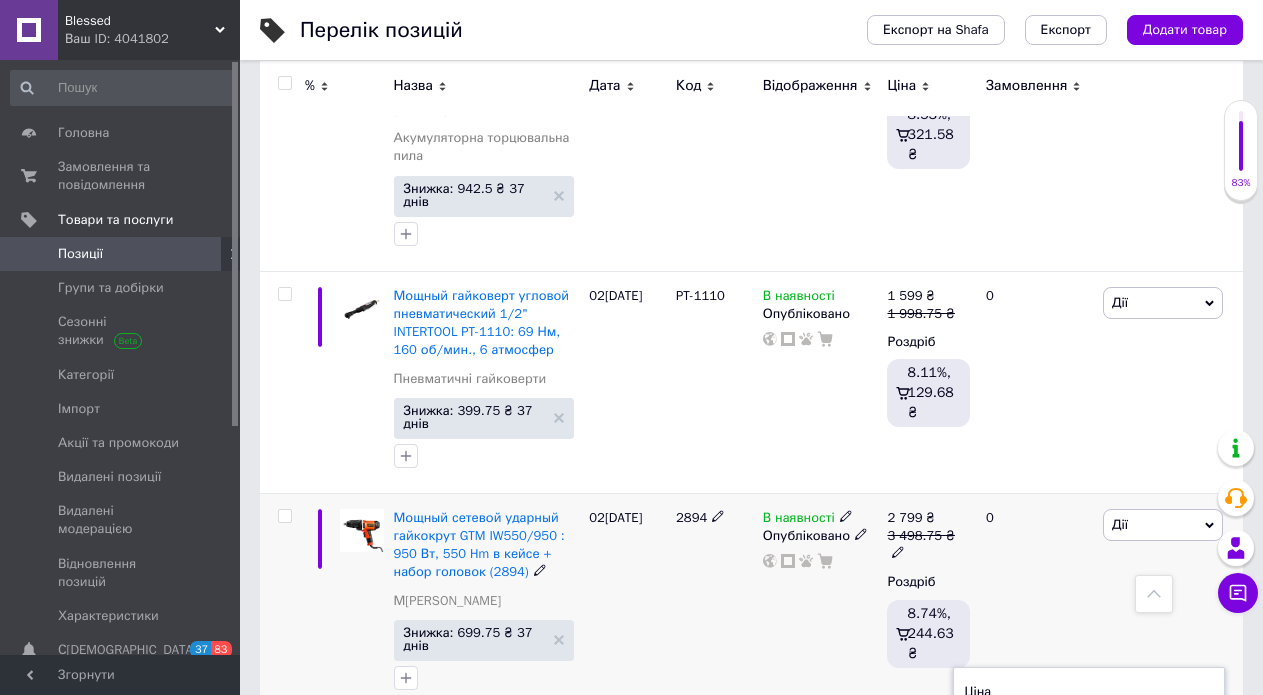 type on "1518.75" 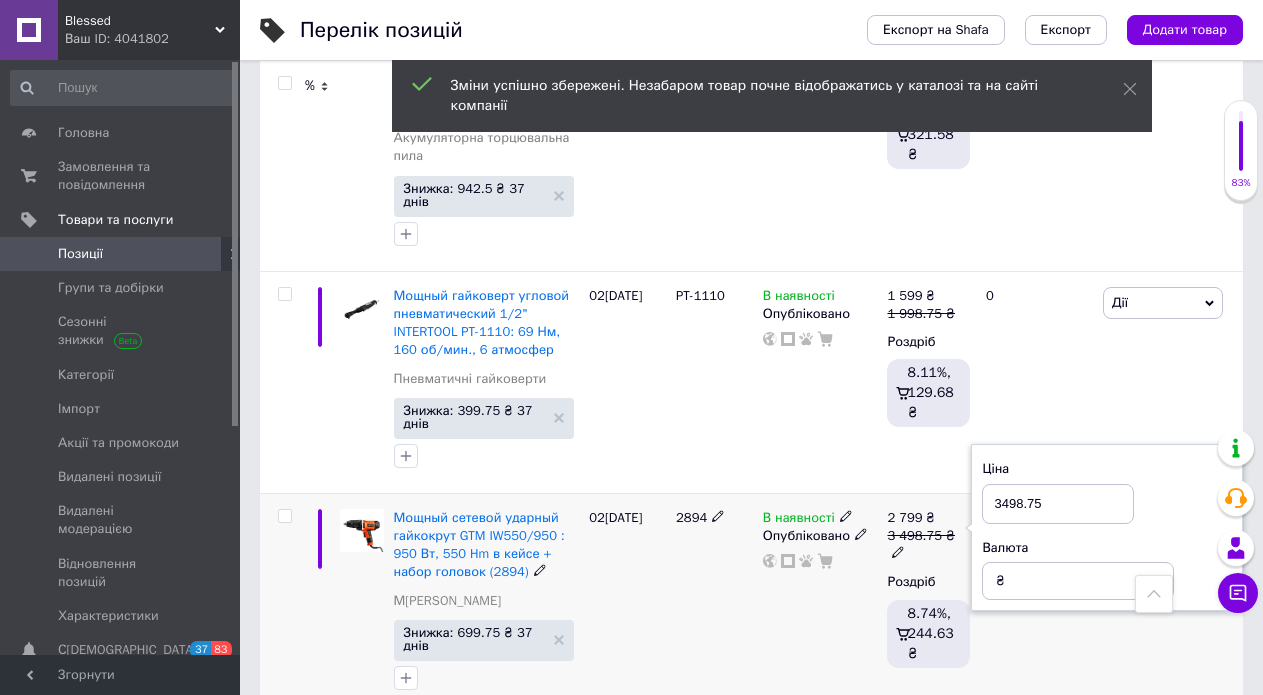 click on "3498.75" at bounding box center (1058, 504) 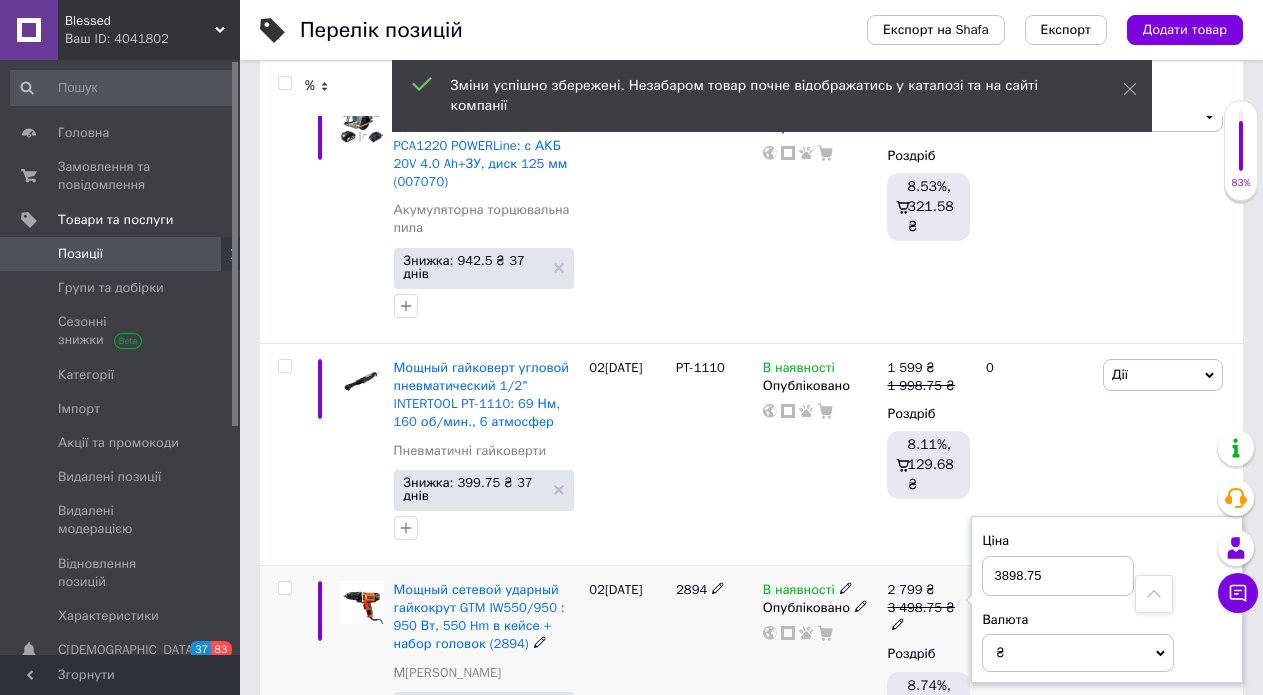 scroll, scrollTop: 9742, scrollLeft: 0, axis: vertical 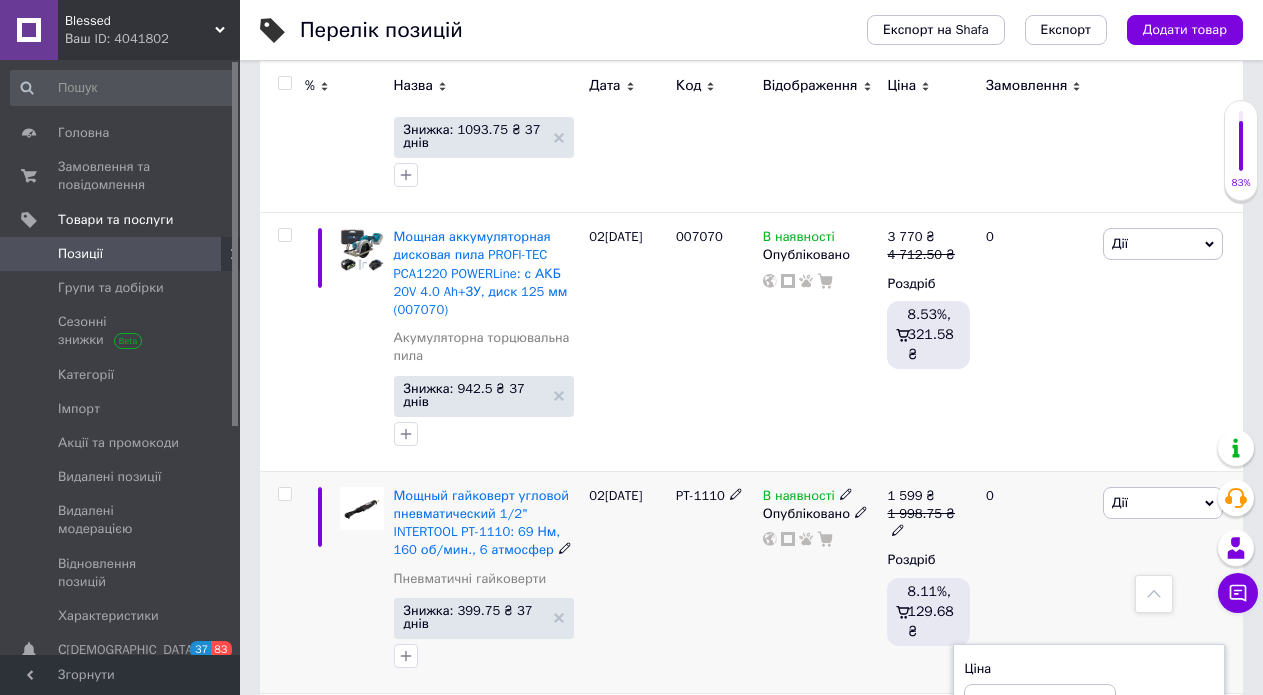 type on "3898.75" 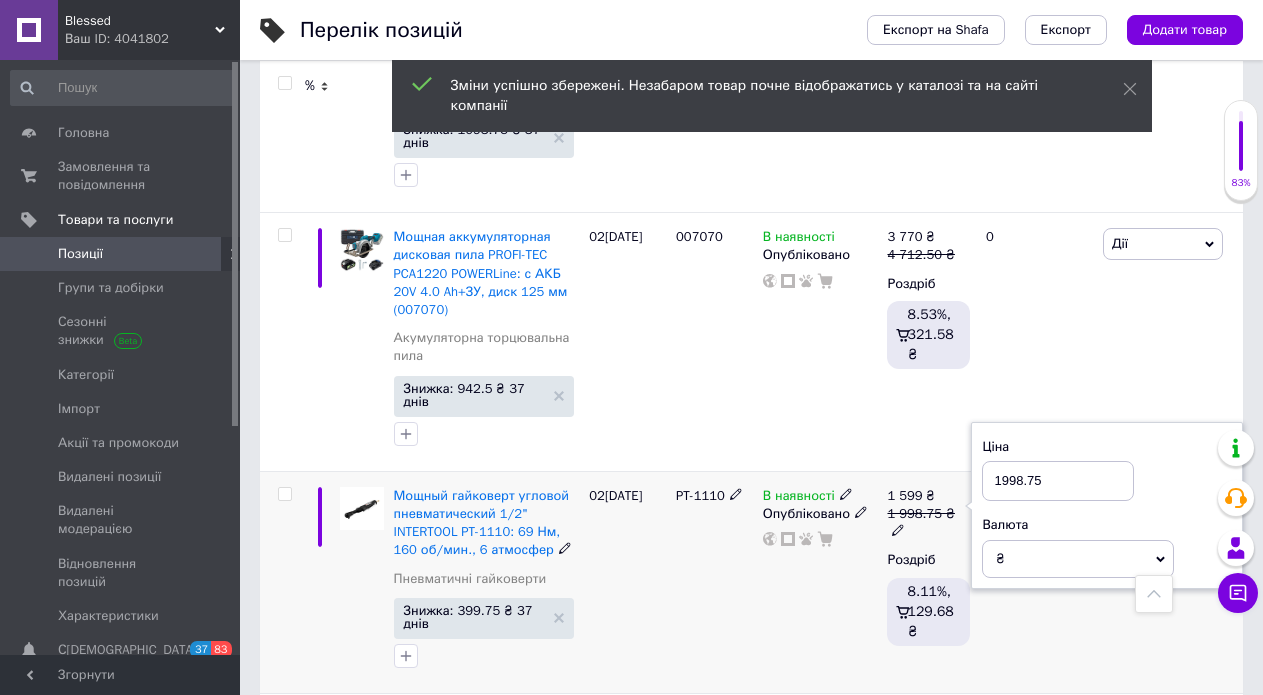 drag, startPoint x: 1005, startPoint y: 281, endPoint x: 994, endPoint y: 293, distance: 16.27882 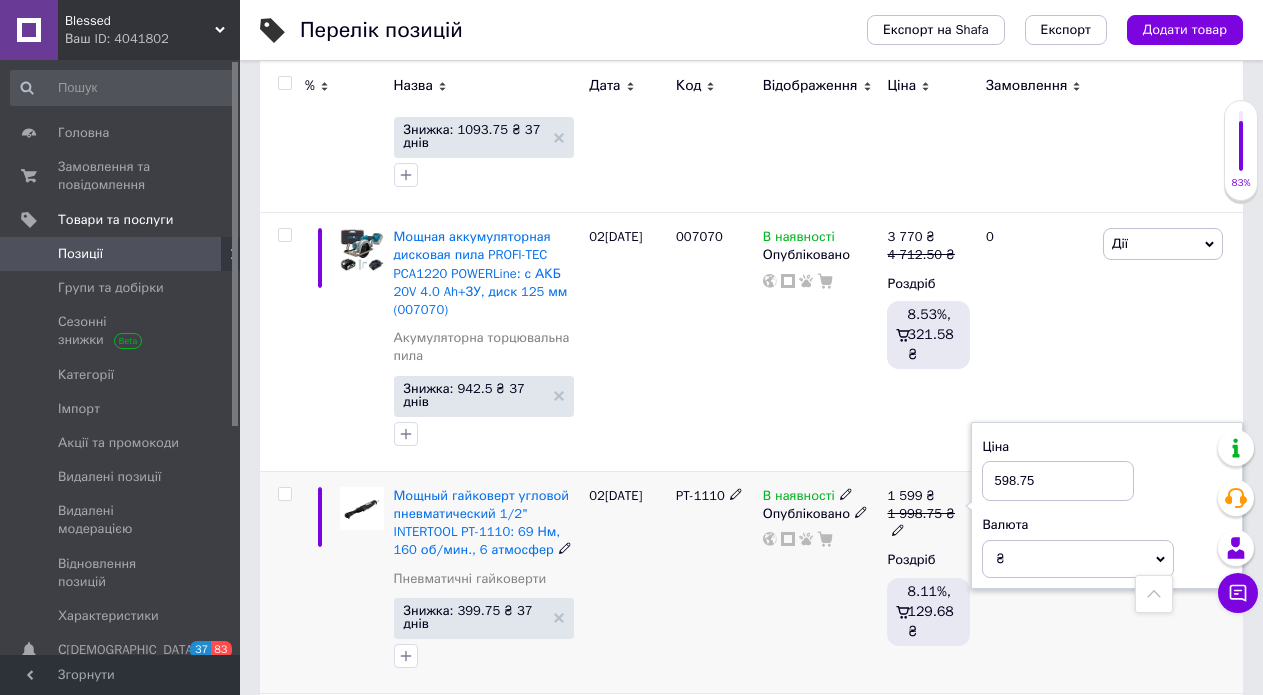 click on "598.75" at bounding box center [1058, 481] 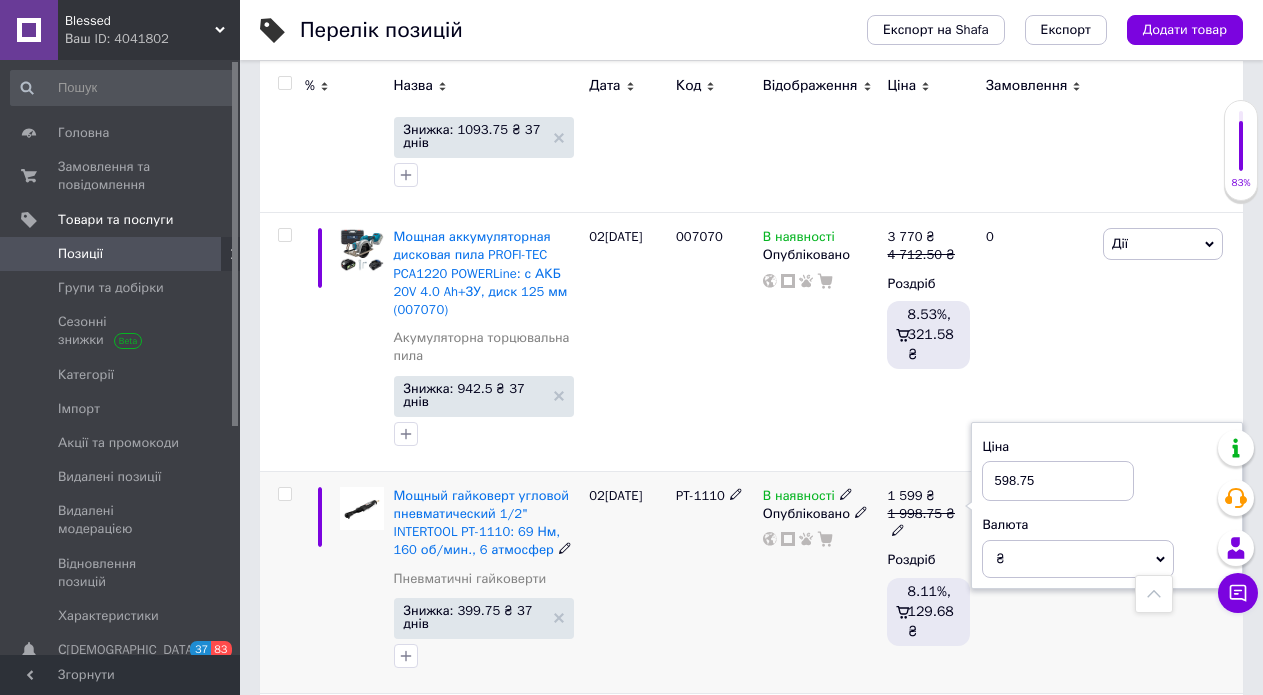 click on "598.75" at bounding box center (1058, 481) 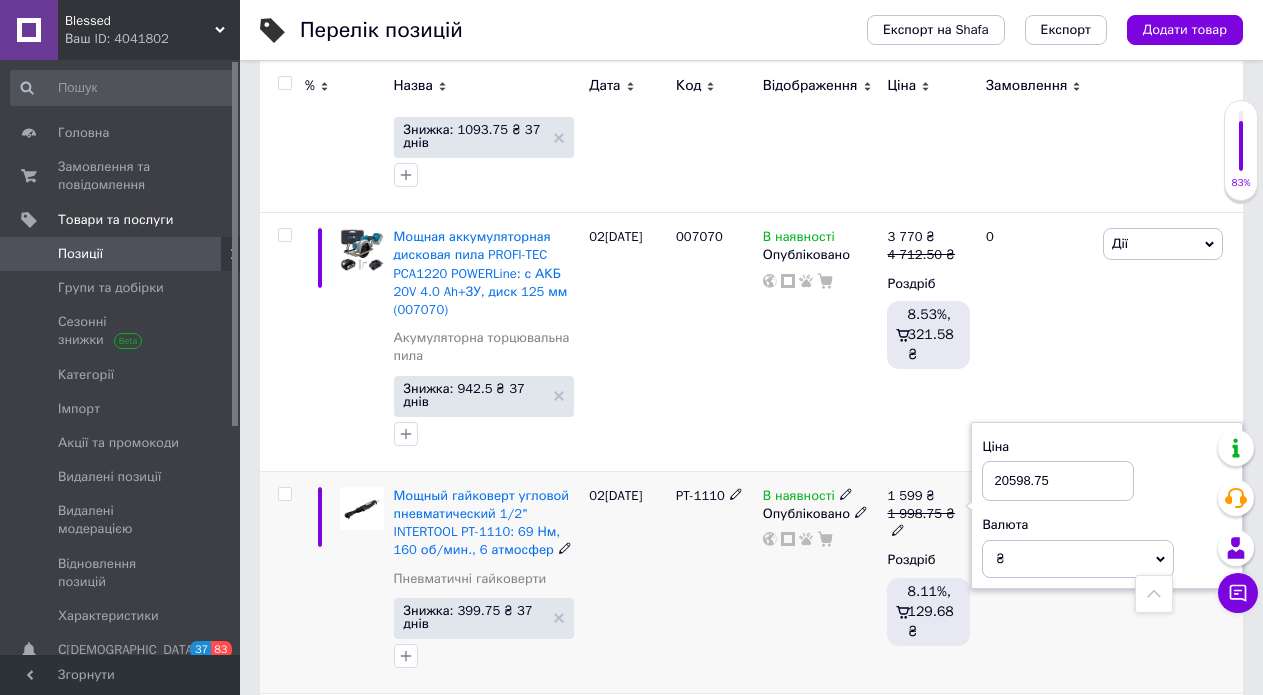 scroll, scrollTop: 9542, scrollLeft: 0, axis: vertical 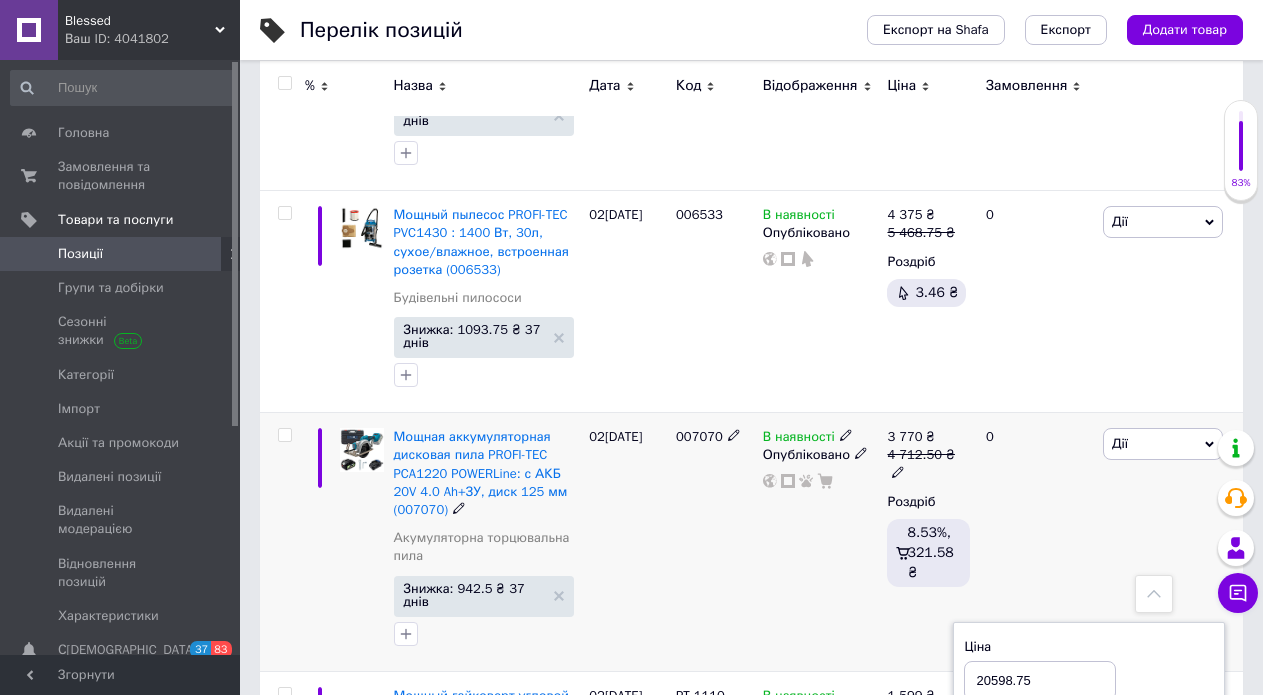 type on "20598.75" 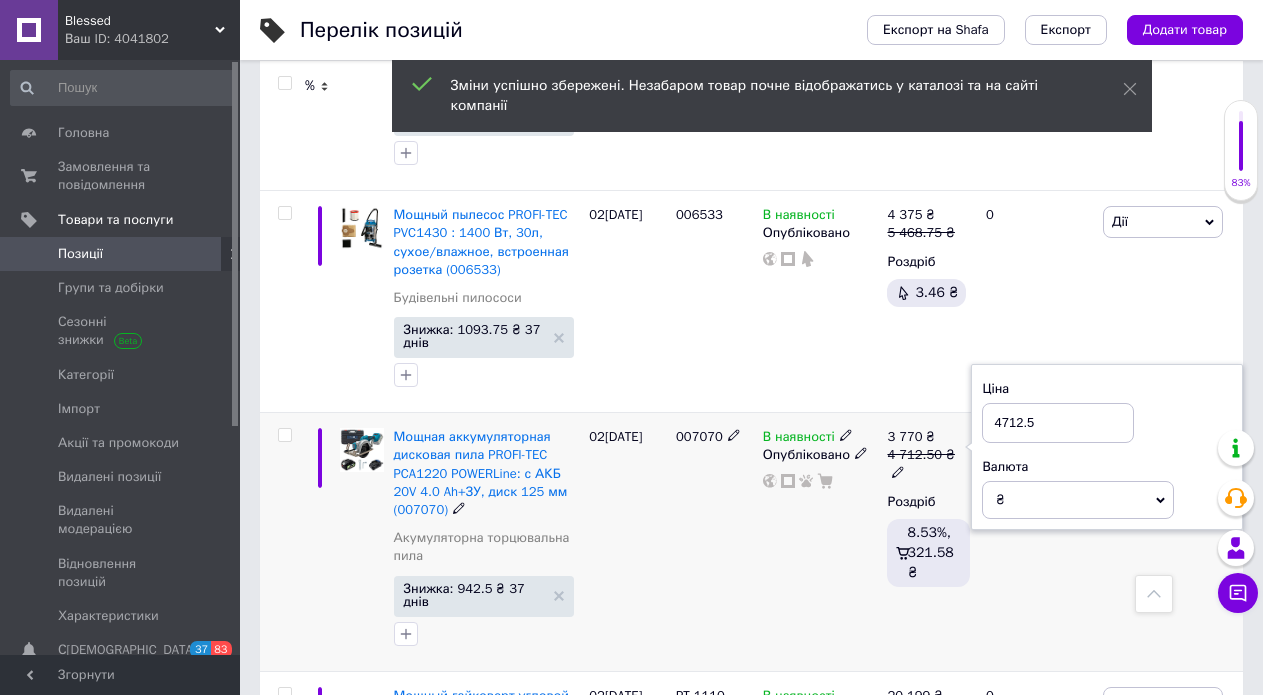 click on "4712.5" at bounding box center [1058, 423] 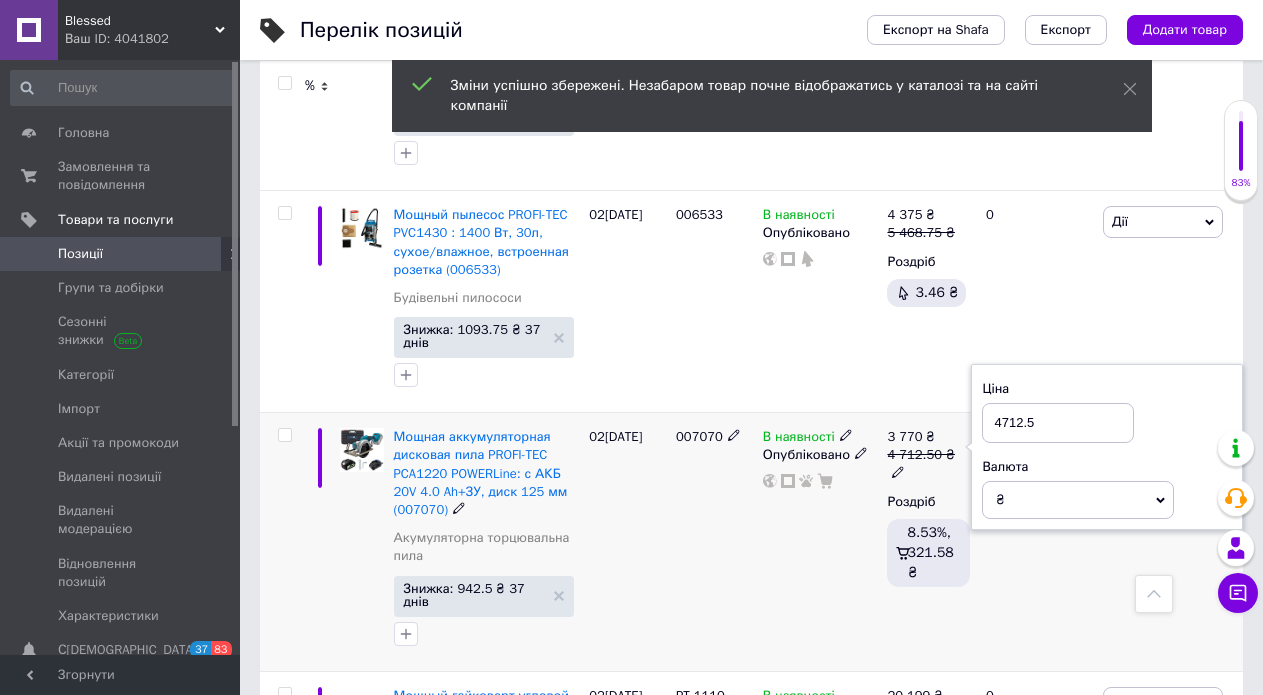 click on "4712.5" at bounding box center [1058, 423] 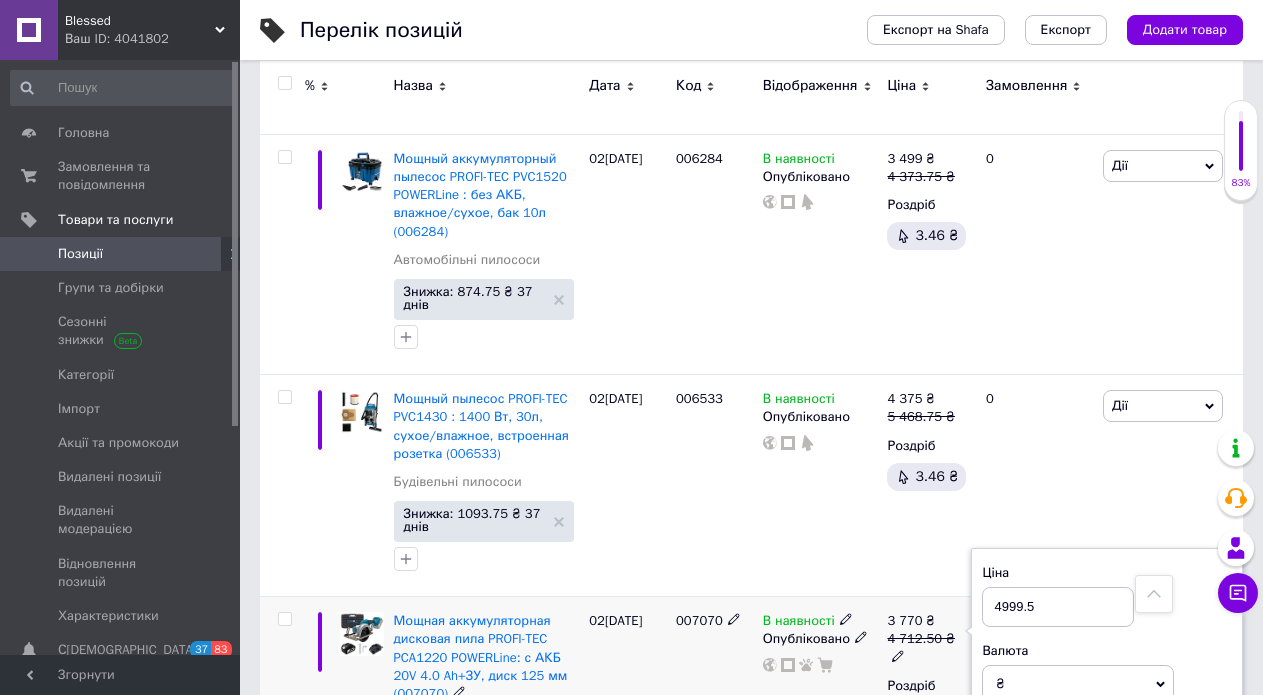 scroll, scrollTop: 9342, scrollLeft: 0, axis: vertical 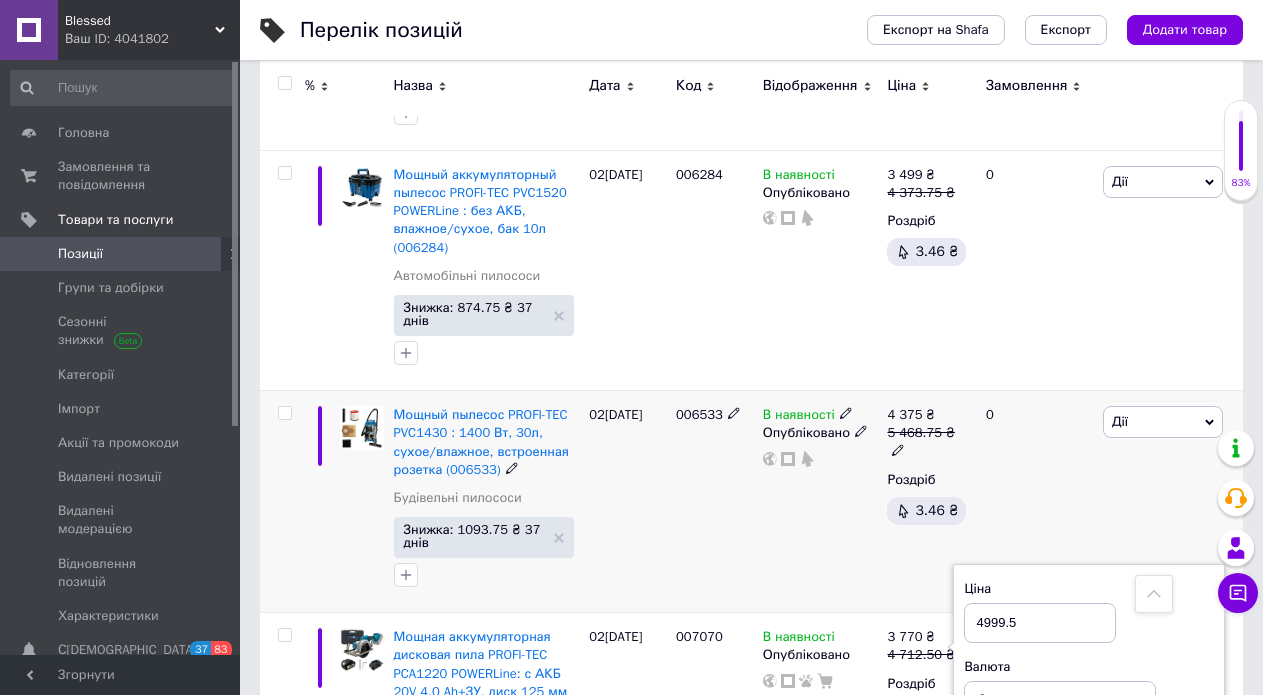 type on "4999.5" 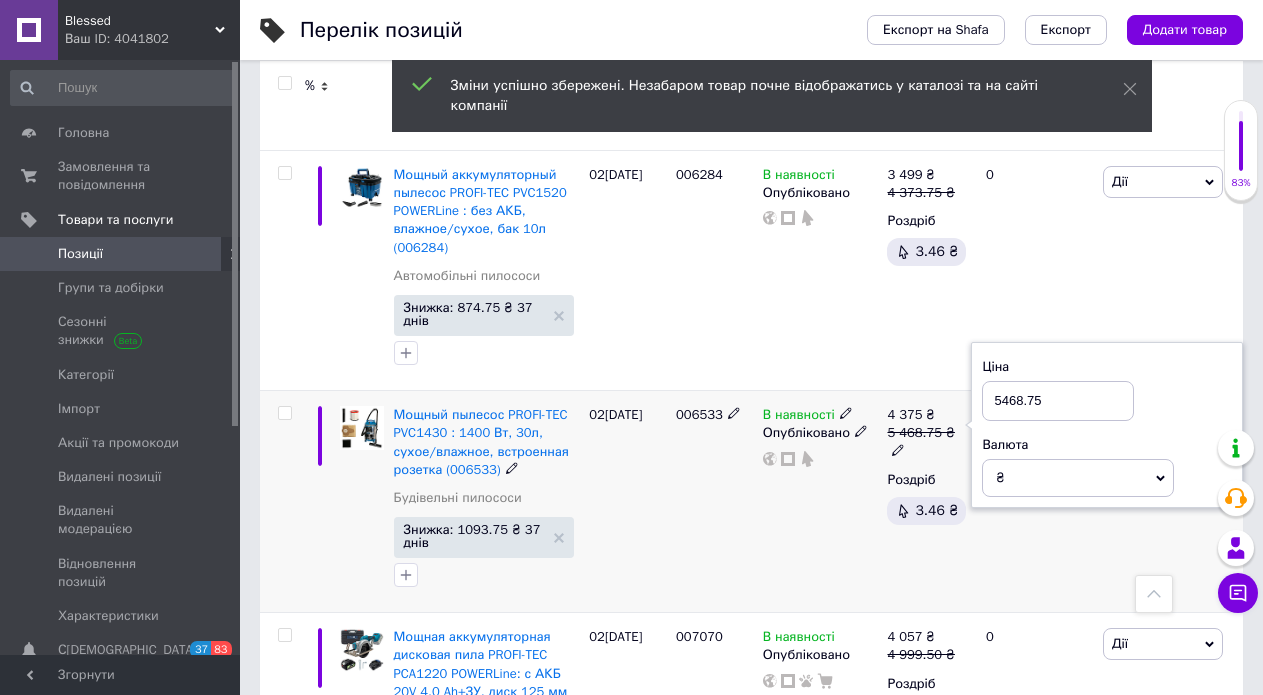 drag, startPoint x: 1003, startPoint y: 212, endPoint x: 1022, endPoint y: 212, distance: 19 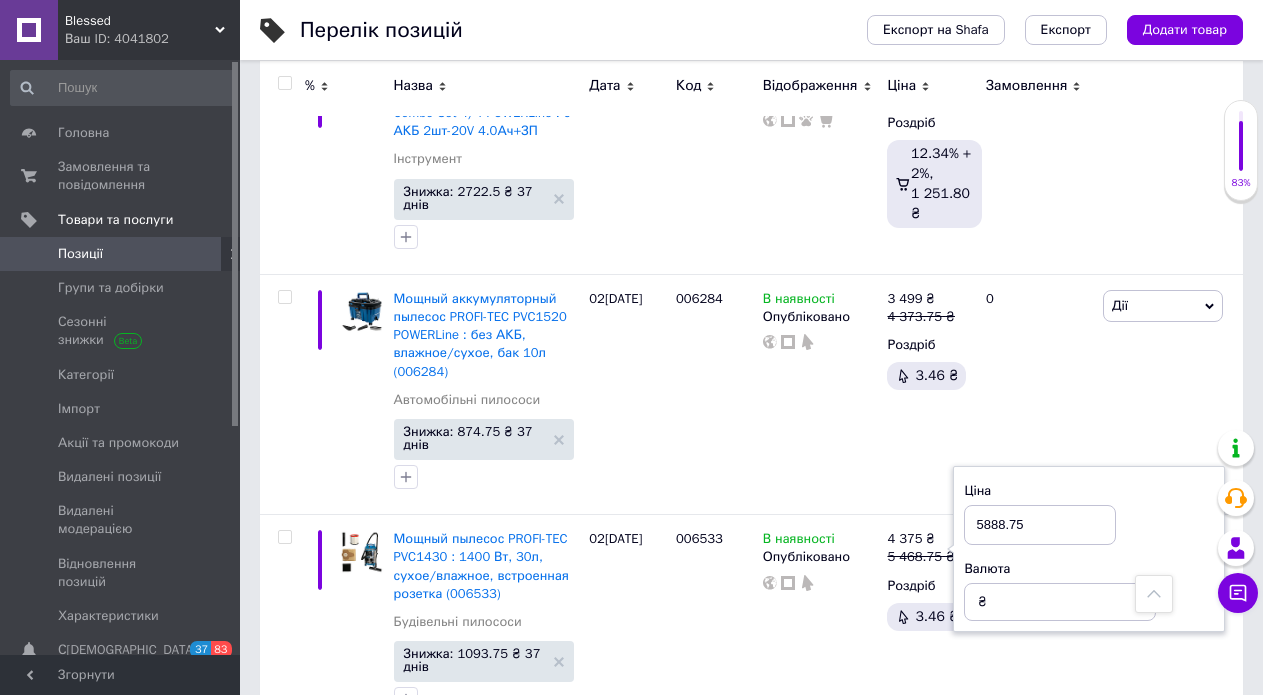 scroll, scrollTop: 9442, scrollLeft: 0, axis: vertical 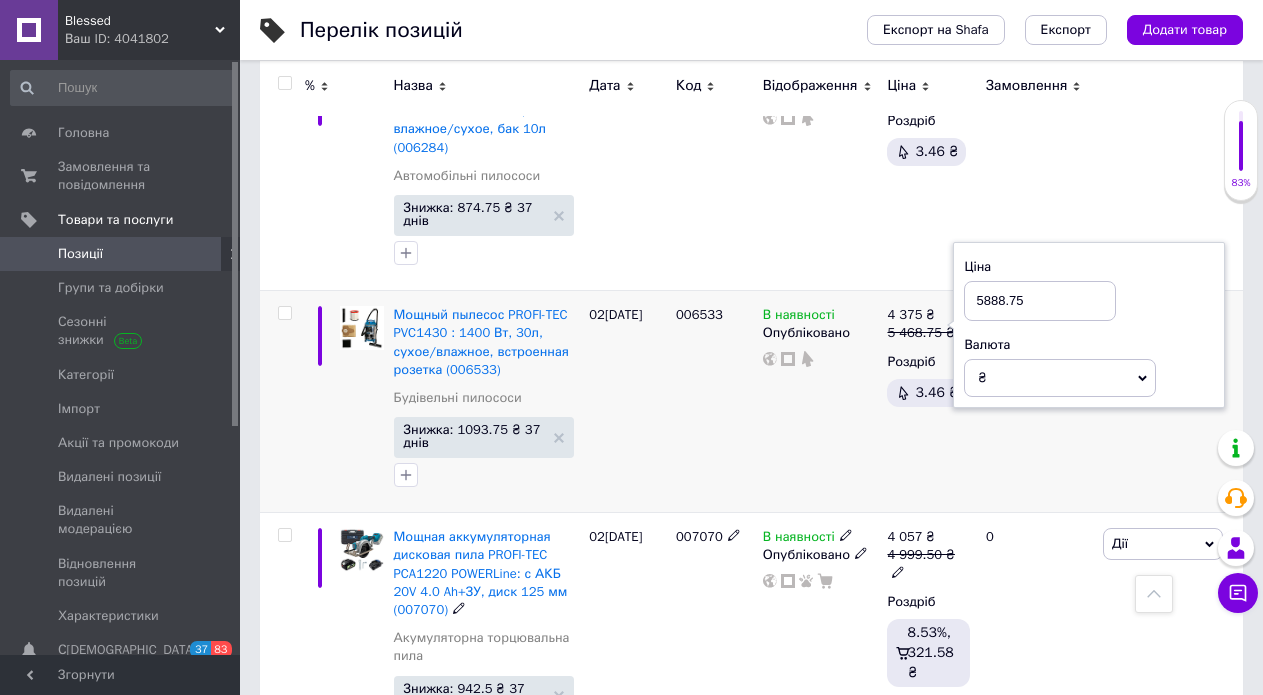 type on "5888.75" 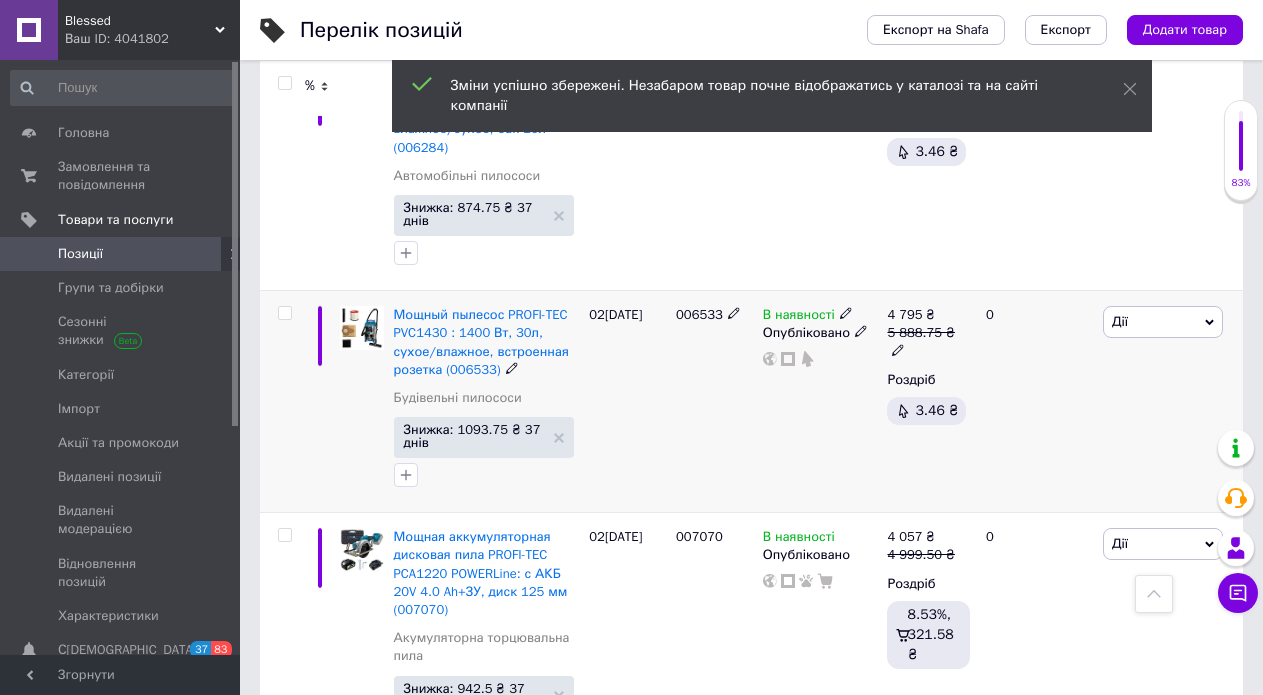 scroll, scrollTop: 9342, scrollLeft: 0, axis: vertical 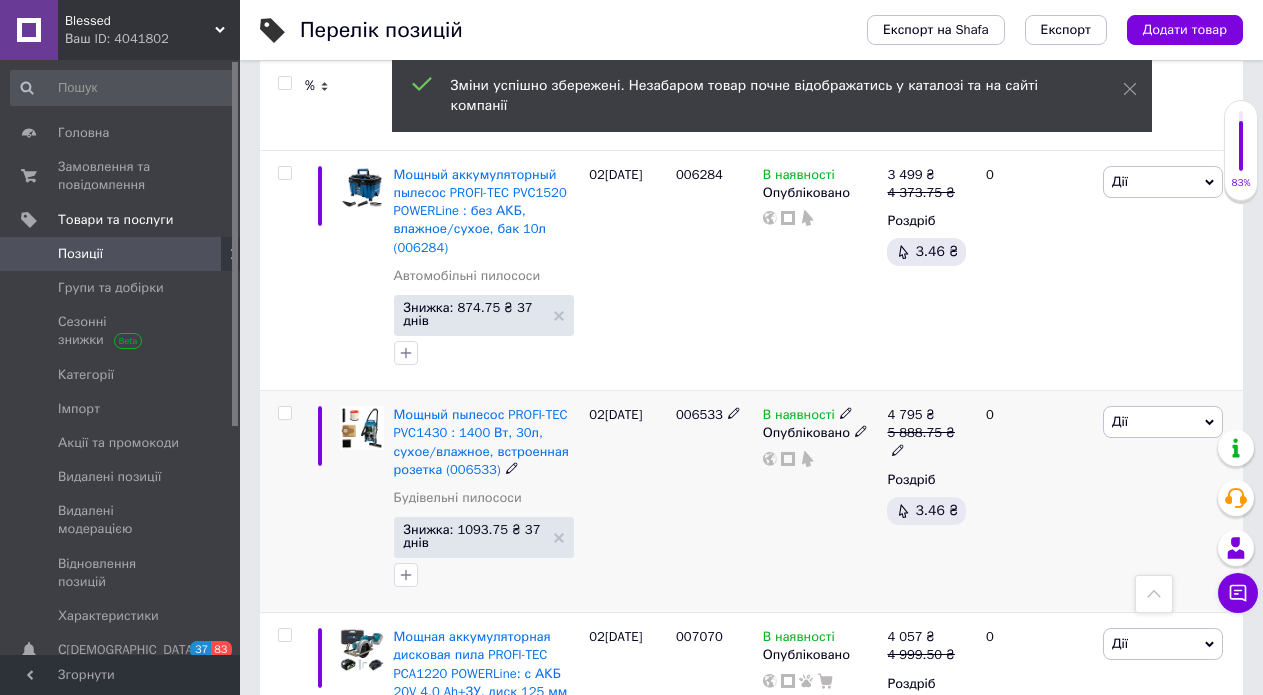 click on "Дії" at bounding box center [1163, 422] 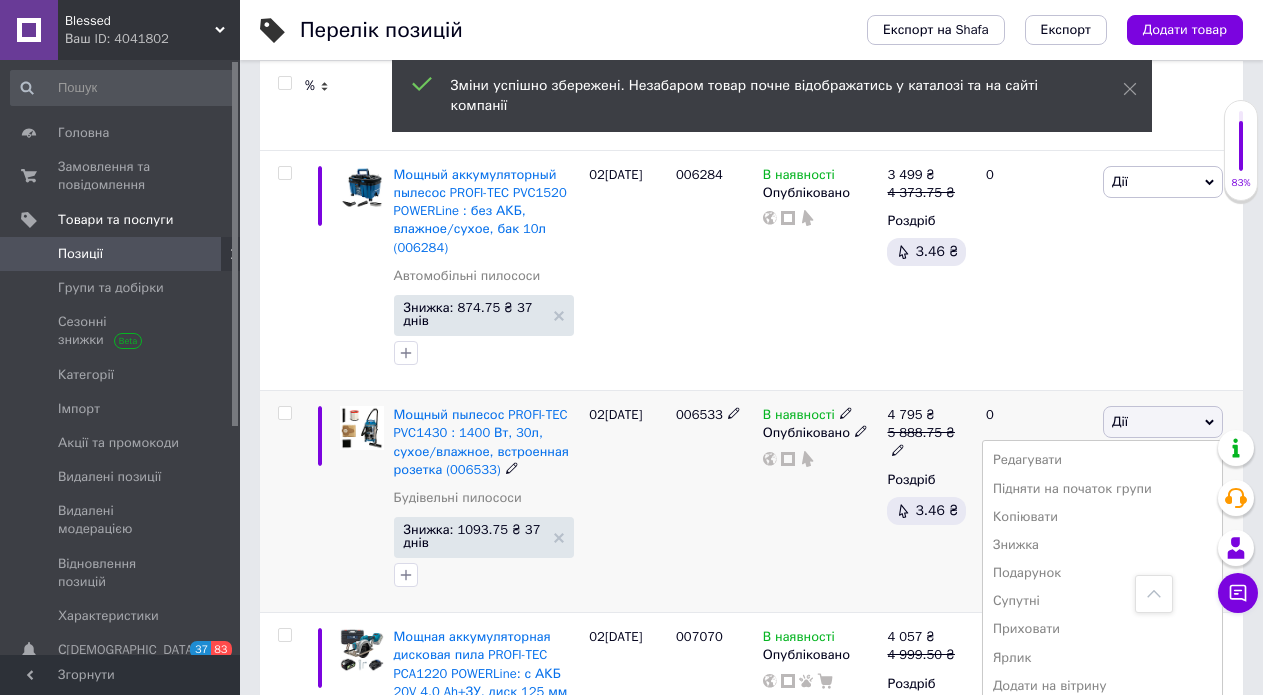 scroll, scrollTop: 9442, scrollLeft: 0, axis: vertical 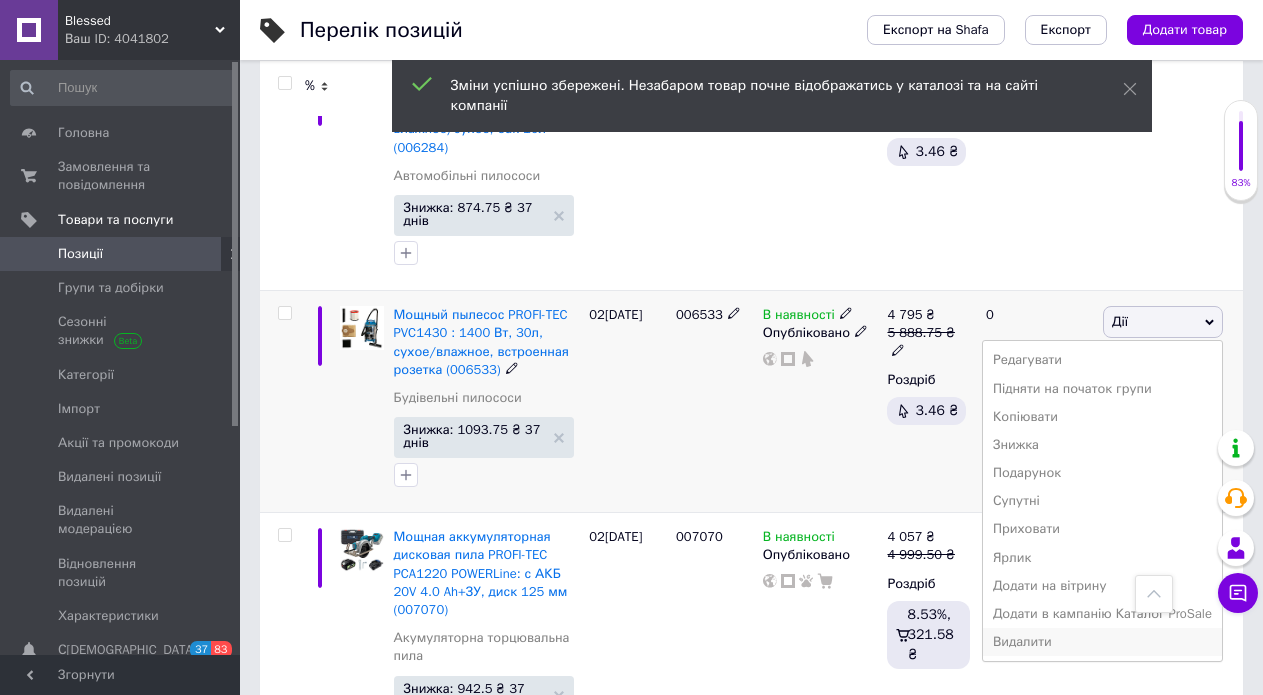 click on "Видалити" at bounding box center (1102, 642) 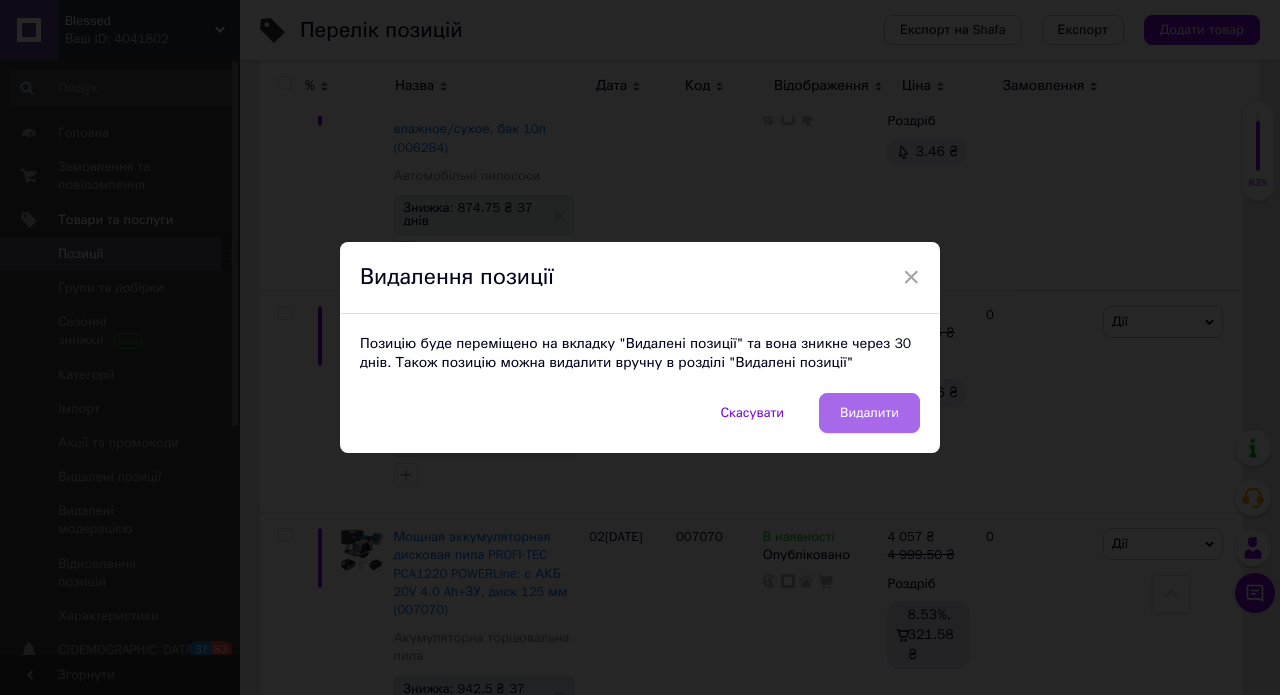 click on "Видалити" at bounding box center (869, 413) 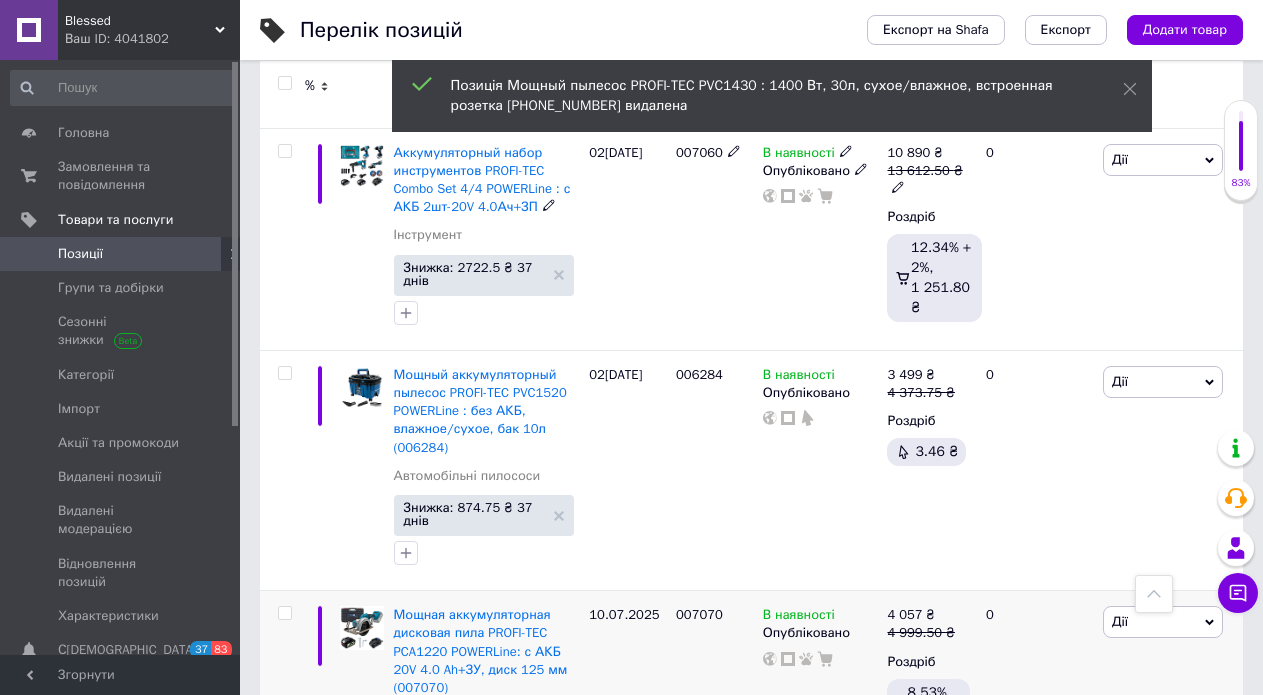 scroll, scrollTop: 8942, scrollLeft: 0, axis: vertical 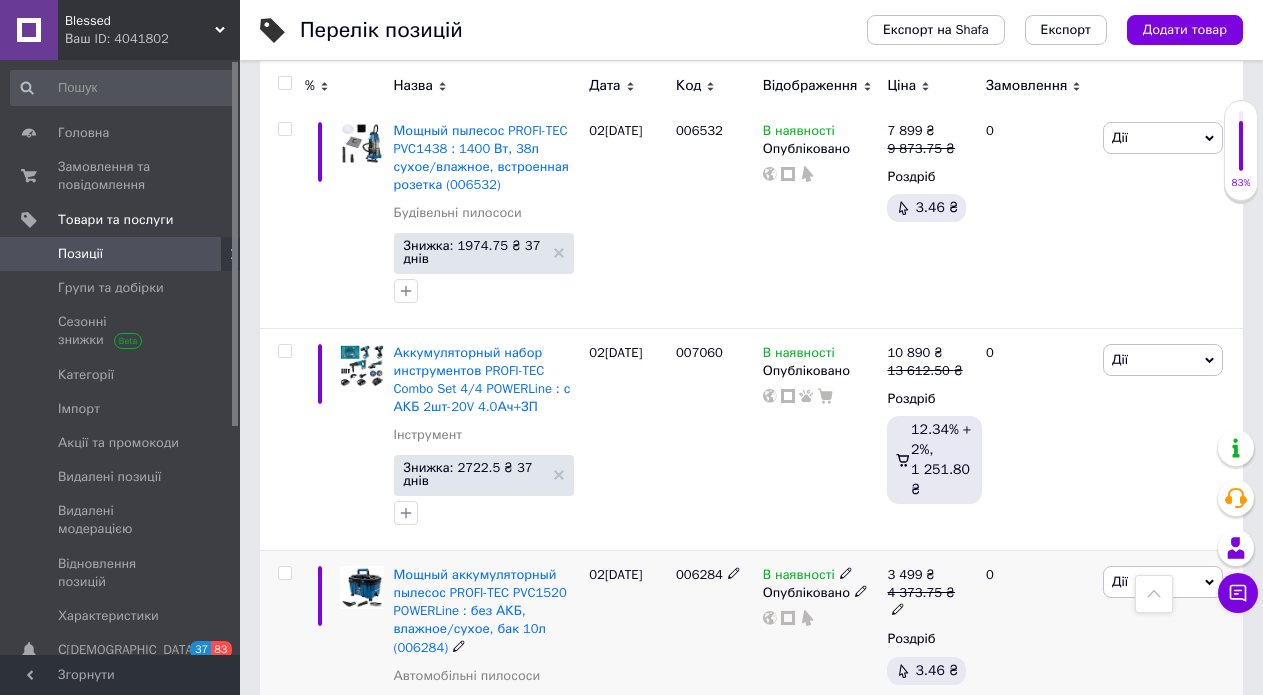 click on "Дії" at bounding box center [1163, 582] 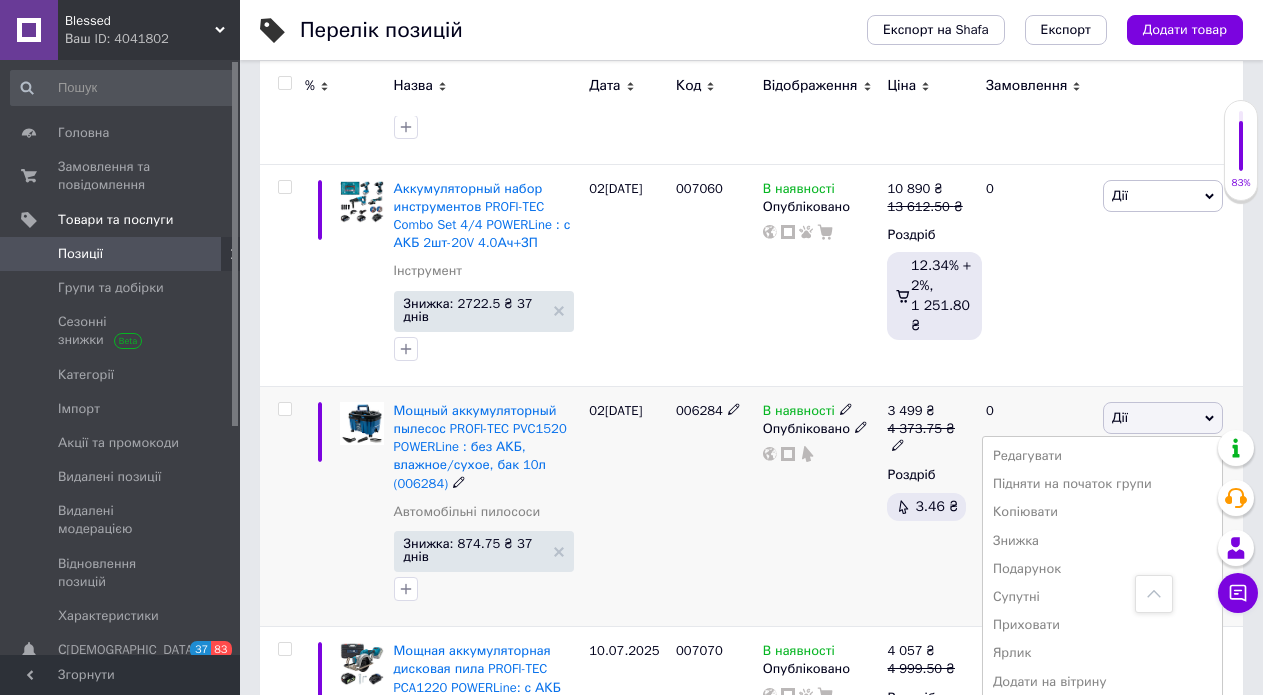 scroll, scrollTop: 9142, scrollLeft: 0, axis: vertical 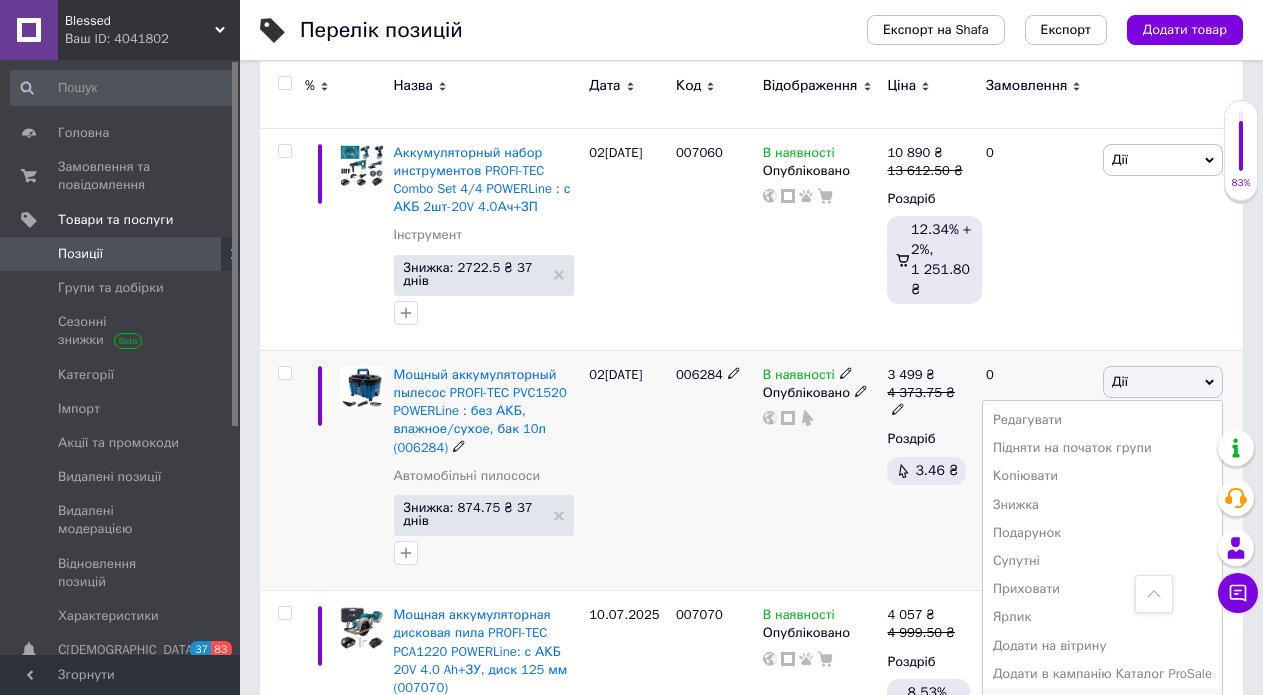 click on "Видалити" at bounding box center (1102, 702) 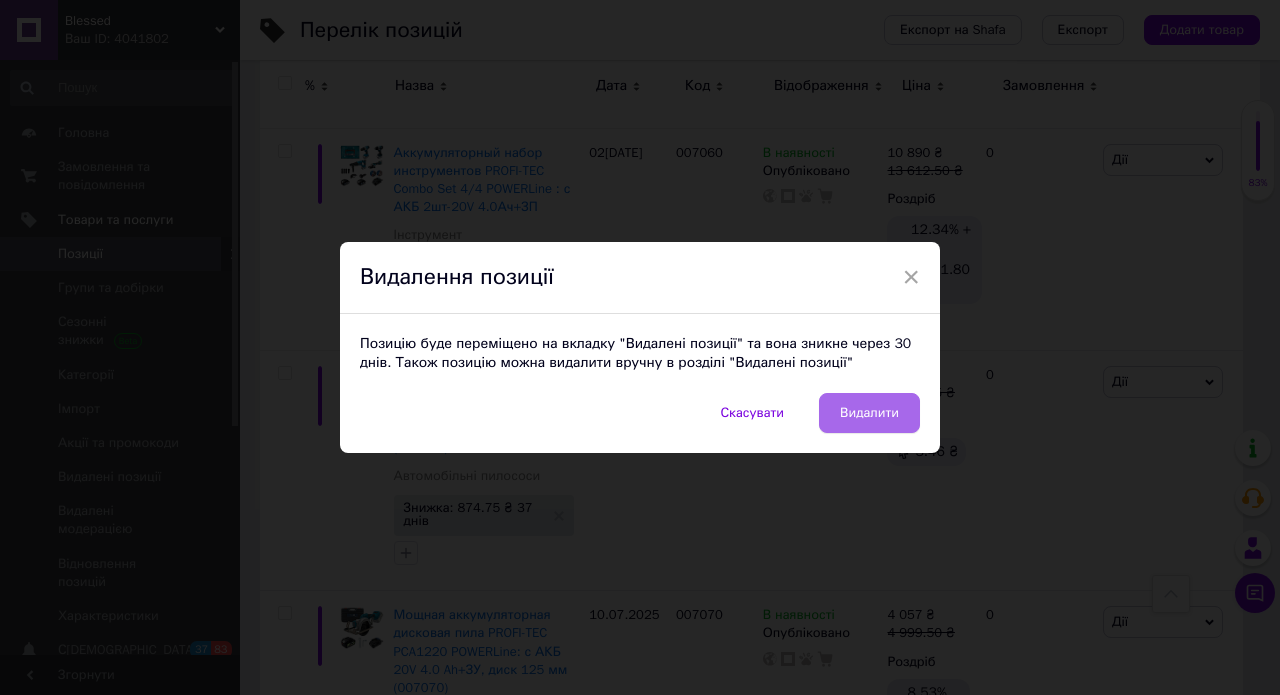 click on "Видалити" at bounding box center (869, 413) 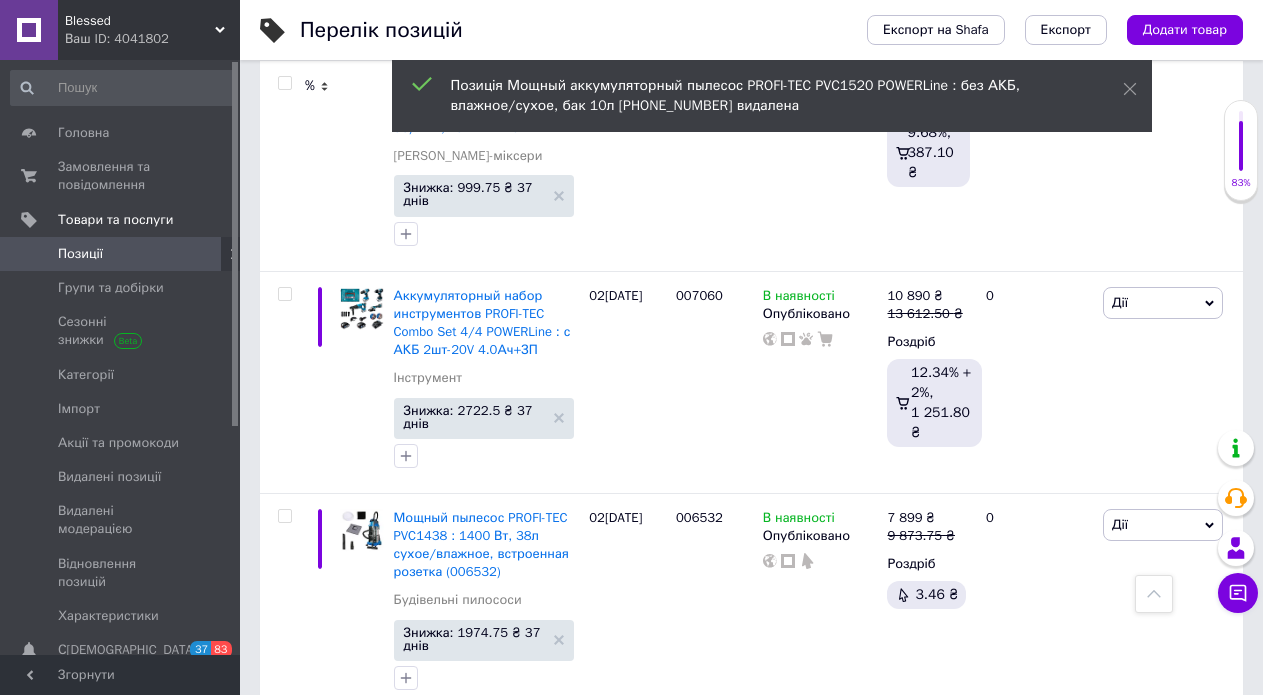 scroll, scrollTop: 8742, scrollLeft: 0, axis: vertical 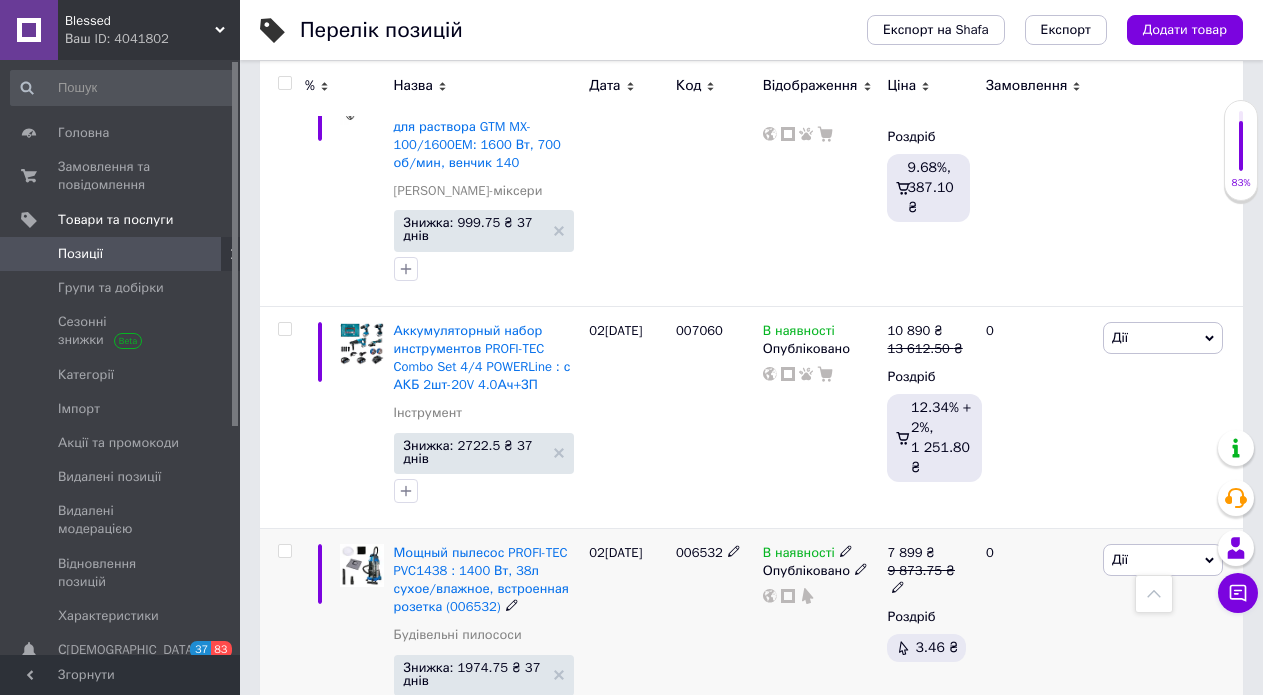 click on "Дії" at bounding box center [1163, 560] 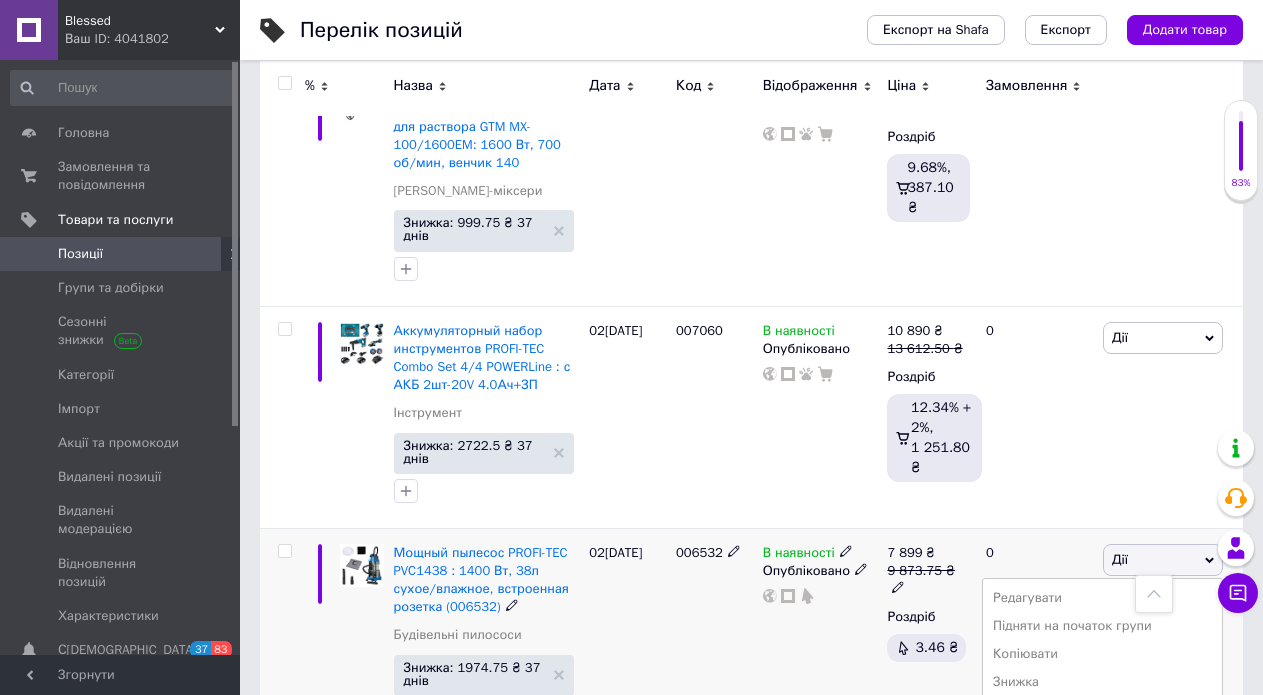 click on "Видалити" at bounding box center [1102, 880] 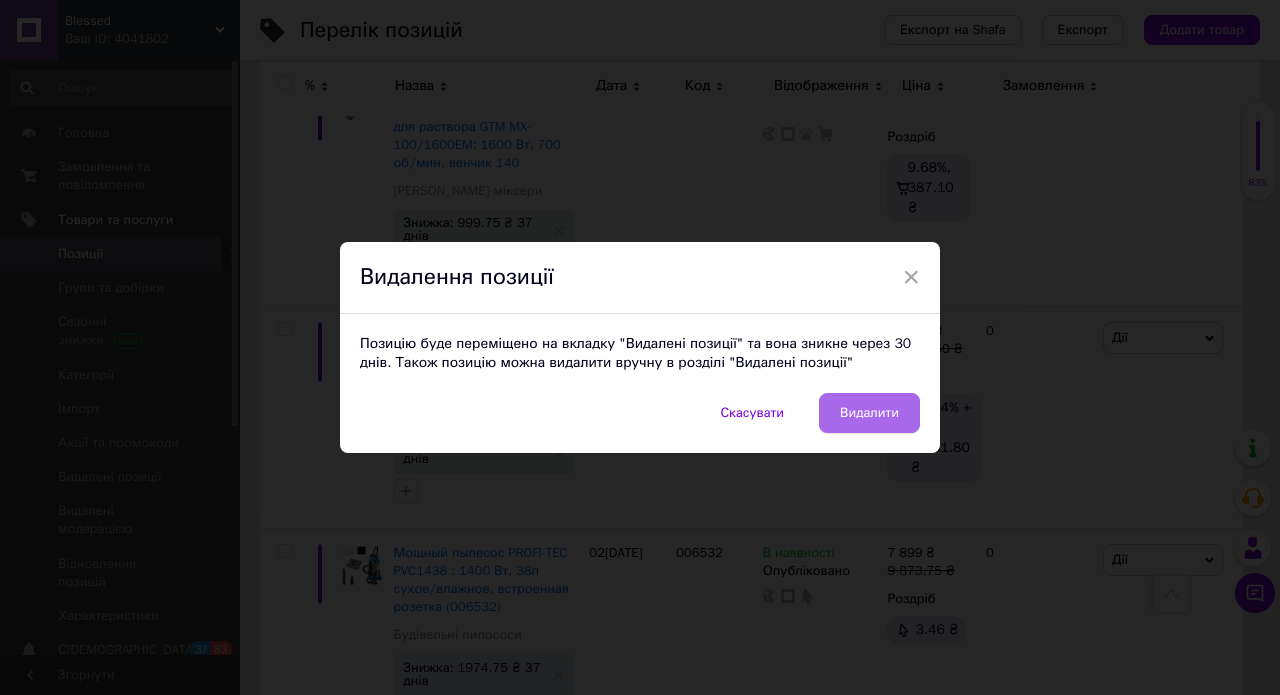 click on "Видалити" at bounding box center [869, 413] 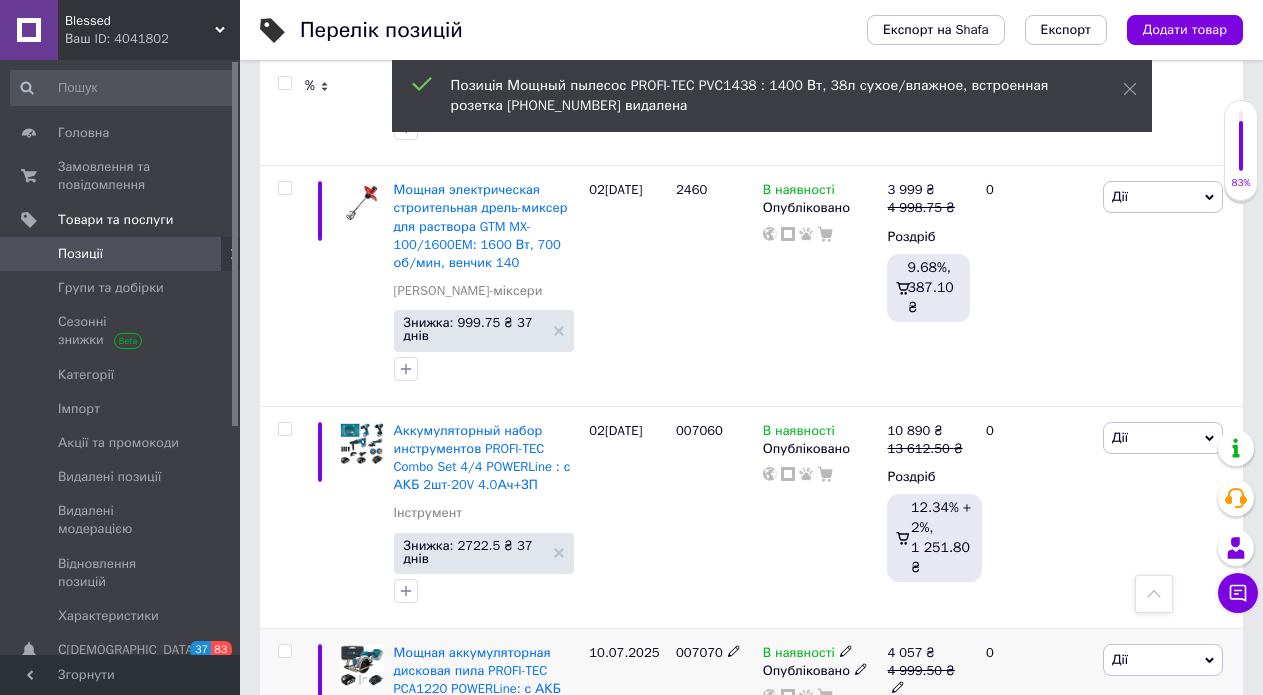 scroll, scrollTop: 8542, scrollLeft: 0, axis: vertical 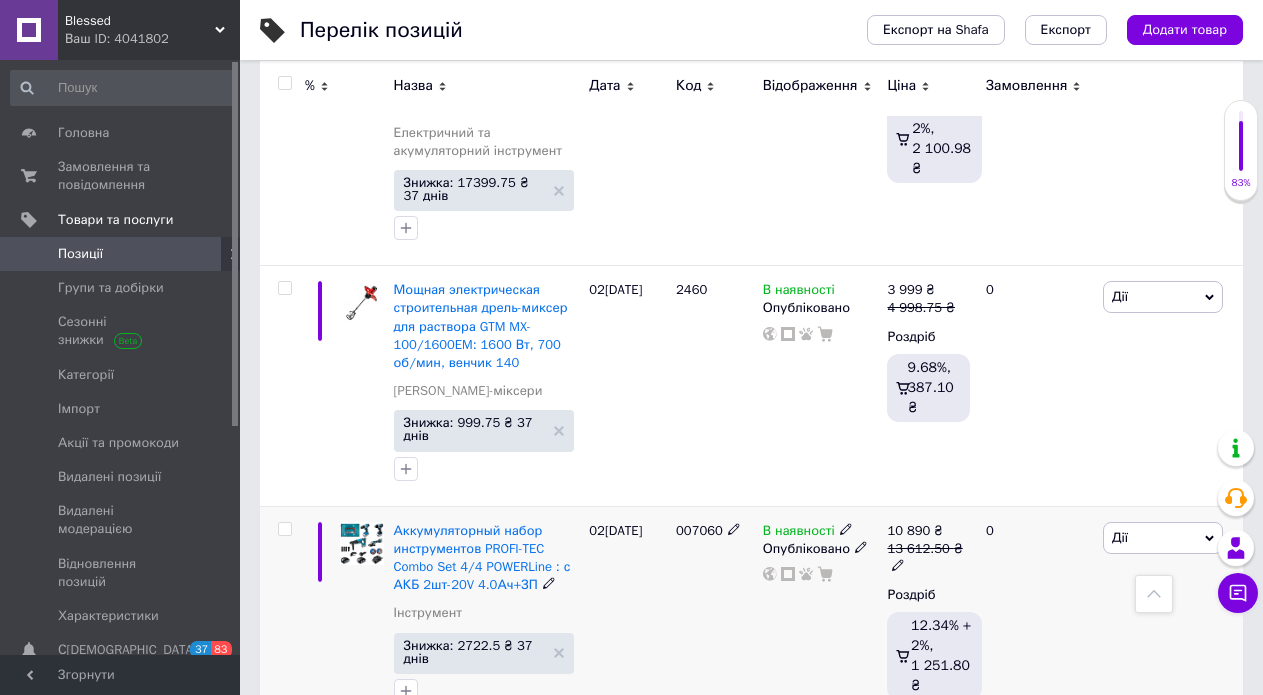 click 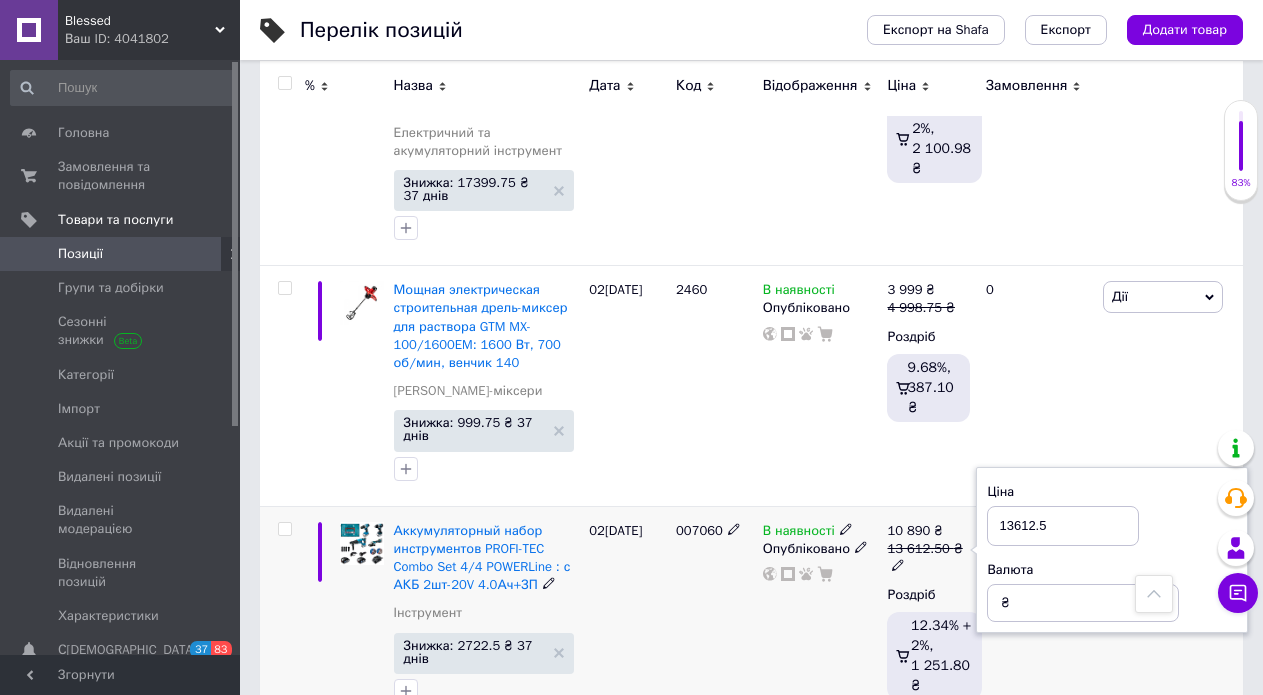 click on "13612.5" at bounding box center (1063, 526) 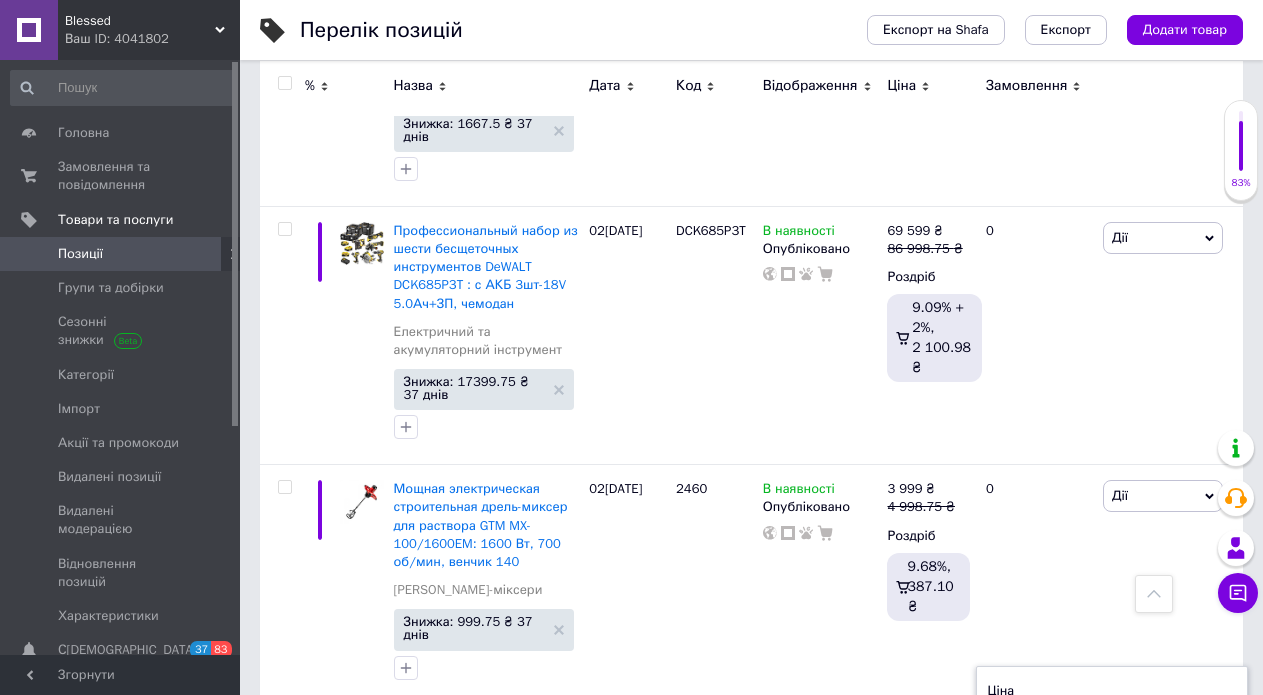 scroll, scrollTop: 8342, scrollLeft: 0, axis: vertical 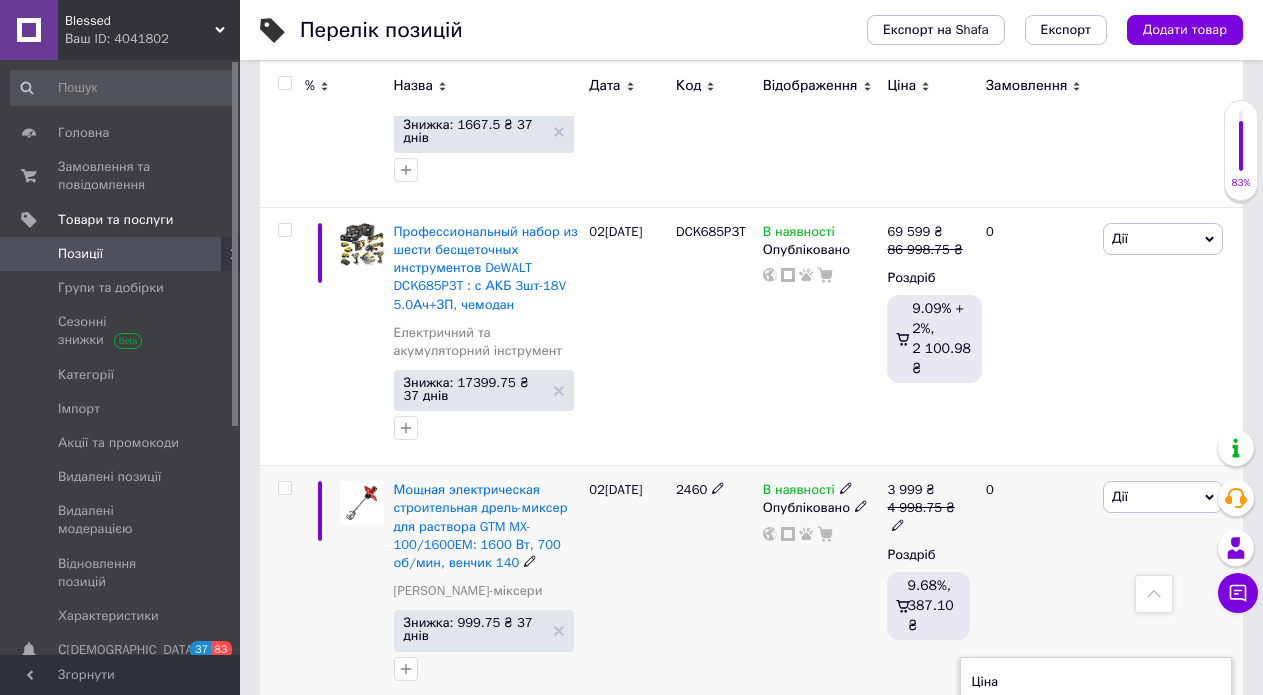 type on "13999.5" 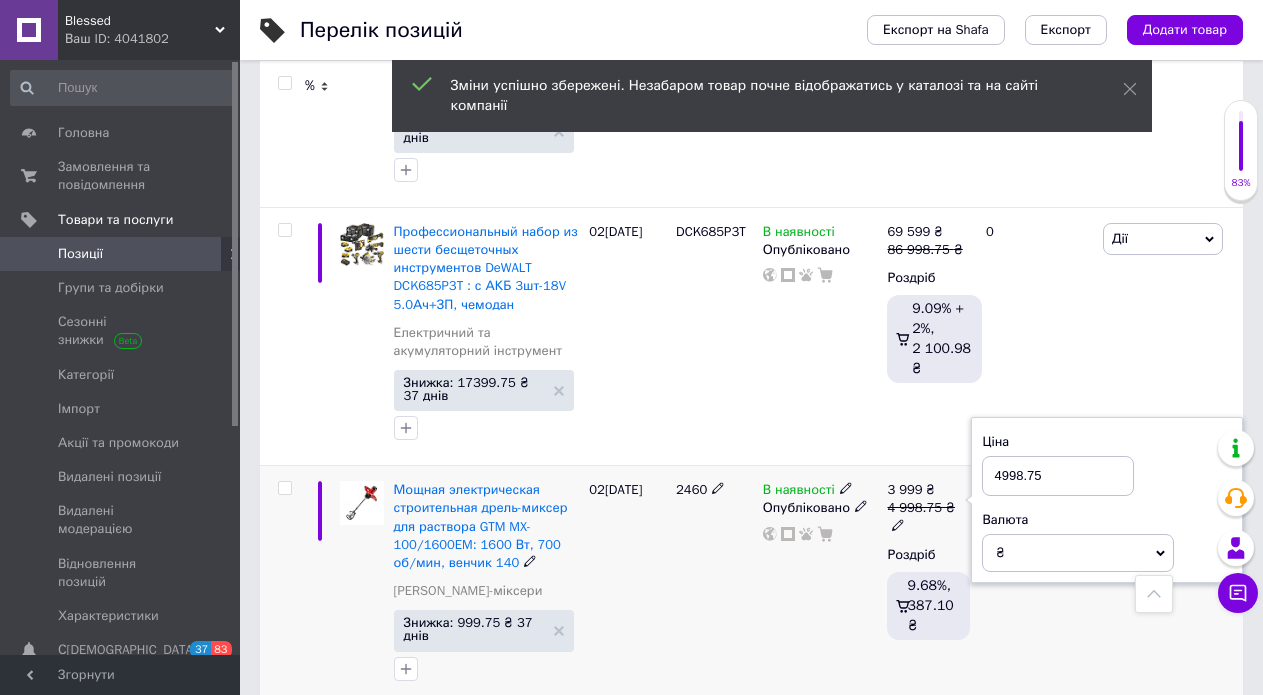 click on "4998.75" at bounding box center (1058, 476) 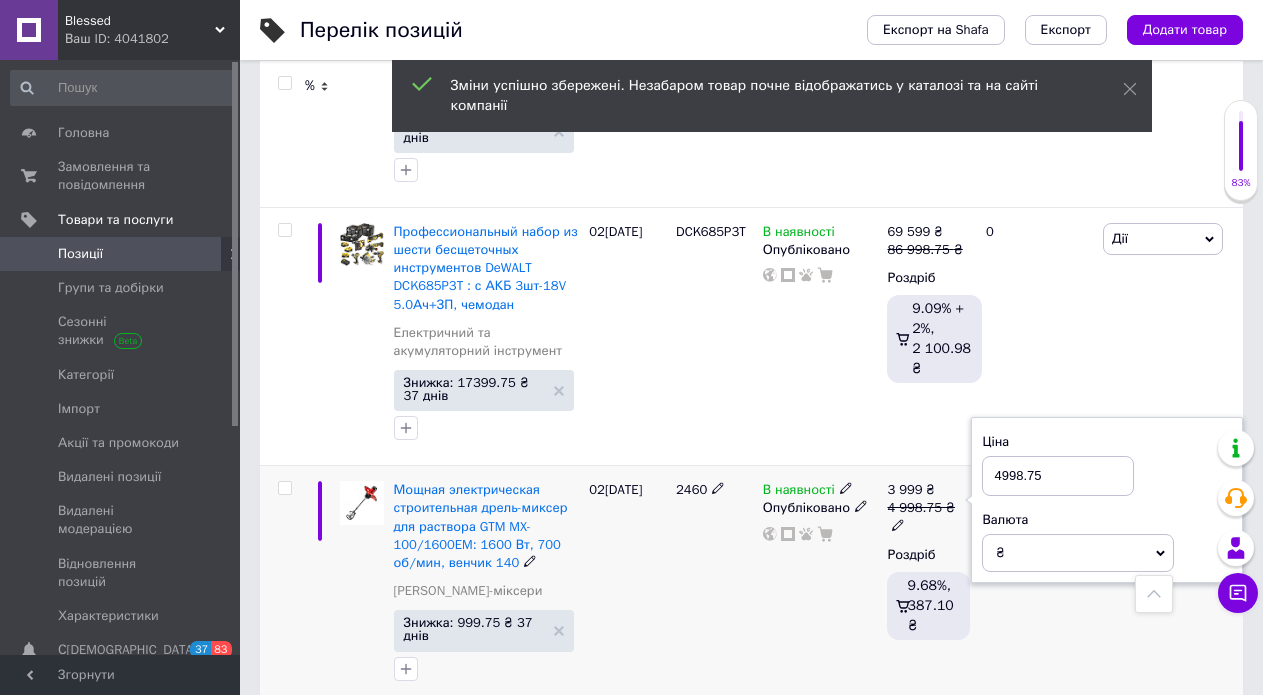 drag, startPoint x: 992, startPoint y: 286, endPoint x: 1006, endPoint y: 286, distance: 14 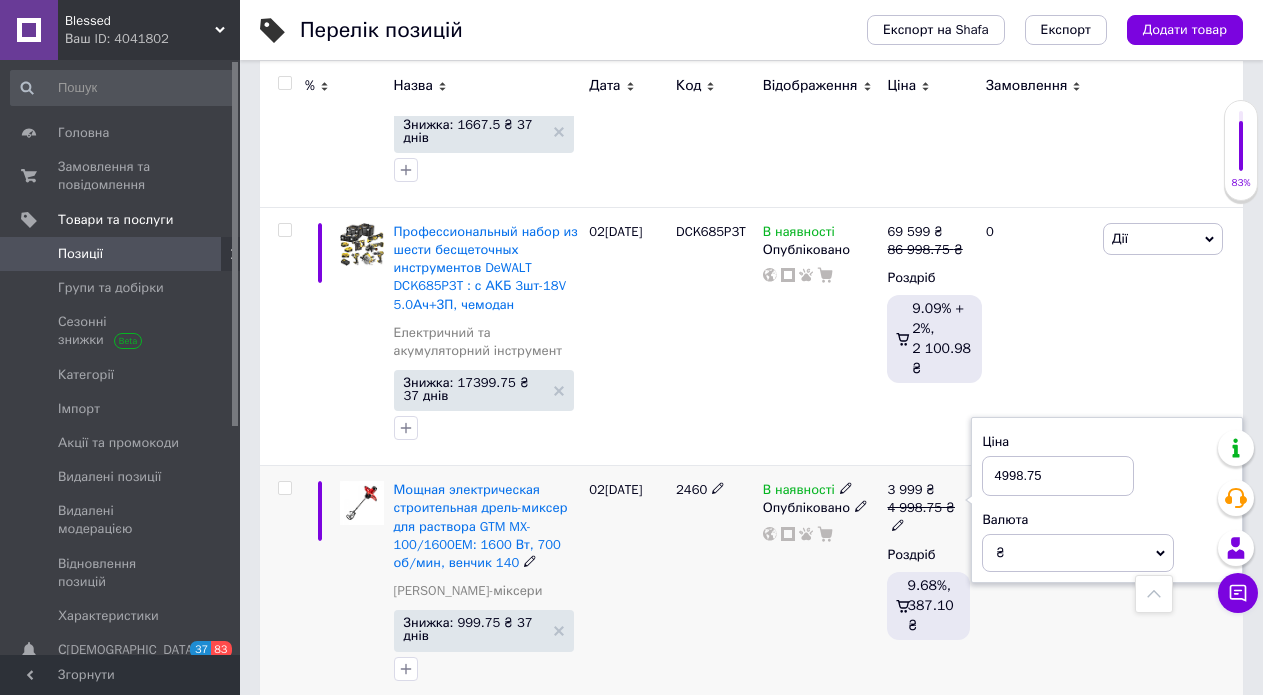 click on "4998.75" at bounding box center [1058, 476] 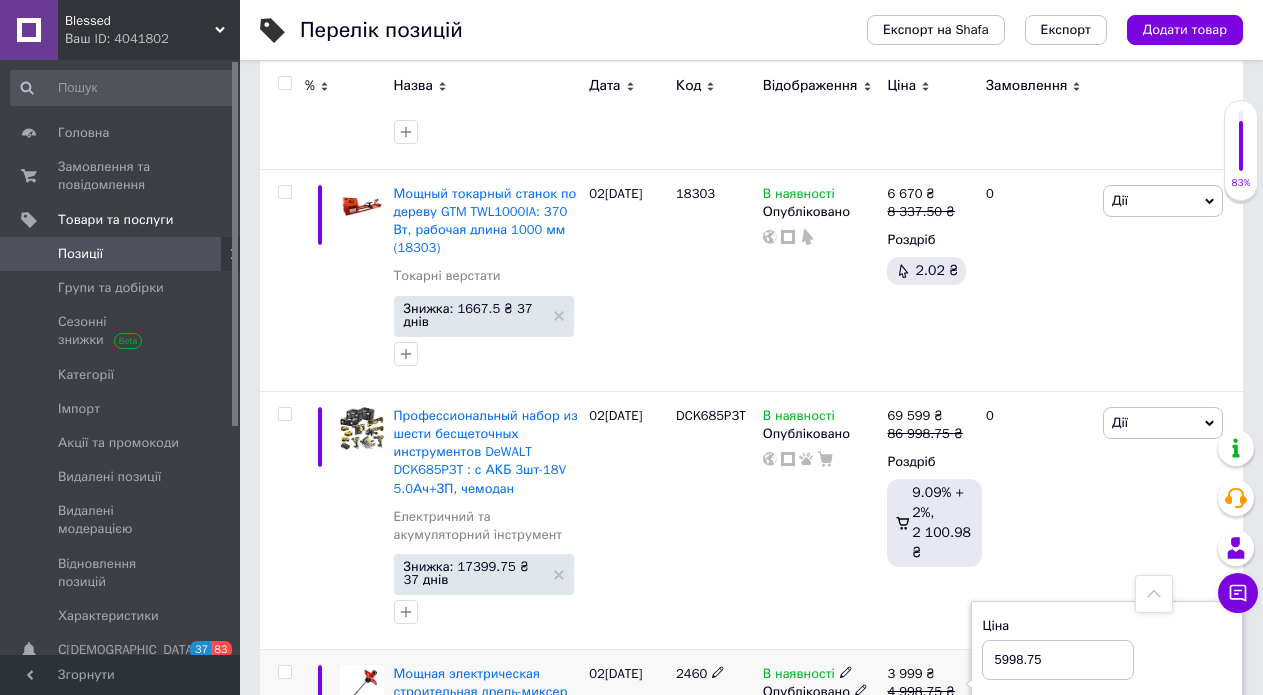 scroll, scrollTop: 8142, scrollLeft: 0, axis: vertical 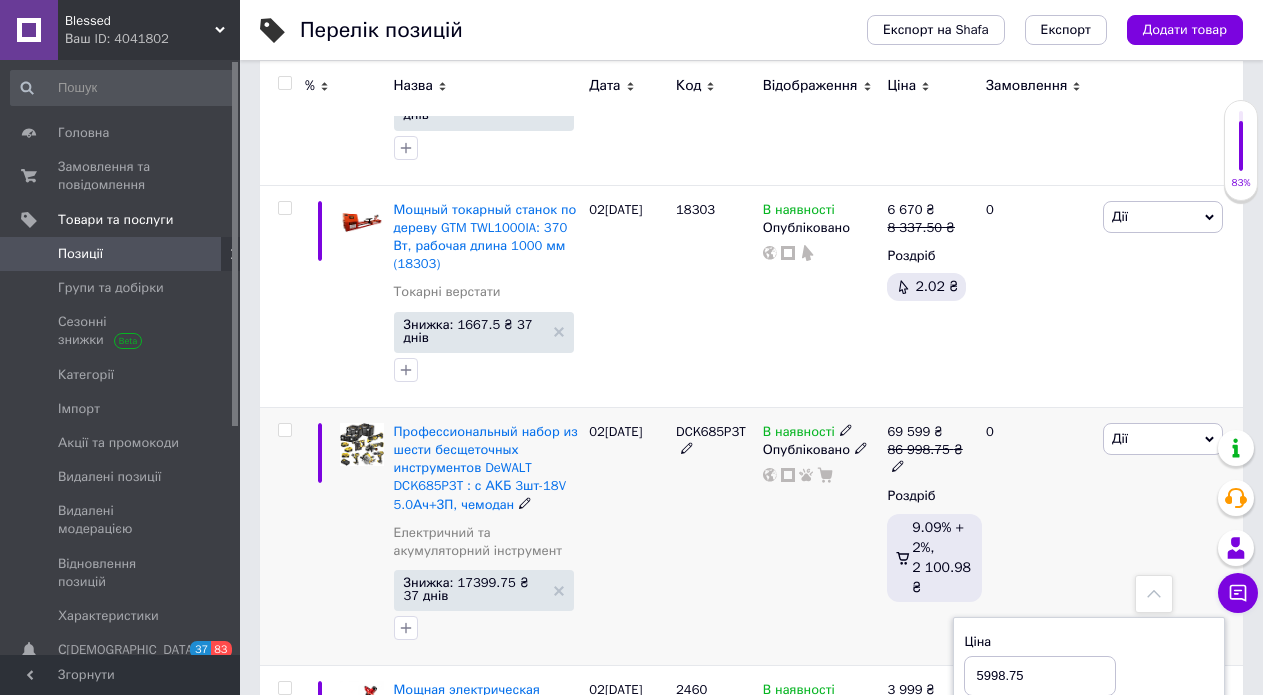 type on "5998.75" 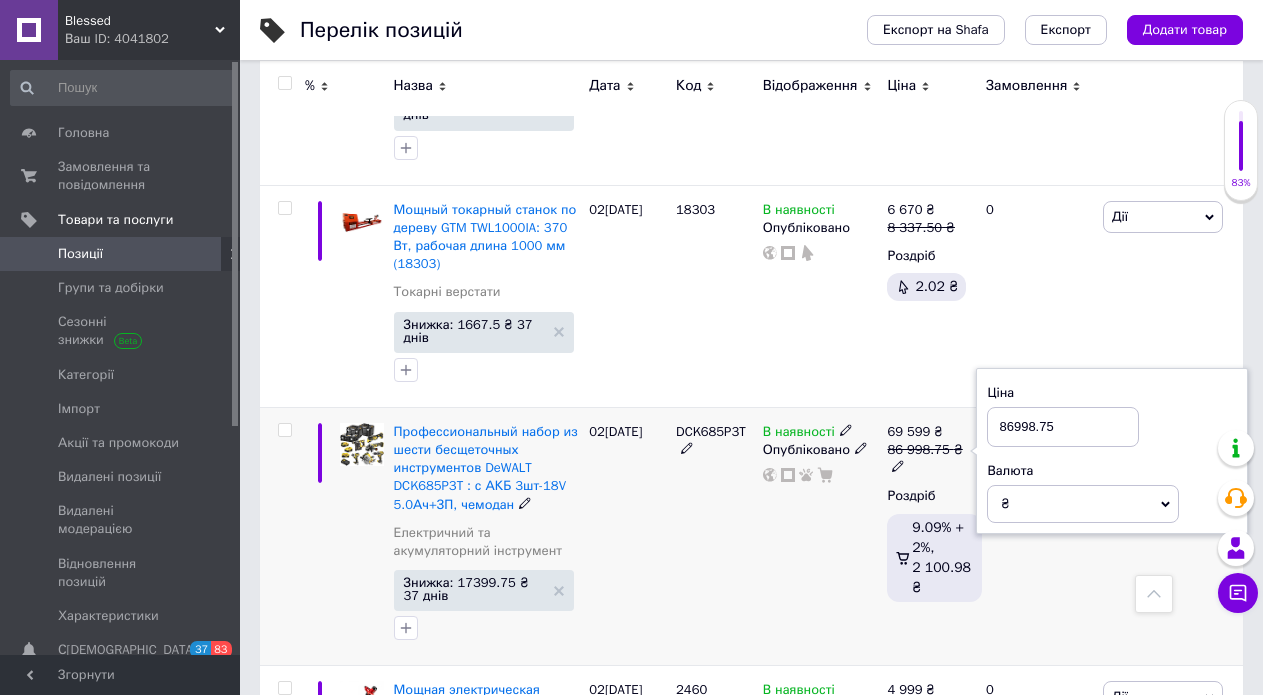 click on "86998.75" at bounding box center [1063, 427] 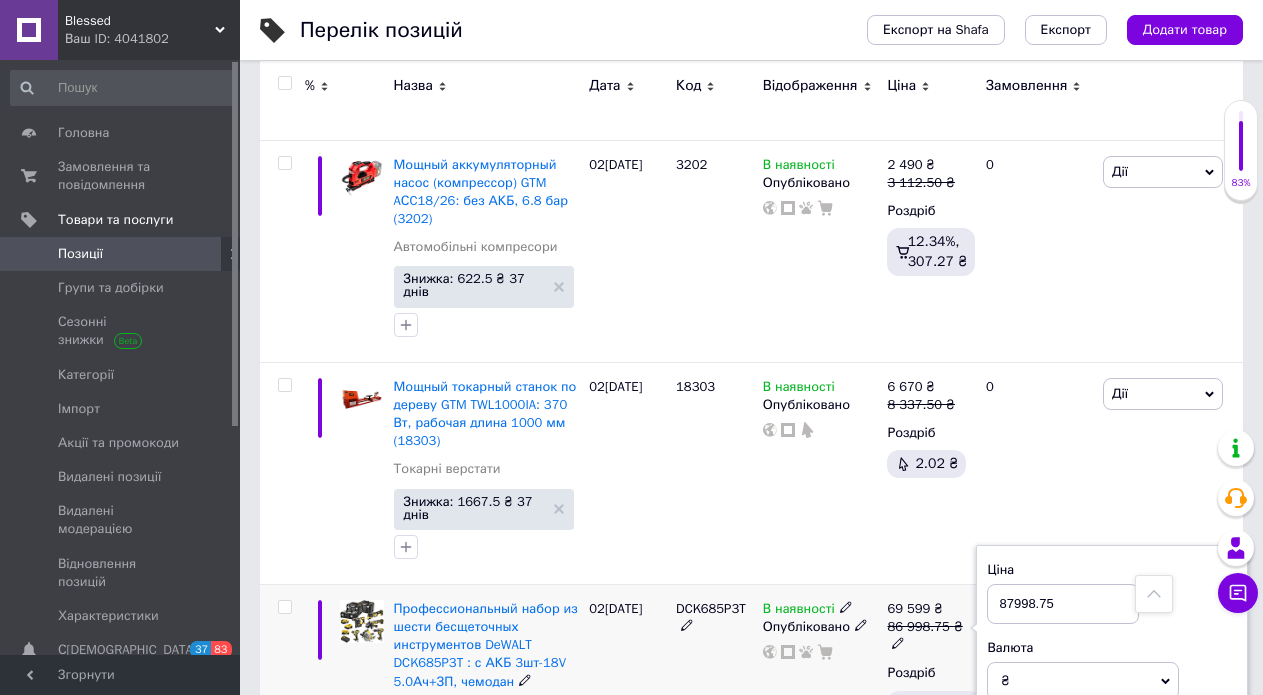 scroll, scrollTop: 7942, scrollLeft: 0, axis: vertical 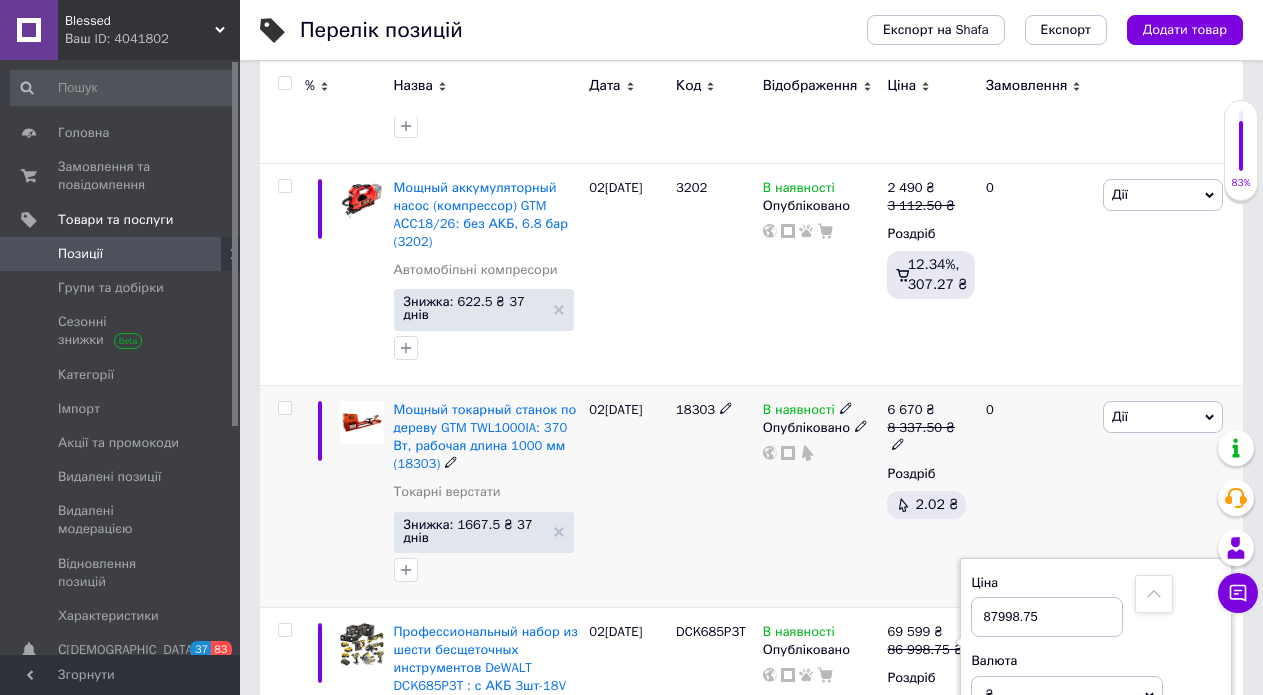 type on "87998.75" 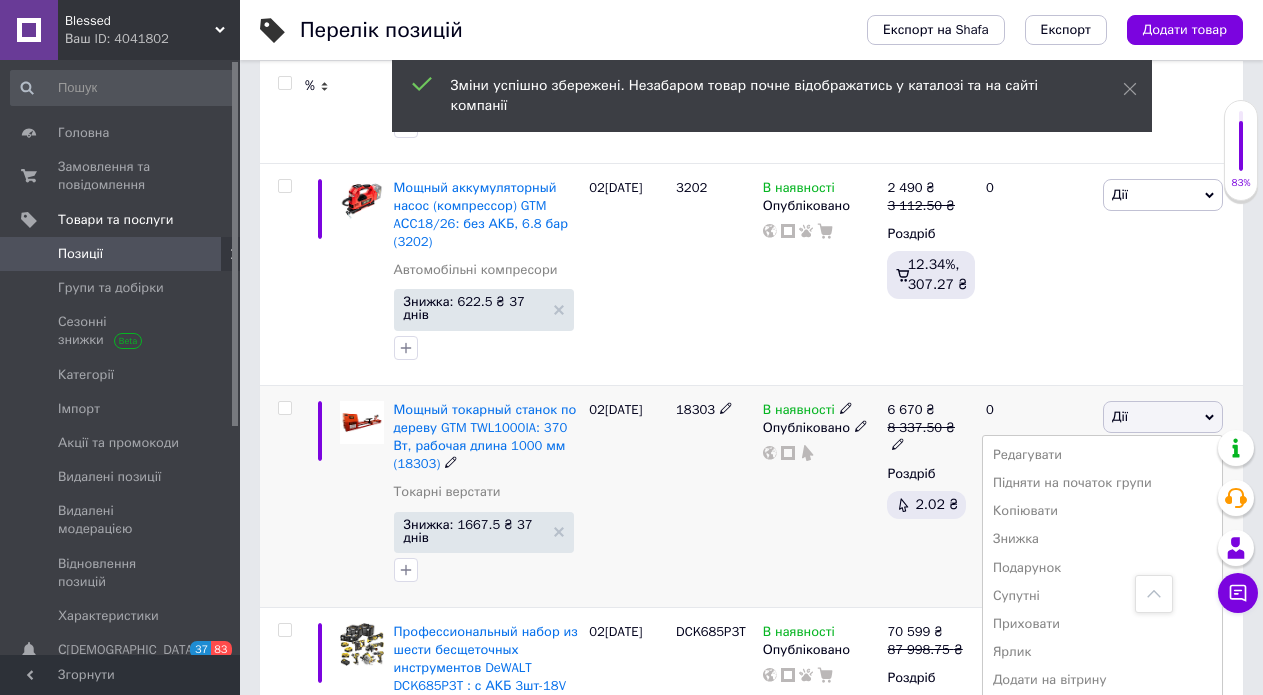 click on "Видалити" at bounding box center (1102, 737) 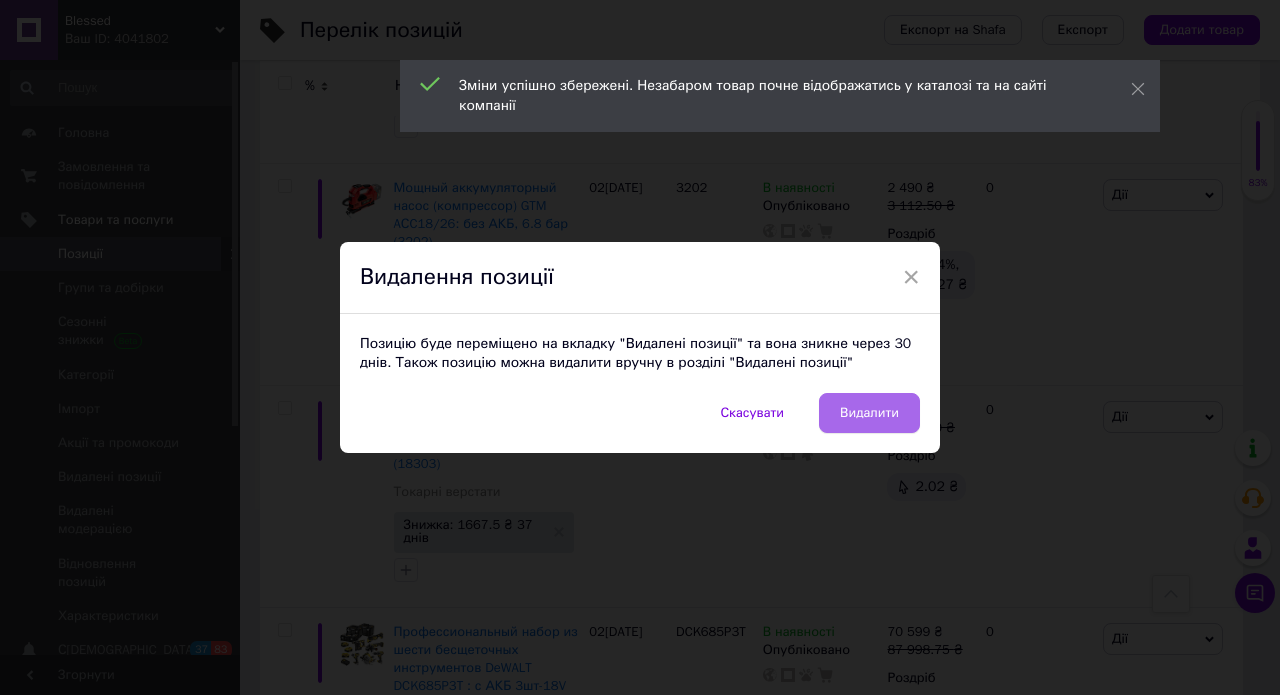click on "Видалити" at bounding box center [869, 413] 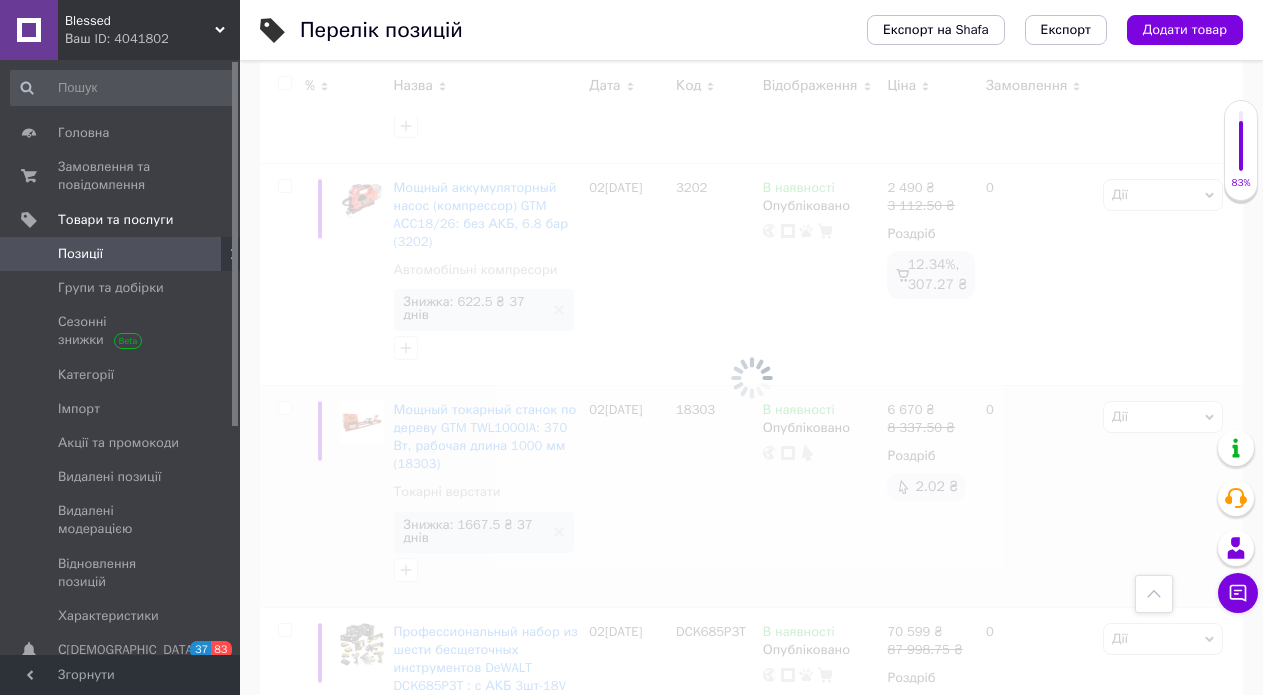 scroll, scrollTop: 7742, scrollLeft: 0, axis: vertical 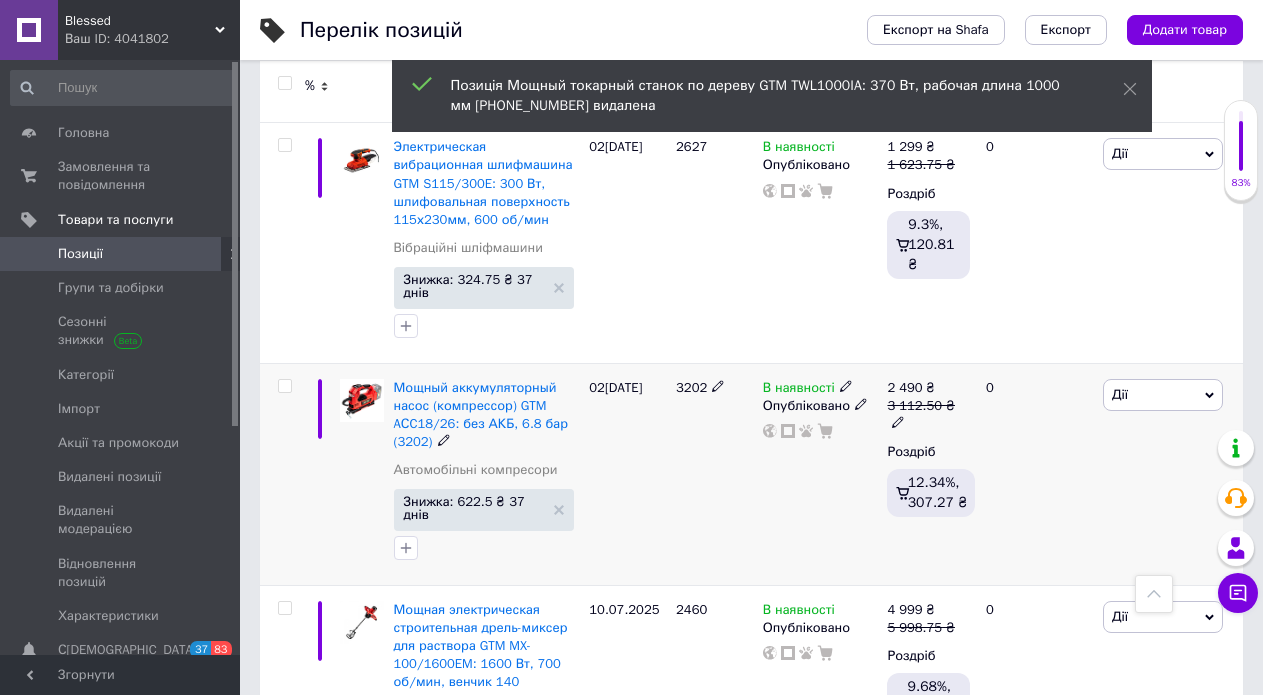 click on "3 112.50   ₴" at bounding box center (928, 415) 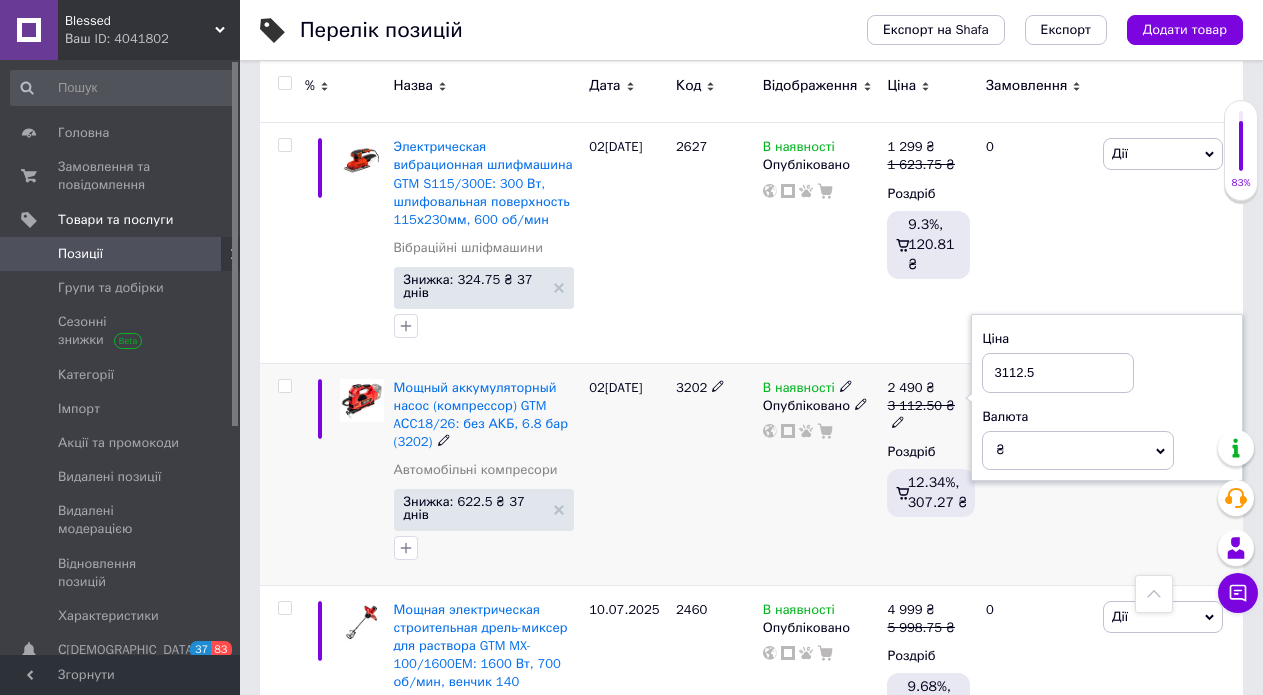 drag, startPoint x: 1008, startPoint y: 194, endPoint x: 1003, endPoint y: 210, distance: 16.763054 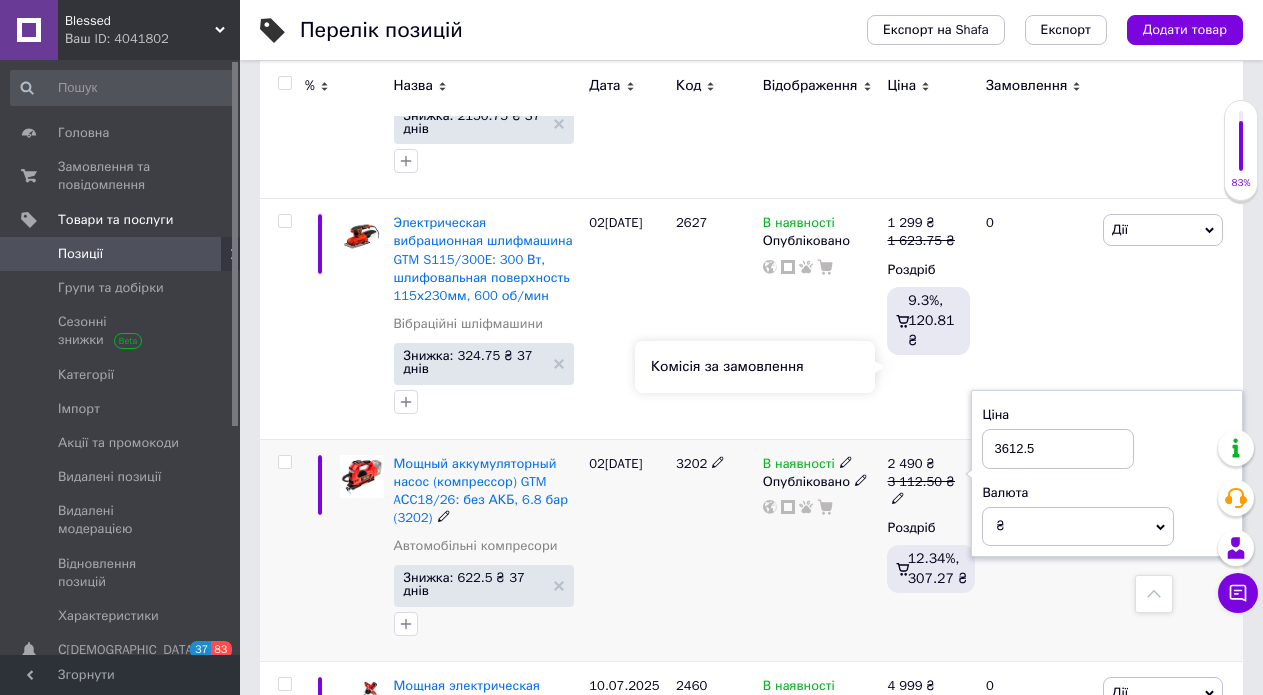 scroll, scrollTop: 7542, scrollLeft: 0, axis: vertical 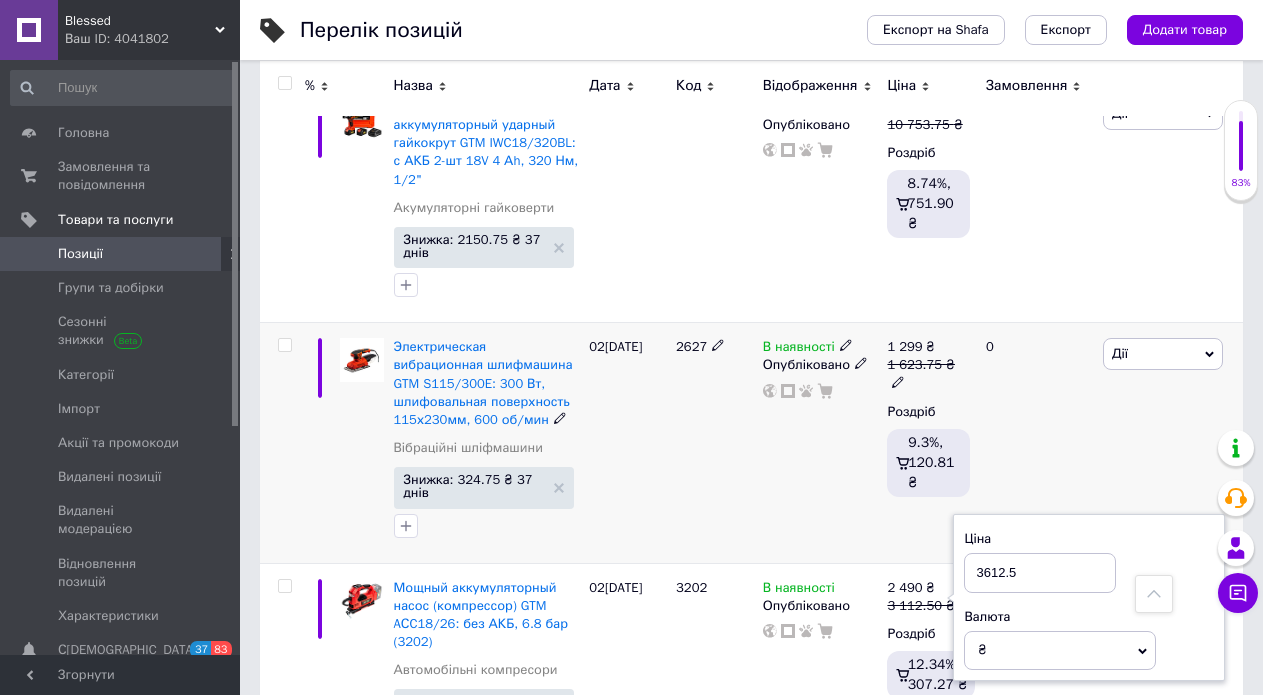 type on "3612.5" 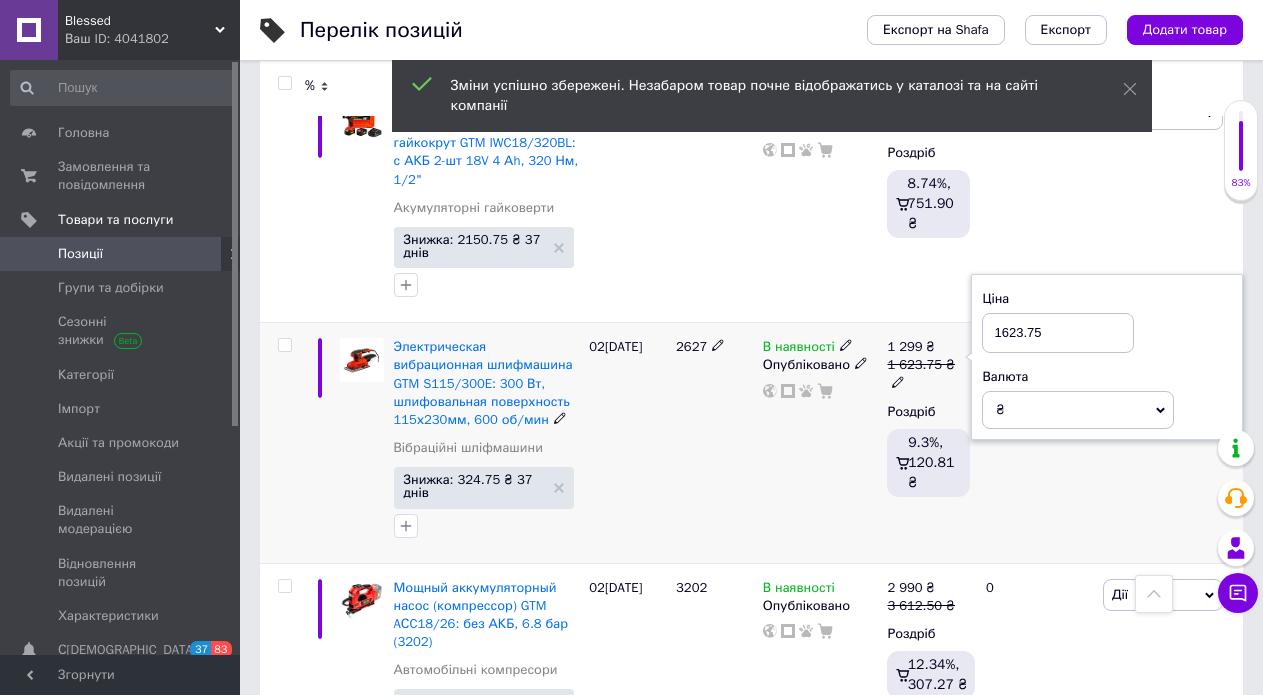 click on "1623.75" at bounding box center [1058, 333] 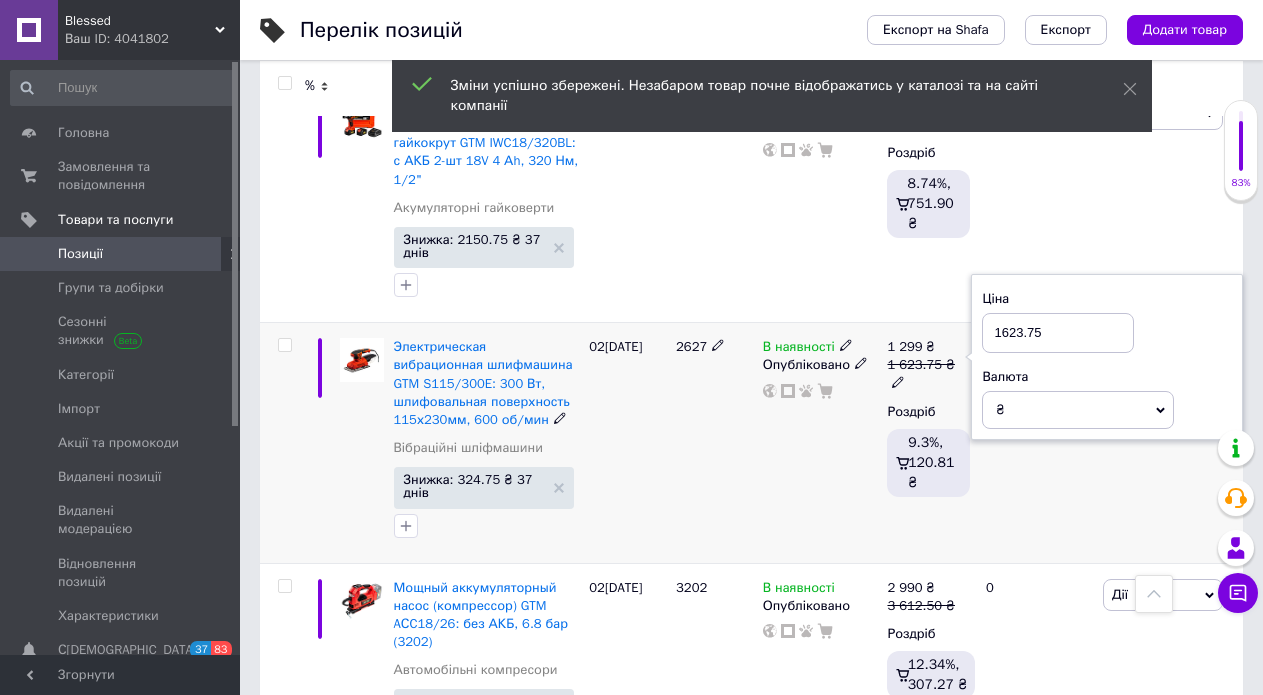drag, startPoint x: 1004, startPoint y: 153, endPoint x: 1023, endPoint y: 153, distance: 19 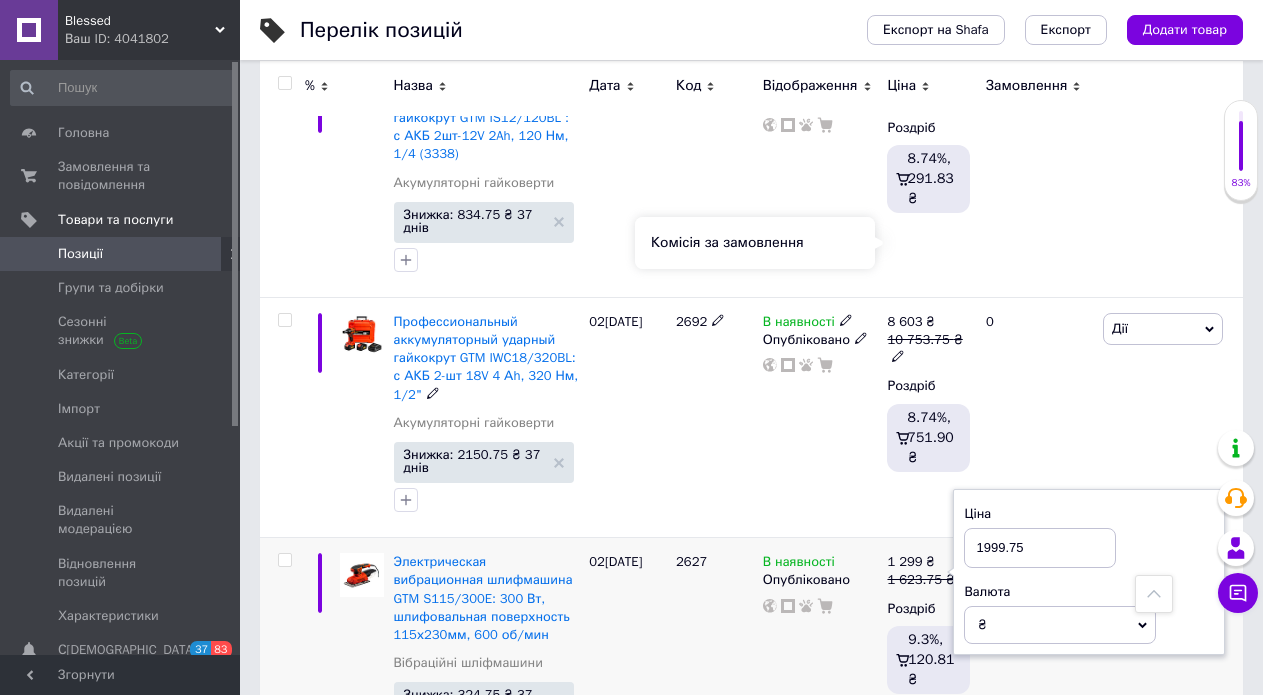 scroll, scrollTop: 7242, scrollLeft: 0, axis: vertical 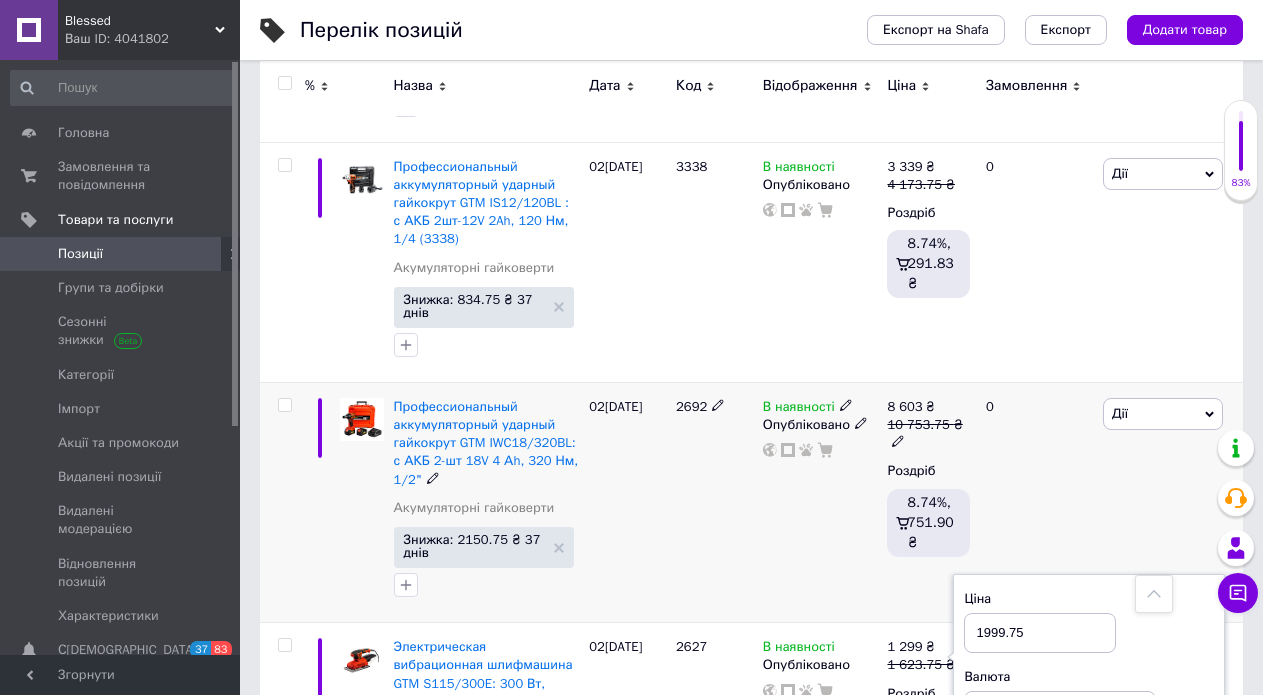 type on "1999.75" 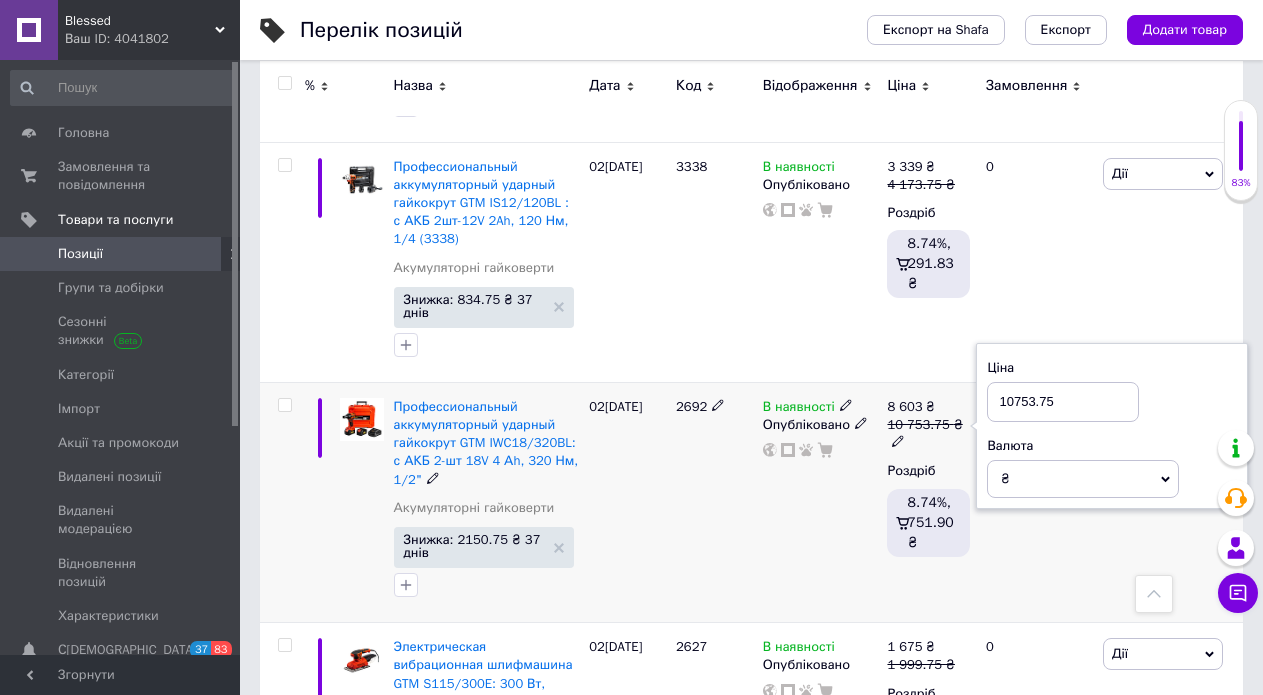 click on "10753.75" at bounding box center (1063, 402) 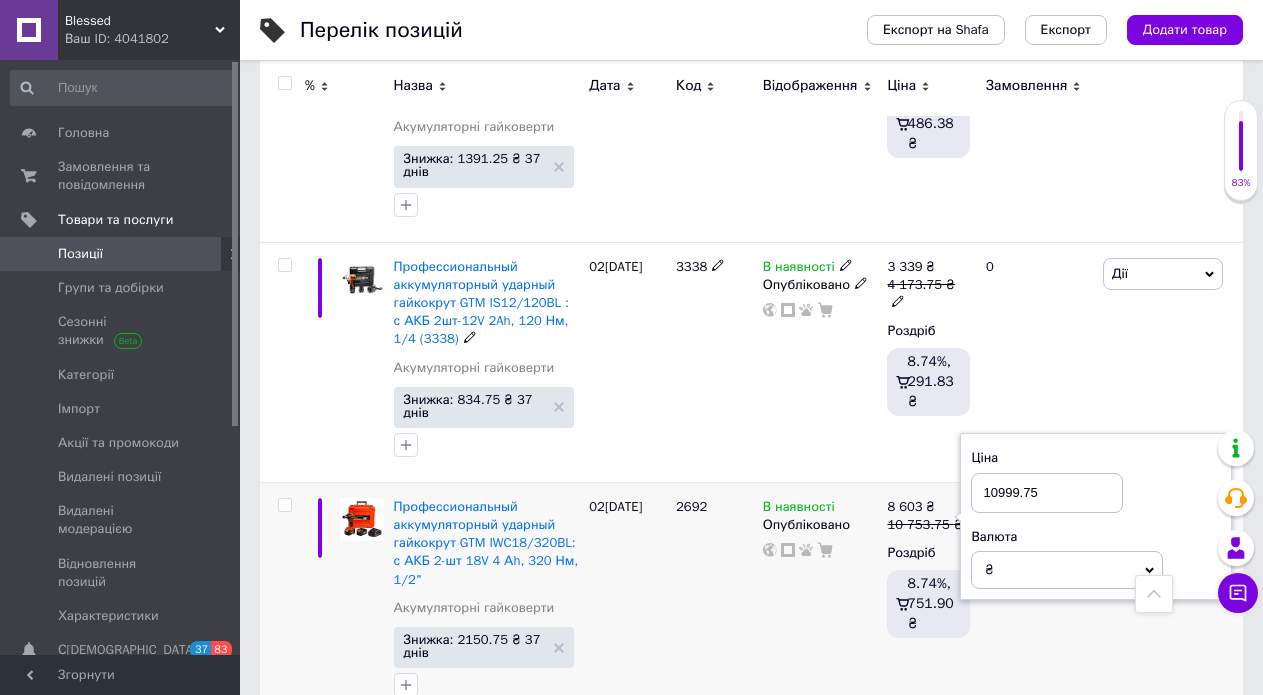 scroll, scrollTop: 7042, scrollLeft: 0, axis: vertical 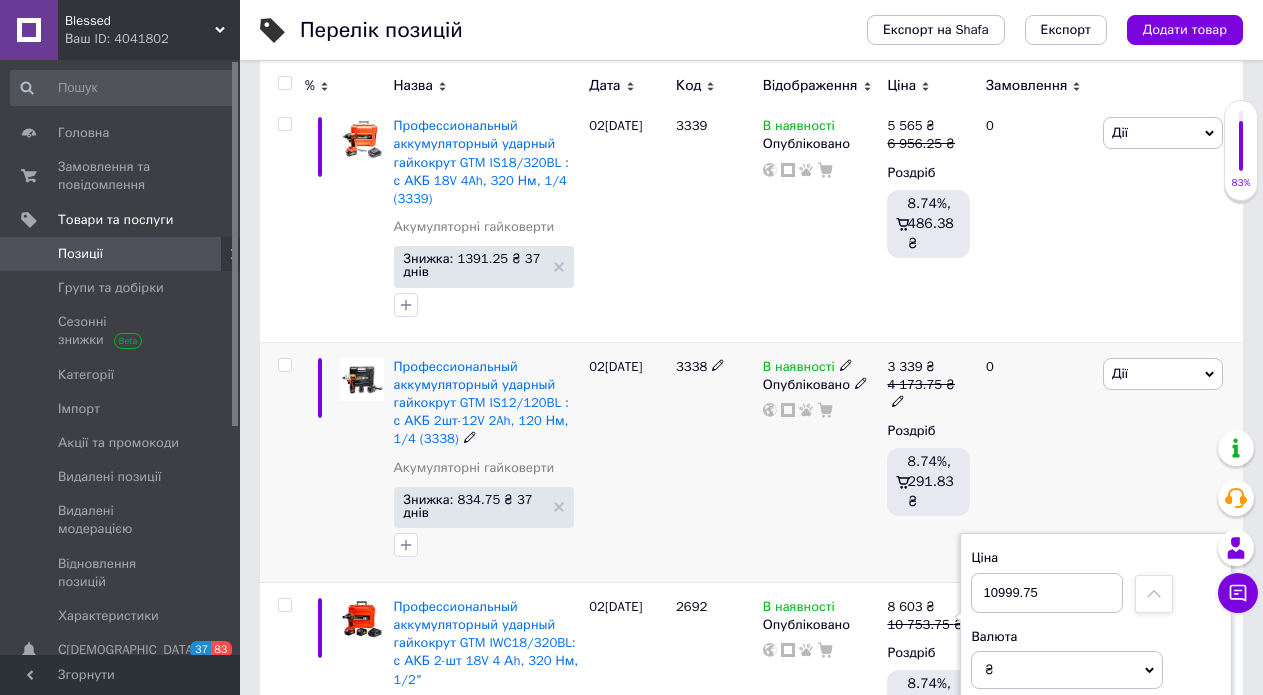 type on "10999.75" 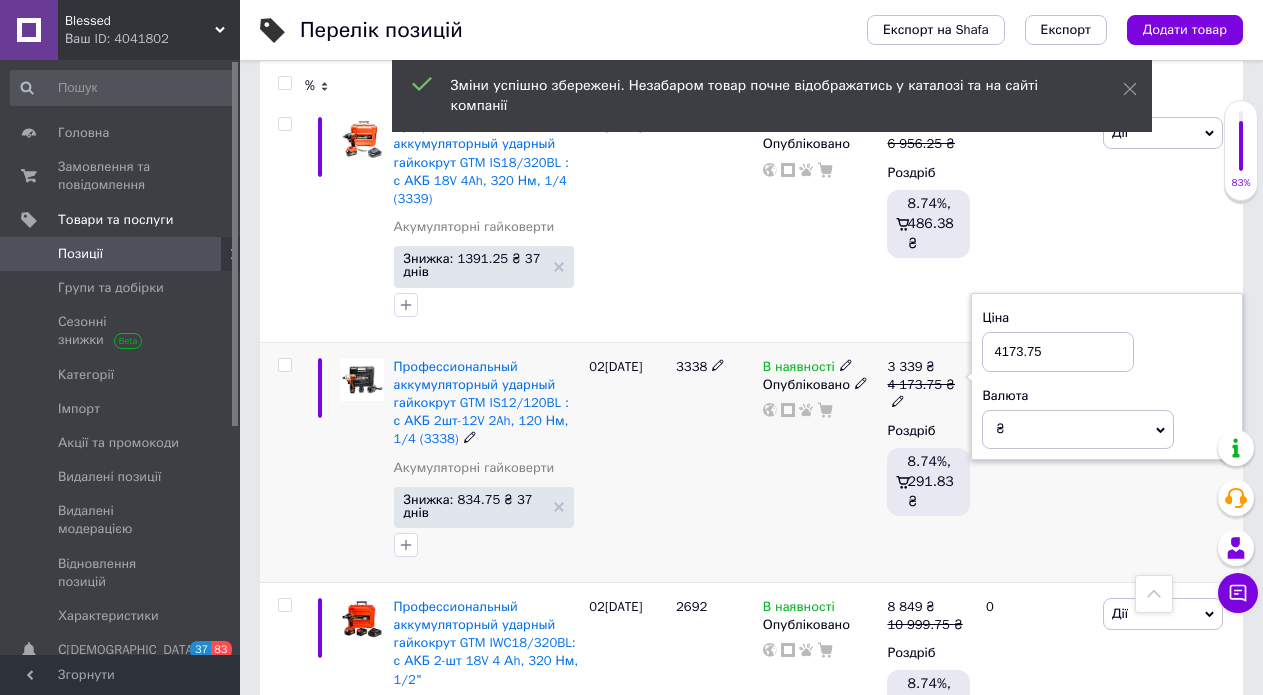 click on "4173.75" at bounding box center (1058, 352) 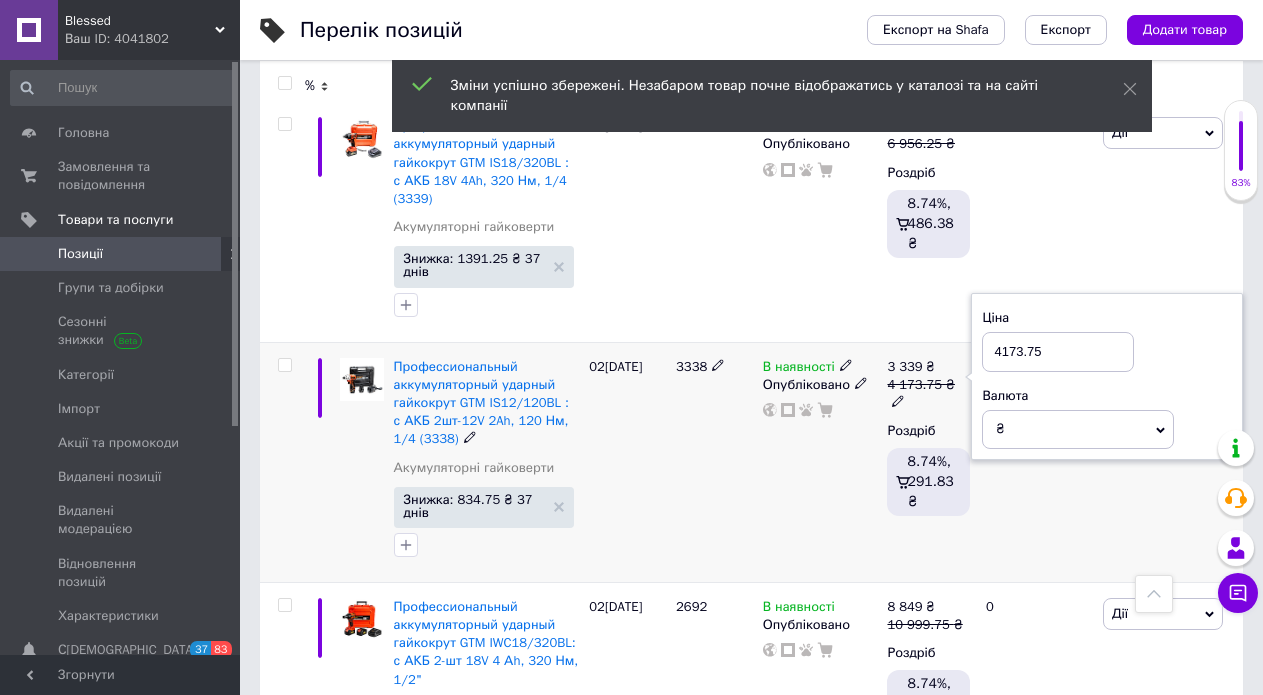 click on "4173.75" at bounding box center (1058, 352) 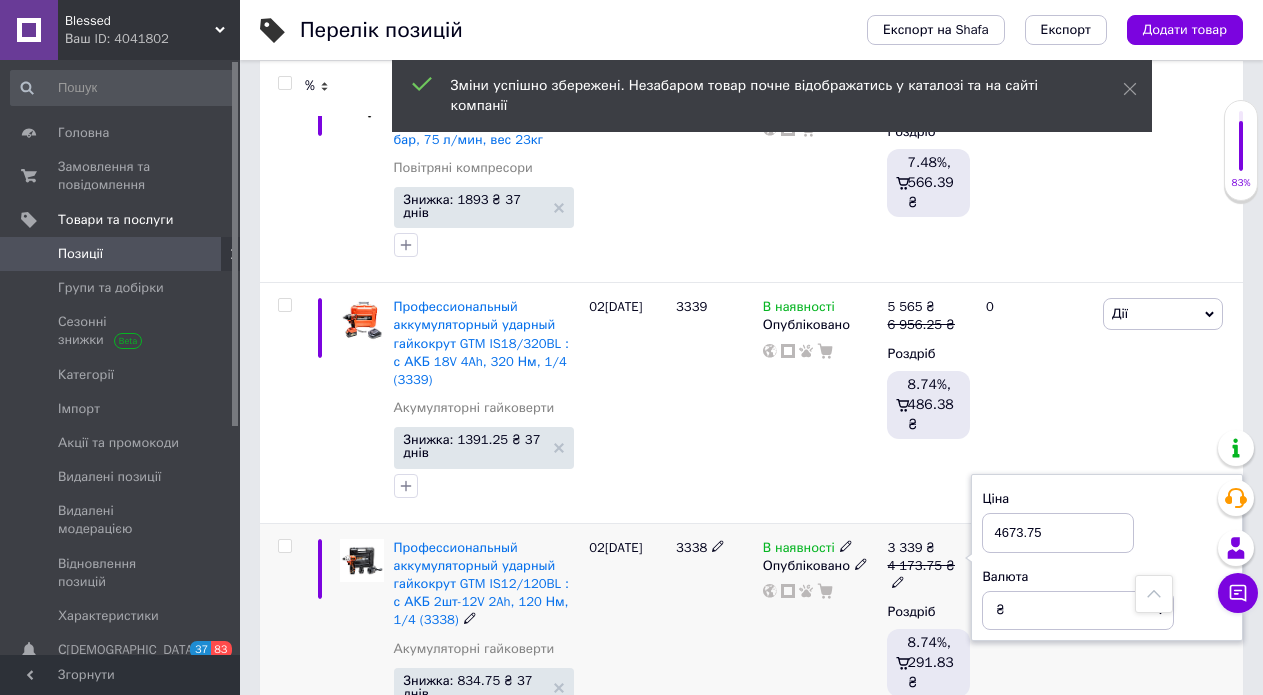 scroll, scrollTop: 6842, scrollLeft: 0, axis: vertical 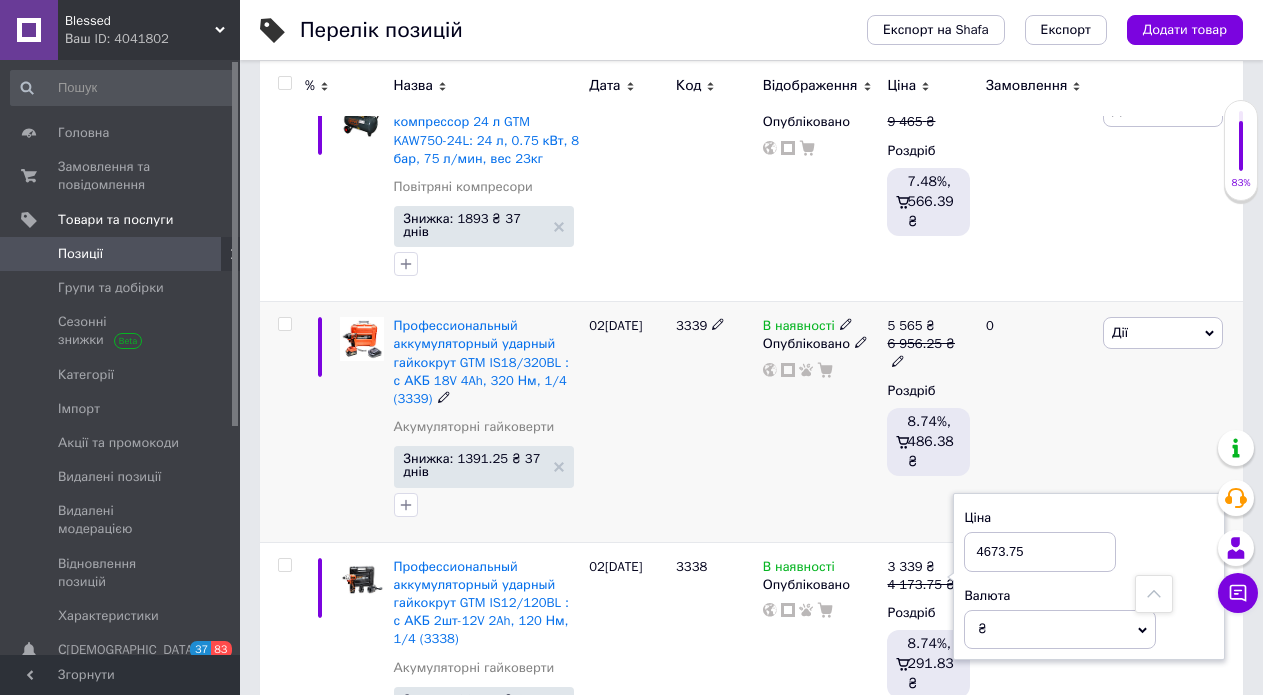 type on "4673.75" 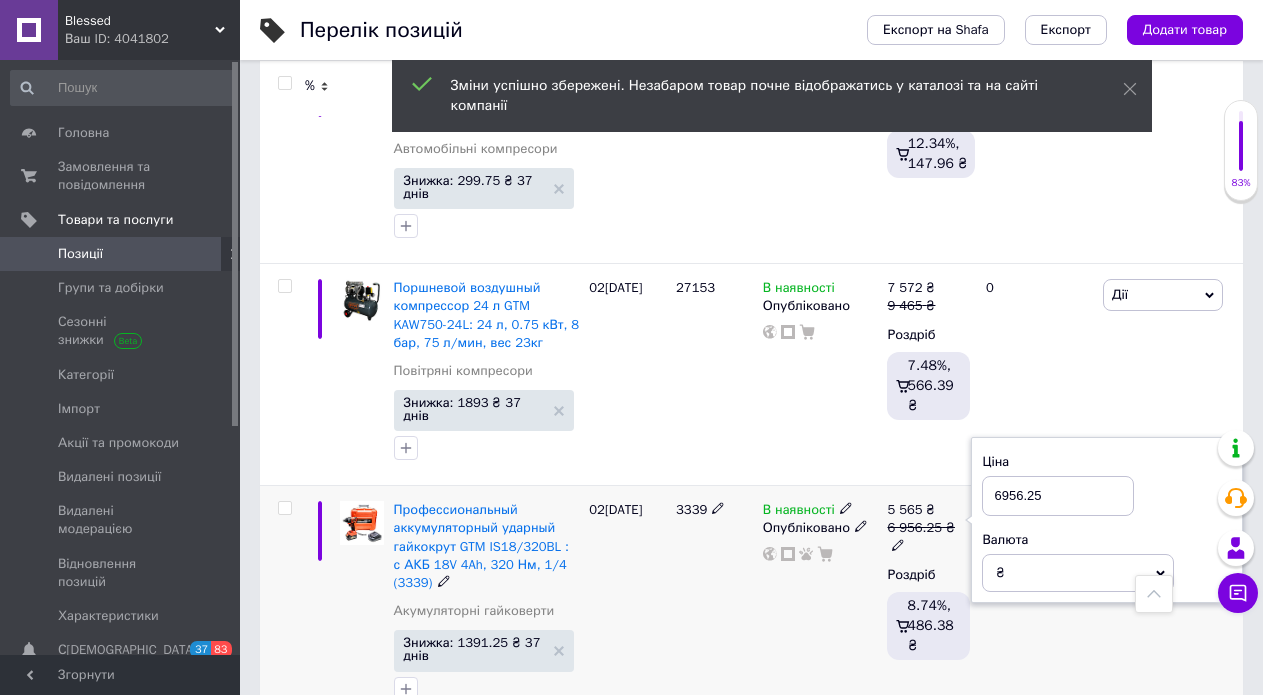 scroll, scrollTop: 6642, scrollLeft: 0, axis: vertical 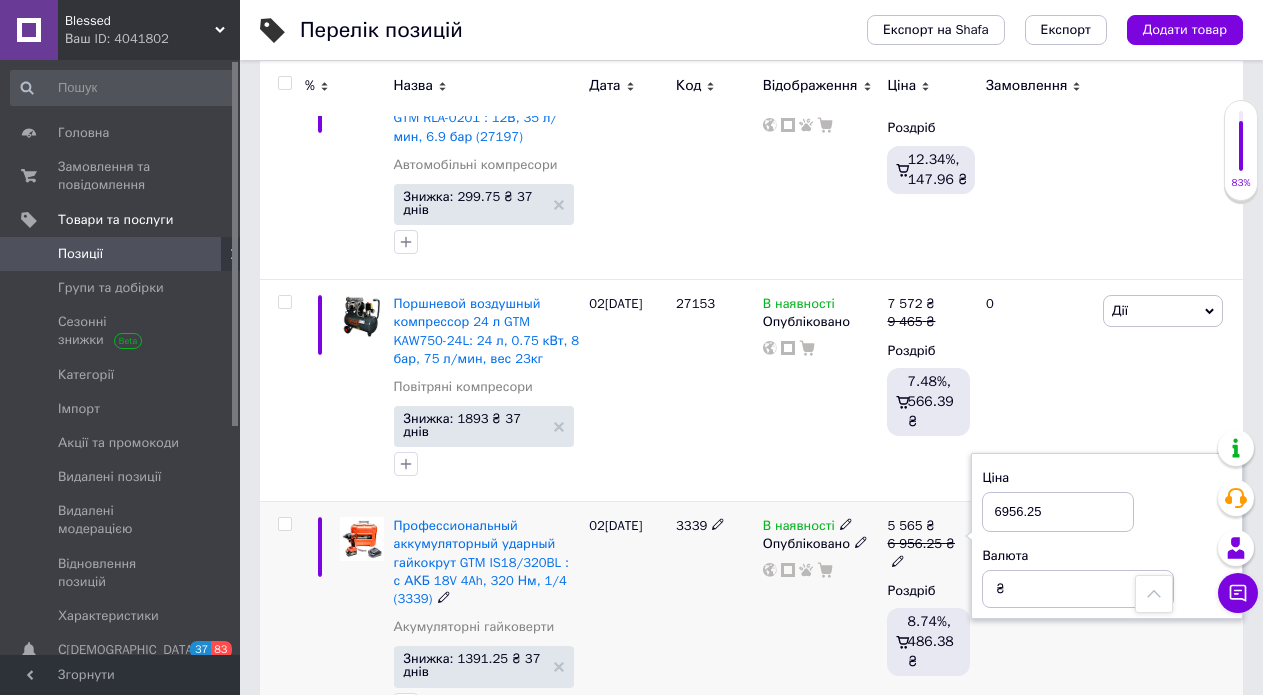 click on "6956.25" at bounding box center (1058, 512) 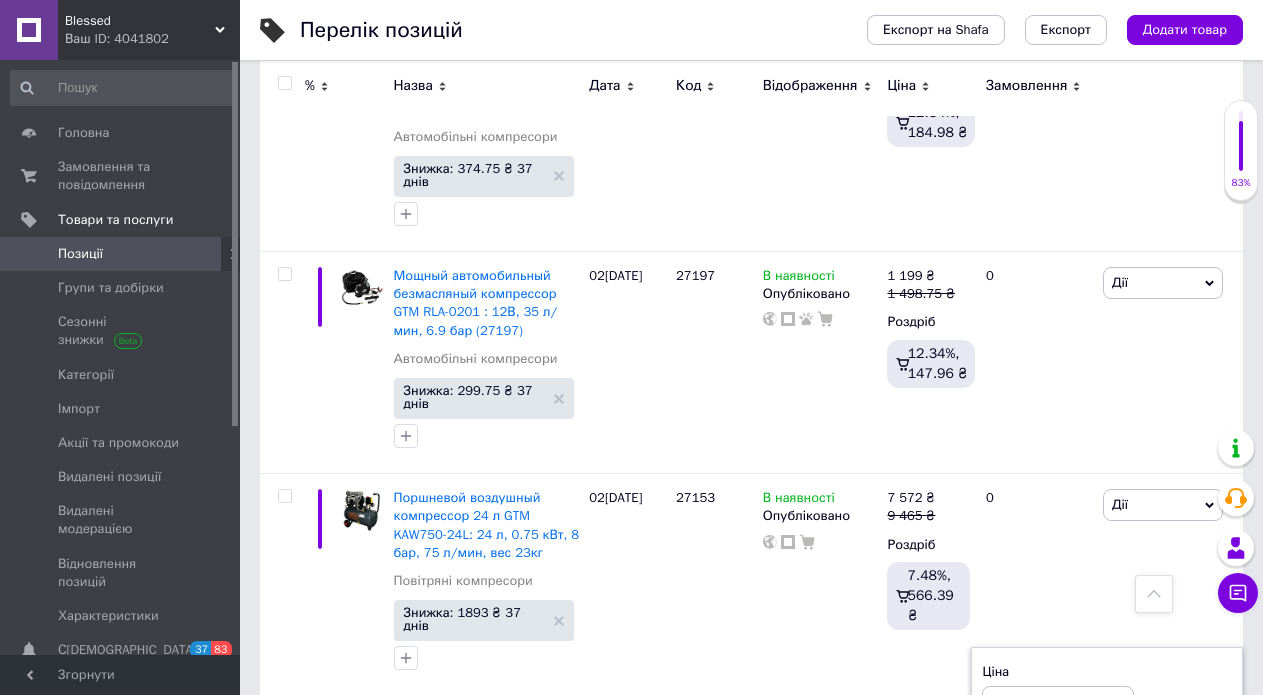 scroll, scrollTop: 6442, scrollLeft: 0, axis: vertical 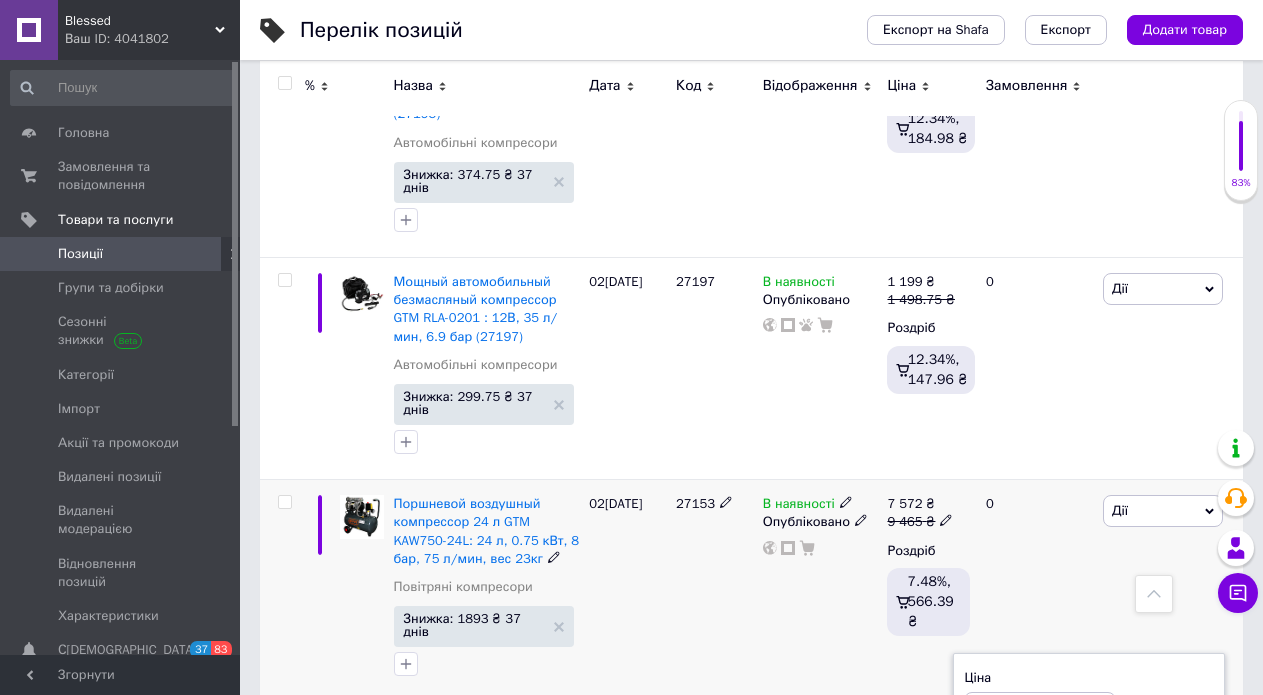 type on "7956.25" 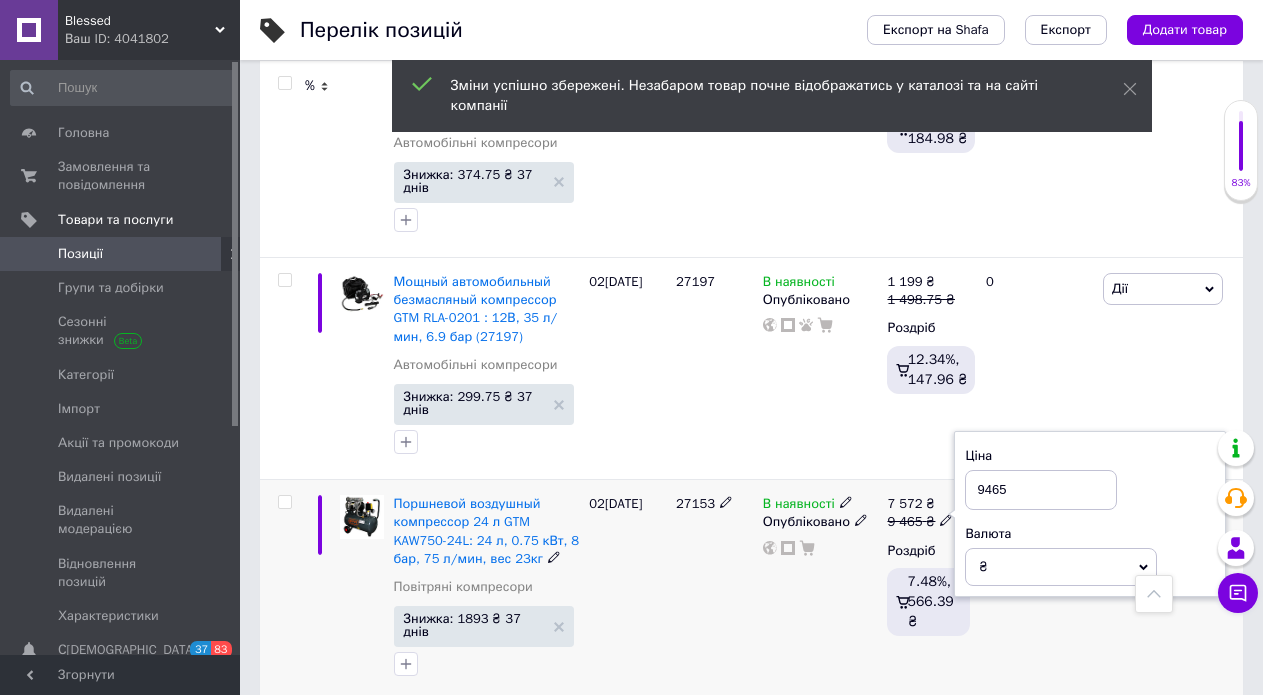 click on "9465" at bounding box center (1041, 490) 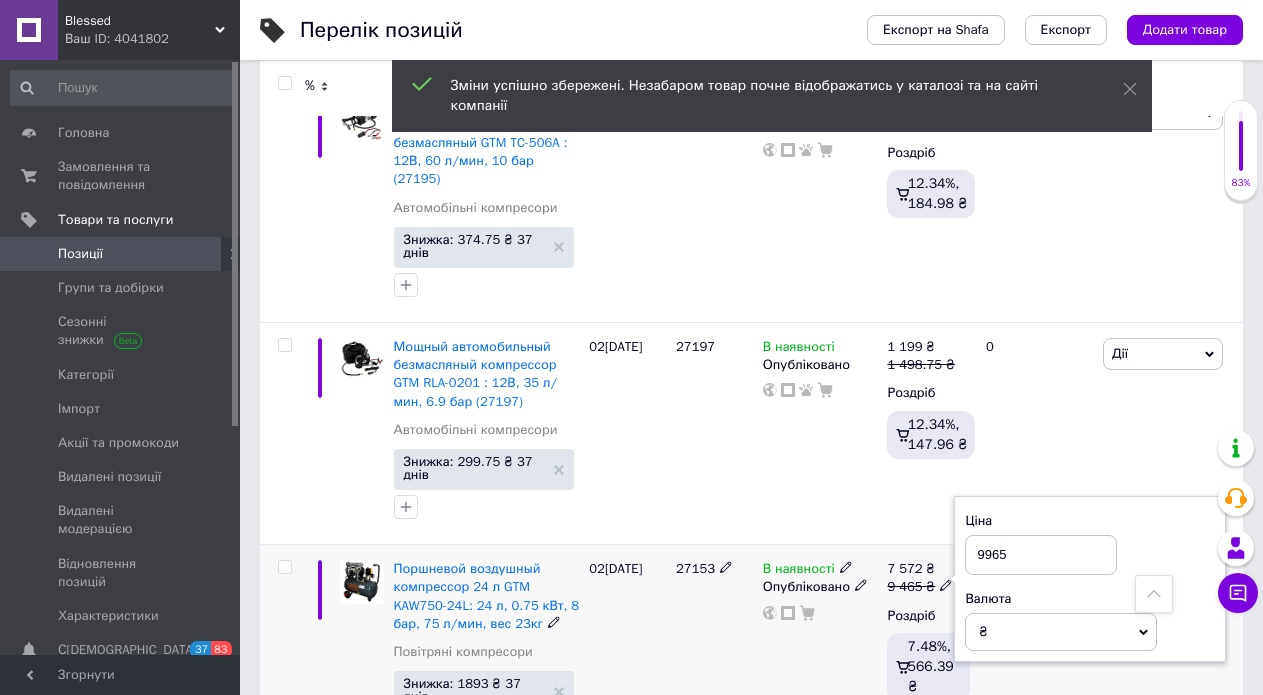 scroll, scrollTop: 6342, scrollLeft: 0, axis: vertical 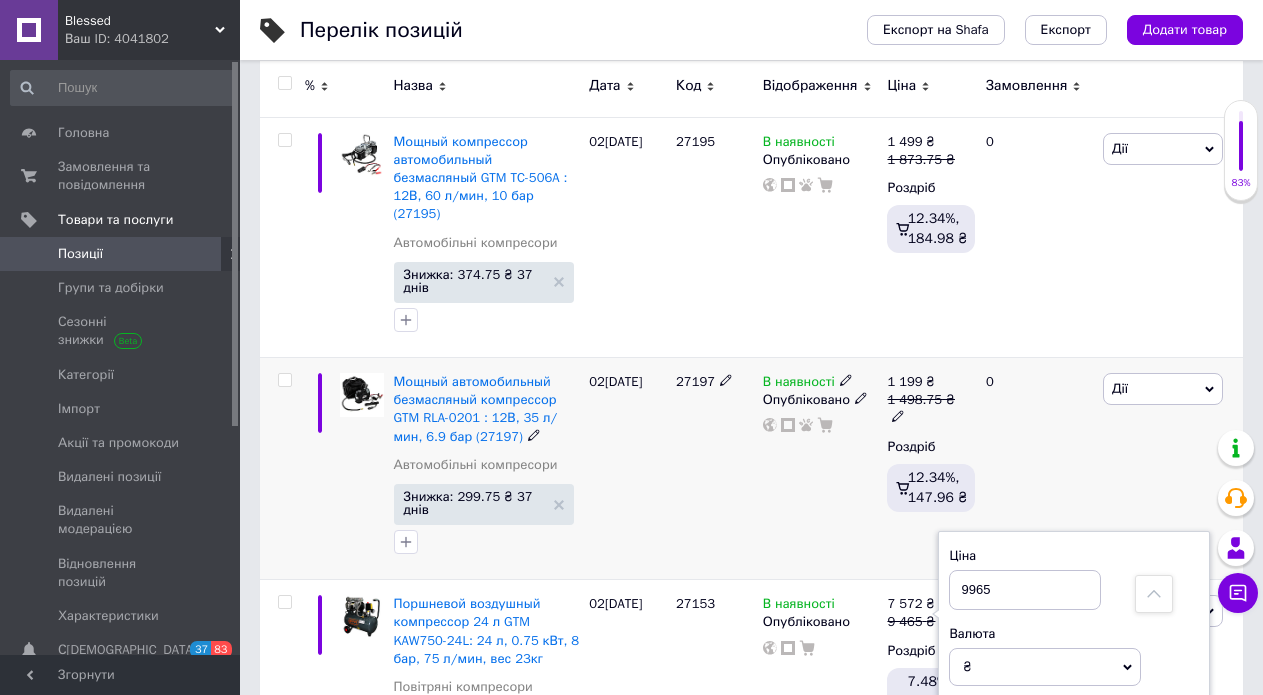 type on "9965" 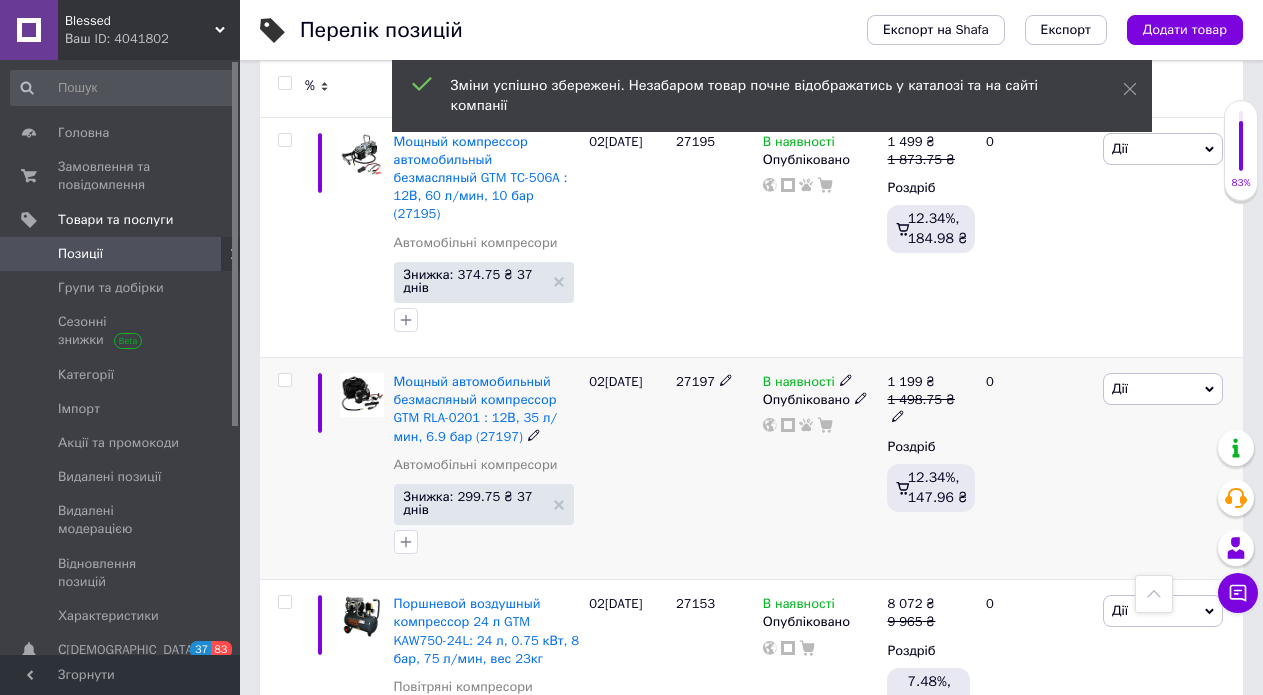 click 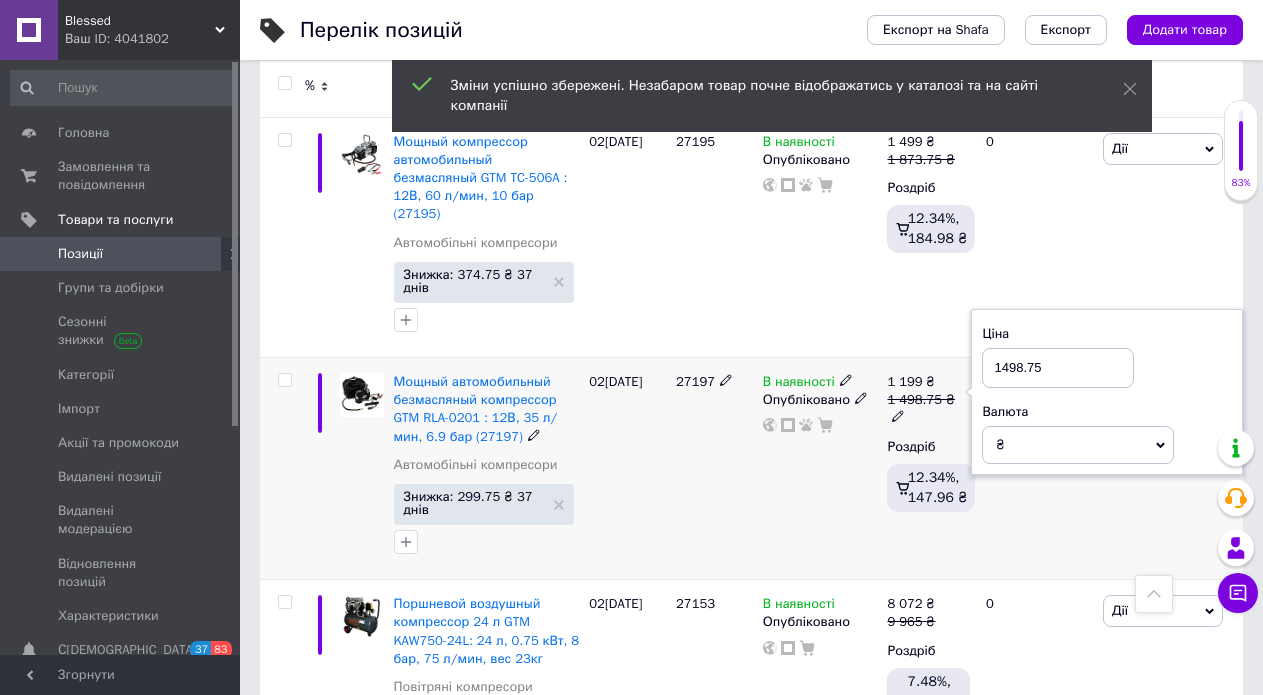 drag, startPoint x: 1009, startPoint y: 199, endPoint x: 1000, endPoint y: 207, distance: 12.0415945 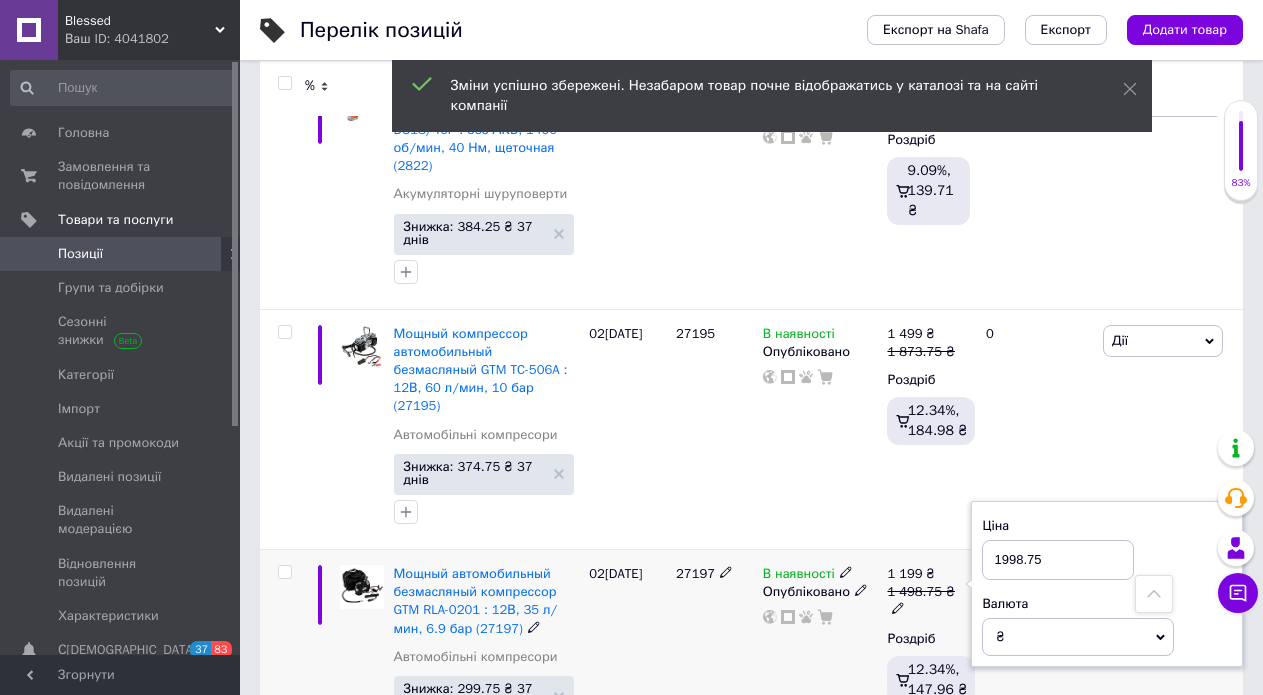 scroll, scrollTop: 6142, scrollLeft: 0, axis: vertical 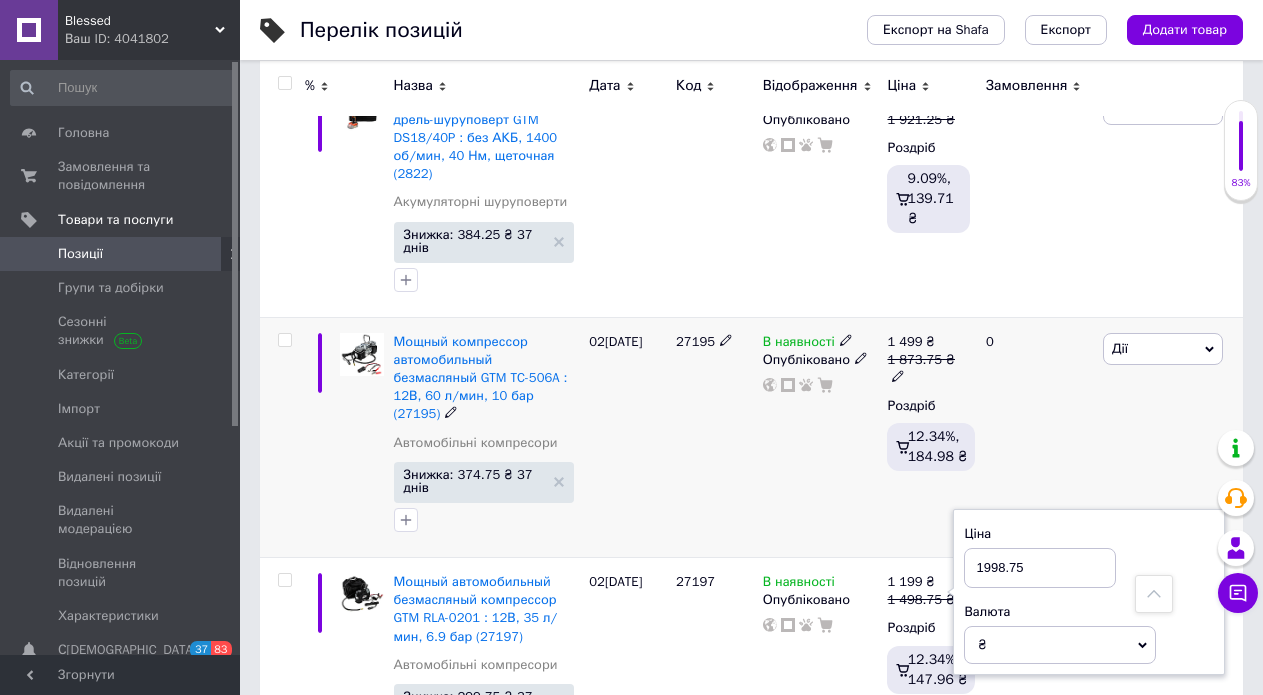type on "1998.75" 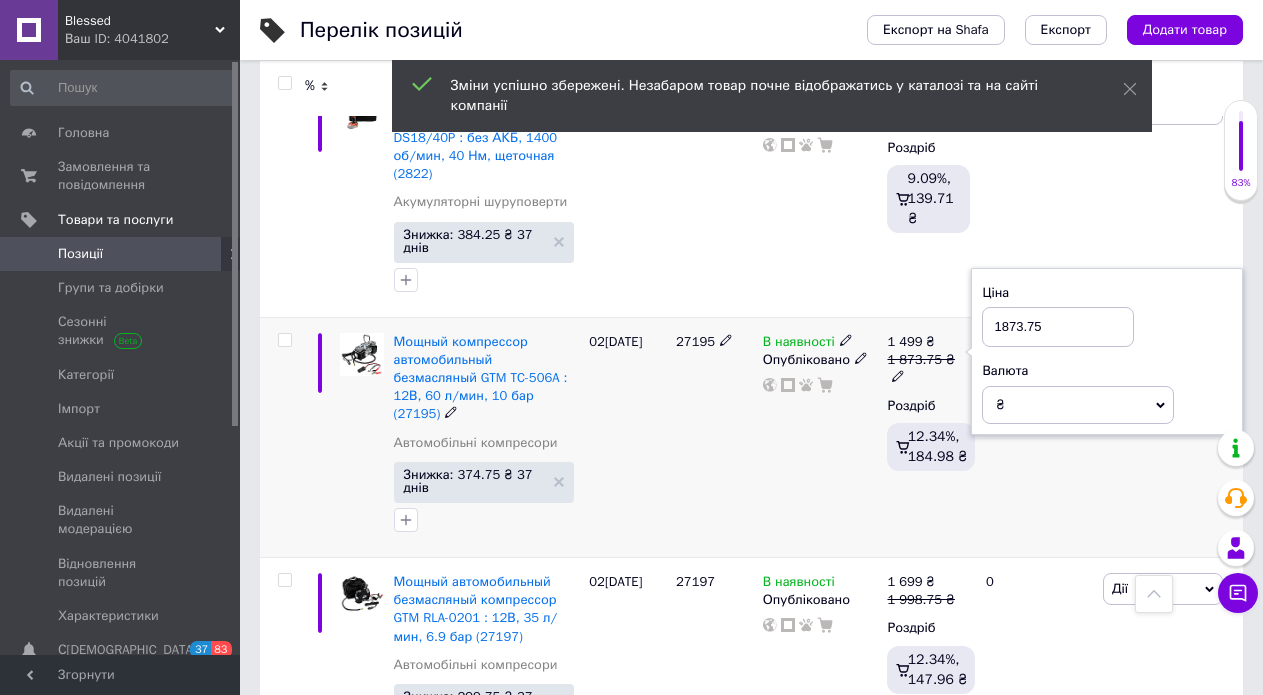 drag, startPoint x: 1010, startPoint y: 174, endPoint x: 1000, endPoint y: 192, distance: 20.59126 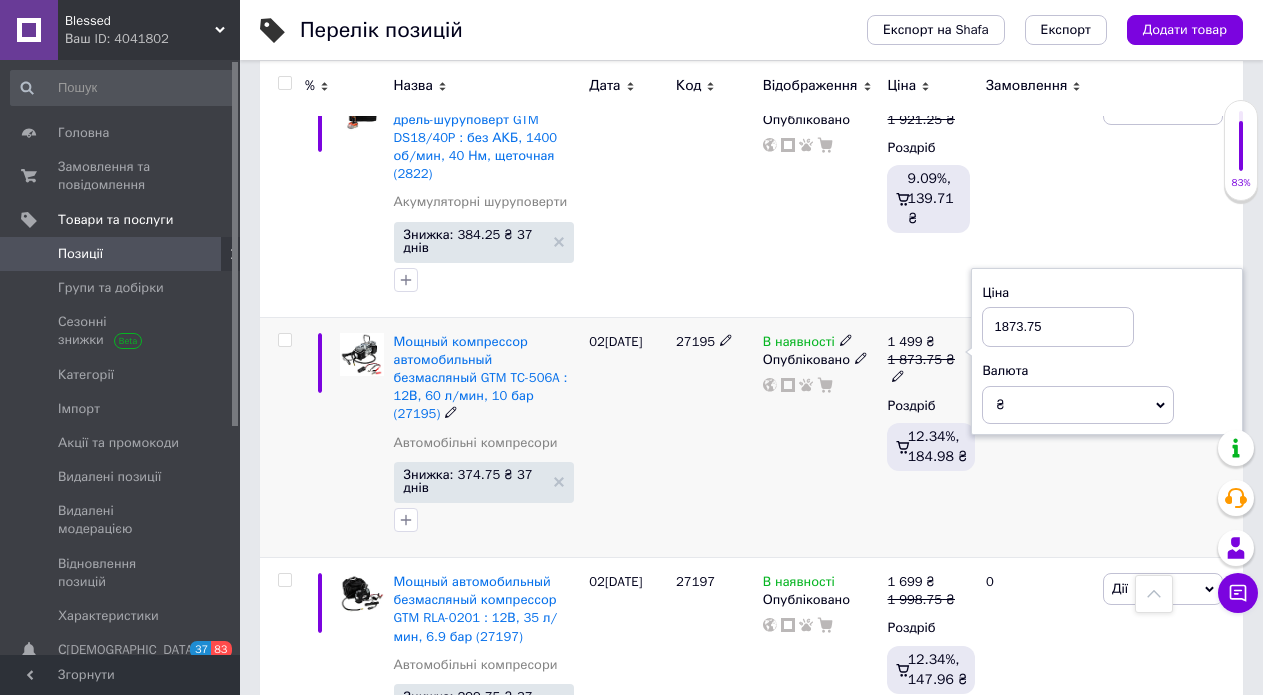 drag, startPoint x: 1003, startPoint y: 172, endPoint x: 992, endPoint y: 185, distance: 17.029387 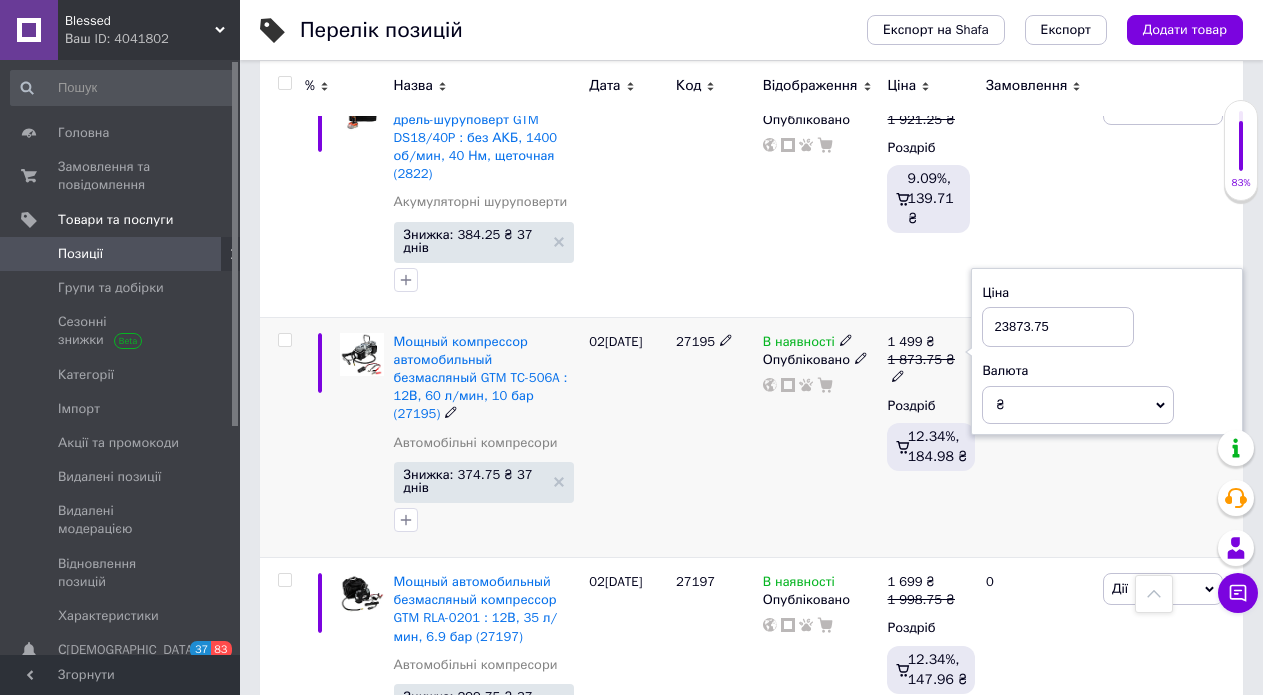 click on "23873.75" at bounding box center (1058, 327) 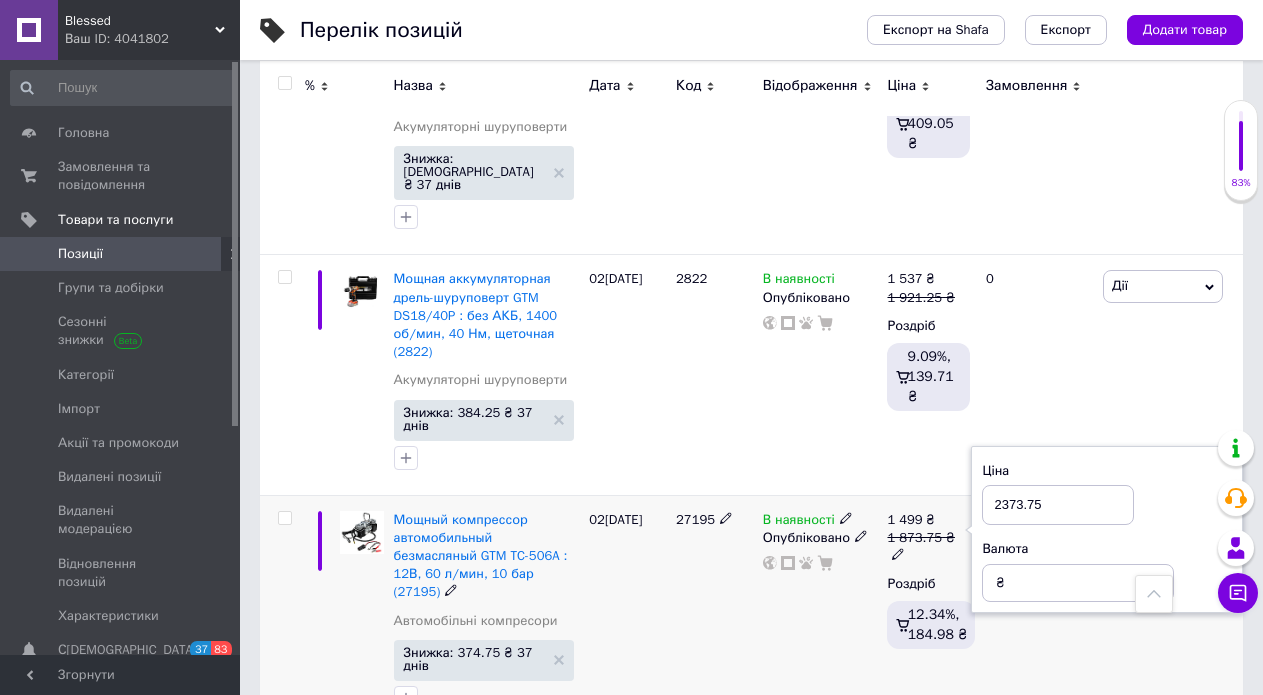 scroll, scrollTop: 5942, scrollLeft: 0, axis: vertical 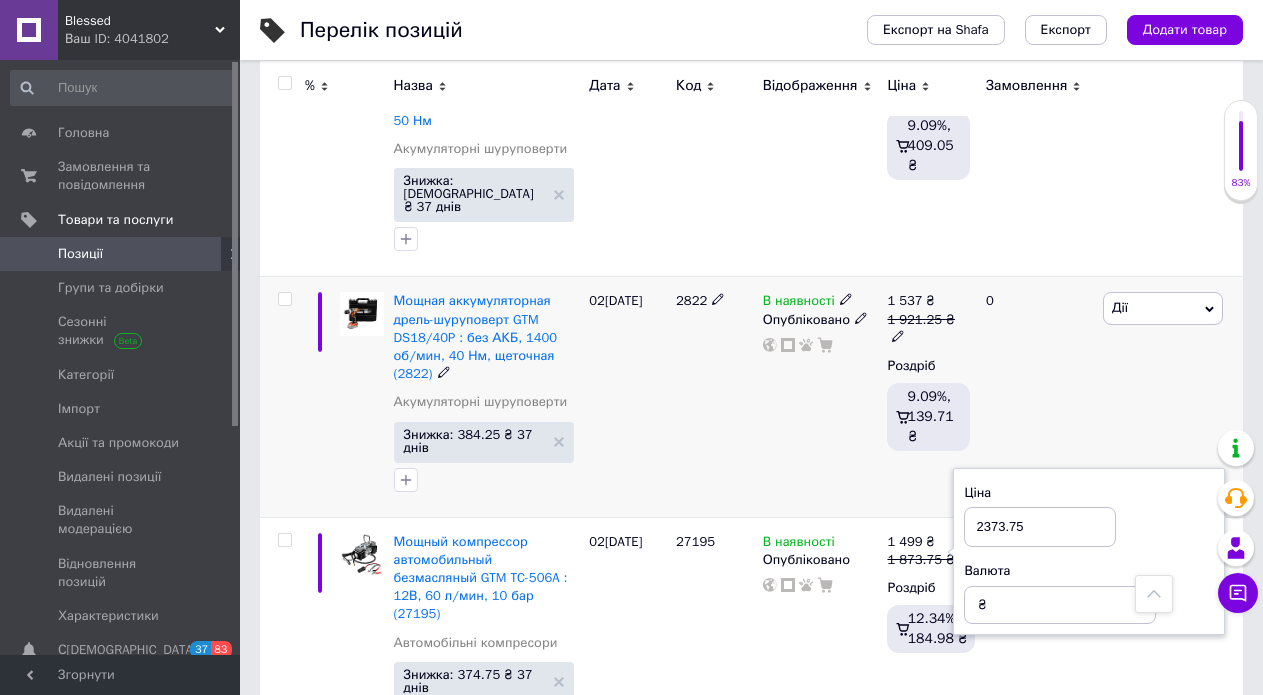 type on "2373.75" 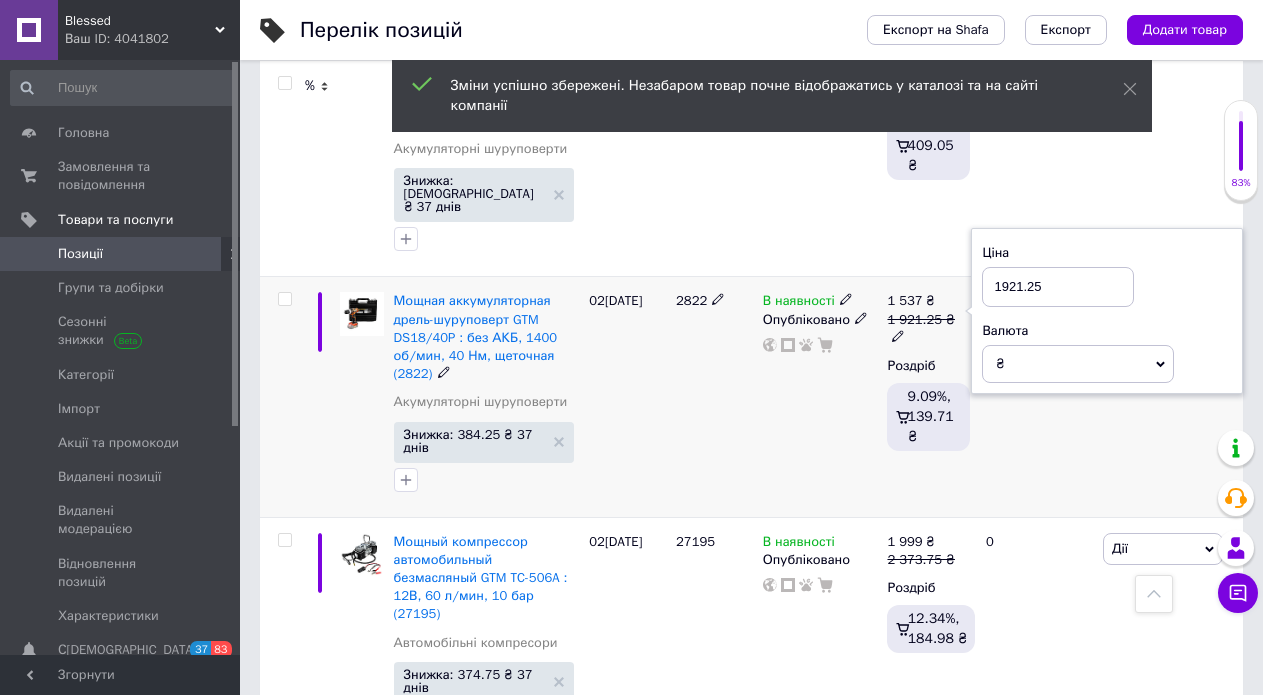 click on "1921.25" at bounding box center (1058, 287) 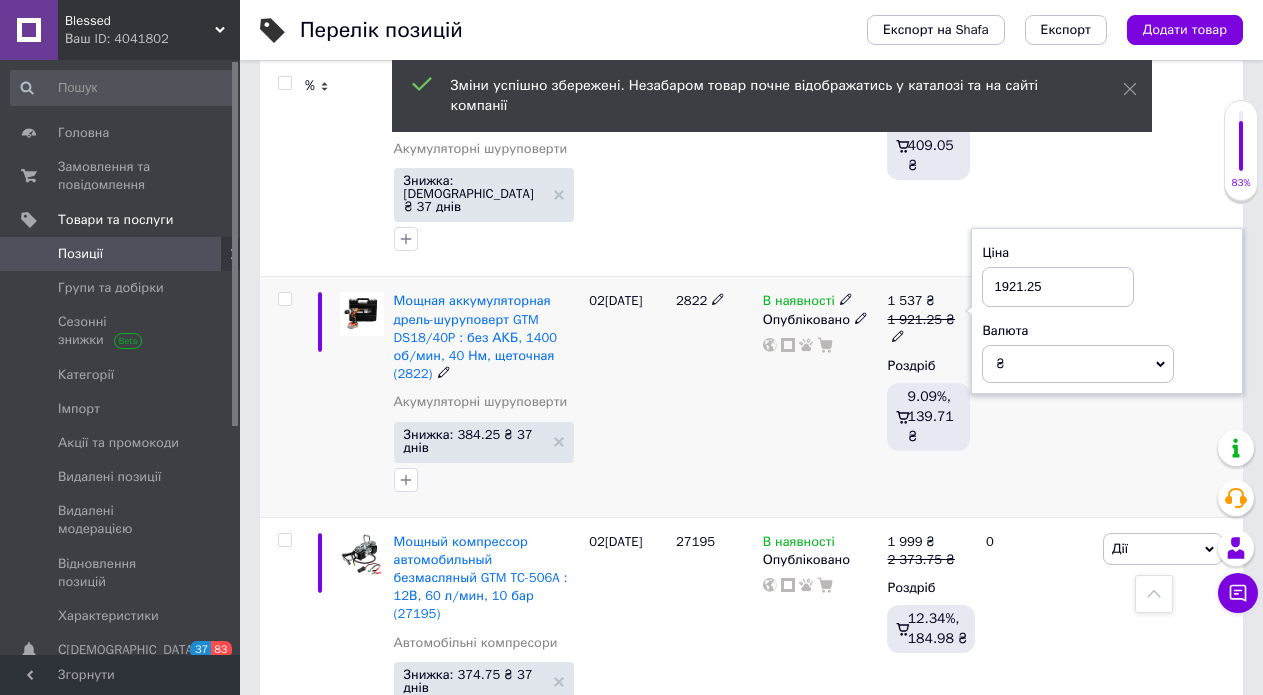 drag, startPoint x: 1004, startPoint y: 154, endPoint x: 994, endPoint y: 162, distance: 12.806249 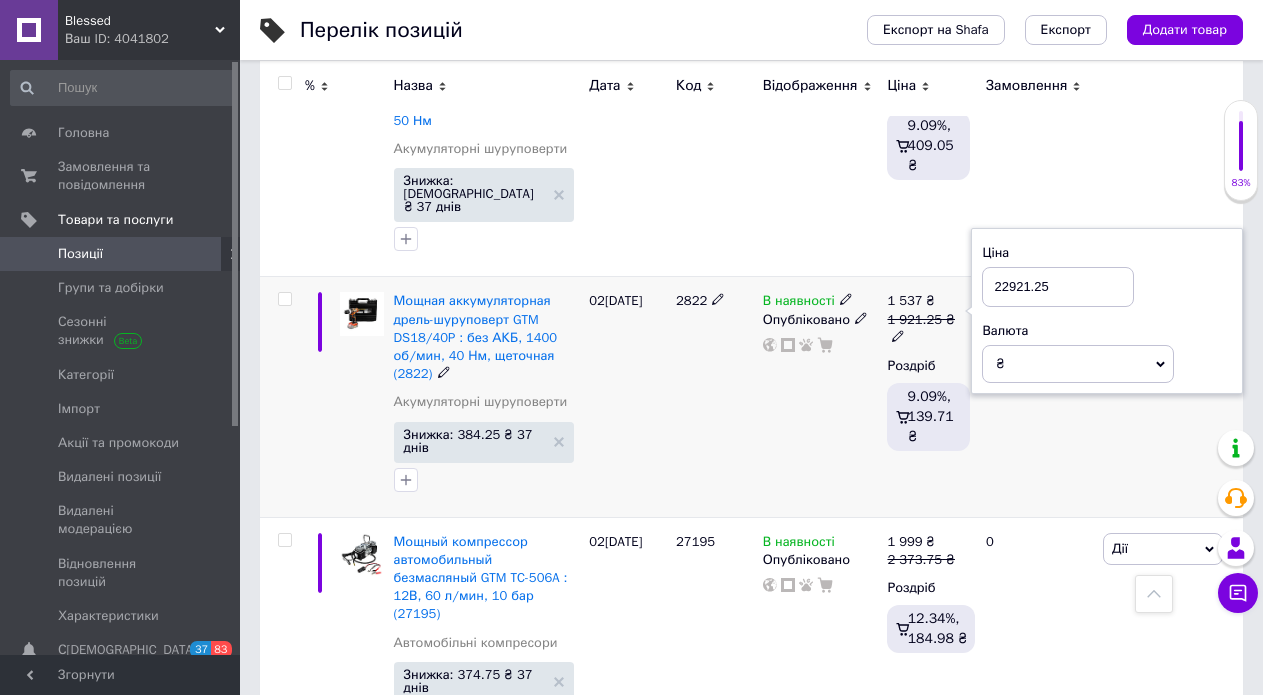 click on "22921.25" at bounding box center (1058, 287) 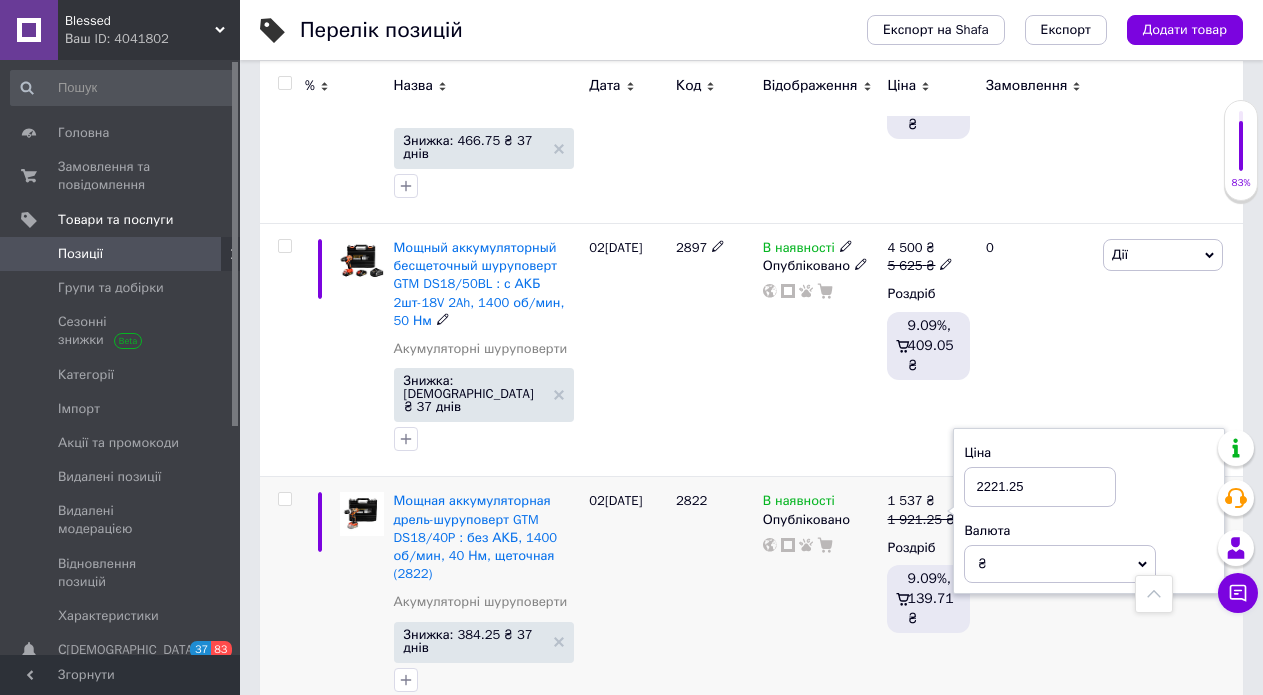 scroll, scrollTop: 5642, scrollLeft: 0, axis: vertical 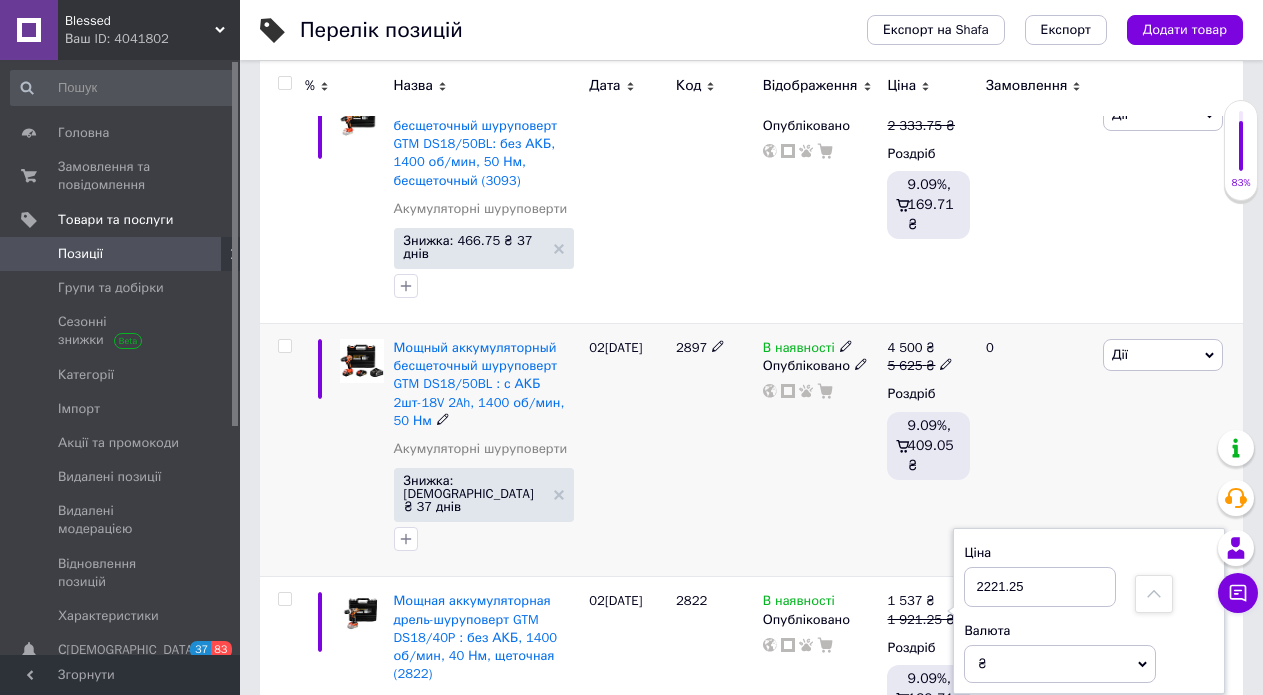 type on "2221.25" 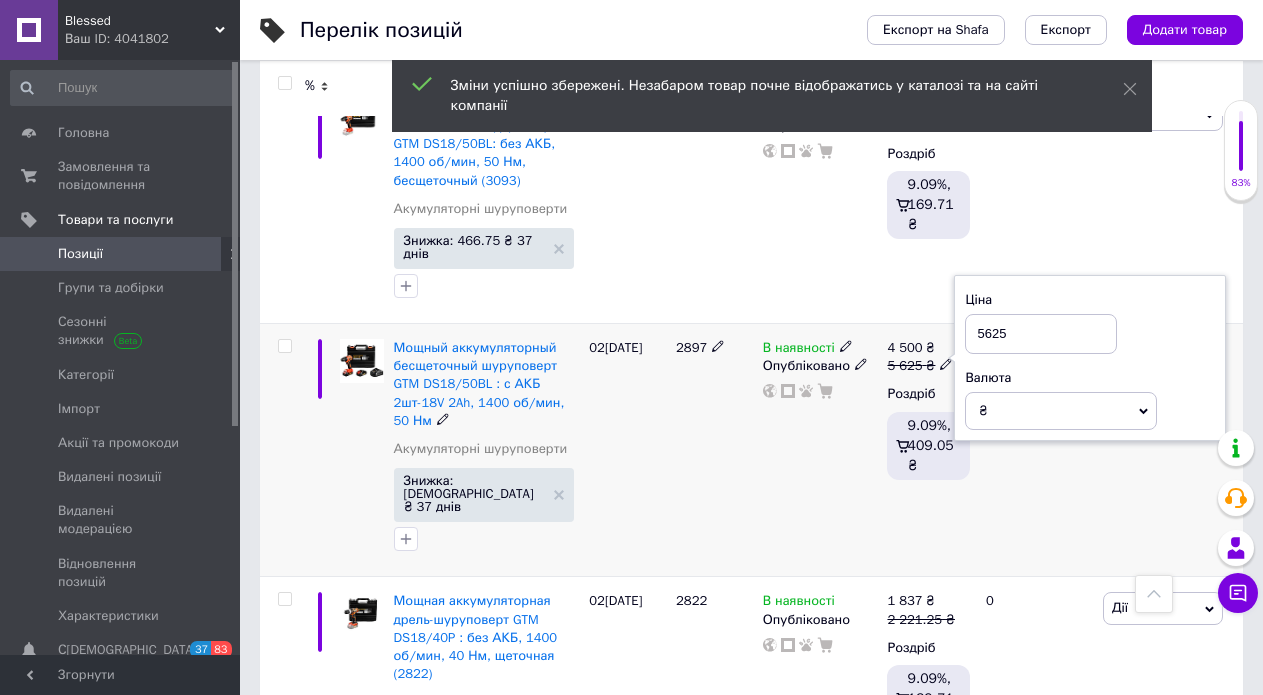 click on "5625" at bounding box center [1041, 334] 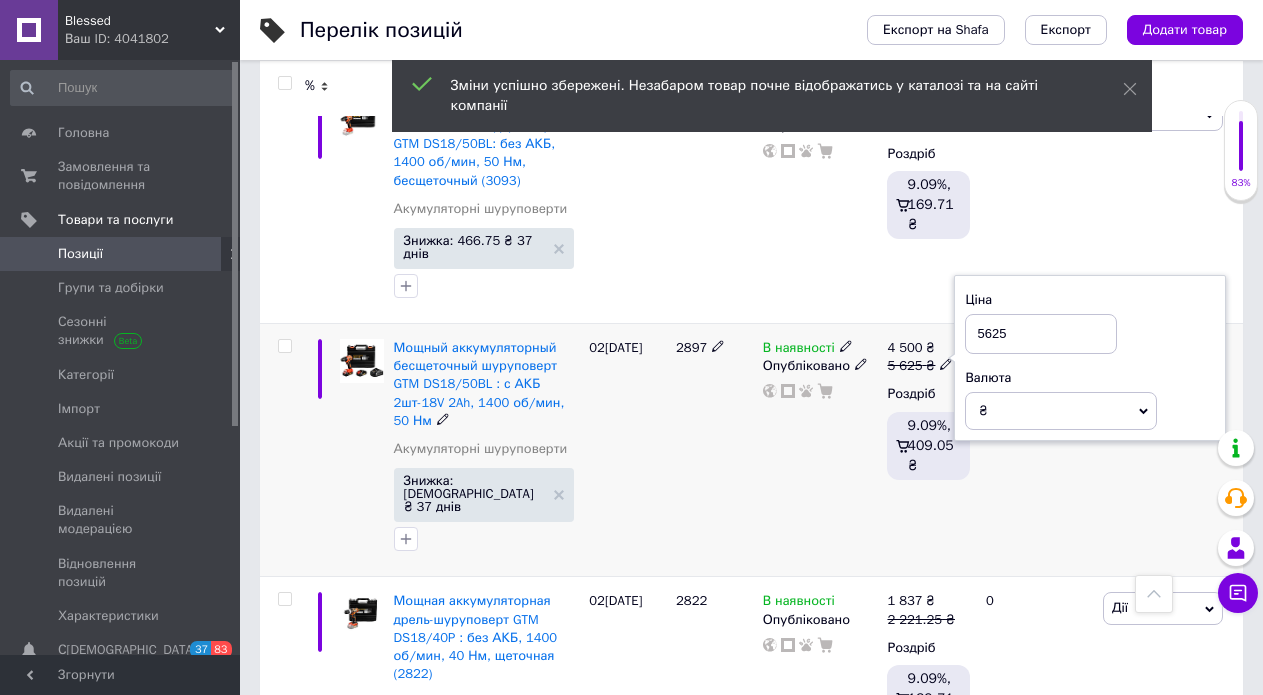 drag, startPoint x: 1010, startPoint y: 221, endPoint x: 984, endPoint y: 227, distance: 26.683329 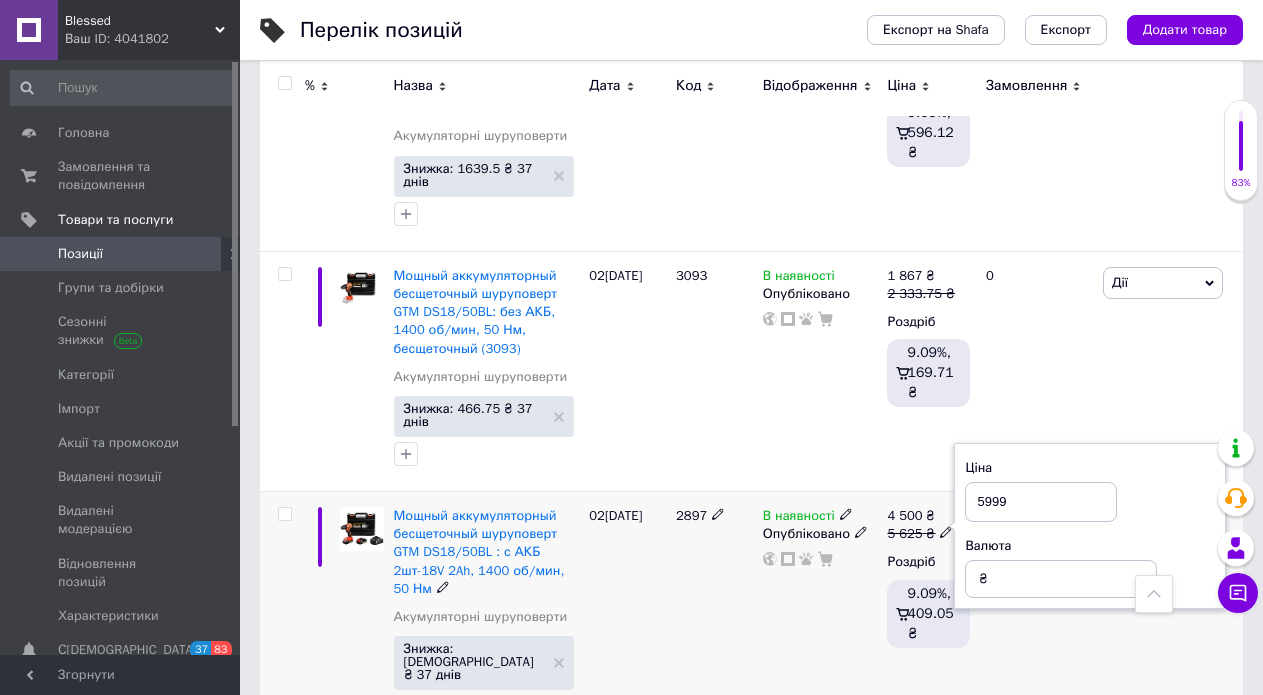 scroll, scrollTop: 5442, scrollLeft: 0, axis: vertical 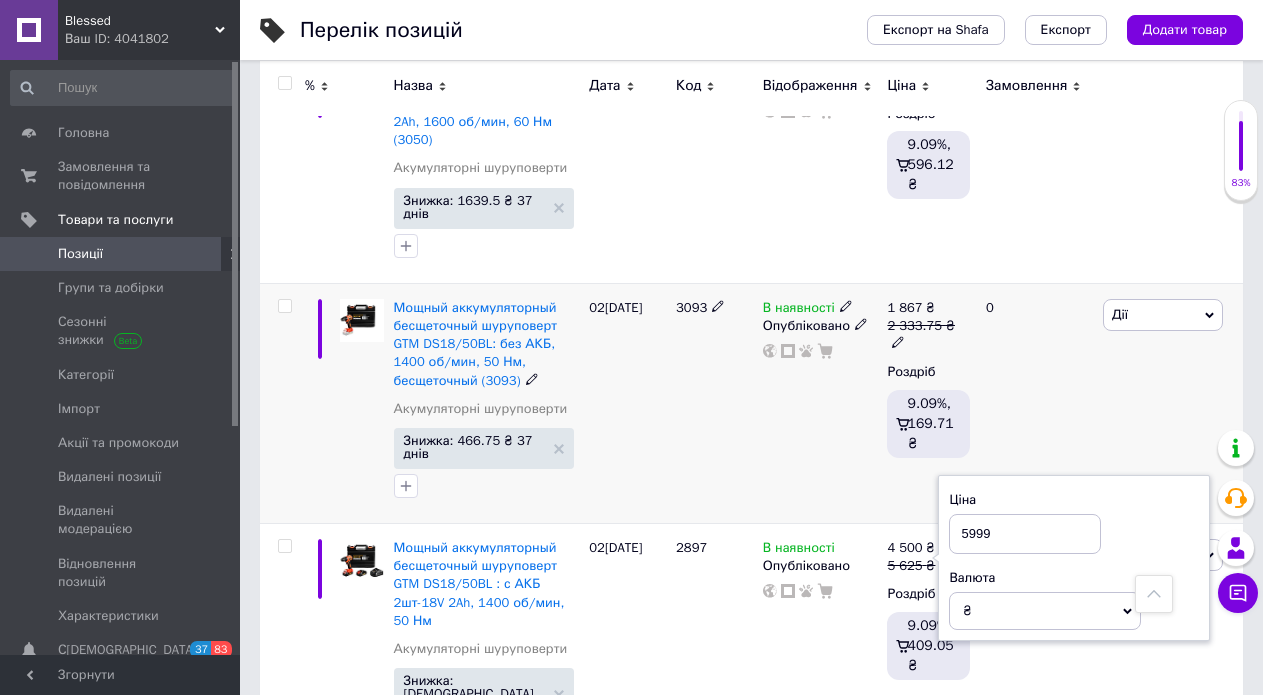 type on "5999" 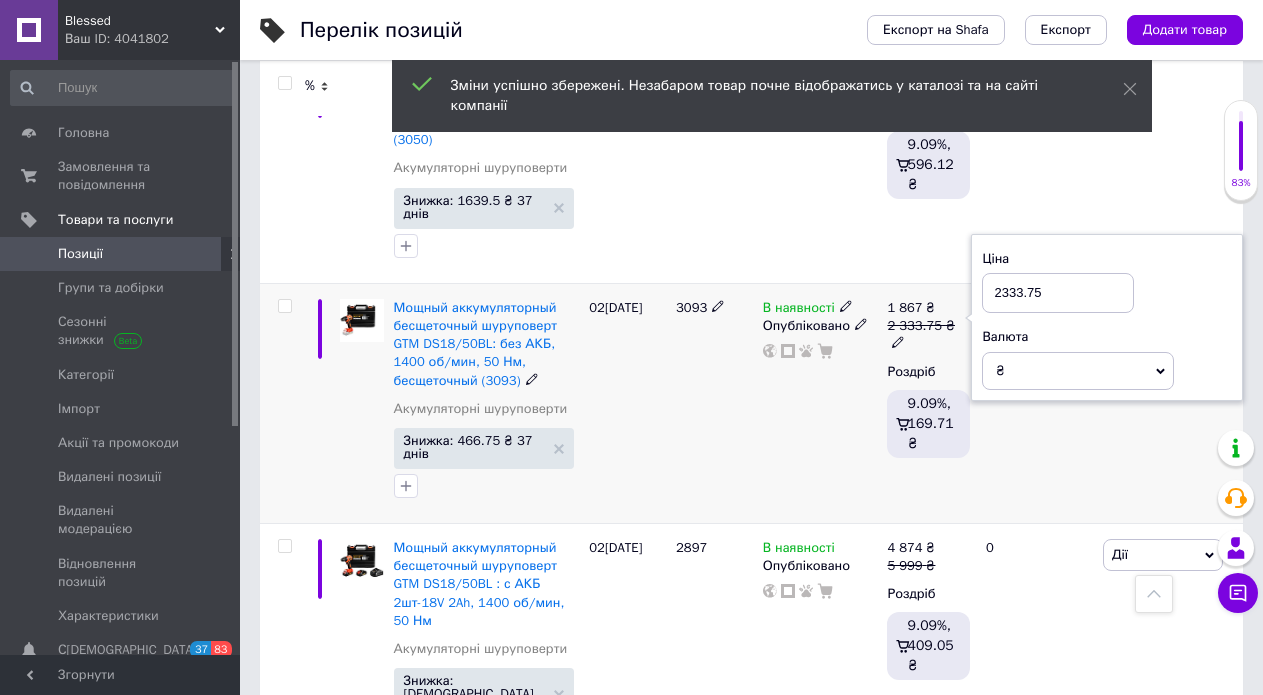 click on "2333.75" at bounding box center (1058, 293) 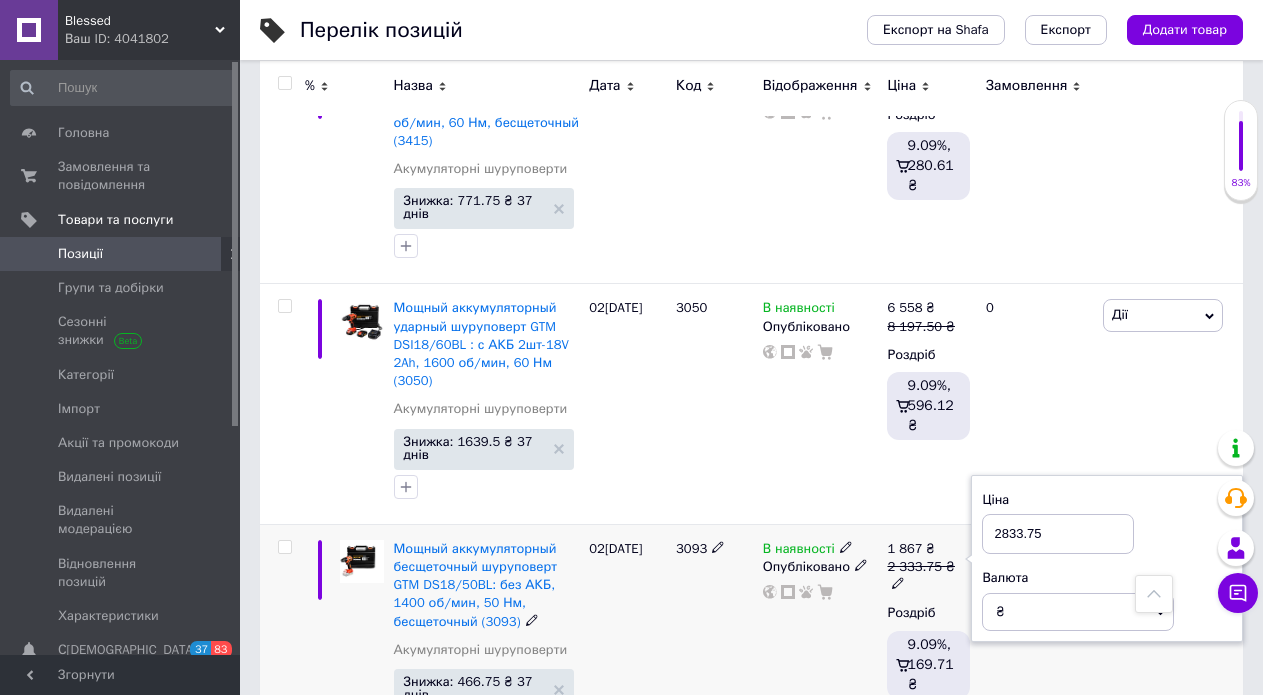 scroll, scrollTop: 5142, scrollLeft: 0, axis: vertical 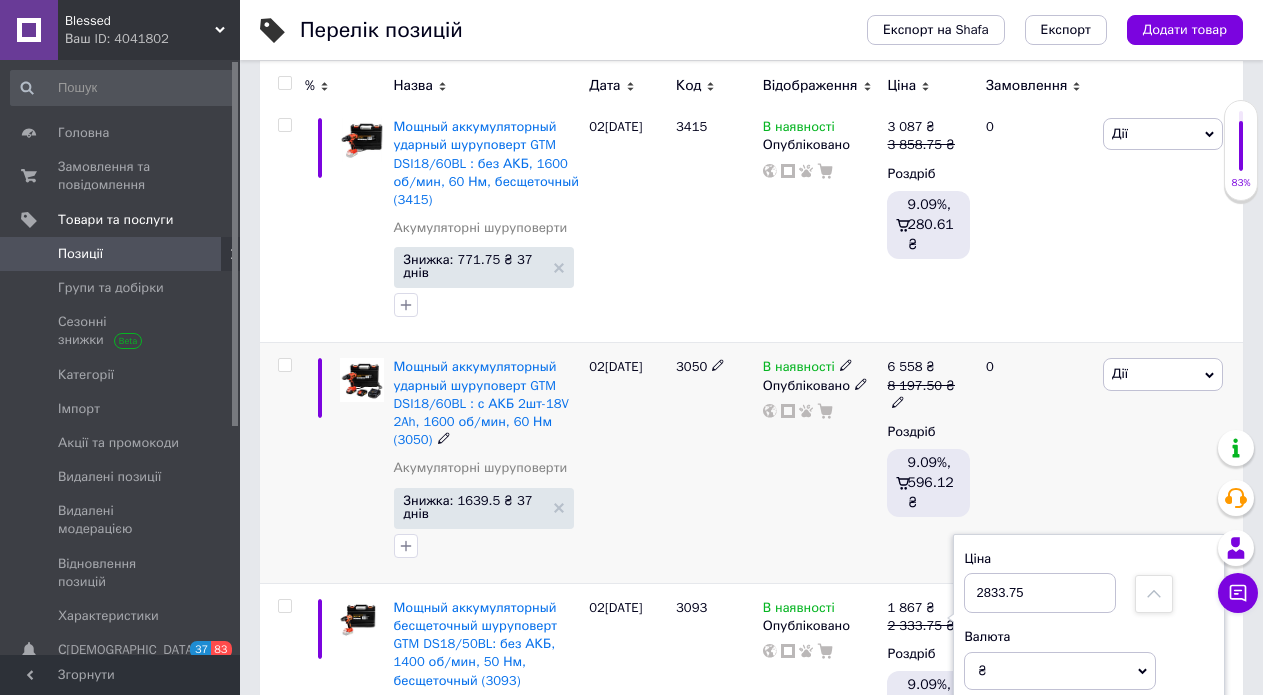 type on "2833.75" 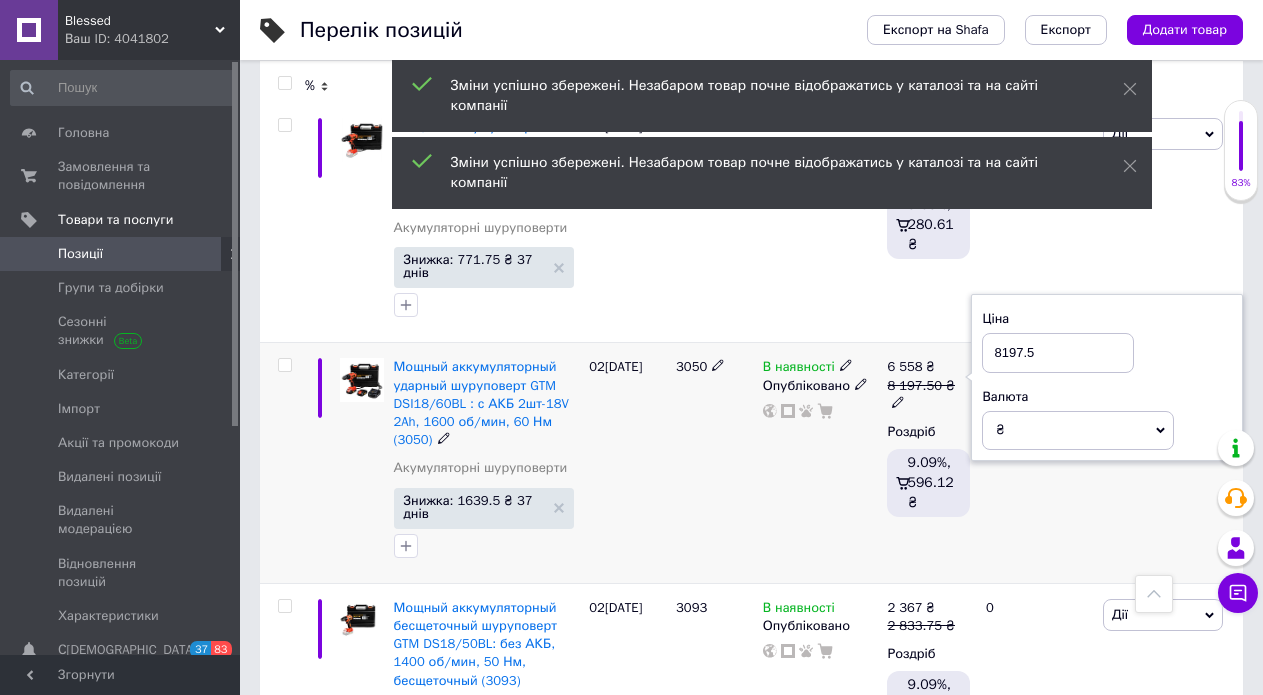 drag, startPoint x: 1010, startPoint y: 240, endPoint x: 1003, endPoint y: 250, distance: 12.206555 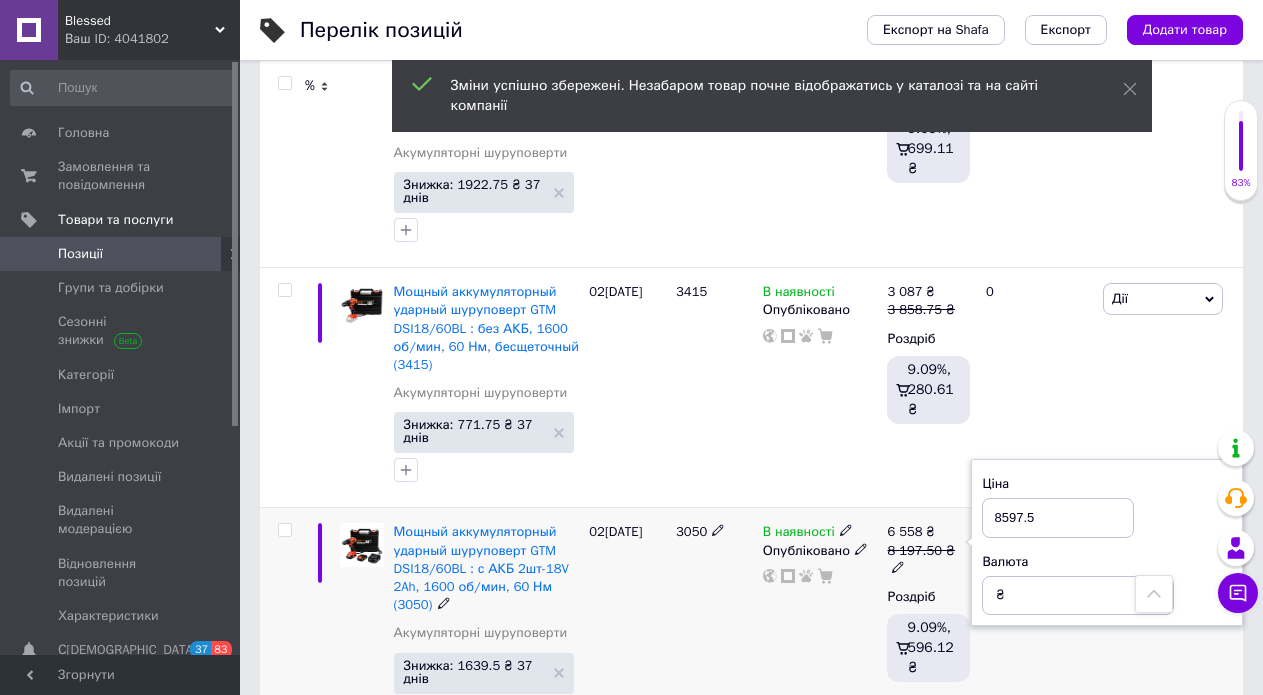 scroll, scrollTop: 4942, scrollLeft: 0, axis: vertical 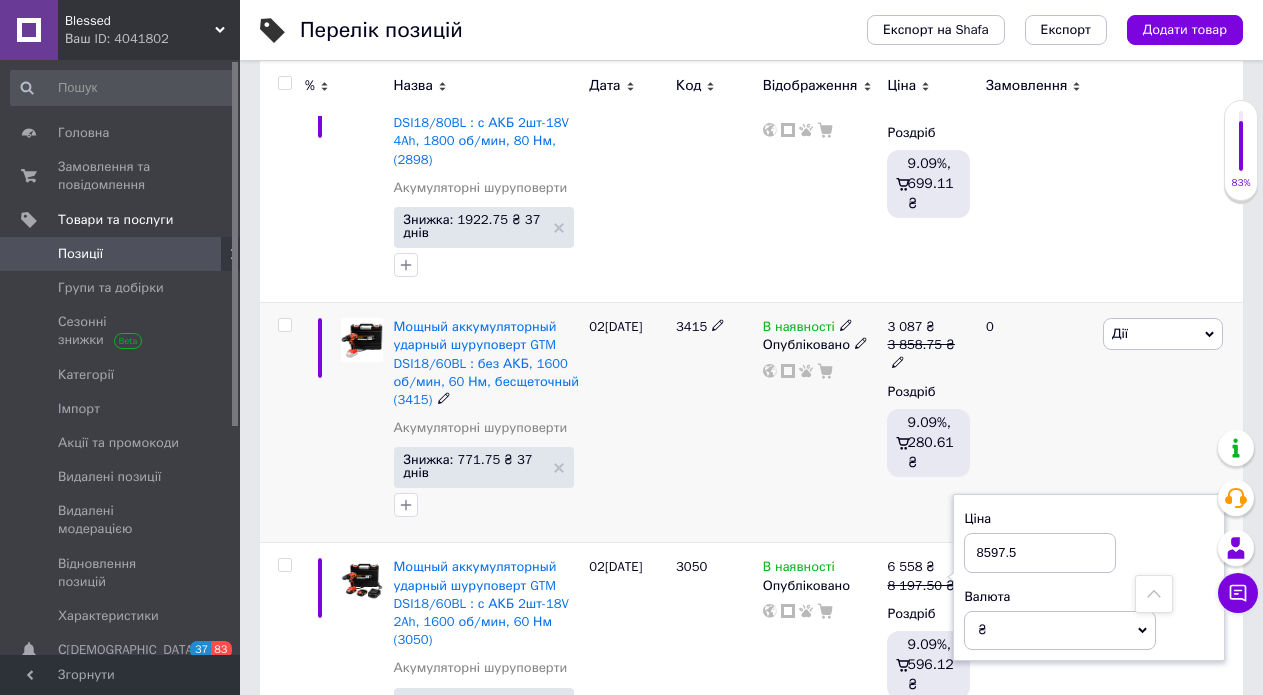 type on "8597.5" 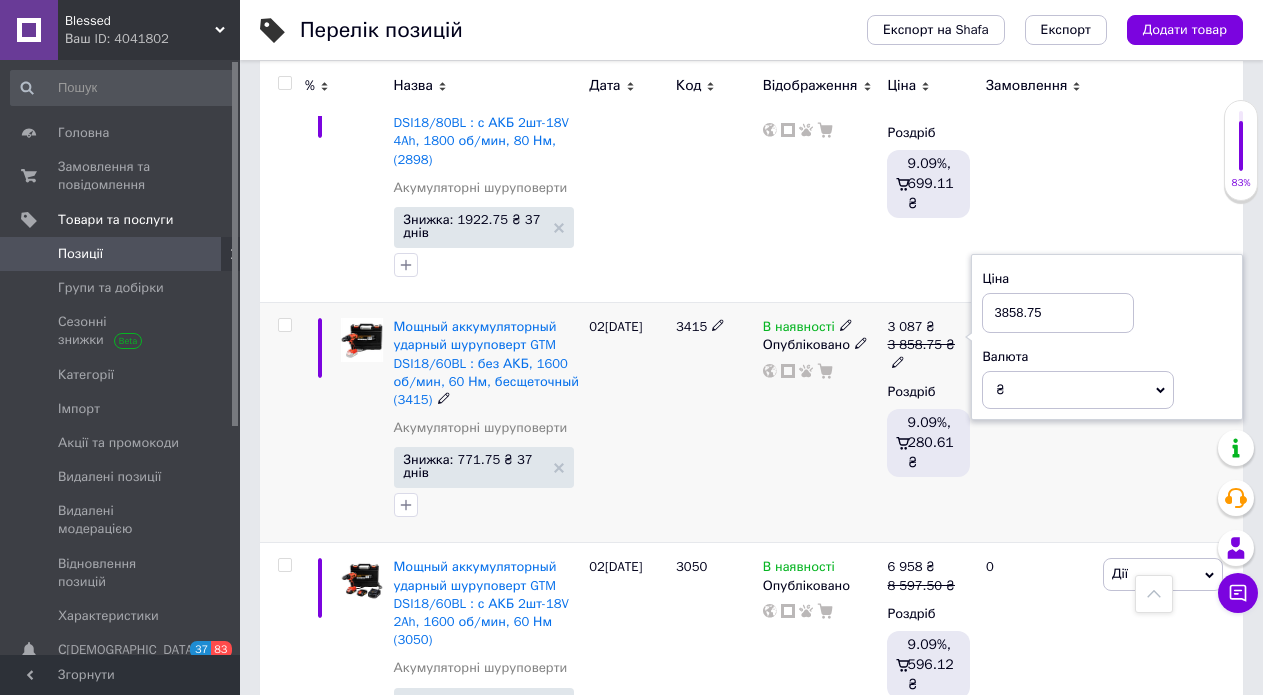 drag, startPoint x: 995, startPoint y: 208, endPoint x: 1006, endPoint y: 208, distance: 11 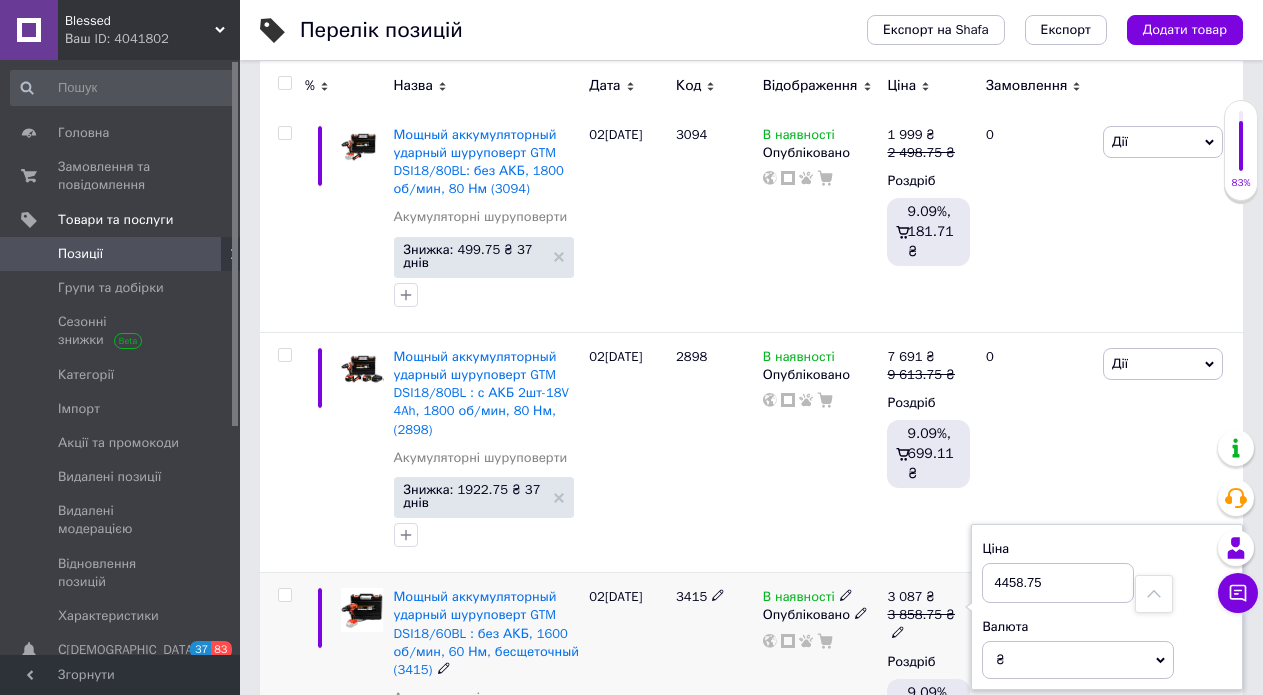 scroll, scrollTop: 4642, scrollLeft: 0, axis: vertical 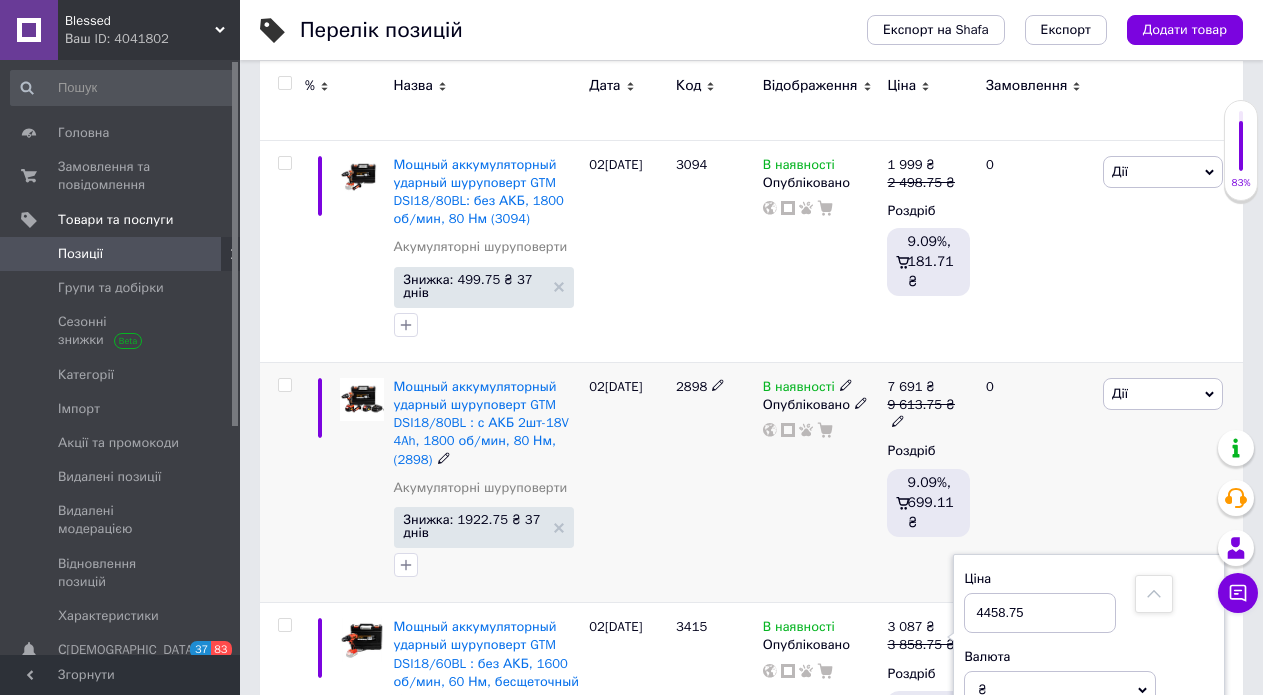 type on "4458.75" 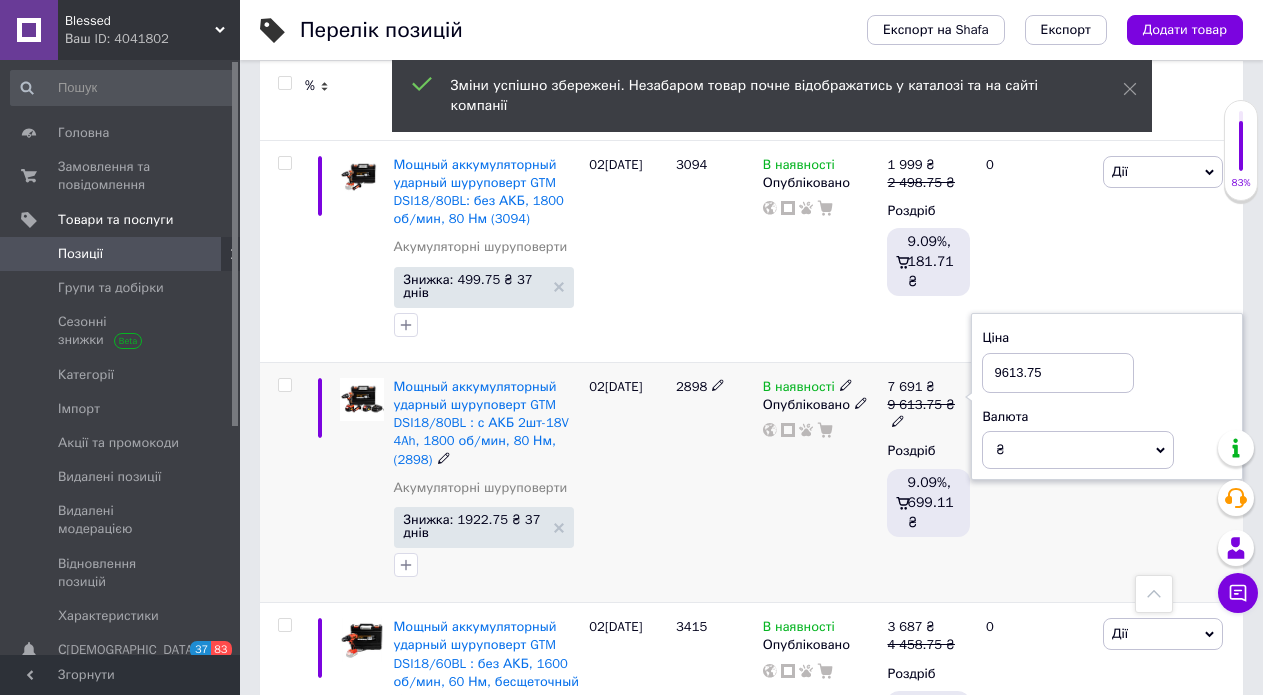 click on "9613.75" at bounding box center (1058, 373) 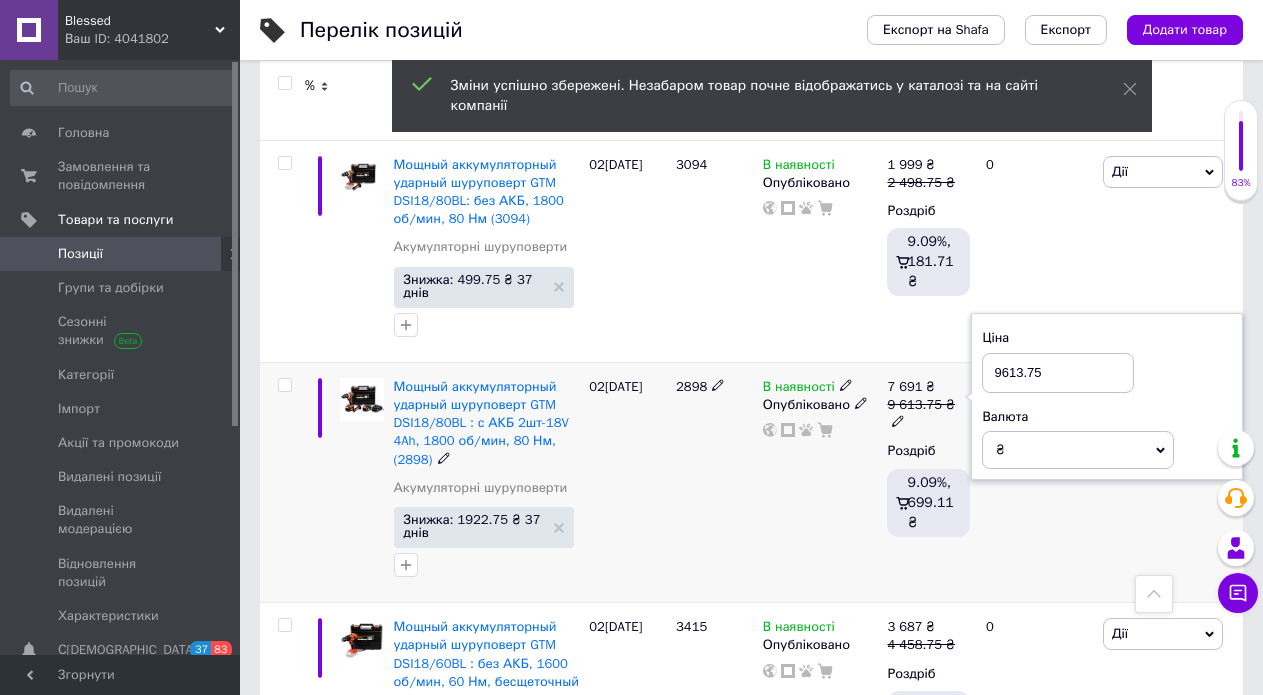 drag, startPoint x: 1022, startPoint y: 256, endPoint x: 999, endPoint y: 268, distance: 25.942244 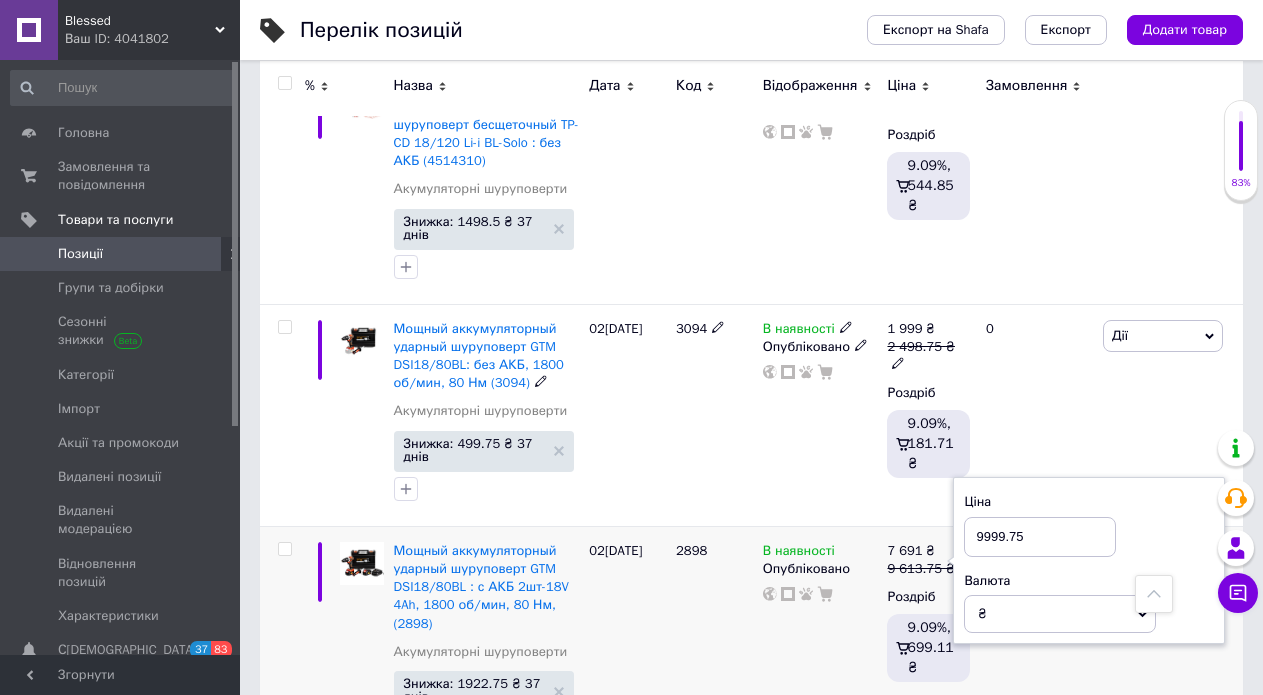scroll, scrollTop: 4442, scrollLeft: 0, axis: vertical 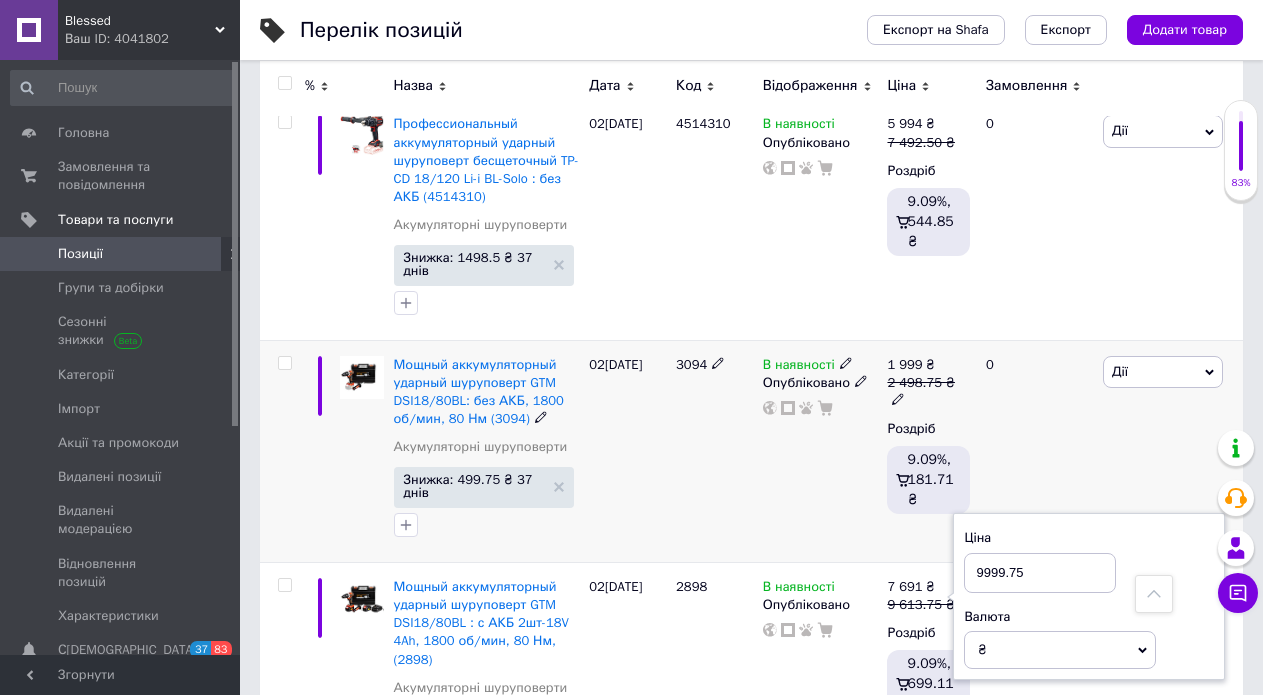 type on "9999.75" 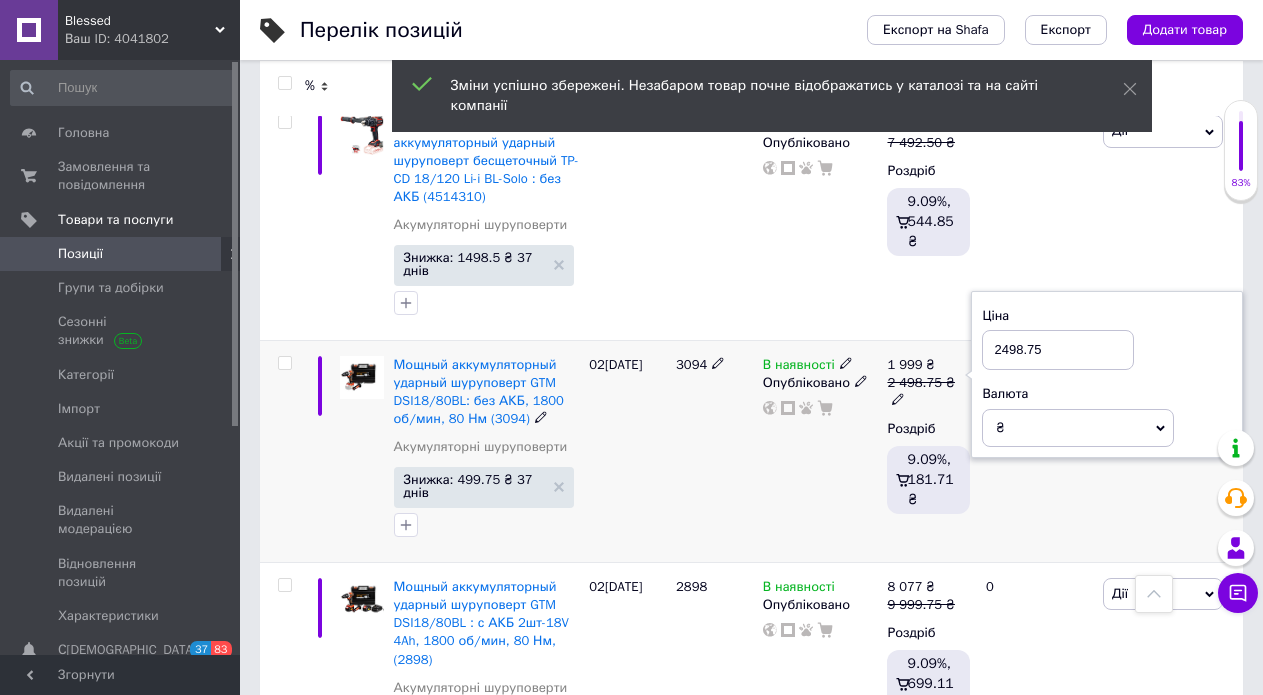 click on "2498.75" at bounding box center [1058, 350] 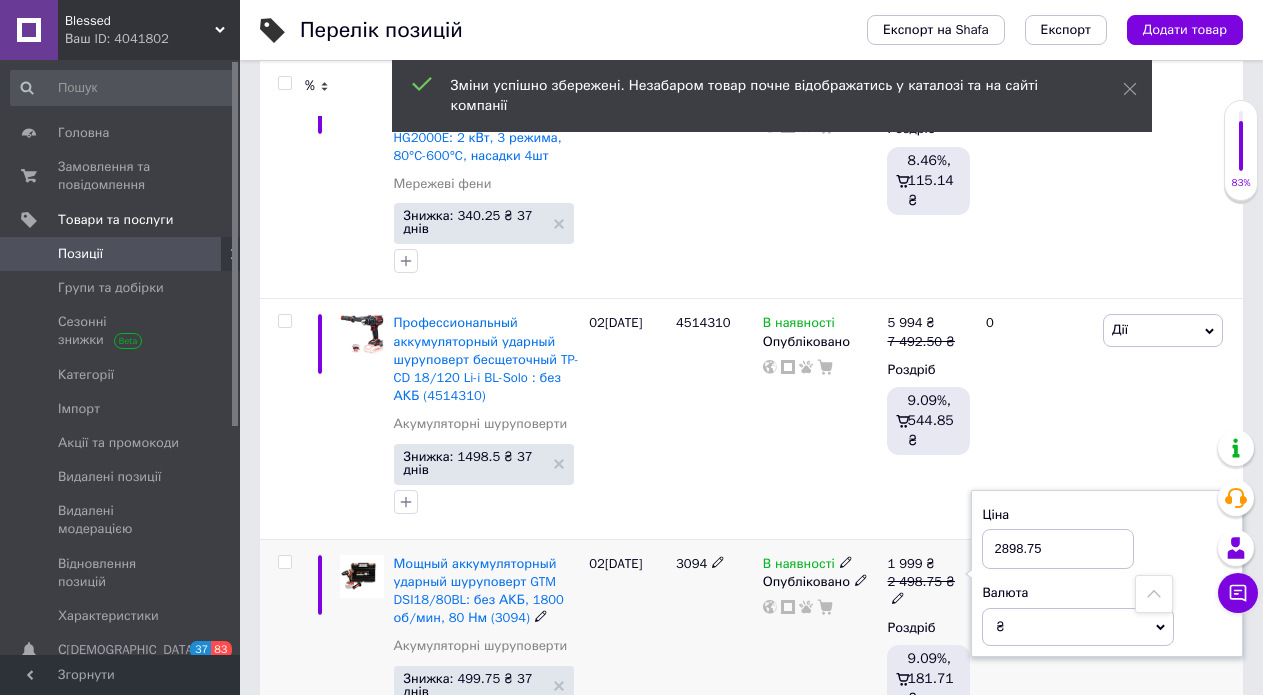 scroll, scrollTop: 4242, scrollLeft: 0, axis: vertical 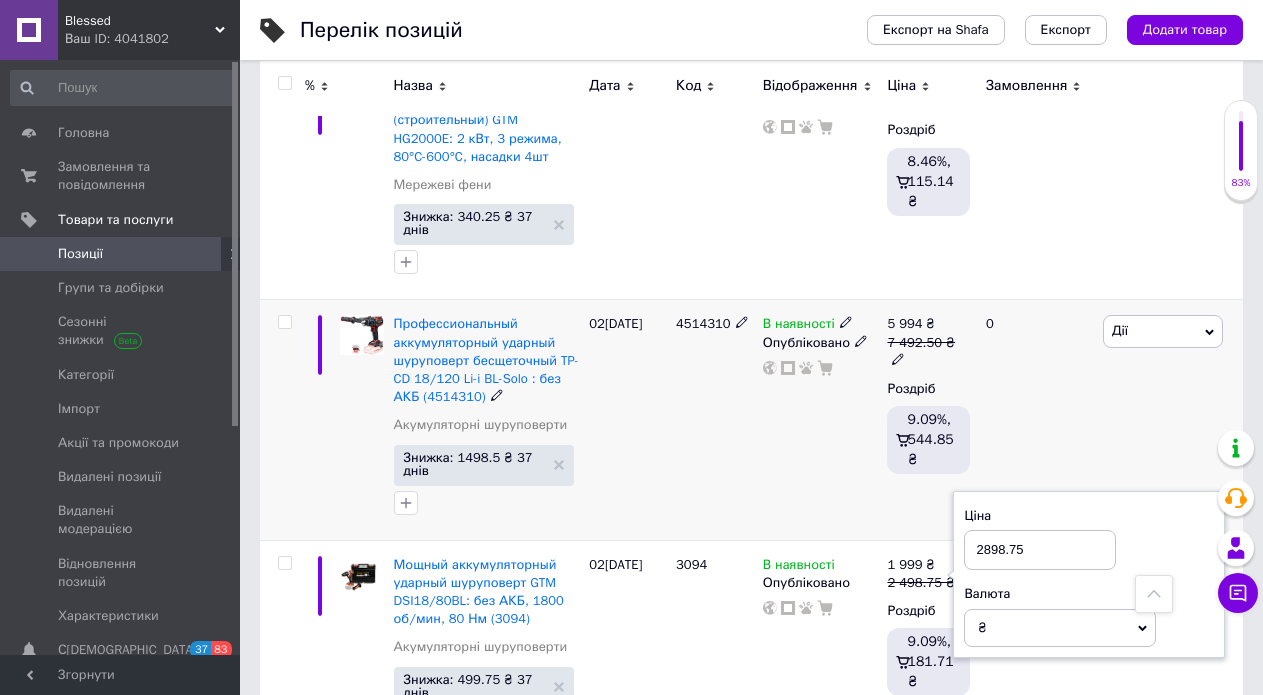 type on "2898.75" 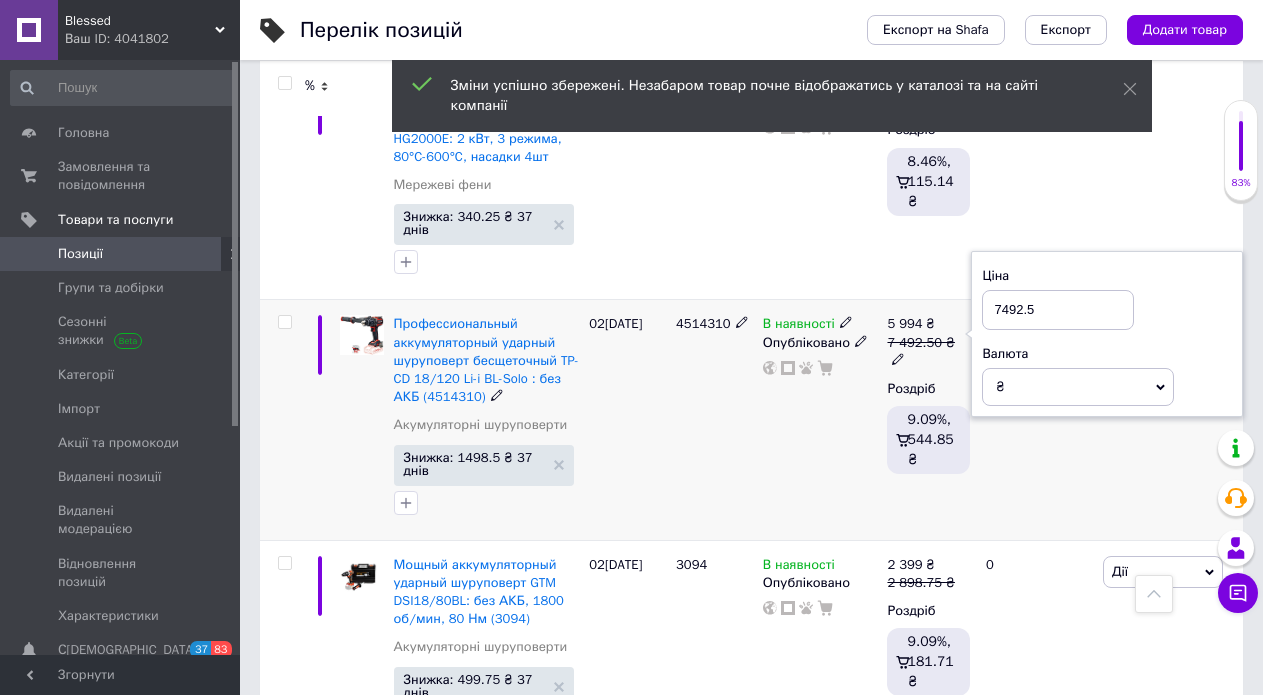 click on "7492.5" at bounding box center [1058, 310] 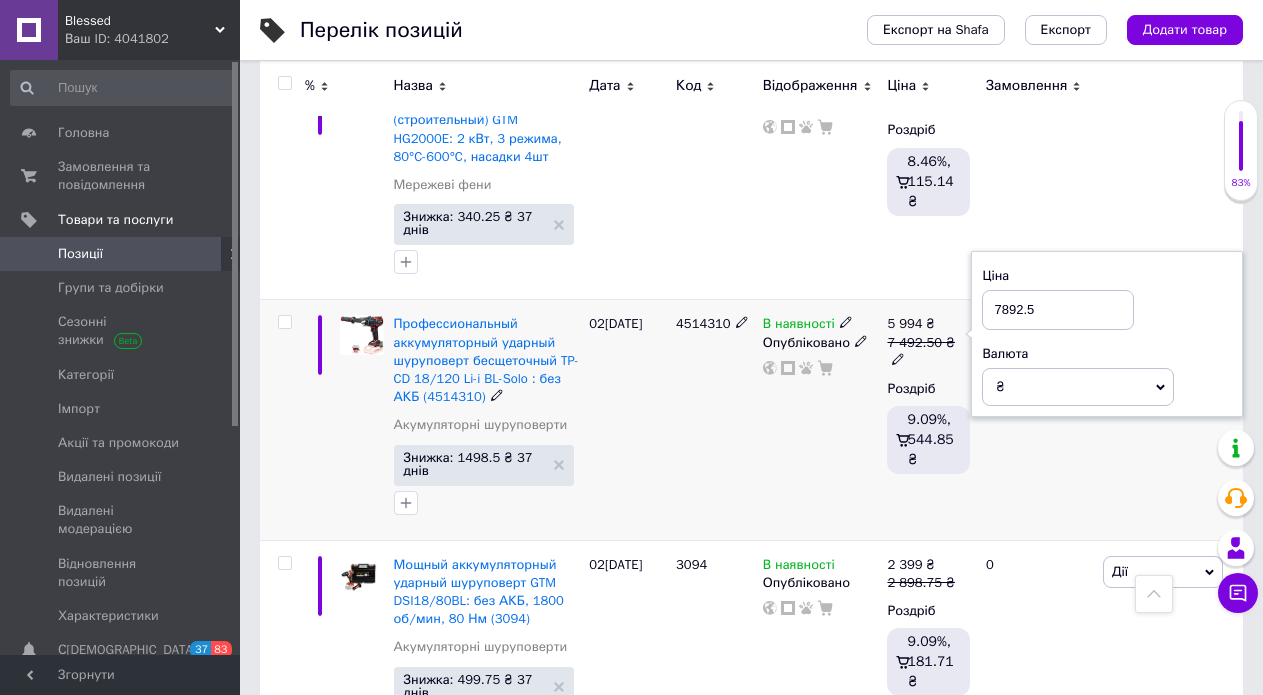 type on "7892.5" 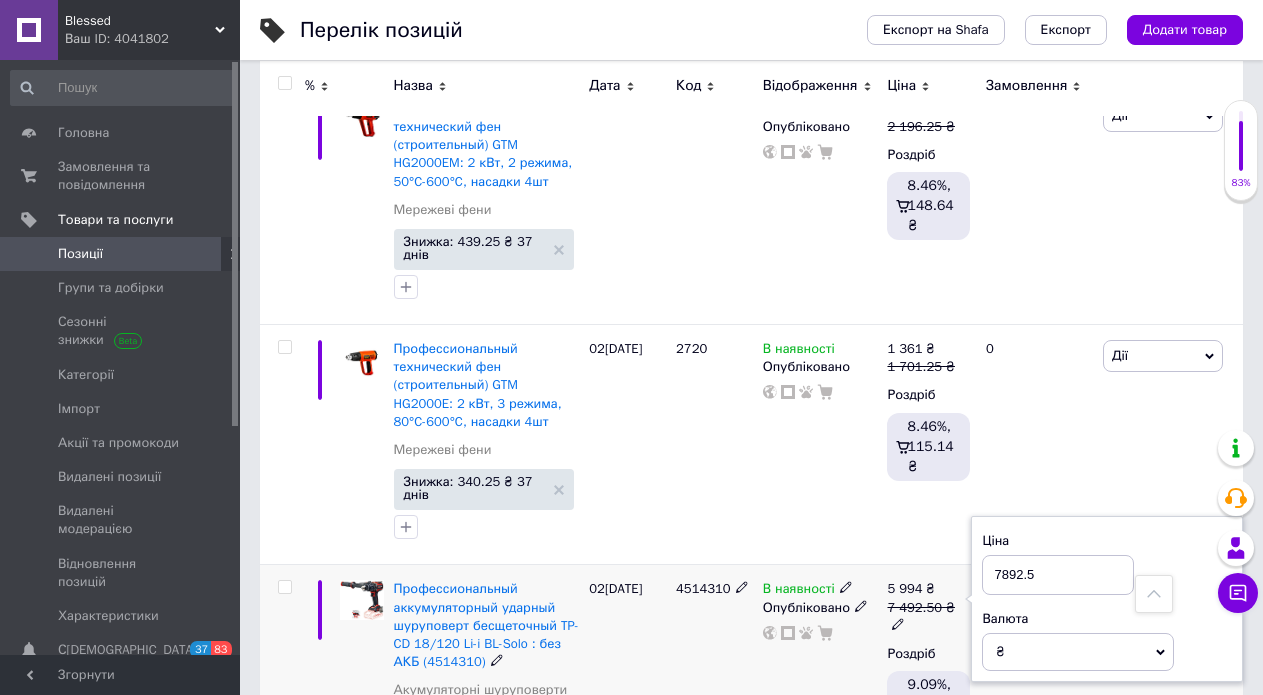 scroll, scrollTop: 3942, scrollLeft: 0, axis: vertical 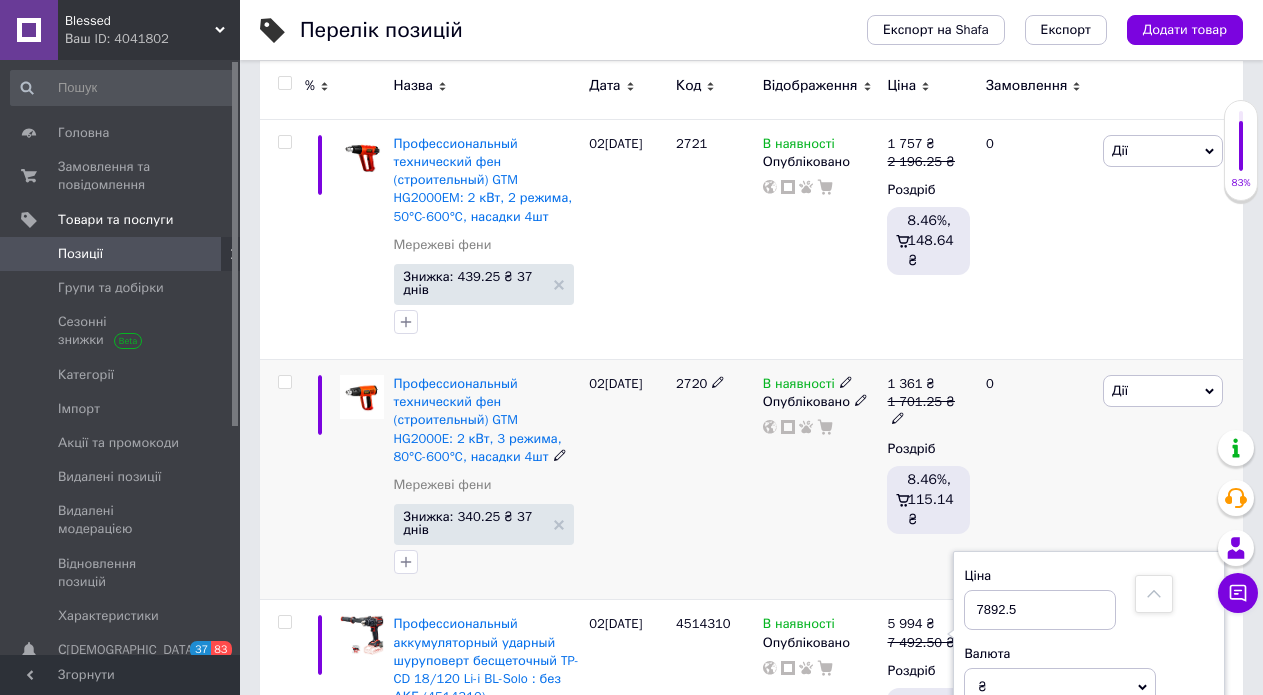 click 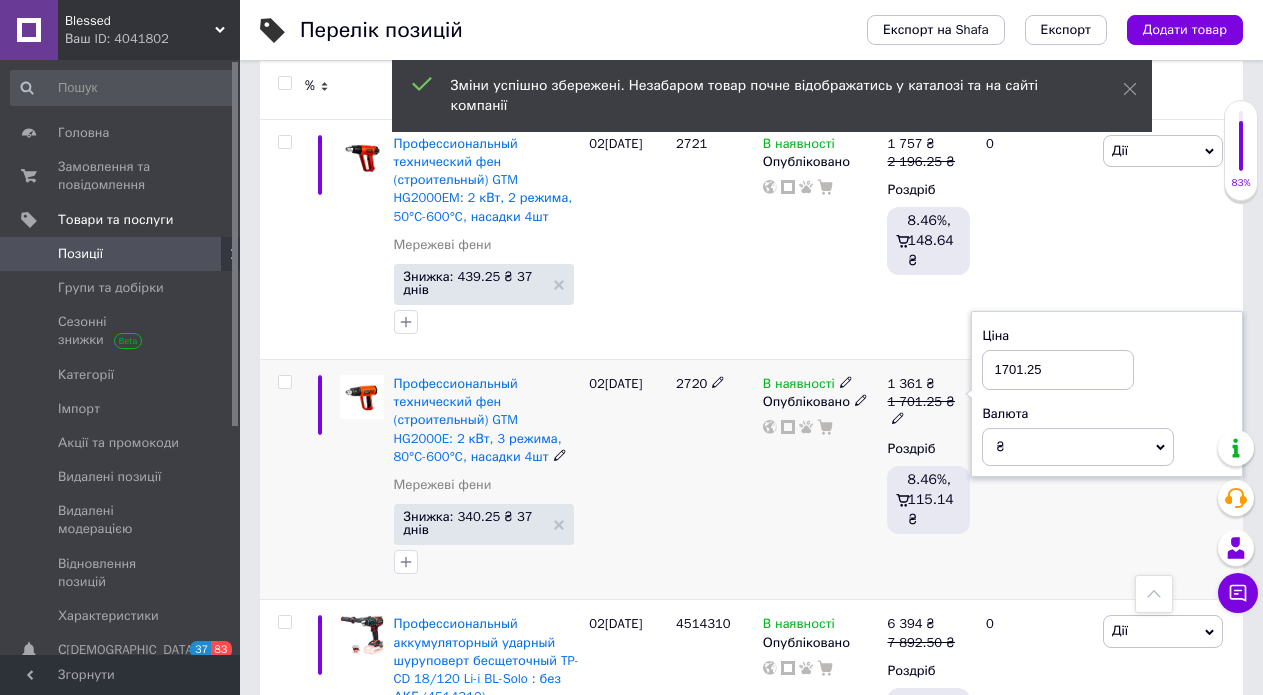 drag, startPoint x: 1002, startPoint y: 260, endPoint x: 1022, endPoint y: 263, distance: 20.22375 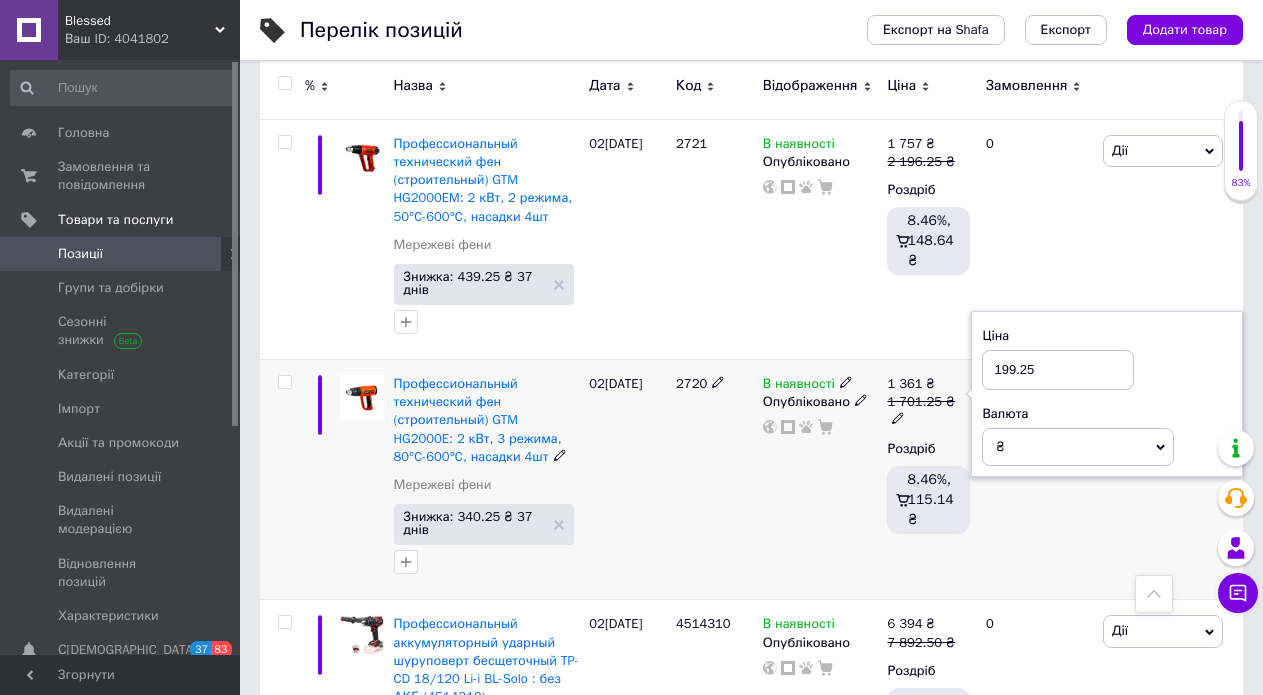 type on "1999.25" 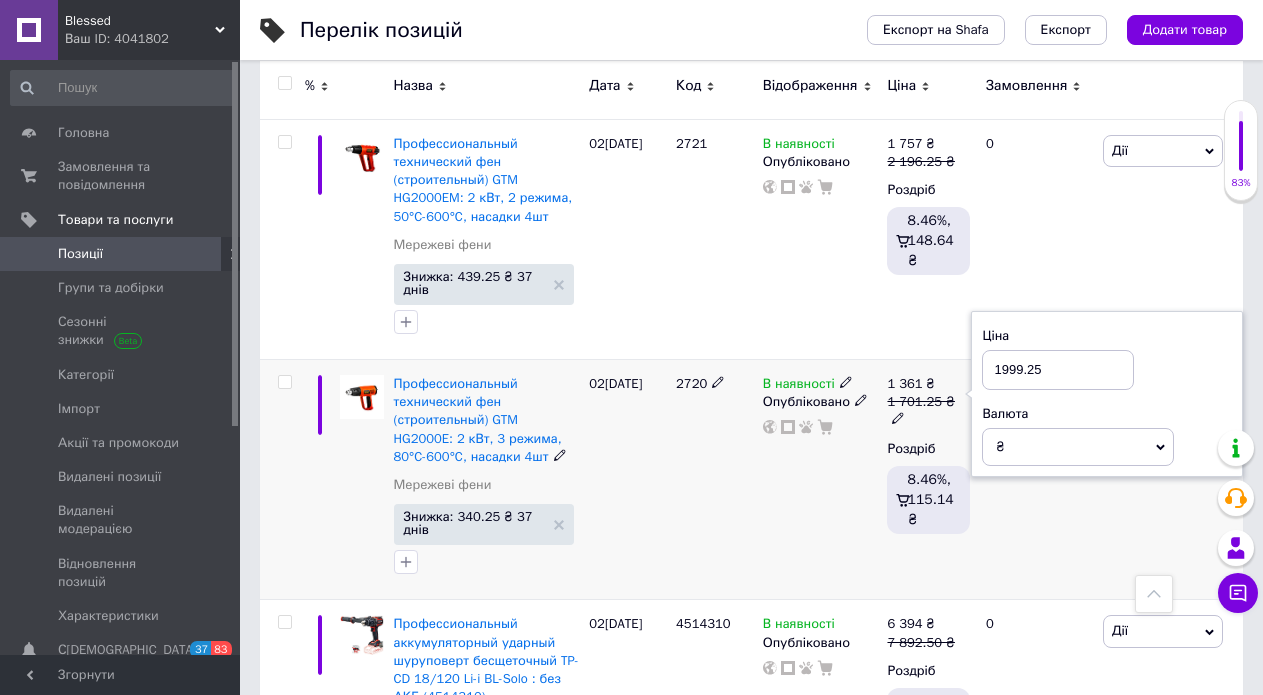 scroll, scrollTop: 3742, scrollLeft: 0, axis: vertical 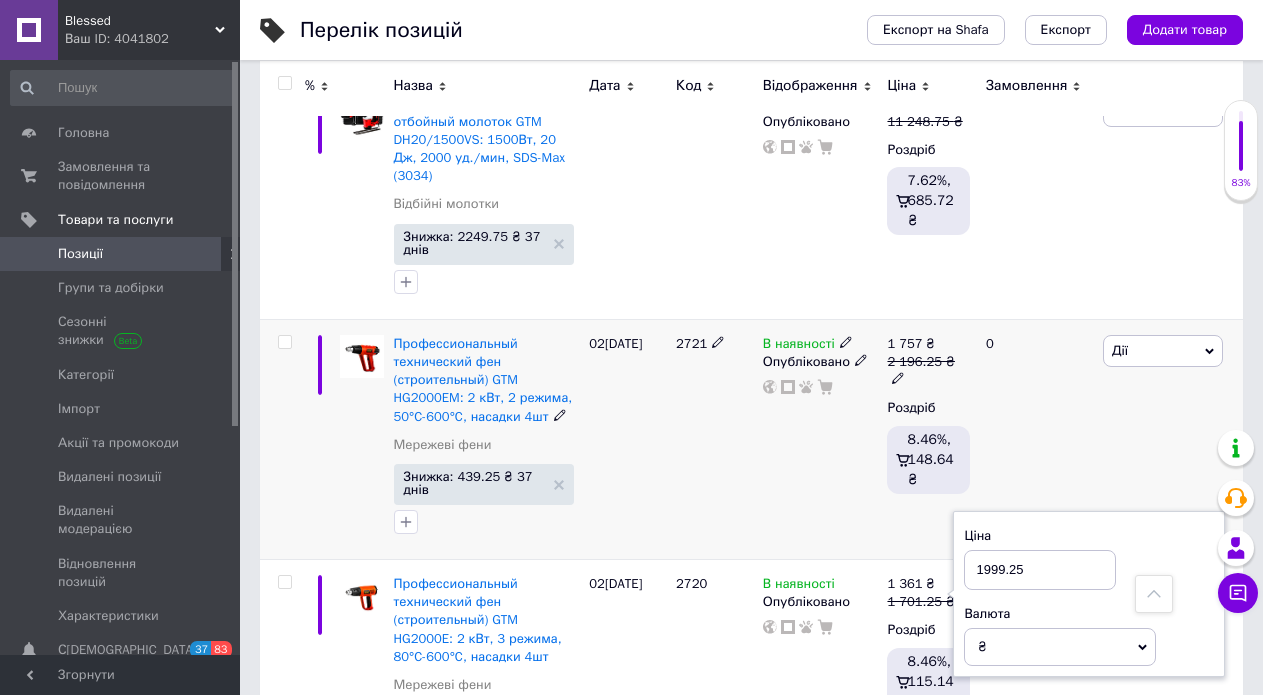 click 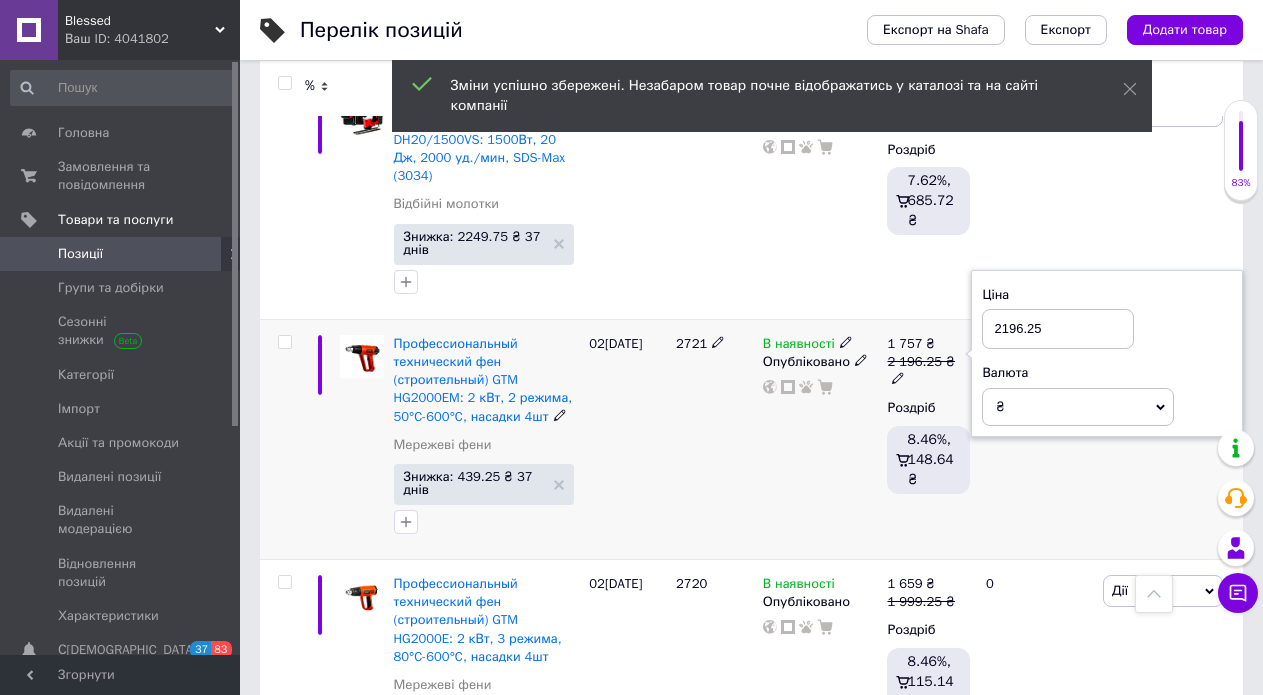 click on "2196.25" at bounding box center (1058, 329) 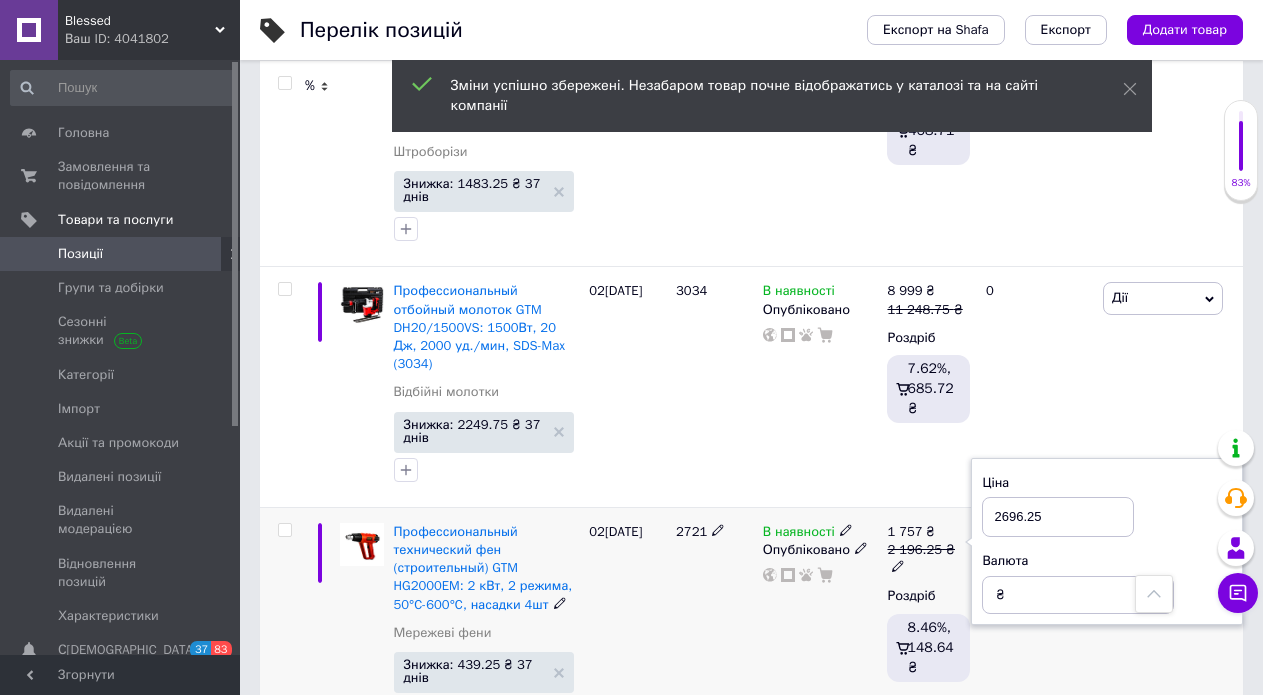 scroll, scrollTop: 3542, scrollLeft: 0, axis: vertical 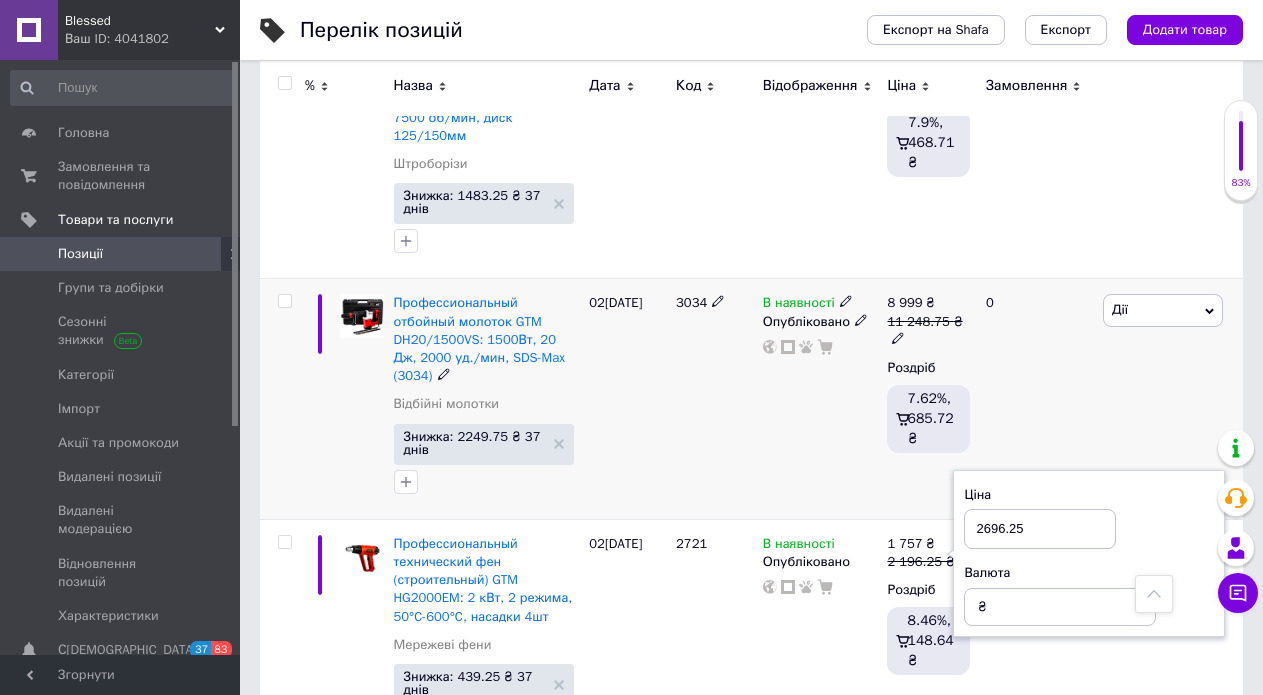 type on "2696.25" 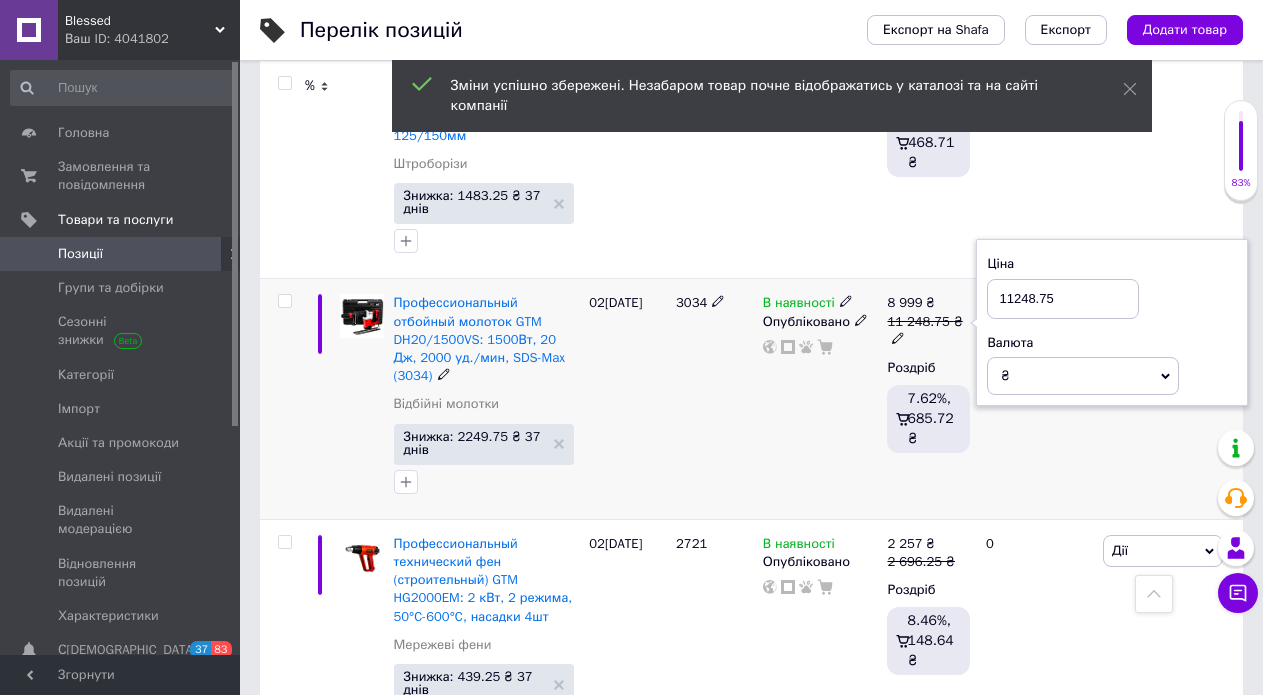 click on "11248.75" at bounding box center (1063, 299) 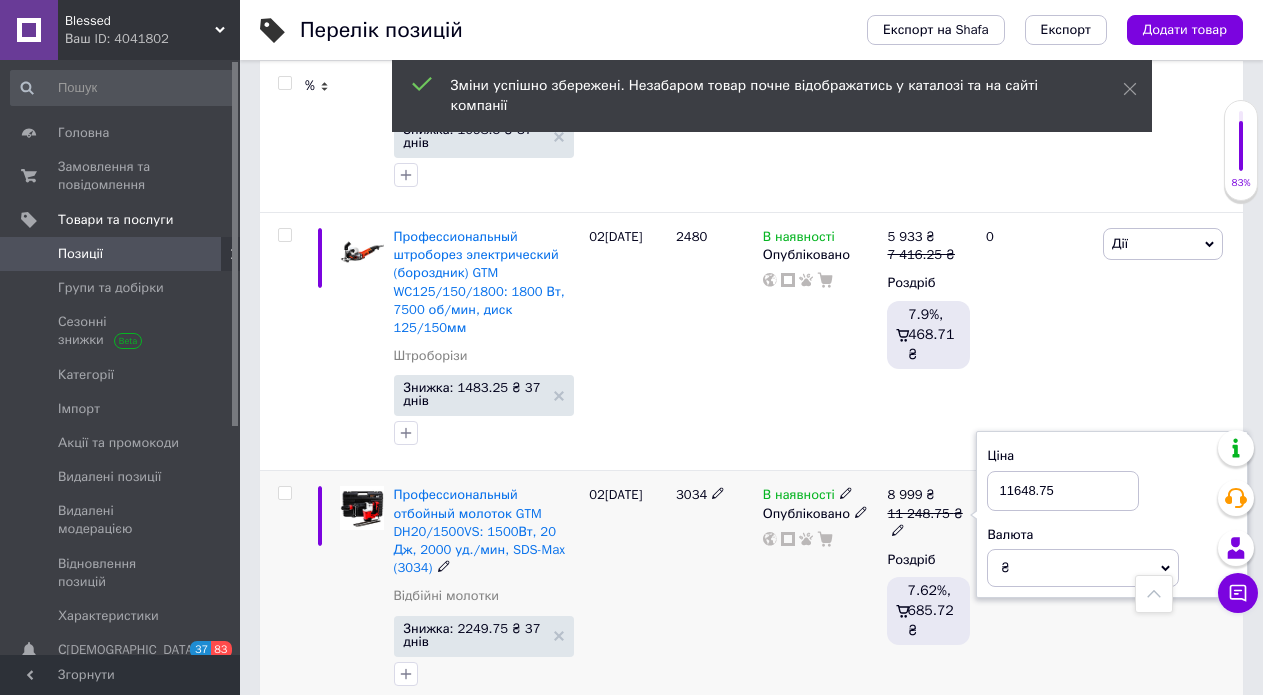 scroll, scrollTop: 3342, scrollLeft: 0, axis: vertical 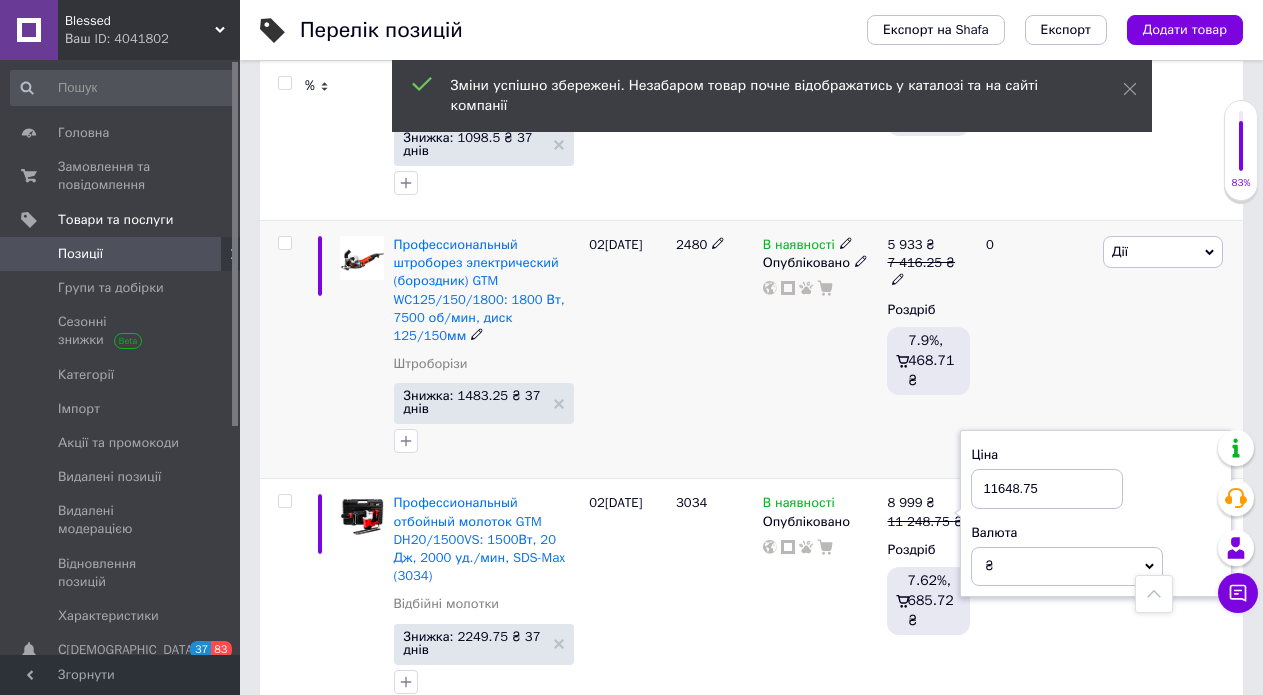 type on "11648.75" 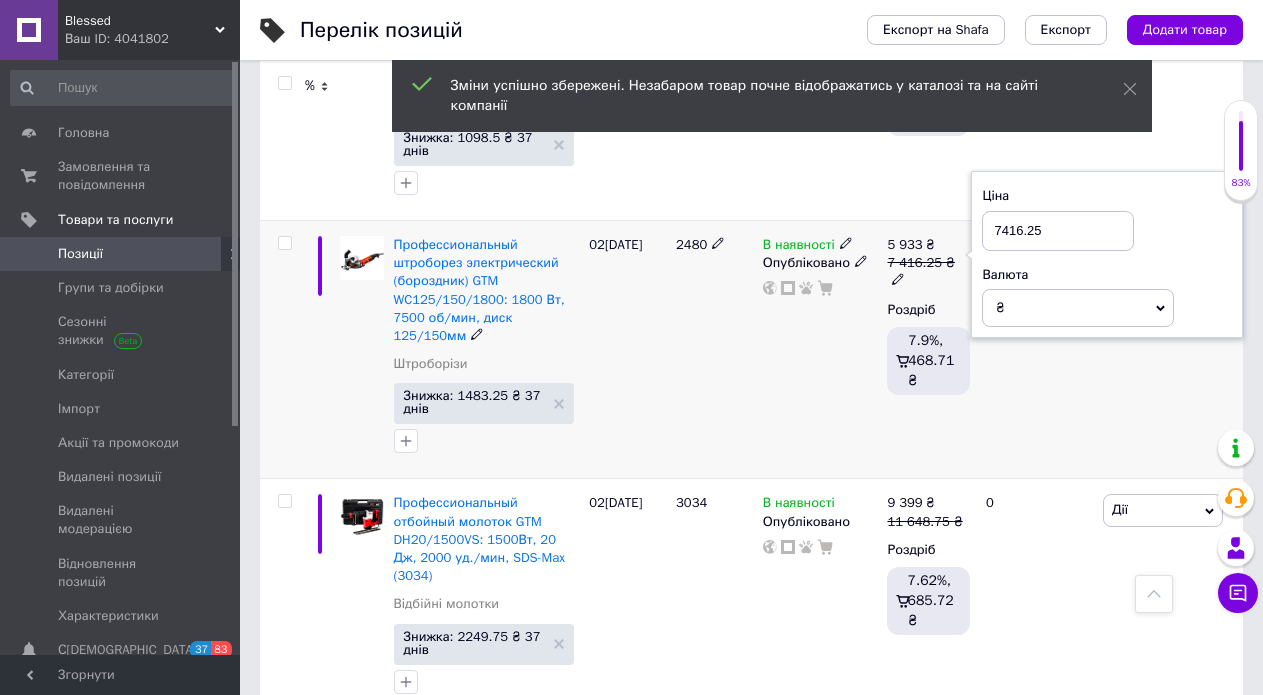 click on "7416.25" at bounding box center [1058, 231] 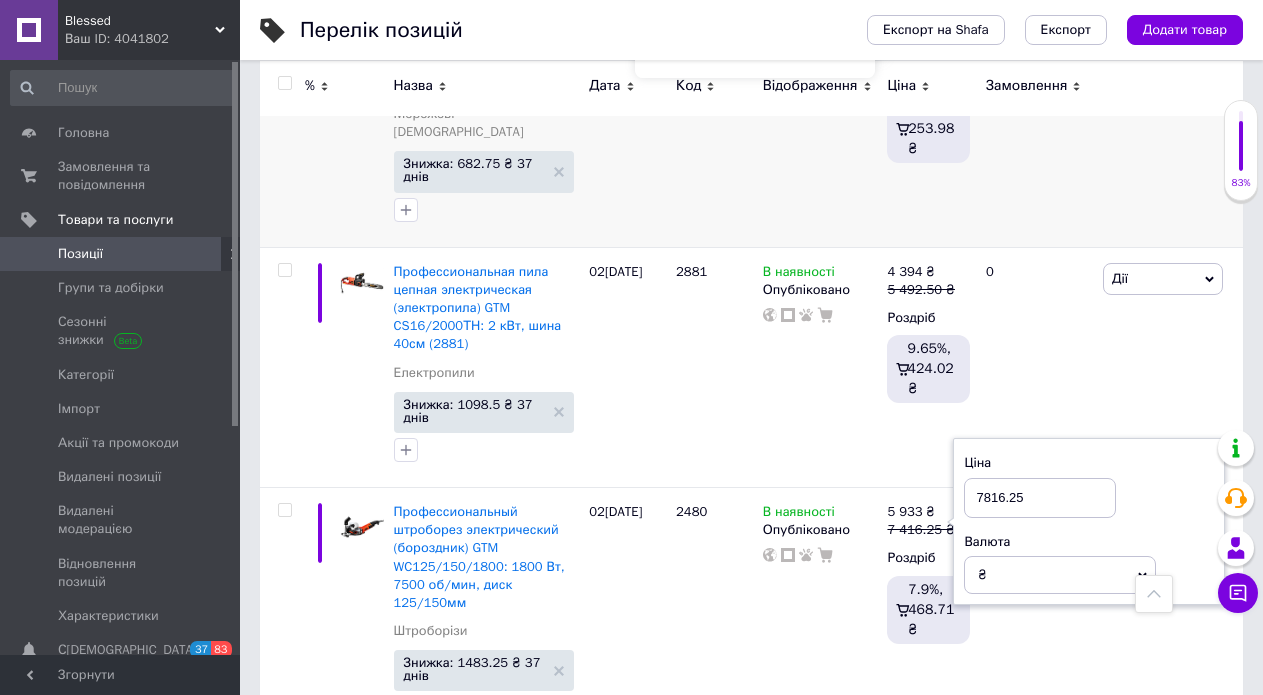 scroll, scrollTop: 2942, scrollLeft: 0, axis: vertical 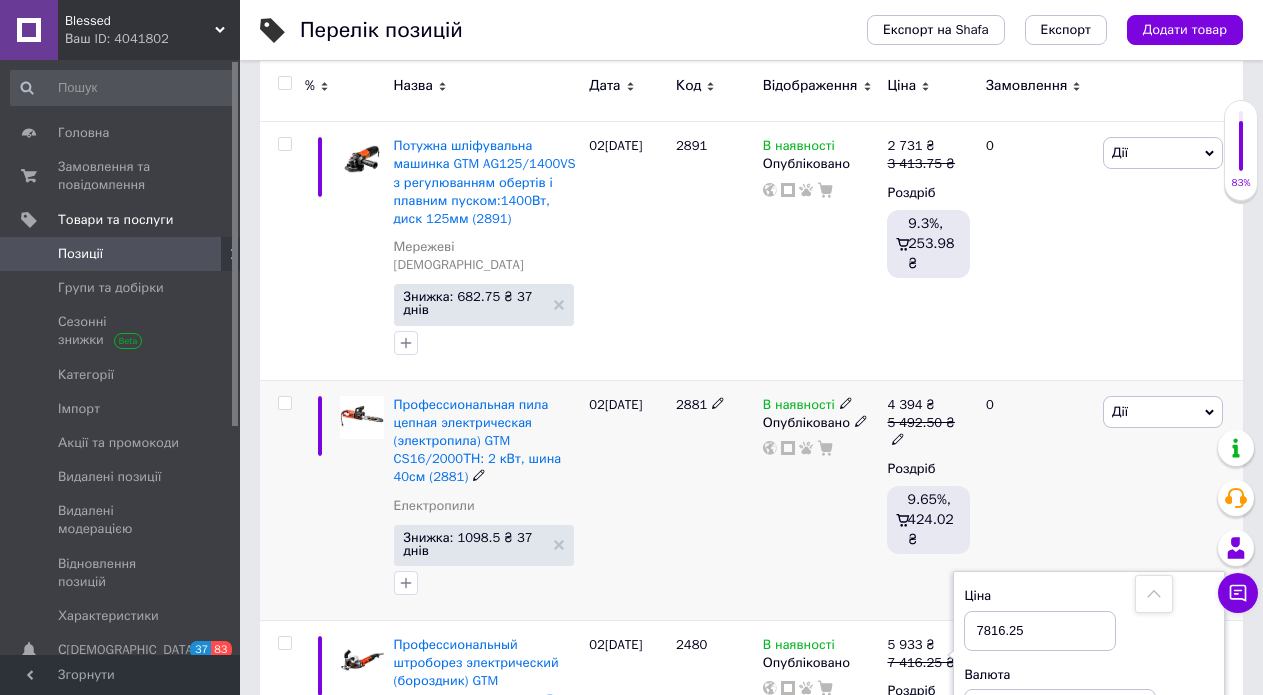 type on "7816.25" 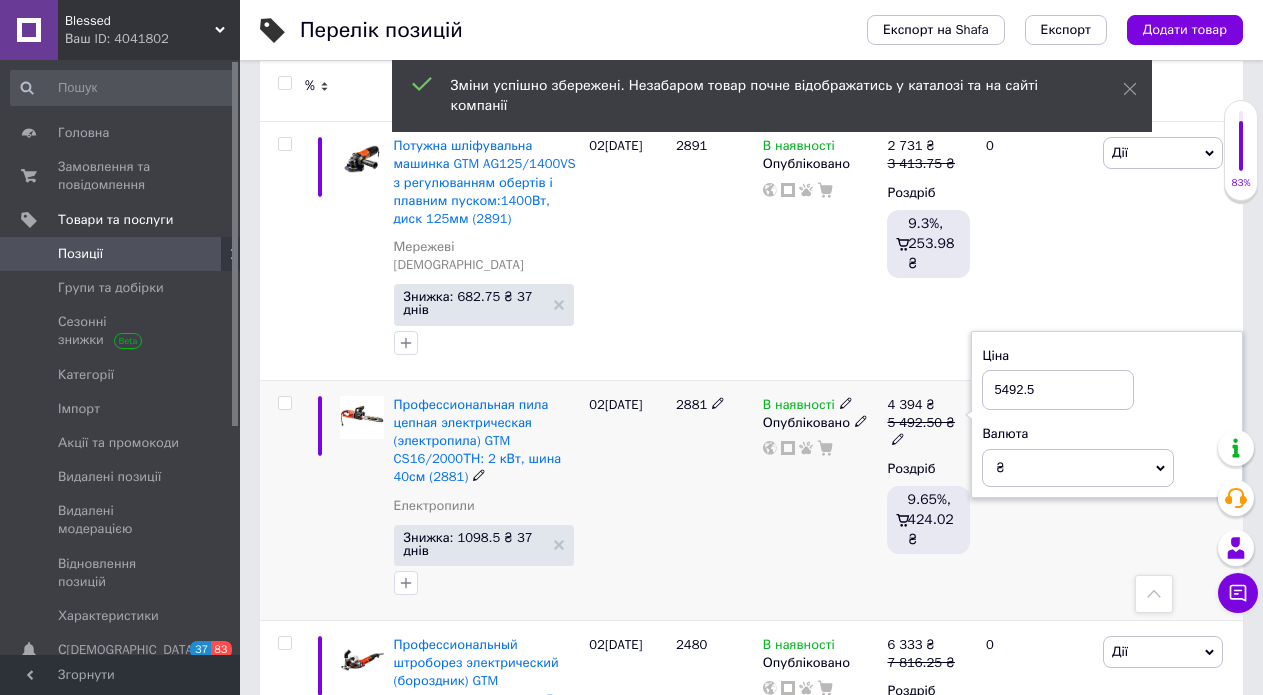 click on "5492.5" at bounding box center (1058, 390) 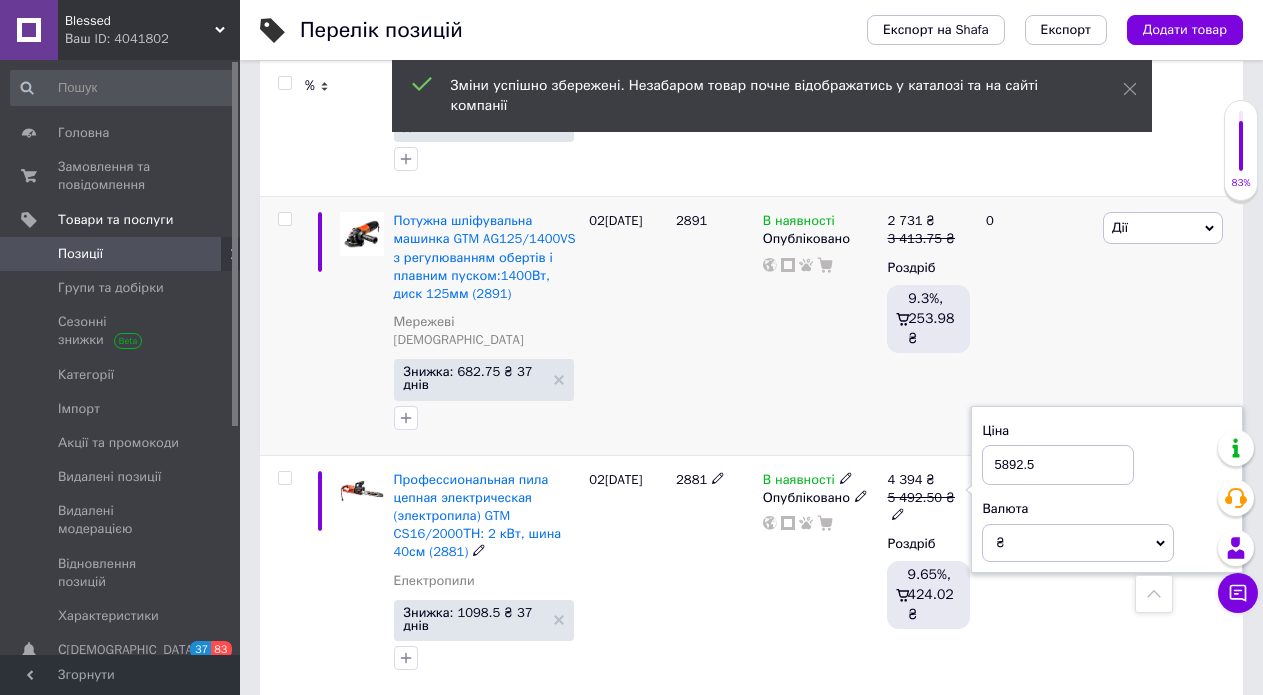 scroll, scrollTop: 2742, scrollLeft: 0, axis: vertical 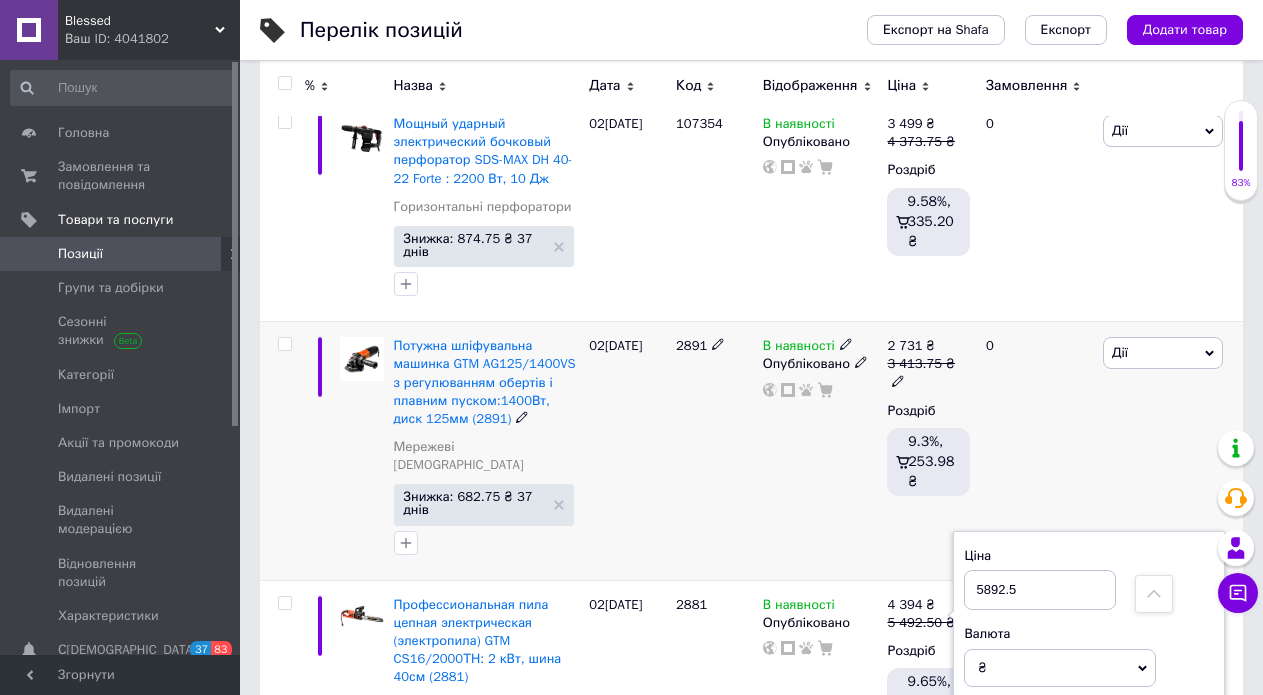 type on "5892.5" 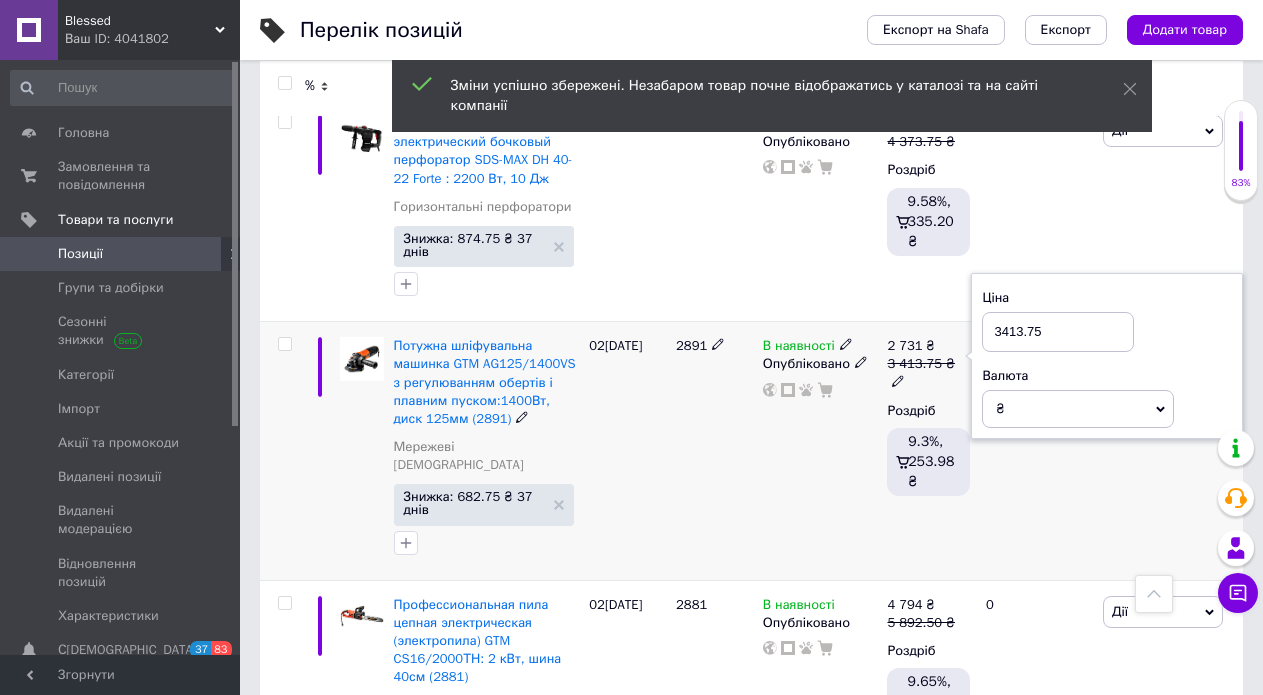 click on "3413.75" at bounding box center [1058, 332] 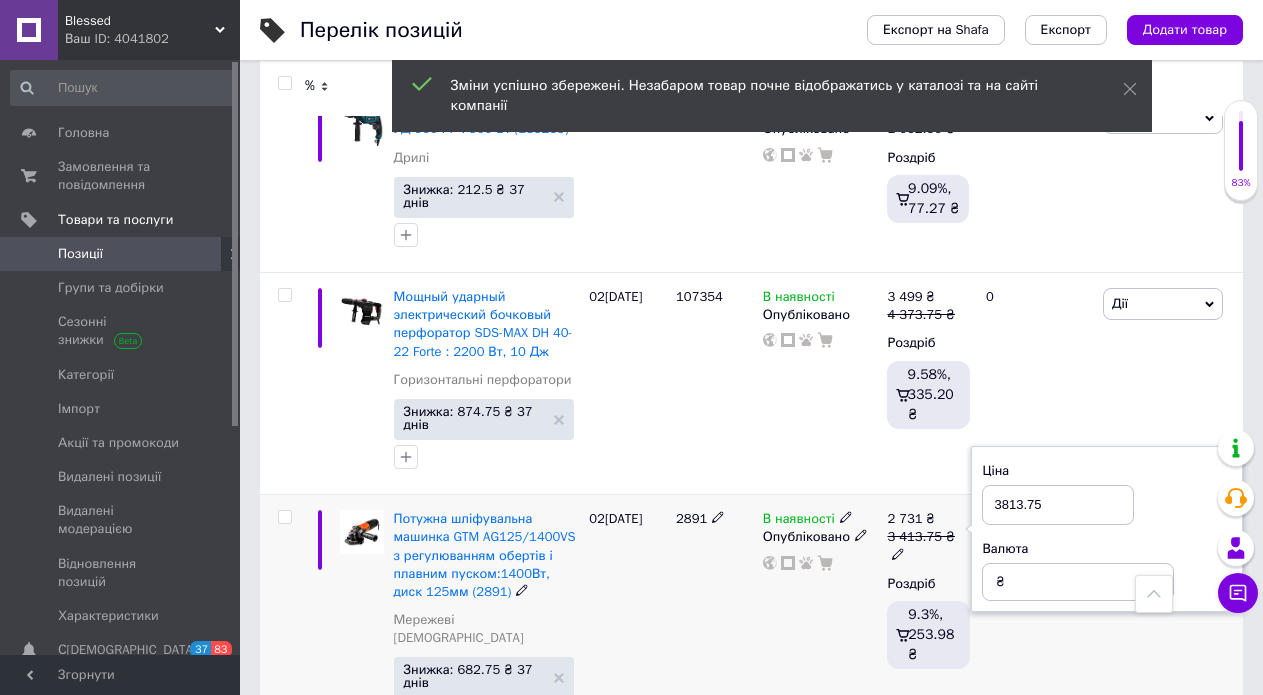 scroll, scrollTop: 2542, scrollLeft: 0, axis: vertical 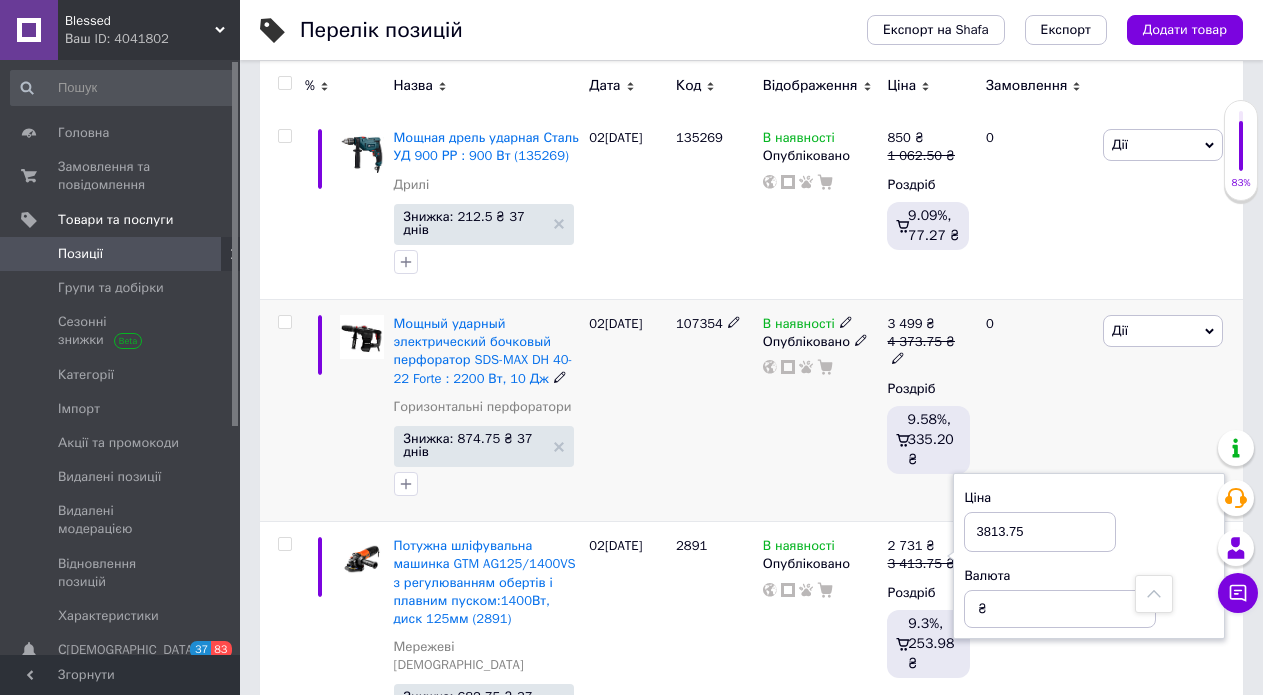 type on "3813.75" 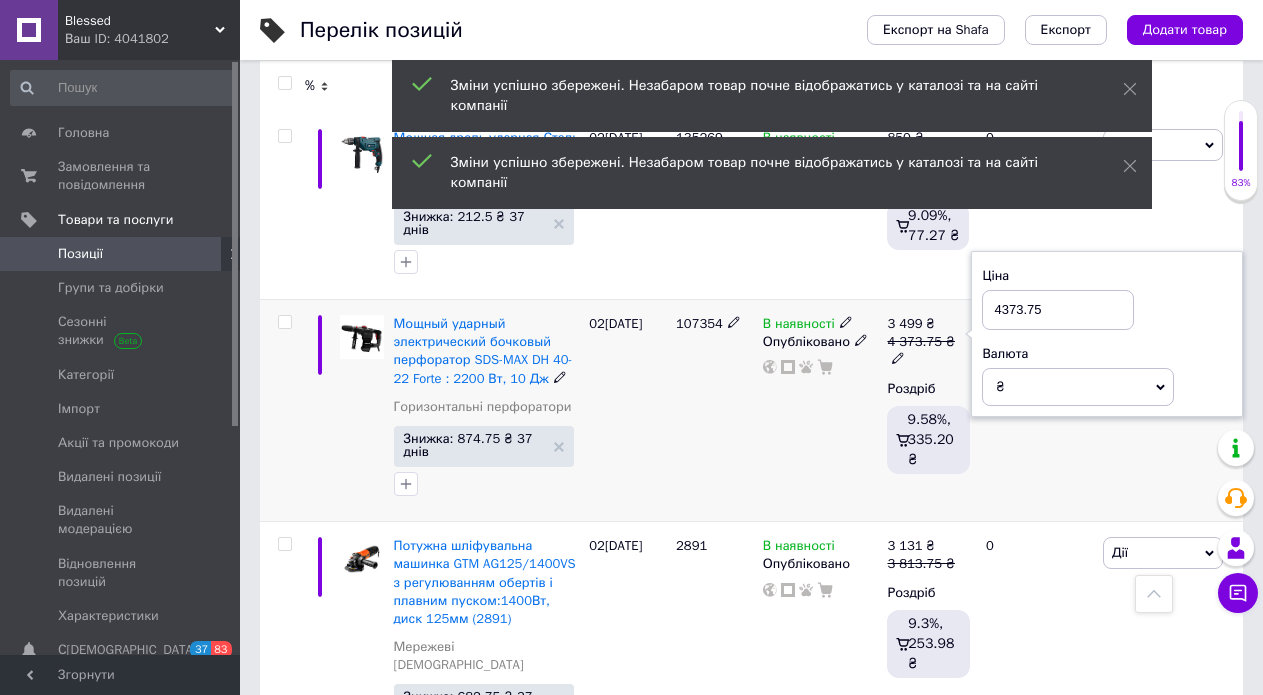 click on "4373.75" at bounding box center [1058, 310] 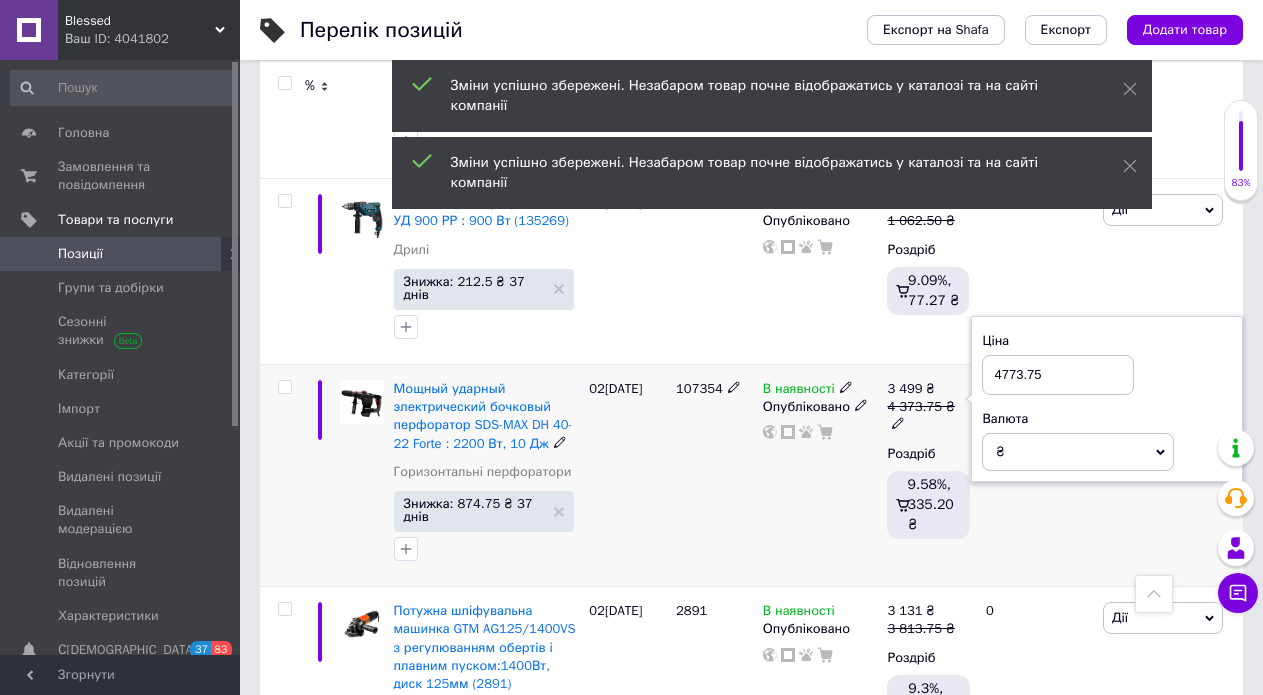 scroll, scrollTop: 2342, scrollLeft: 0, axis: vertical 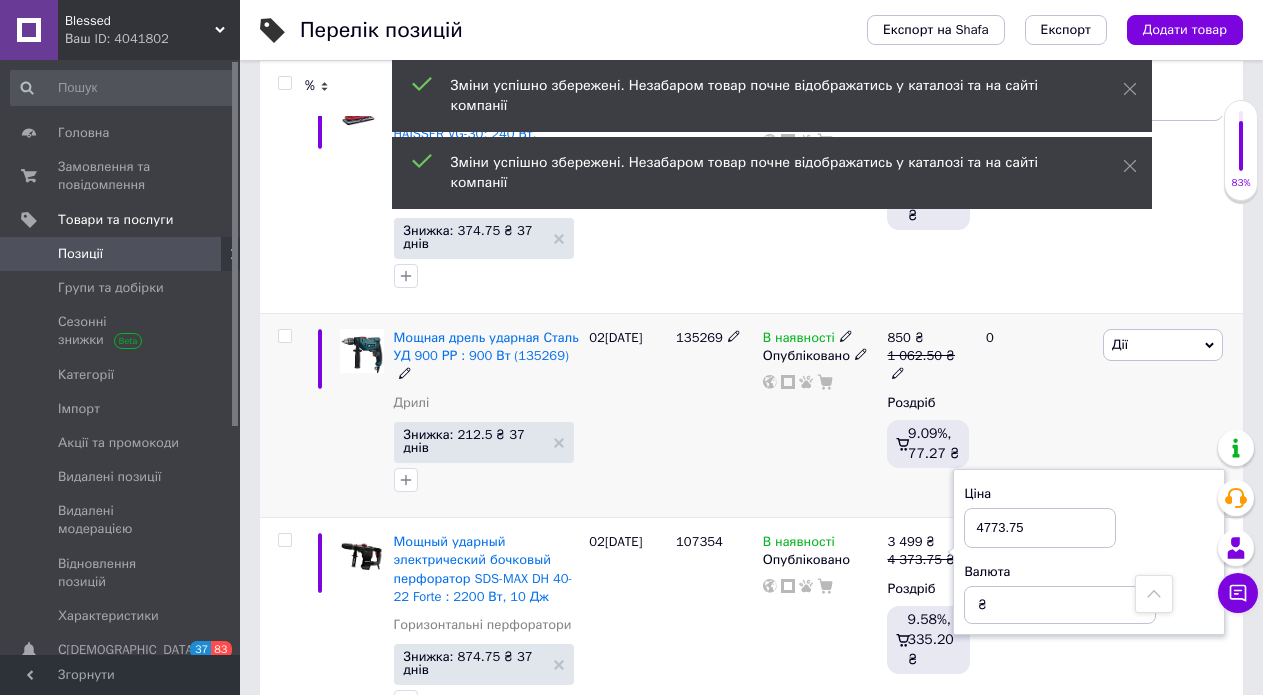 type on "4773.75" 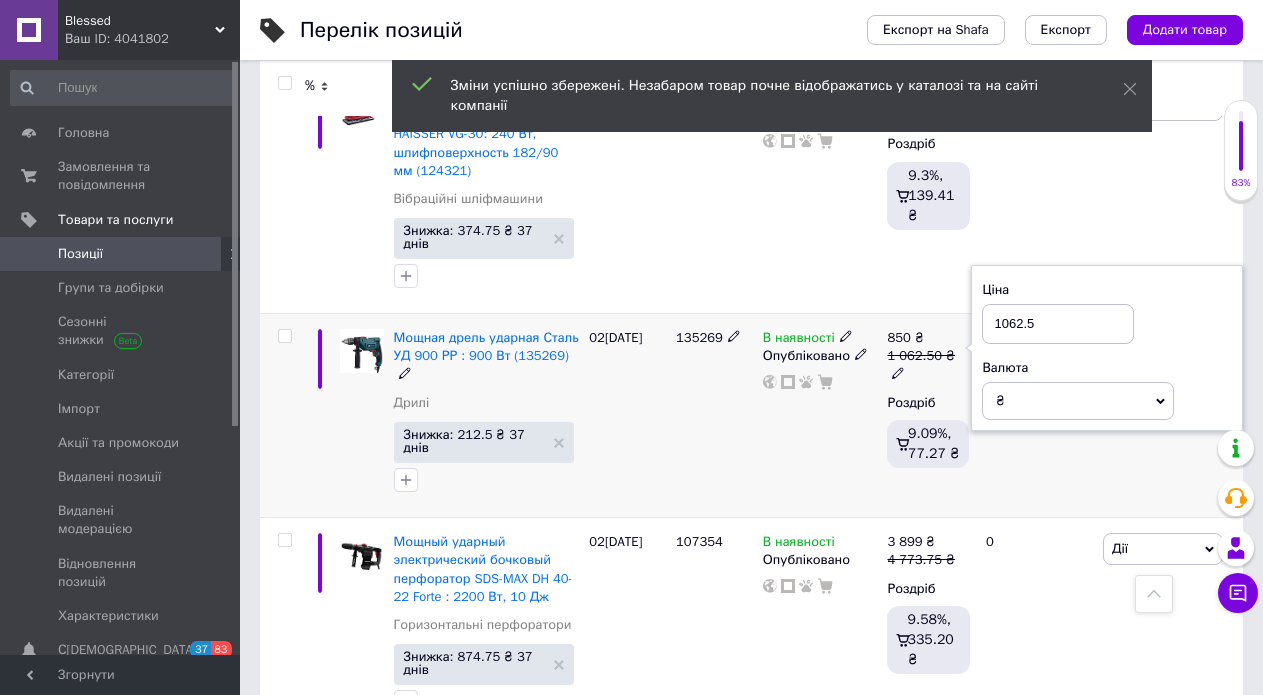 click on "1062.5" at bounding box center (1058, 324) 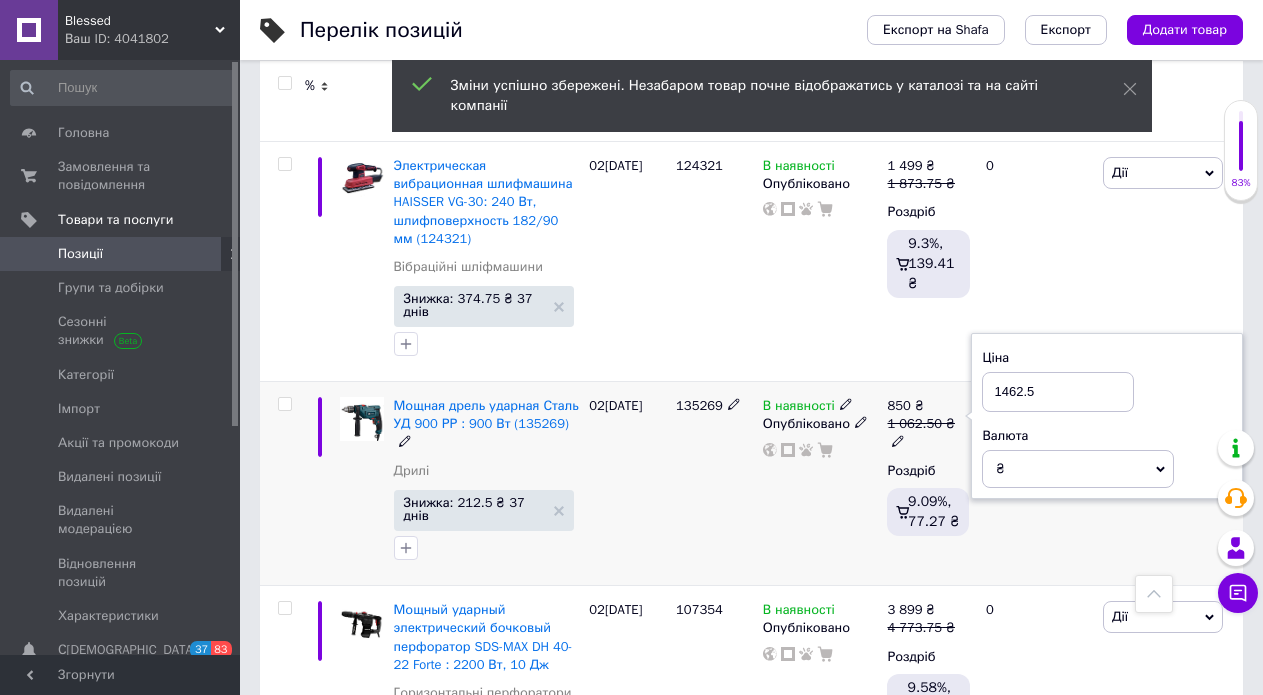 scroll, scrollTop: 2142, scrollLeft: 0, axis: vertical 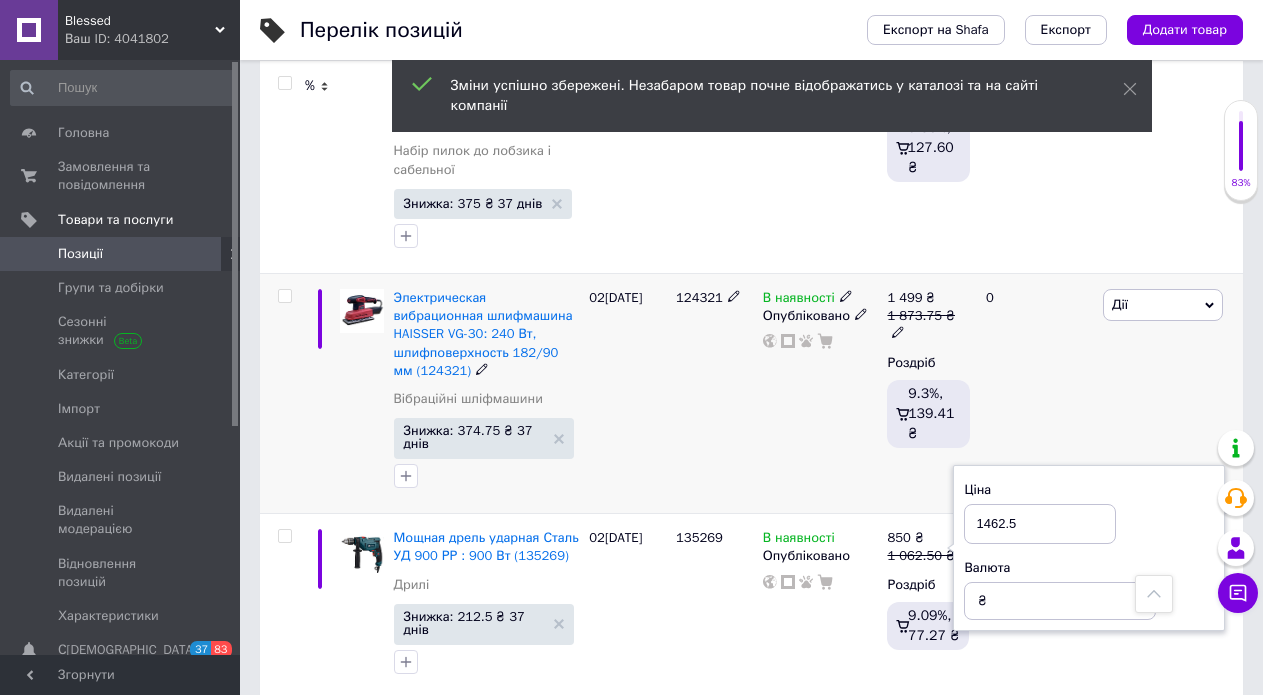 type on "1462.5" 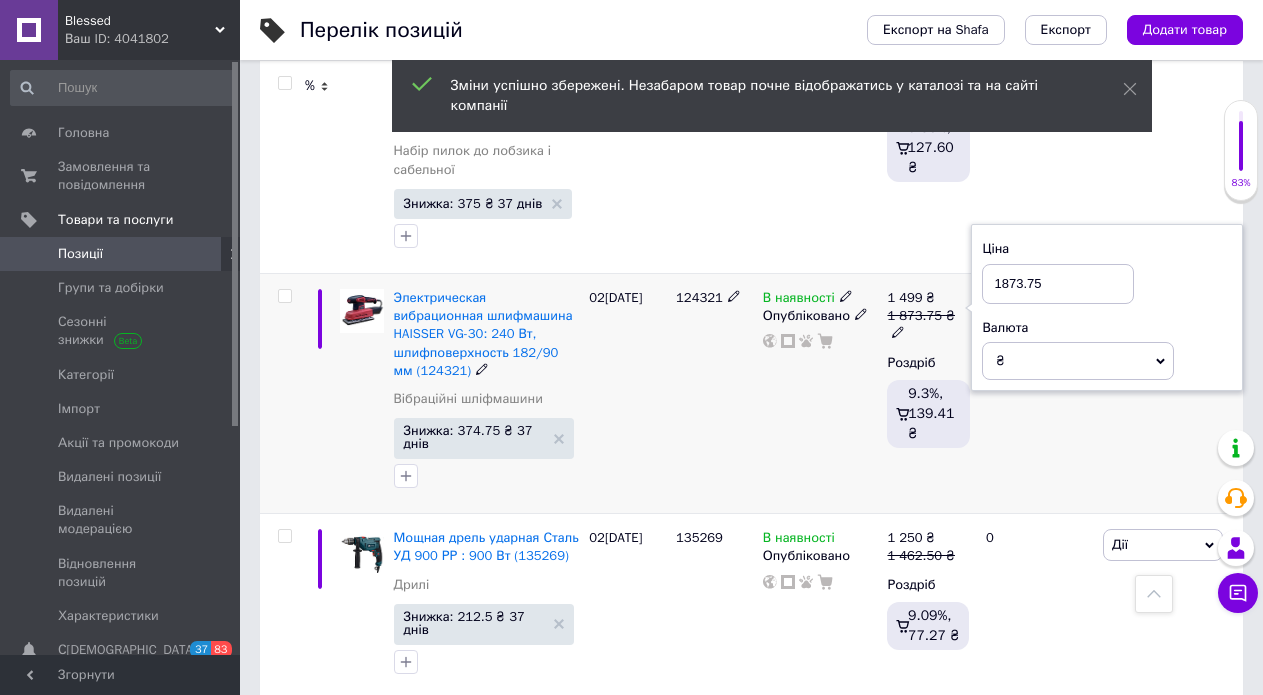 click on "1873.75" at bounding box center (1058, 284) 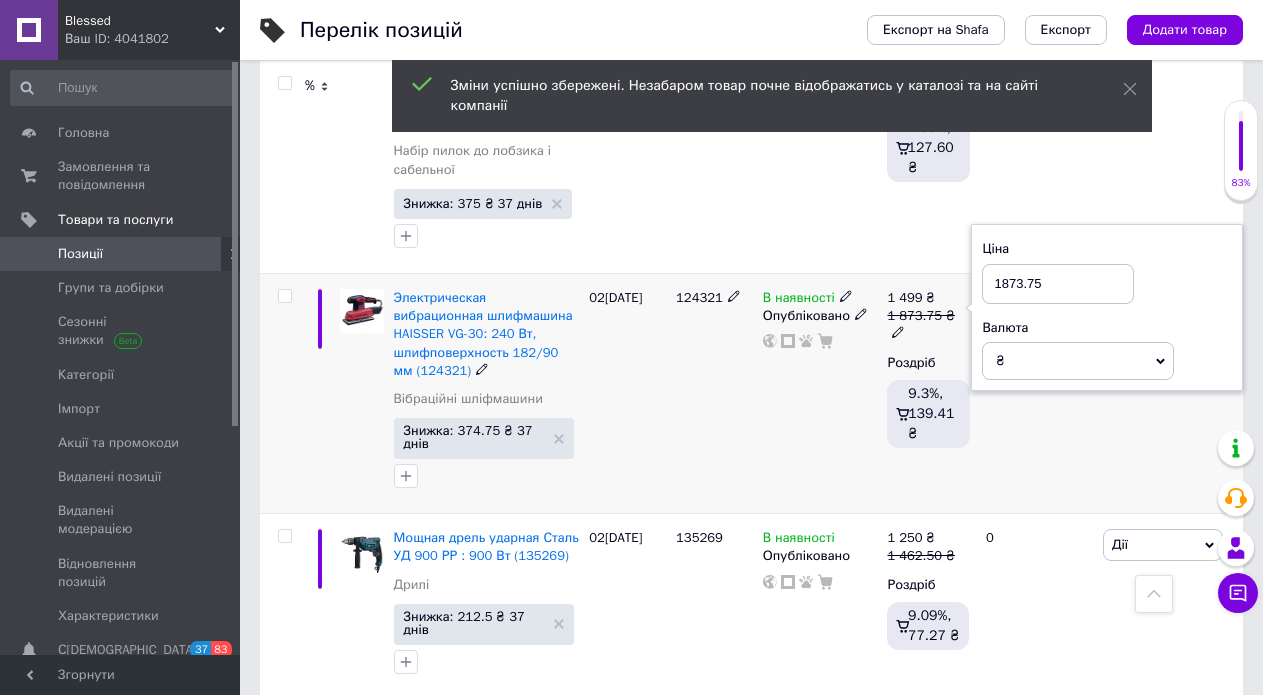 drag, startPoint x: 1002, startPoint y: 257, endPoint x: 992, endPoint y: 261, distance: 10.770329 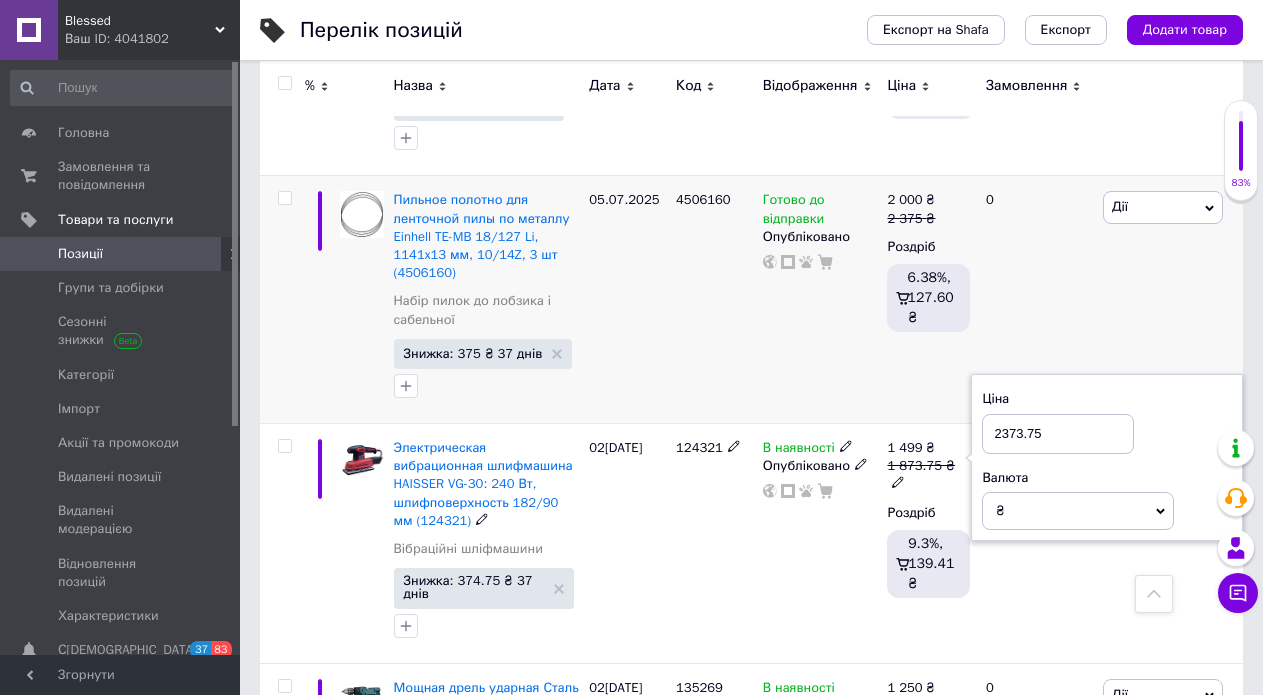 scroll, scrollTop: 2042, scrollLeft: 0, axis: vertical 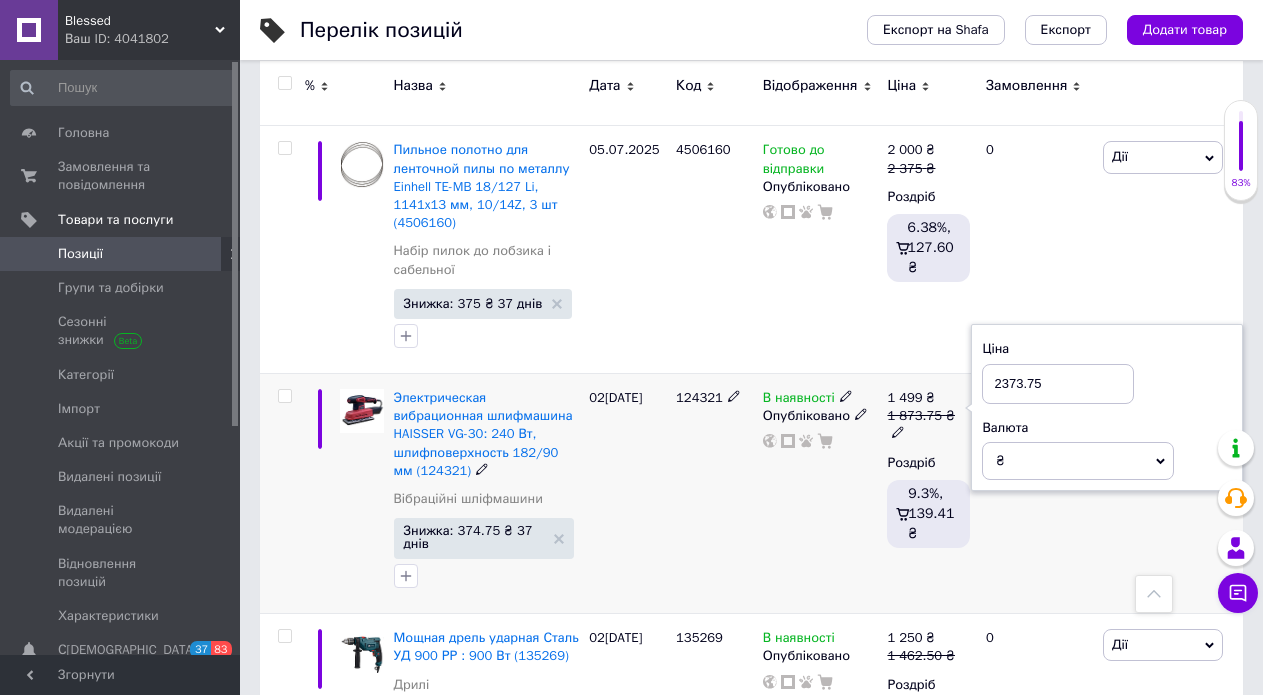 type on "2373.75" 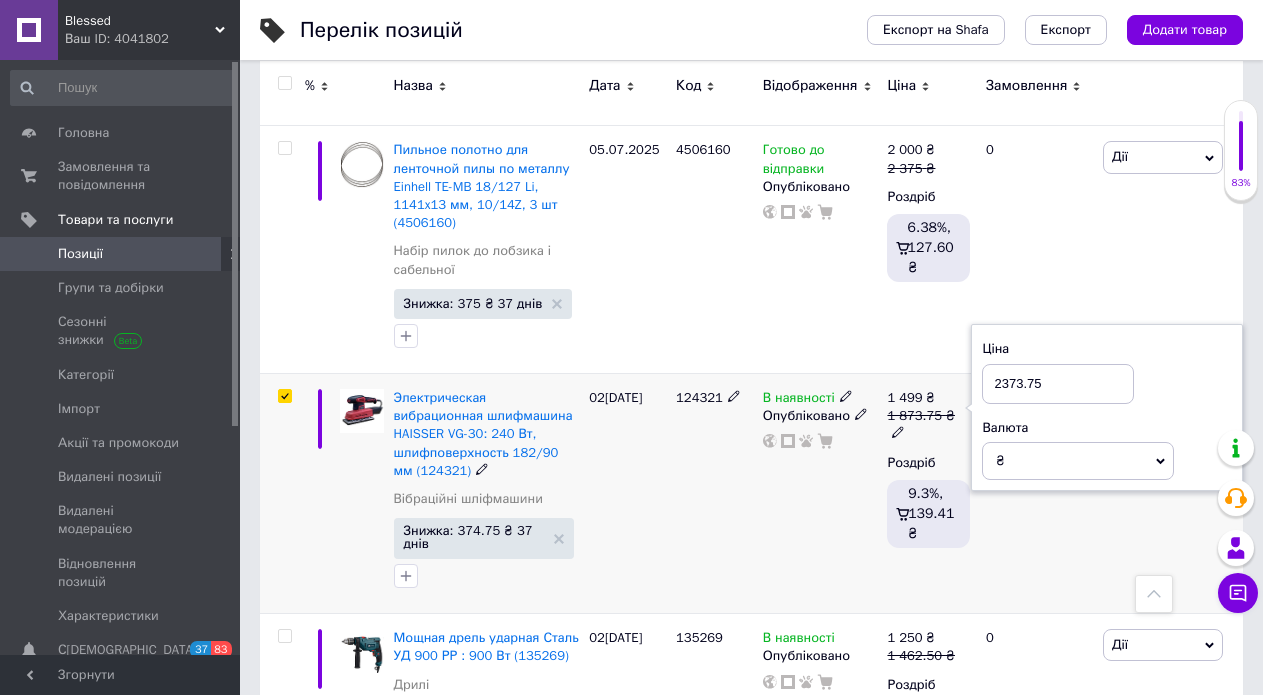 checkbox on "true" 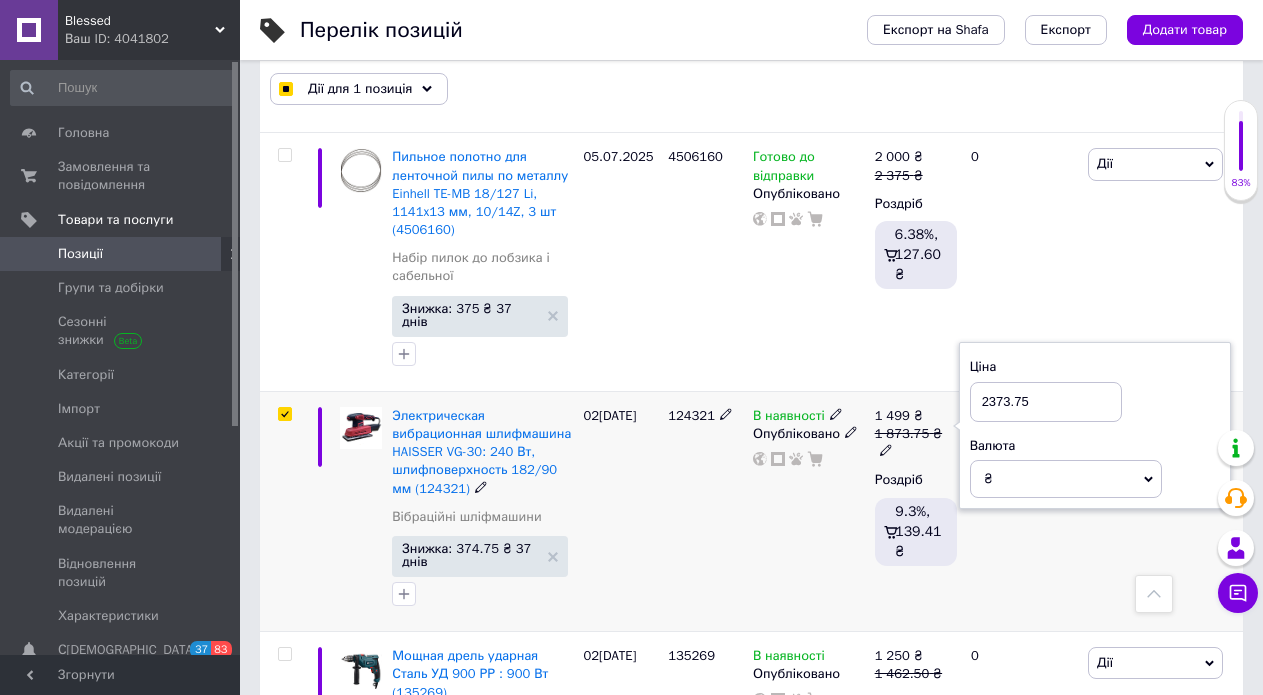 checkbox on "true" 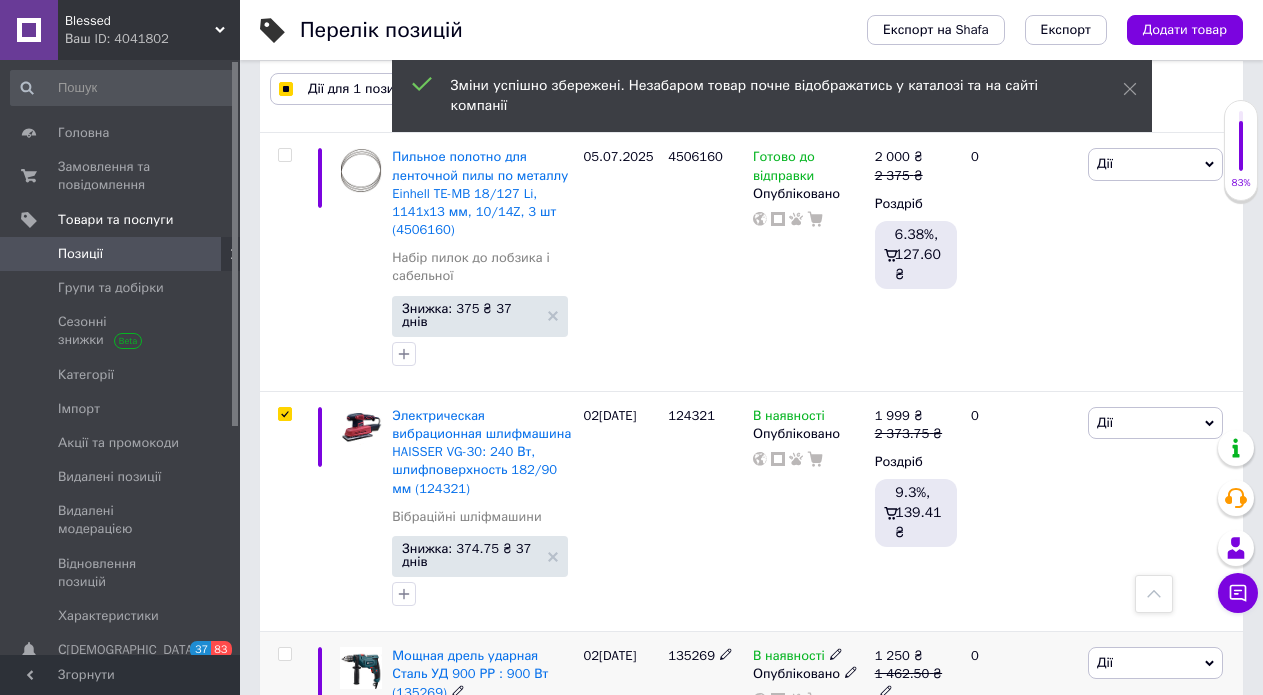 scroll, scrollTop: 2371, scrollLeft: 0, axis: vertical 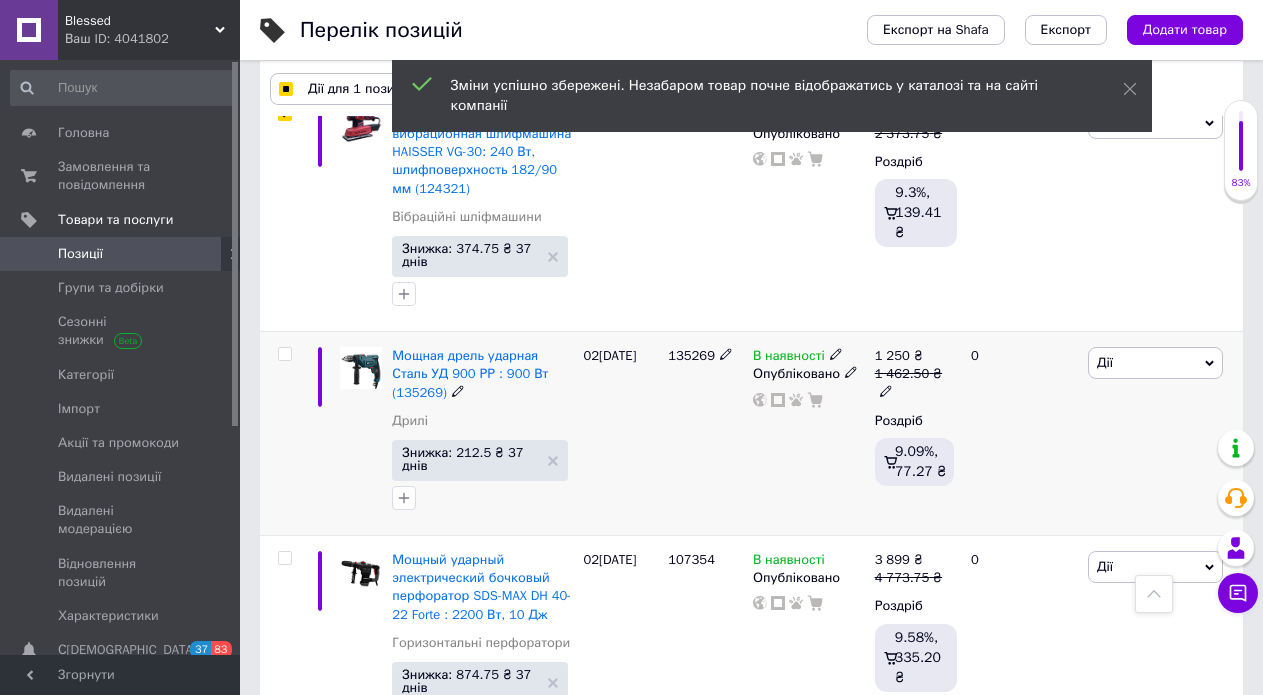 click at bounding box center [285, 354] 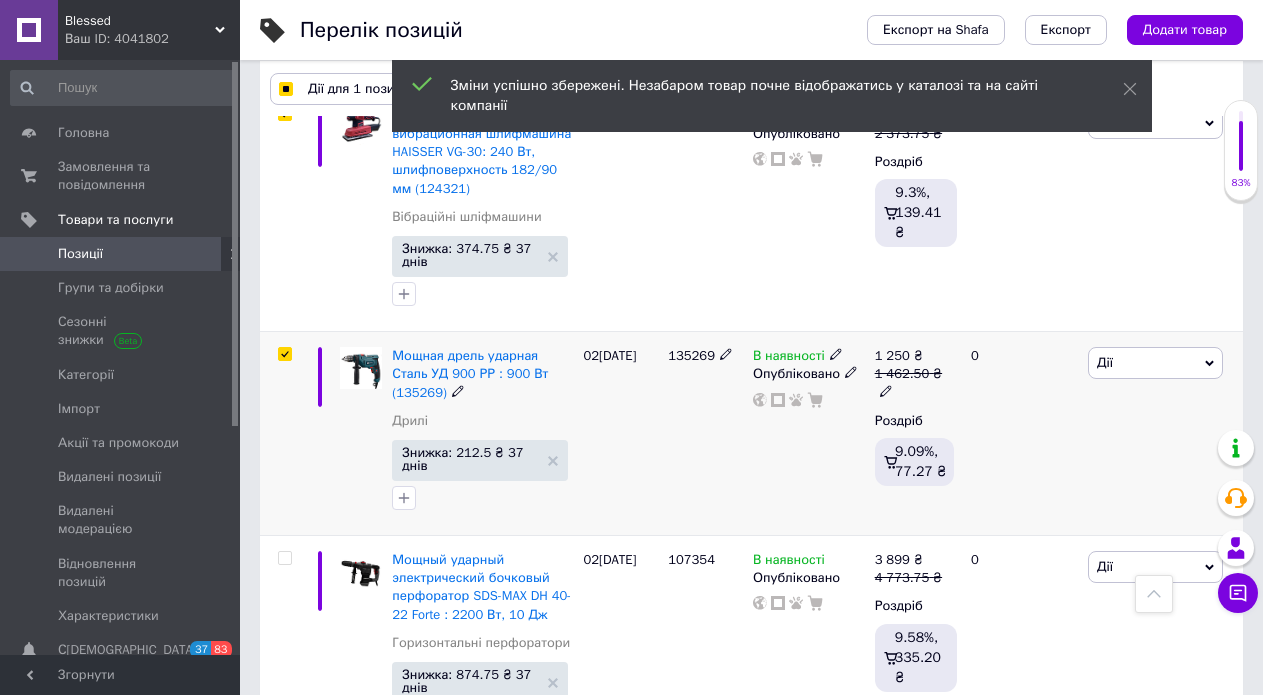checkbox on "true" 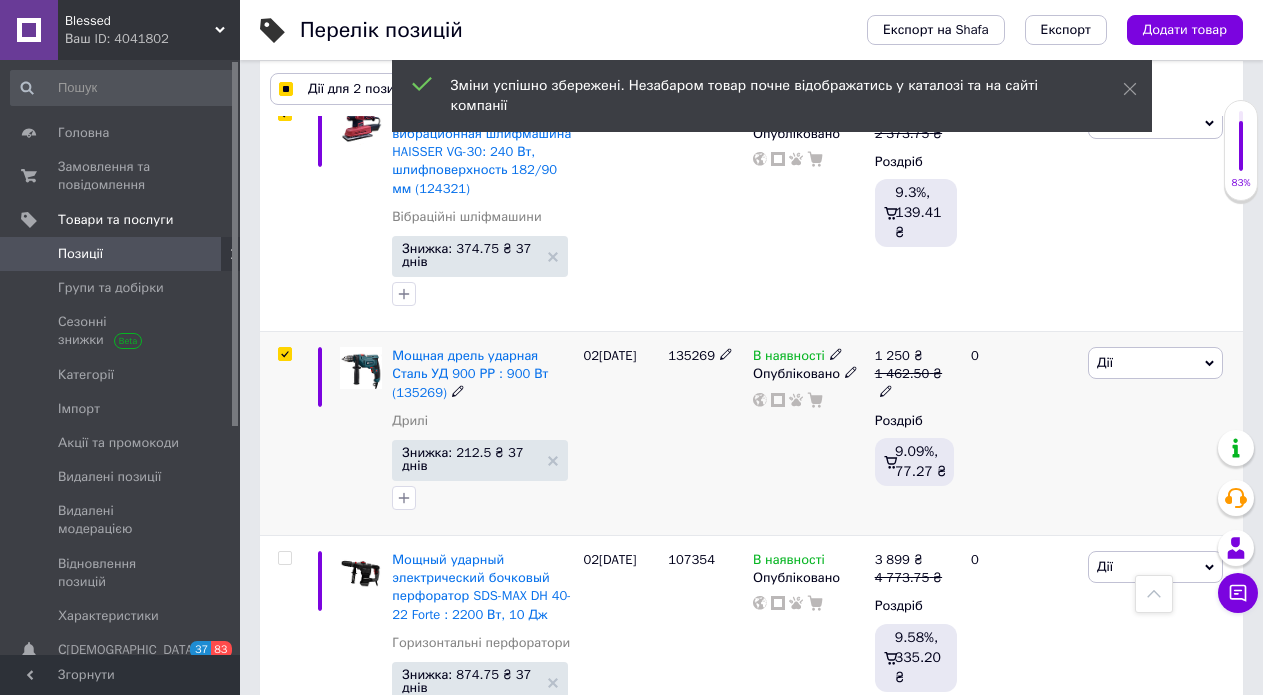checkbox on "true" 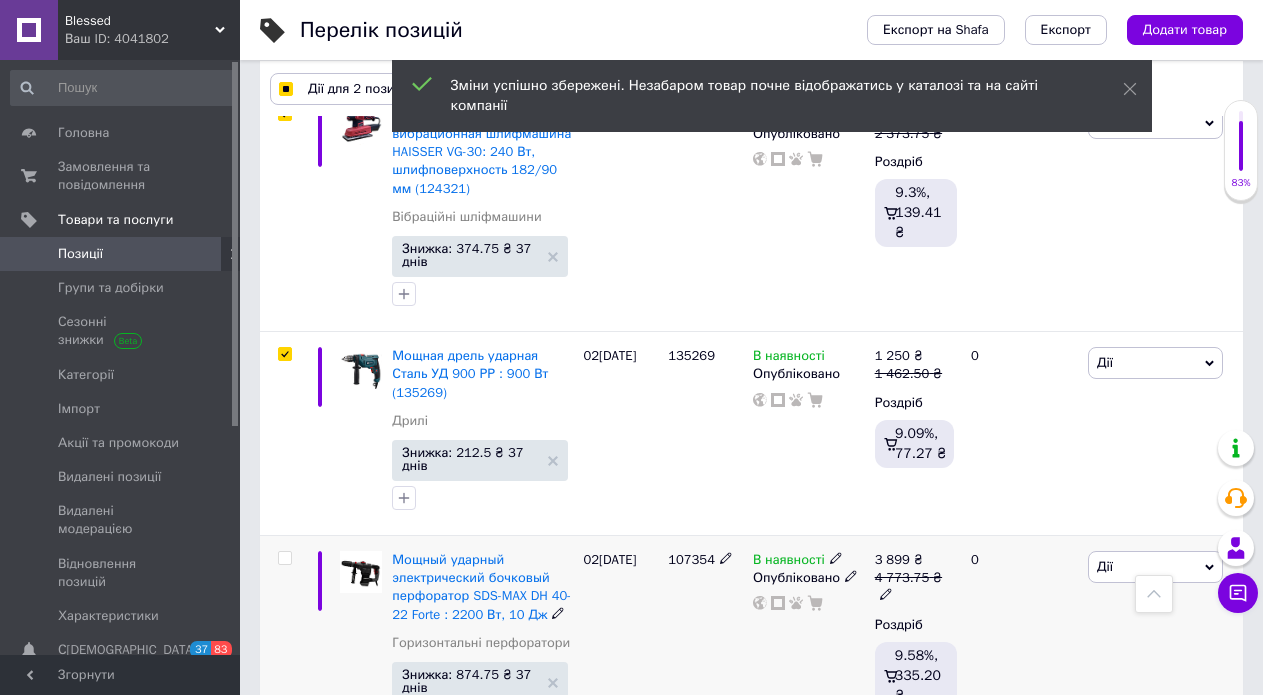 click at bounding box center [284, 558] 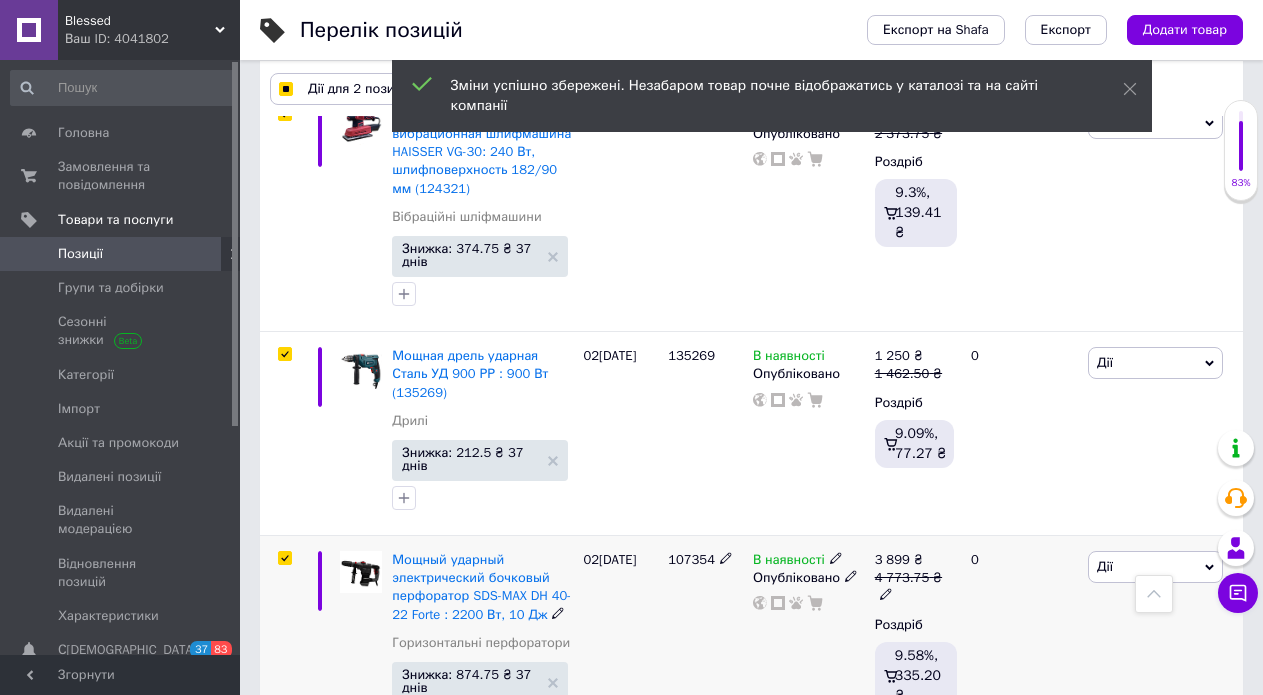checkbox on "true" 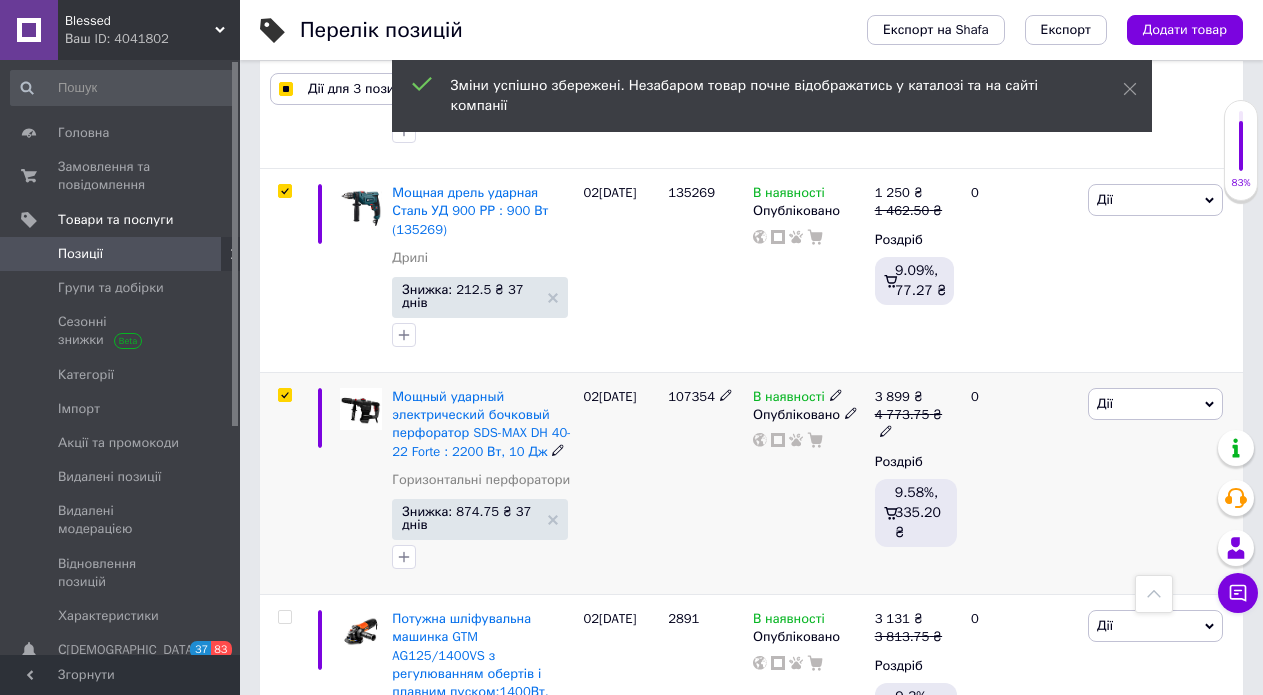 scroll, scrollTop: 2571, scrollLeft: 0, axis: vertical 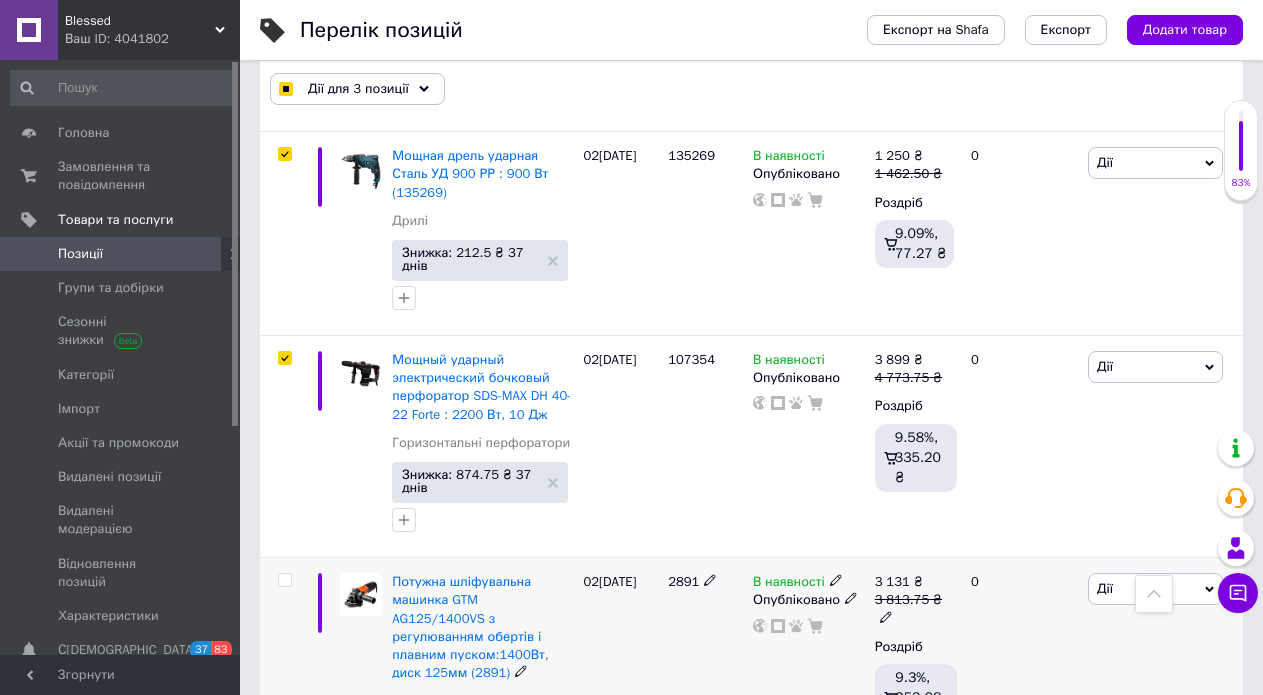 click at bounding box center [284, 580] 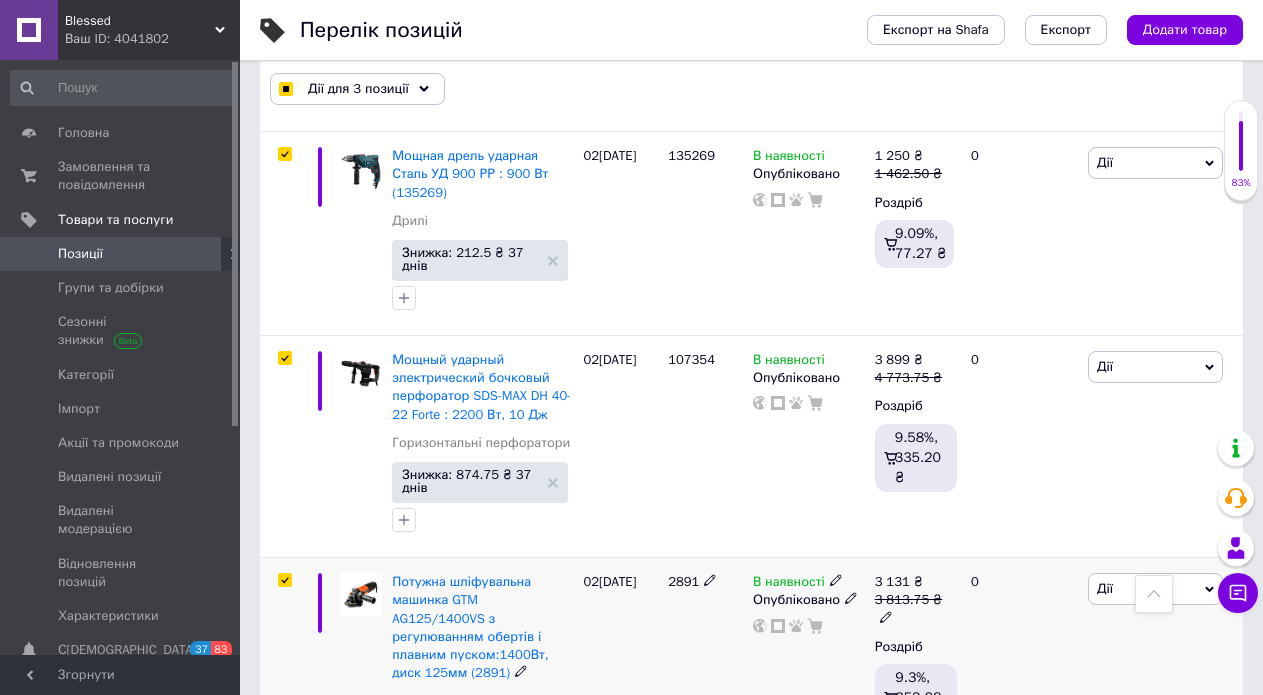 checkbox on "true" 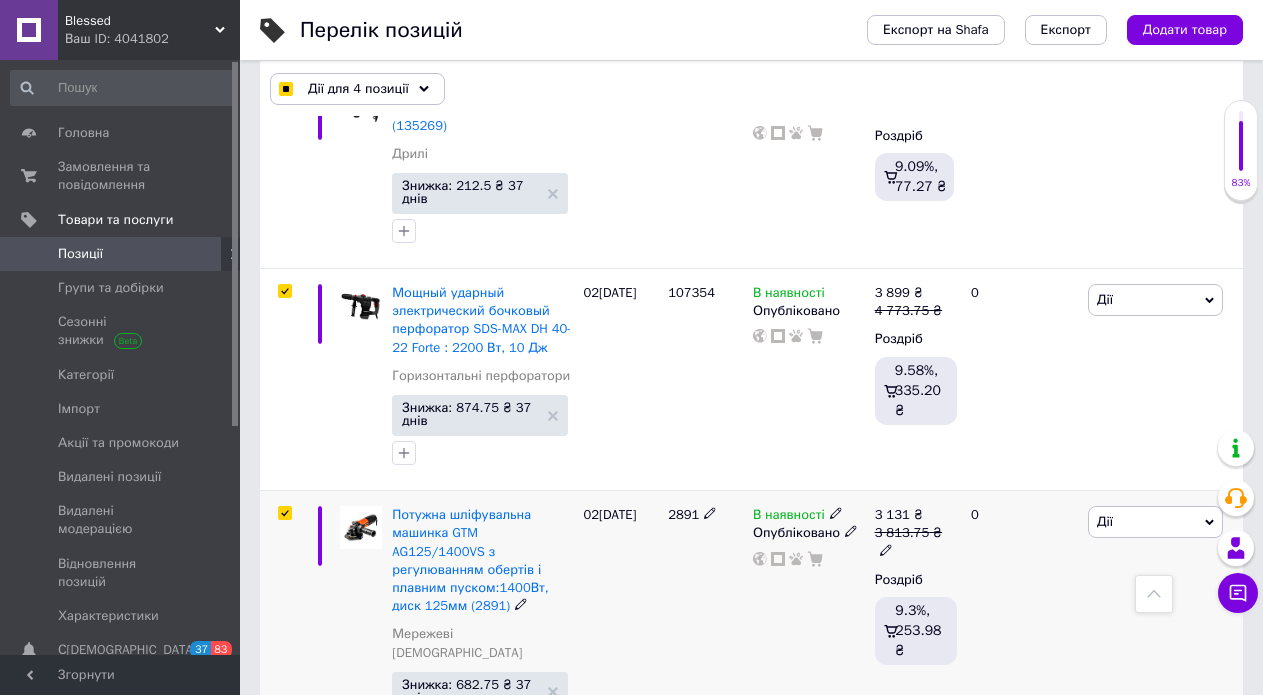 scroll, scrollTop: 2871, scrollLeft: 0, axis: vertical 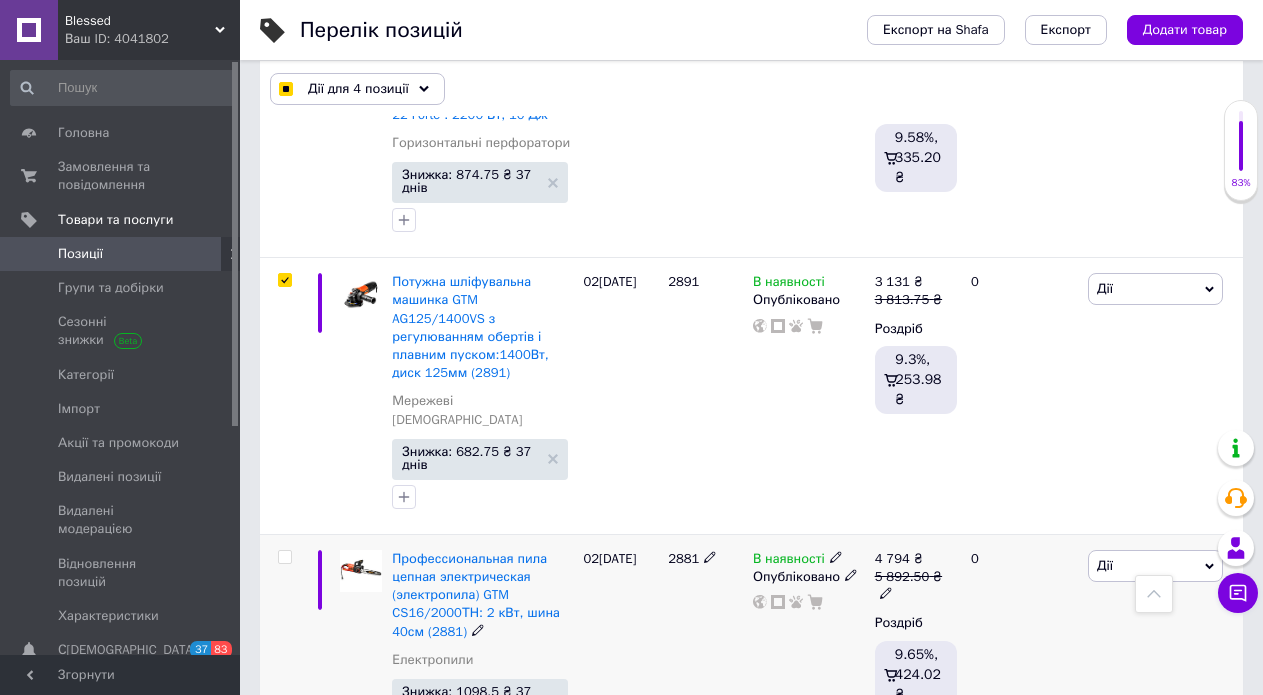 click at bounding box center (284, 557) 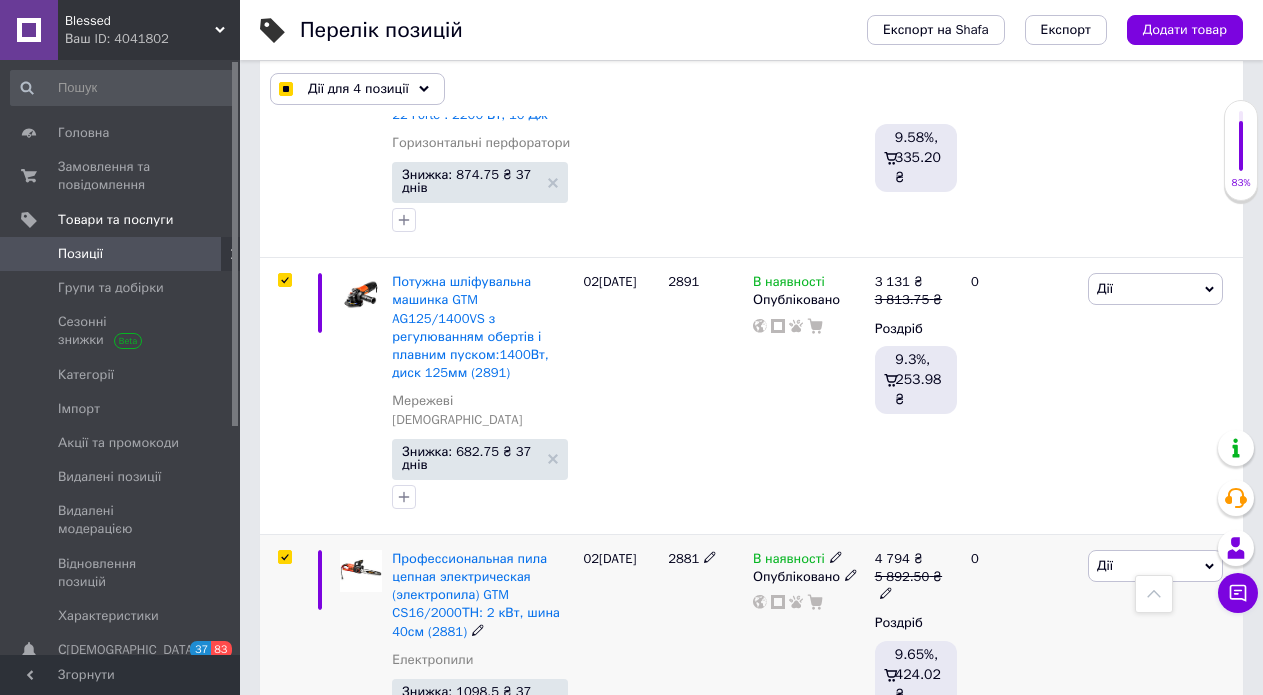 checkbox on "true" 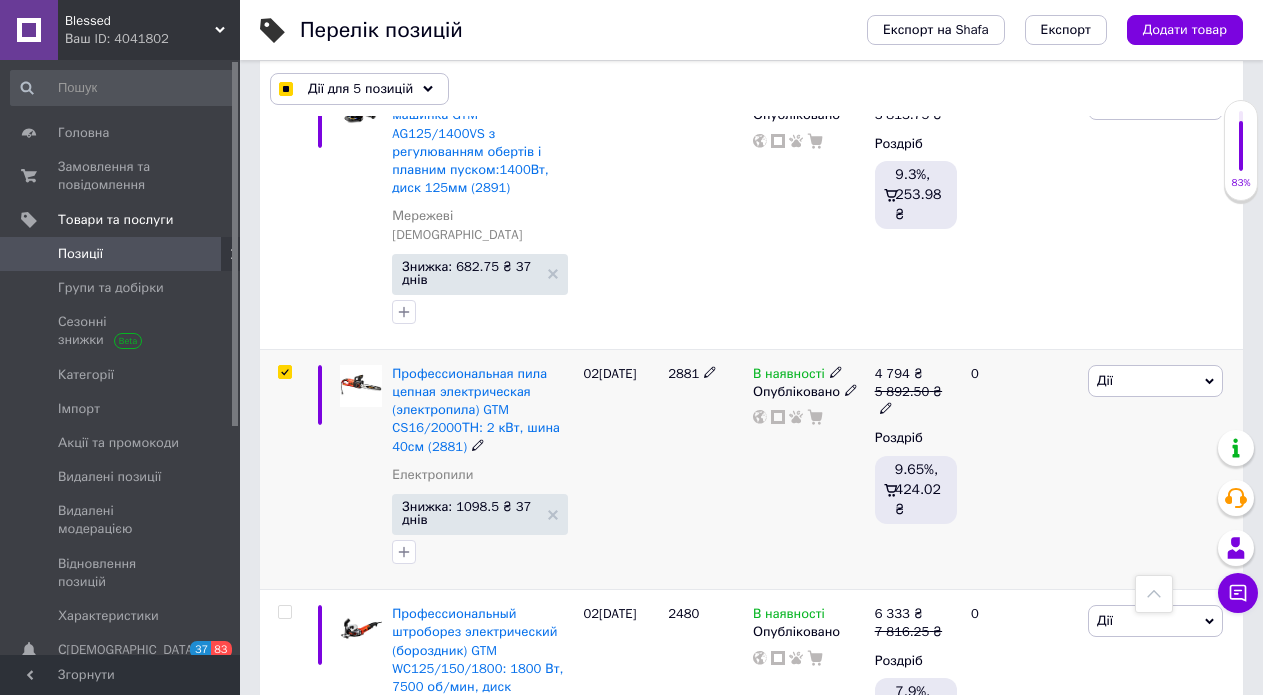 scroll, scrollTop: 3071, scrollLeft: 0, axis: vertical 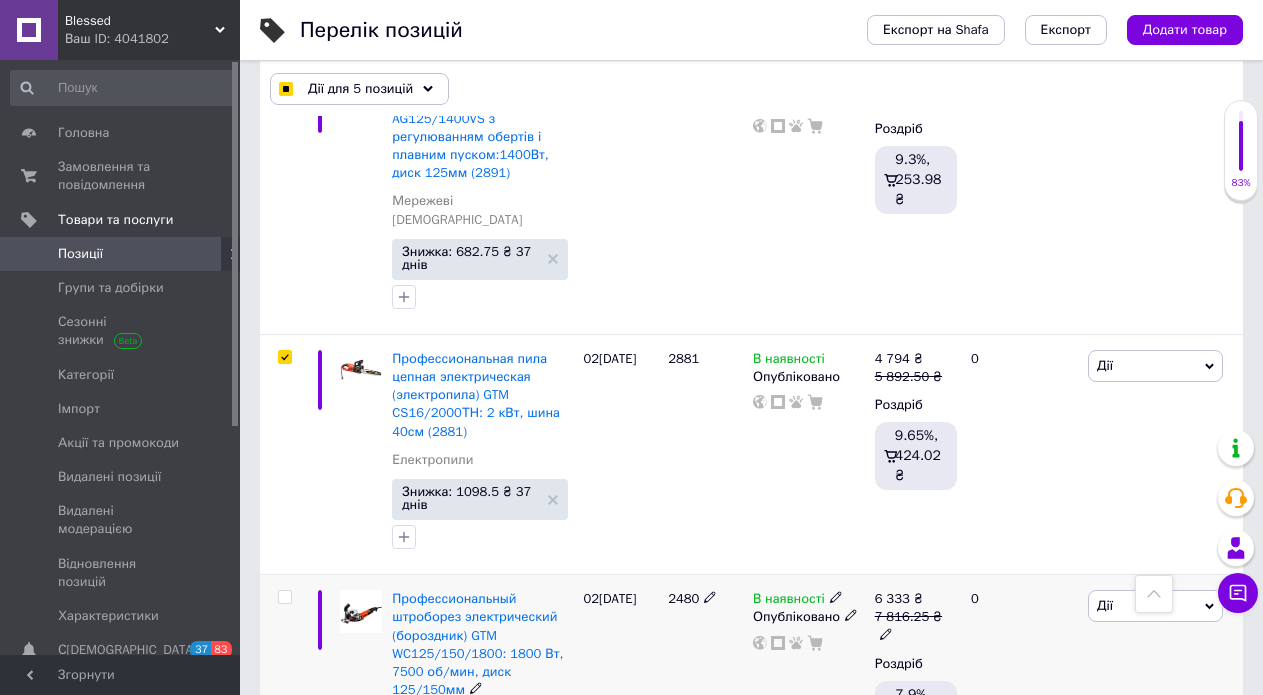 click at bounding box center (284, 597) 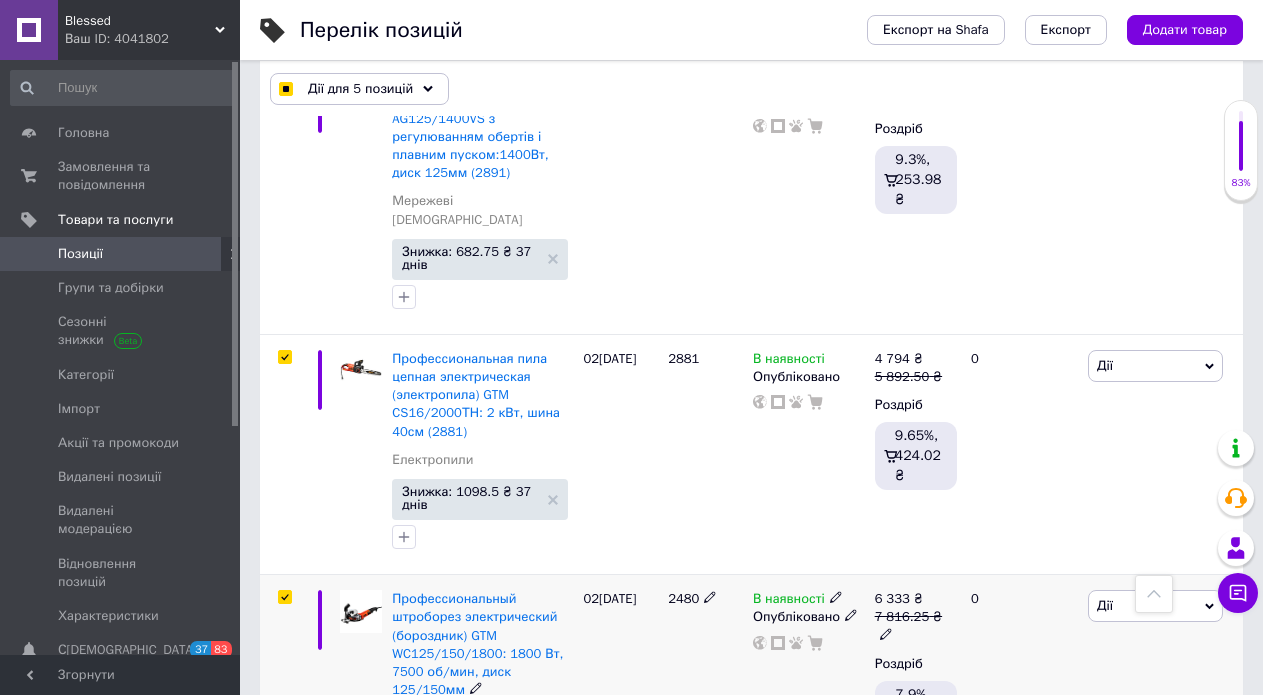 checkbox on "true" 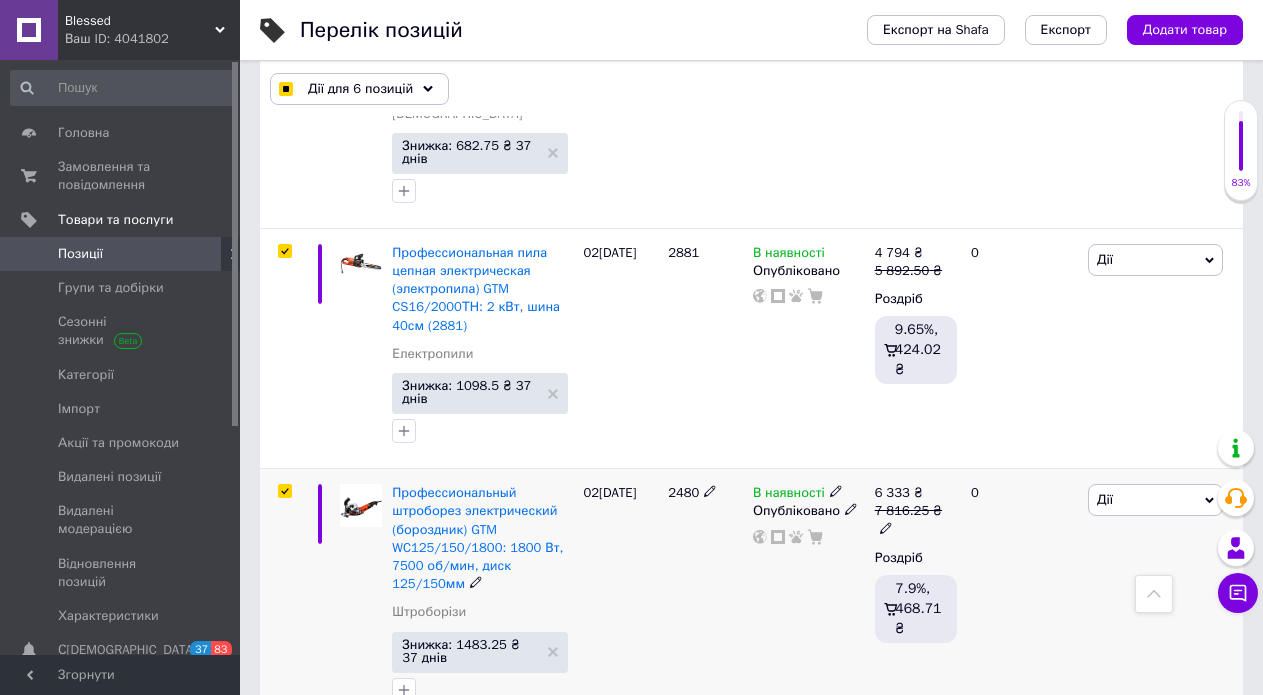scroll, scrollTop: 3371, scrollLeft: 0, axis: vertical 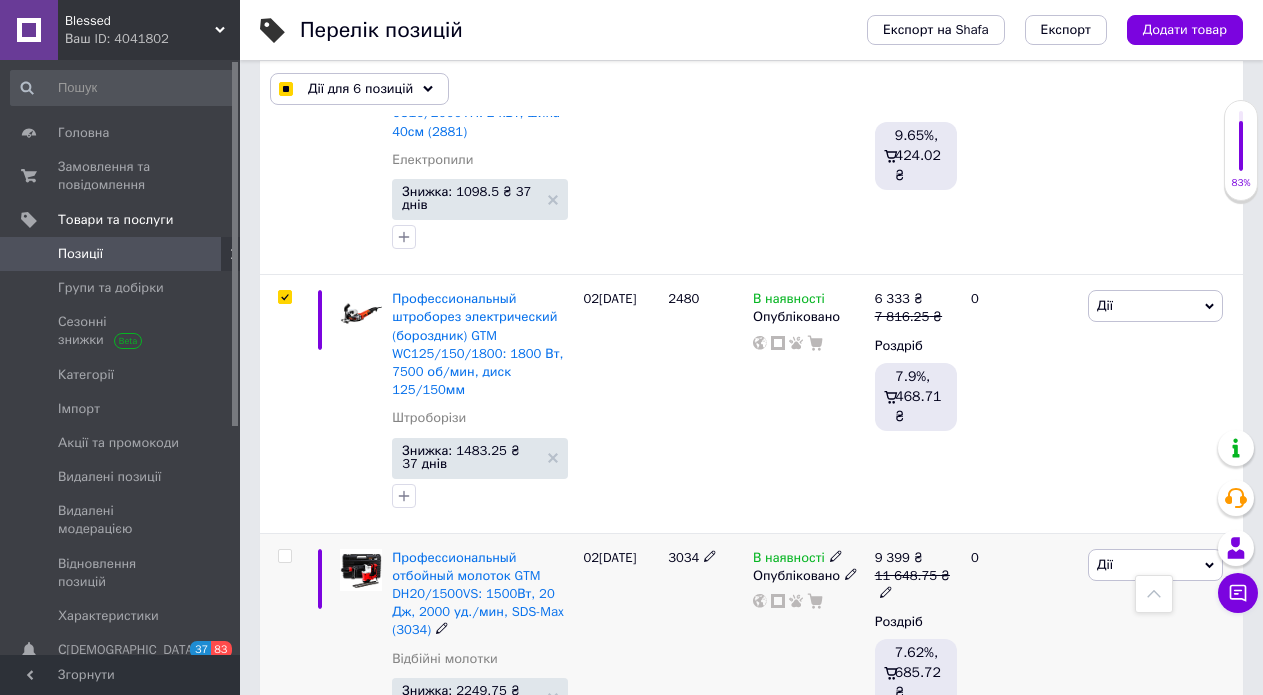 click at bounding box center [284, 556] 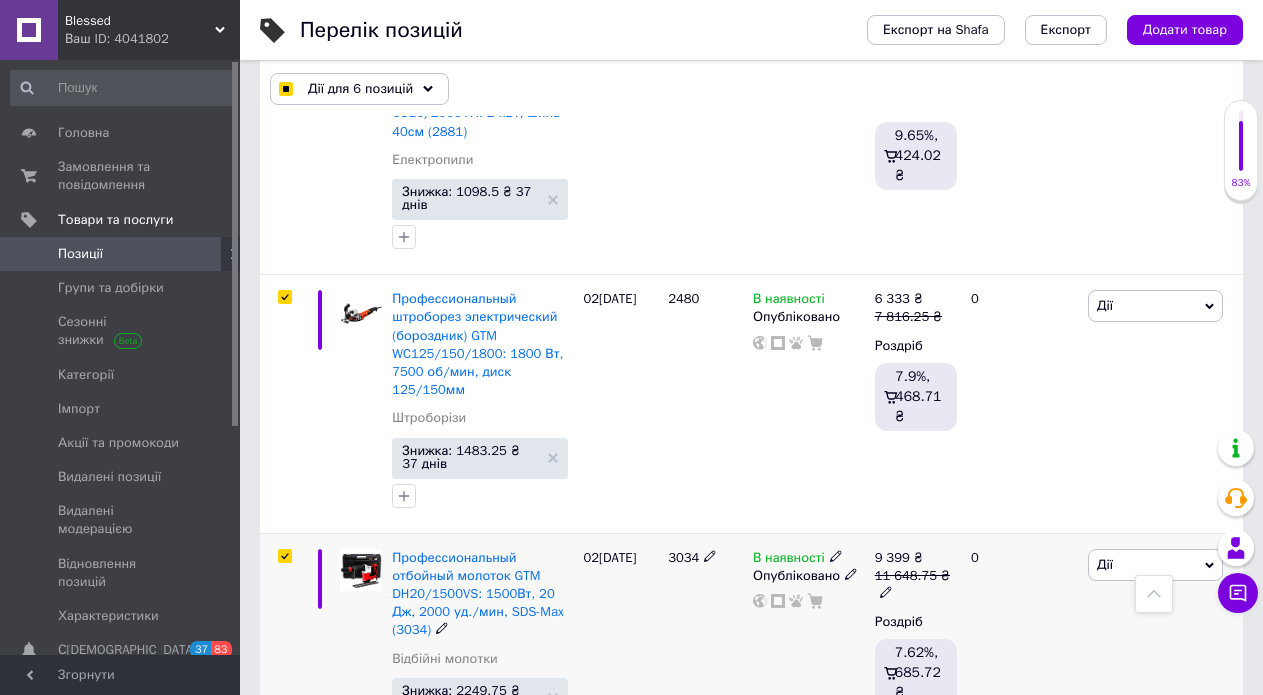 checkbox on "true" 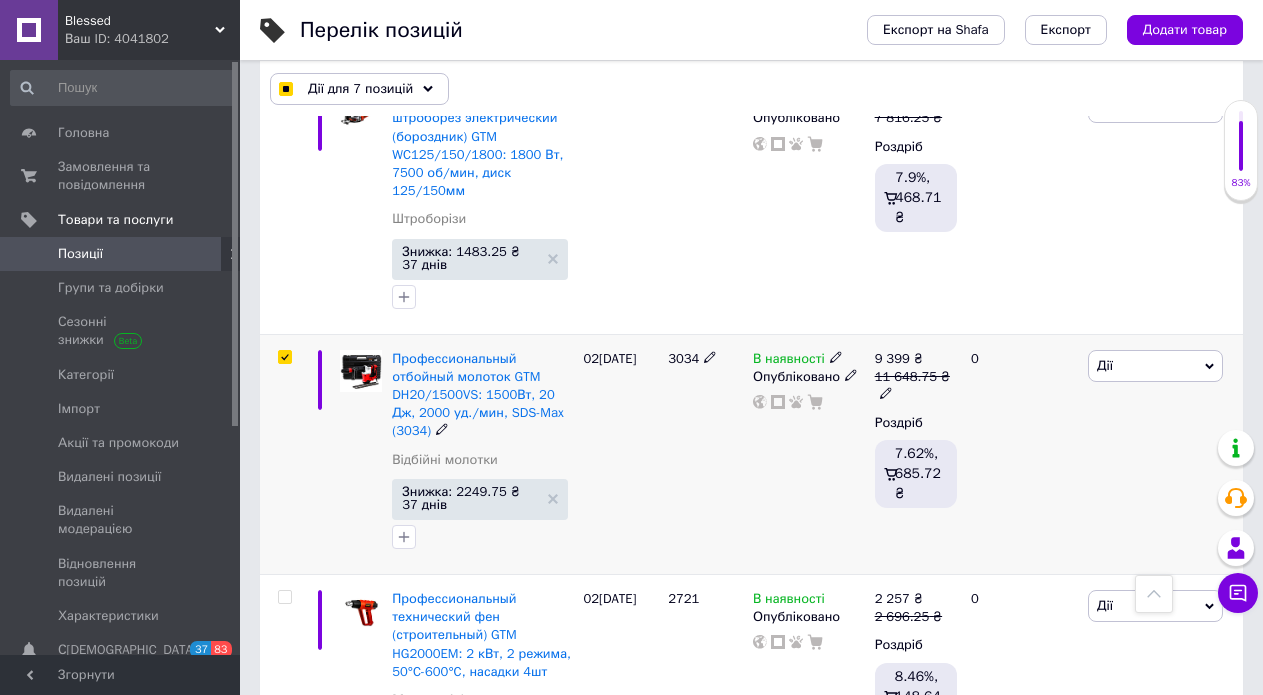 scroll, scrollTop: 3571, scrollLeft: 0, axis: vertical 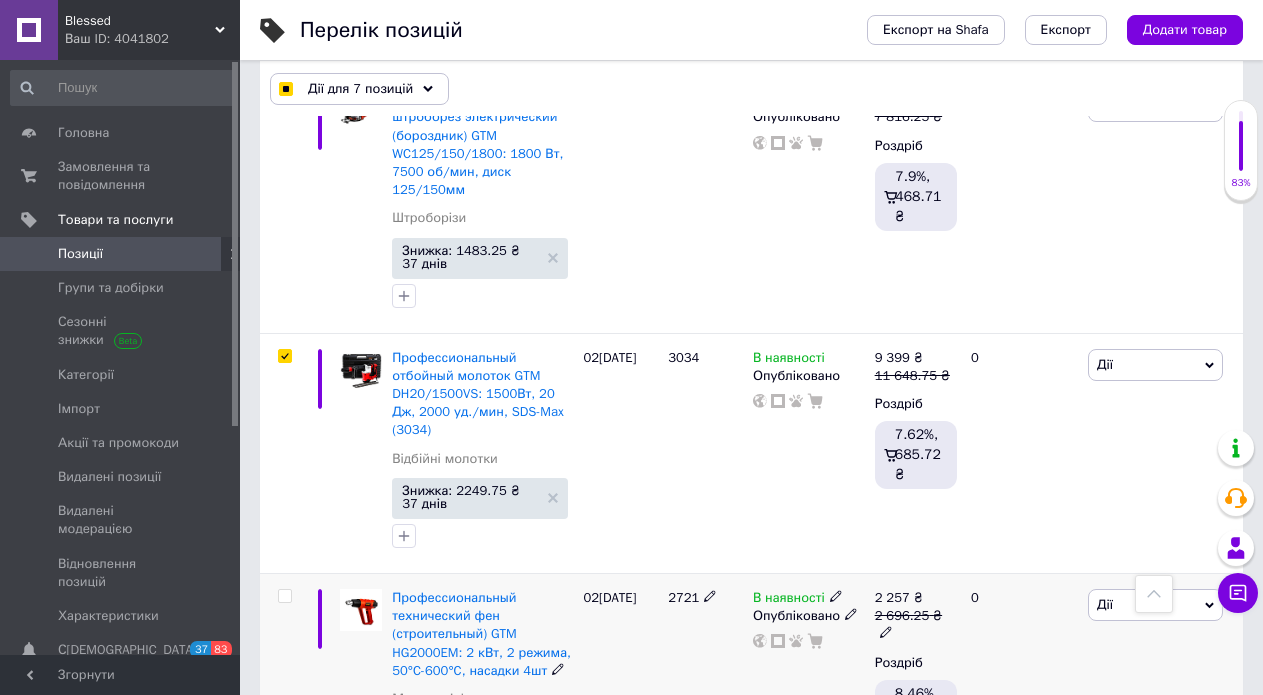 click at bounding box center [284, 596] 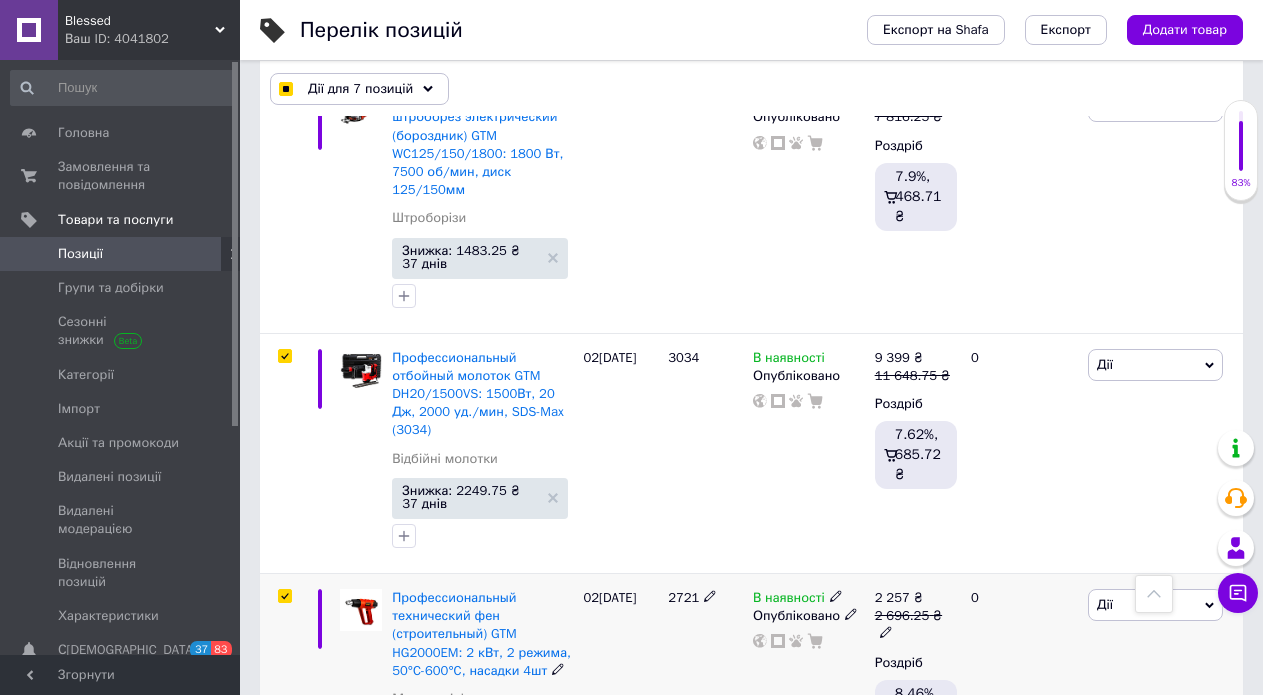 checkbox on "true" 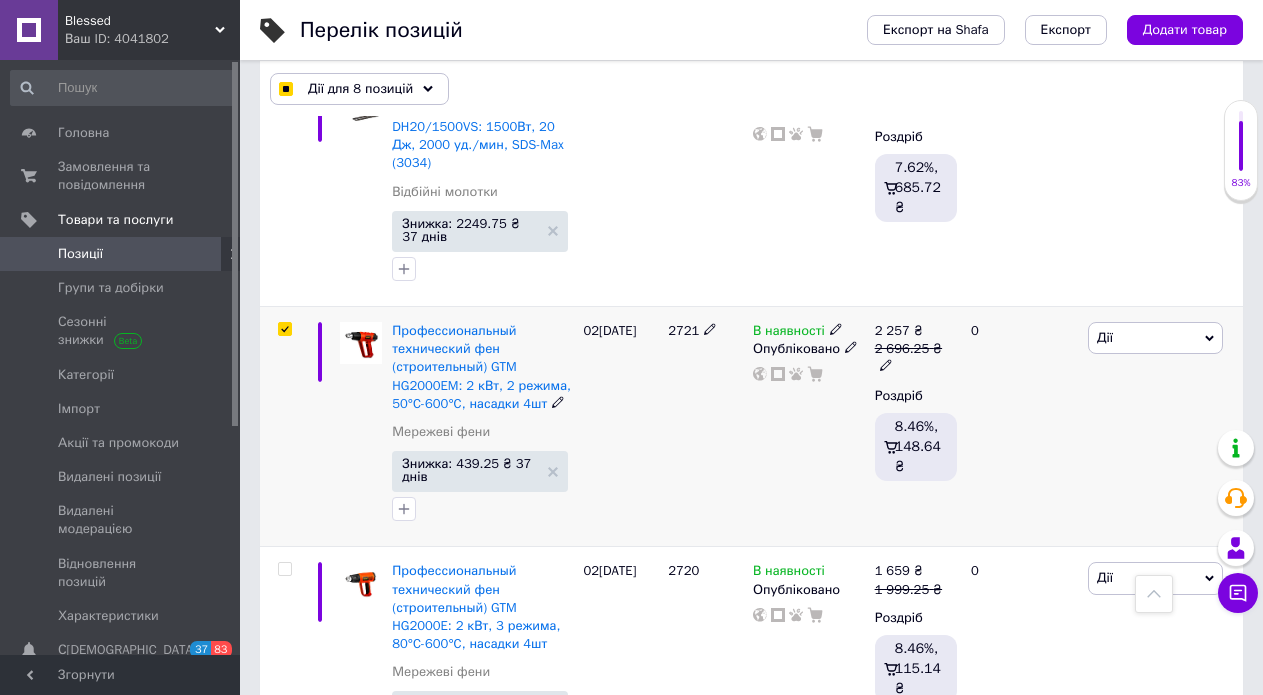 scroll, scrollTop: 3871, scrollLeft: 0, axis: vertical 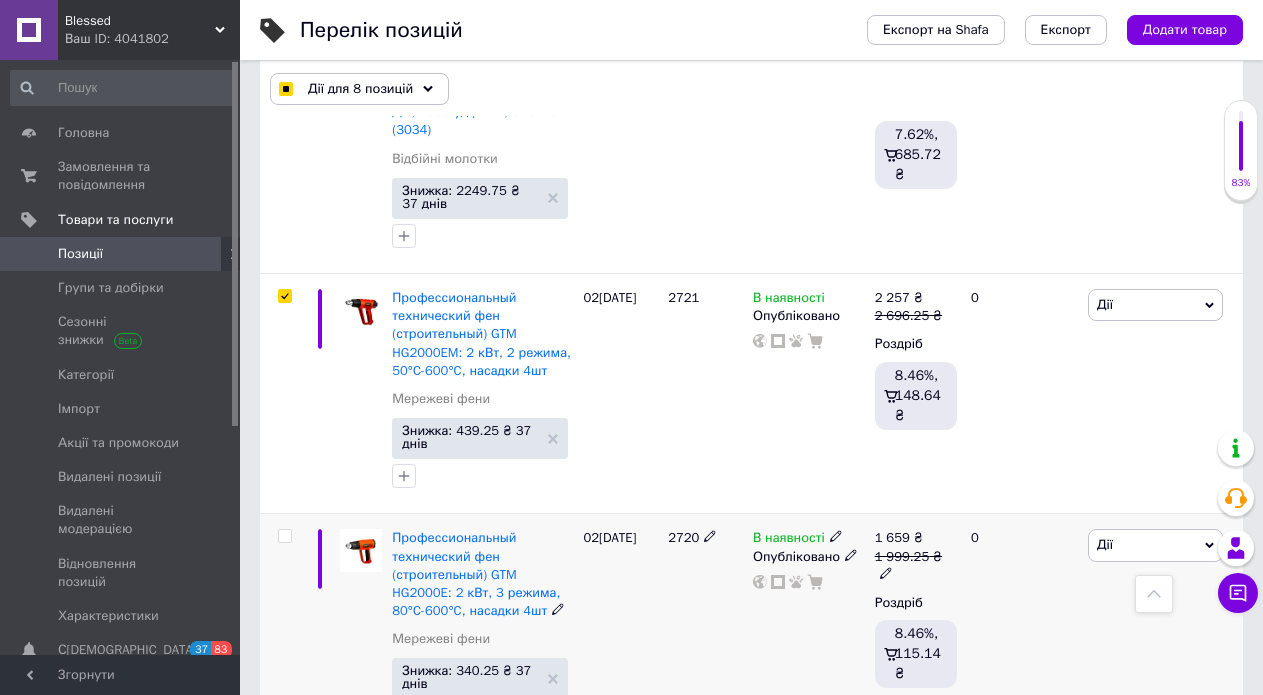click at bounding box center [284, 536] 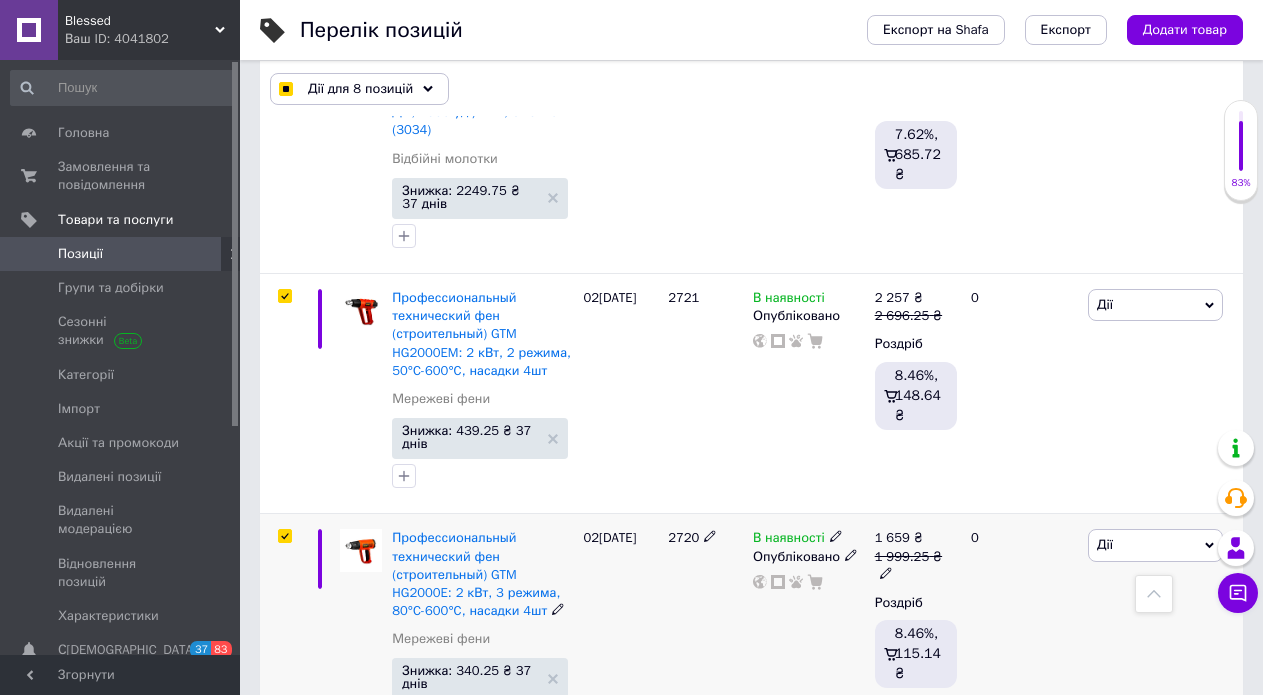 checkbox on "true" 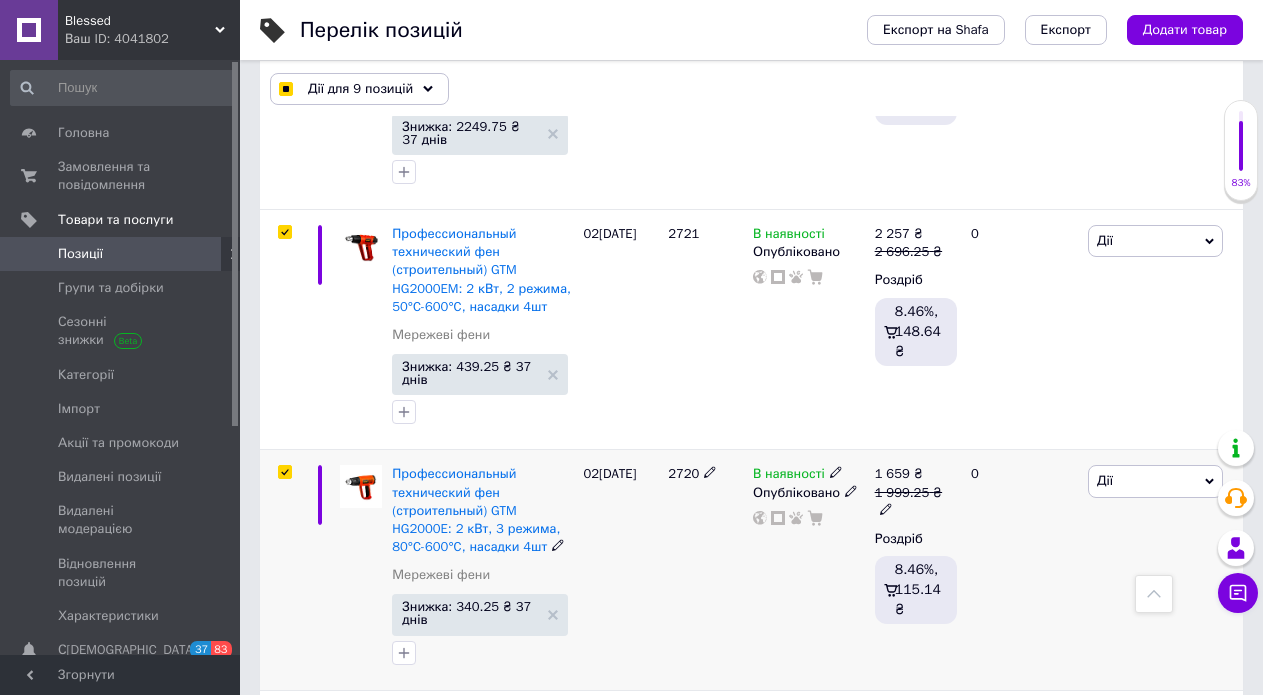 scroll, scrollTop: 3971, scrollLeft: 0, axis: vertical 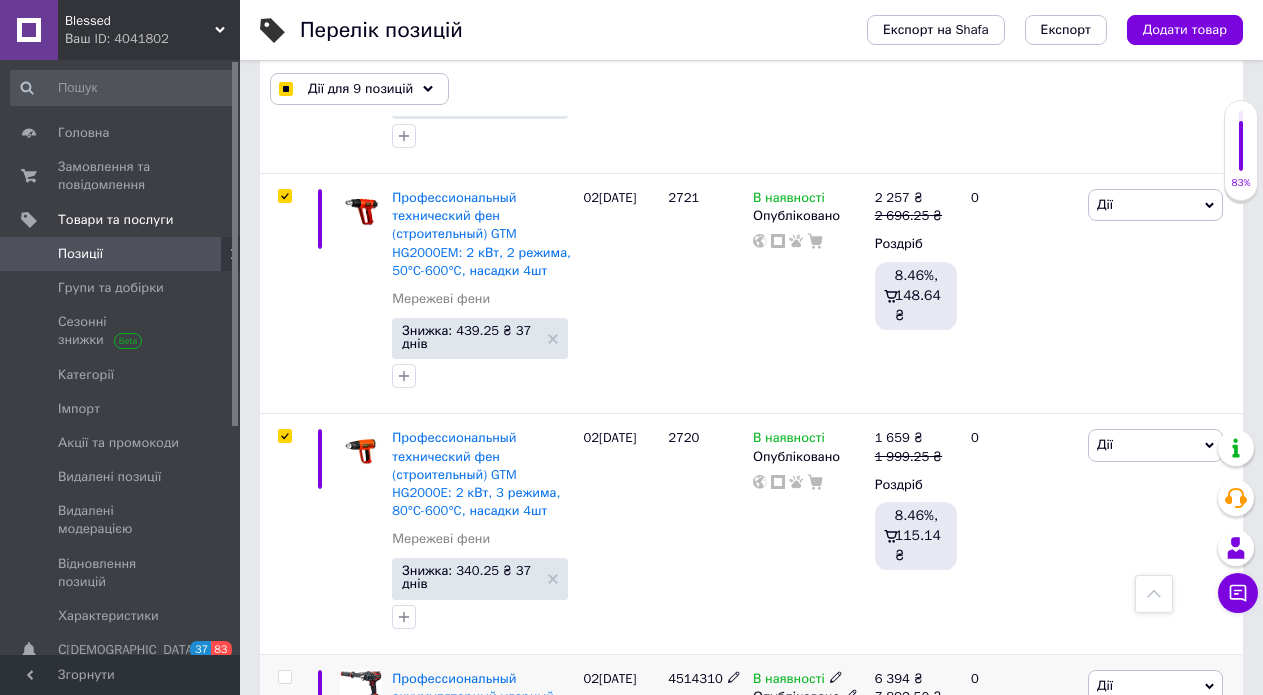 click at bounding box center (284, 677) 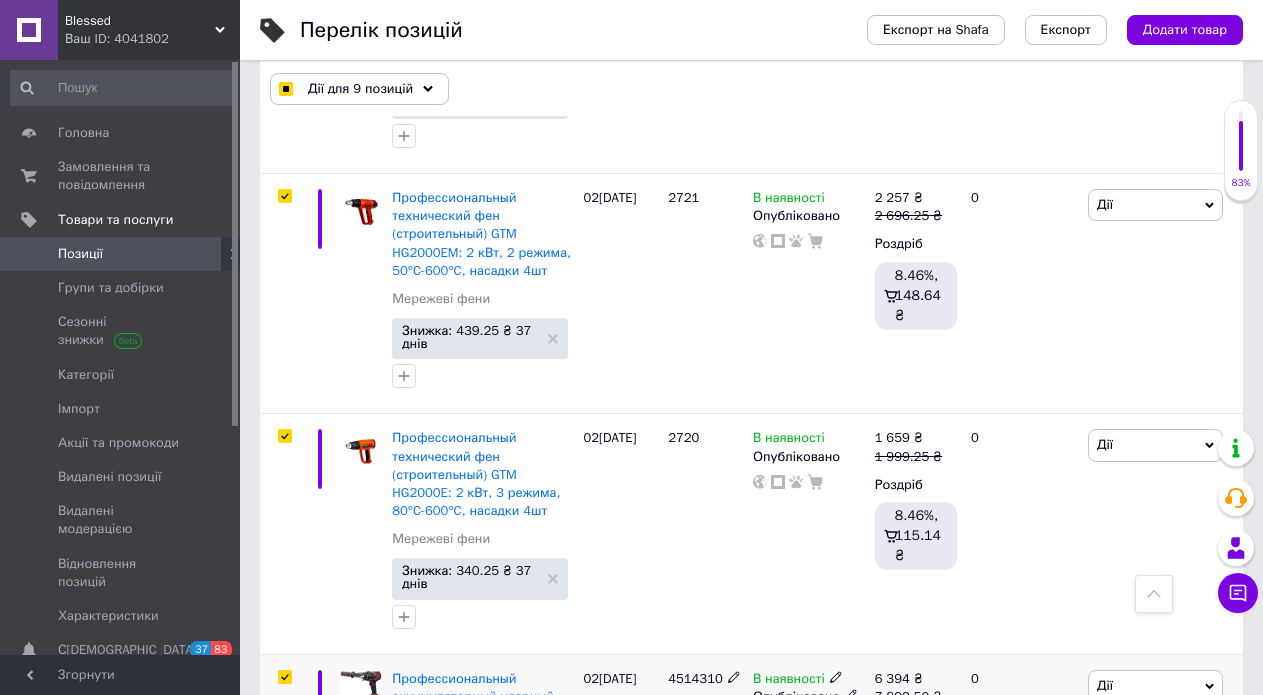 checkbox on "true" 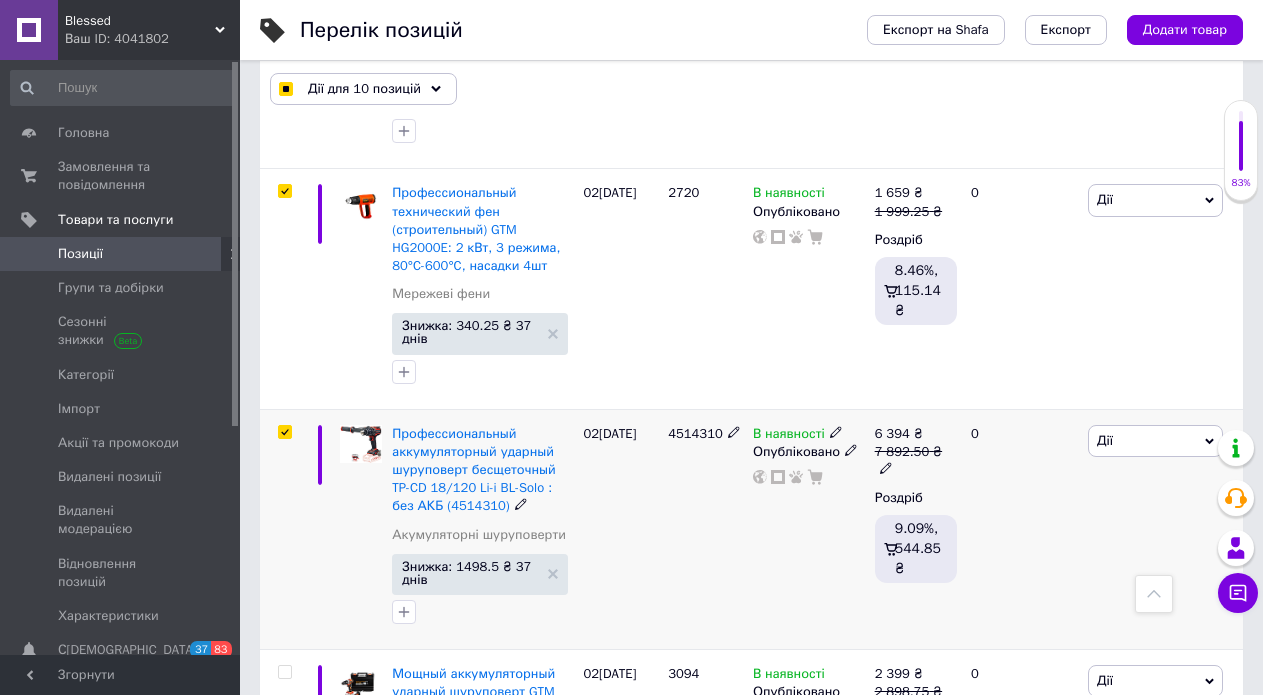scroll, scrollTop: 4271, scrollLeft: 0, axis: vertical 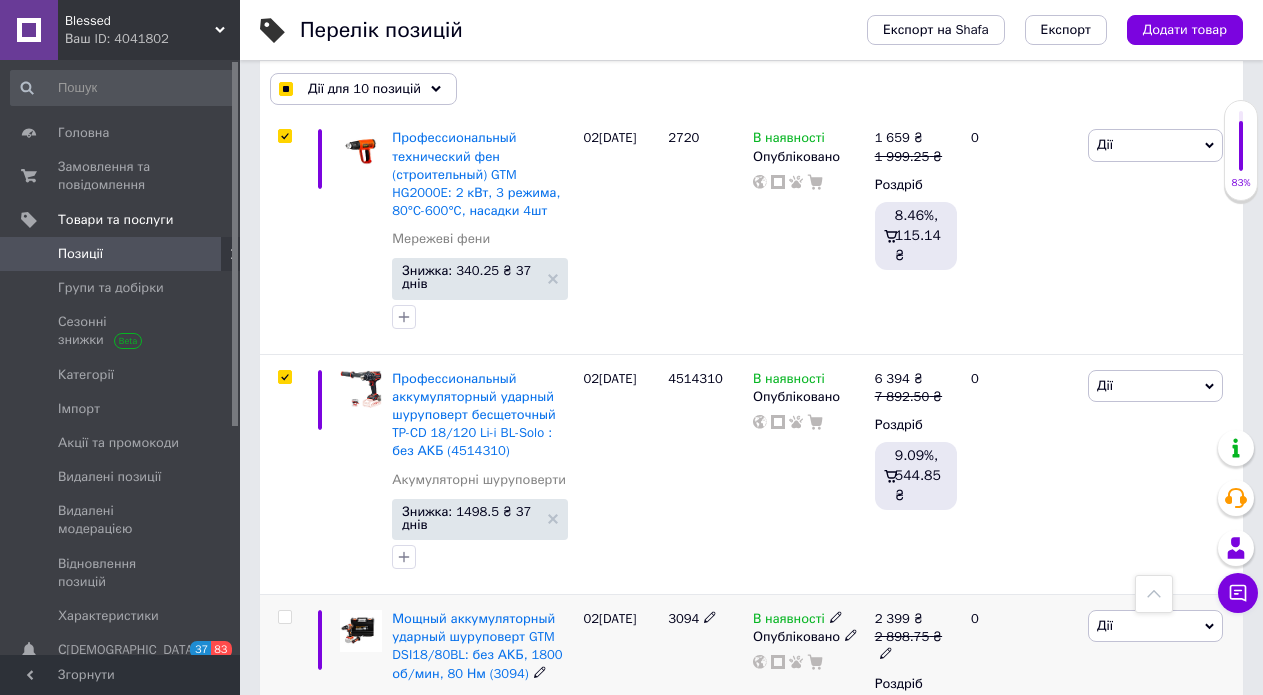 click at bounding box center (284, 617) 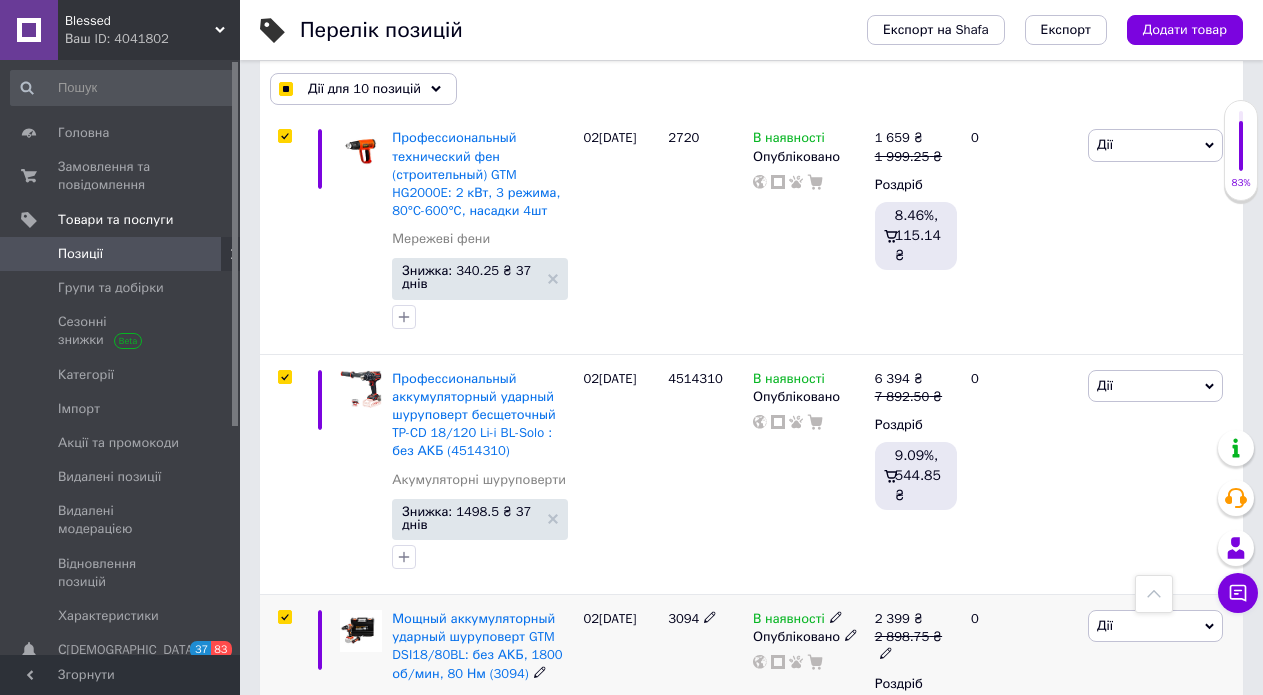 checkbox on "true" 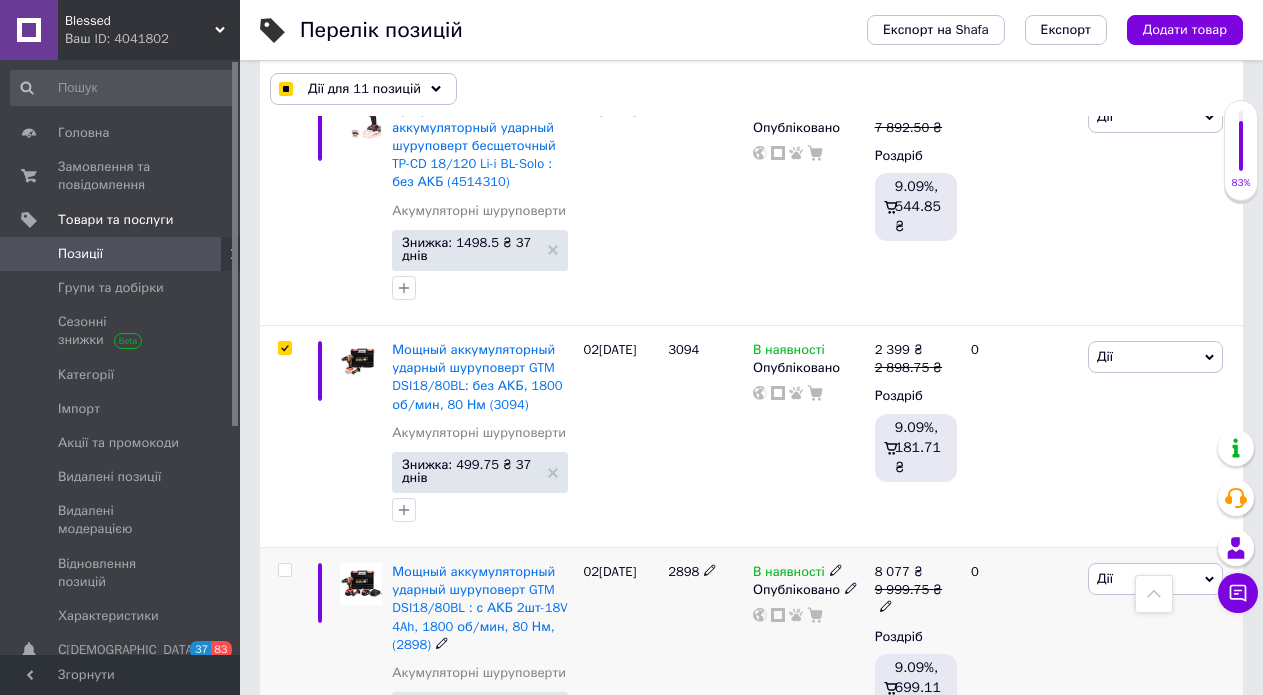 scroll, scrollTop: 4571, scrollLeft: 0, axis: vertical 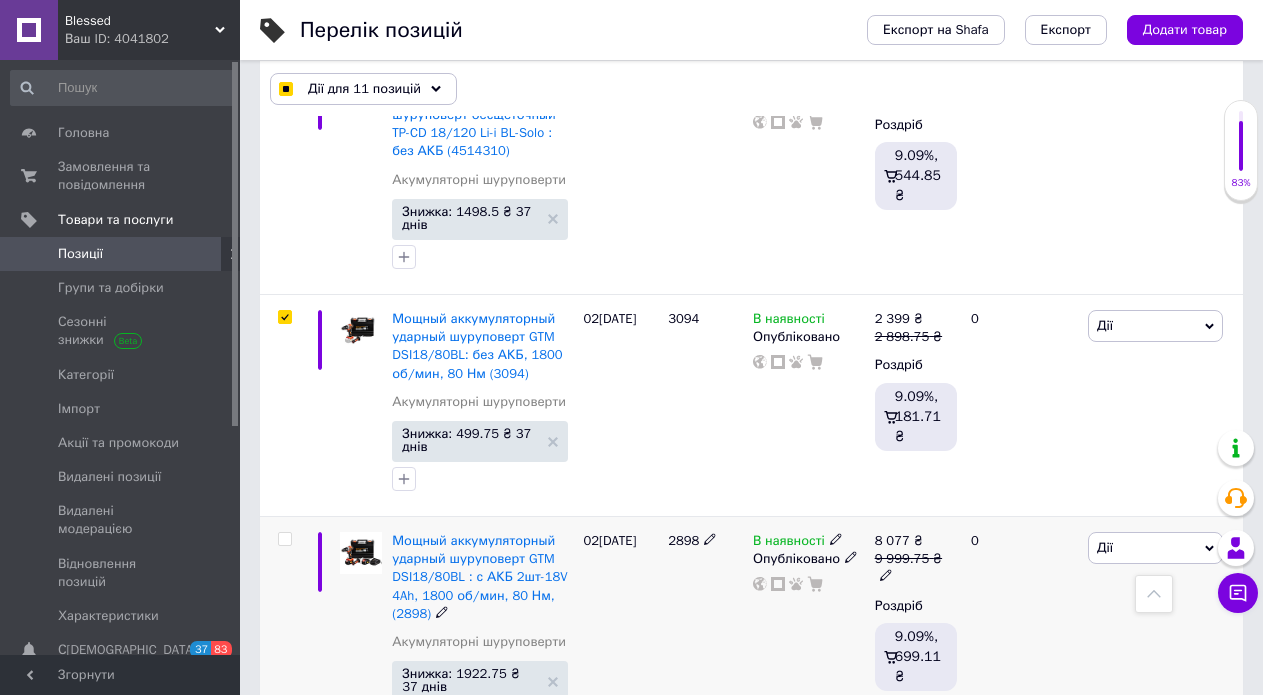 click at bounding box center (284, 539) 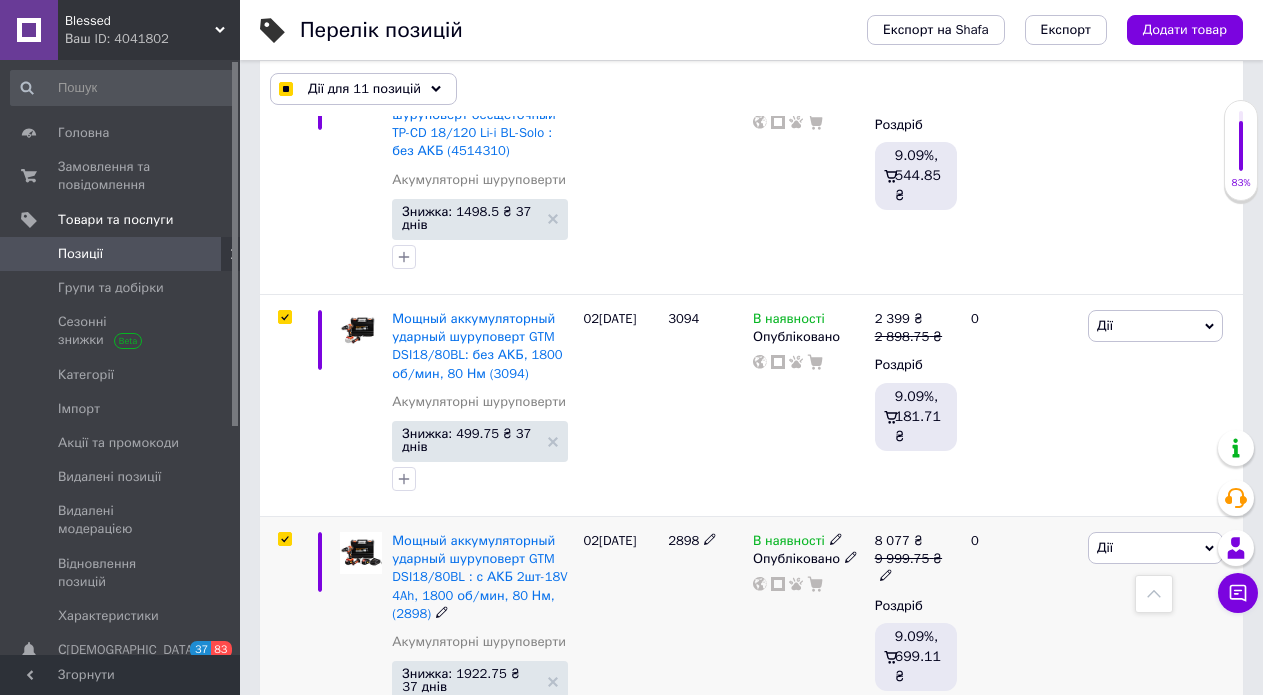 checkbox on "true" 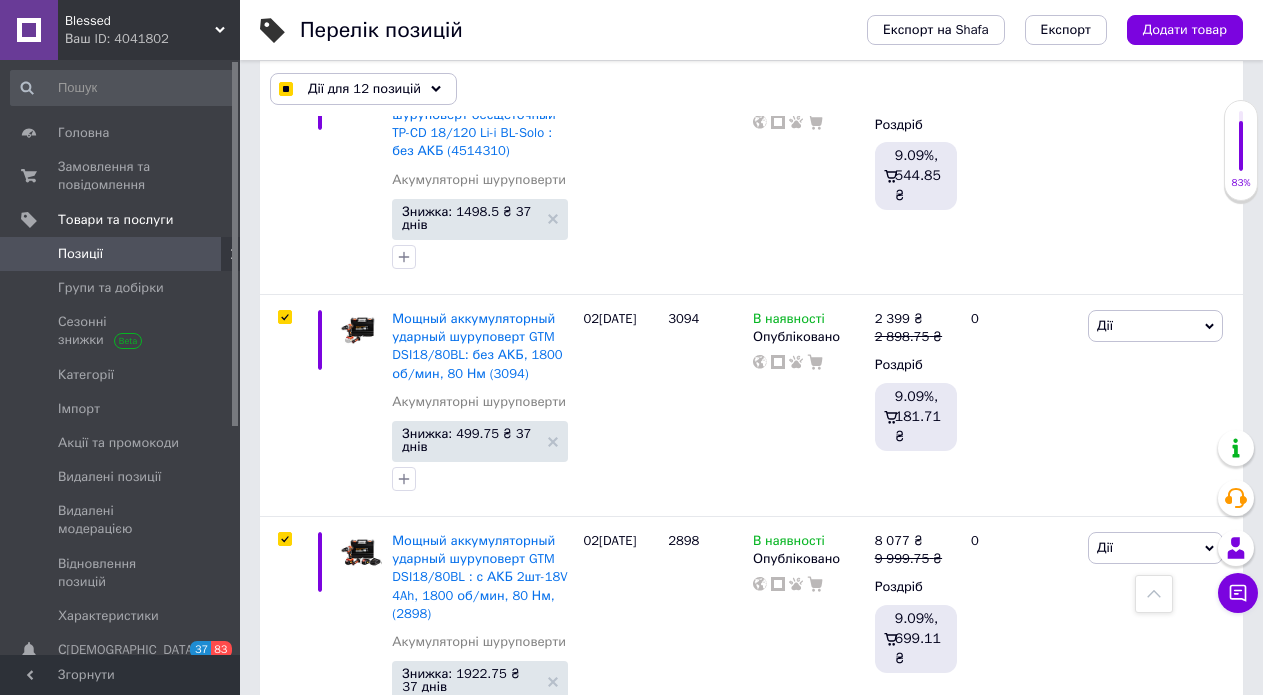 click at bounding box center (284, 779) 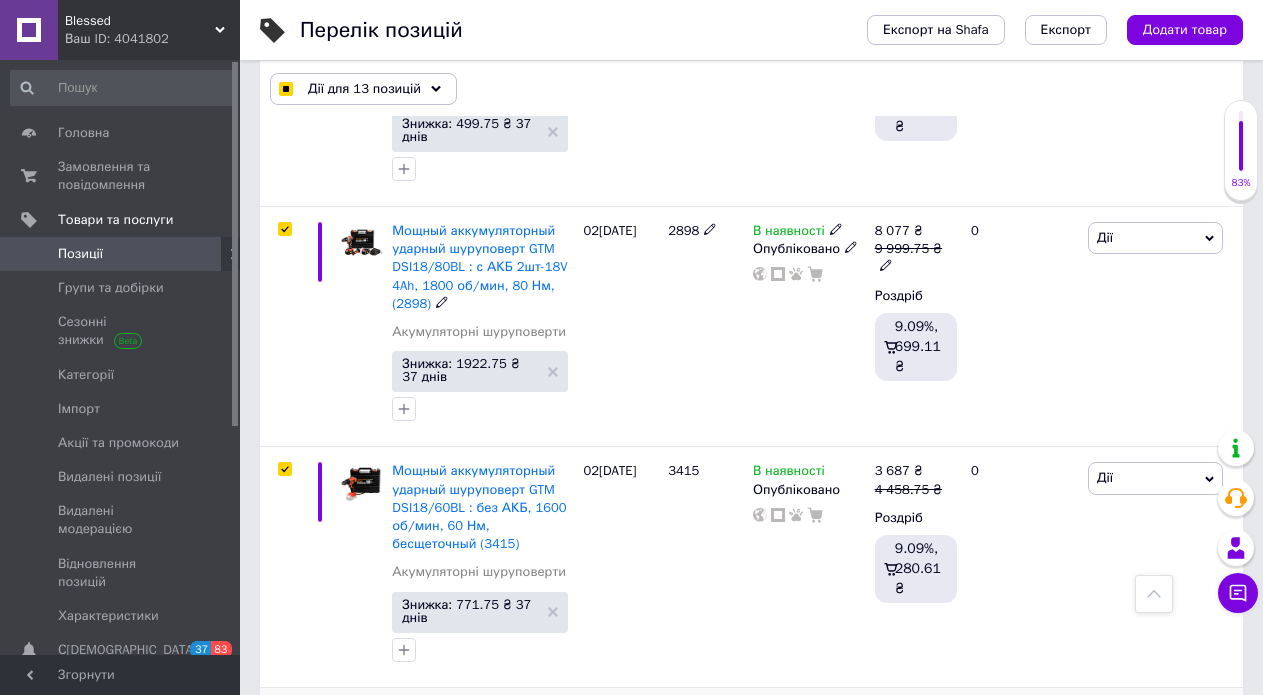 scroll, scrollTop: 4971, scrollLeft: 0, axis: vertical 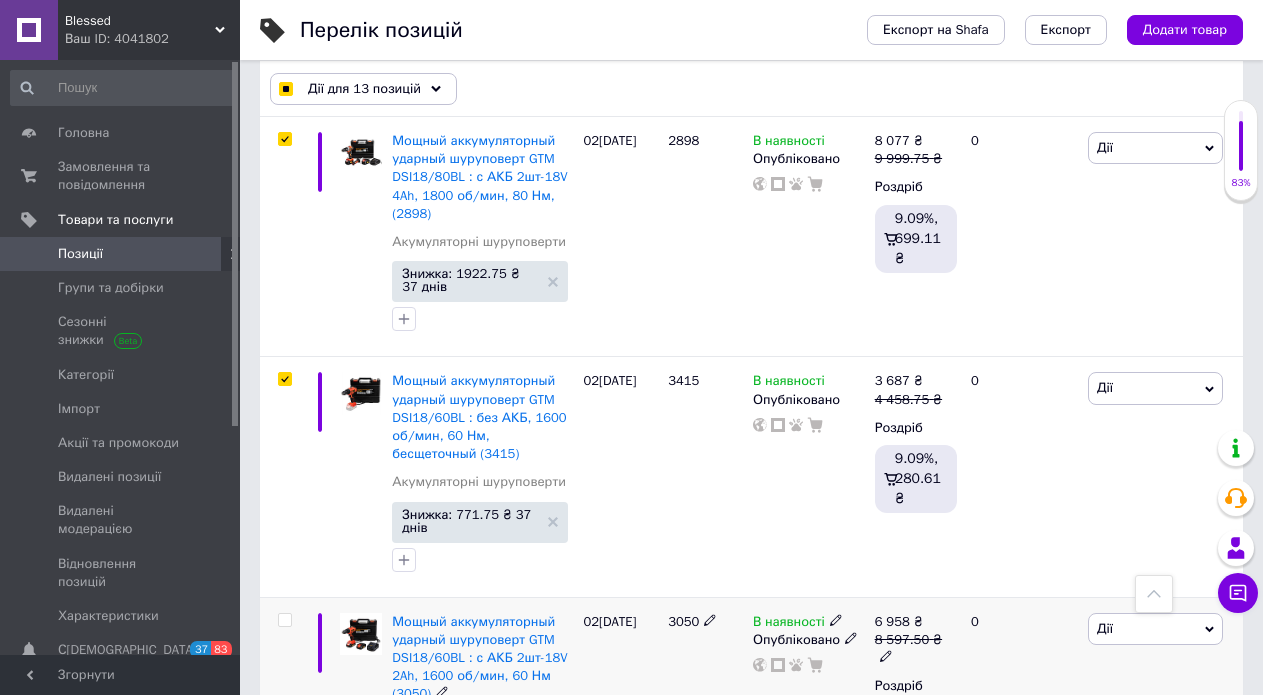 click at bounding box center (284, 620) 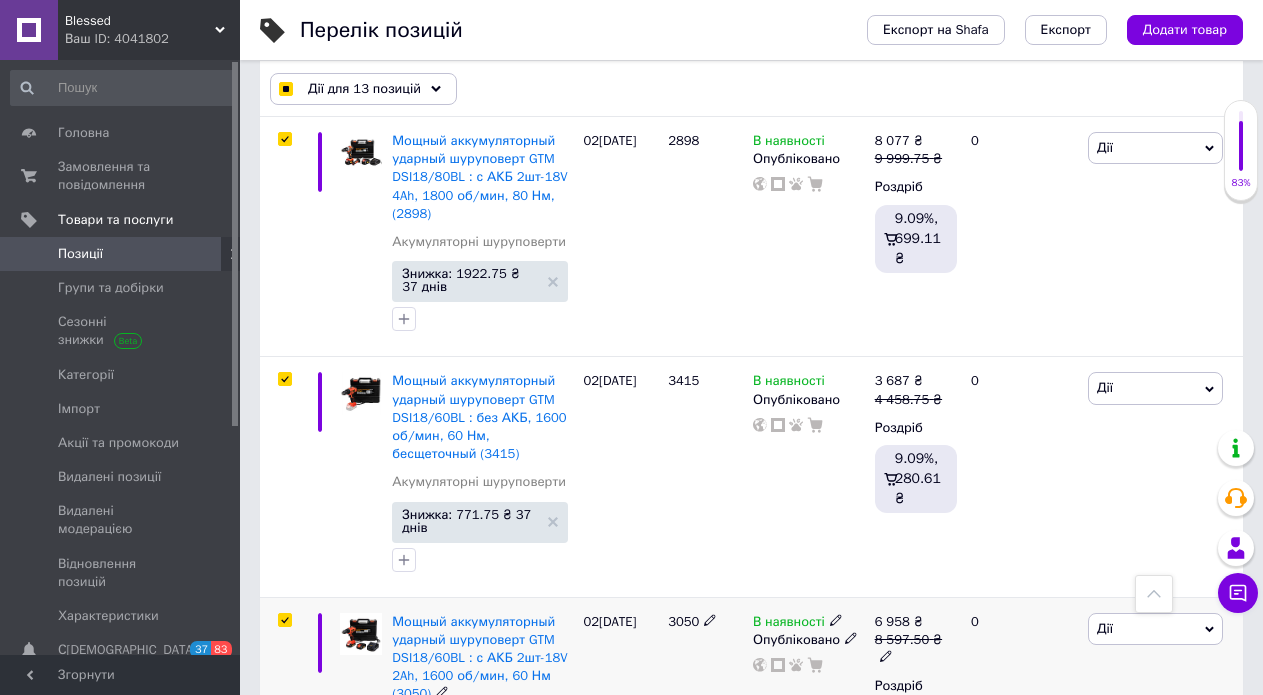 checkbox on "true" 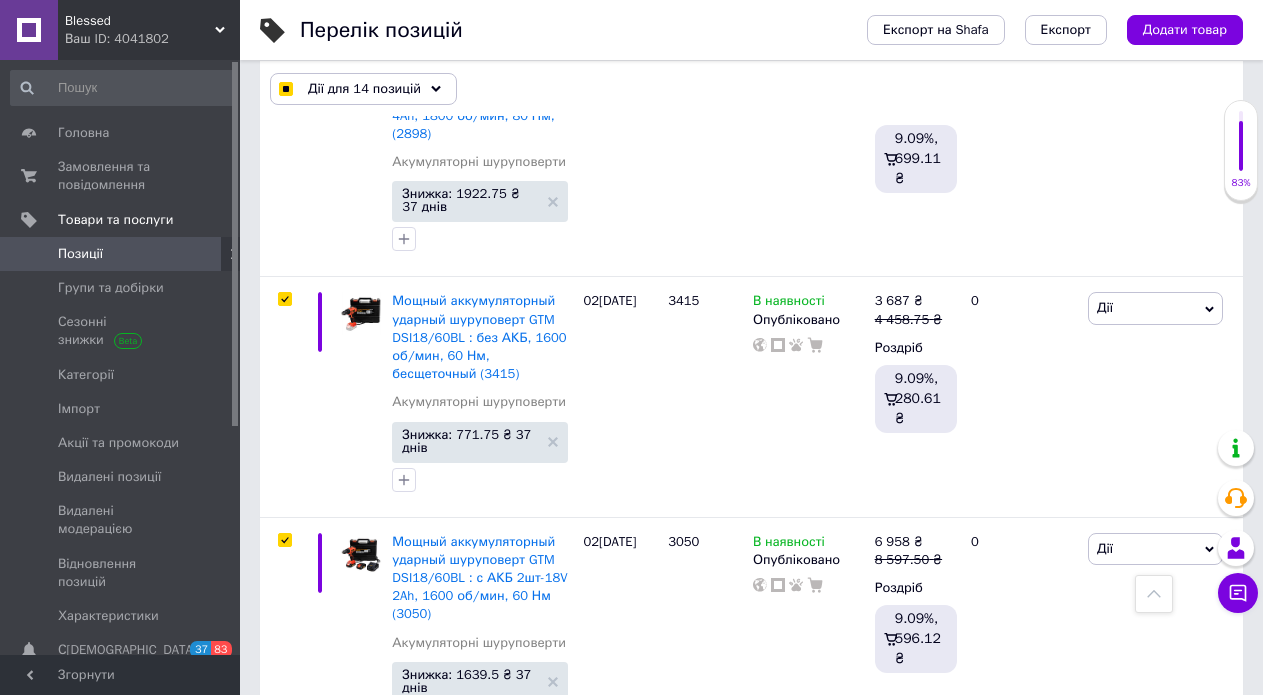 scroll, scrollTop: 5271, scrollLeft: 0, axis: vertical 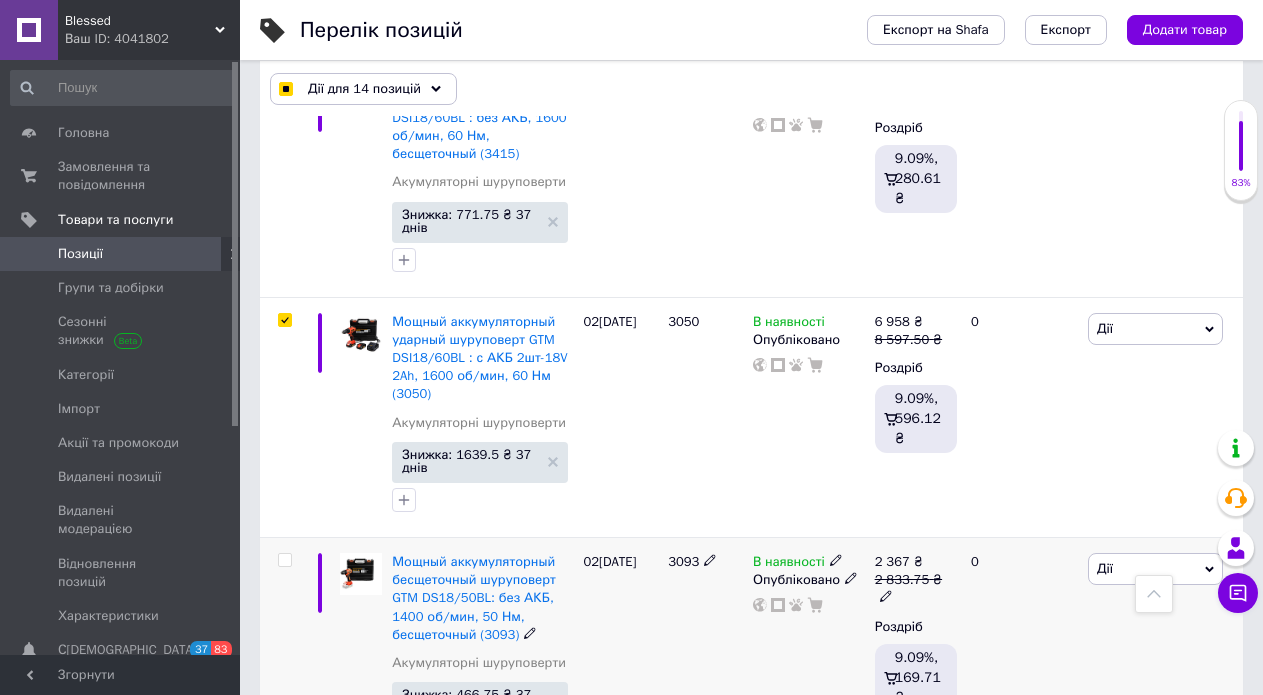 click at bounding box center [284, 560] 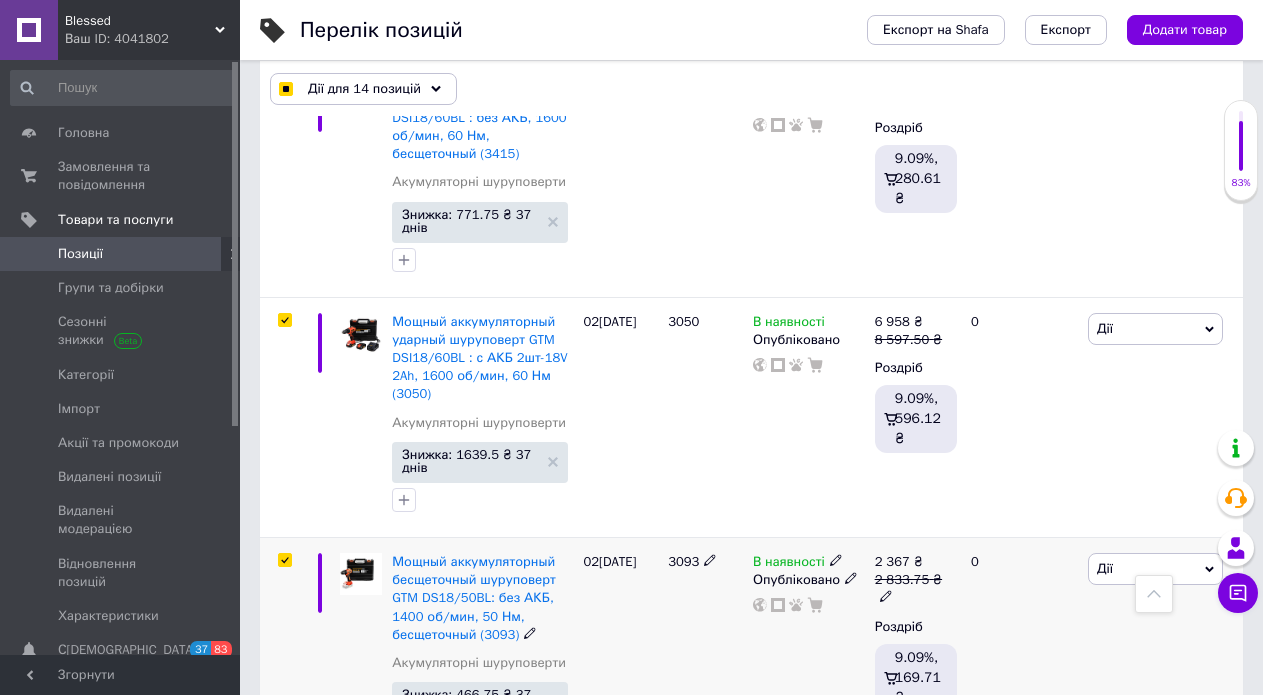 checkbox on "true" 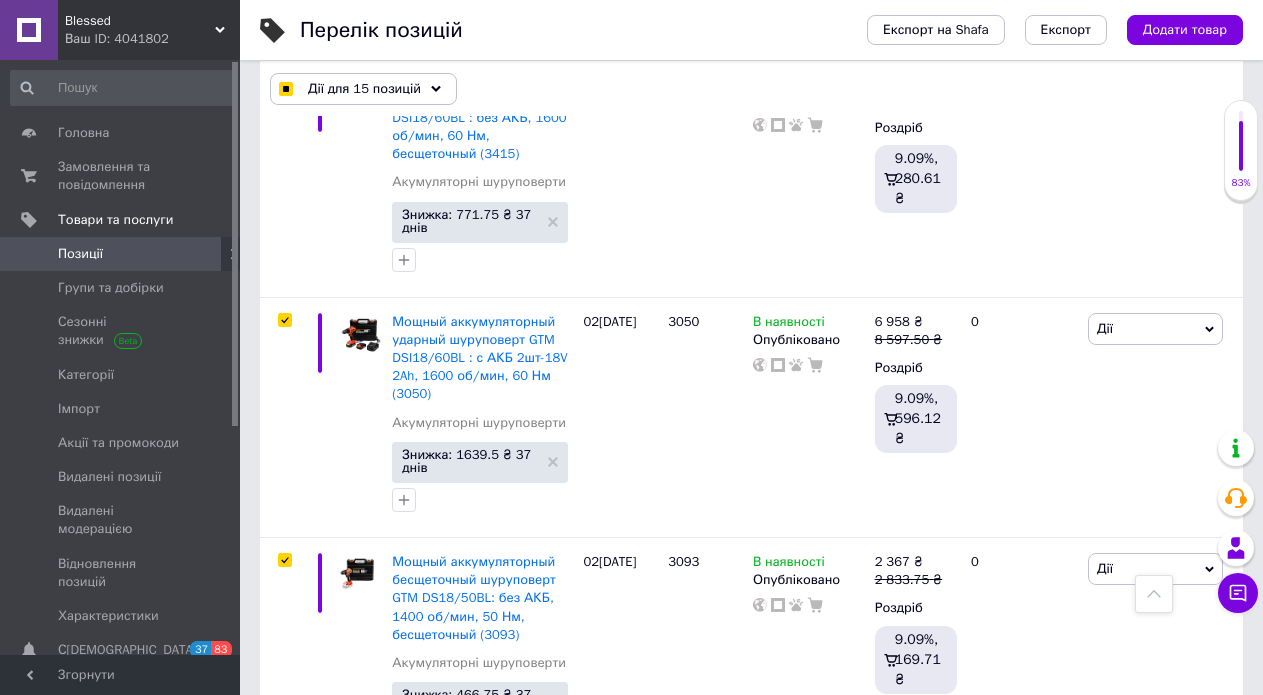 scroll, scrollTop: 5471, scrollLeft: 0, axis: vertical 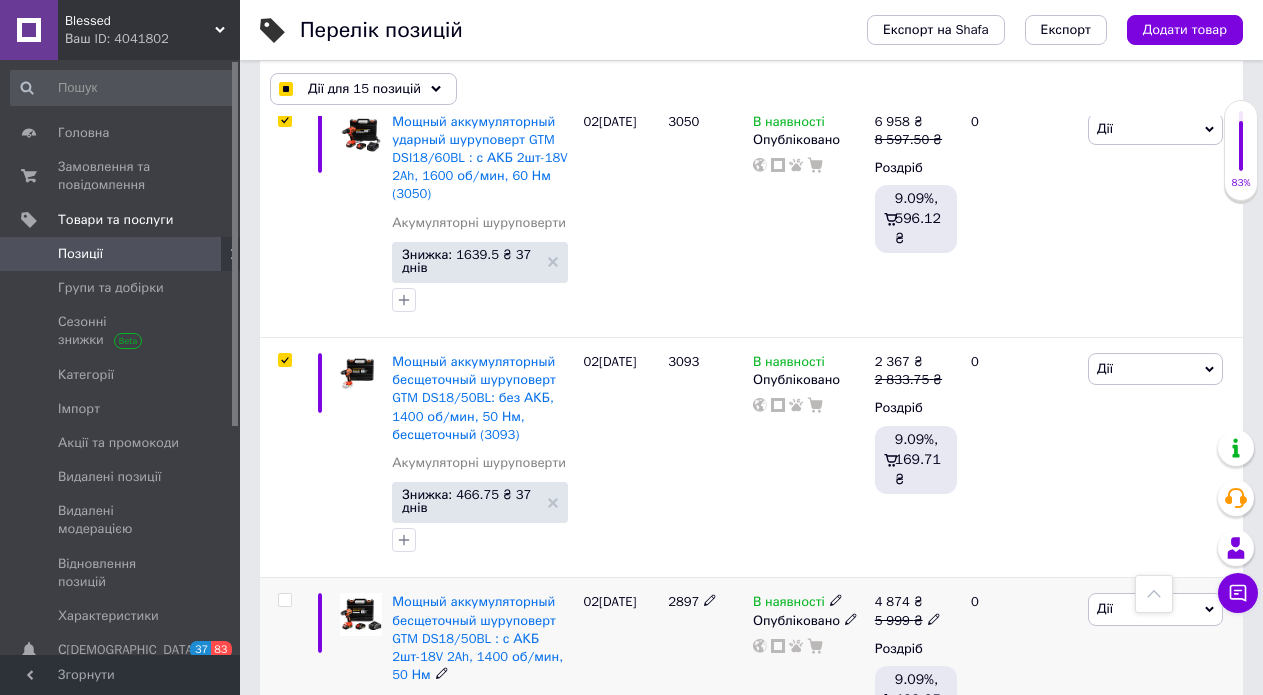 click at bounding box center [284, 600] 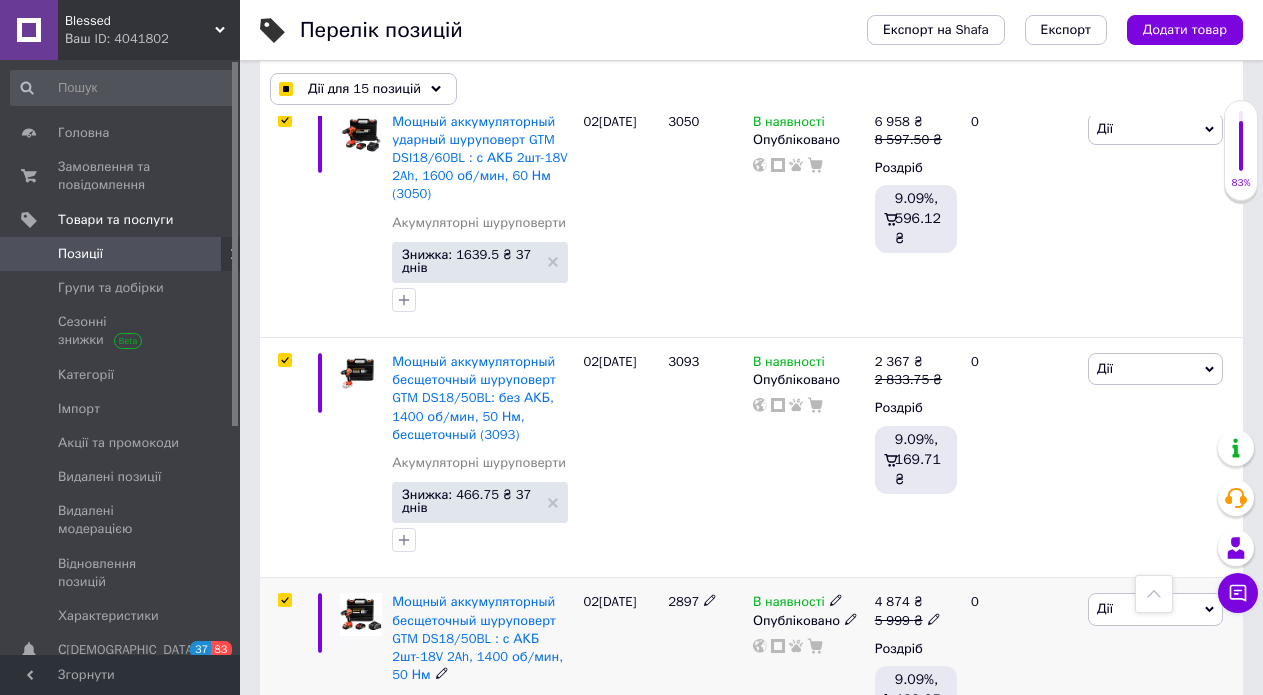 checkbox on "true" 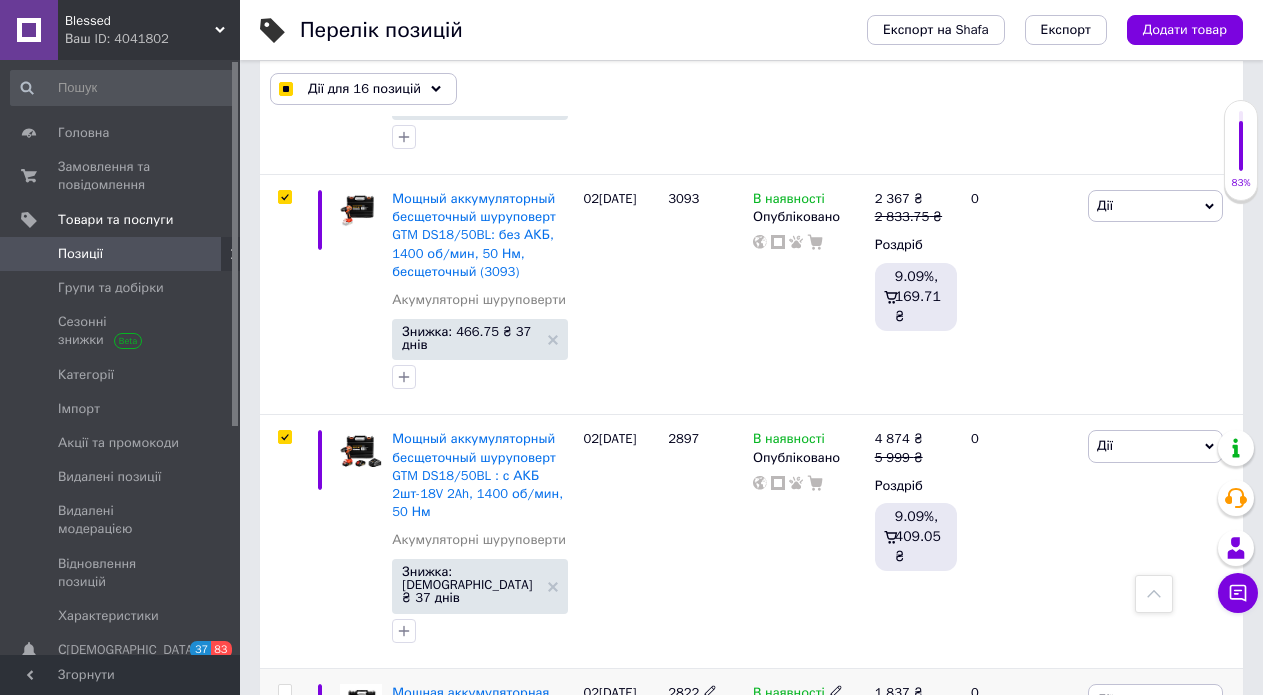 scroll, scrollTop: 5771, scrollLeft: 0, axis: vertical 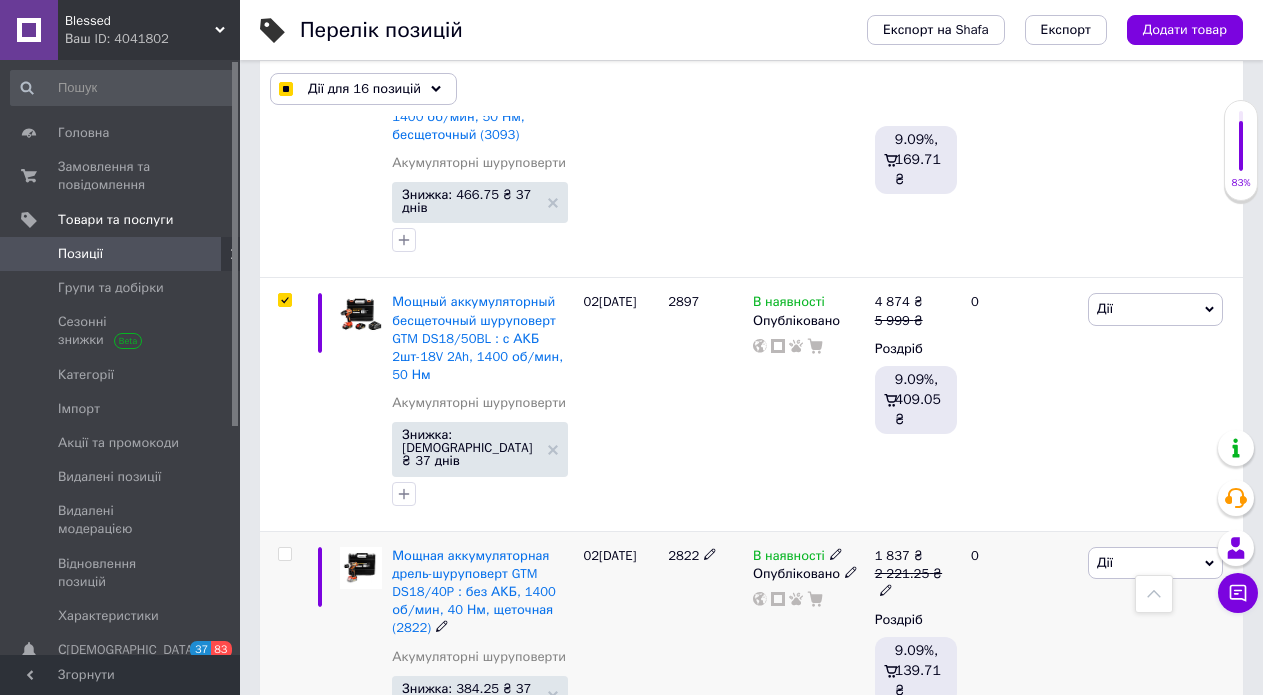 click at bounding box center [284, 554] 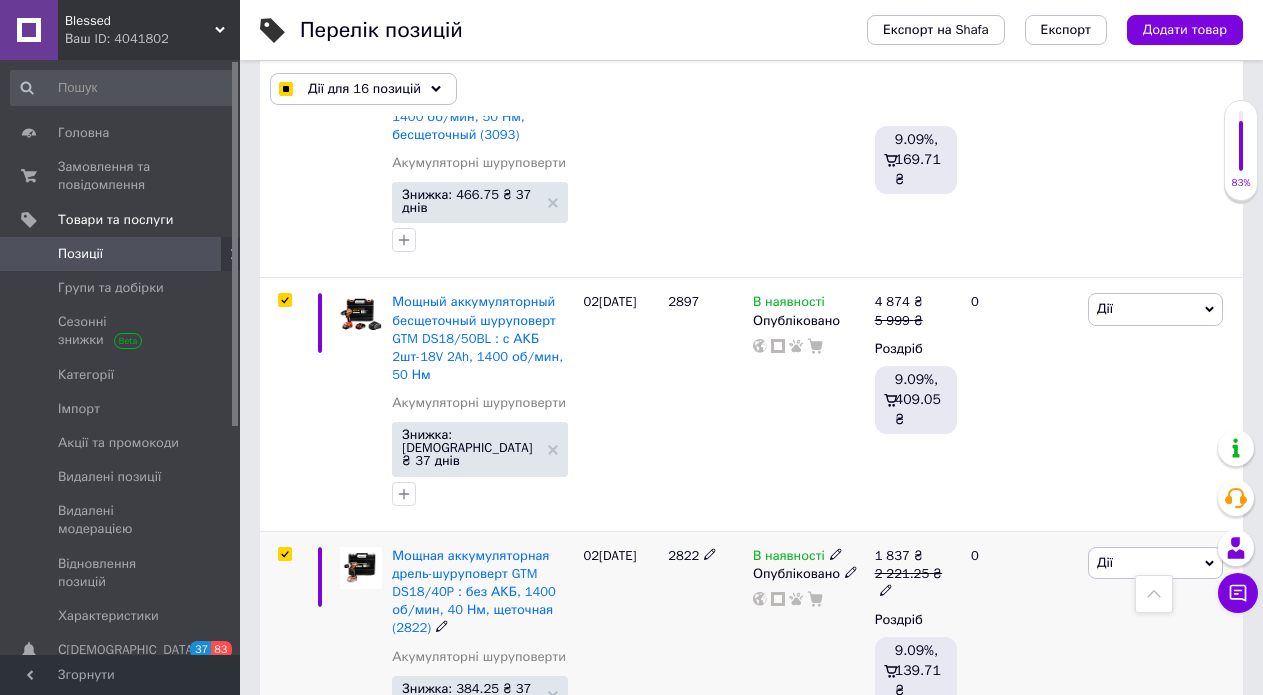 checkbox on "true" 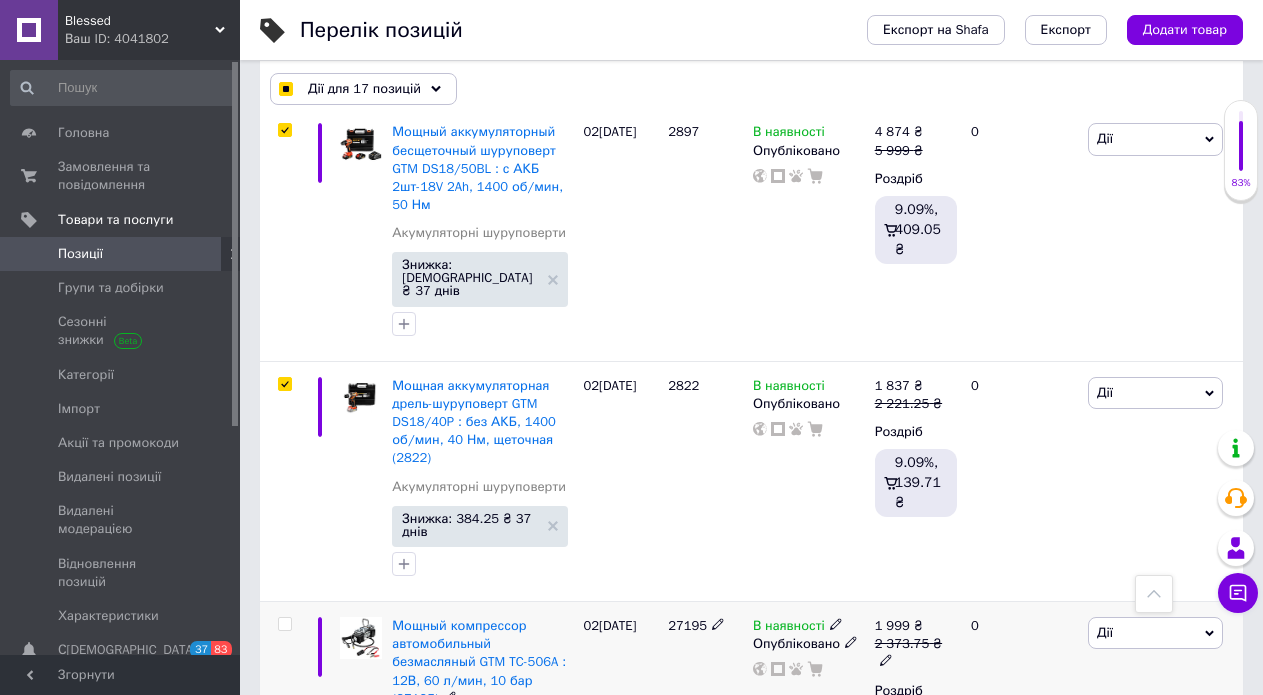 scroll, scrollTop: 6071, scrollLeft: 0, axis: vertical 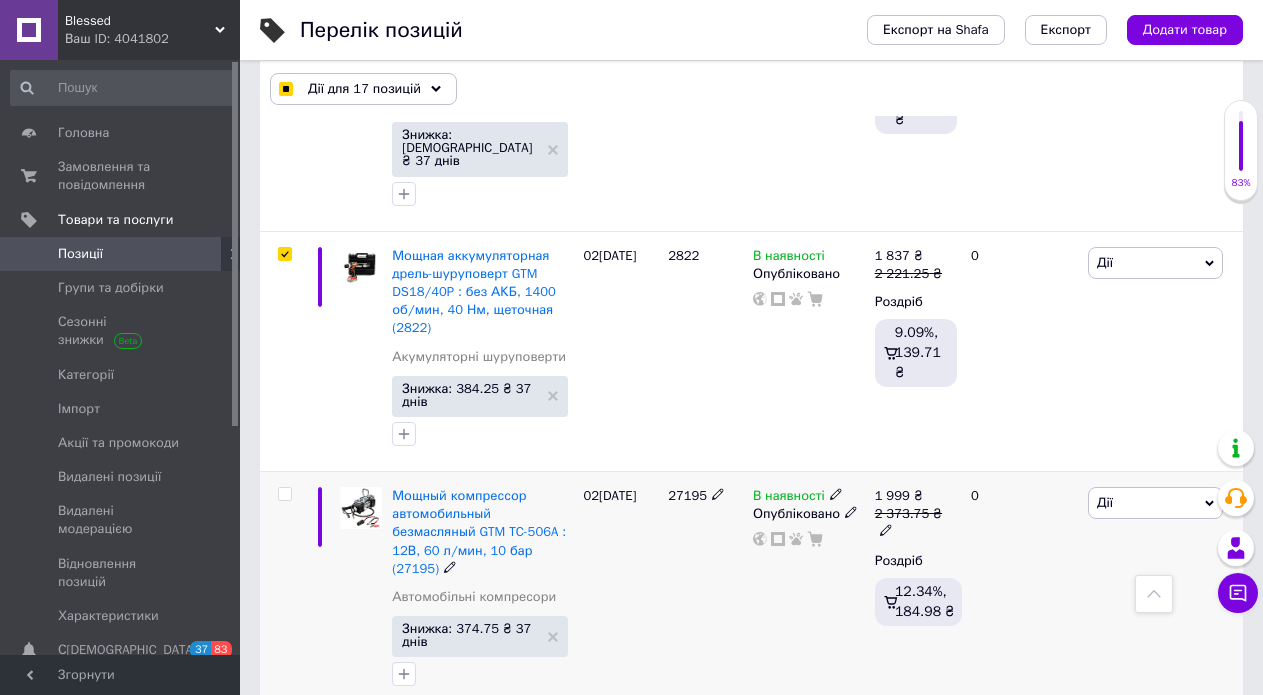 click at bounding box center [284, 494] 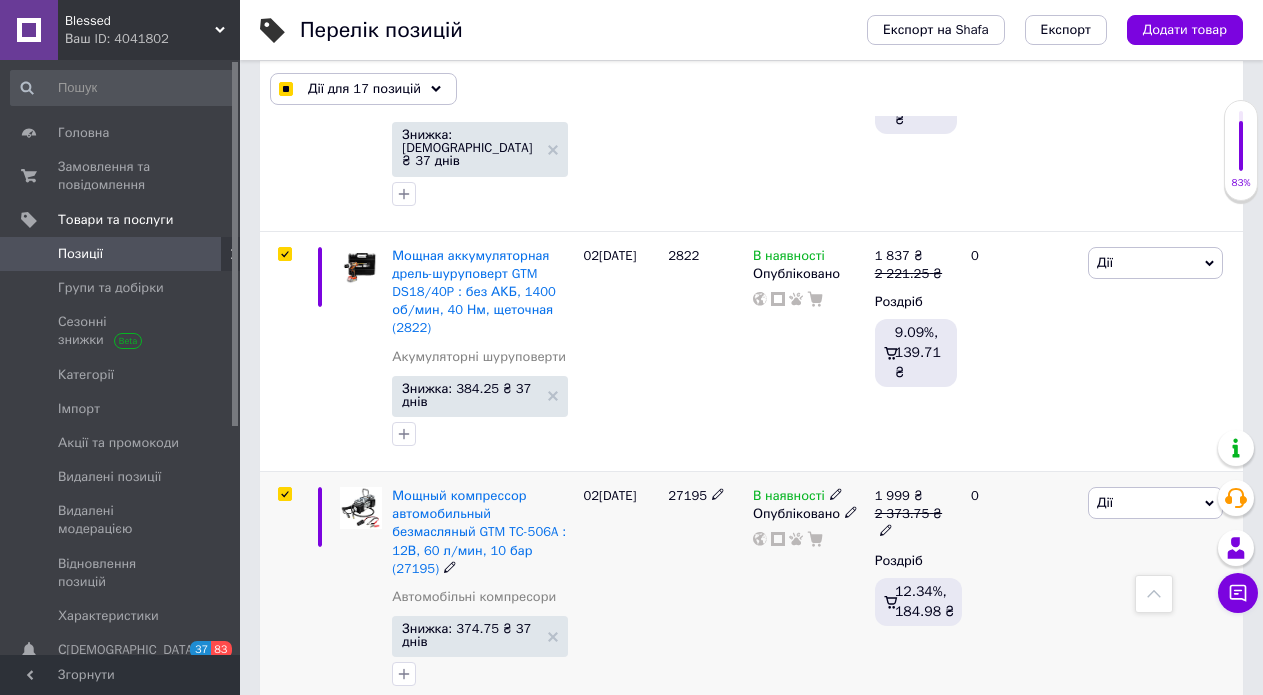 checkbox on "true" 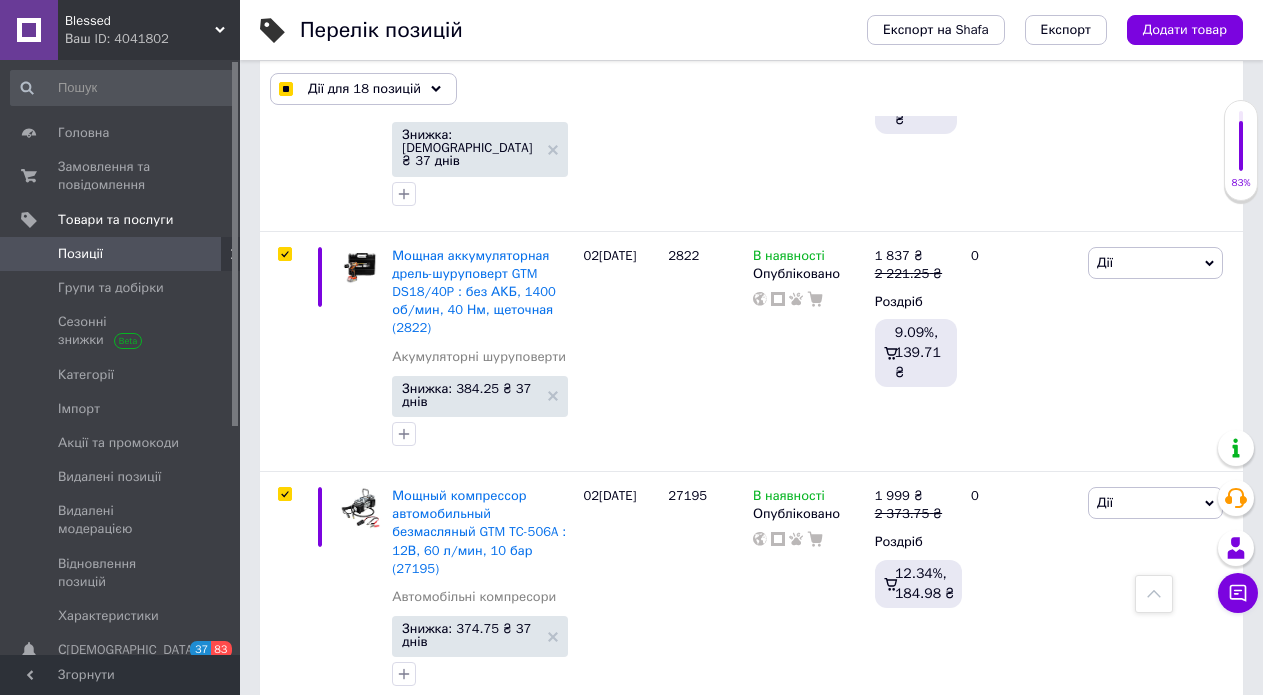 click at bounding box center (284, 734) 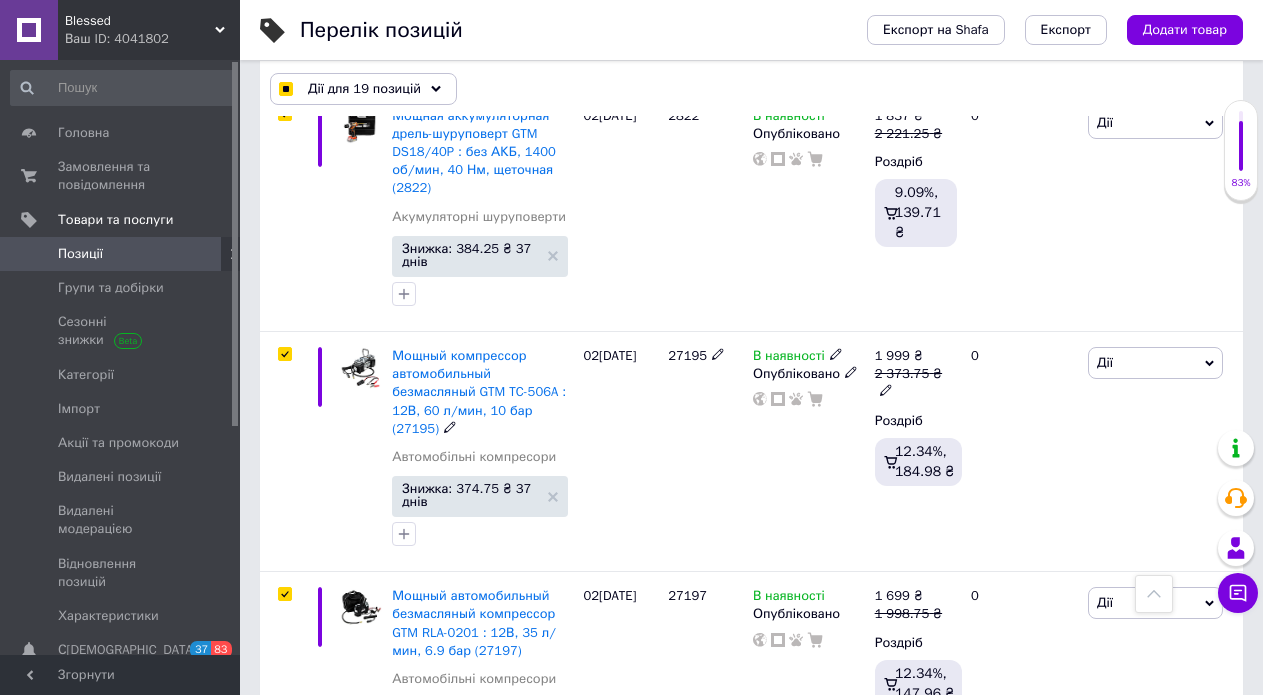 scroll, scrollTop: 6571, scrollLeft: 0, axis: vertical 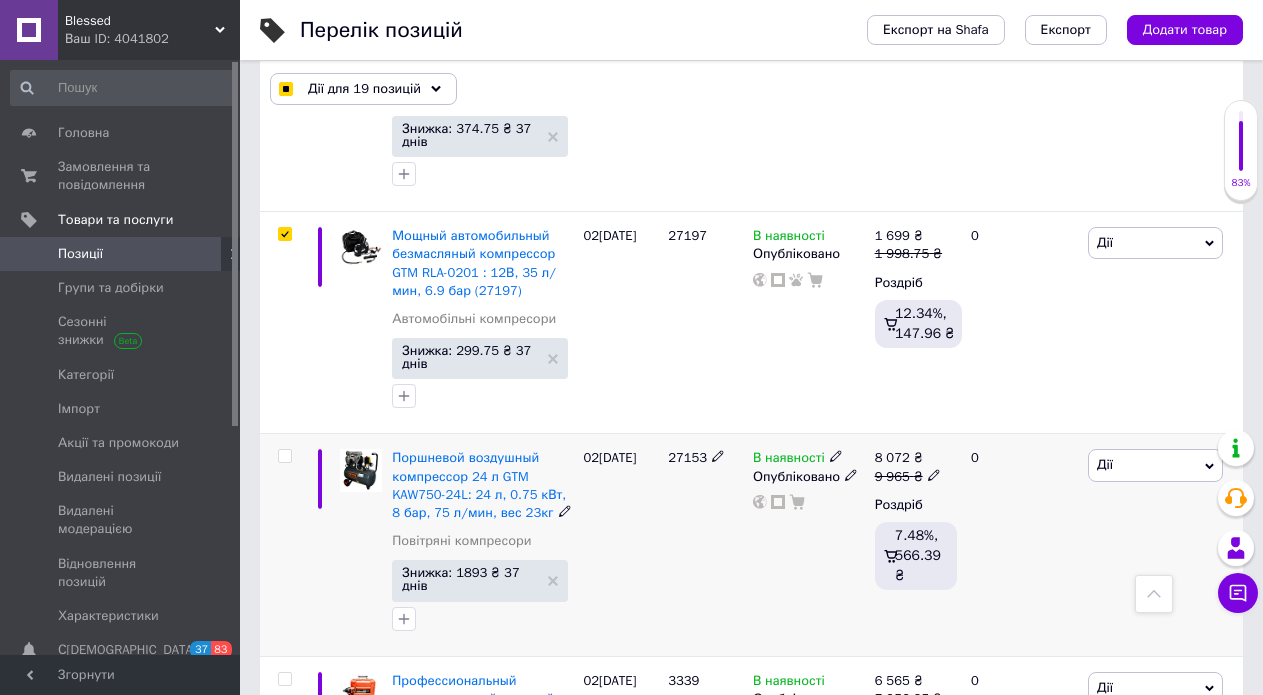 click at bounding box center (282, 545) 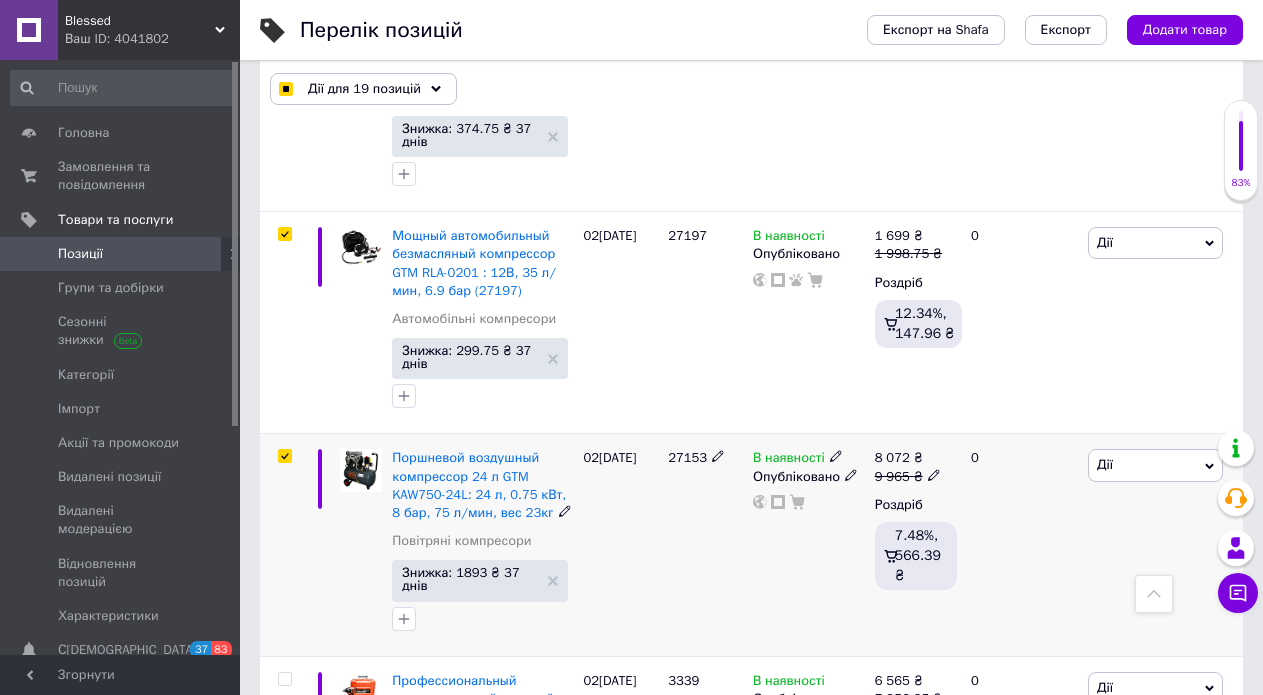 checkbox on "true" 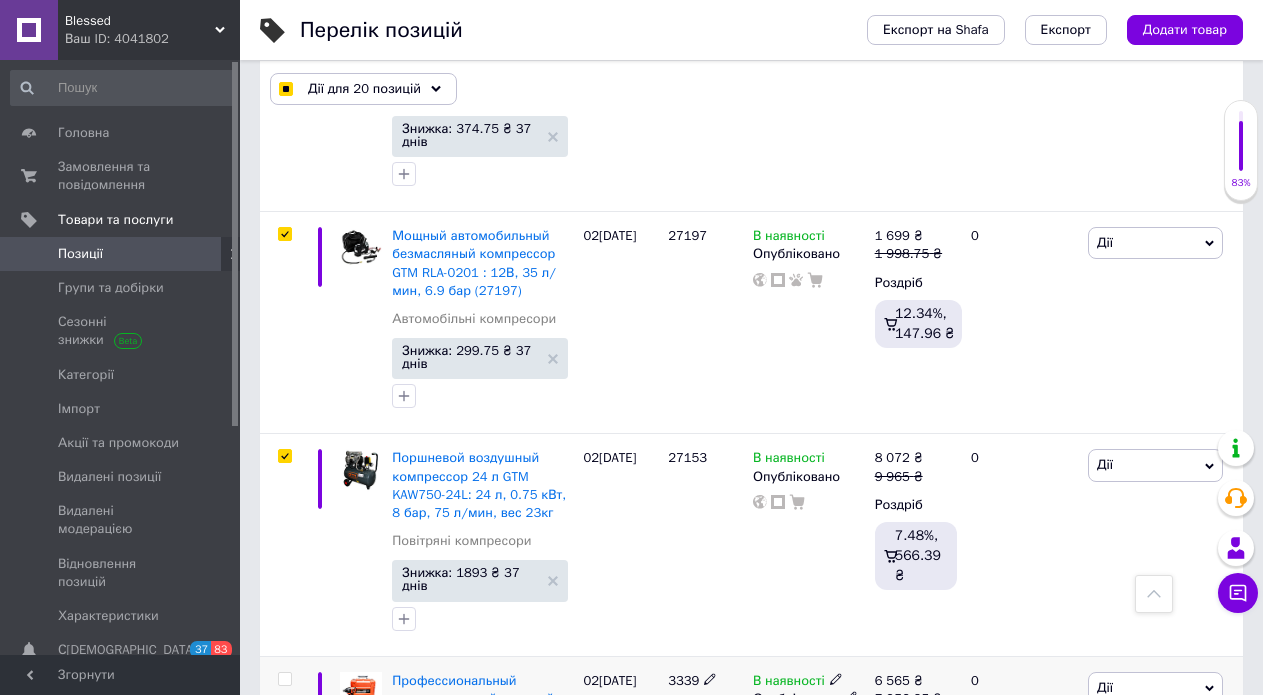 click at bounding box center [284, 679] 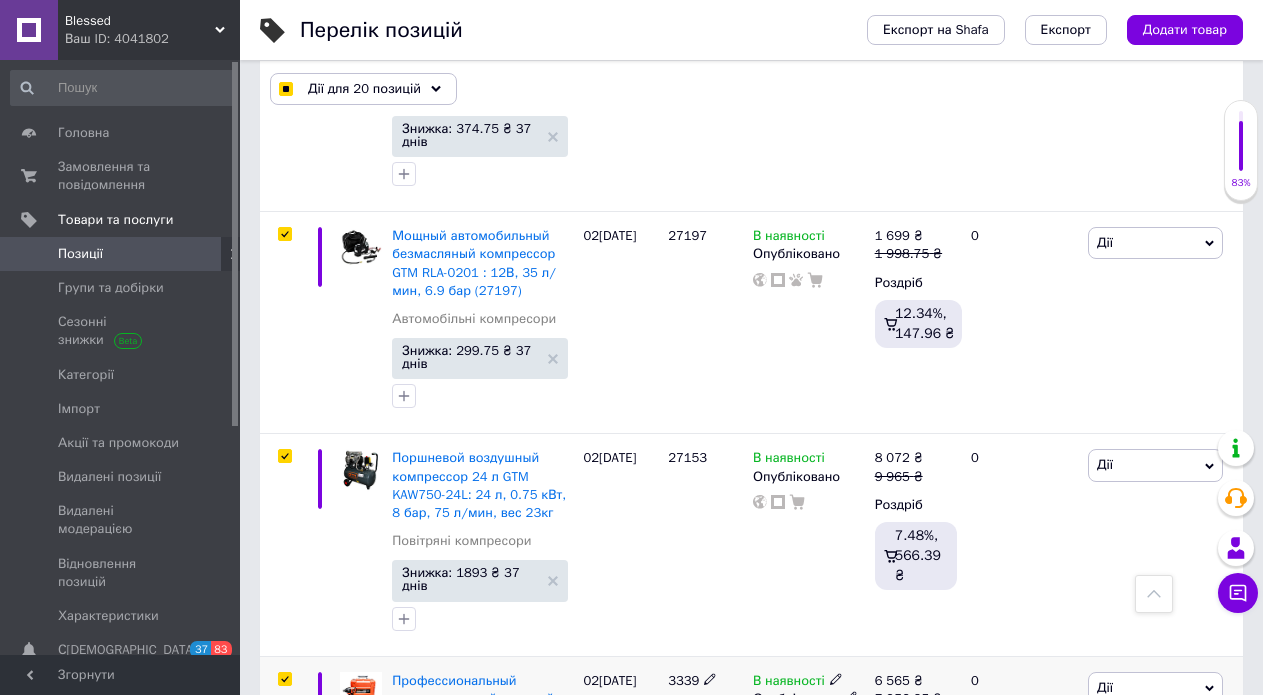 checkbox on "true" 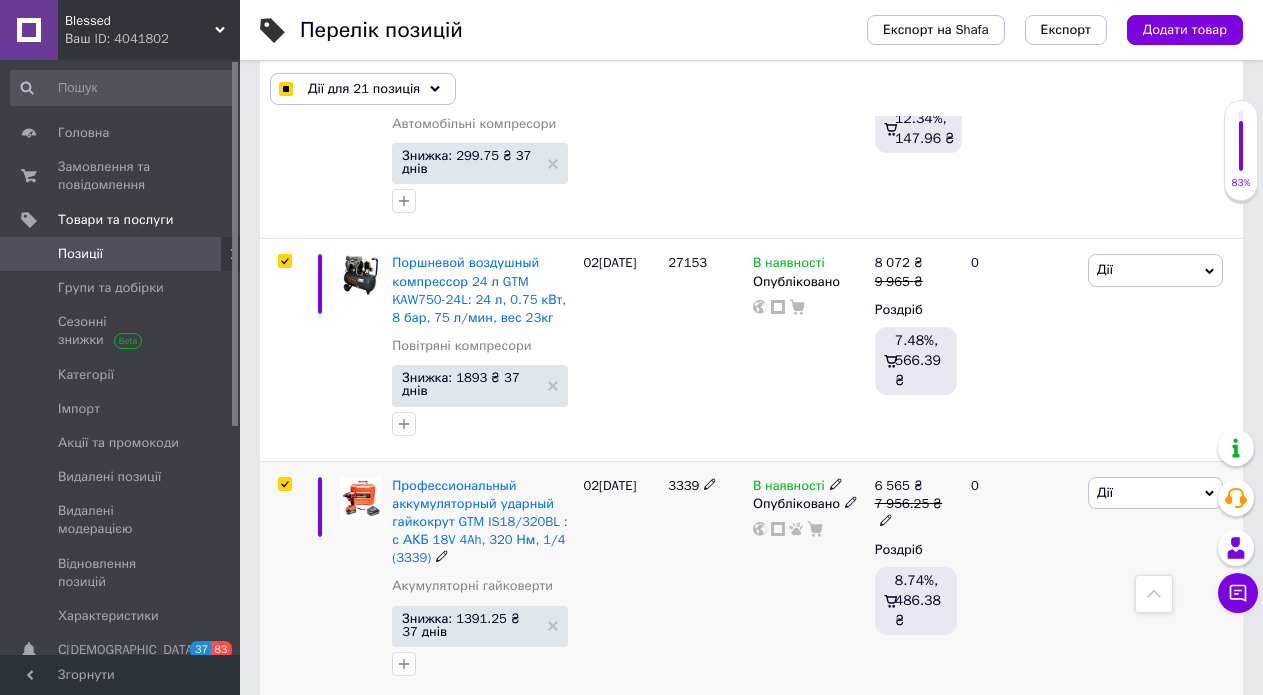 scroll, scrollTop: 6771, scrollLeft: 0, axis: vertical 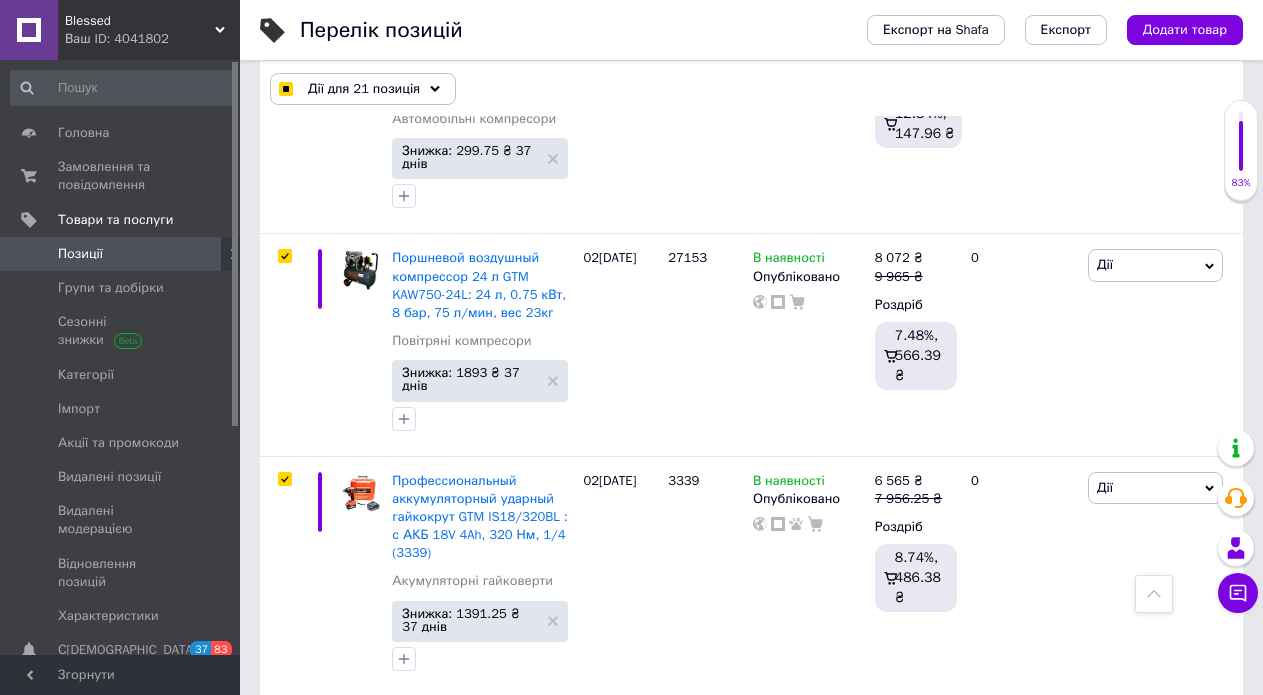click at bounding box center [284, 719] 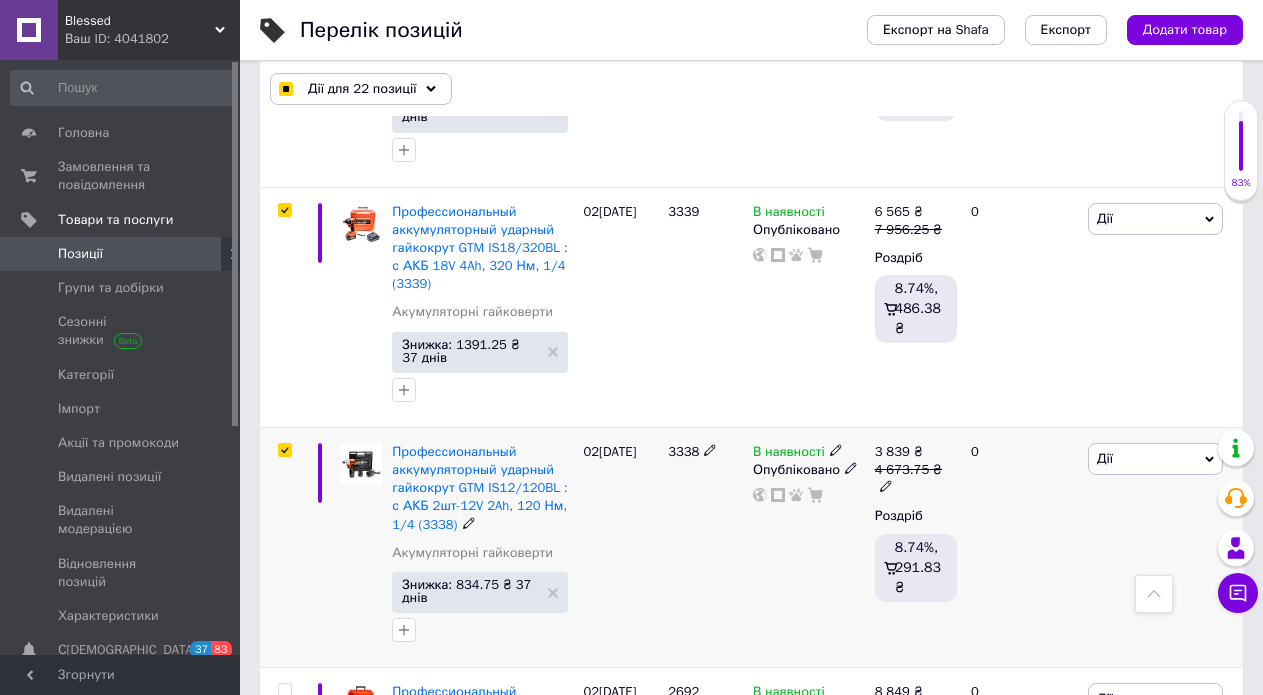 scroll, scrollTop: 7071, scrollLeft: 0, axis: vertical 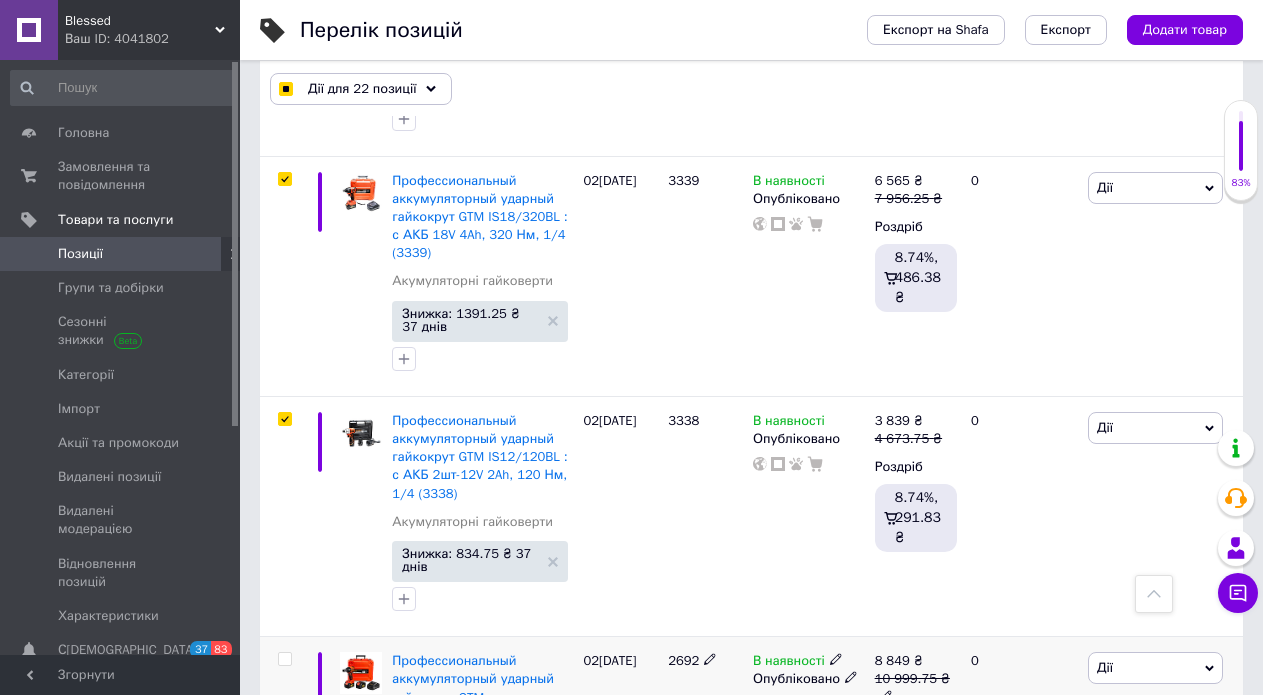 click at bounding box center (284, 659) 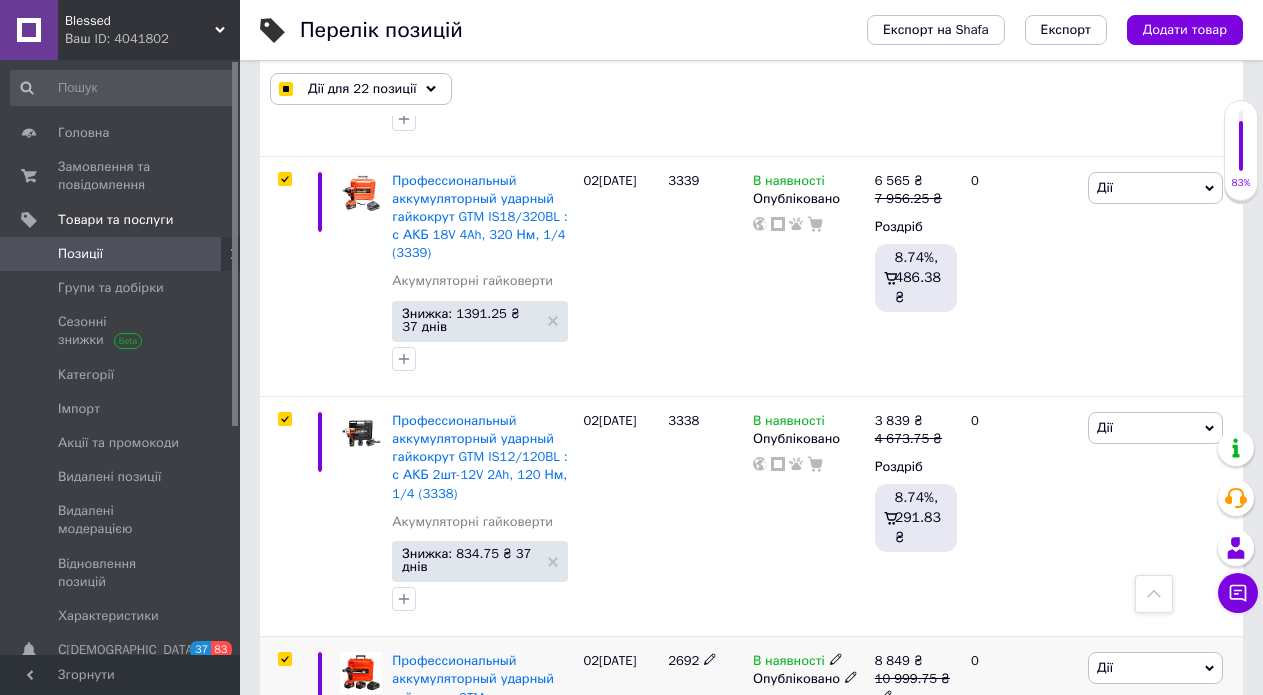 checkbox on "true" 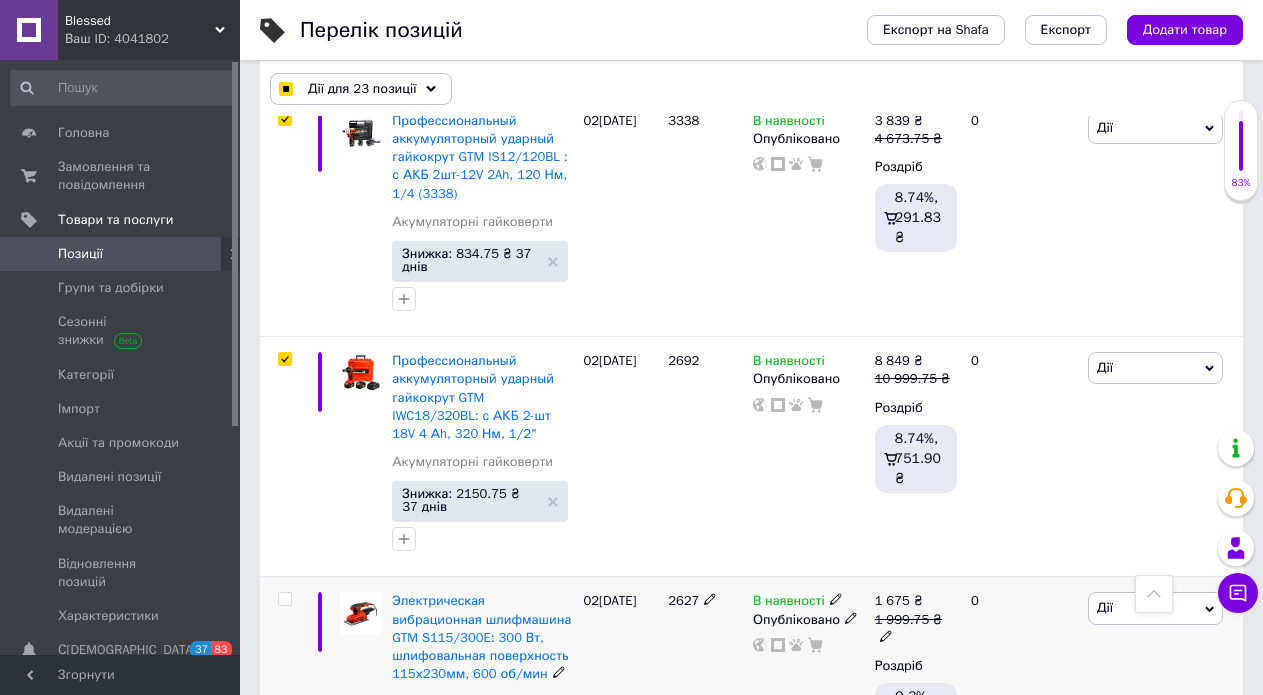 click at bounding box center [284, 599] 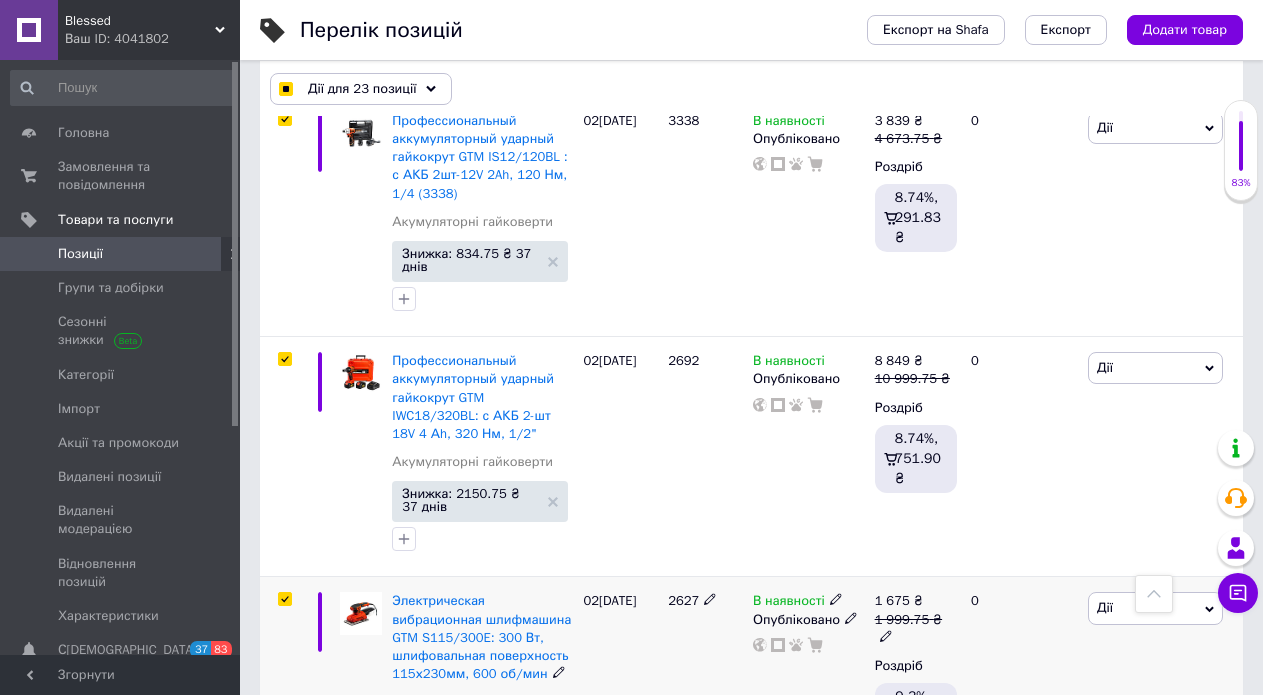 checkbox on "true" 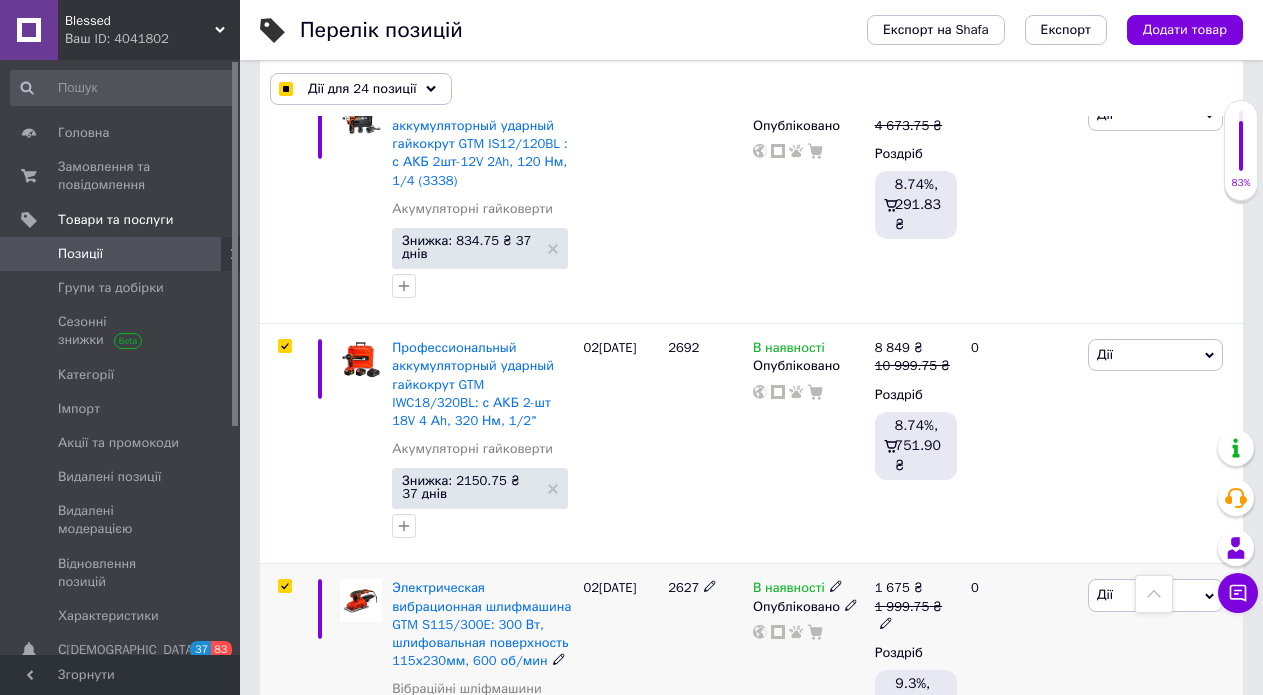 scroll, scrollTop: 7571, scrollLeft: 0, axis: vertical 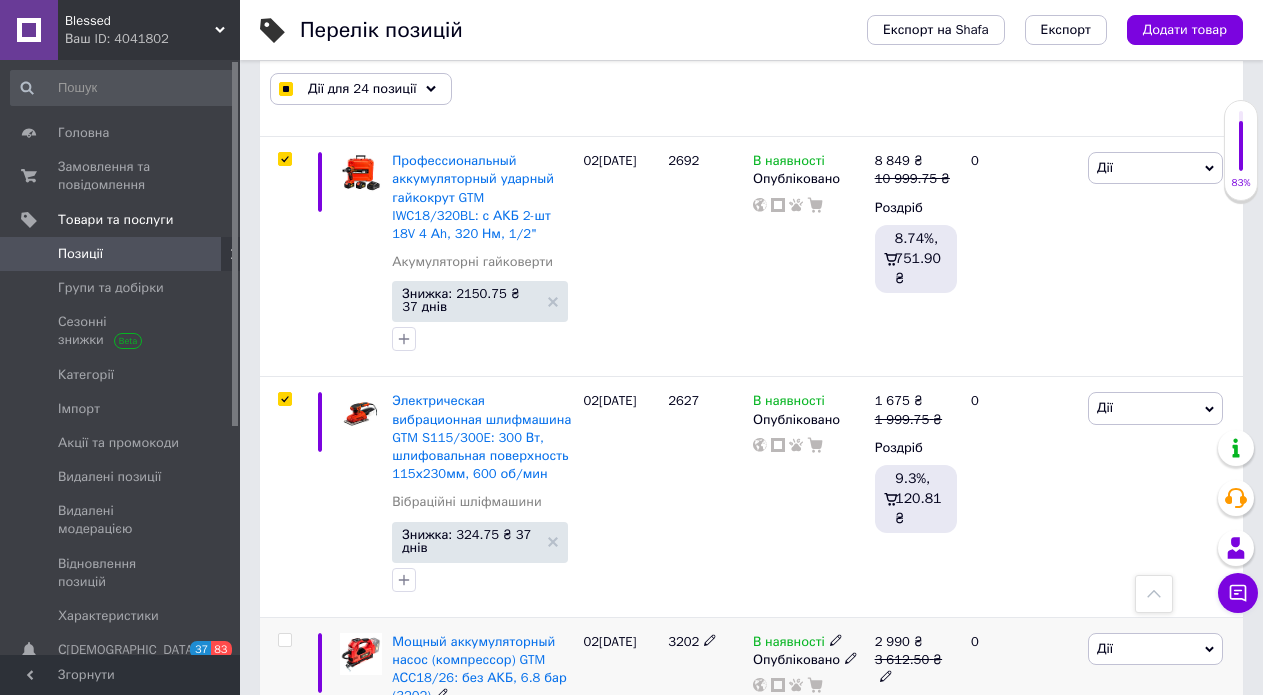 click at bounding box center (284, 640) 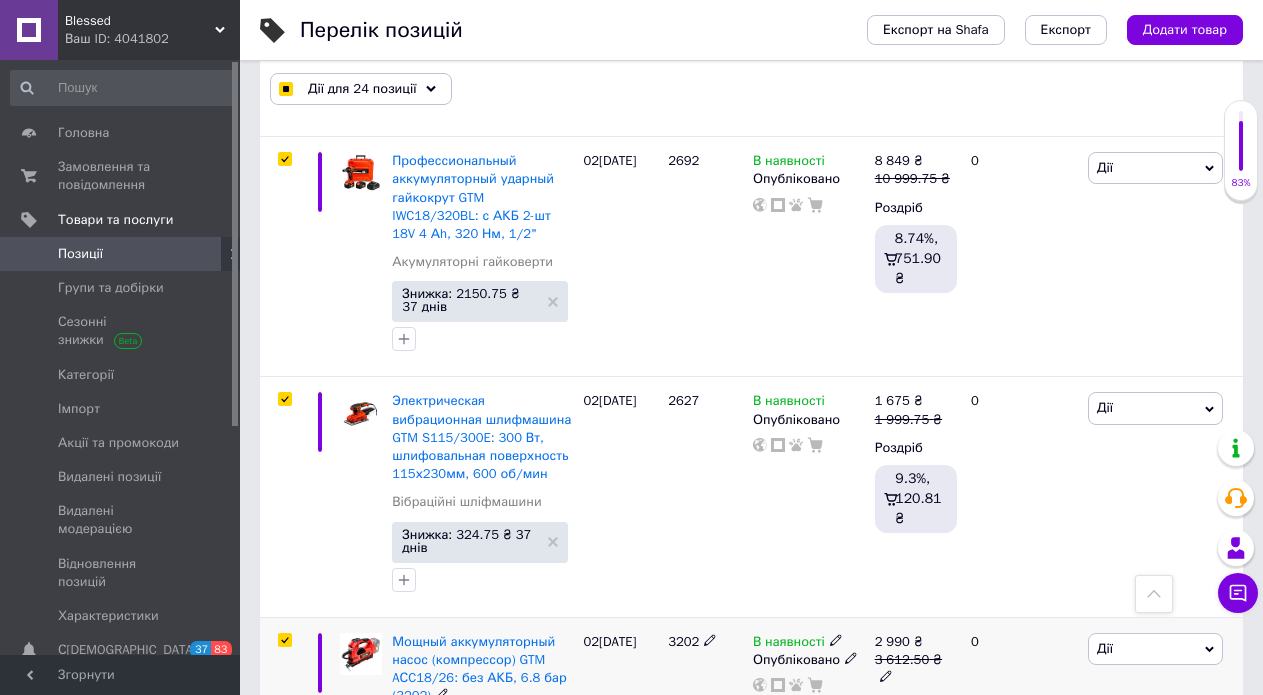checkbox on "true" 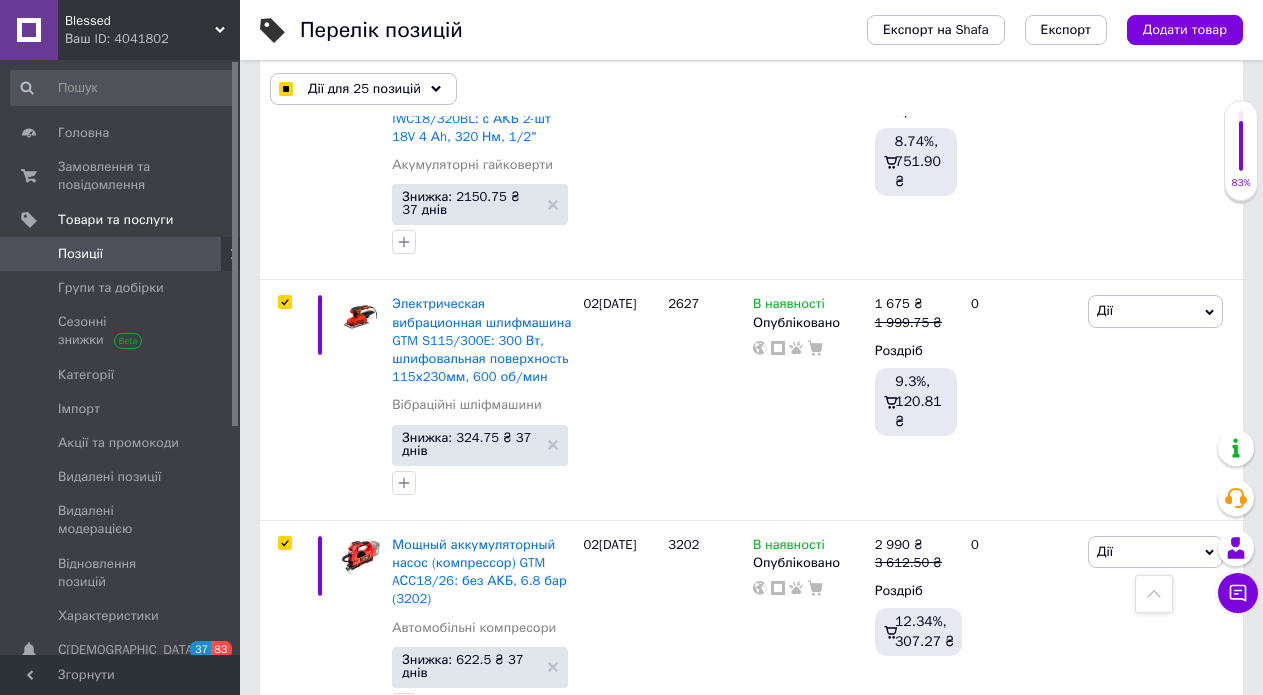 scroll, scrollTop: 7871, scrollLeft: 0, axis: vertical 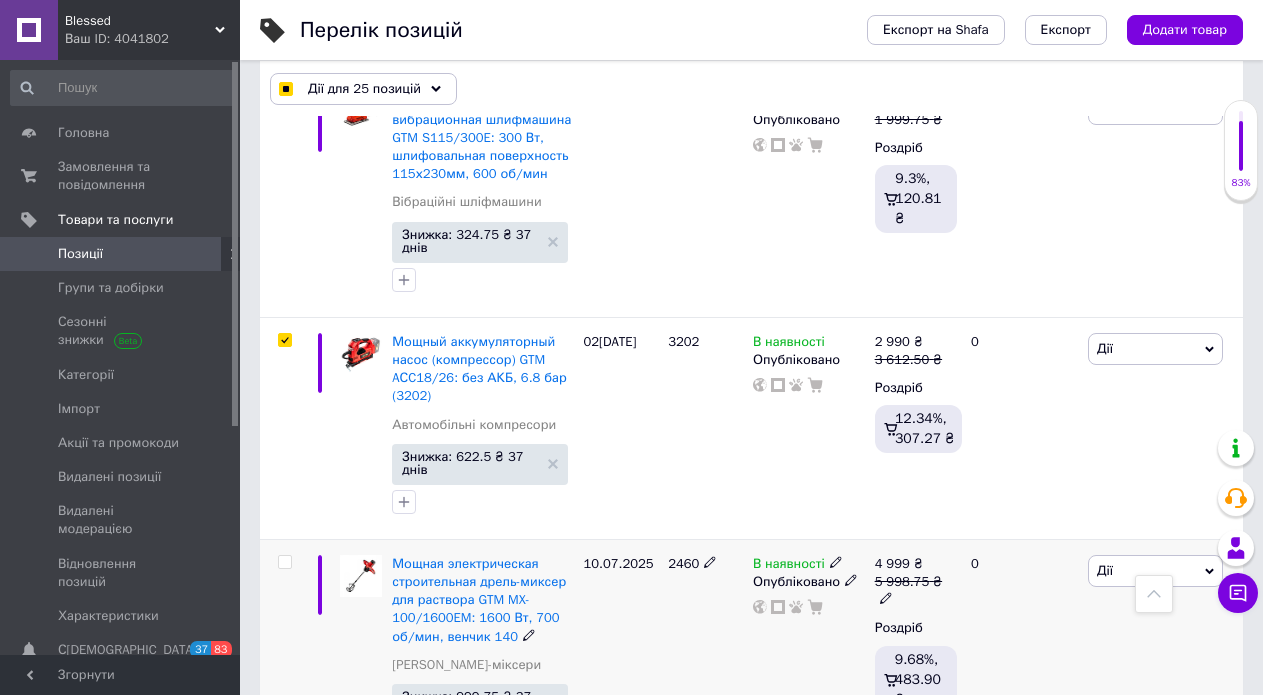 click at bounding box center (284, 562) 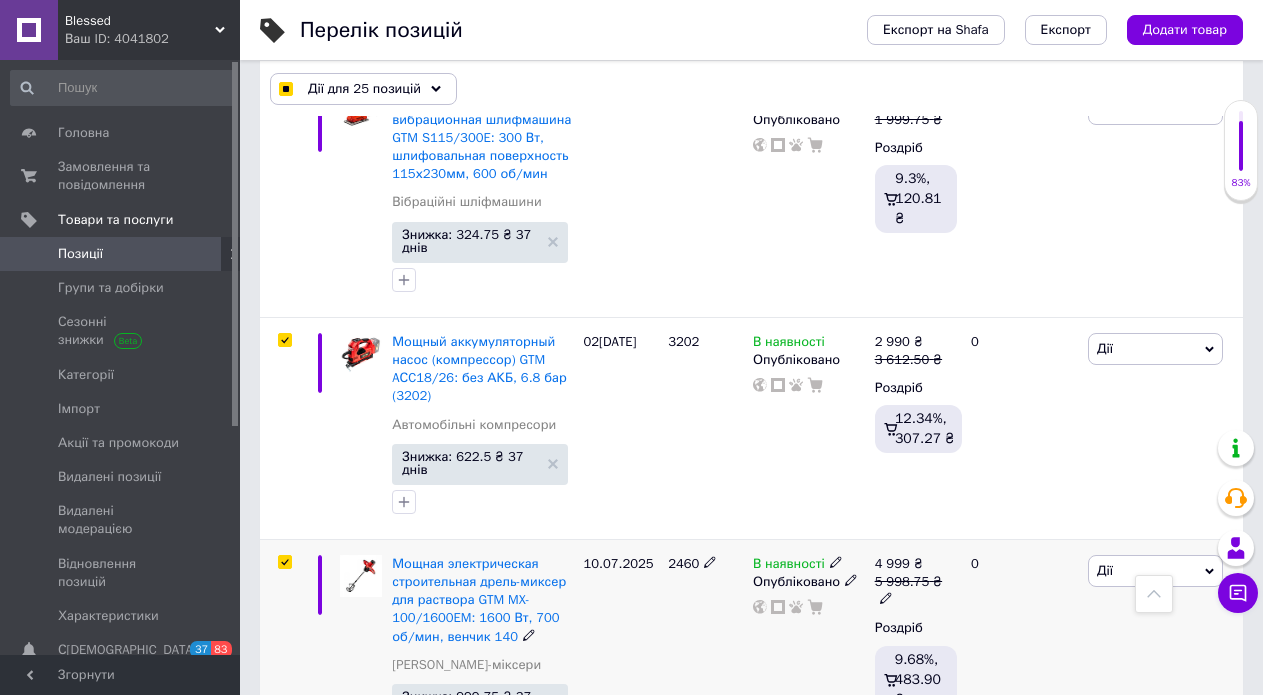 checkbox on "true" 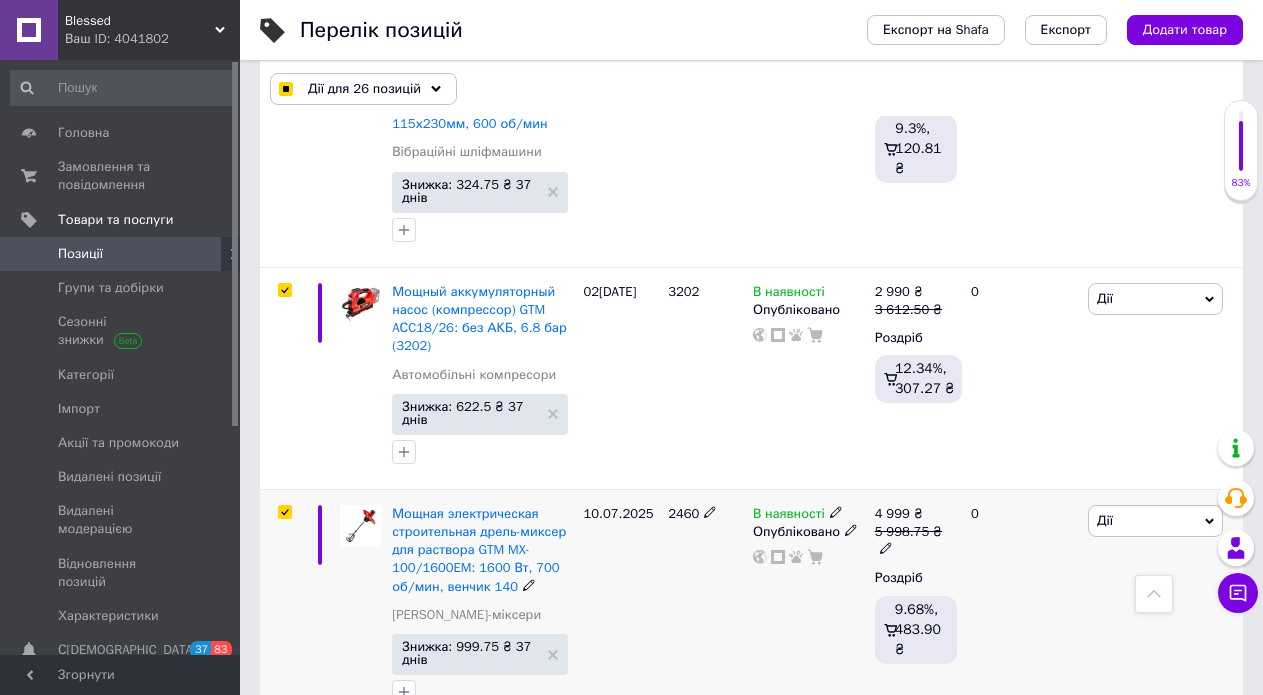 scroll, scrollTop: 7971, scrollLeft: 0, axis: vertical 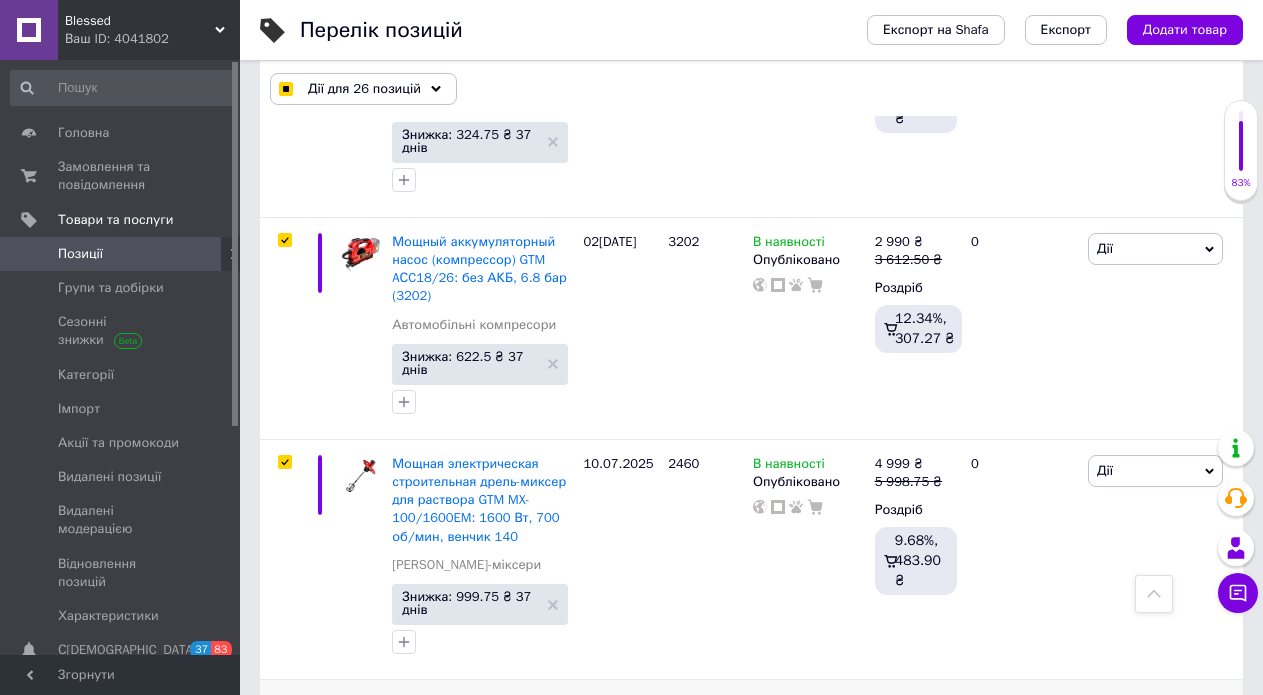 click at bounding box center [284, 702] 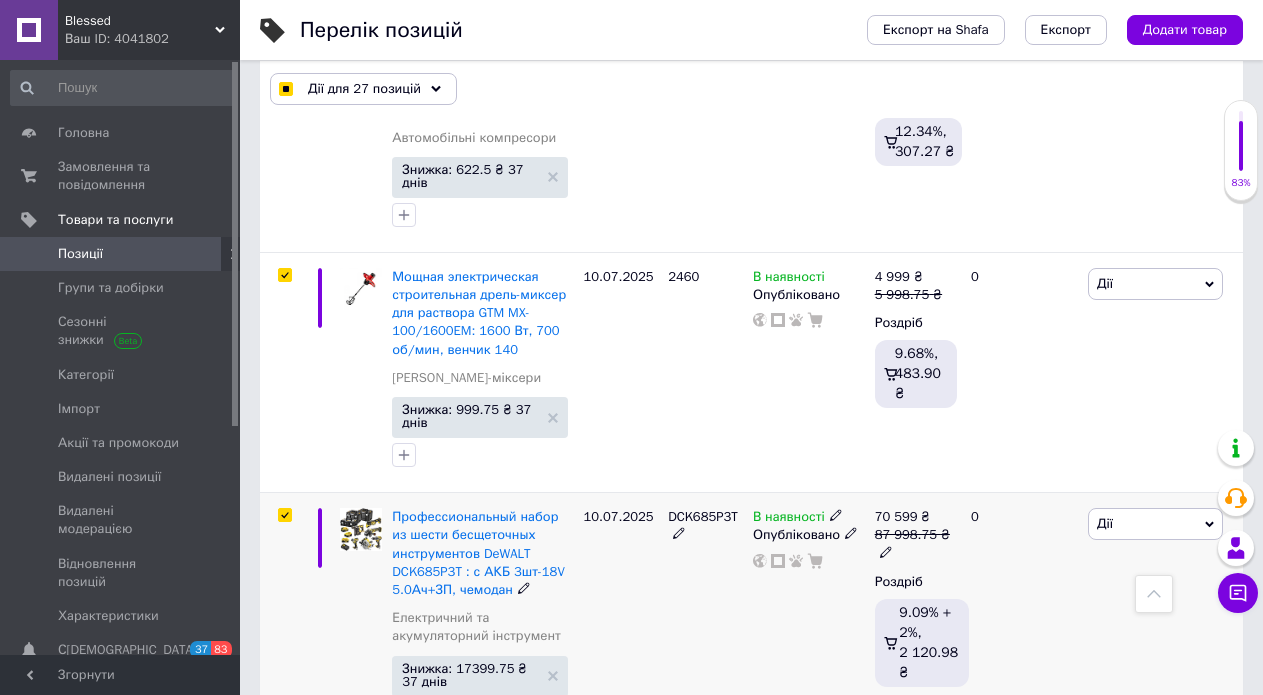 scroll, scrollTop: 8171, scrollLeft: 0, axis: vertical 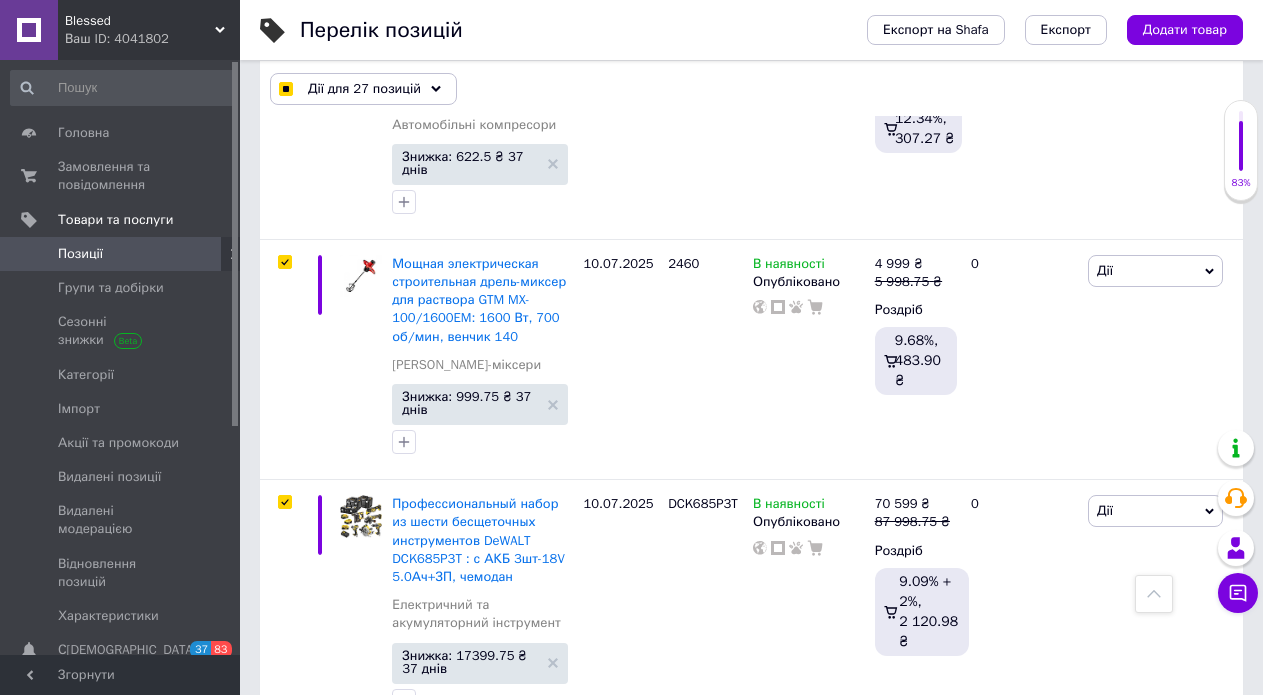 click at bounding box center [284, 761] 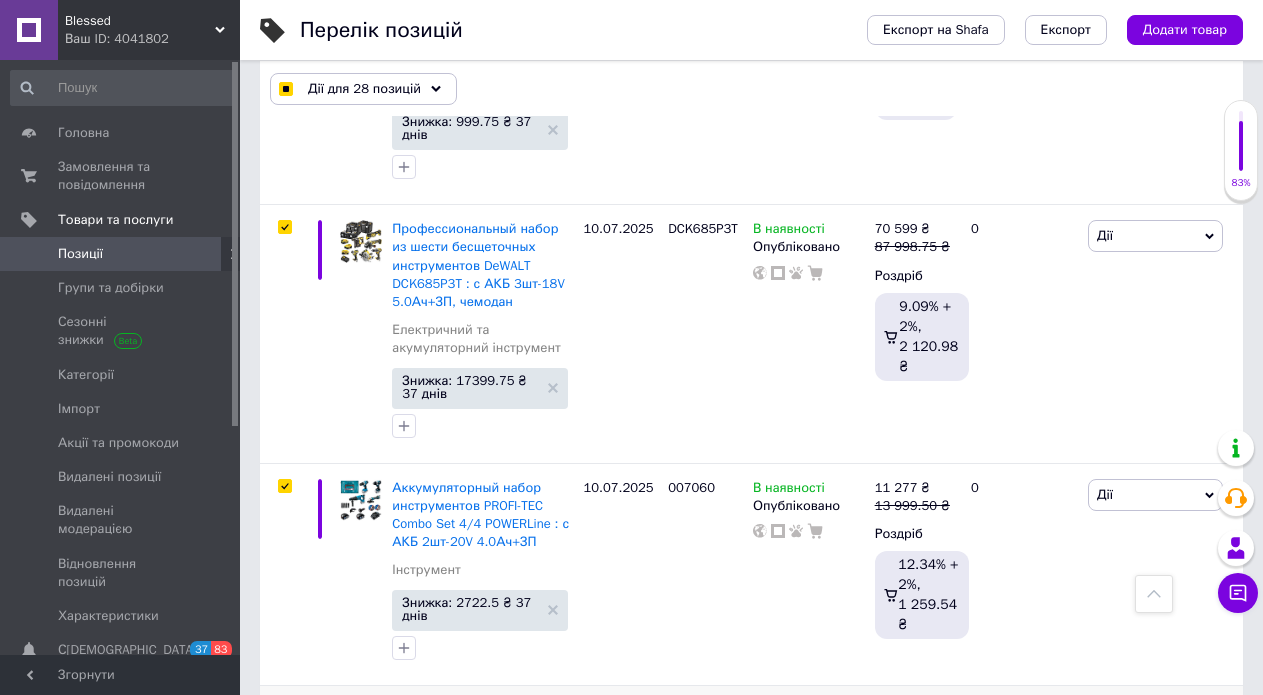 scroll, scrollTop: 8471, scrollLeft: 0, axis: vertical 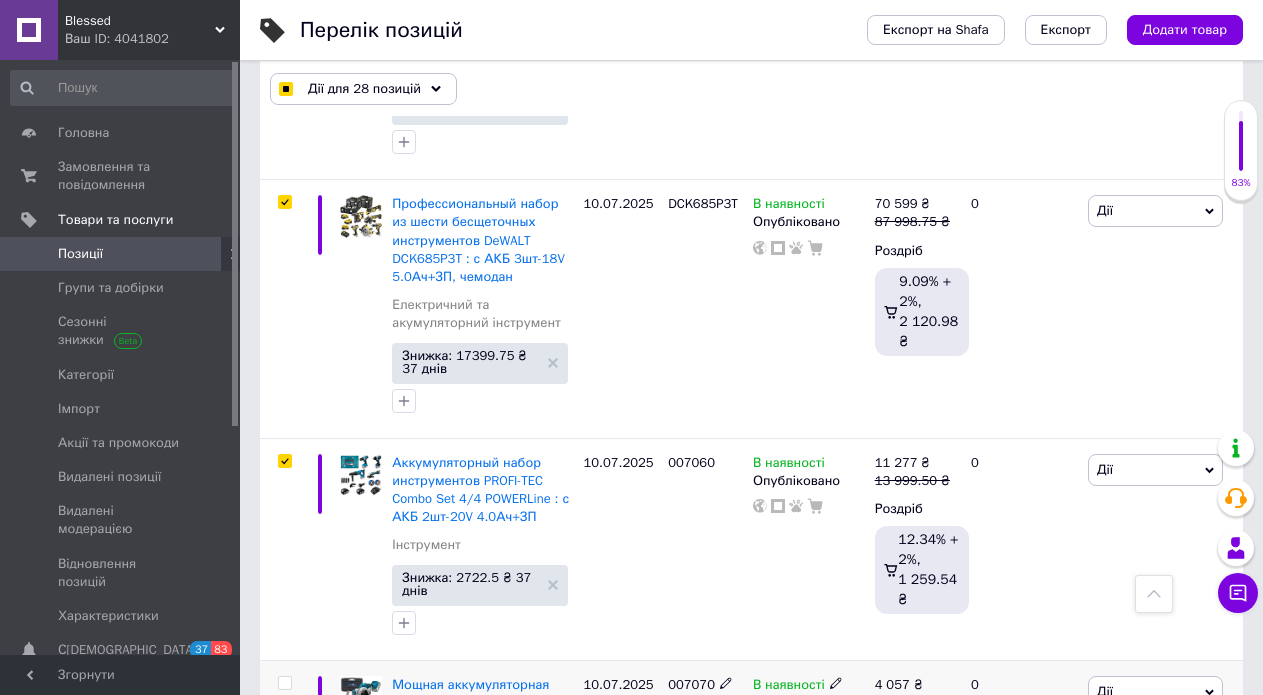 click at bounding box center [284, 683] 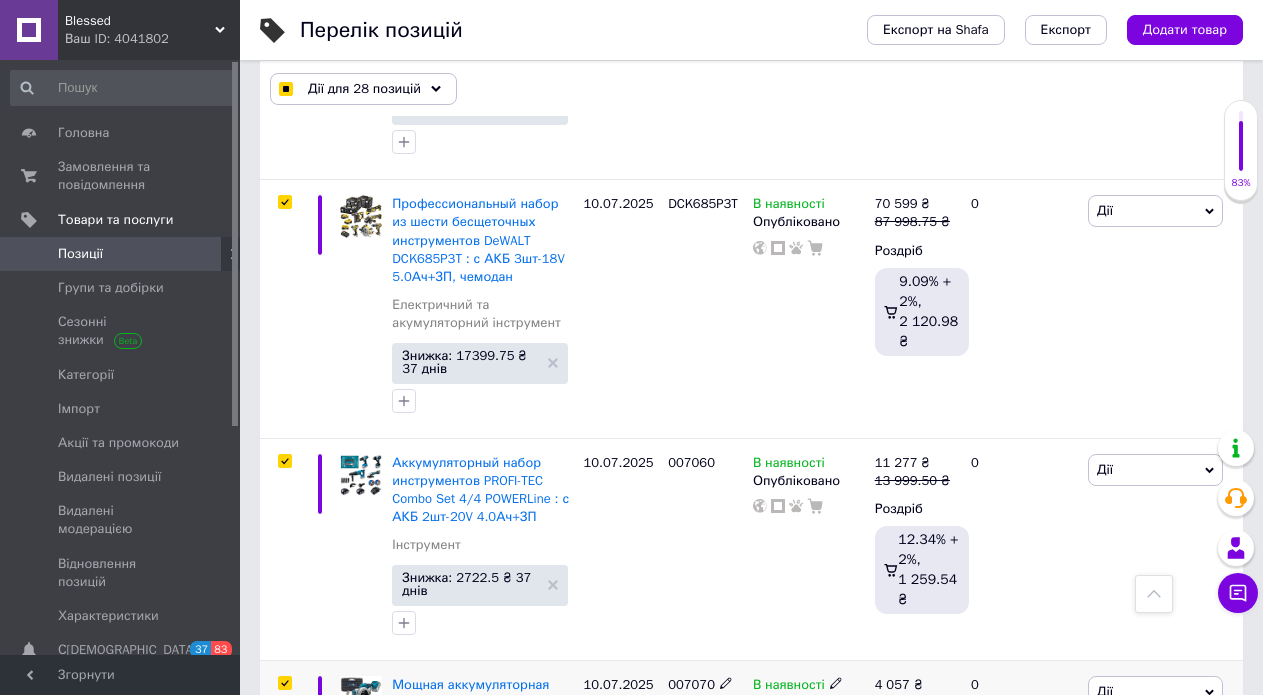 checkbox on "true" 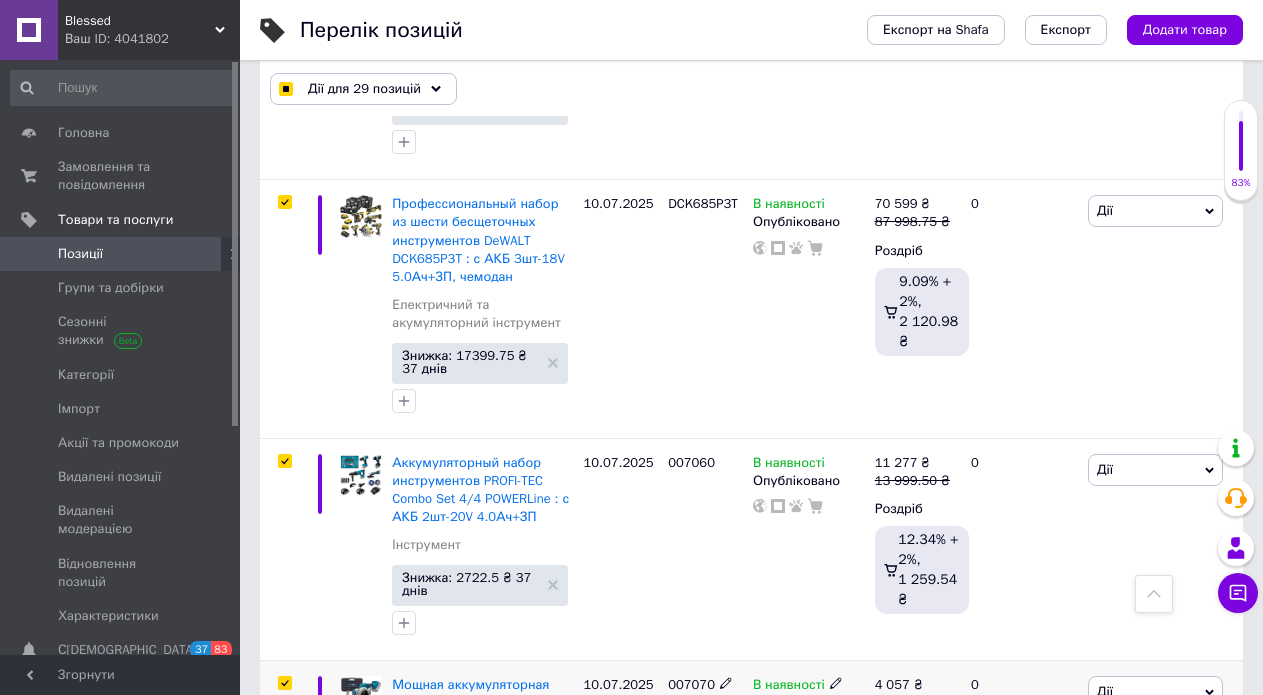 scroll, scrollTop: 8671, scrollLeft: 0, axis: vertical 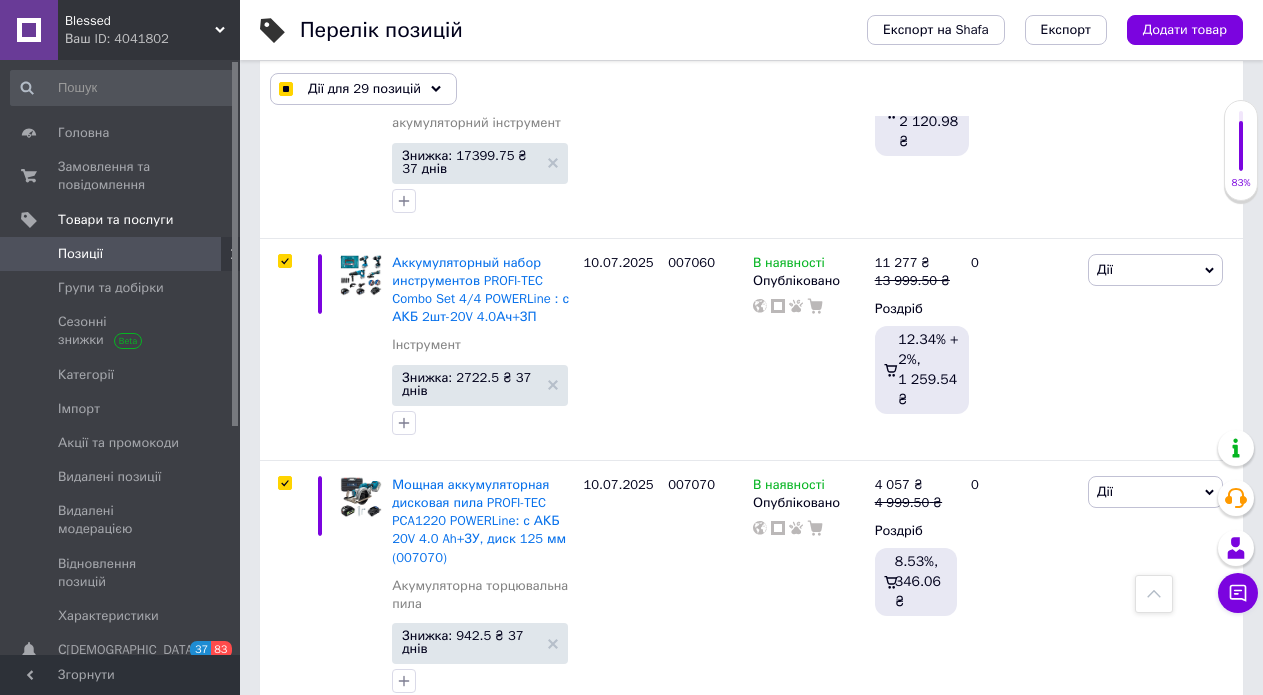 click at bounding box center (284, 741) 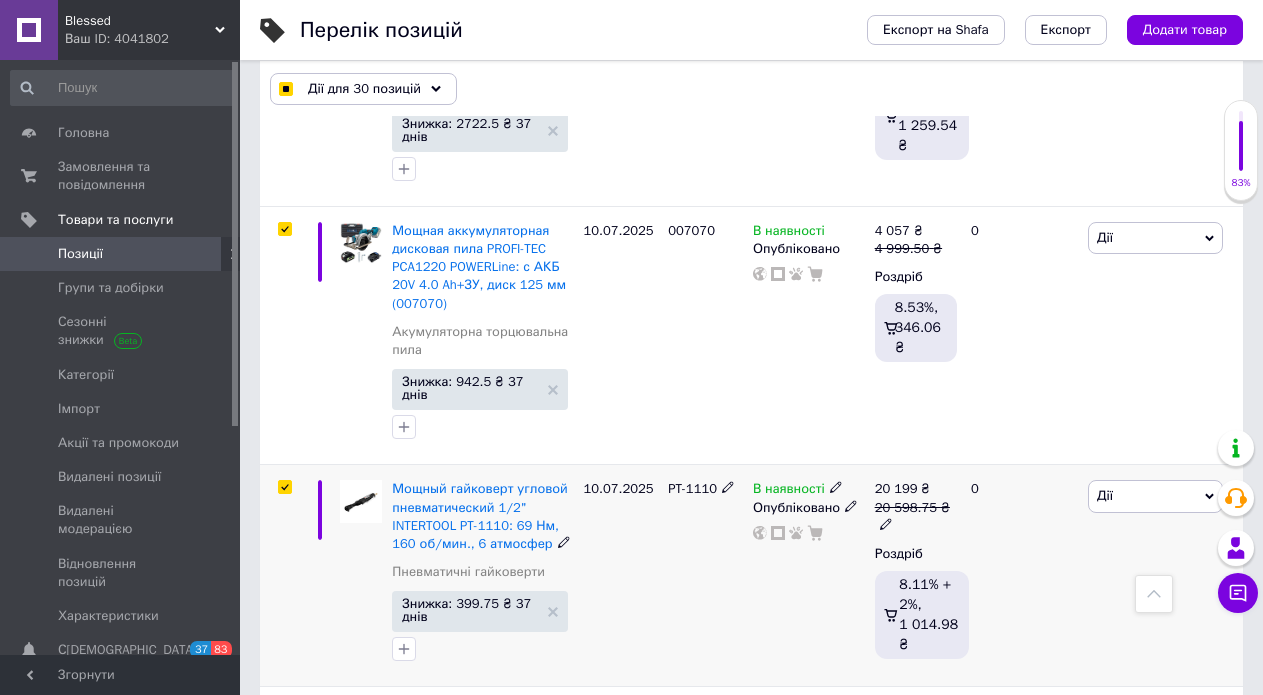 scroll, scrollTop: 8971, scrollLeft: 0, axis: vertical 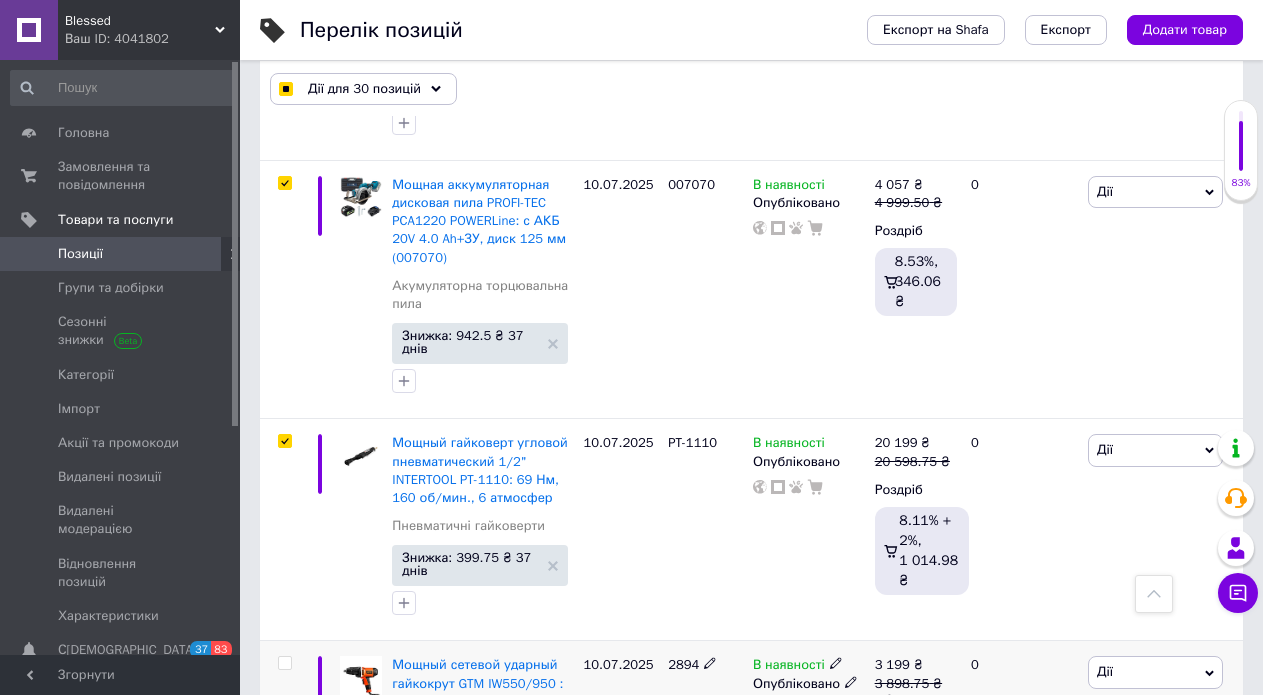 click at bounding box center [284, 663] 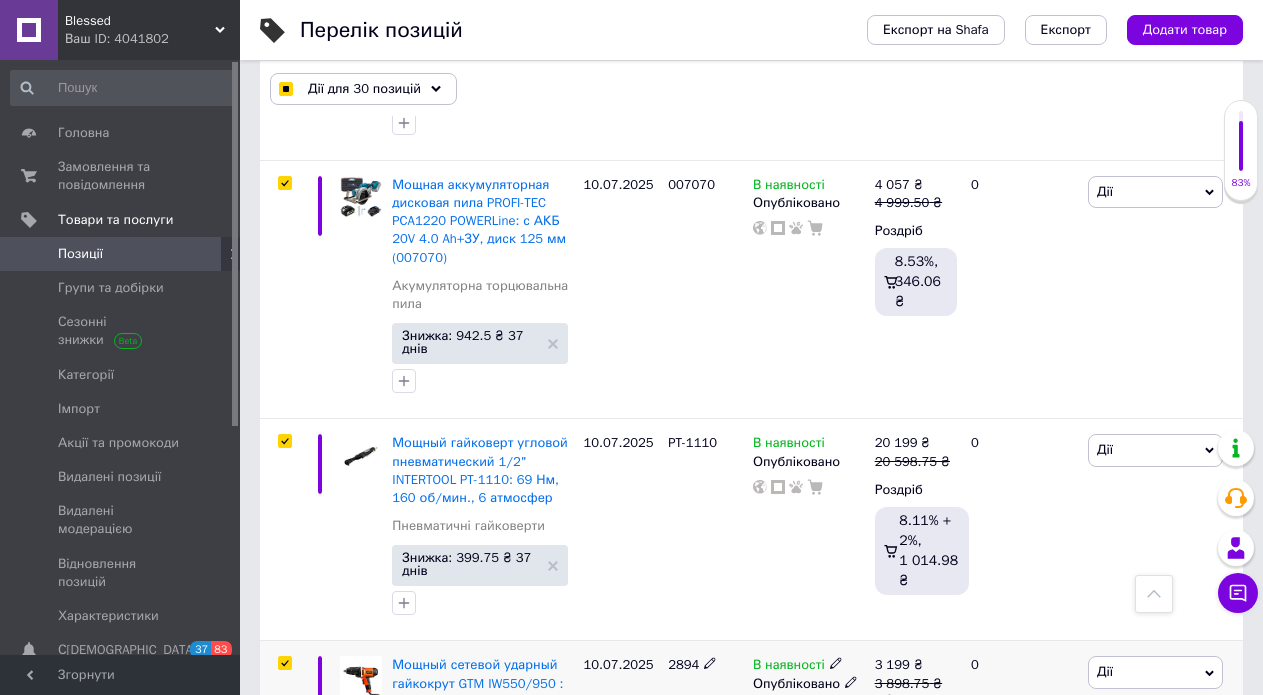 checkbox on "true" 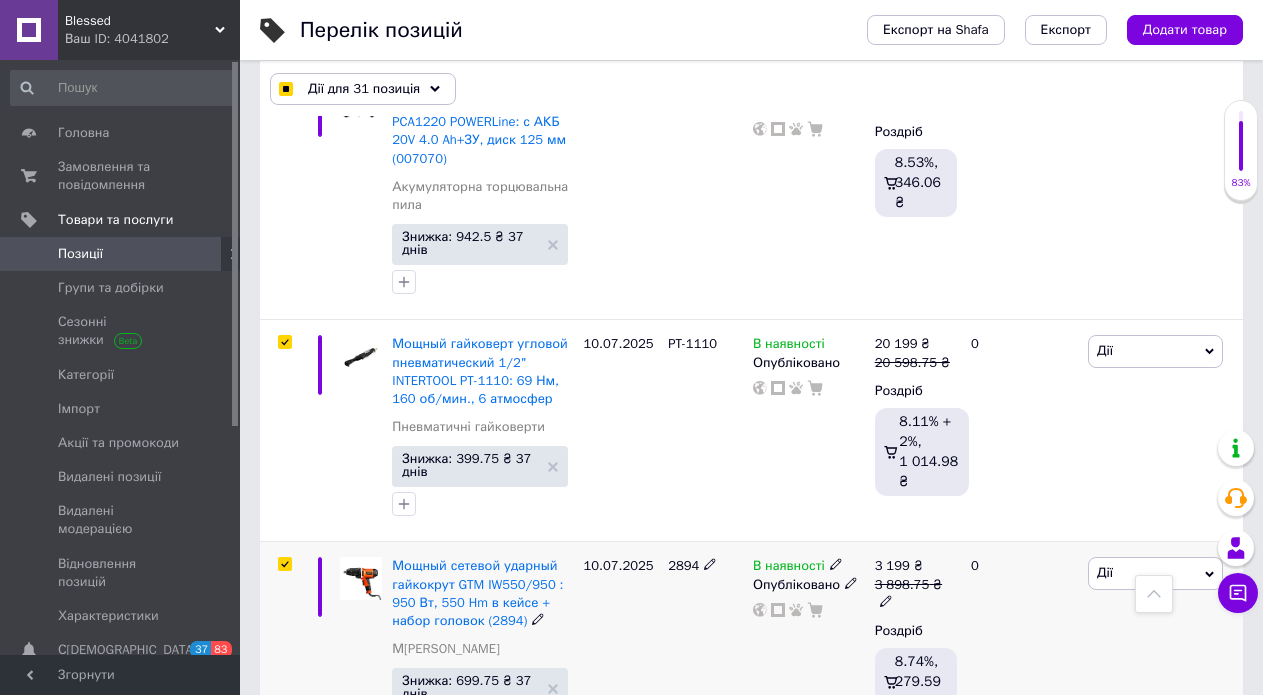 scroll, scrollTop: 9071, scrollLeft: 0, axis: vertical 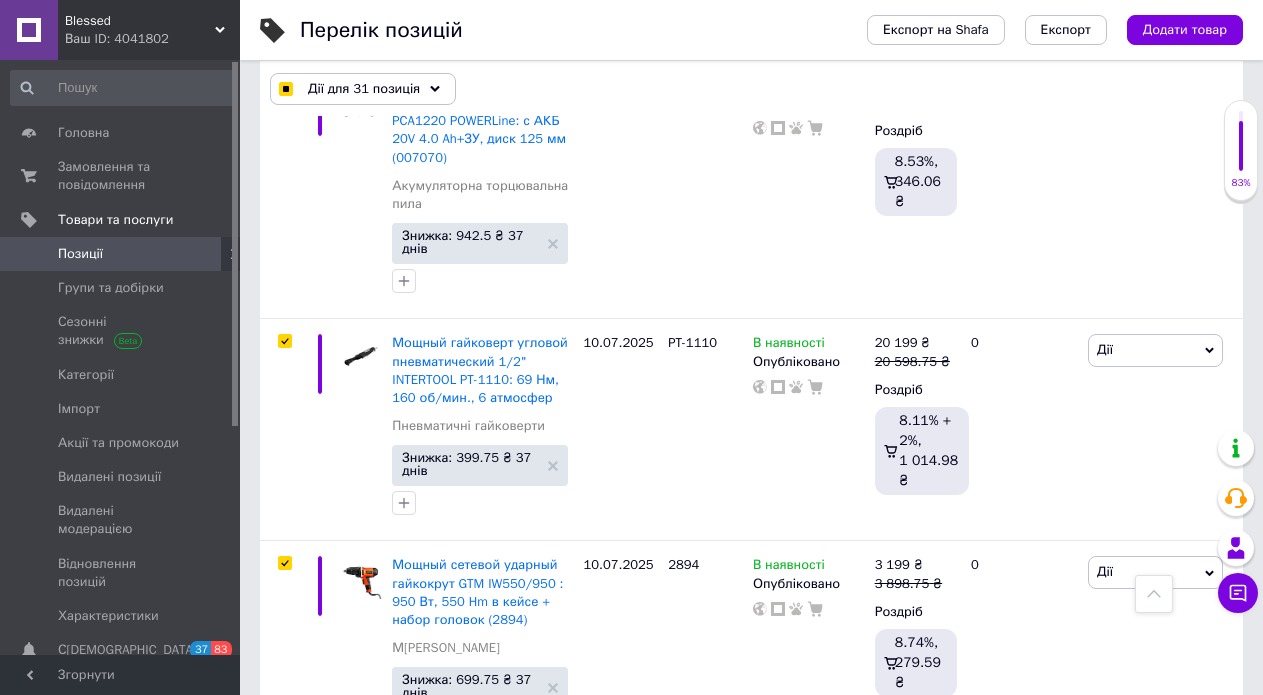 click at bounding box center [284, 786] 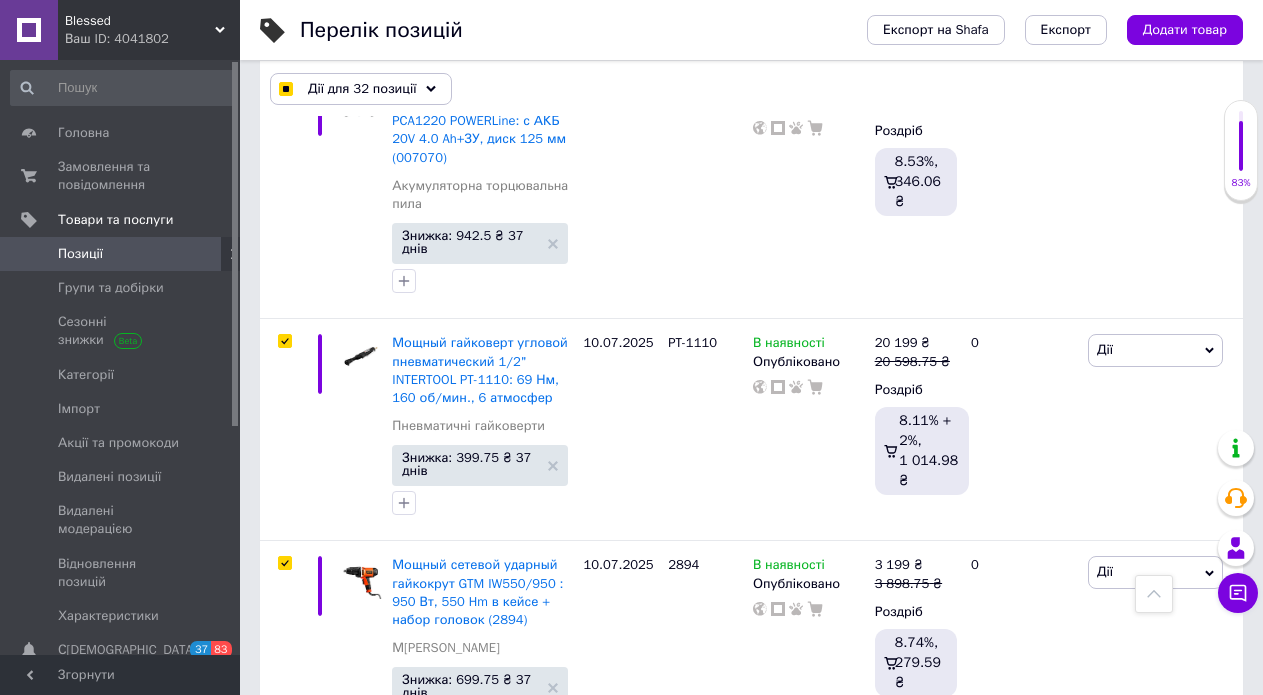 scroll, scrollTop: 9371, scrollLeft: 0, axis: vertical 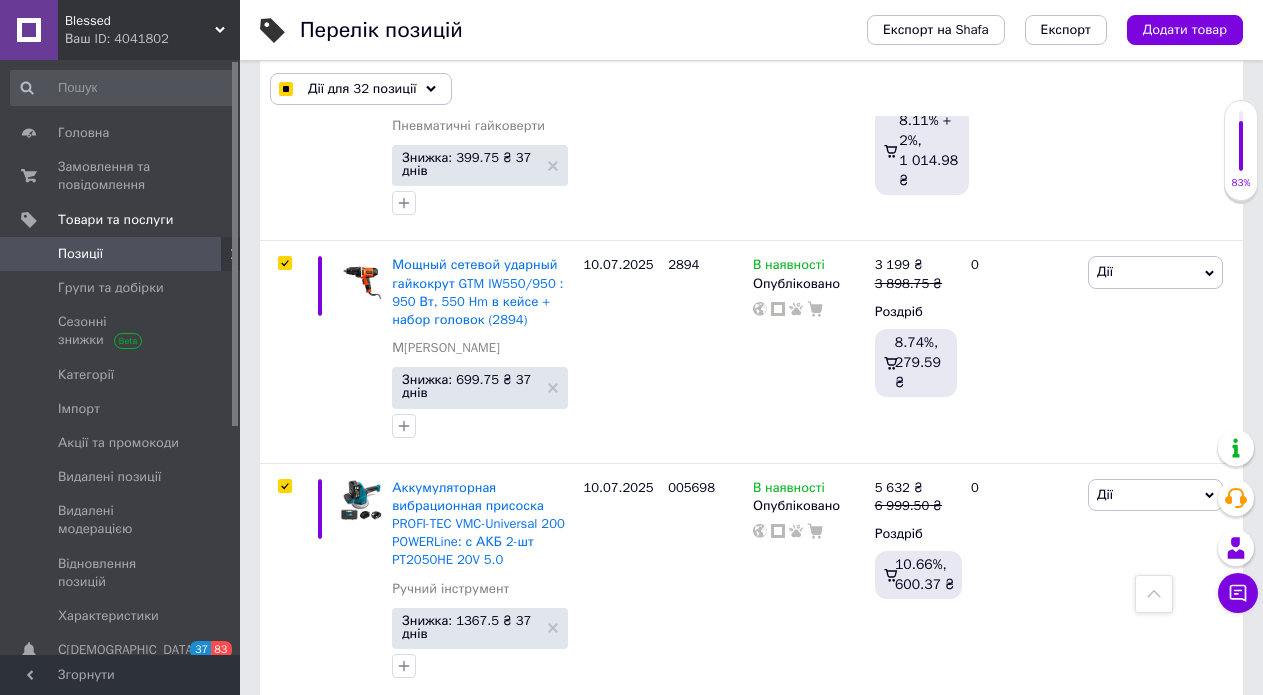 click at bounding box center [282, 823] 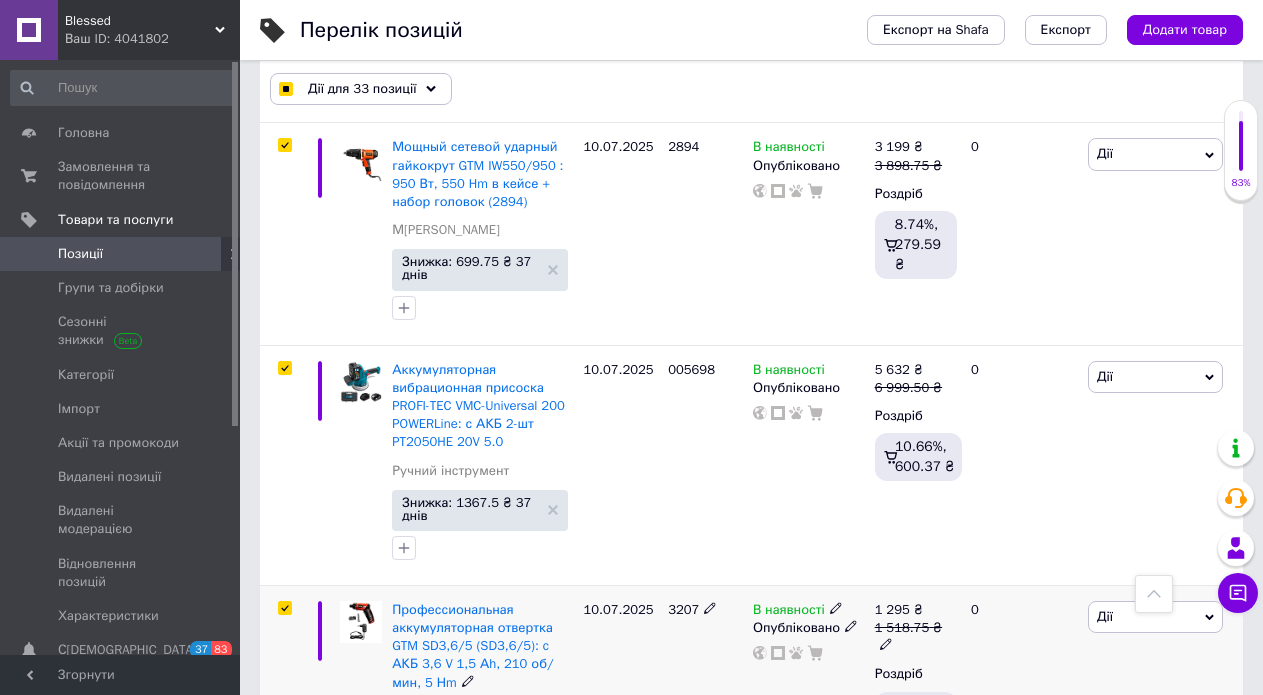 scroll, scrollTop: 9571, scrollLeft: 0, axis: vertical 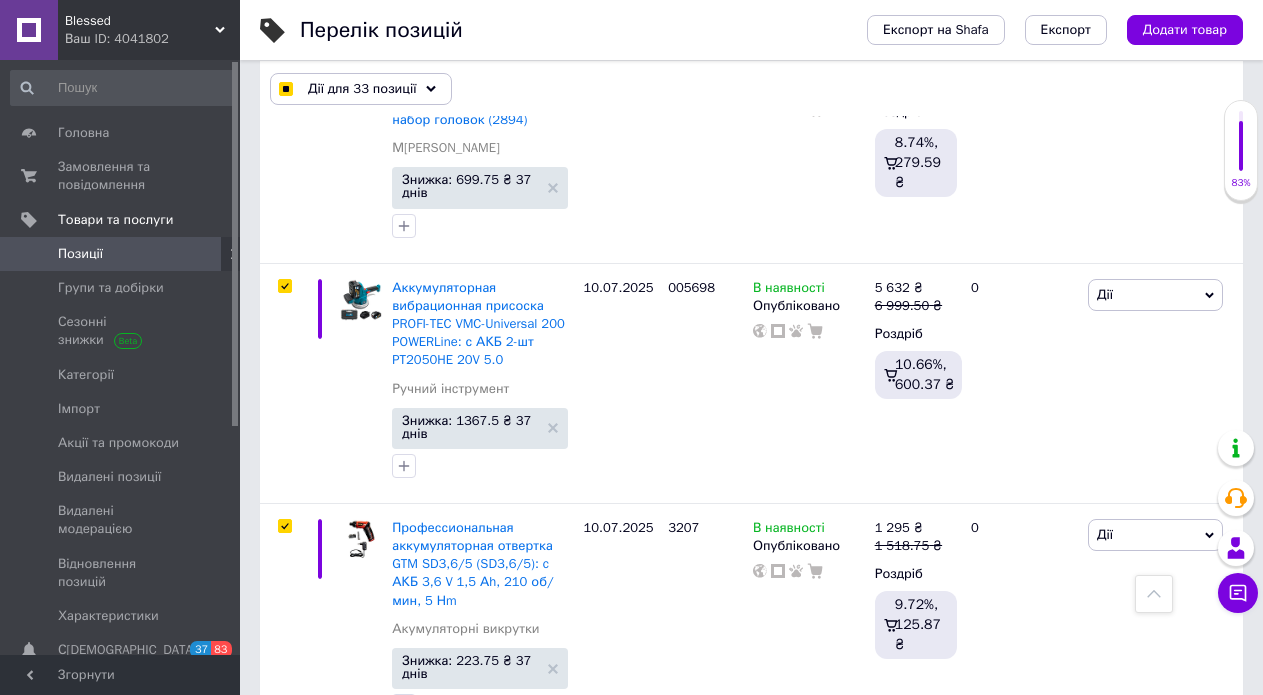 click at bounding box center [284, 766] 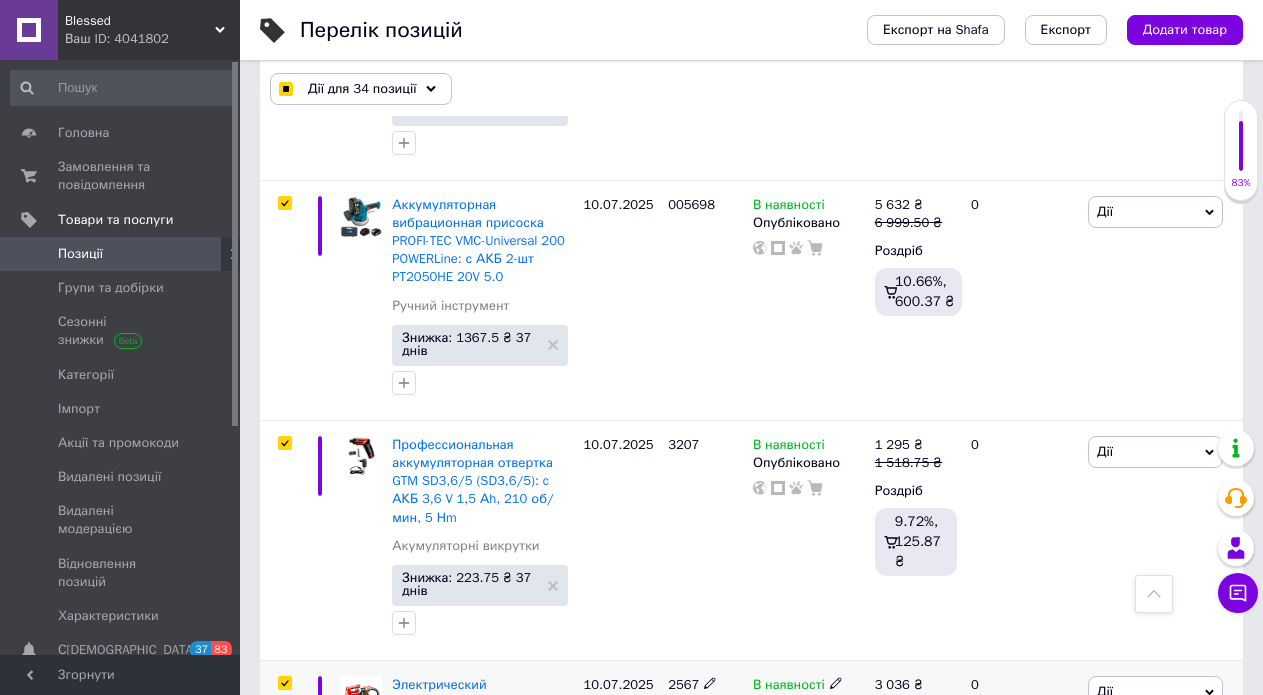 scroll, scrollTop: 9871, scrollLeft: 0, axis: vertical 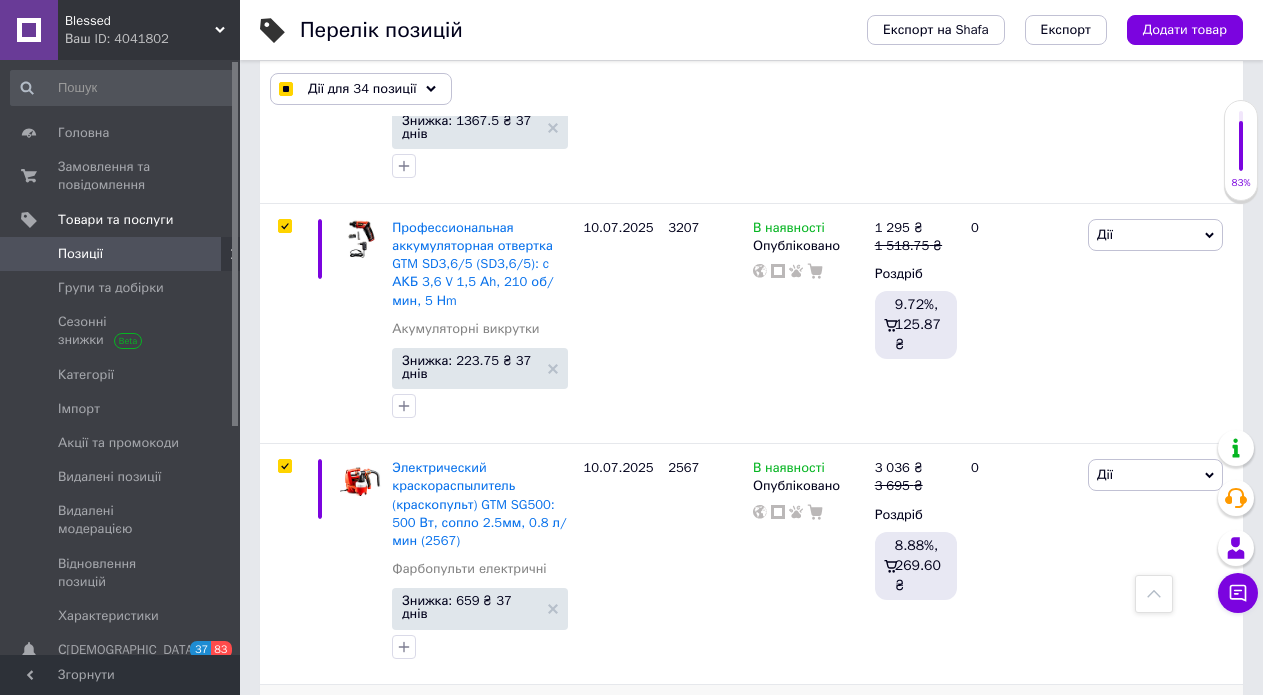 click at bounding box center [284, 707] 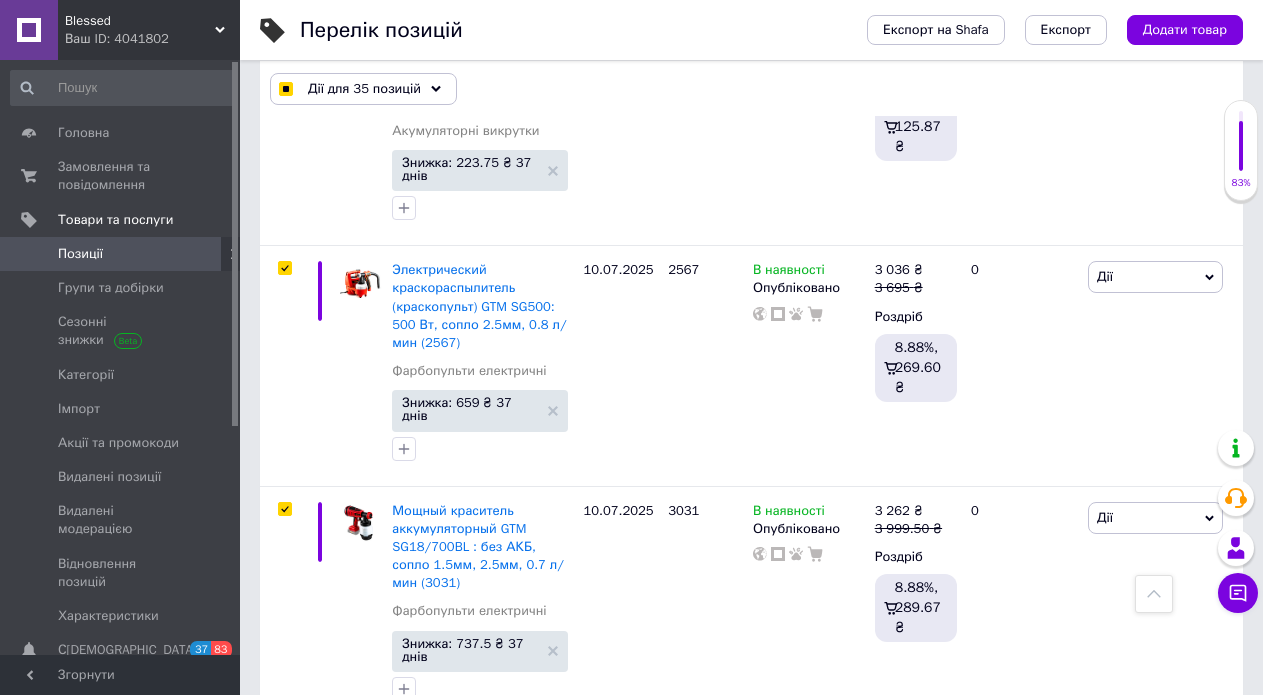 scroll, scrollTop: 10071, scrollLeft: 0, axis: vertical 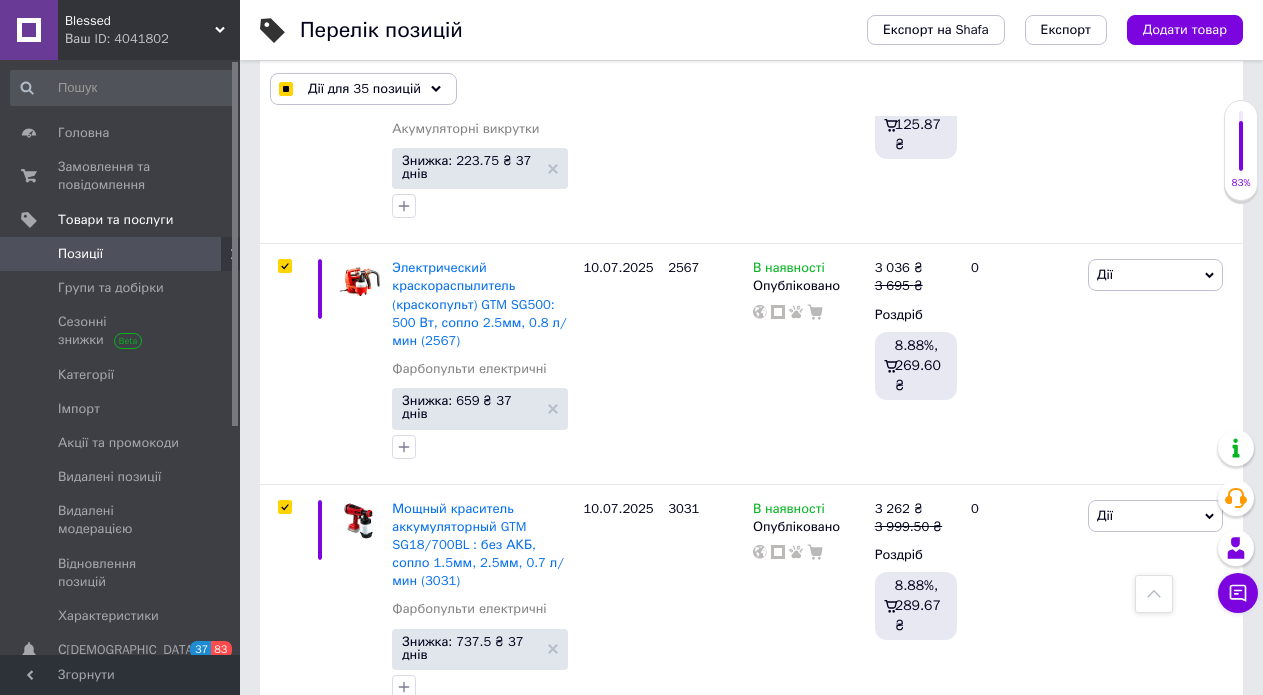 click at bounding box center [284, 747] 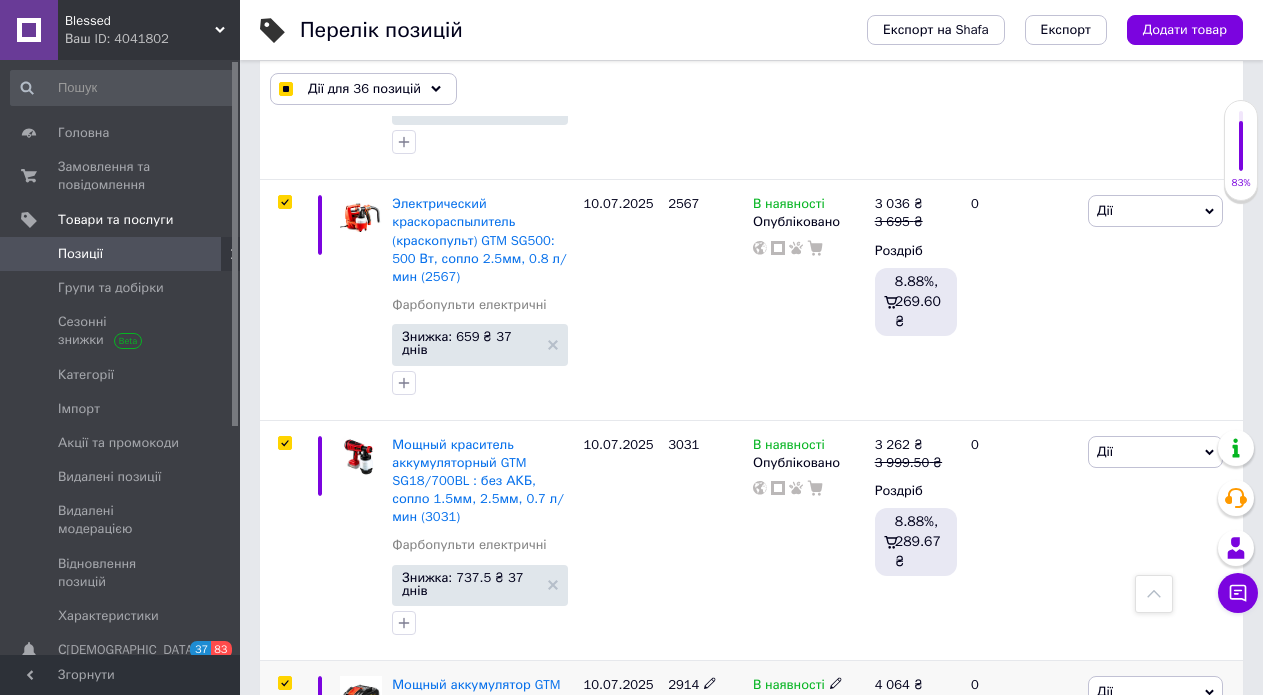 scroll, scrollTop: 10171, scrollLeft: 0, axis: vertical 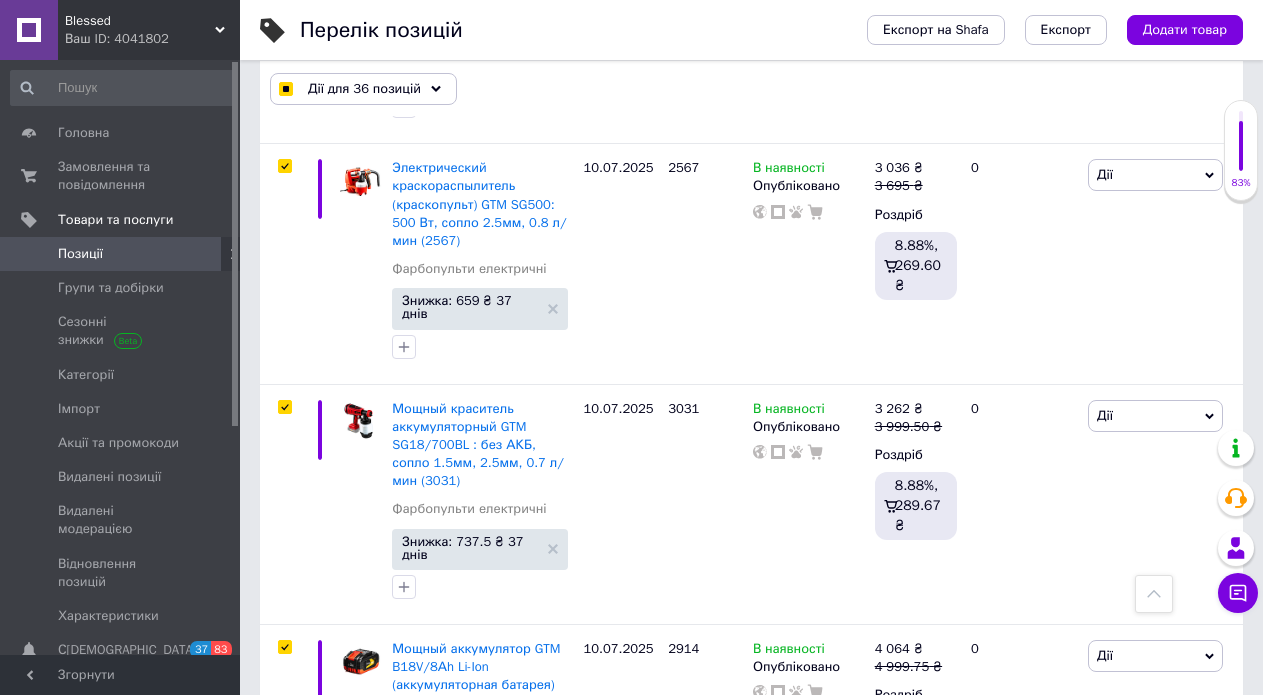 click at bounding box center [282, 985] 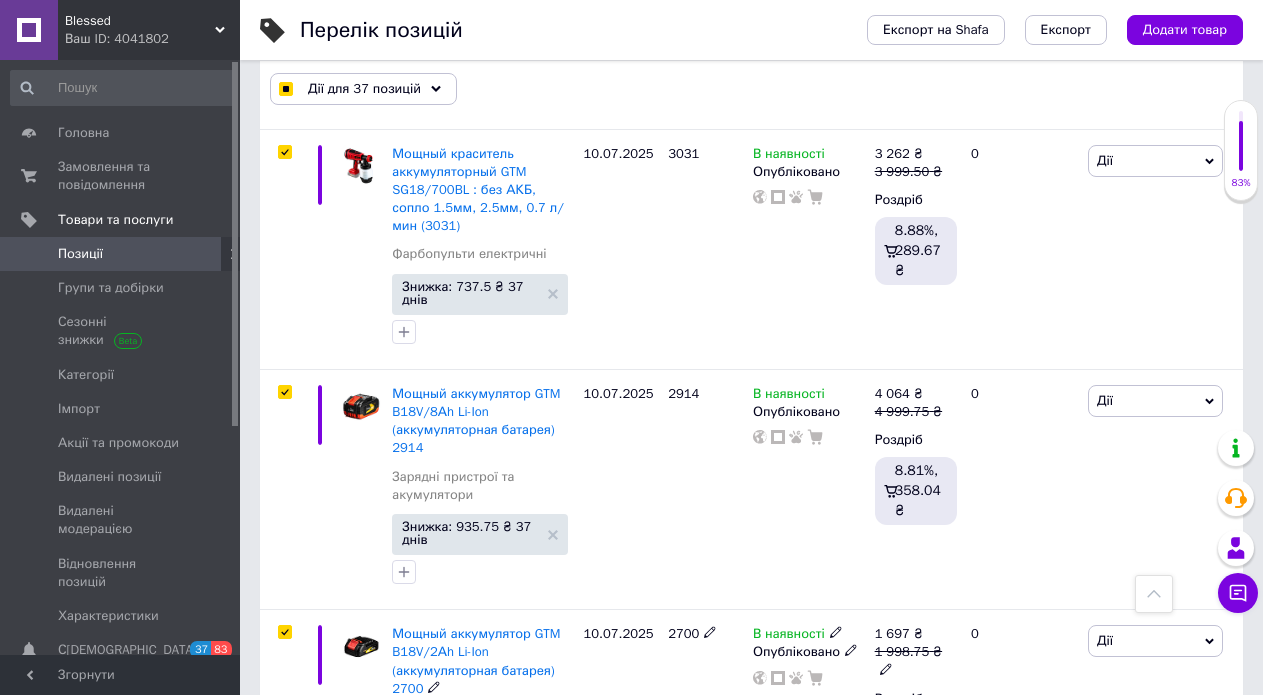 scroll, scrollTop: 10571, scrollLeft: 0, axis: vertical 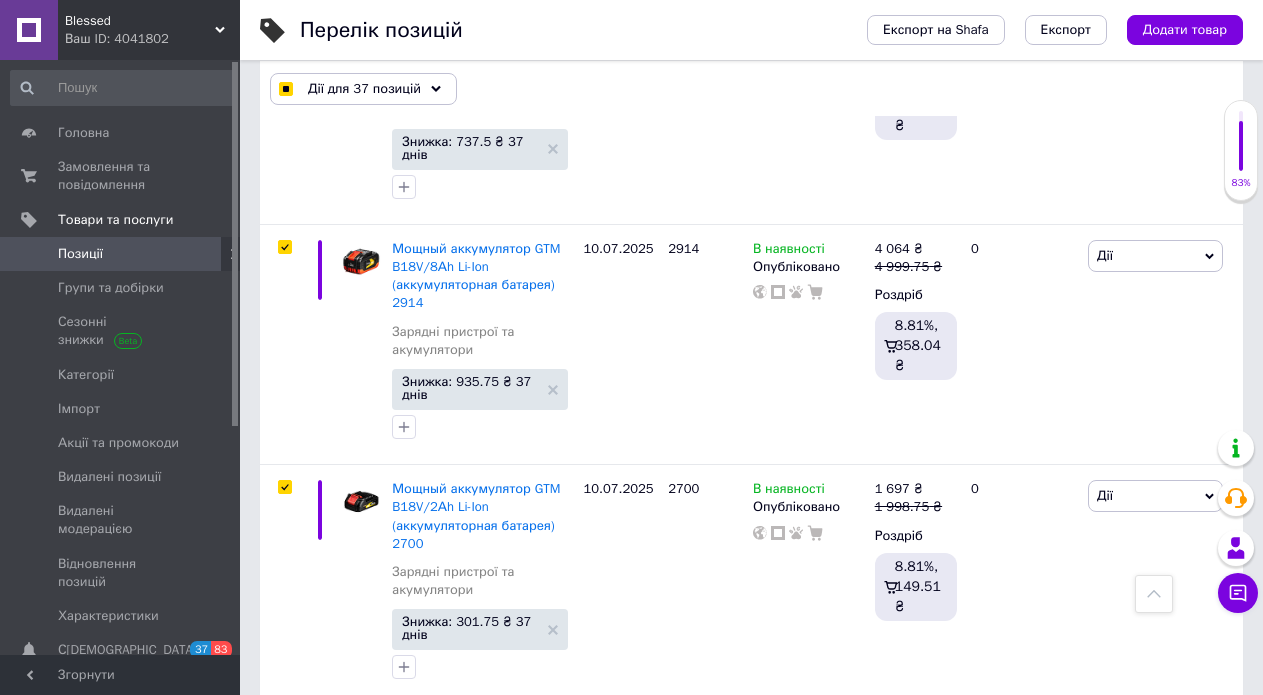 click at bounding box center (284, 727) 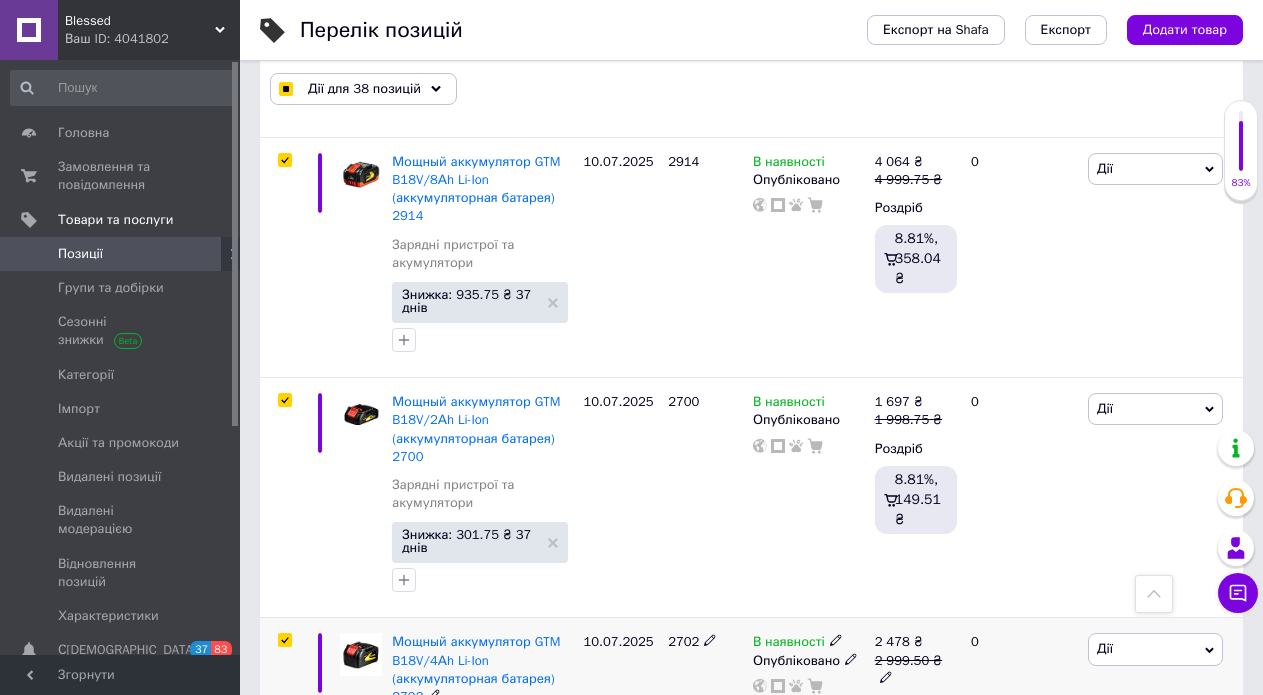 scroll, scrollTop: 10671, scrollLeft: 0, axis: vertical 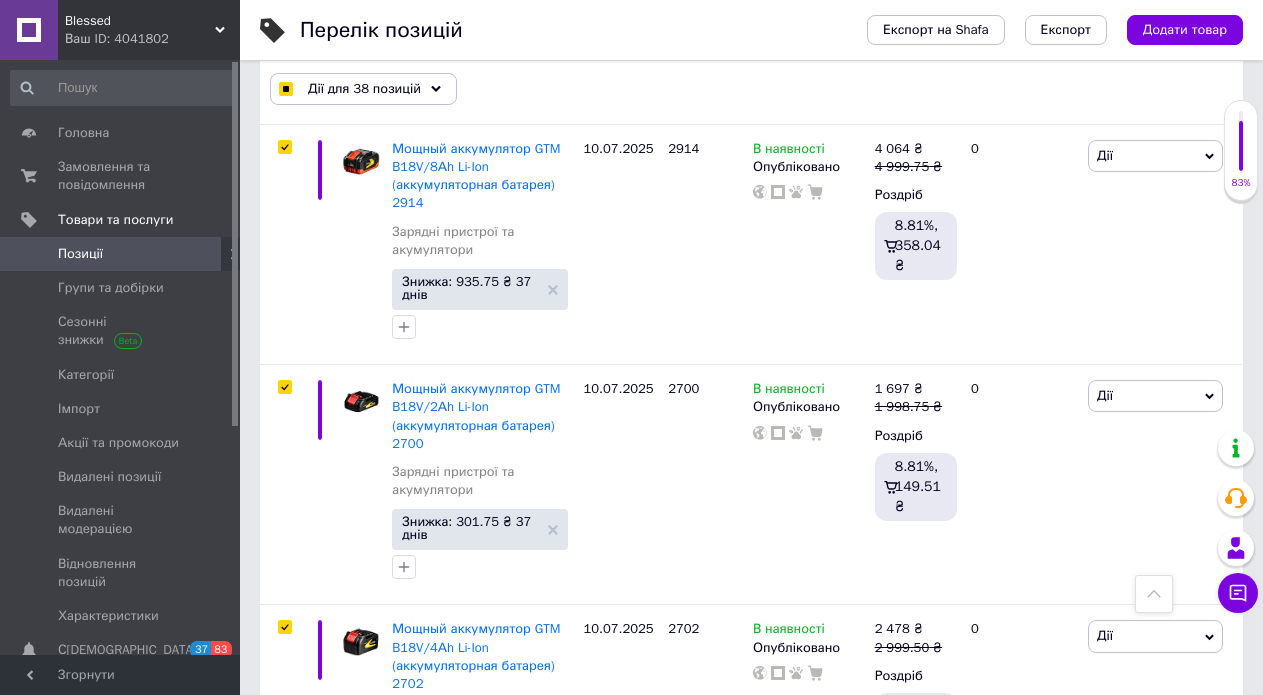 click at bounding box center [284, 868] 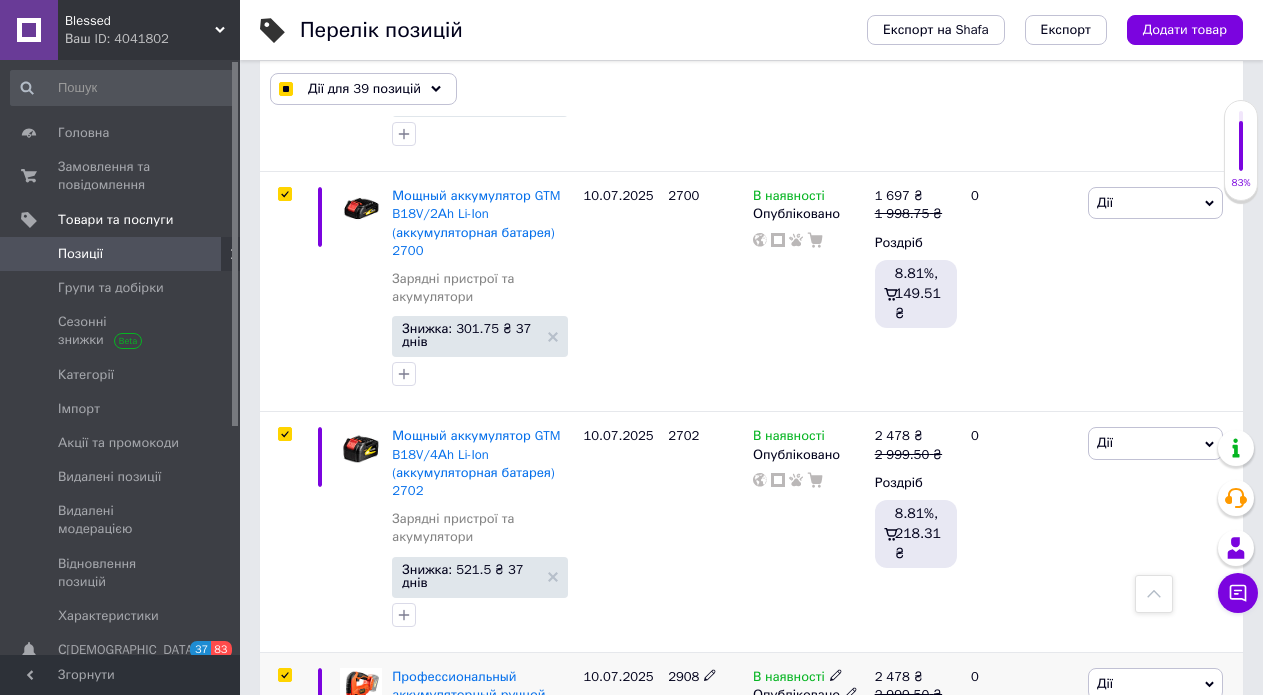 scroll, scrollTop: 10871, scrollLeft: 0, axis: vertical 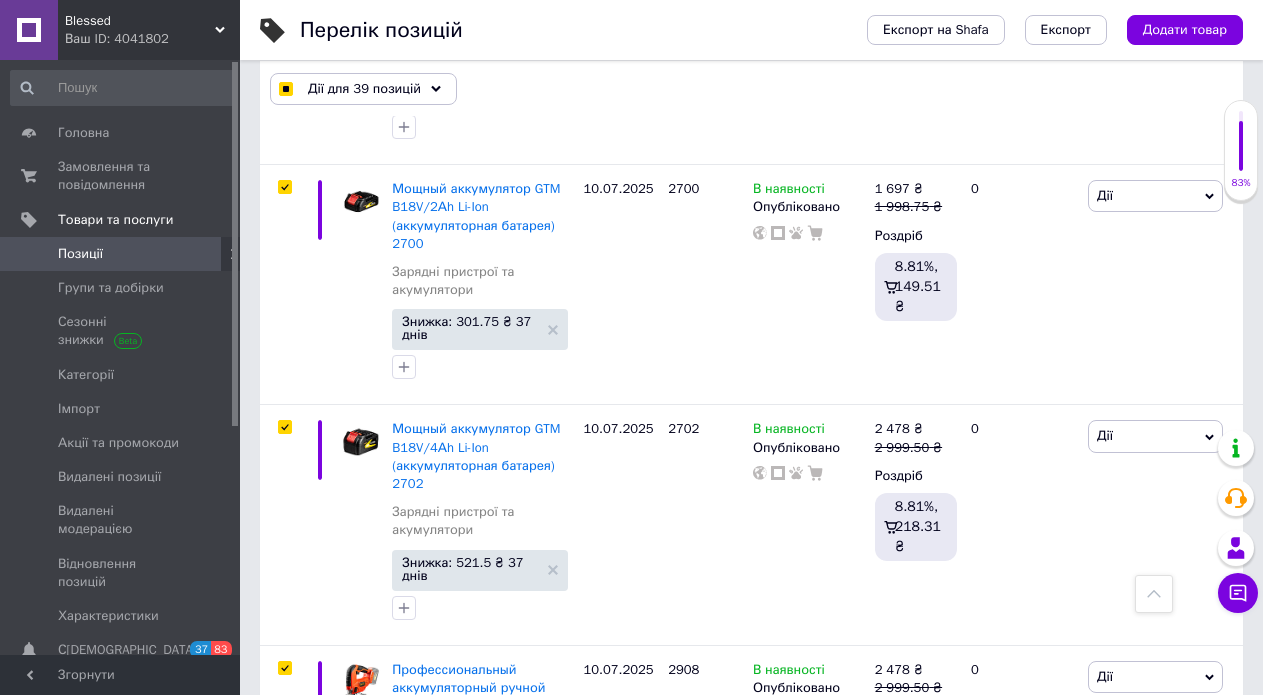 click at bounding box center (284, 908) 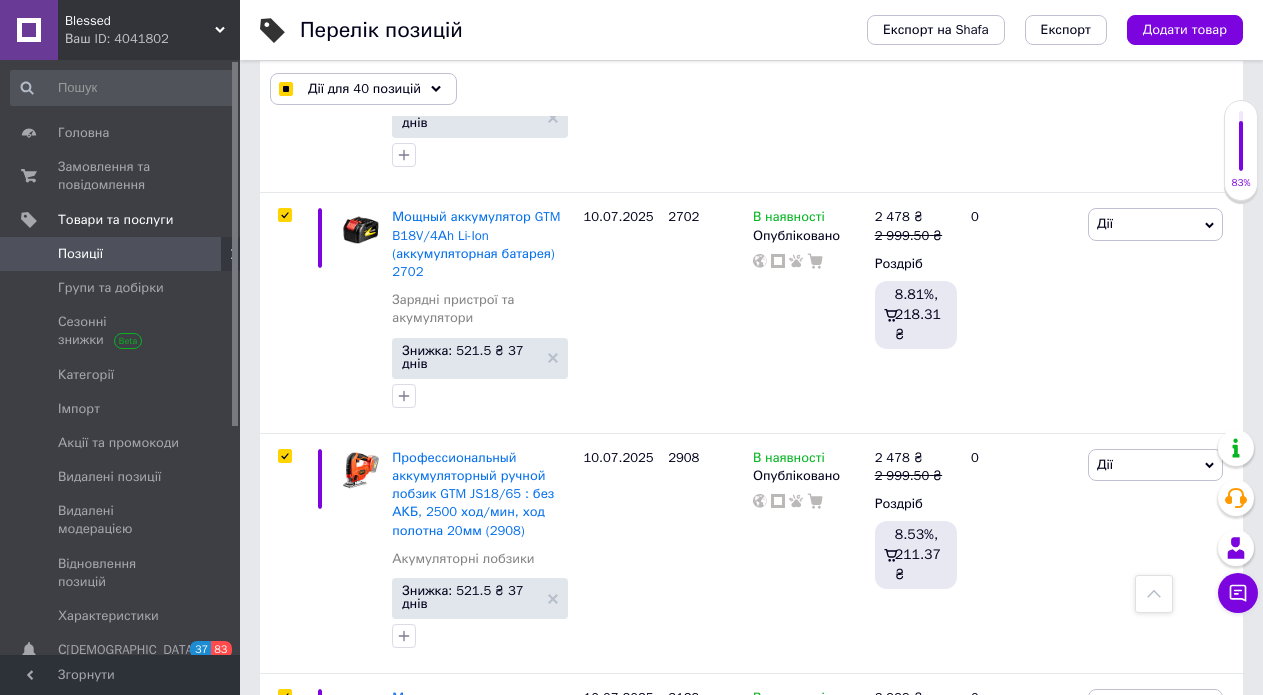 scroll, scrollTop: 11171, scrollLeft: 0, axis: vertical 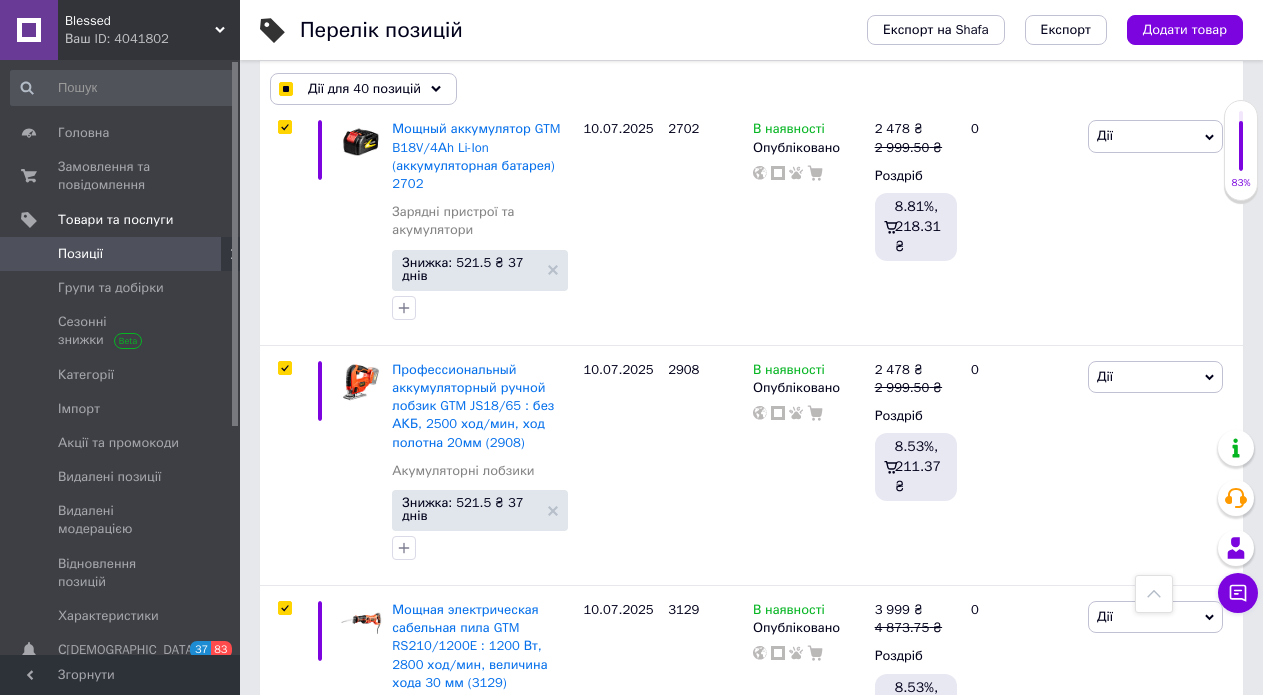 click at bounding box center [284, 848] 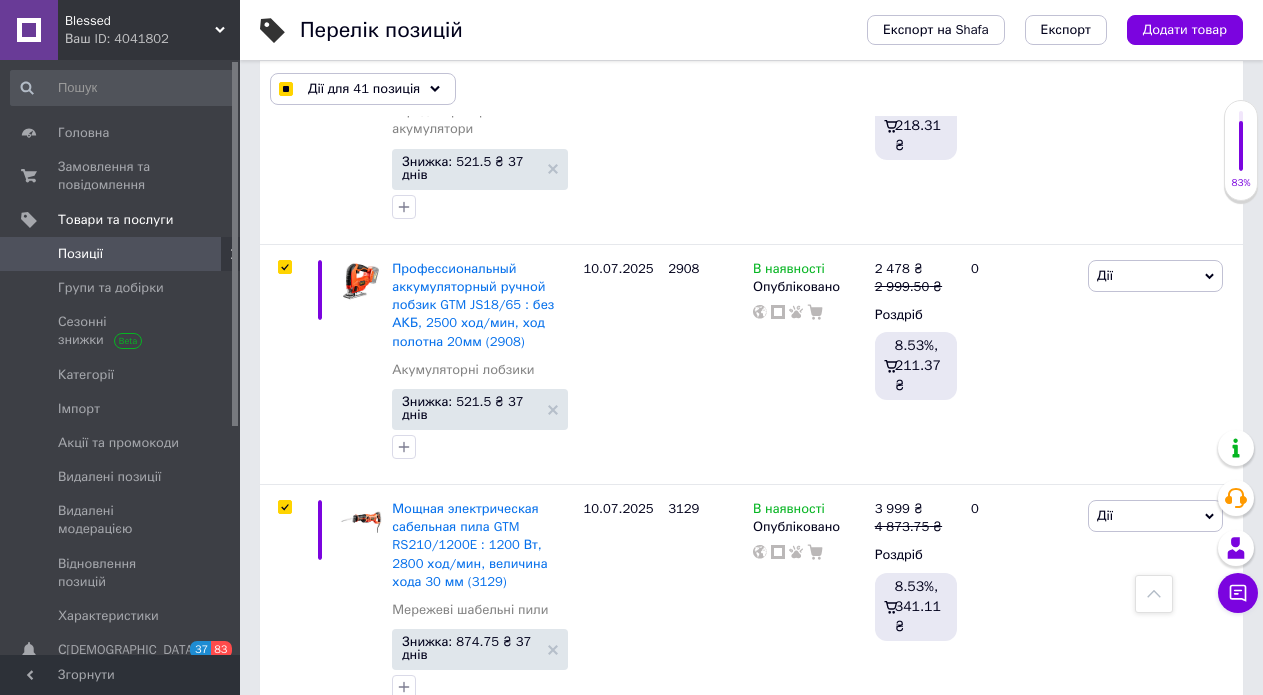 scroll, scrollTop: 11471, scrollLeft: 0, axis: vertical 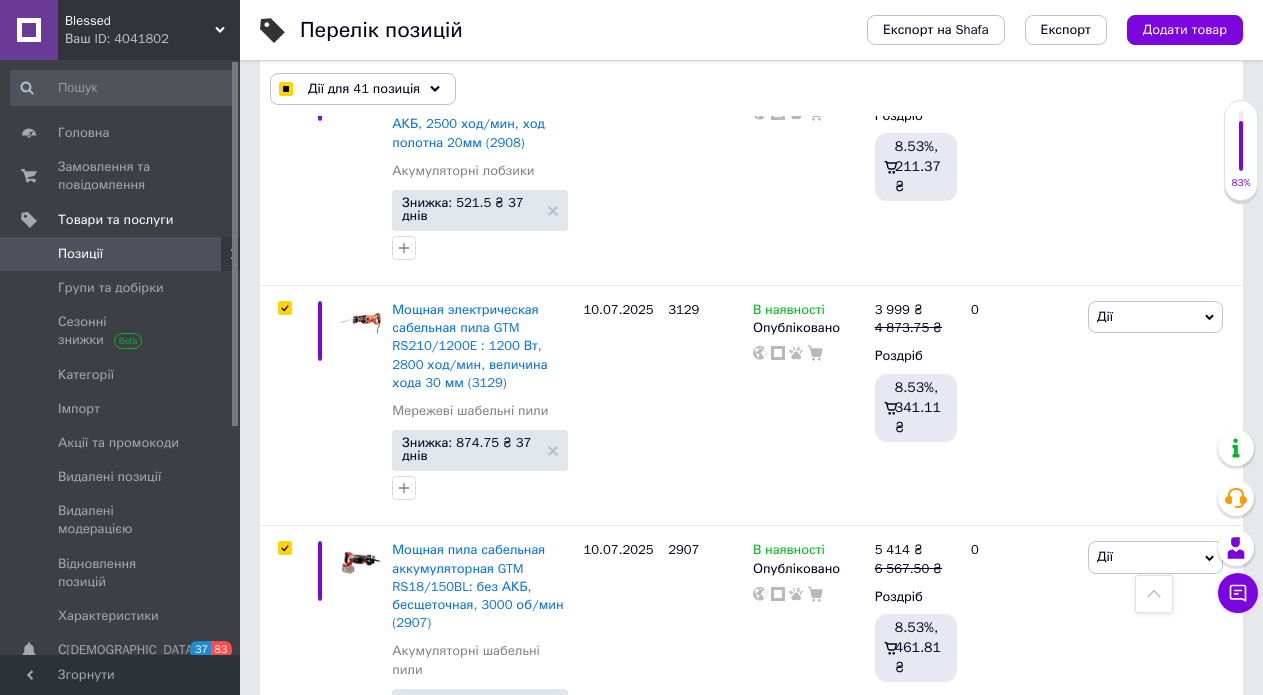 click at bounding box center (284, 807) 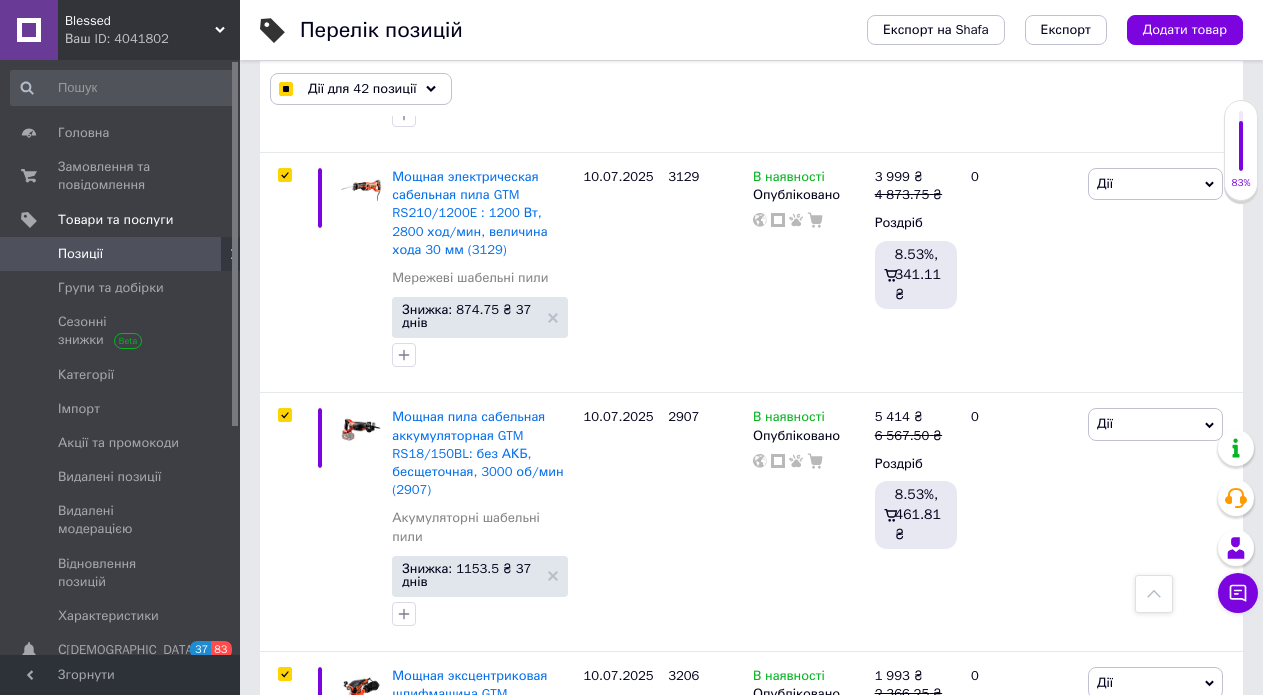 scroll, scrollTop: 11671, scrollLeft: 0, axis: vertical 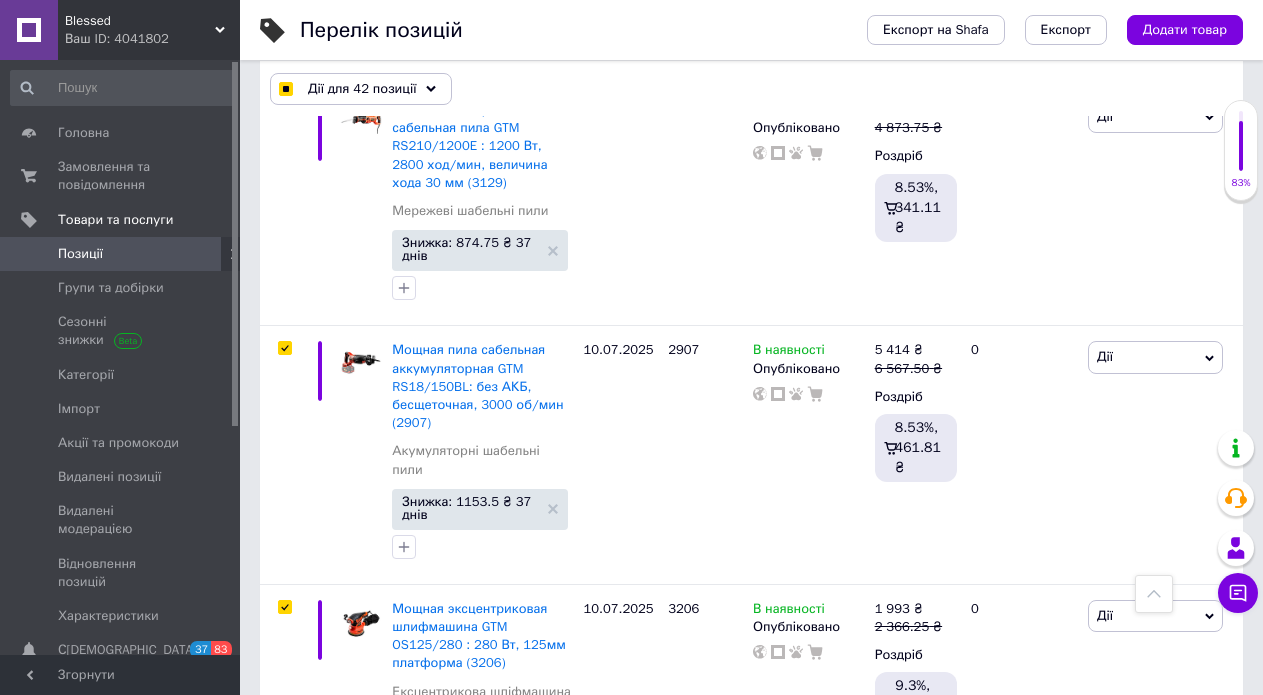 click at bounding box center (282, 927) 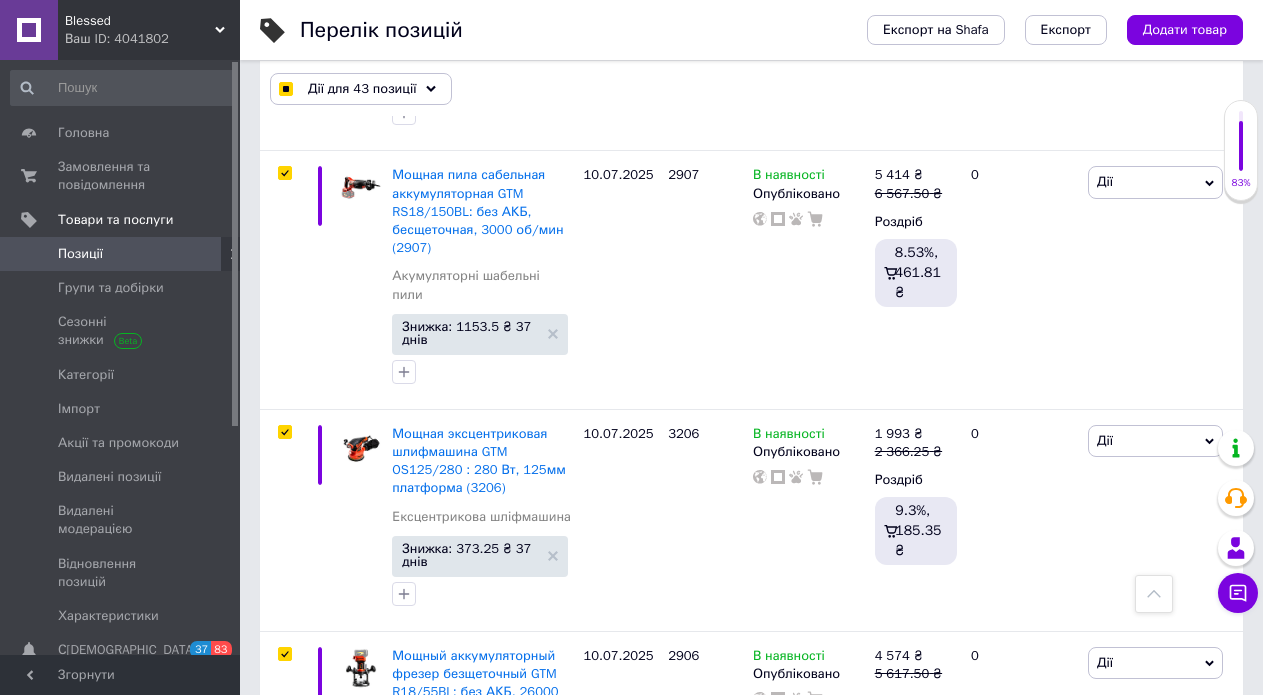 scroll, scrollTop: 11971, scrollLeft: 0, axis: vertical 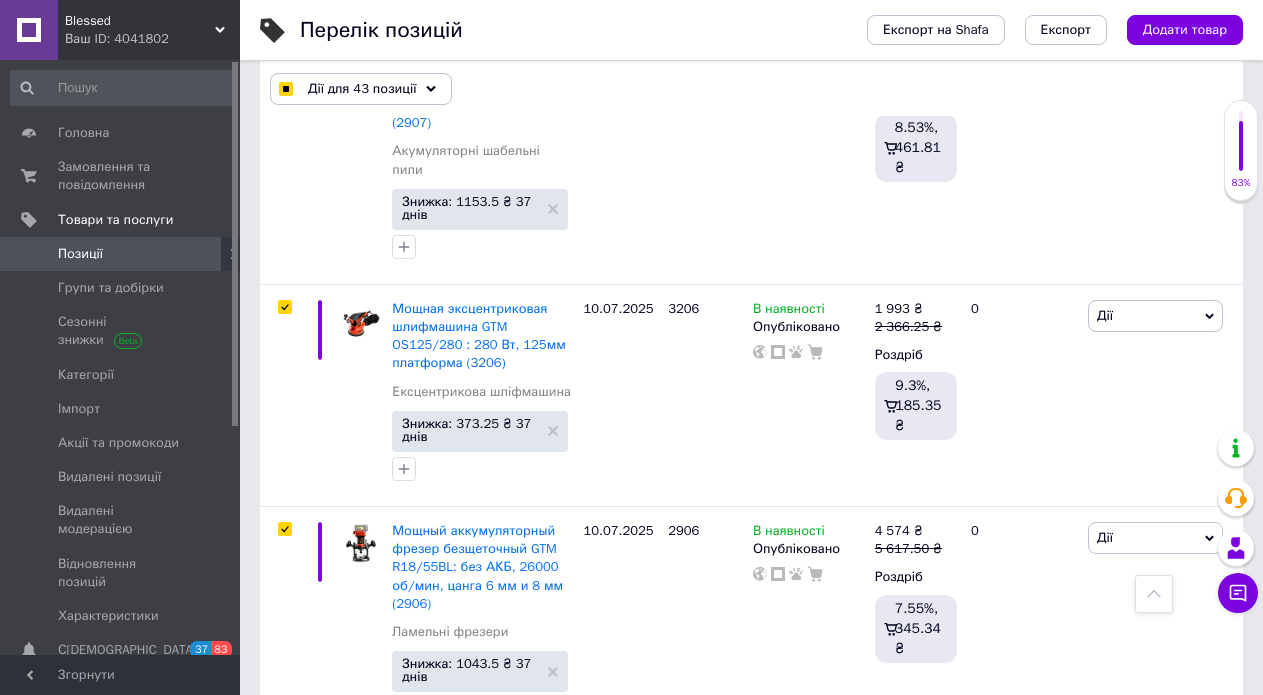 click at bounding box center [284, 769] 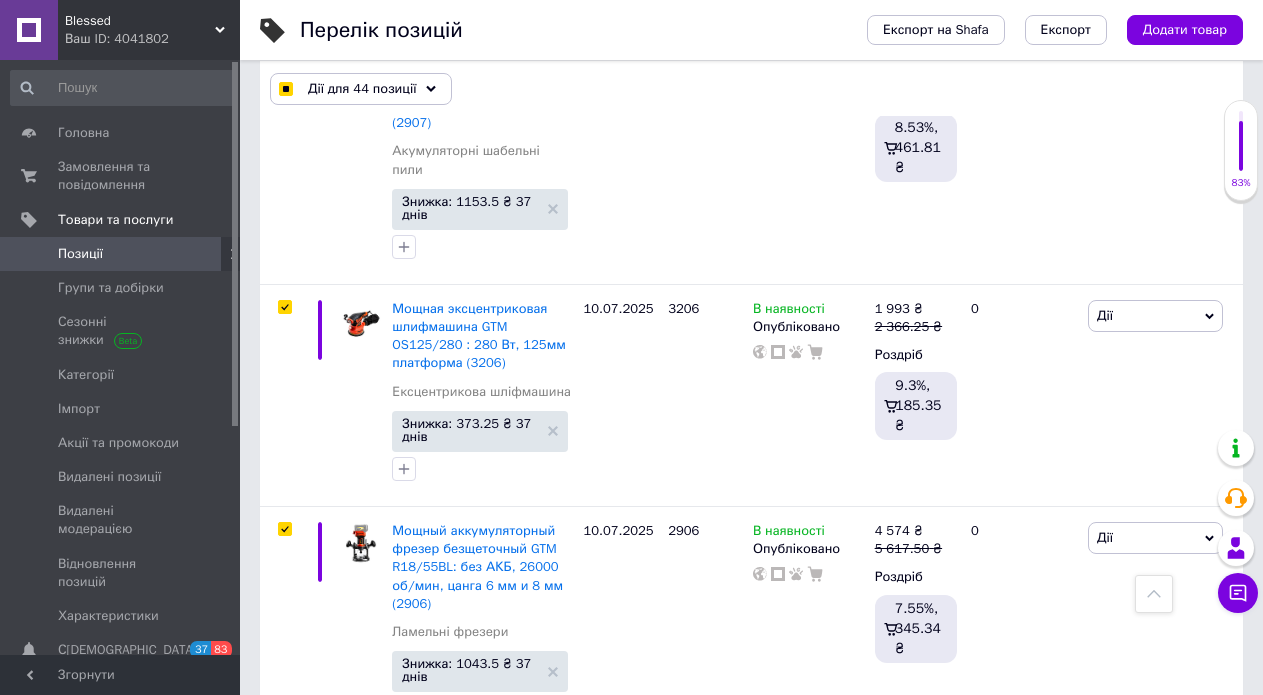 scroll, scrollTop: 12171, scrollLeft: 0, axis: vertical 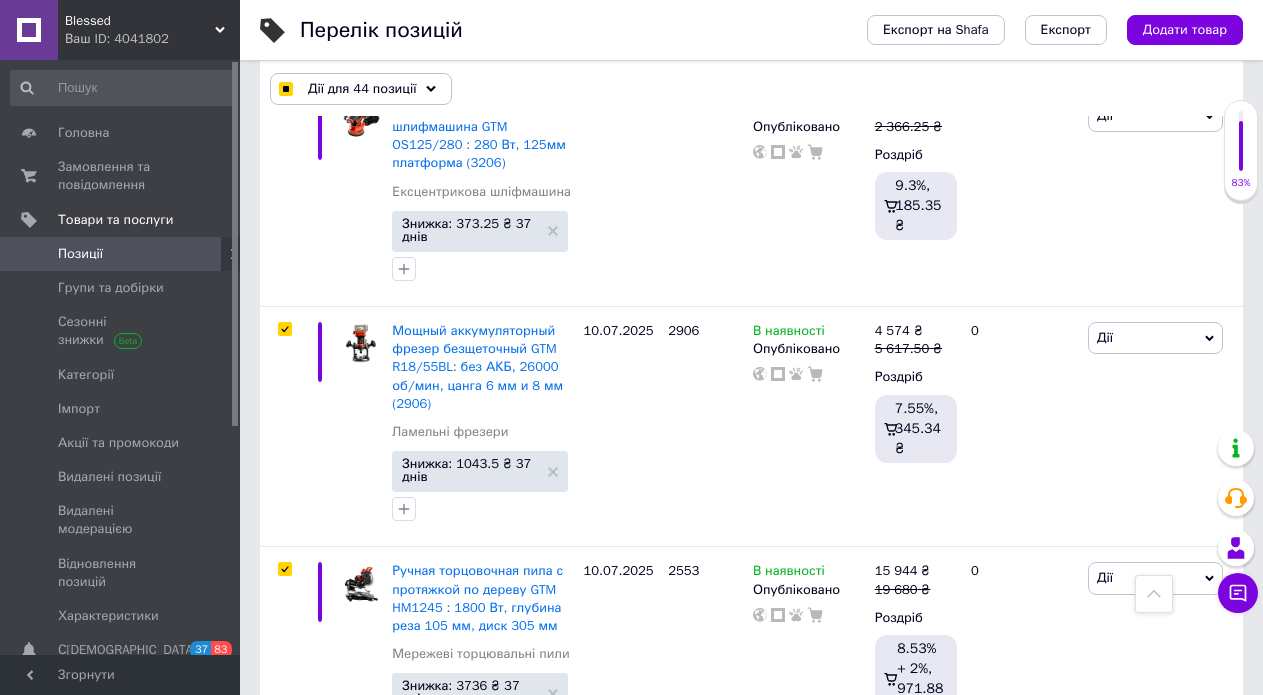 click at bounding box center [284, 791] 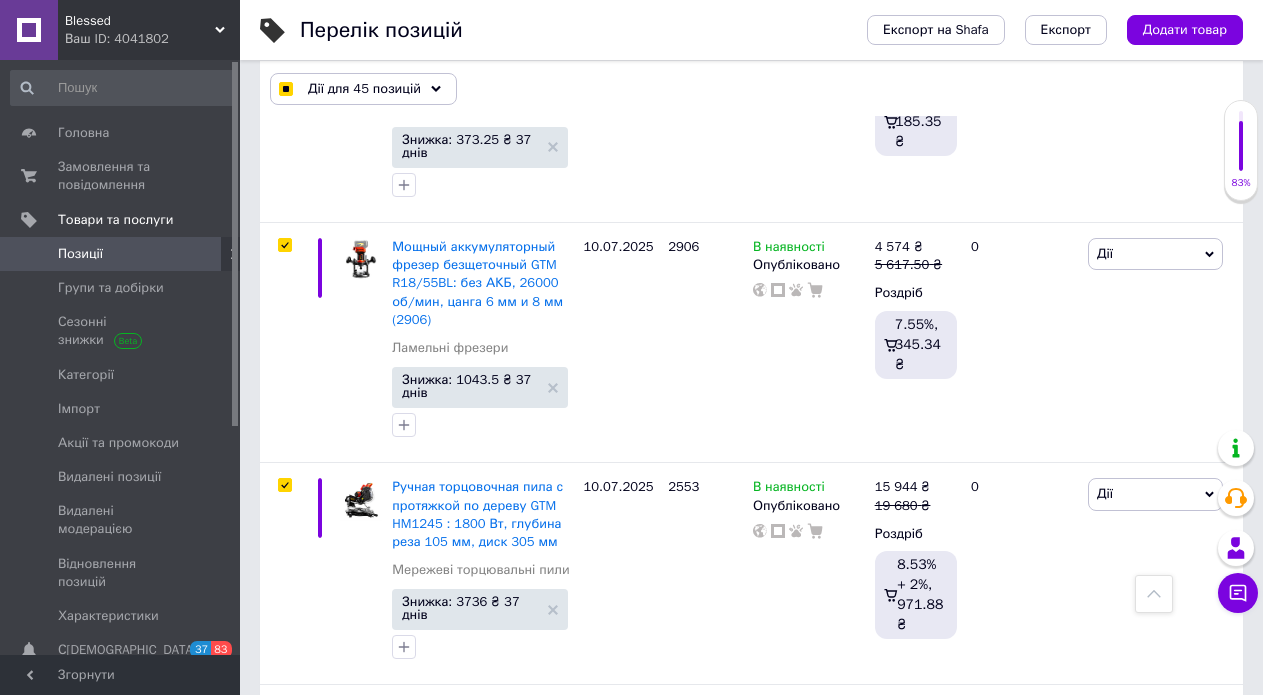 scroll, scrollTop: 12471, scrollLeft: 0, axis: vertical 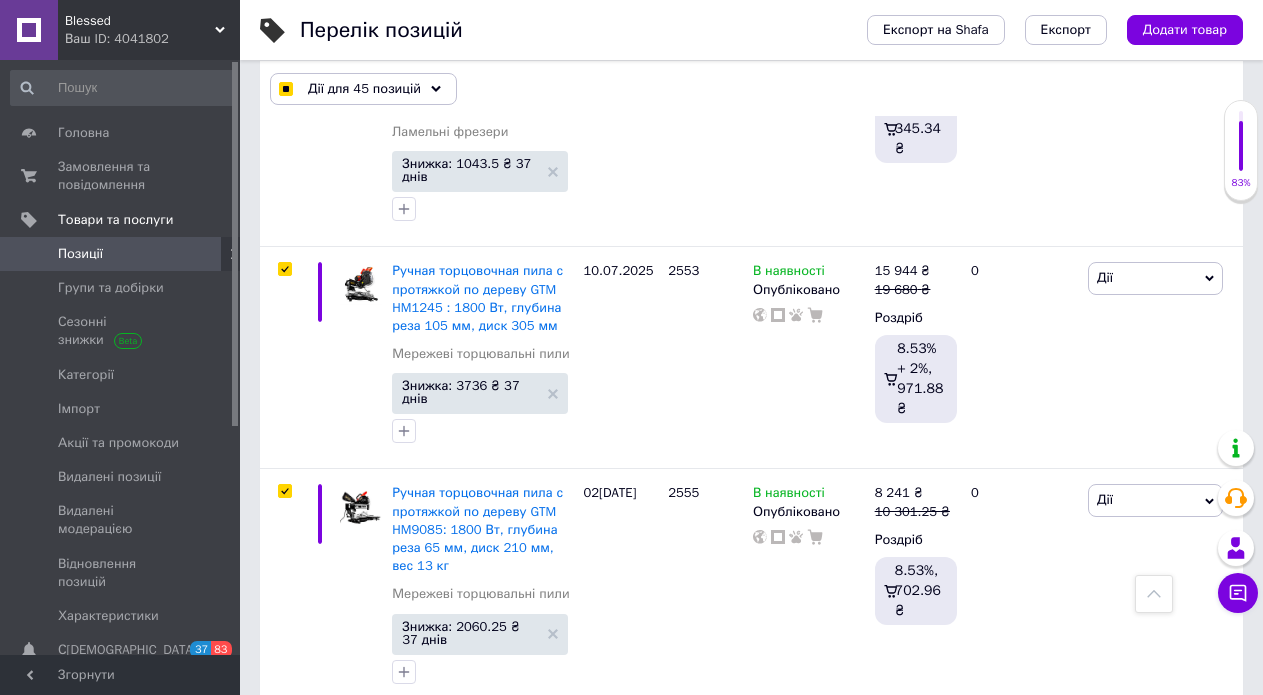 click at bounding box center (284, 732) 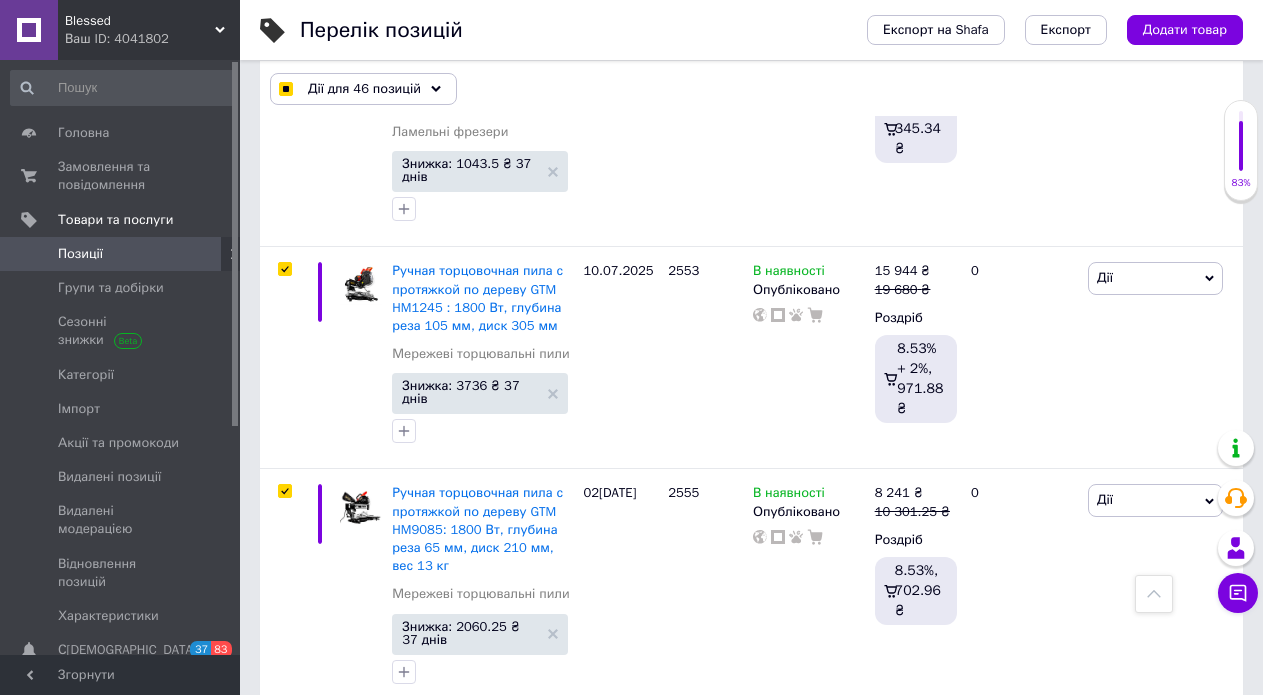 click at bounding box center [284, 972] 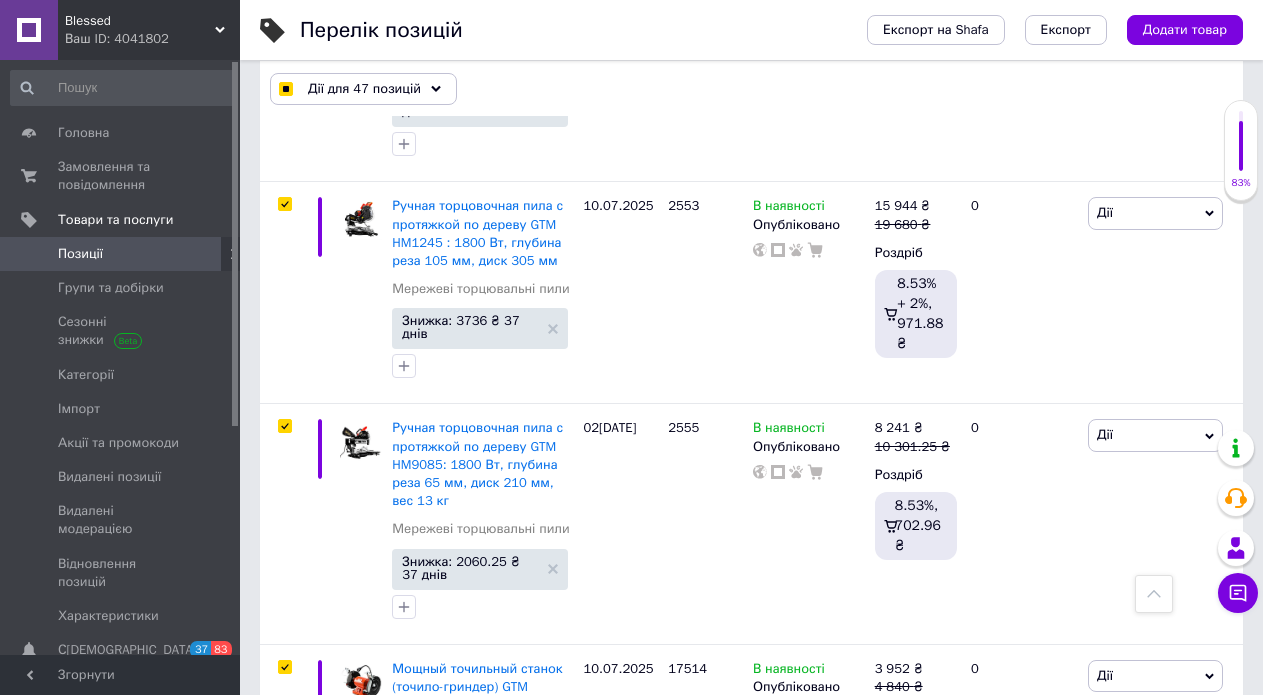 scroll, scrollTop: 12671, scrollLeft: 0, axis: vertical 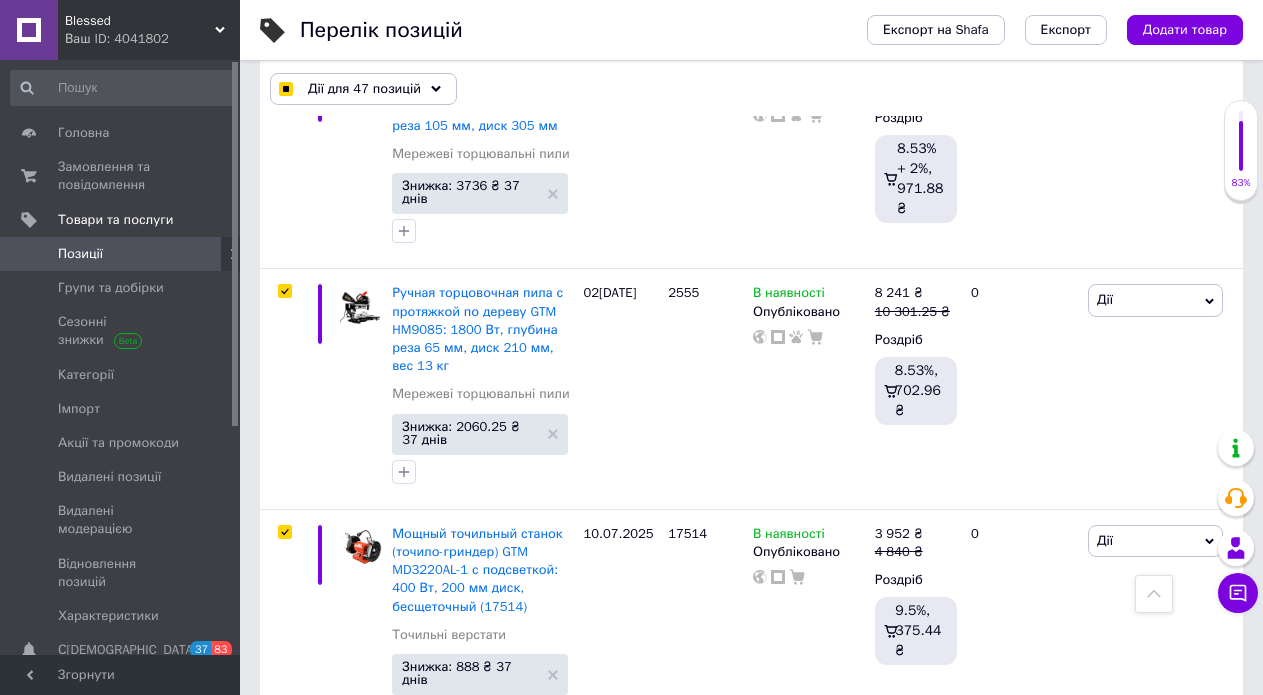 click at bounding box center [285, 994] 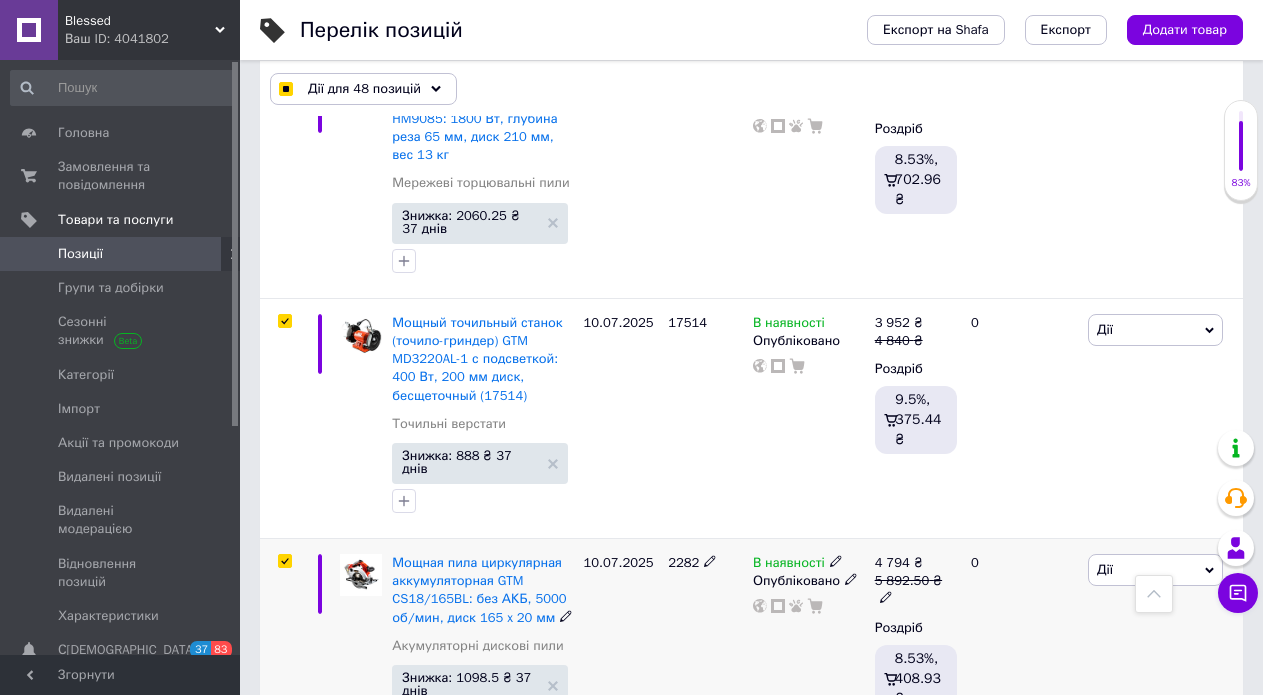 scroll, scrollTop: 12971, scrollLeft: 0, axis: vertical 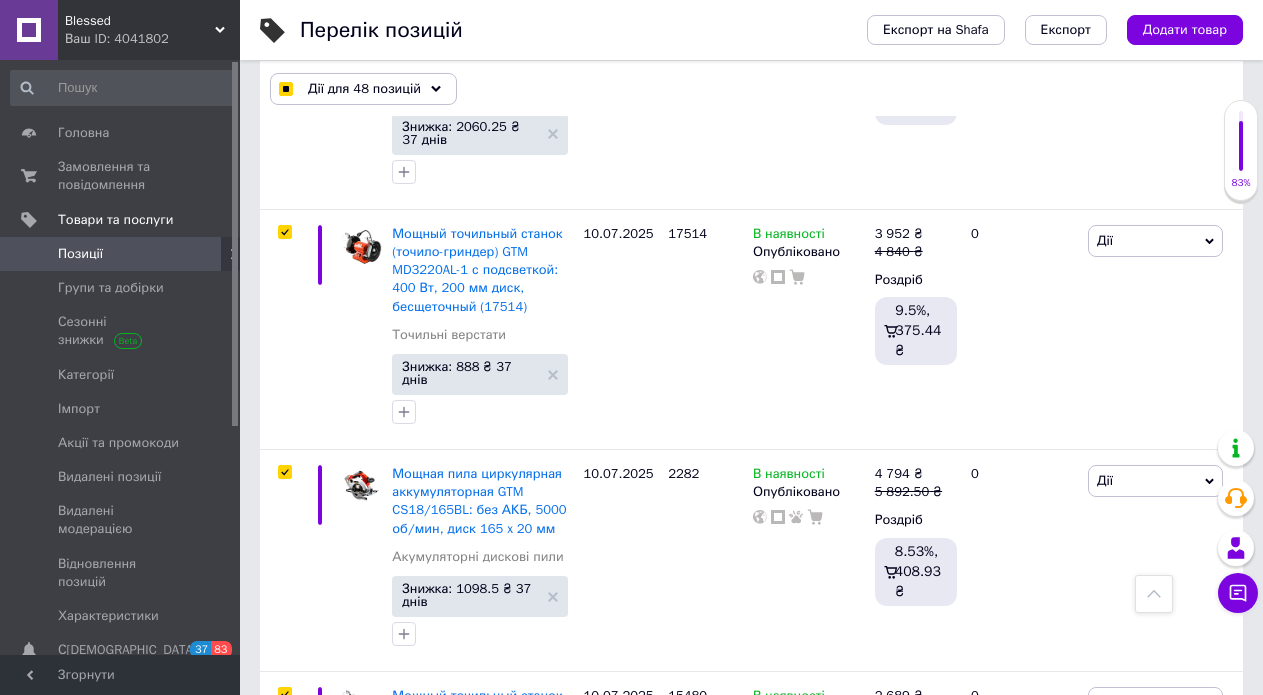 click at bounding box center [284, 916] 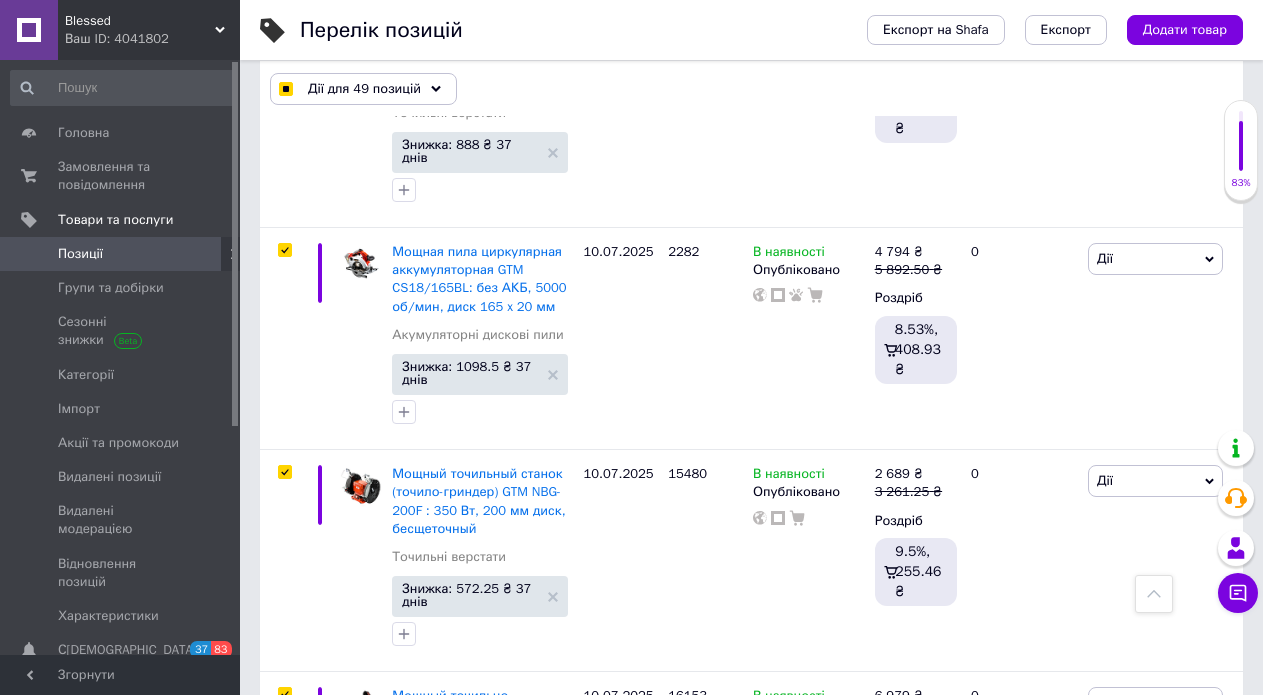 scroll, scrollTop: 13371, scrollLeft: 0, axis: vertical 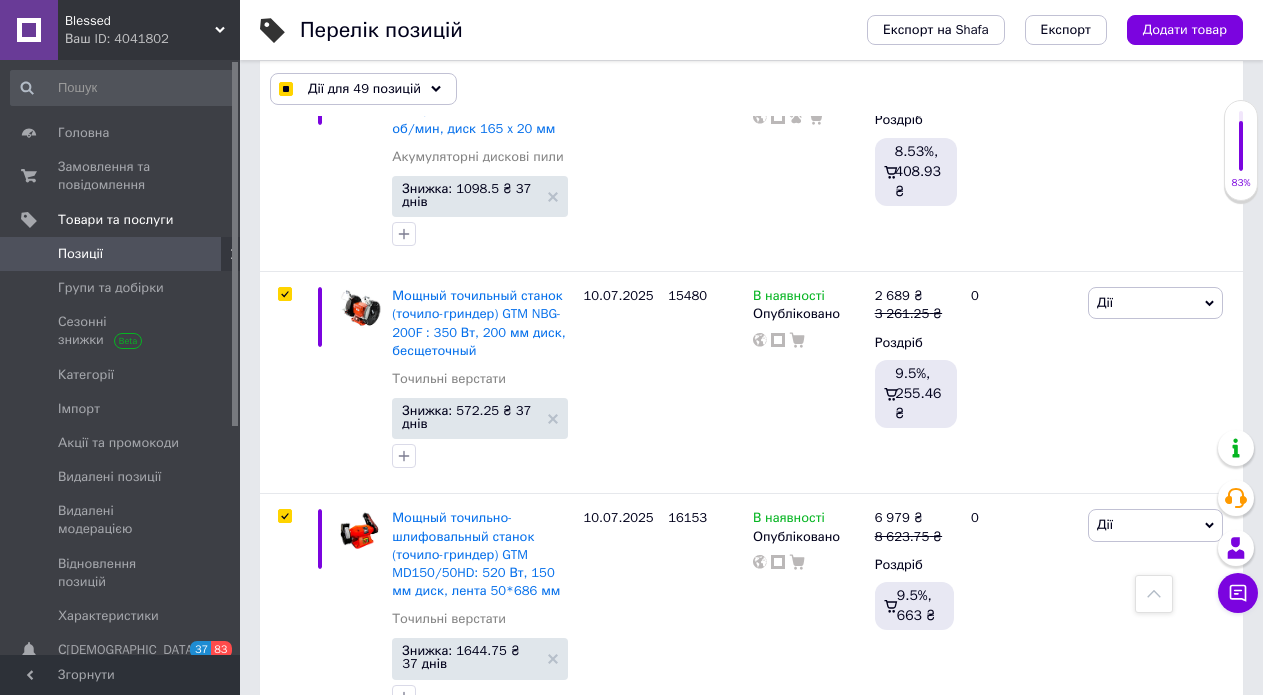 click at bounding box center (284, 757) 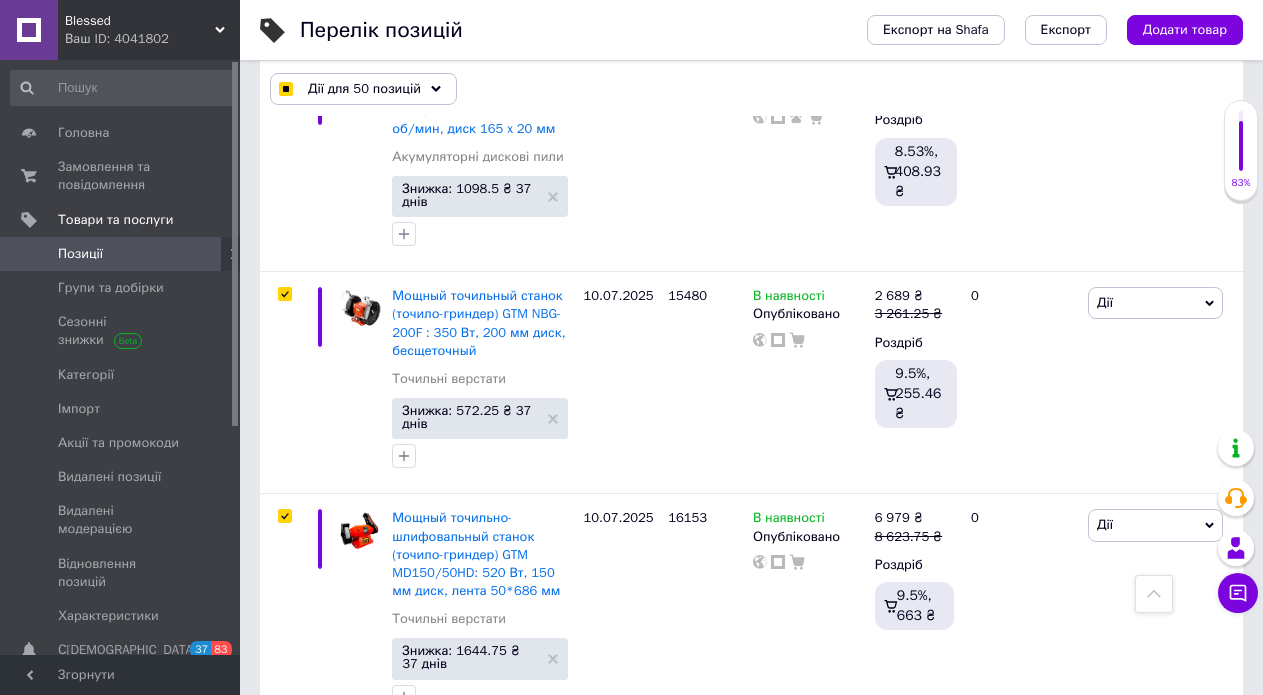 click at bounding box center [284, 997] 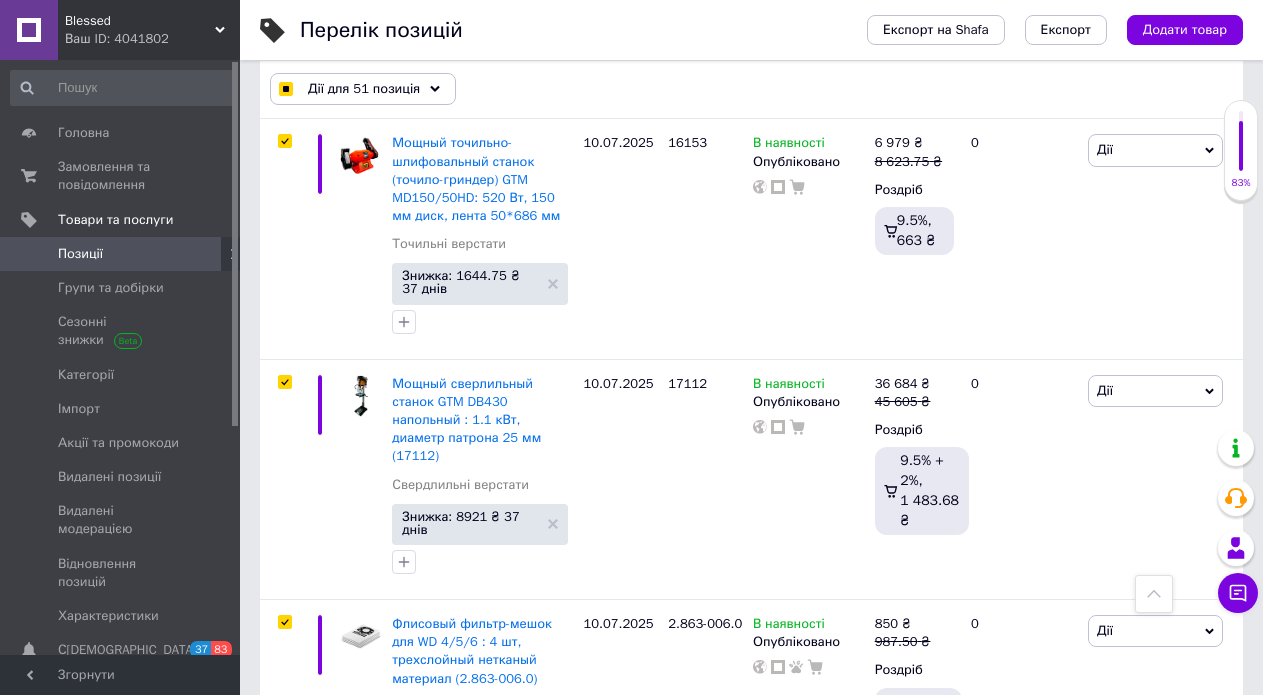 scroll, scrollTop: 13871, scrollLeft: 0, axis: vertical 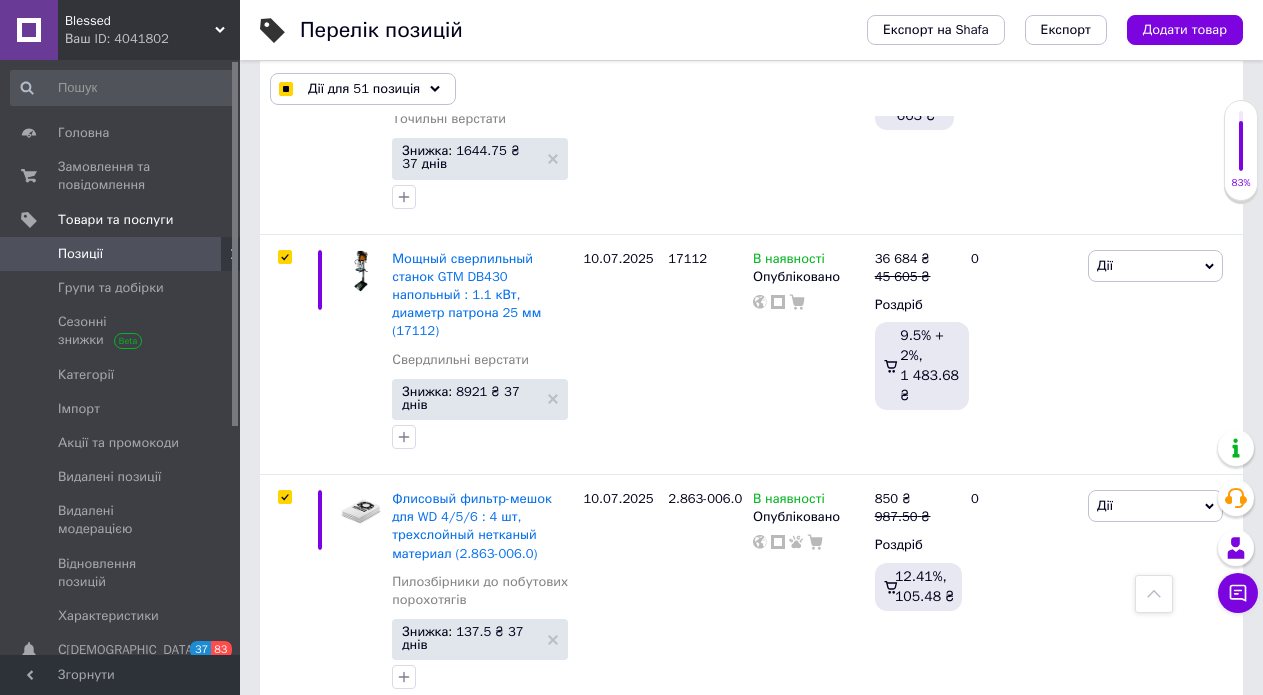 click at bounding box center (282, 826) 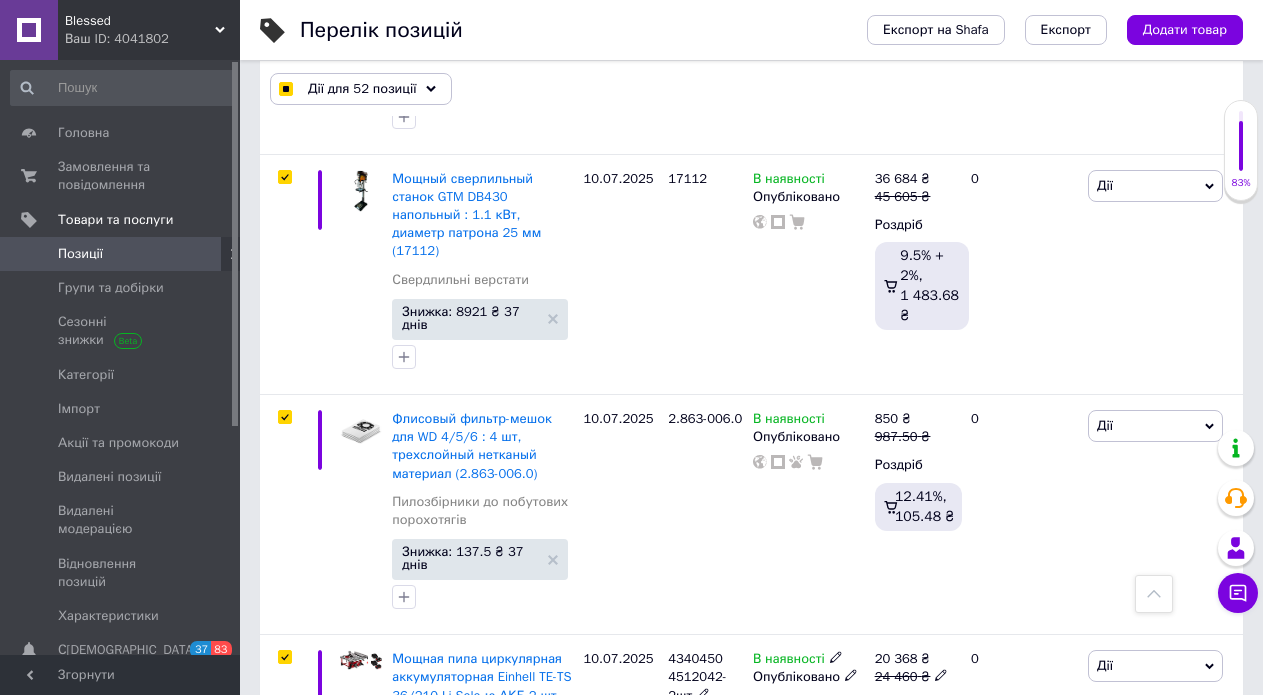 scroll, scrollTop: 14071, scrollLeft: 0, axis: vertical 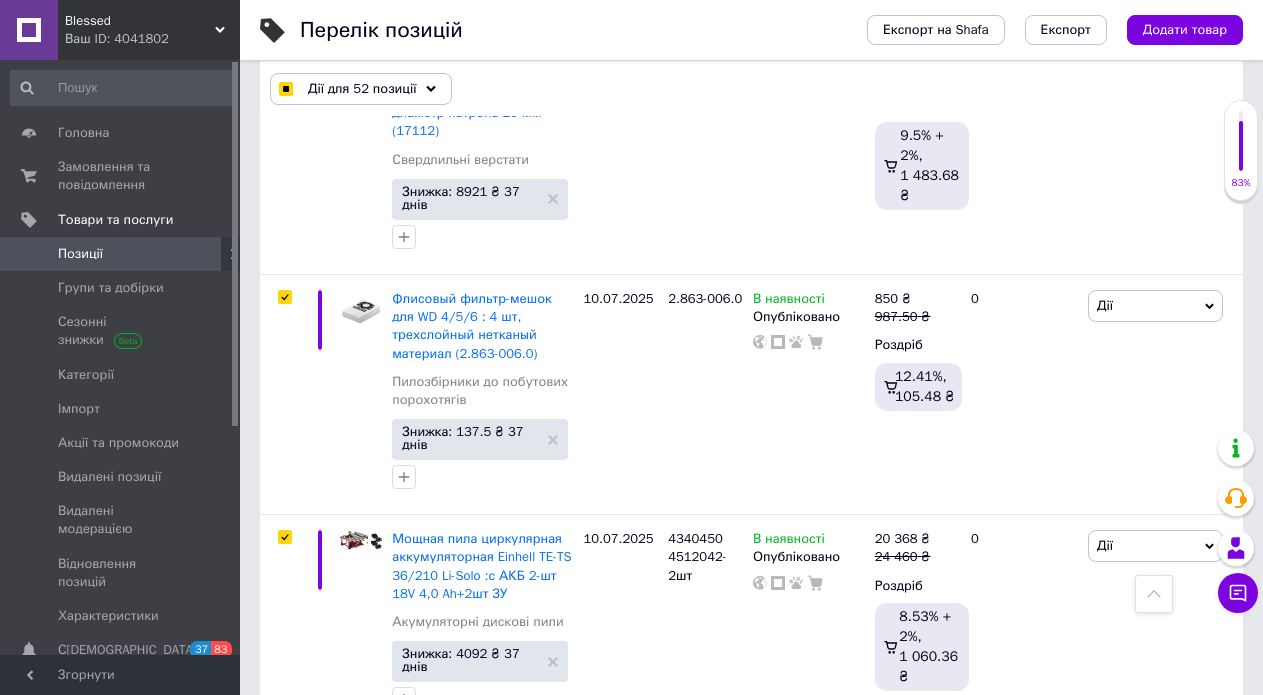 click at bounding box center (284, 759) 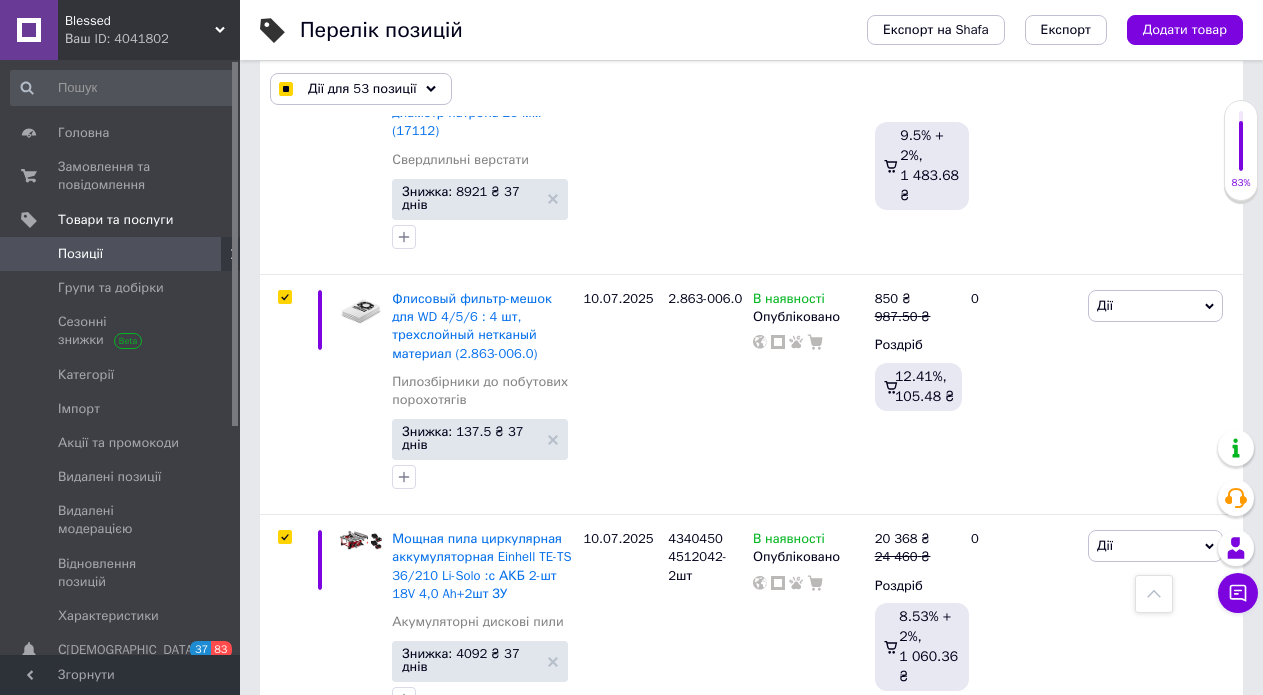 scroll, scrollTop: 14171, scrollLeft: 0, axis: vertical 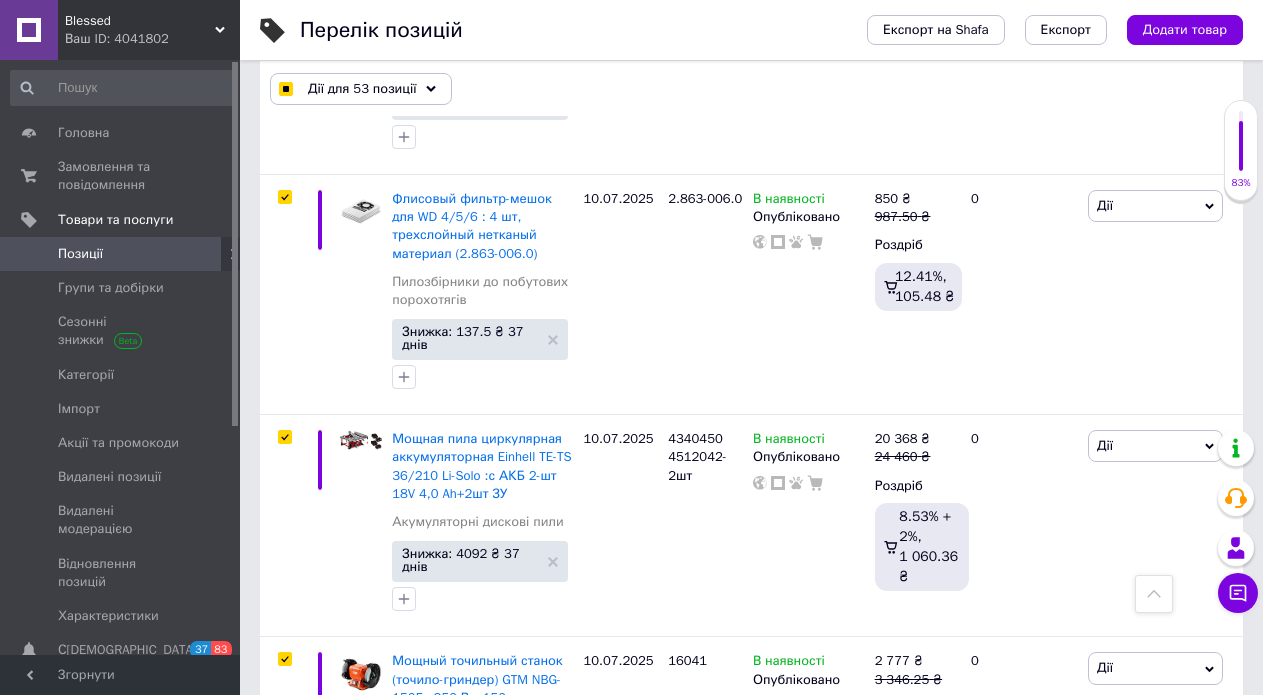 click at bounding box center (284, 882) 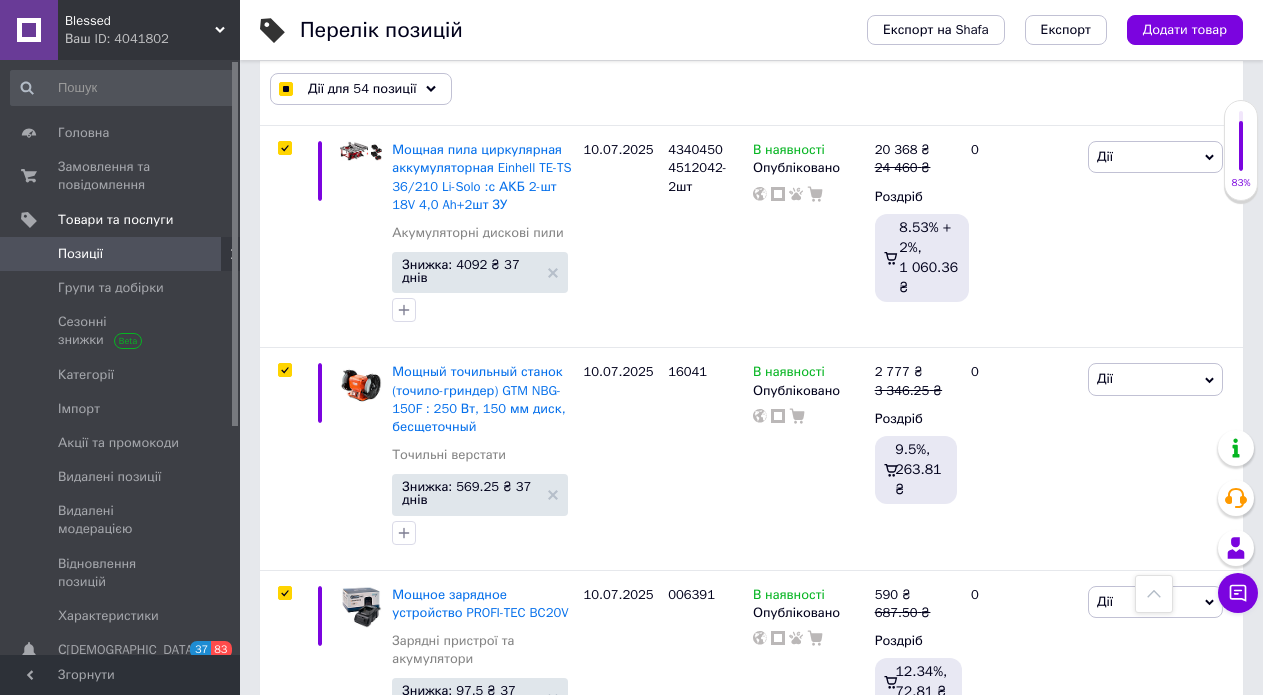 scroll, scrollTop: 14471, scrollLeft: 0, axis: vertical 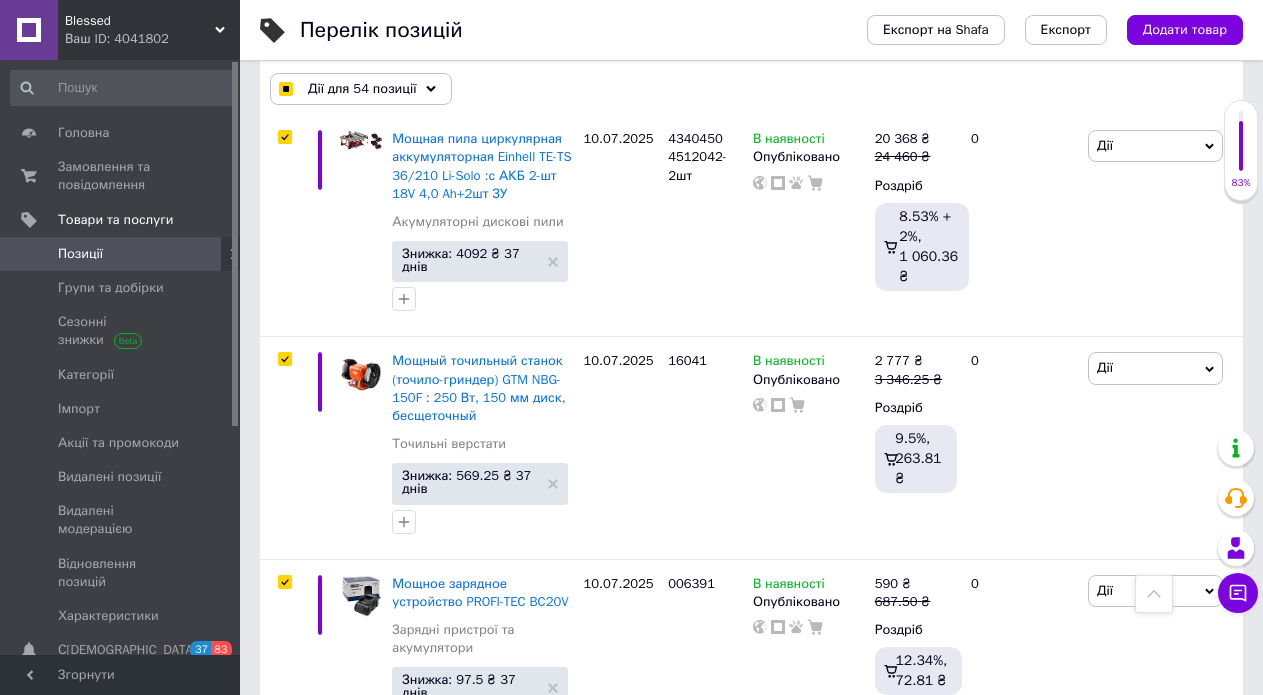 click at bounding box center (285, 785) 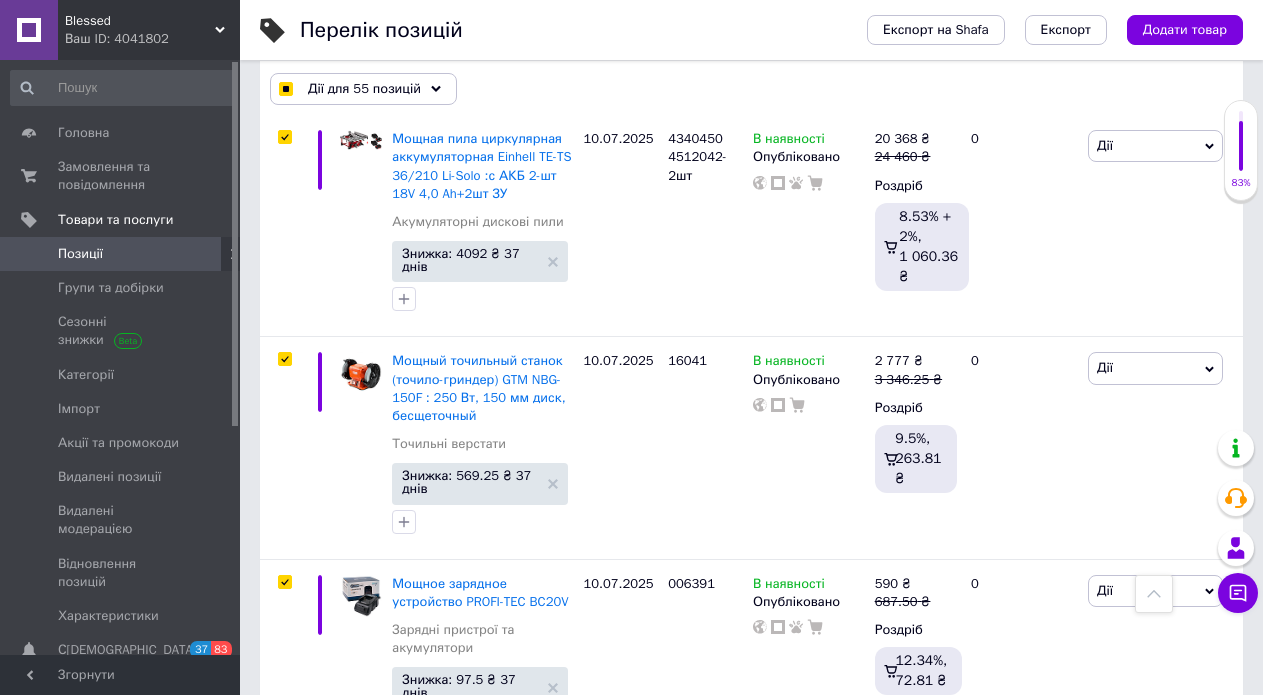 scroll, scrollTop: 14771, scrollLeft: 0, axis: vertical 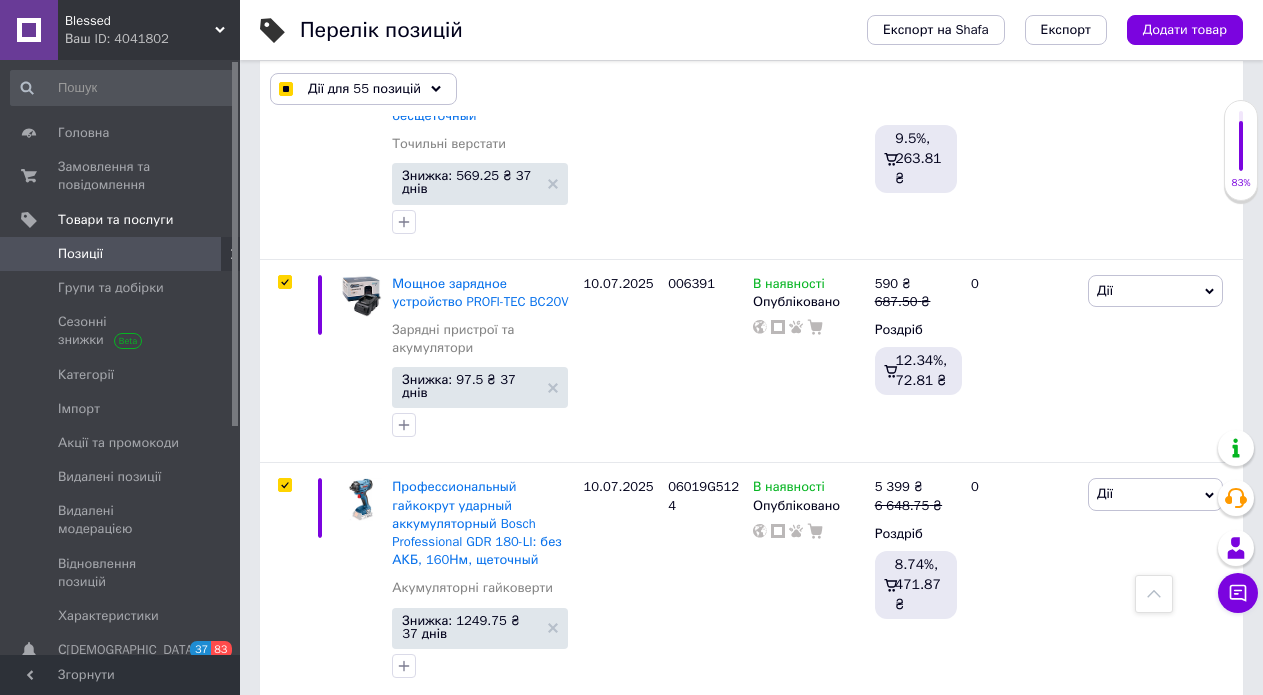 click at bounding box center (284, 726) 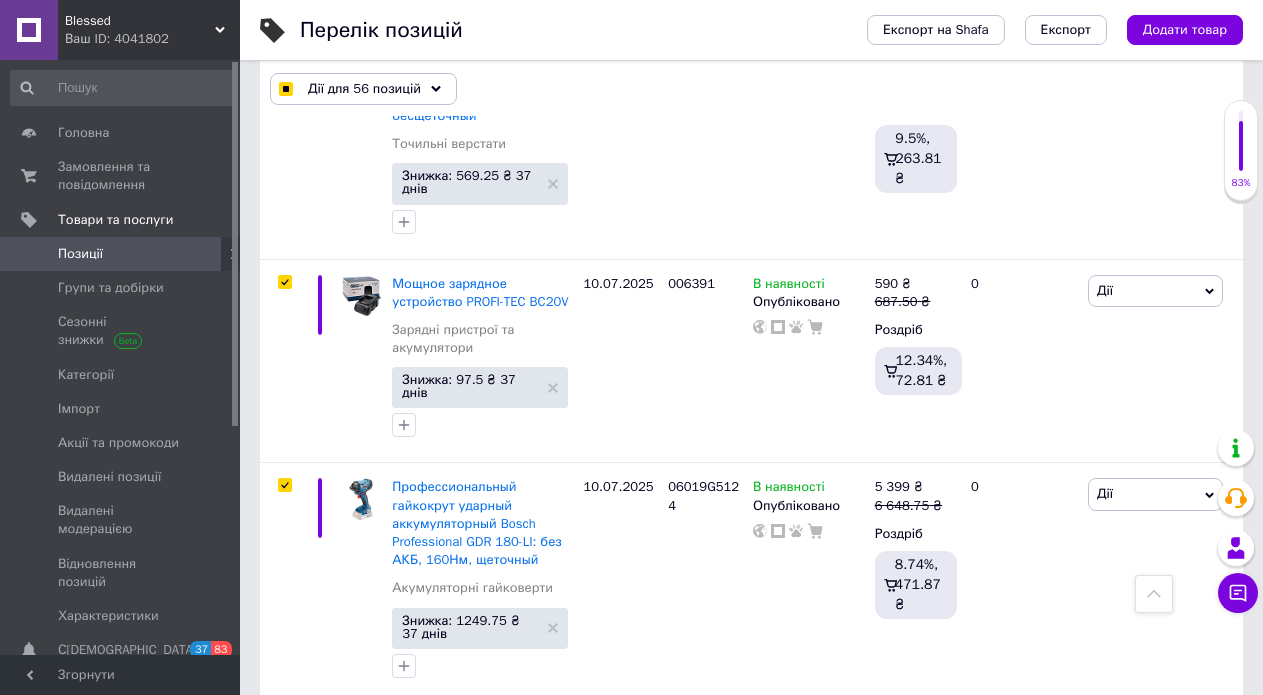 scroll, scrollTop: 14871, scrollLeft: 0, axis: vertical 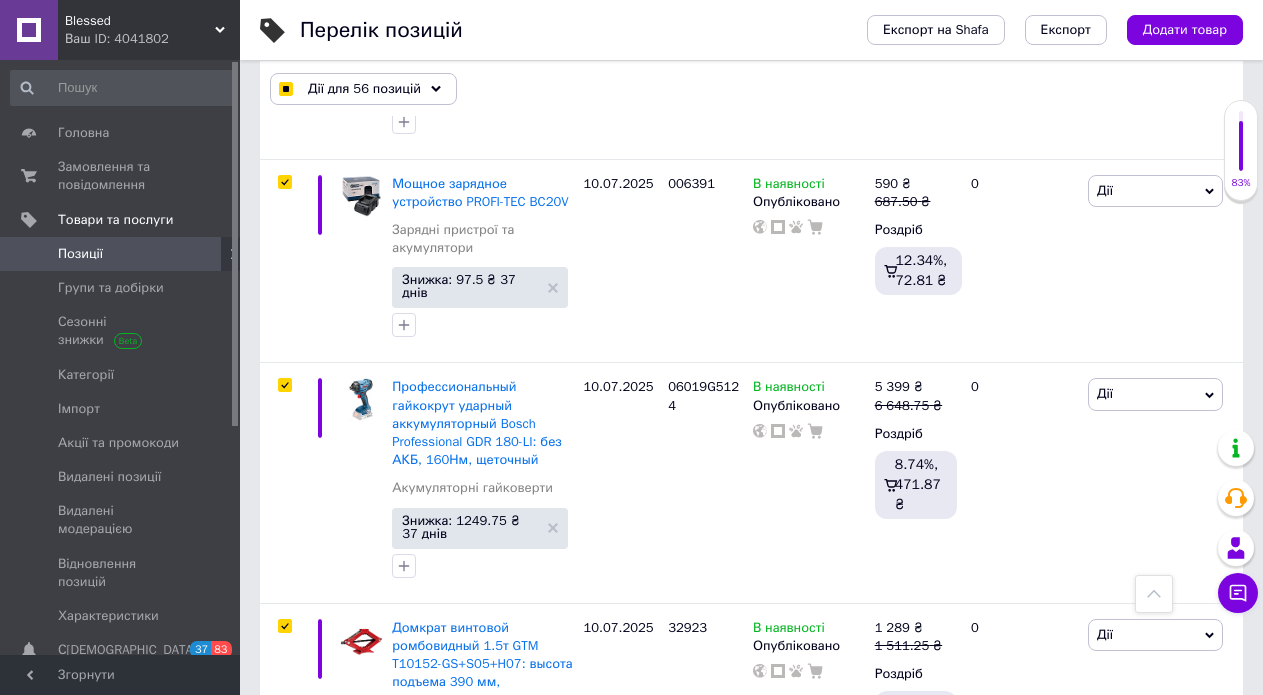click at bounding box center (284, 866) 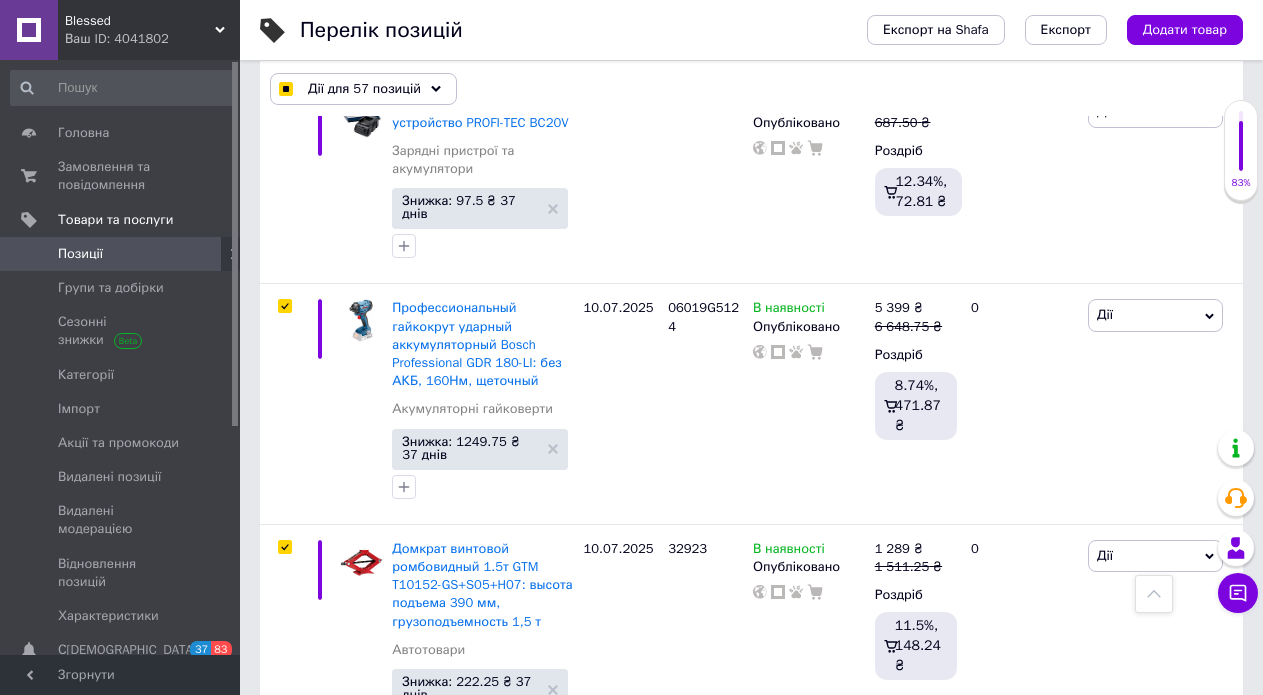 scroll, scrollTop: 15071, scrollLeft: 0, axis: vertical 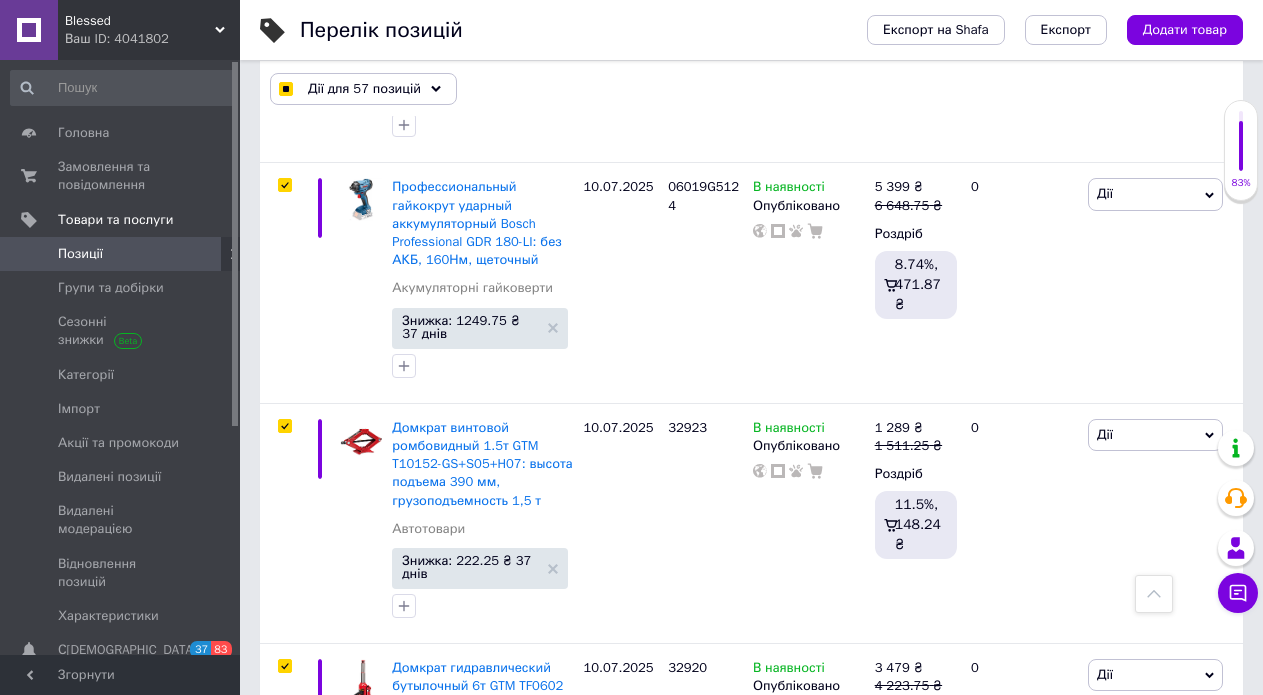click at bounding box center (284, 906) 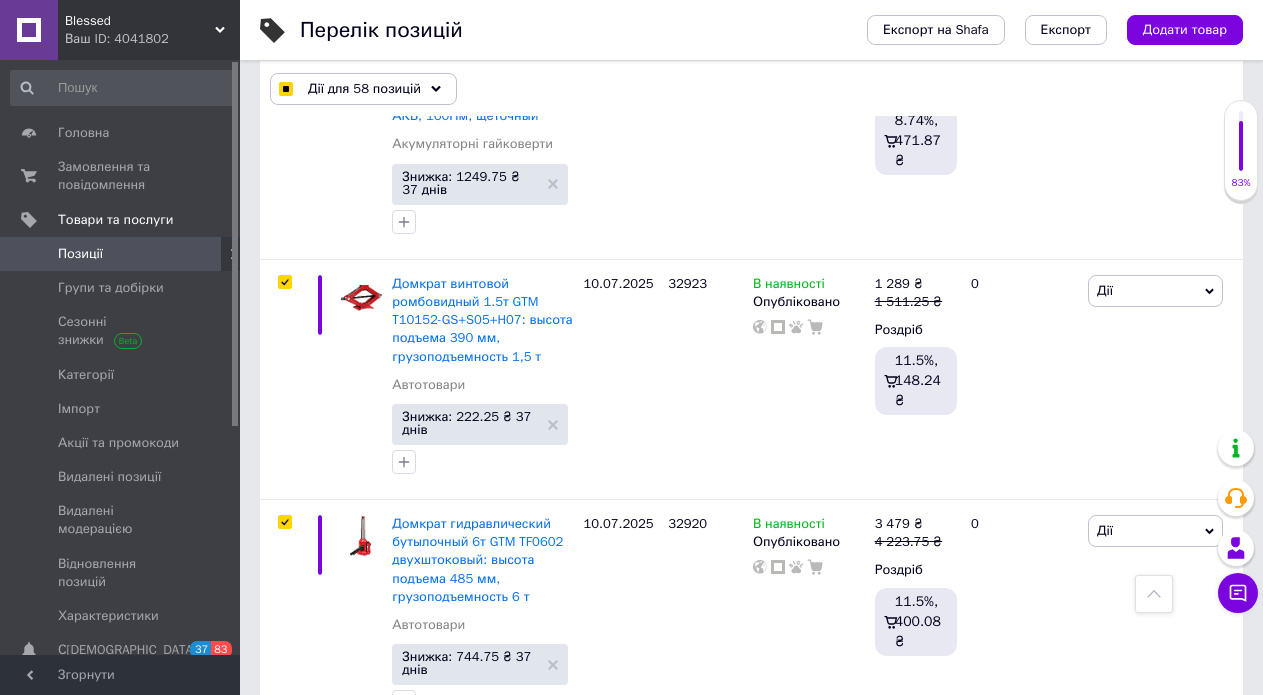 scroll, scrollTop: 15271, scrollLeft: 0, axis: vertical 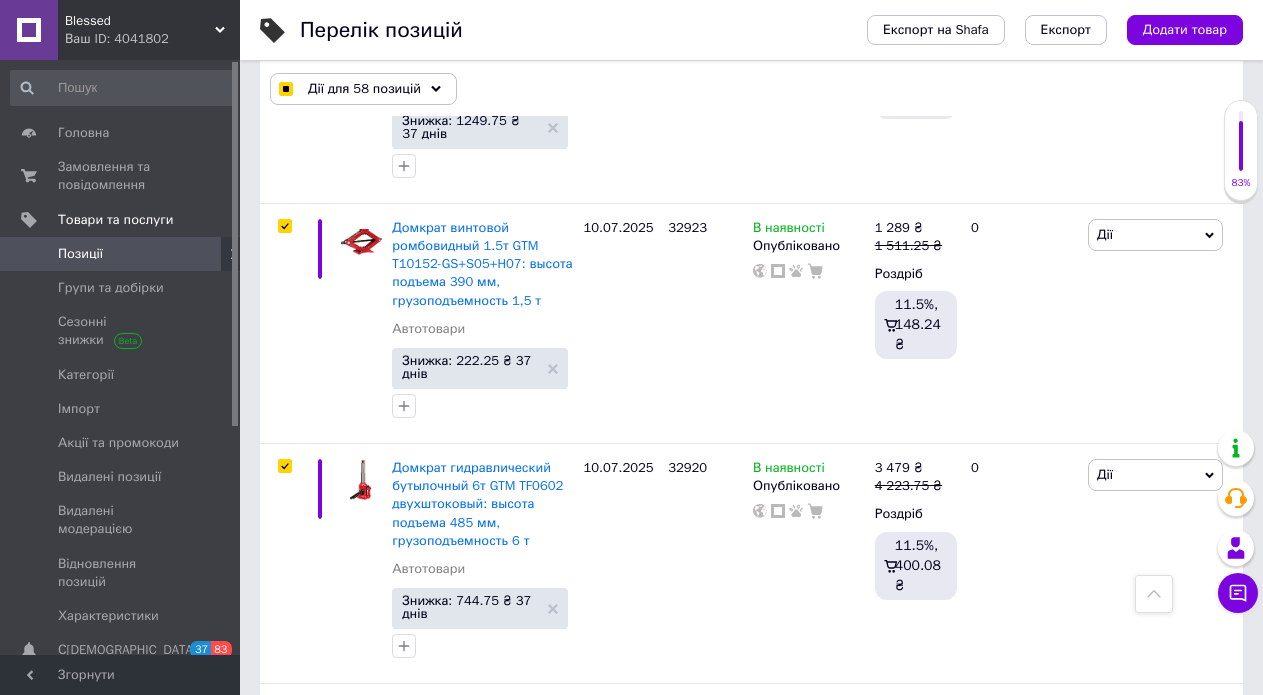click at bounding box center [284, 947] 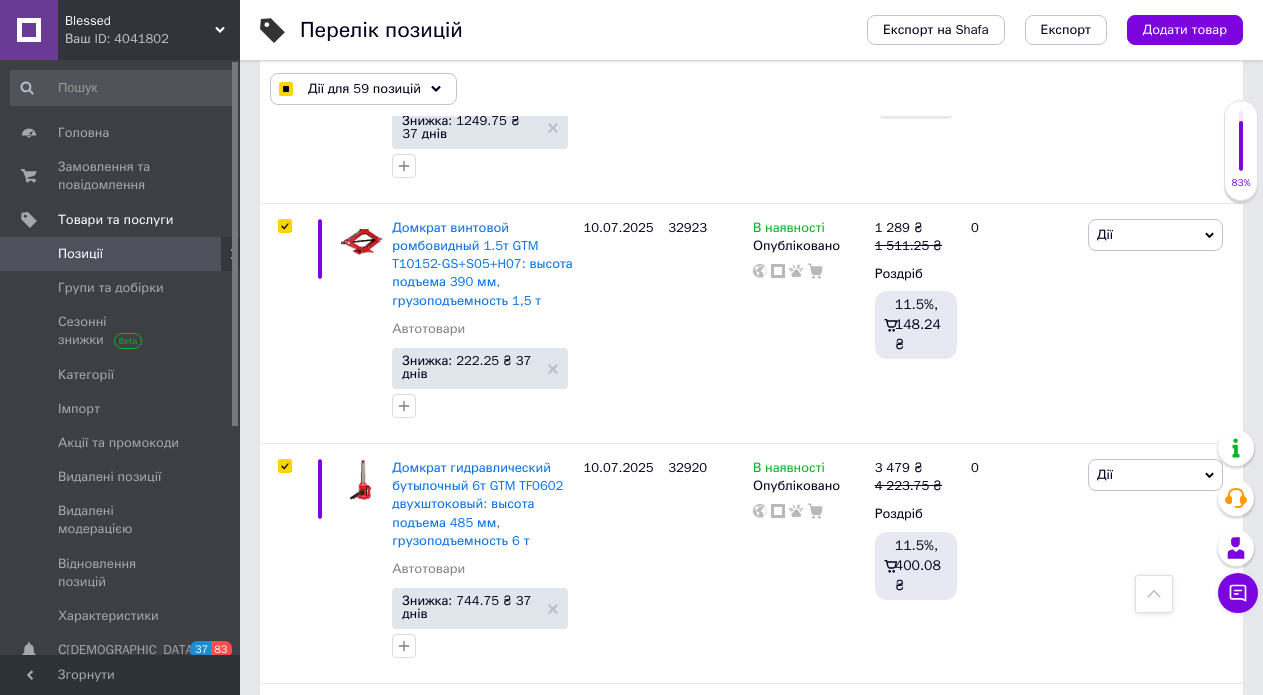 scroll, scrollTop: 15571, scrollLeft: 0, axis: vertical 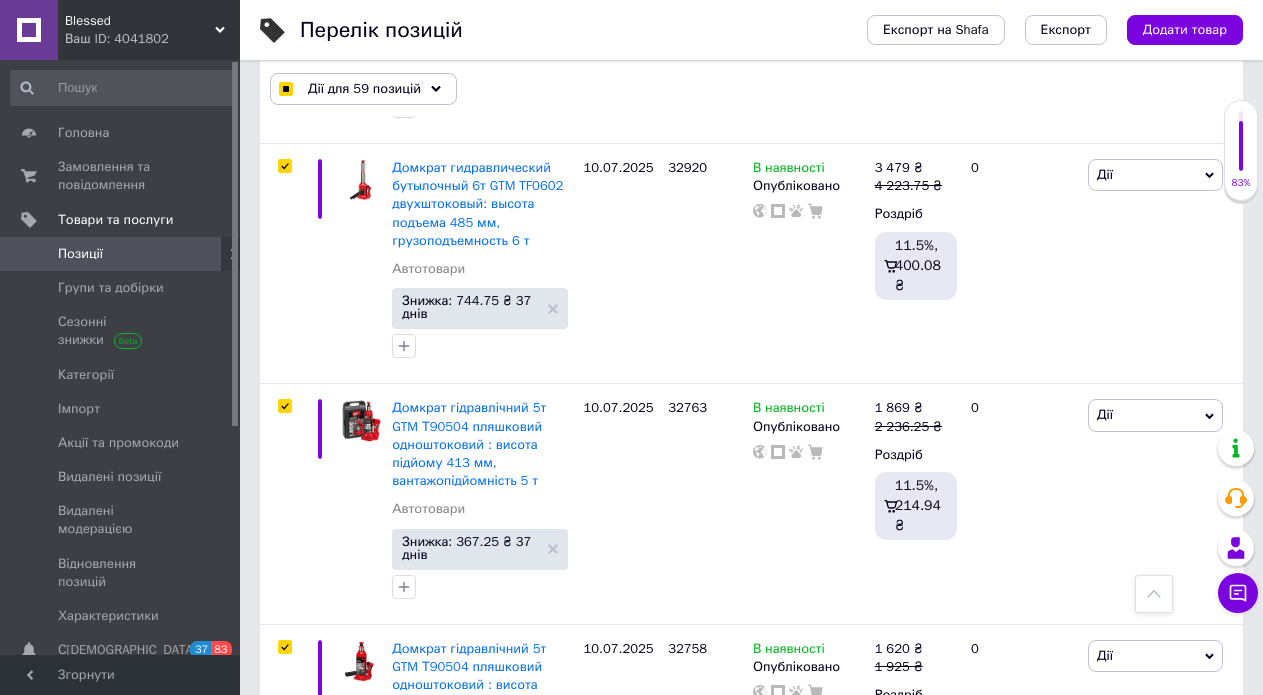 click at bounding box center [284, 887] 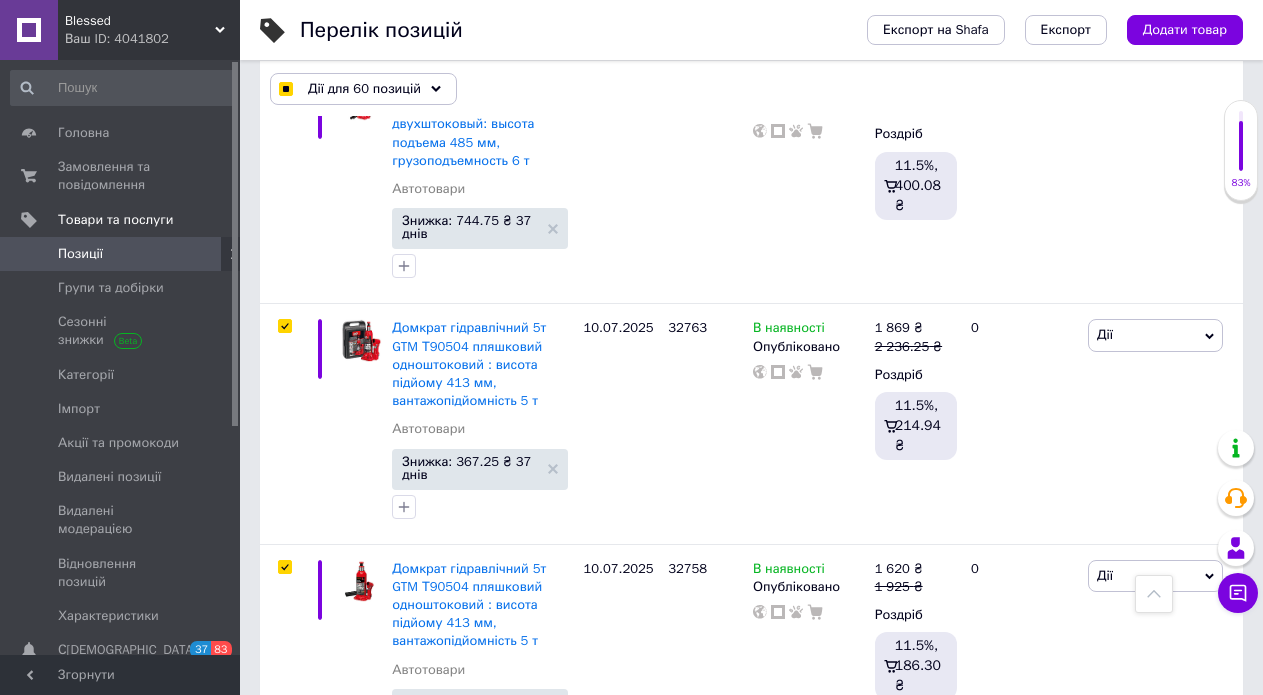 scroll, scrollTop: 15771, scrollLeft: 0, axis: vertical 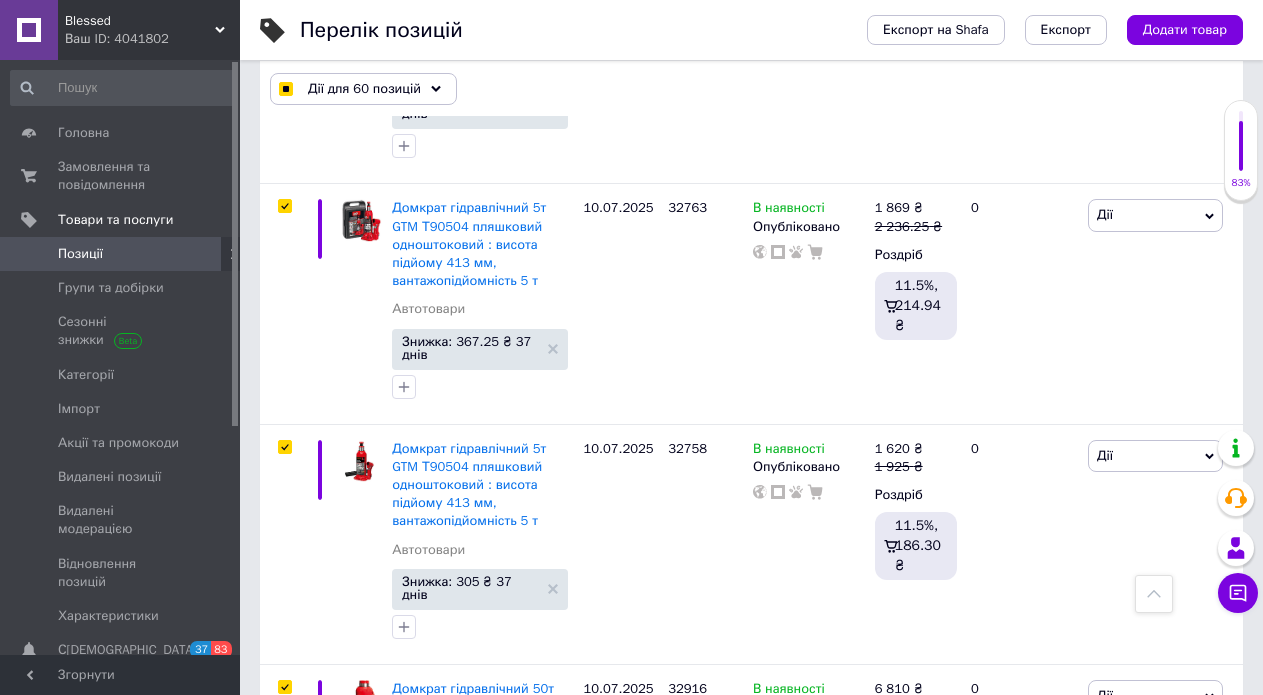 click at bounding box center (284, 927) 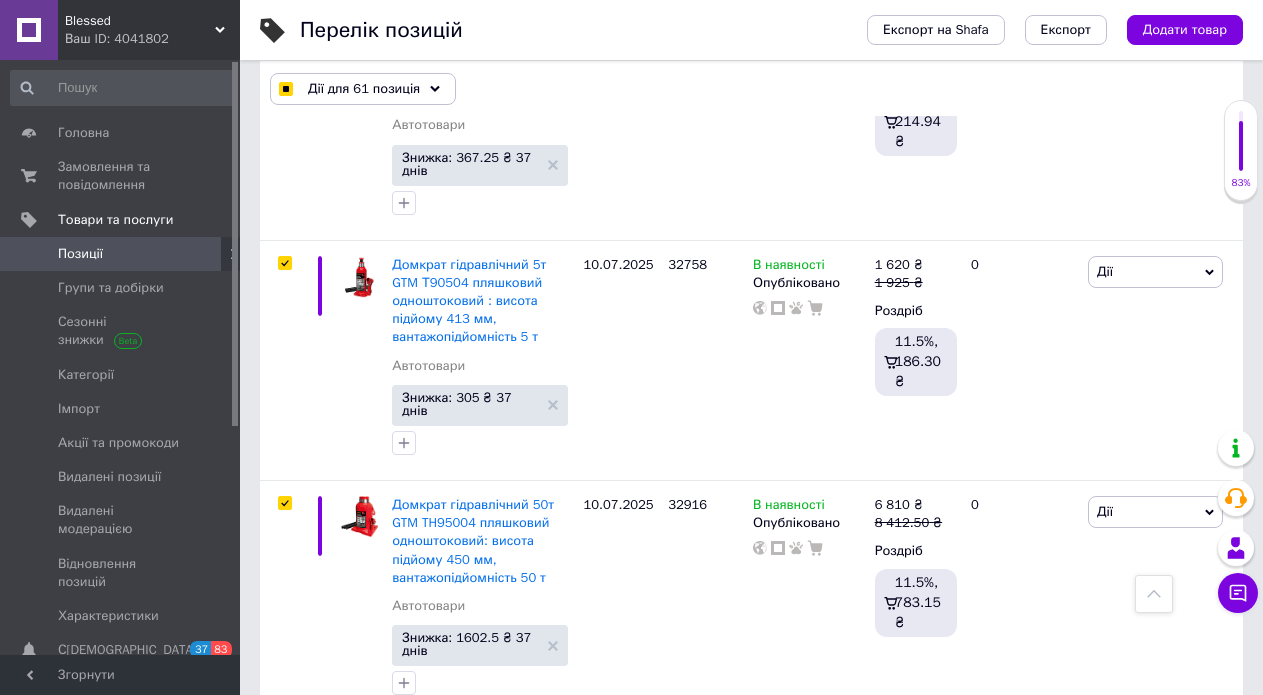 scroll, scrollTop: 15971, scrollLeft: 0, axis: vertical 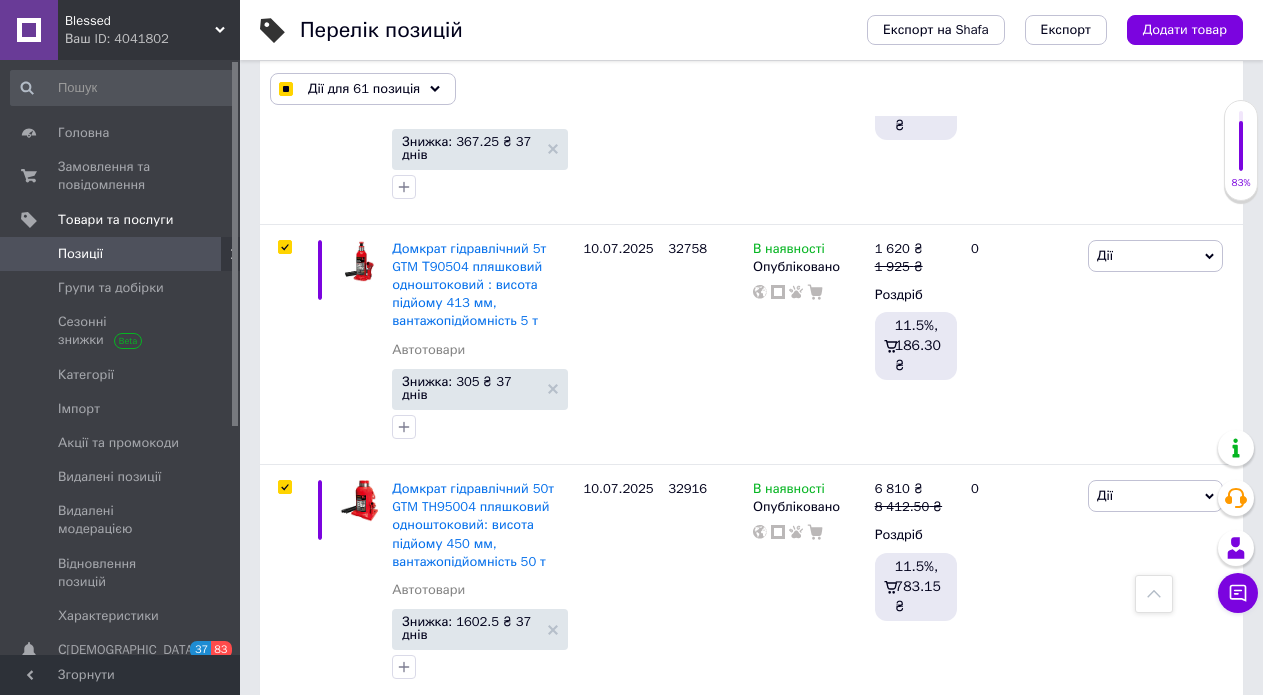 click at bounding box center (284, 968) 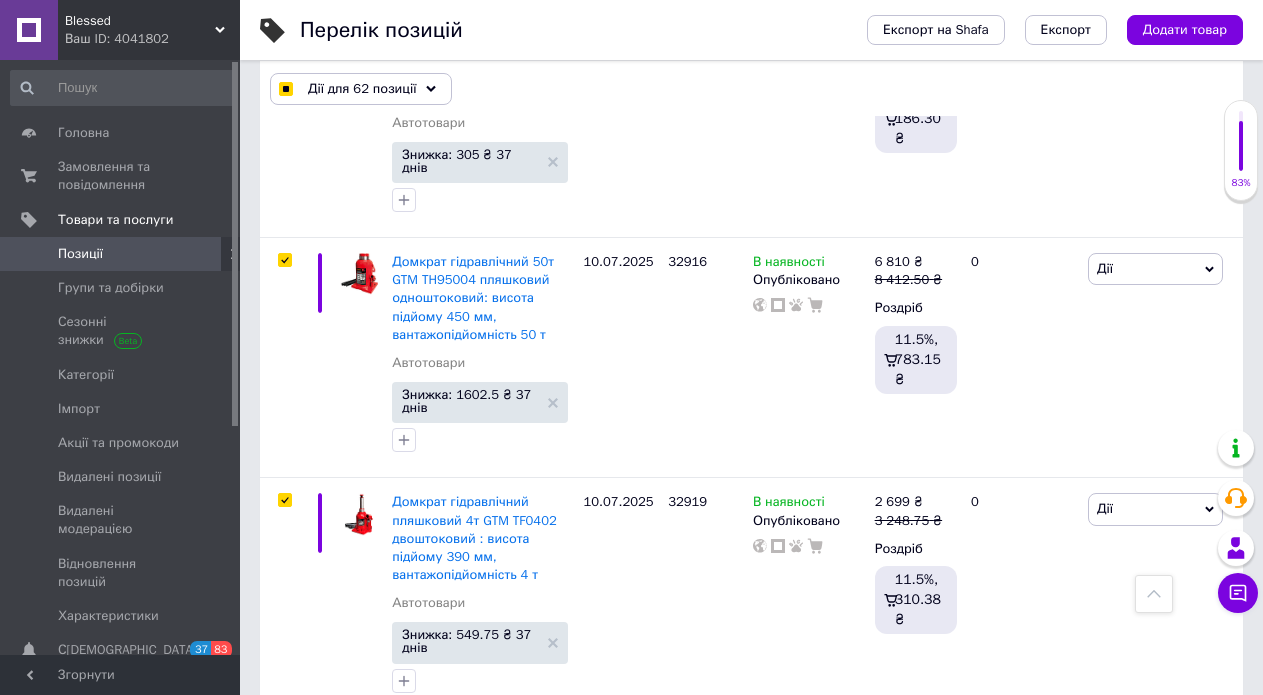 scroll, scrollTop: 16271, scrollLeft: 0, axis: vertical 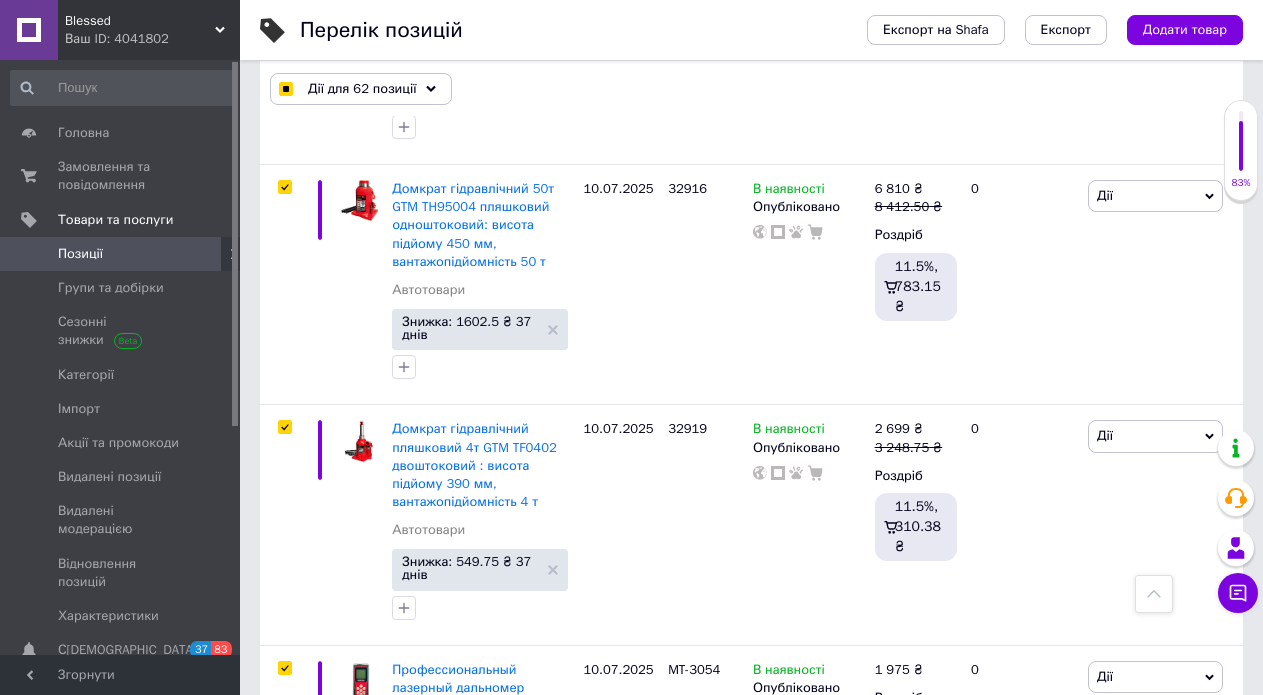 click at bounding box center [284, 880] 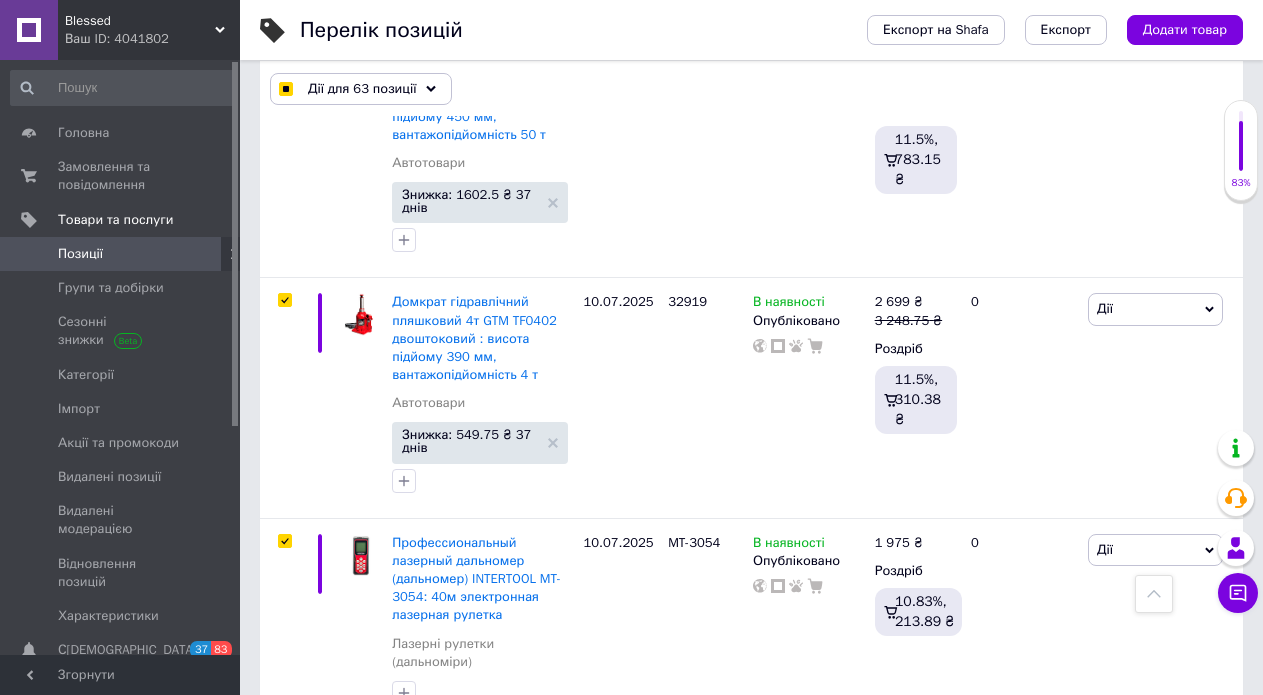 scroll, scrollTop: 16471, scrollLeft: 0, axis: vertical 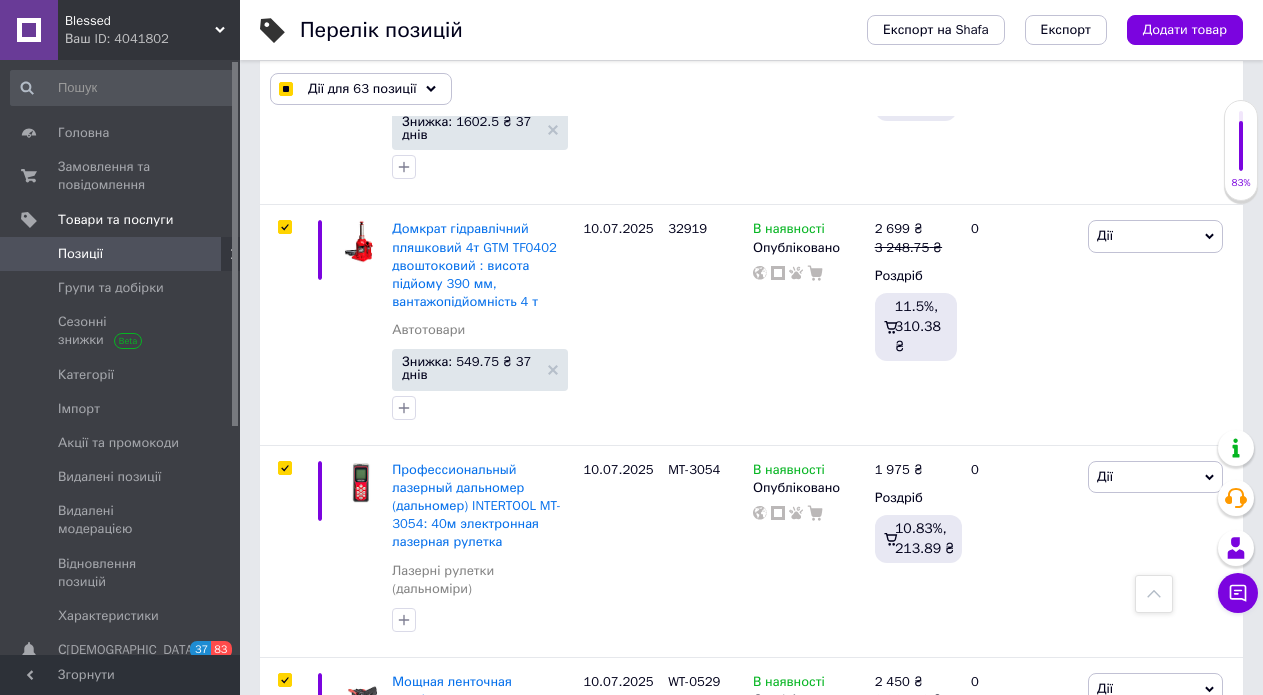 click at bounding box center (284, 957) 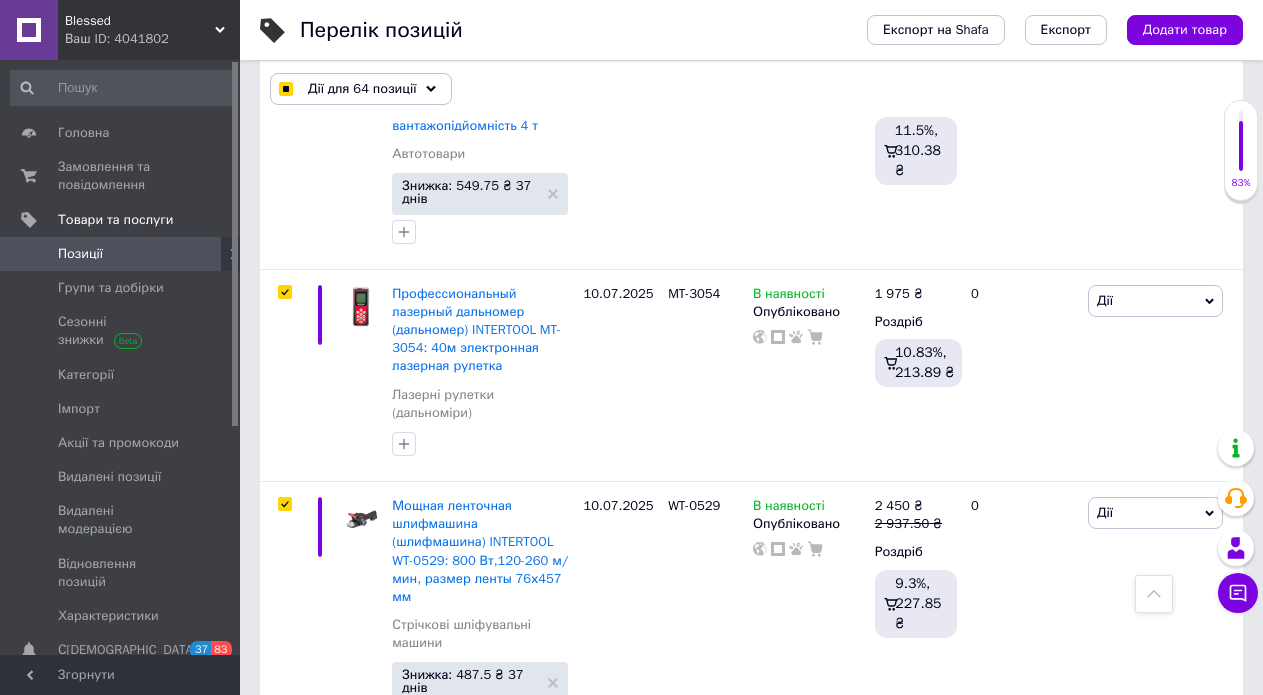scroll, scrollTop: 16771, scrollLeft: 0, axis: vertical 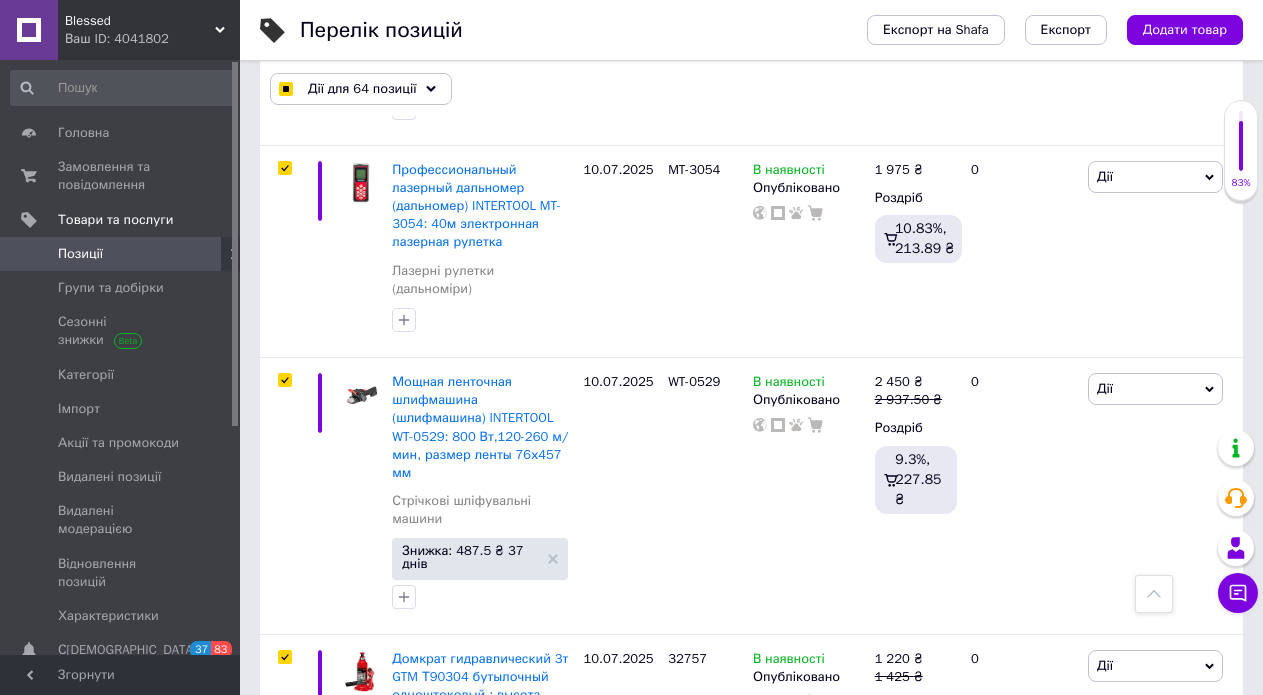 click at bounding box center [284, 897] 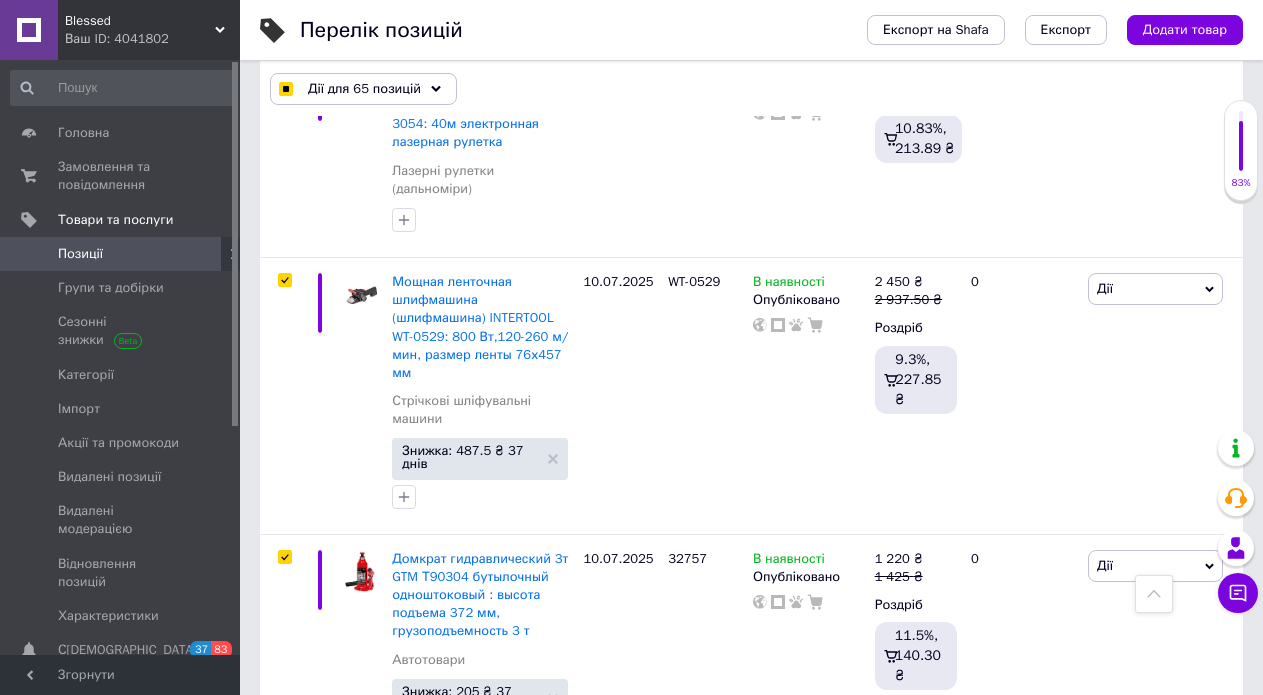 scroll, scrollTop: 17071, scrollLeft: 0, axis: vertical 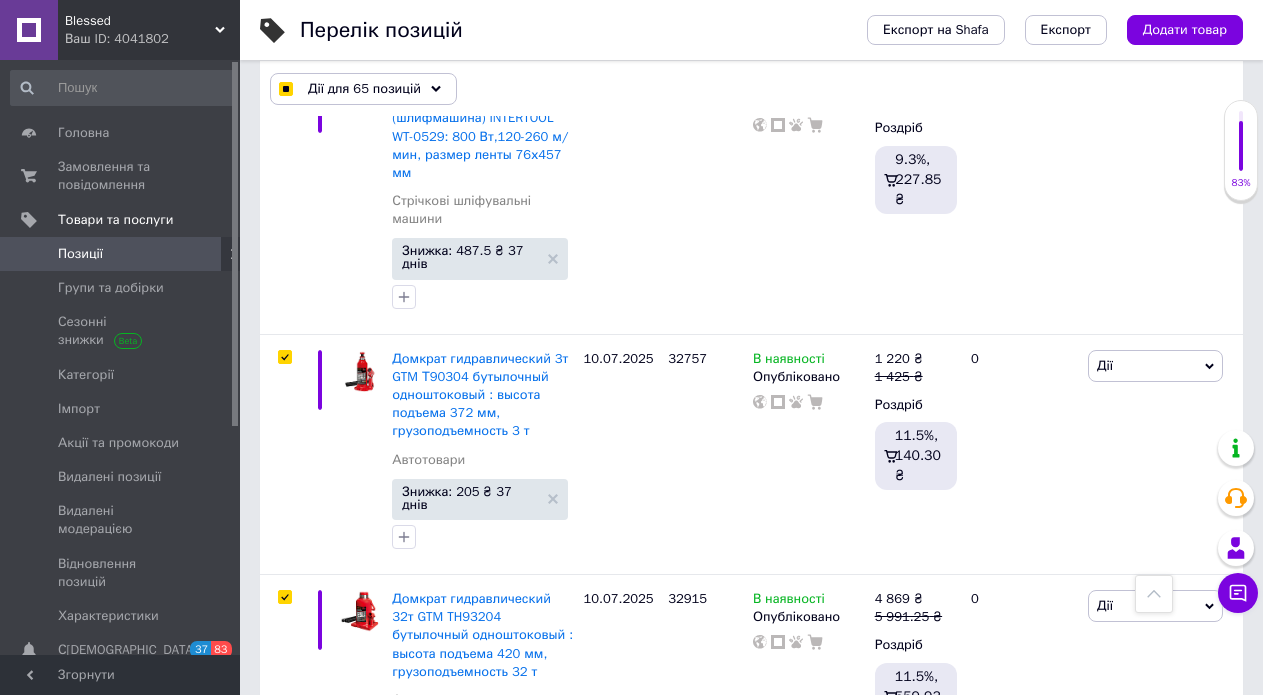 click at bounding box center (284, 837) 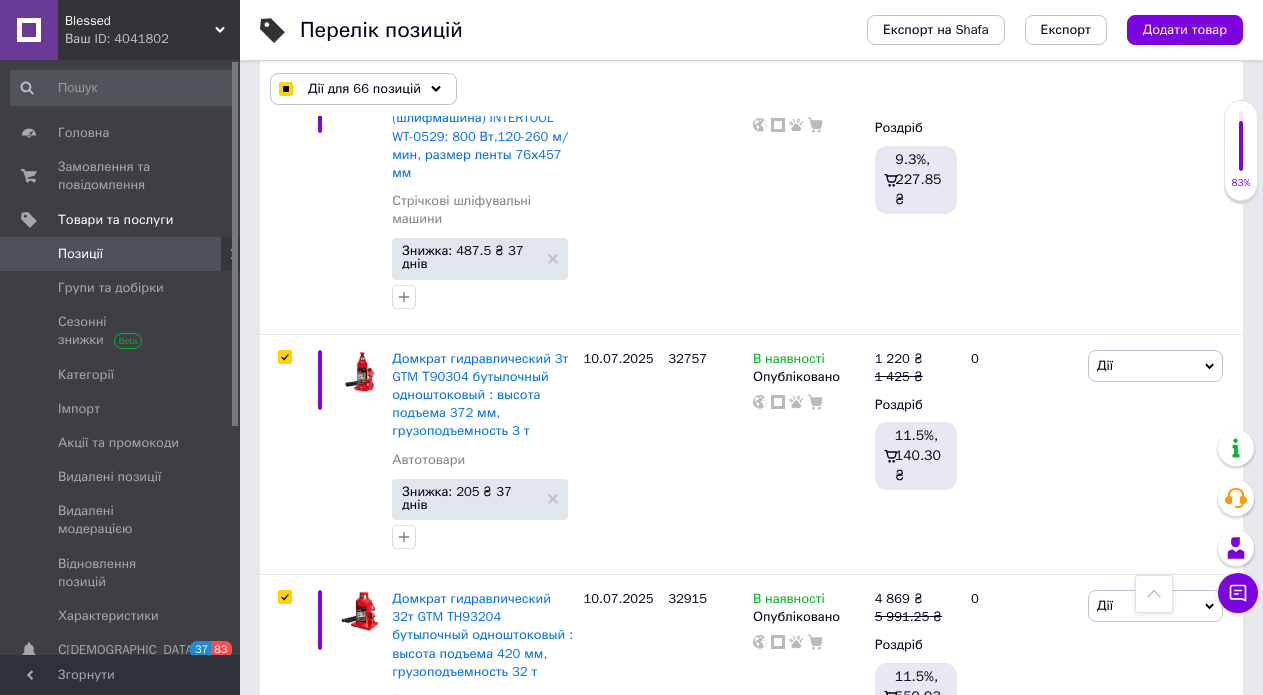 scroll, scrollTop: 17171, scrollLeft: 0, axis: vertical 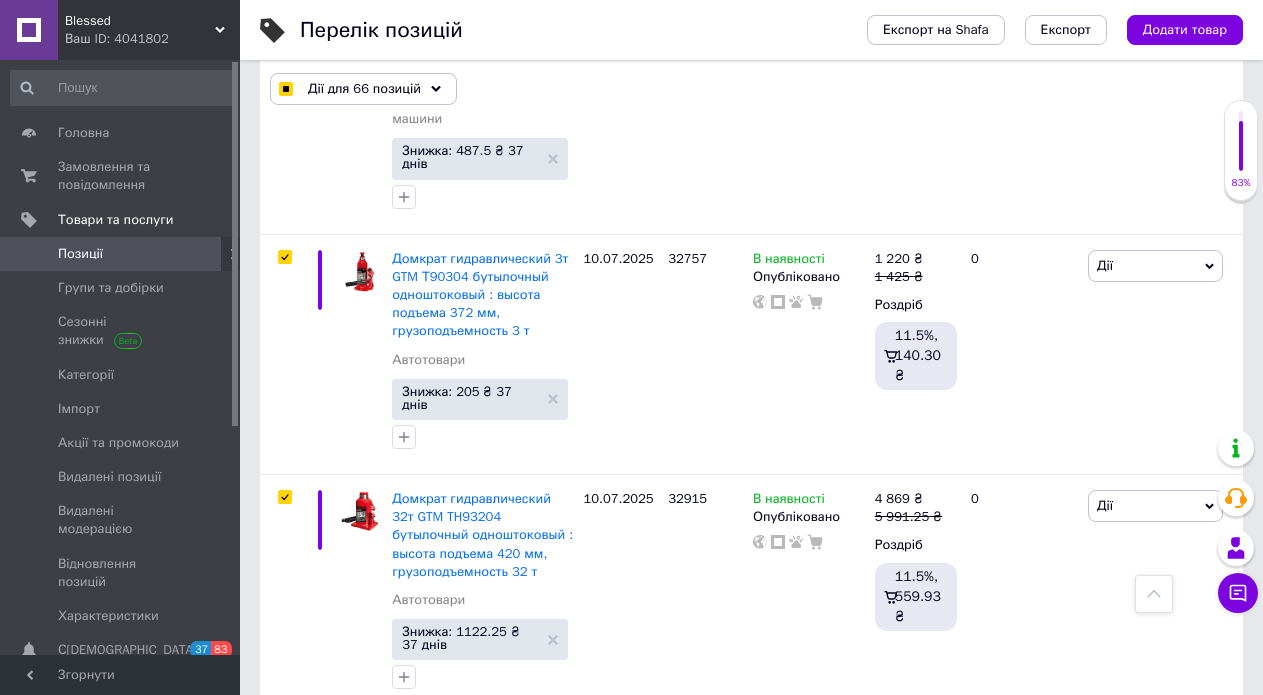 click at bounding box center [284, 978] 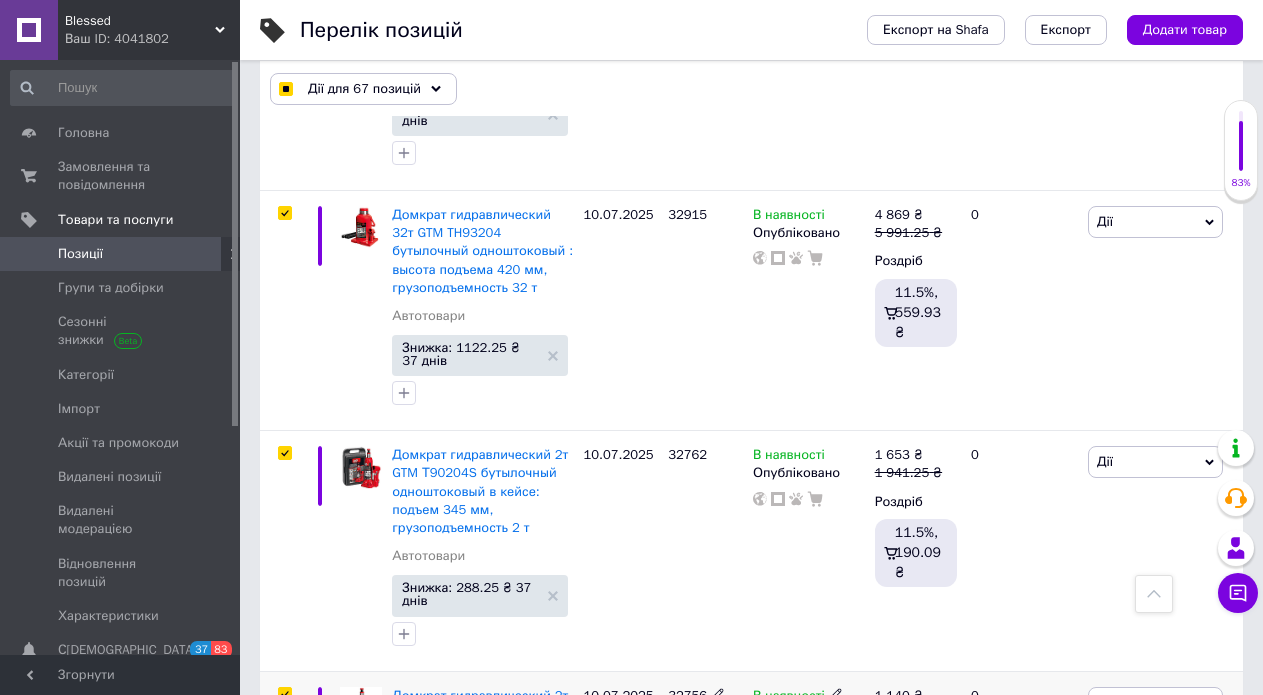 scroll, scrollTop: 17471, scrollLeft: 0, axis: vertical 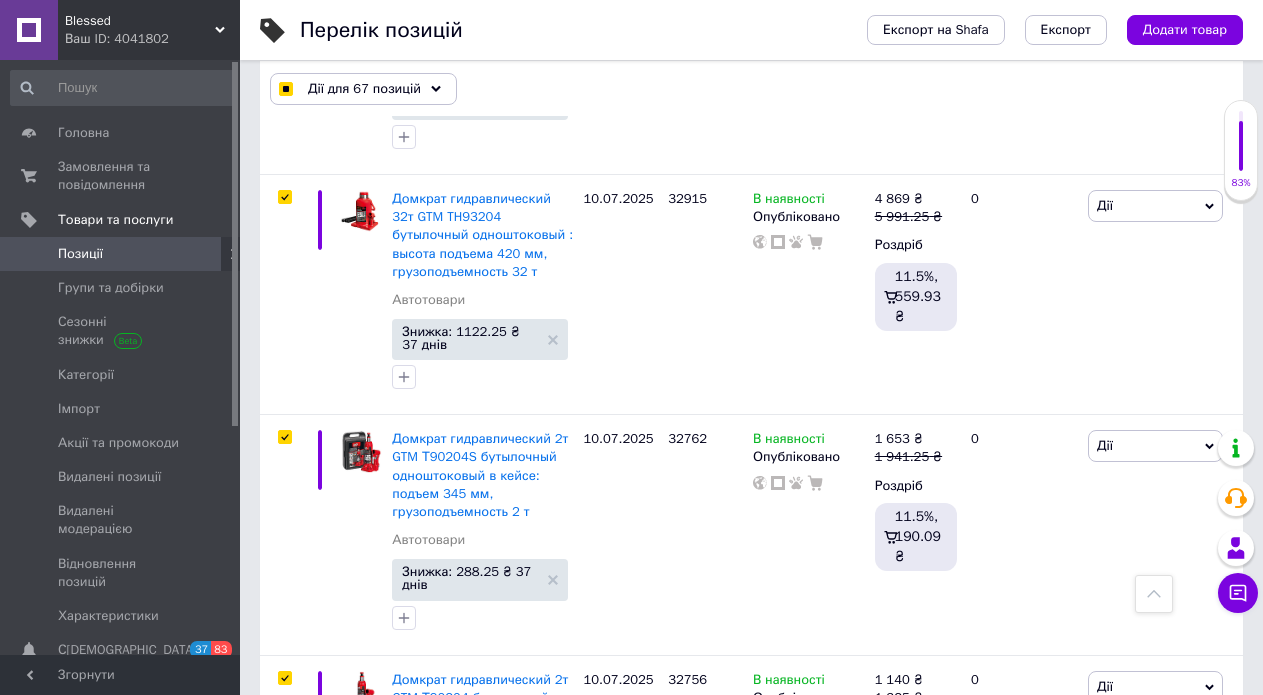 click at bounding box center [284, 918] 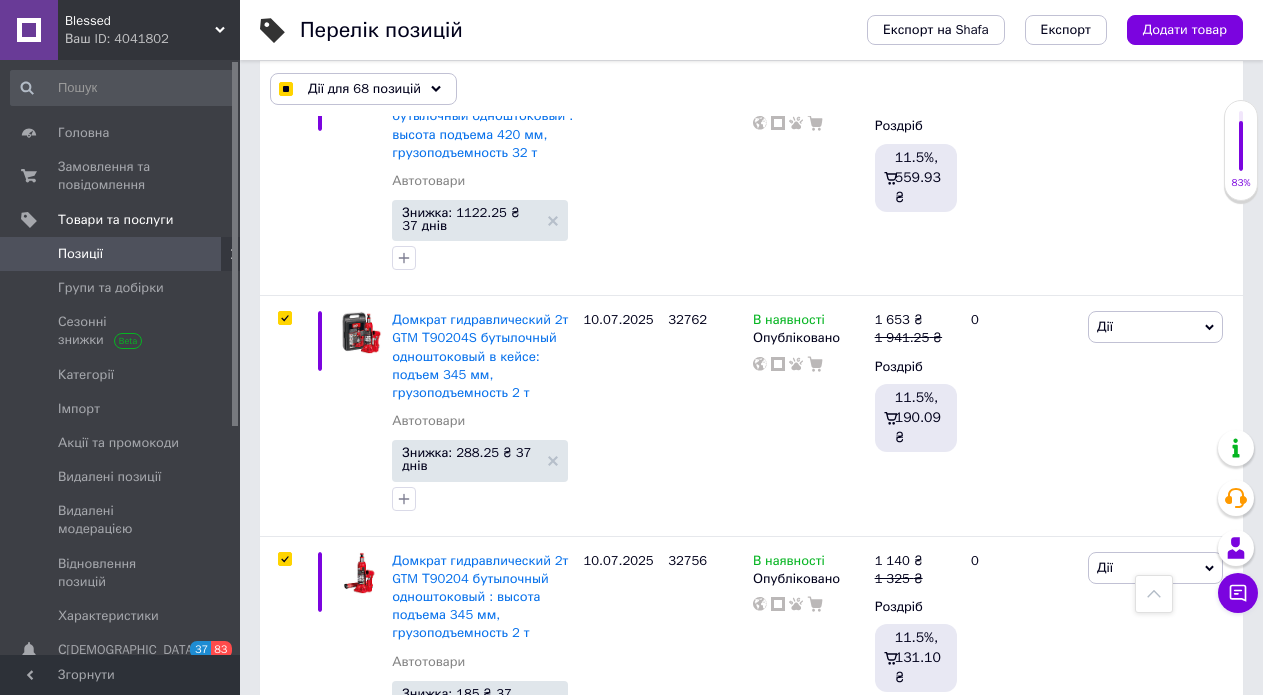 scroll, scrollTop: 17771, scrollLeft: 0, axis: vertical 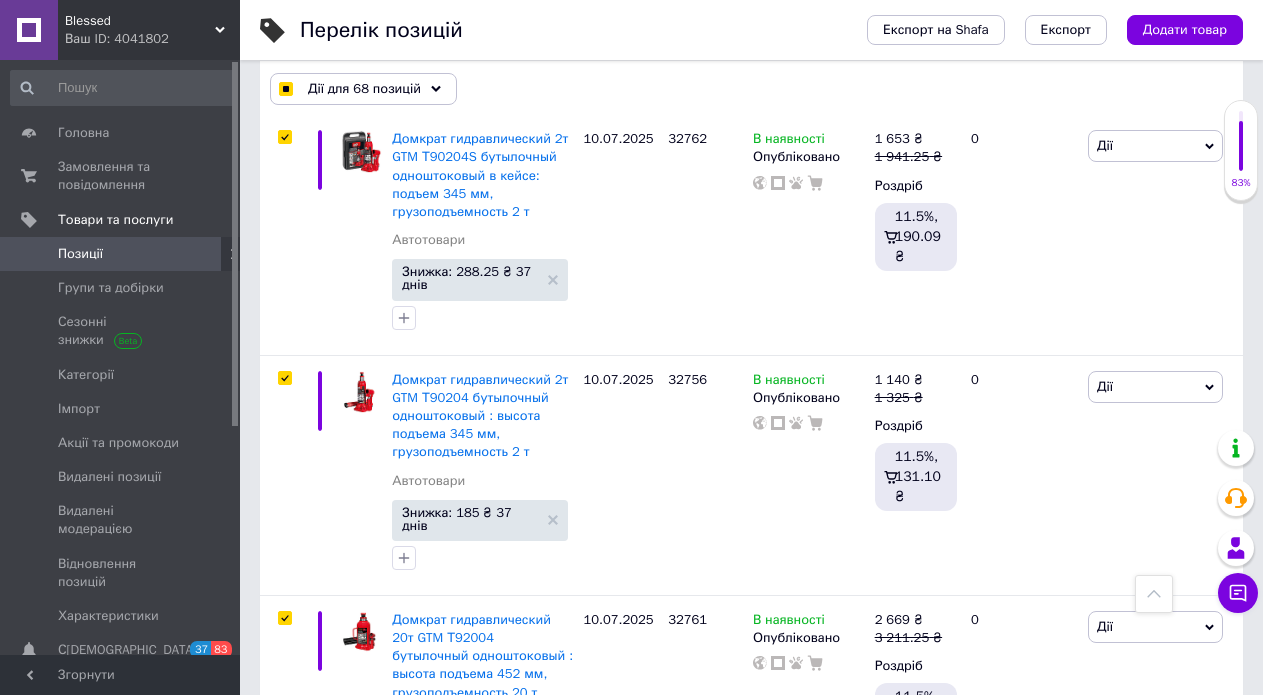 drag, startPoint x: 281, startPoint y: 404, endPoint x: 283, endPoint y: 421, distance: 17.117243 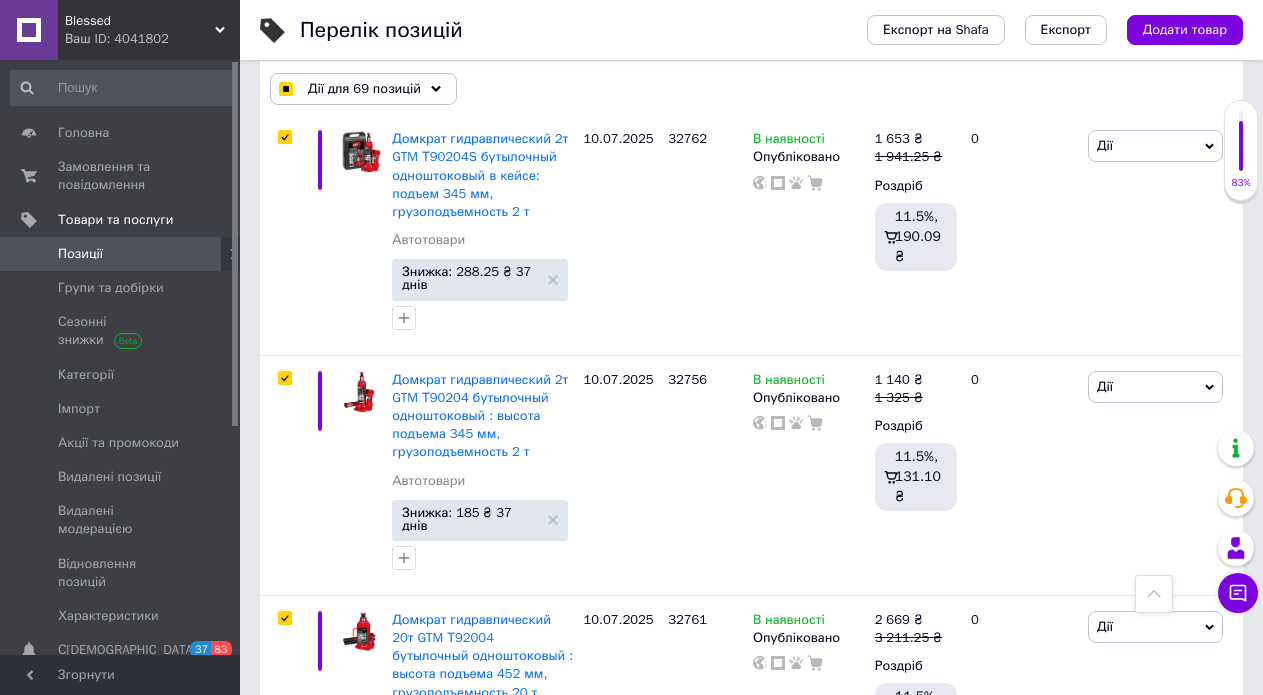 click at bounding box center [284, 1099] 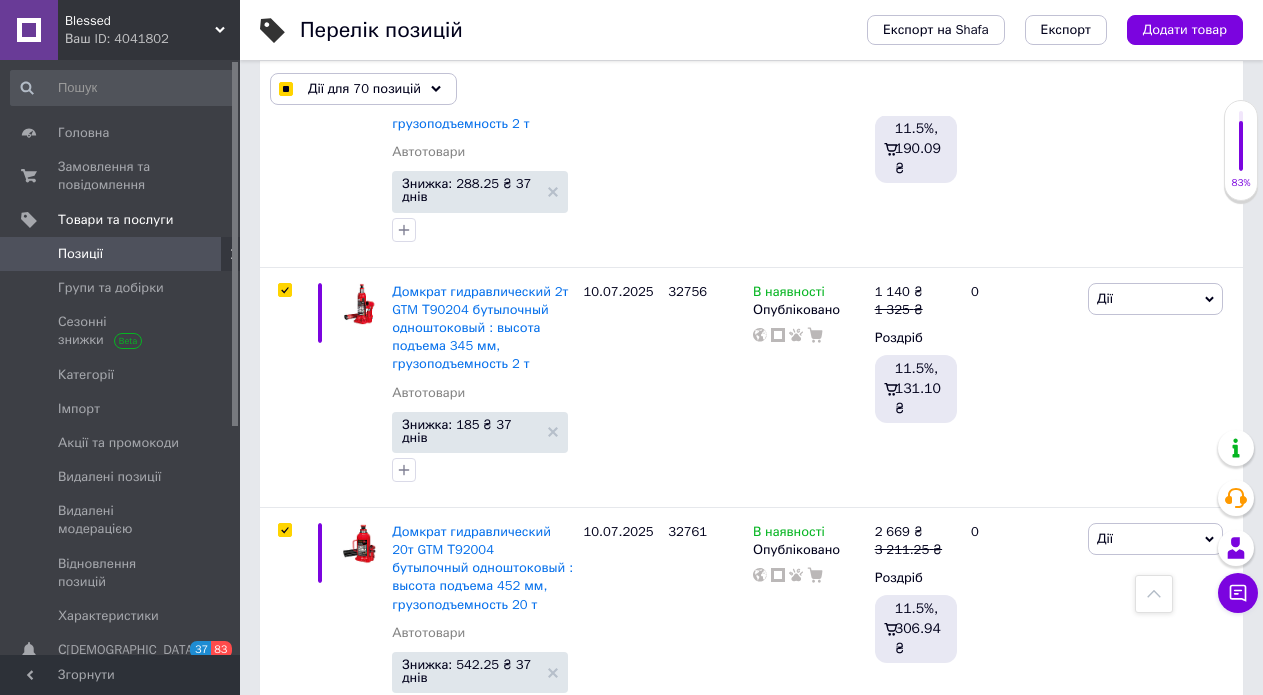 scroll, scrollTop: 18071, scrollLeft: 0, axis: vertical 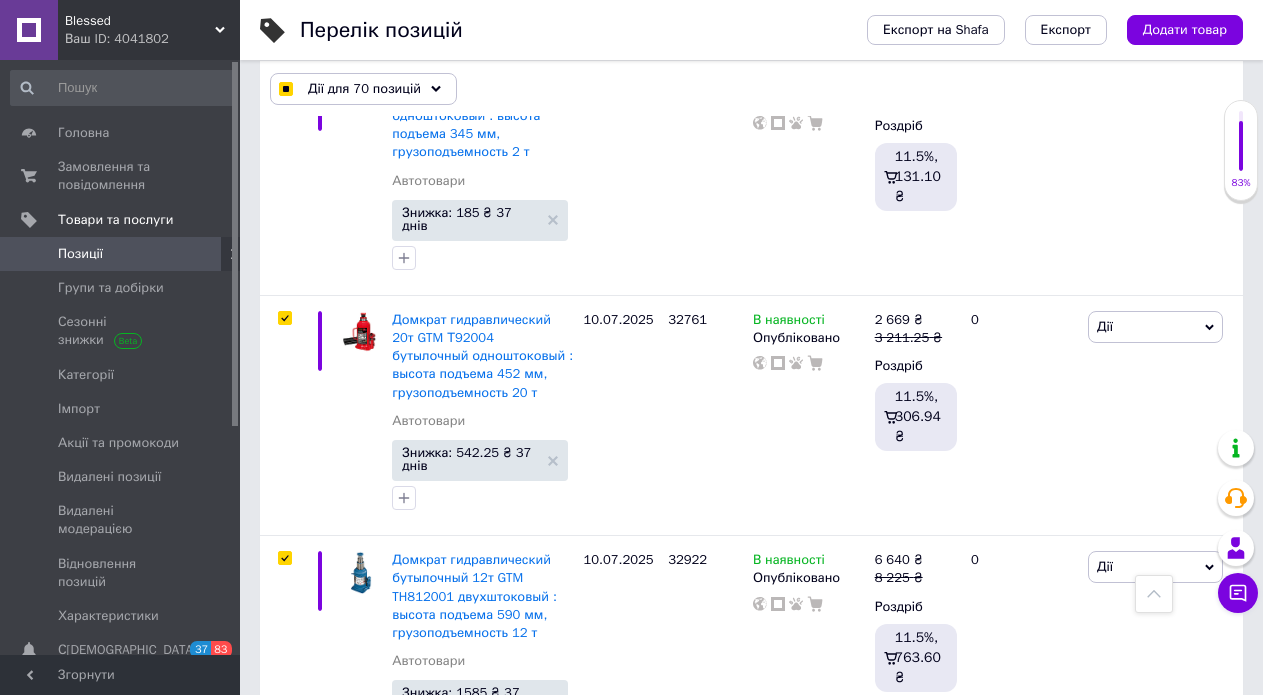 click at bounding box center (284, 1039) 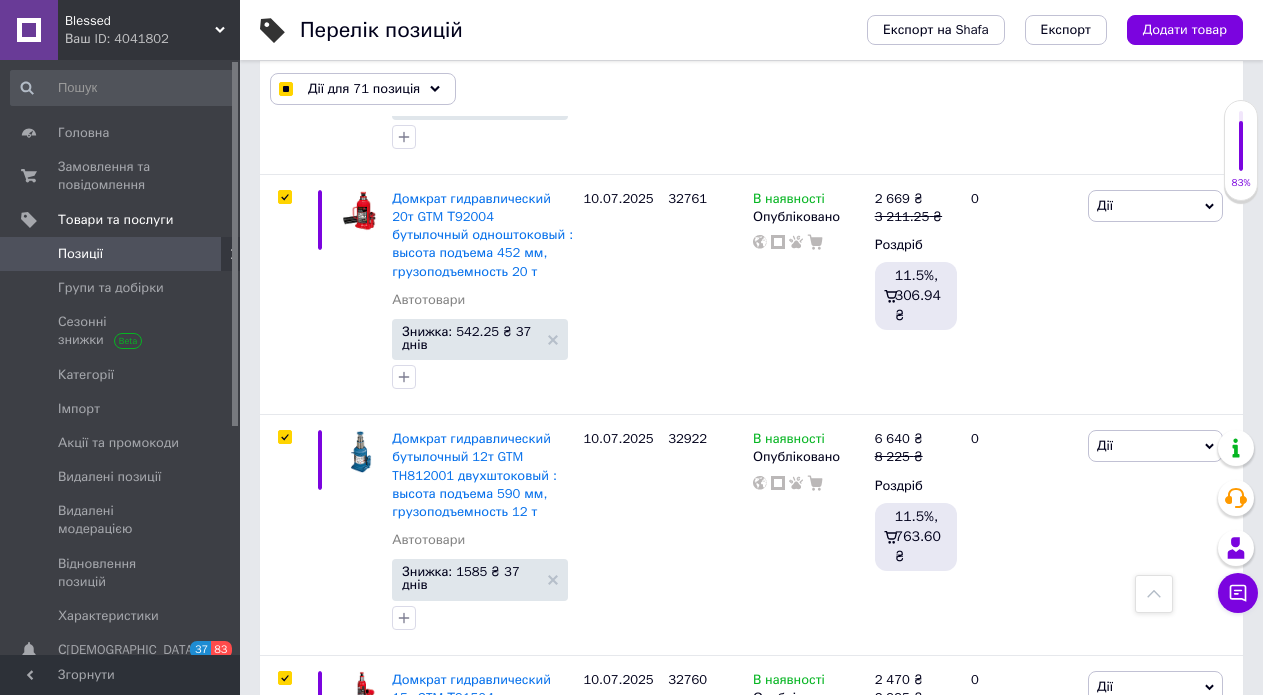 scroll, scrollTop: 18471, scrollLeft: 0, axis: vertical 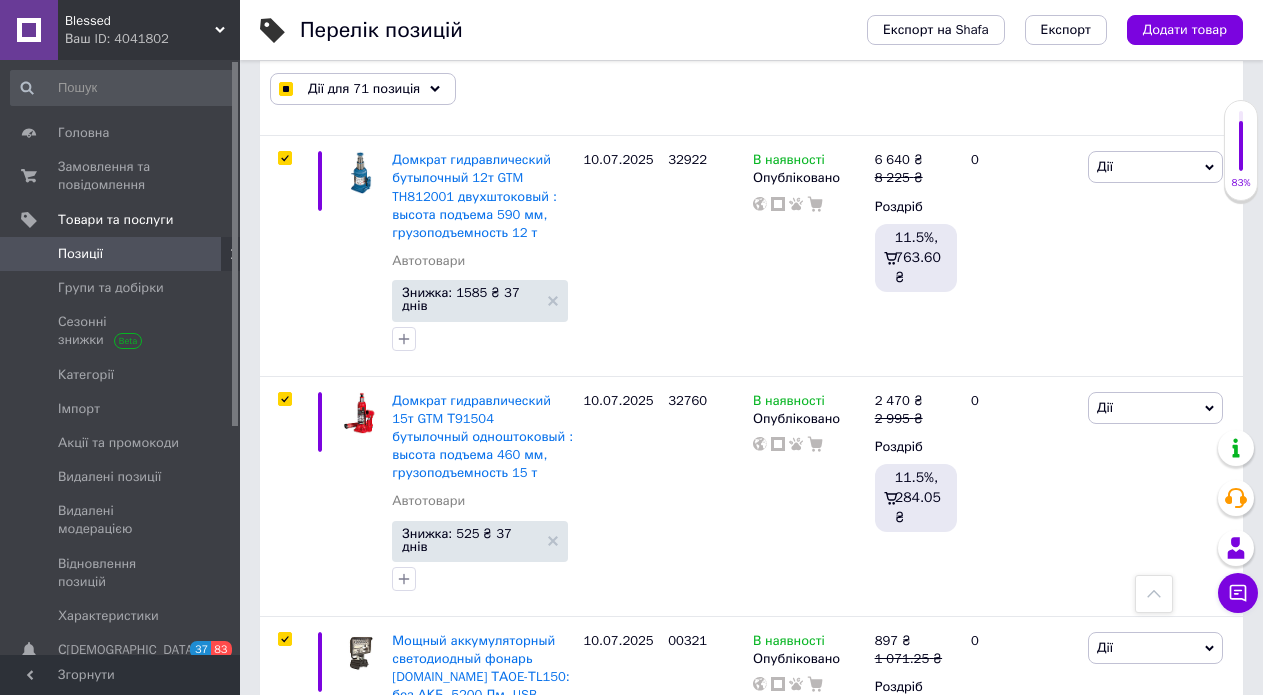 click at bounding box center (284, 879) 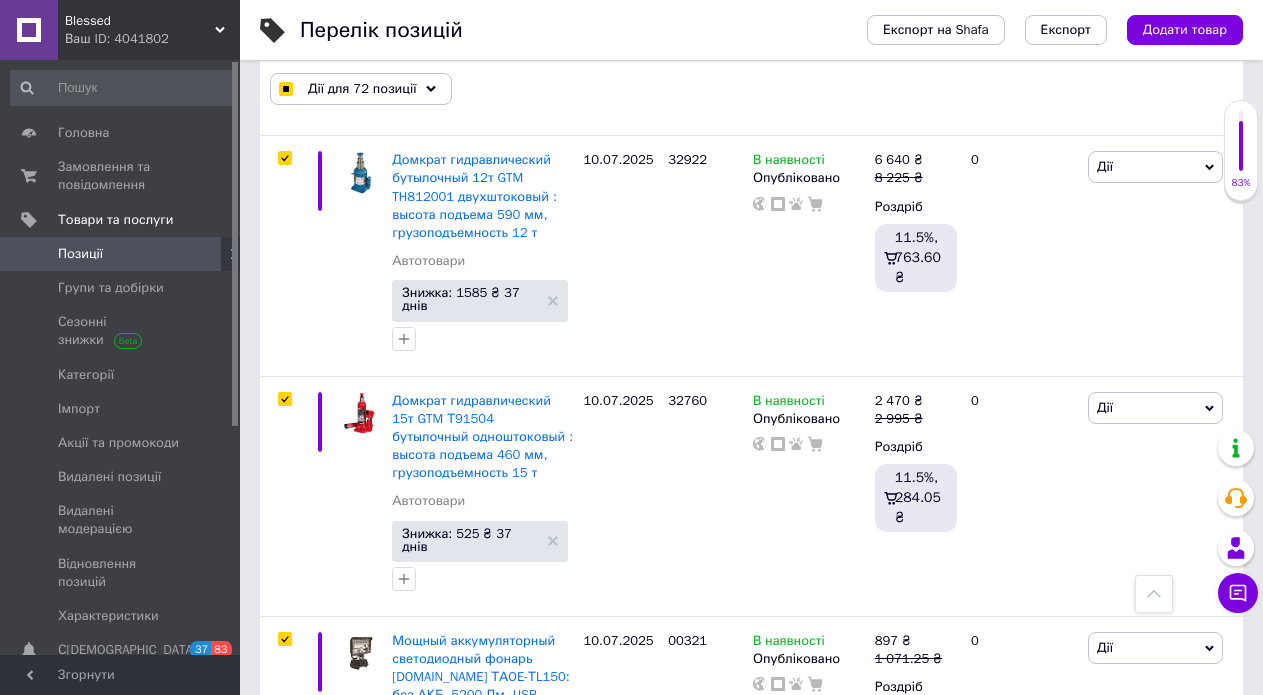 click at bounding box center [284, 1119] 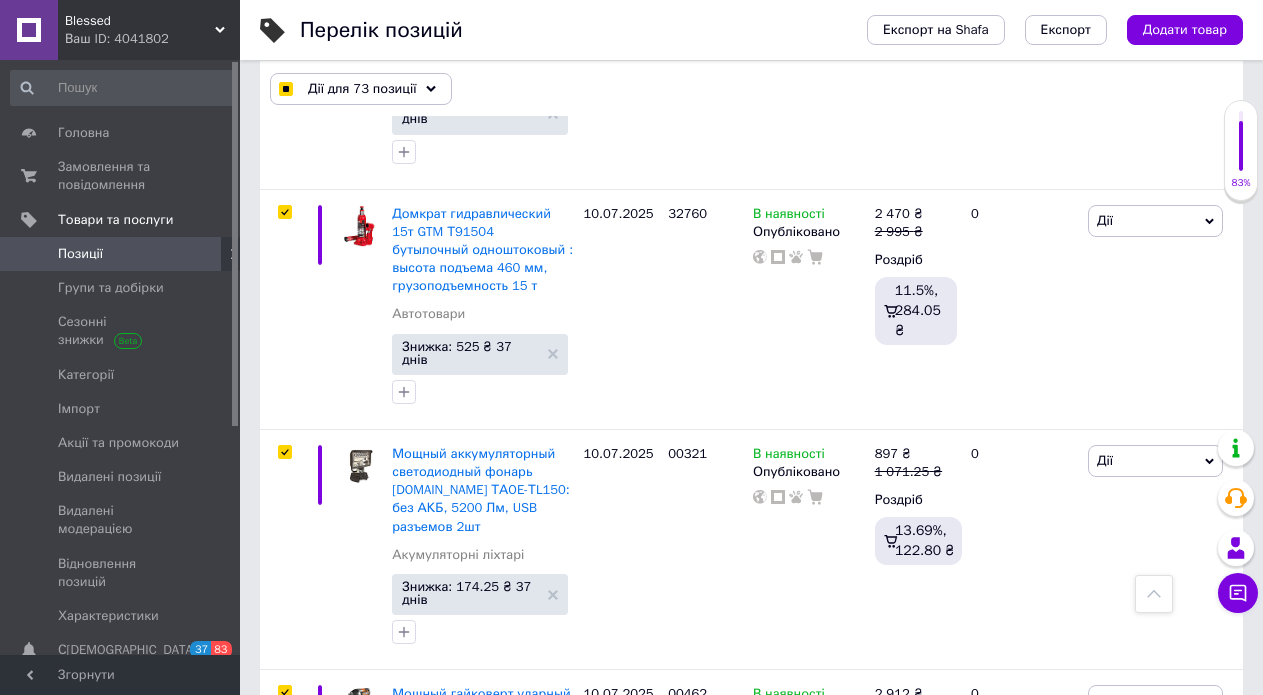 scroll, scrollTop: 18871, scrollLeft: 0, axis: vertical 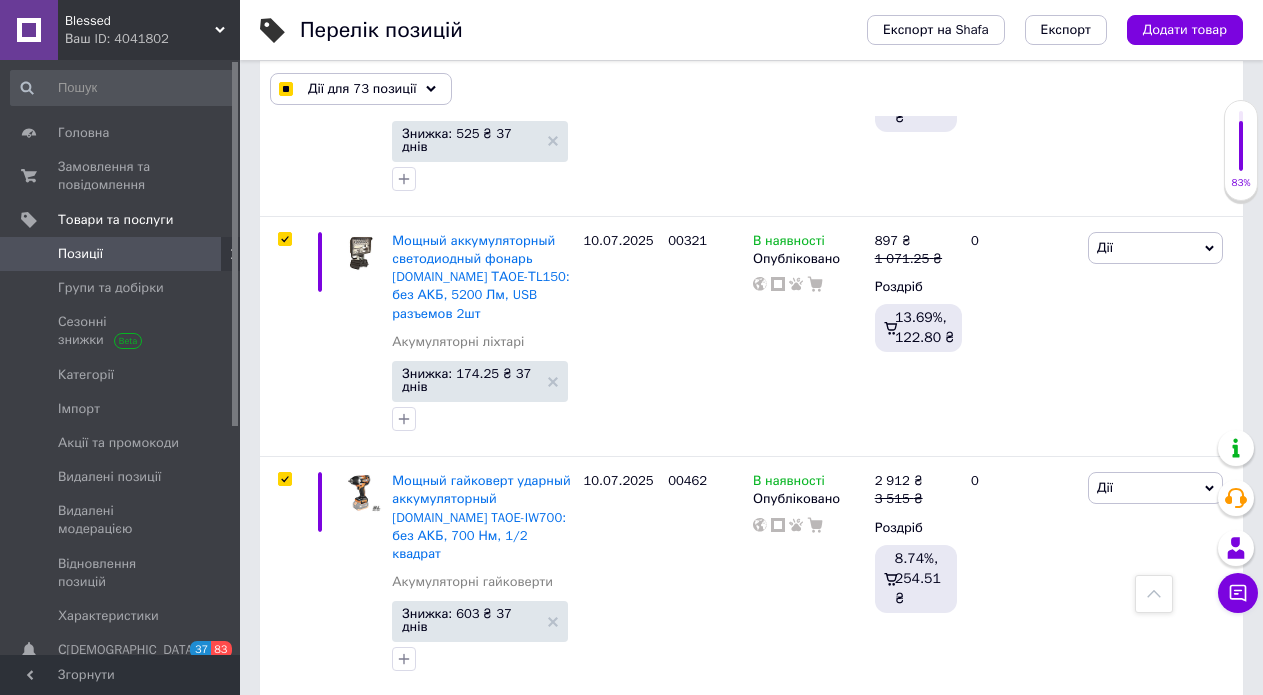click at bounding box center (284, 942) 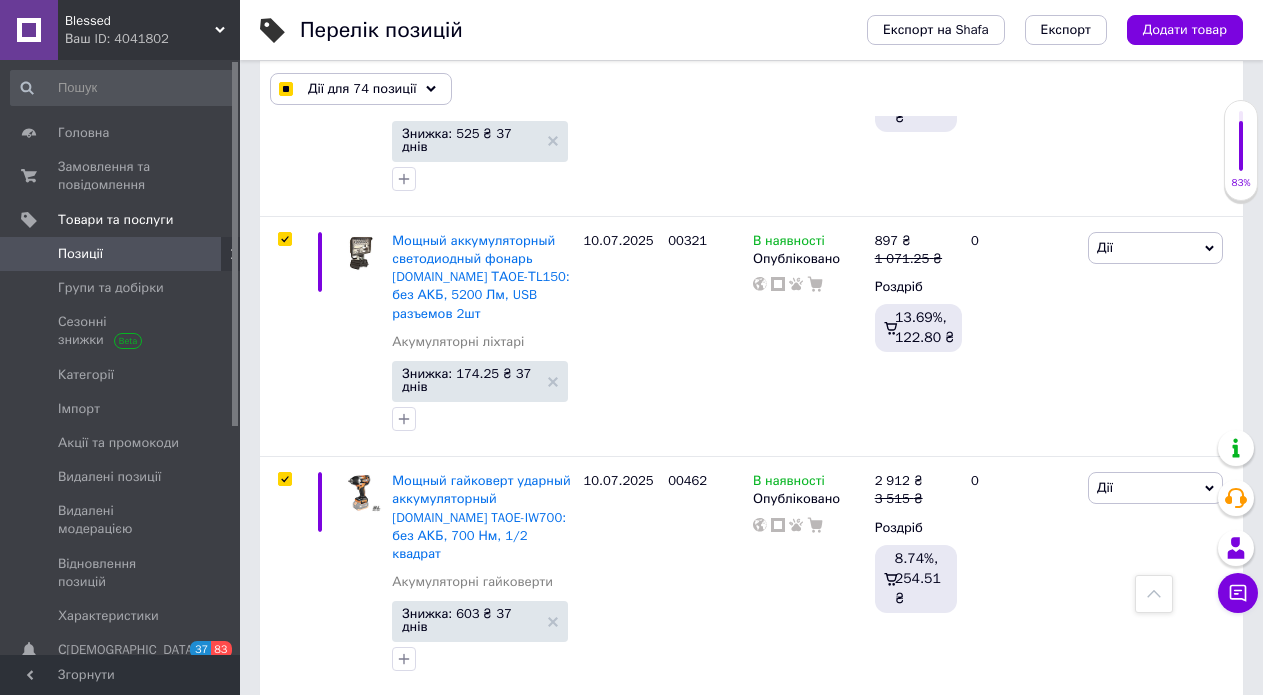 click at bounding box center [284, 1200] 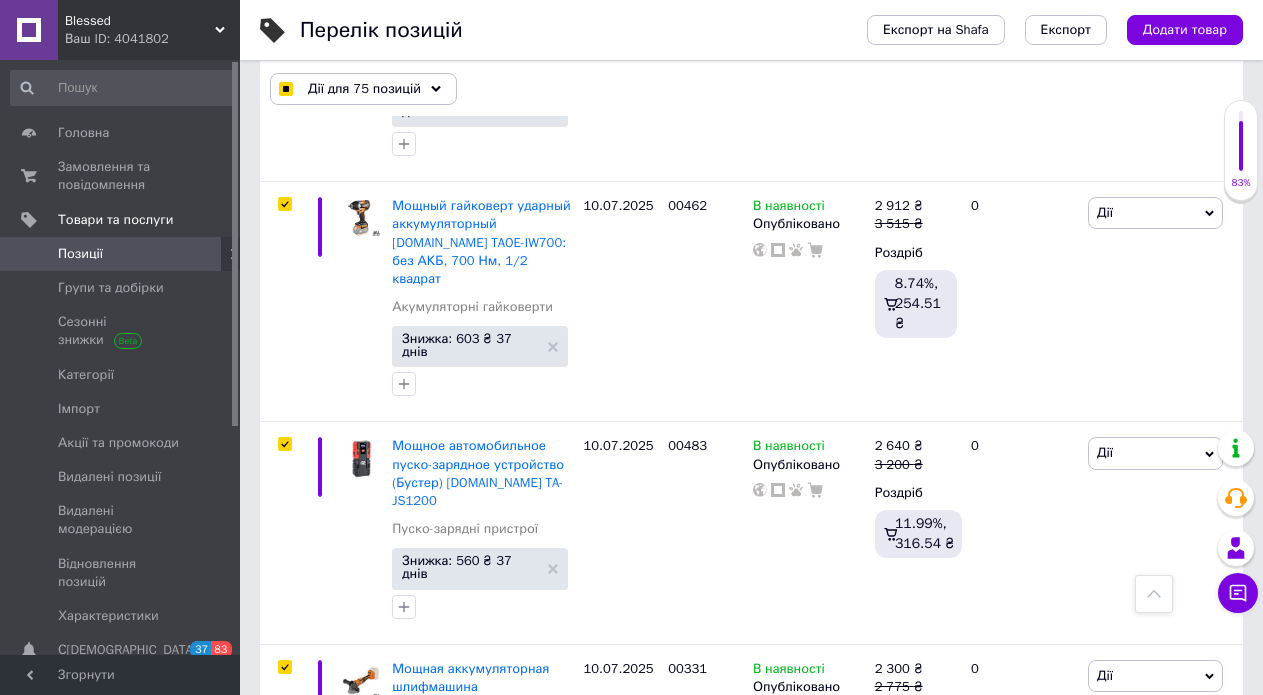 scroll, scrollTop: 19171, scrollLeft: 0, axis: vertical 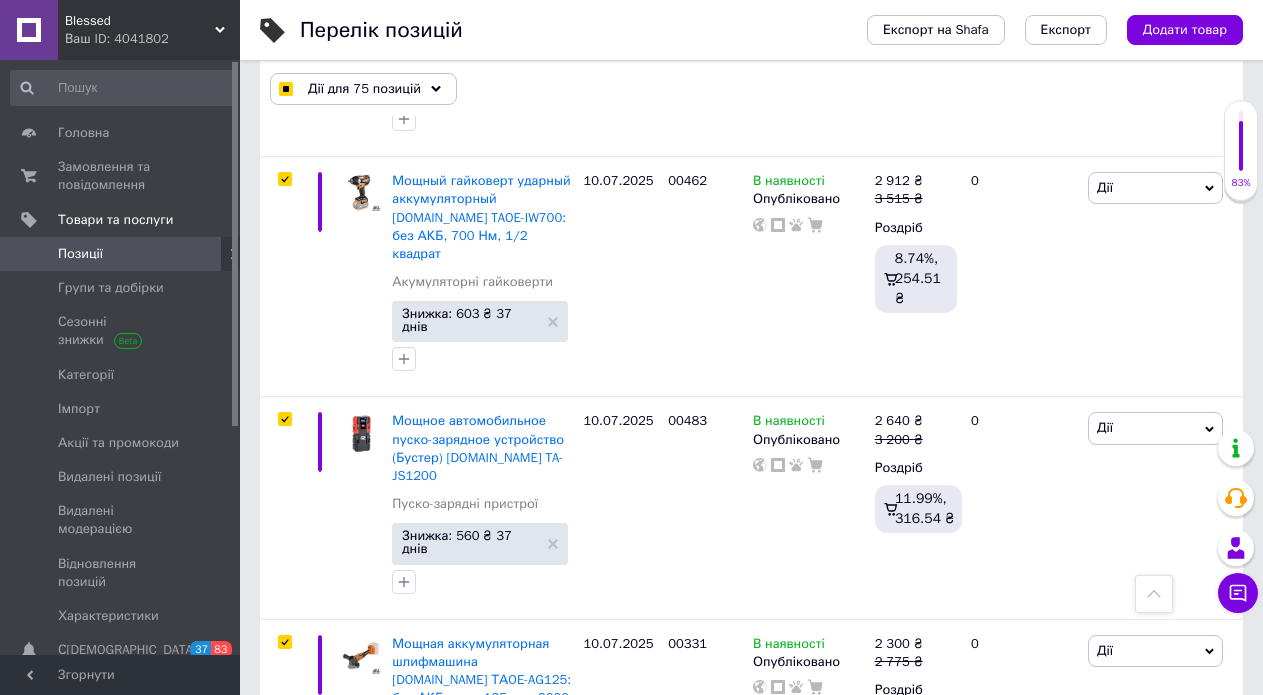 click at bounding box center (284, 1140) 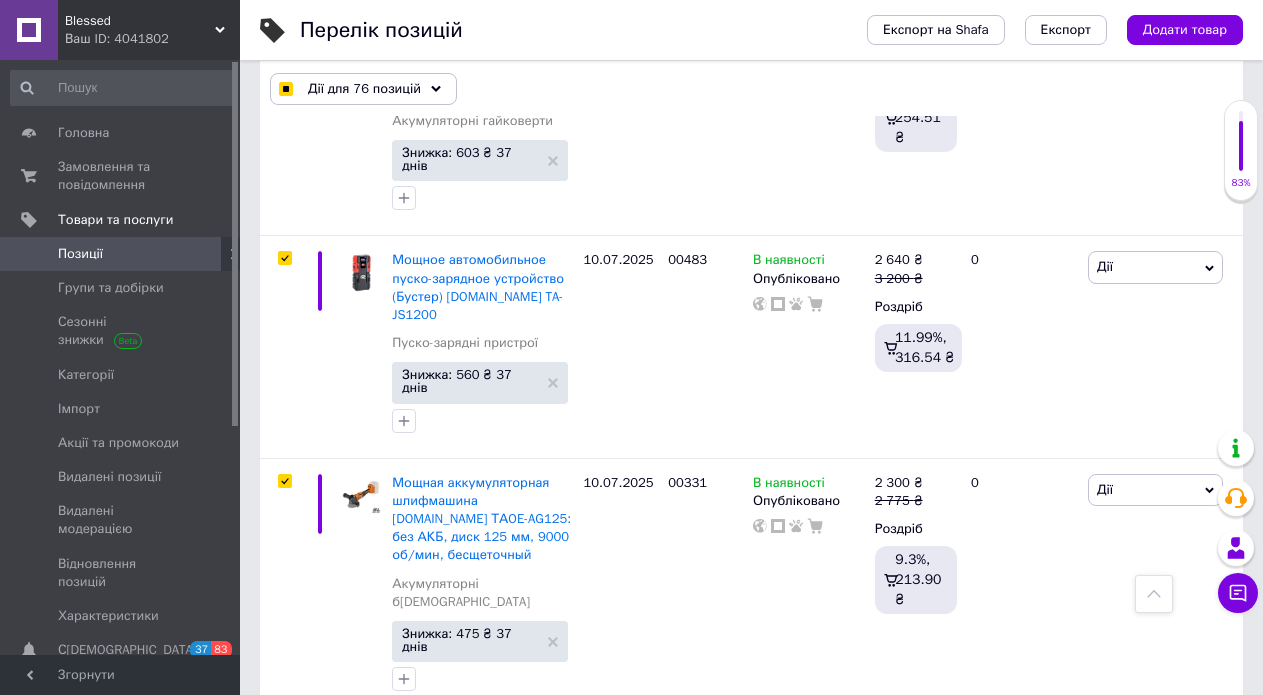 scroll, scrollTop: 19371, scrollLeft: 0, axis: vertical 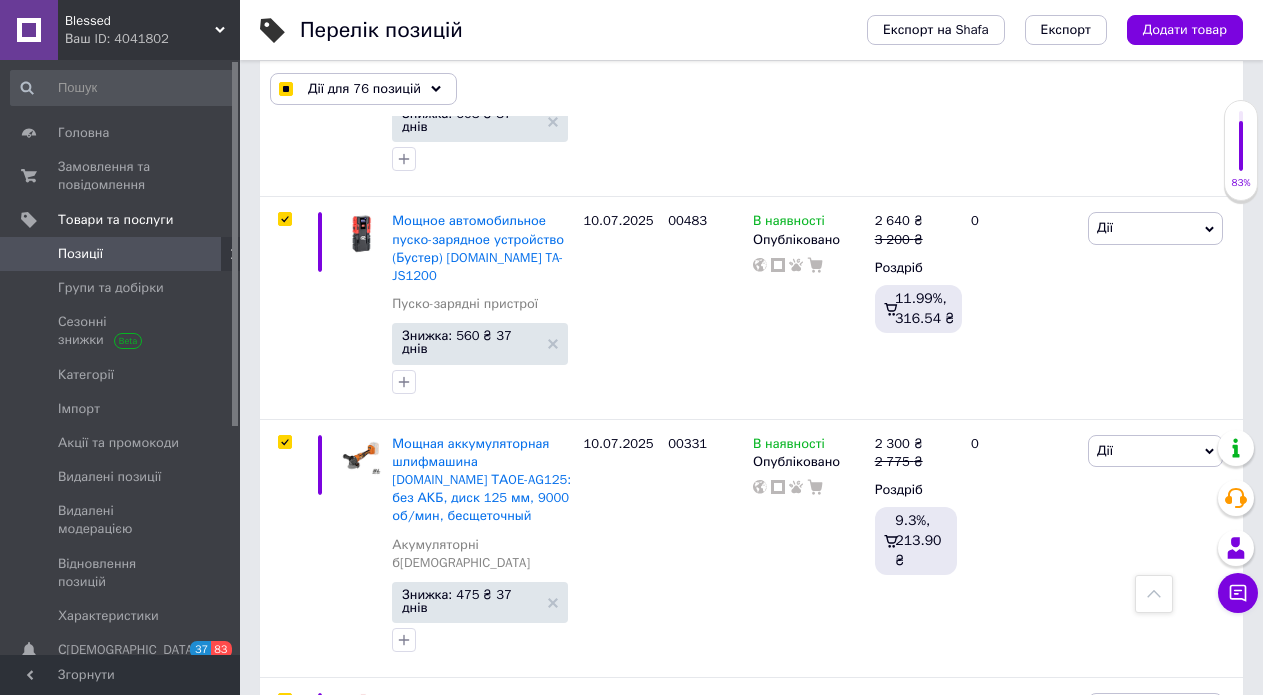 click at bounding box center (284, 1181) 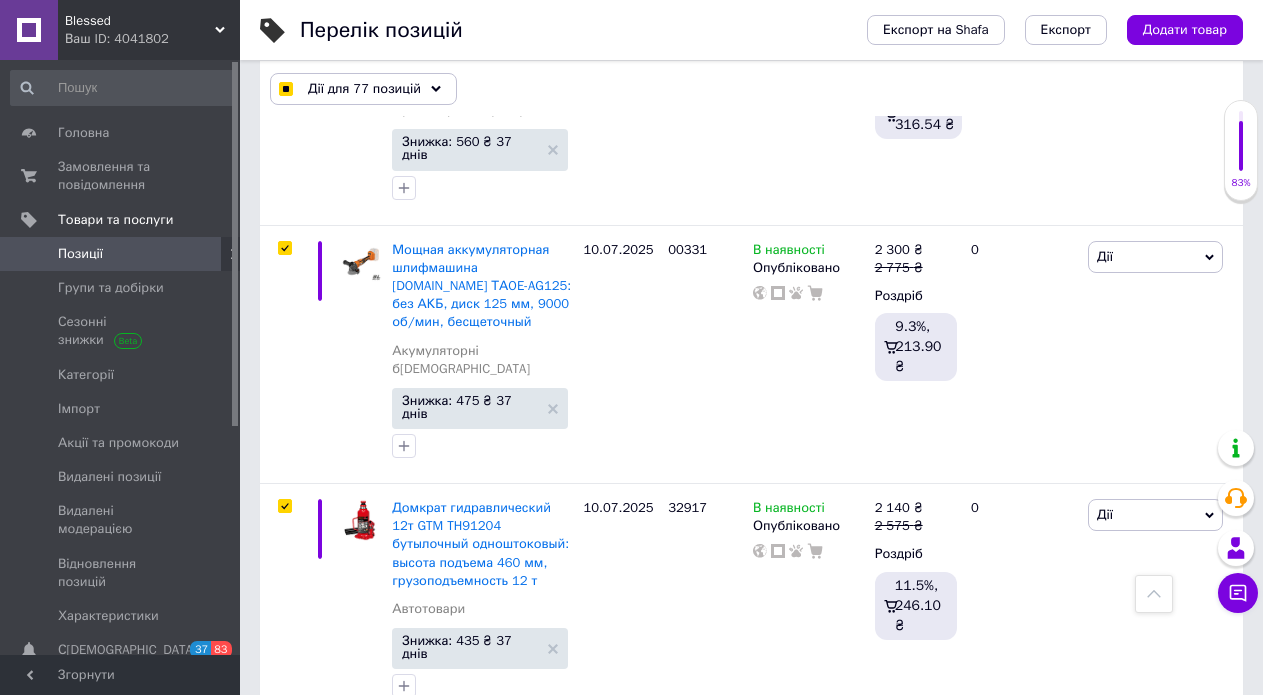scroll, scrollTop: 19571, scrollLeft: 0, axis: vertical 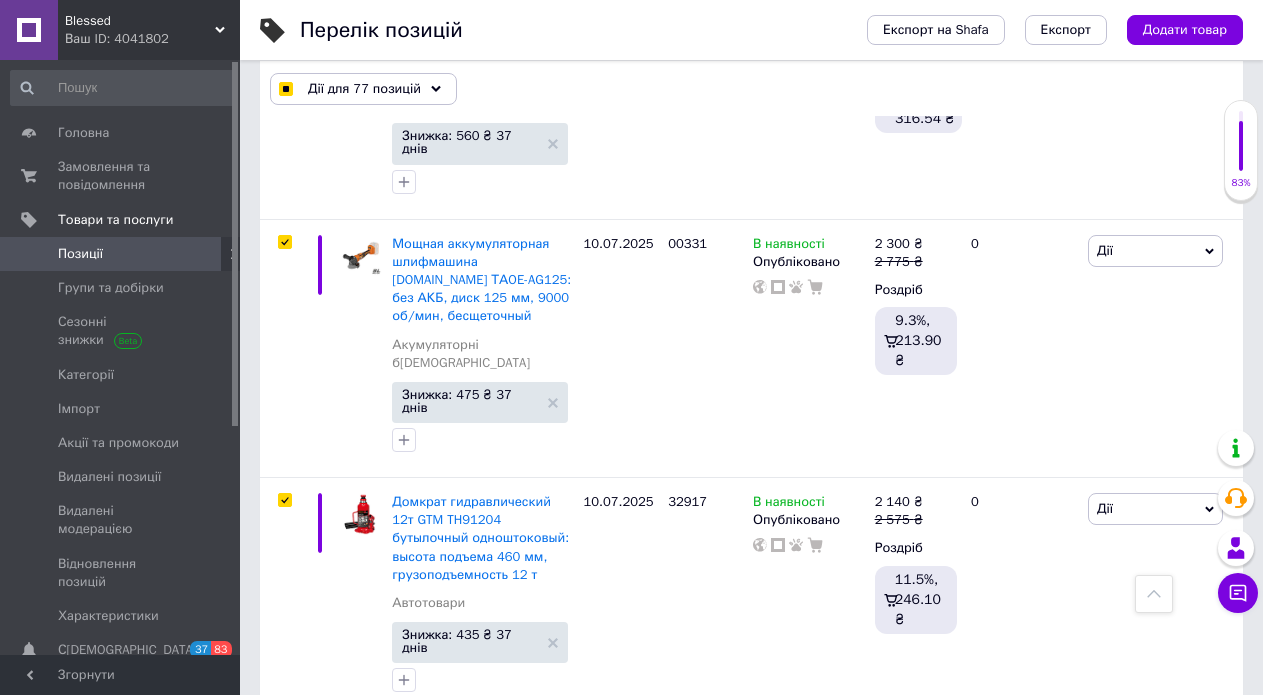 click at bounding box center [284, 1221] 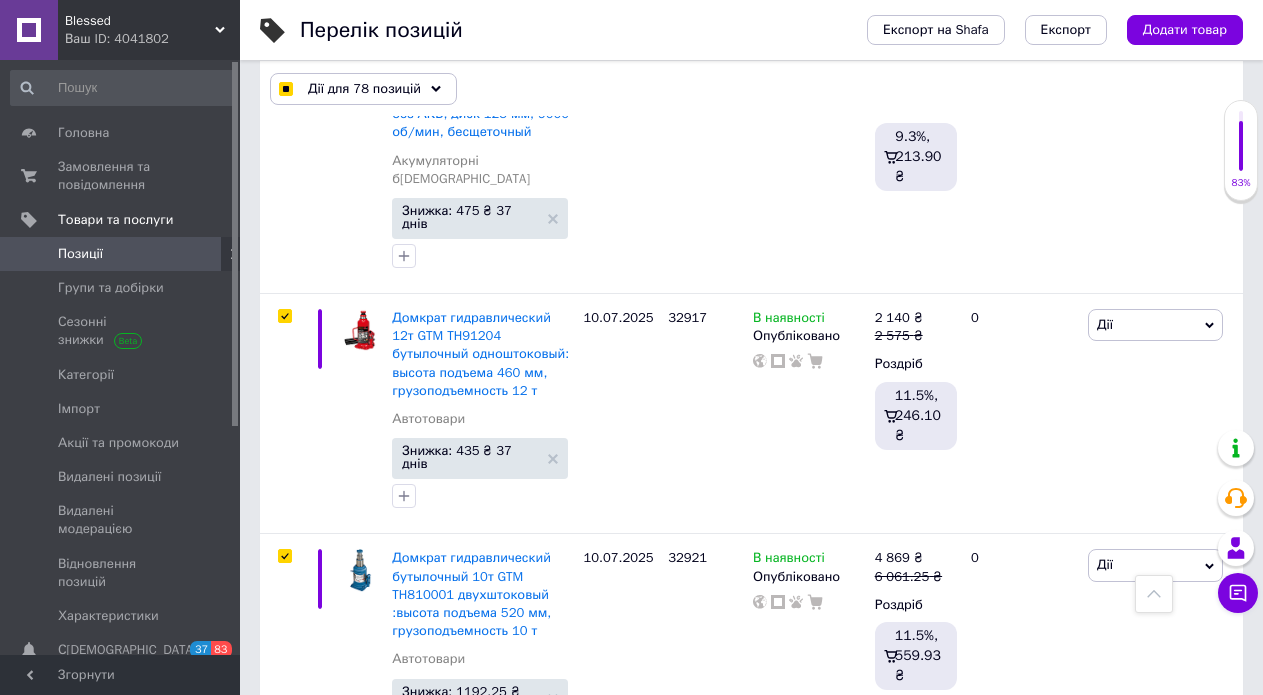 scroll, scrollTop: 19771, scrollLeft: 0, axis: vertical 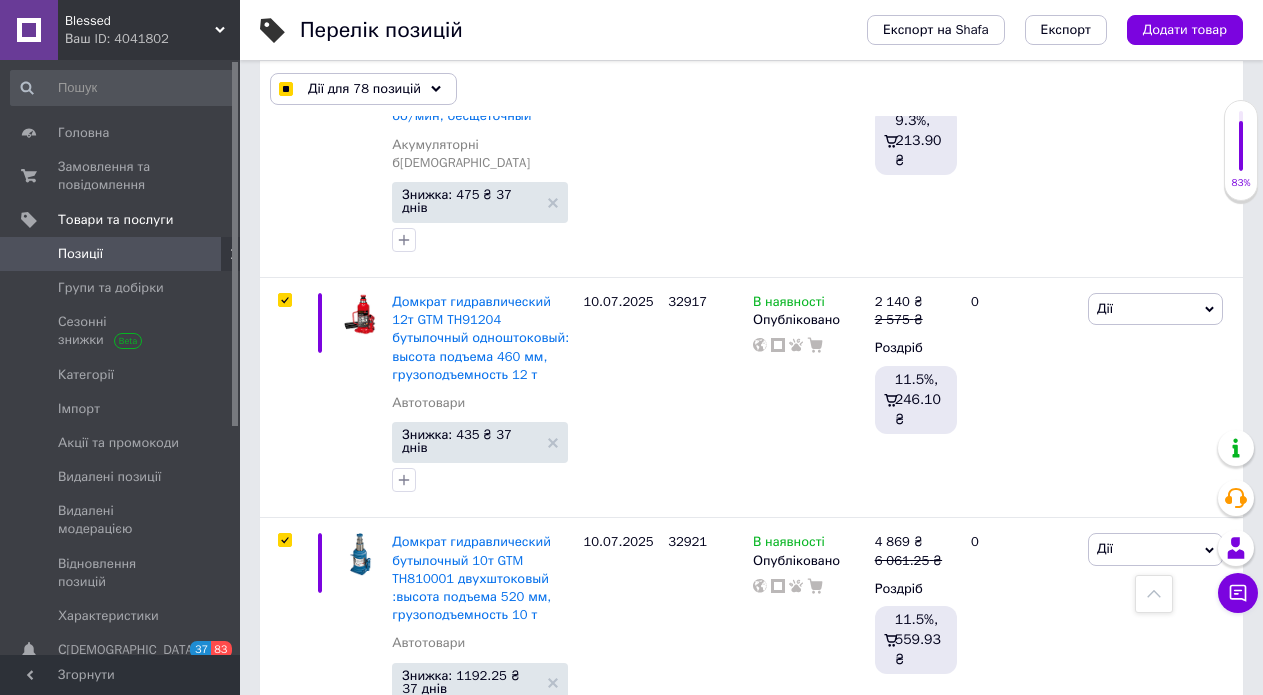click at bounding box center (284, 1243) 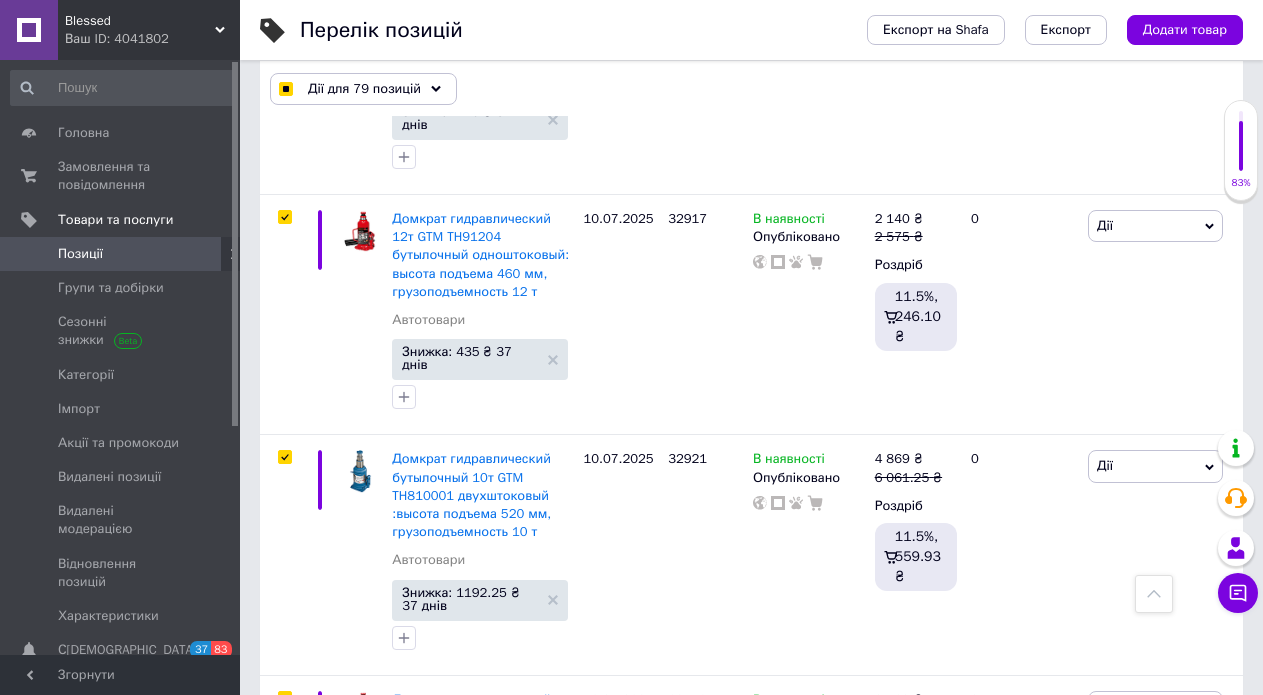 scroll, scrollTop: 20071, scrollLeft: 0, axis: vertical 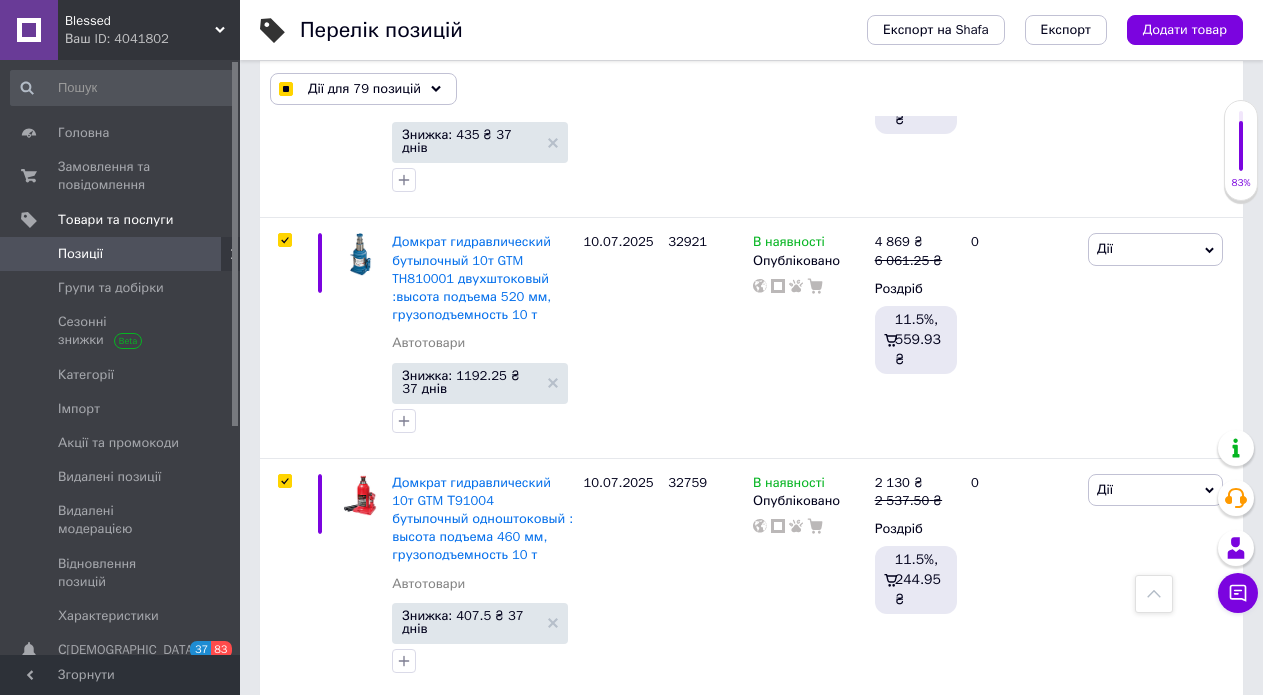 click at bounding box center [282, 1281] 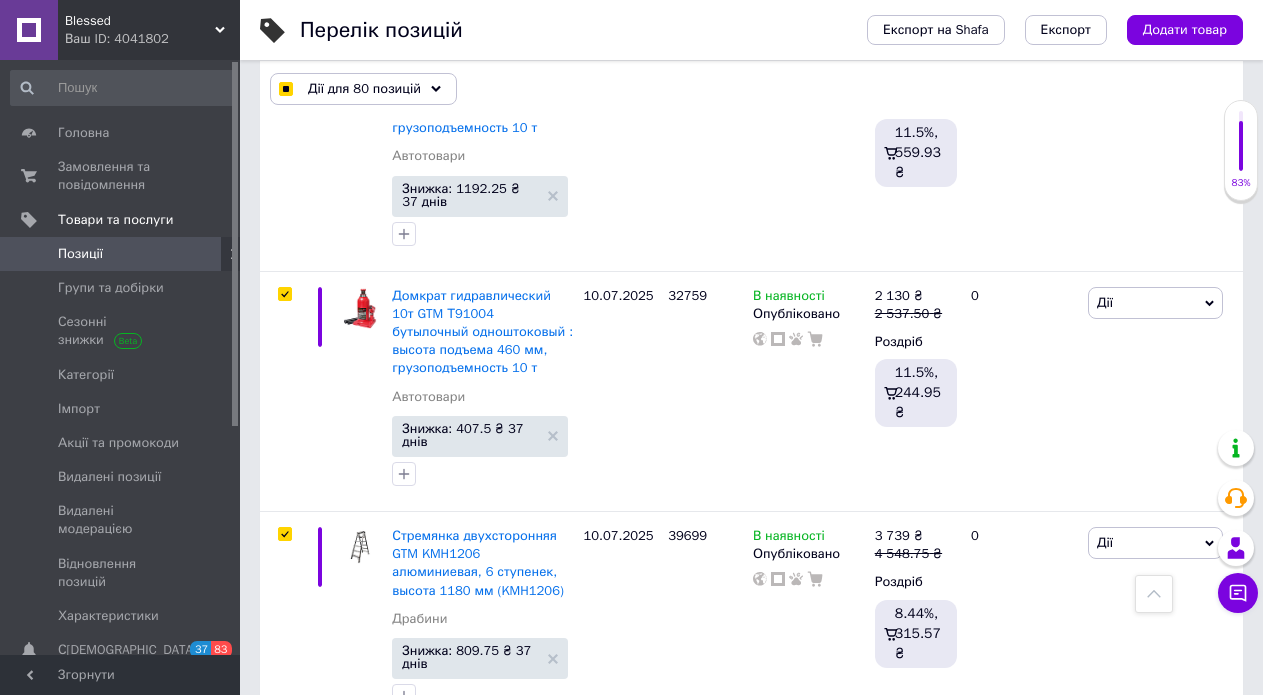 scroll, scrollTop: 20271, scrollLeft: 0, axis: vertical 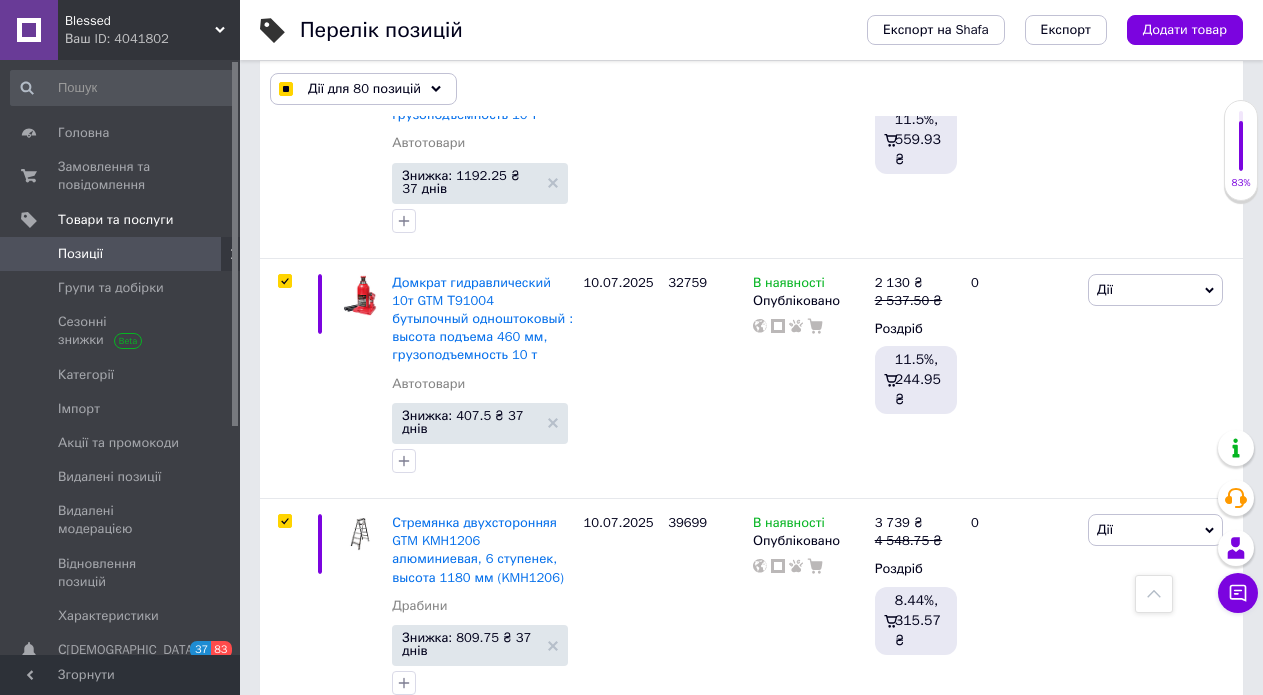 click at bounding box center [284, 1206] 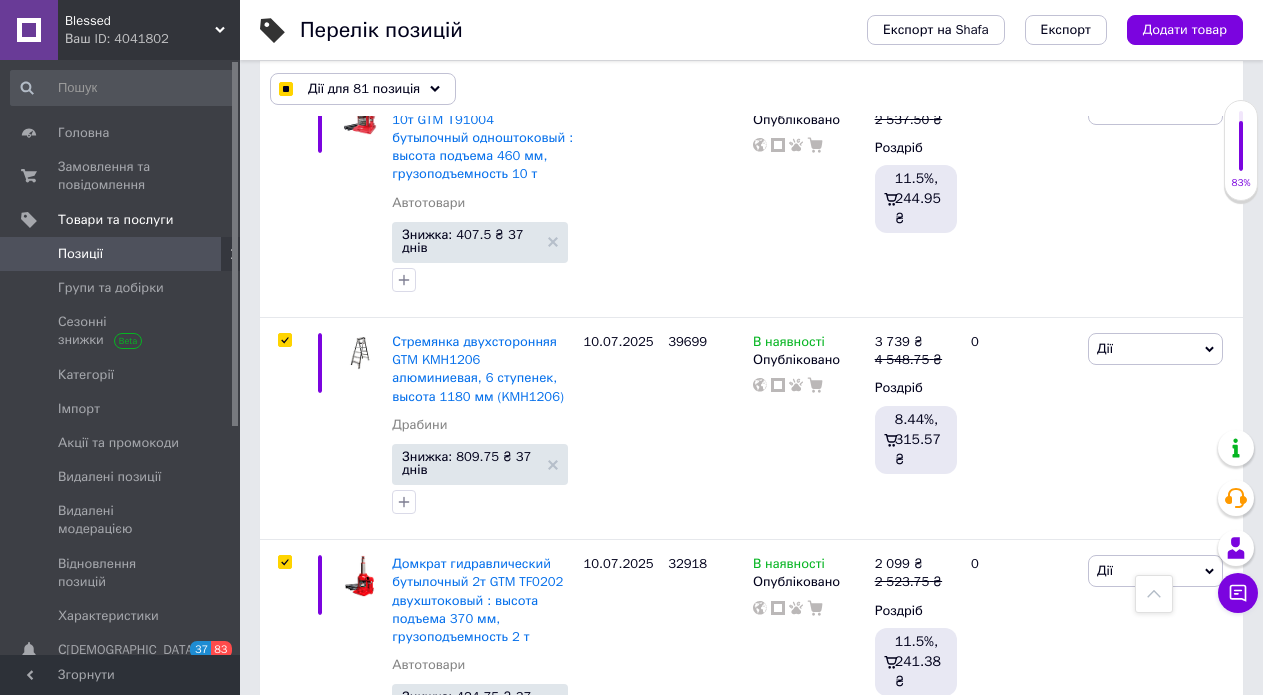 scroll, scrollTop: 20571, scrollLeft: 0, axis: vertical 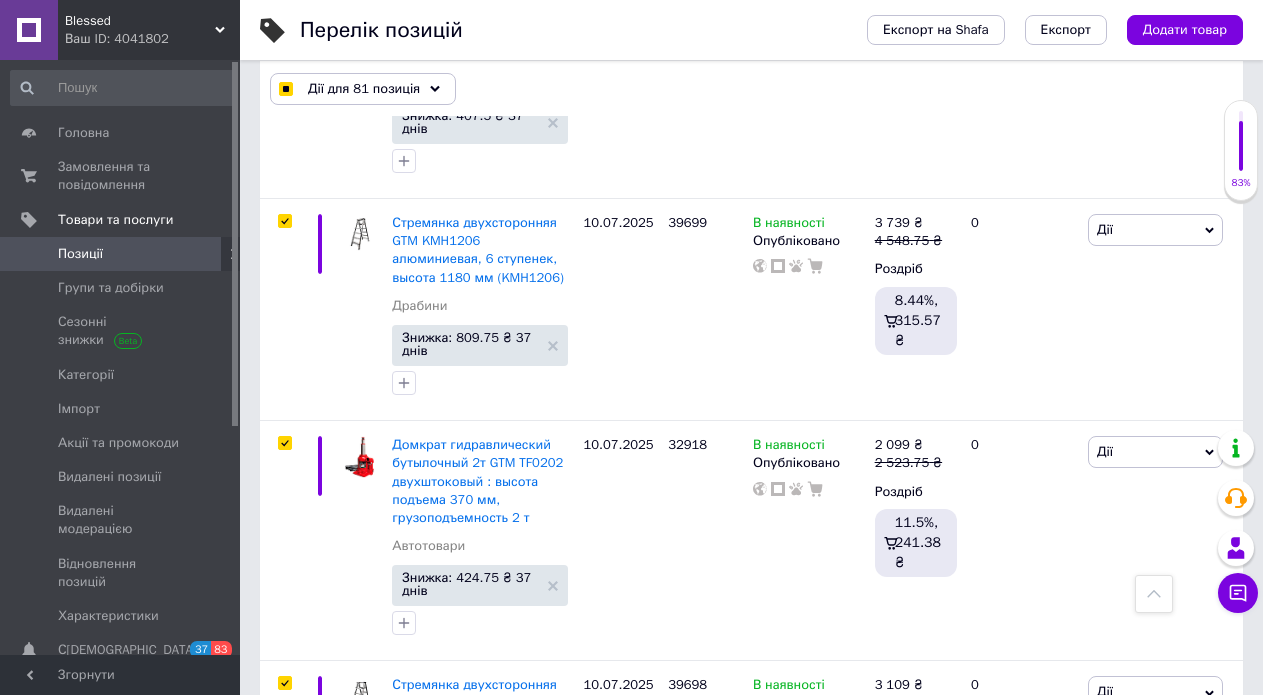 click at bounding box center [284, 1146] 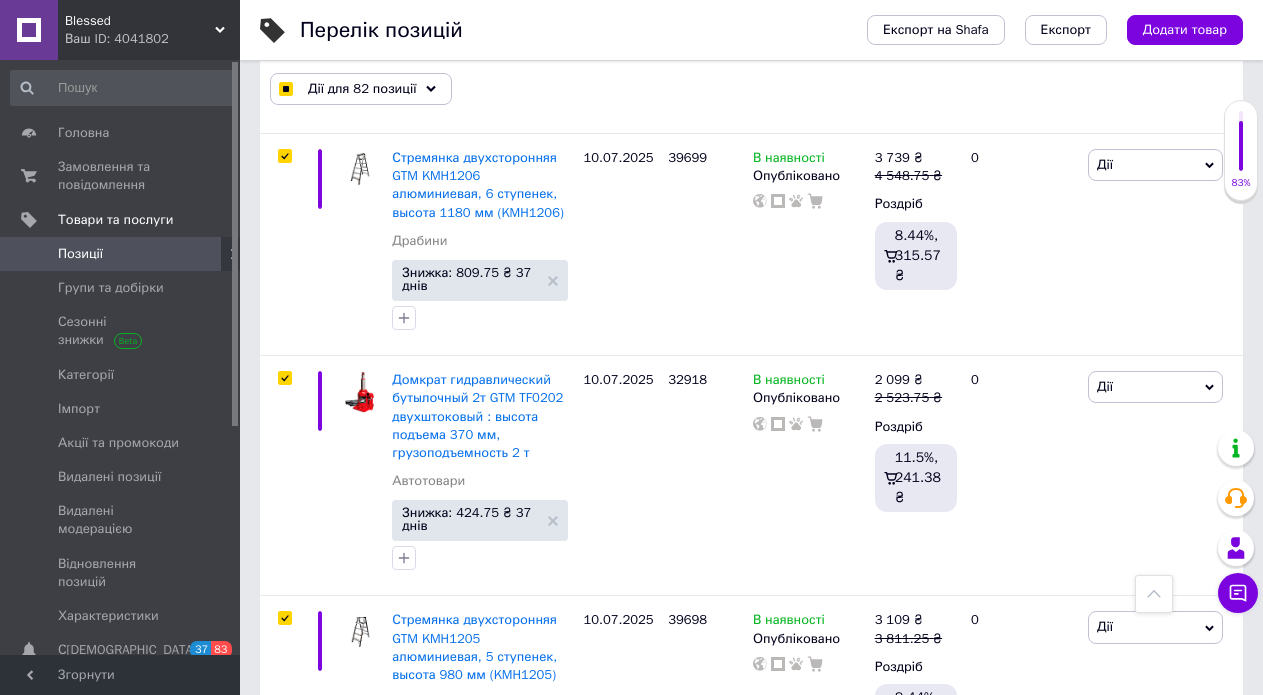 scroll, scrollTop: 20771, scrollLeft: 0, axis: vertical 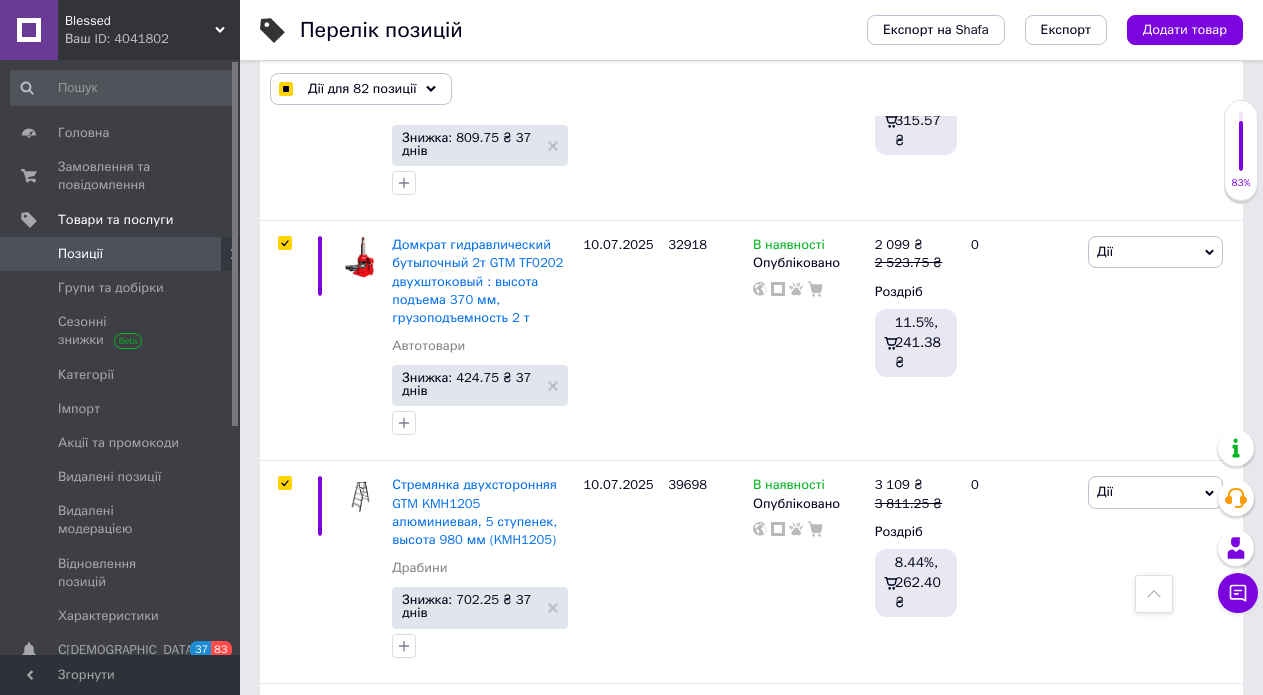 click at bounding box center (284, 1186) 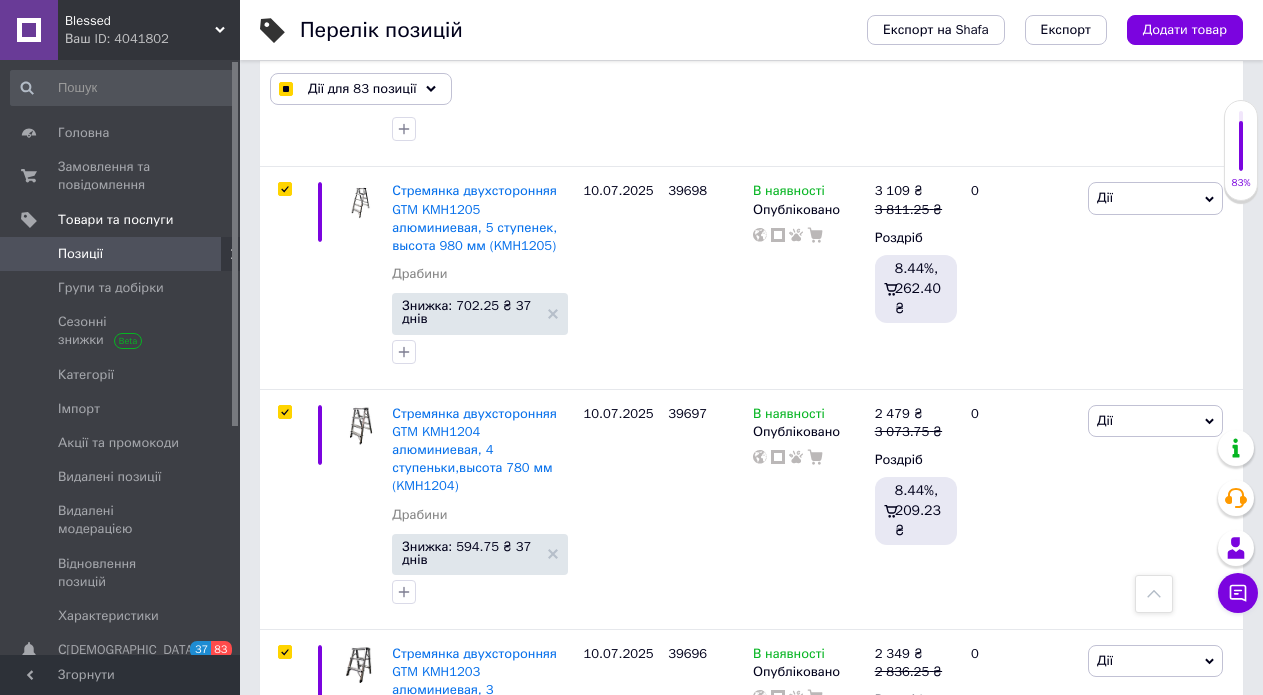 scroll, scrollTop: 21071, scrollLeft: 0, axis: vertical 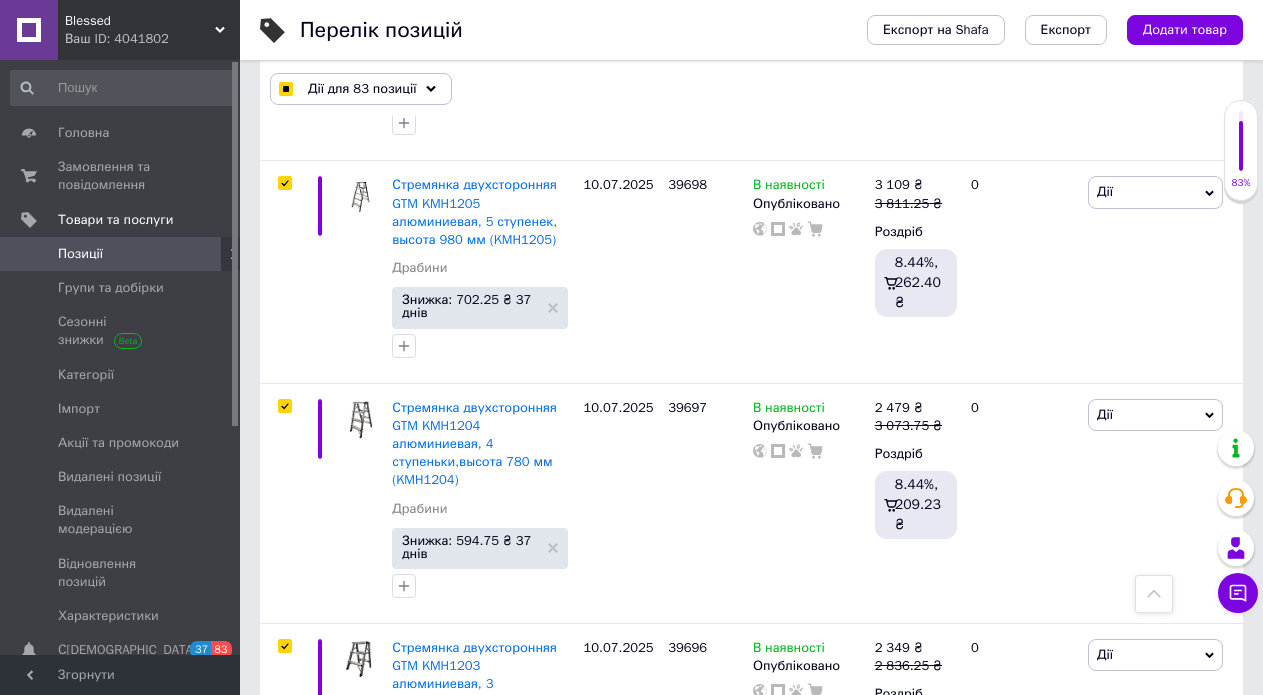 click at bounding box center [284, 1108] 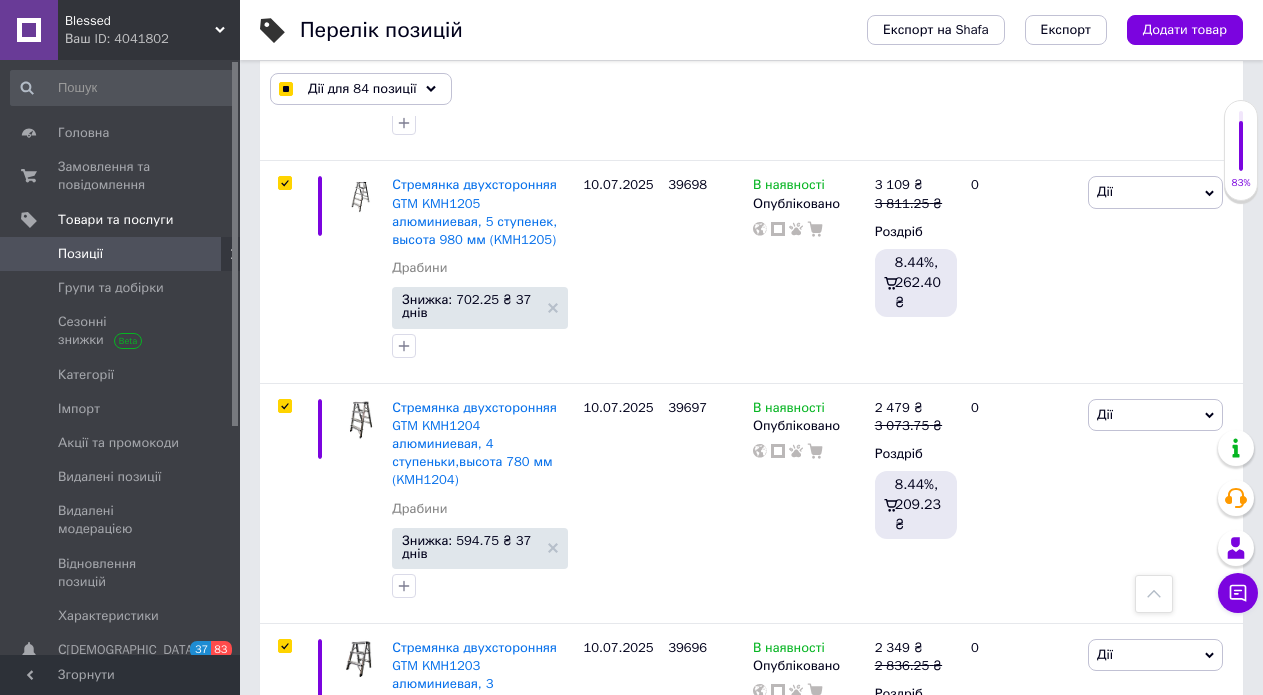 scroll, scrollTop: 21171, scrollLeft: 0, axis: vertical 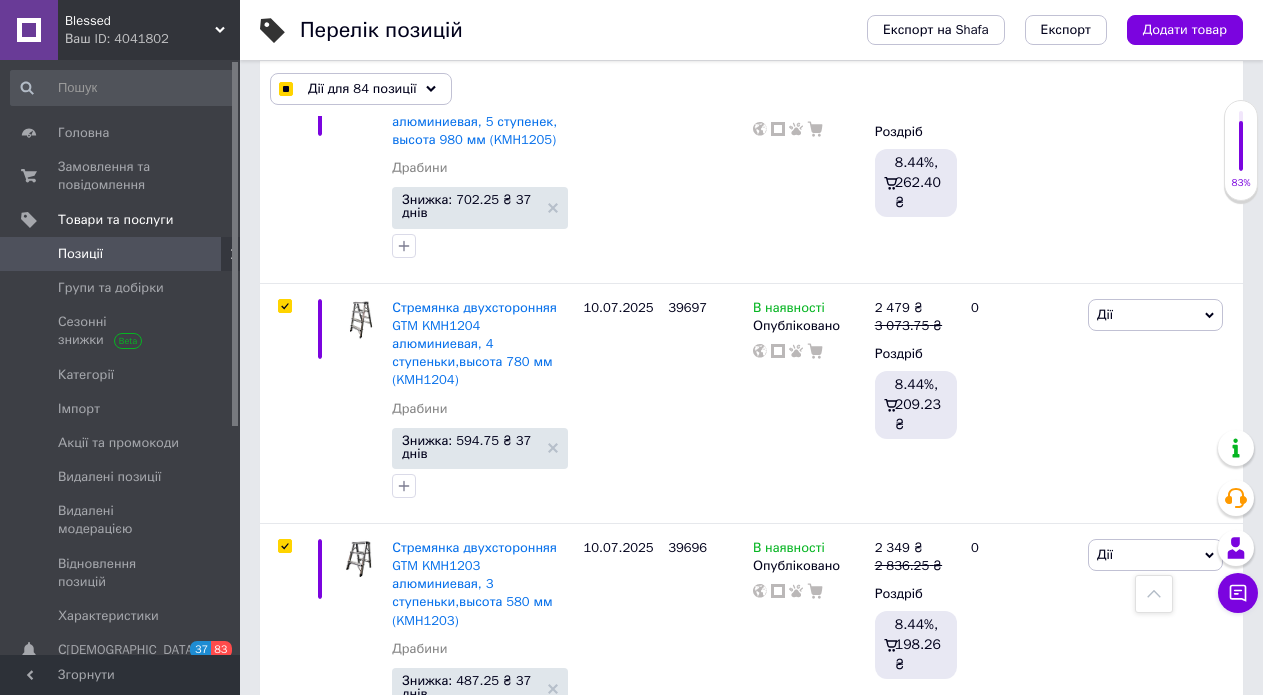click at bounding box center [284, 1230] 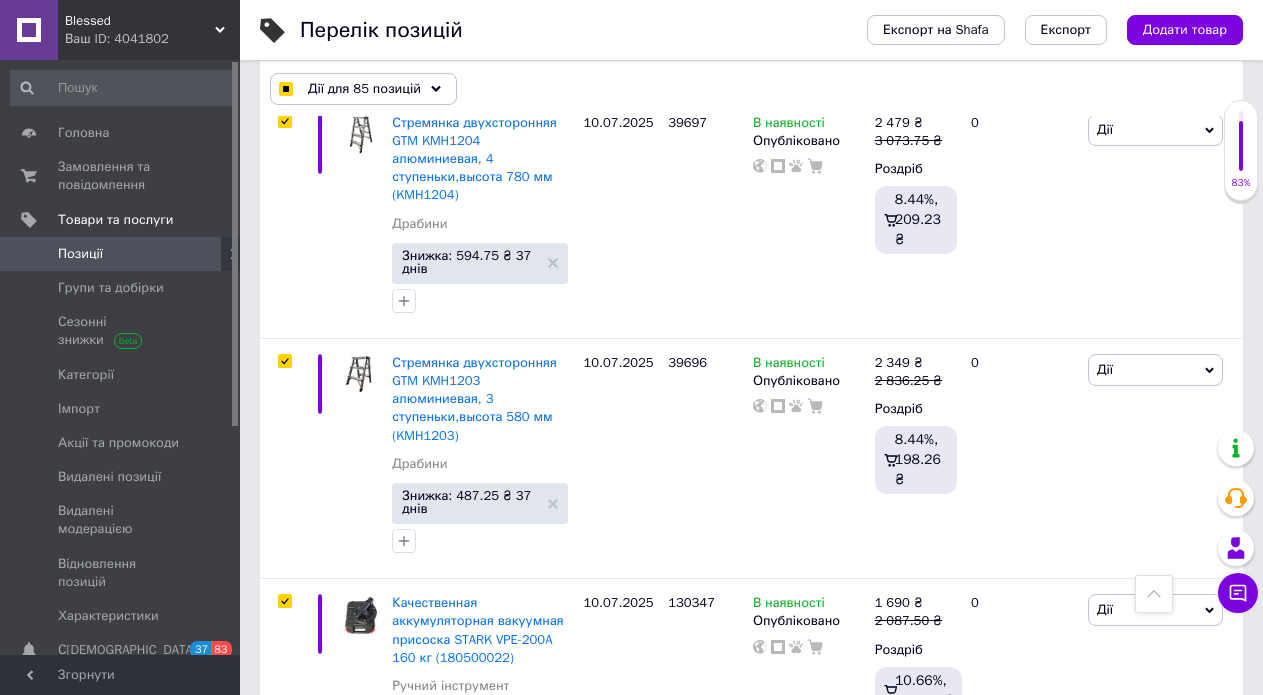 scroll, scrollTop: 21471, scrollLeft: 0, axis: vertical 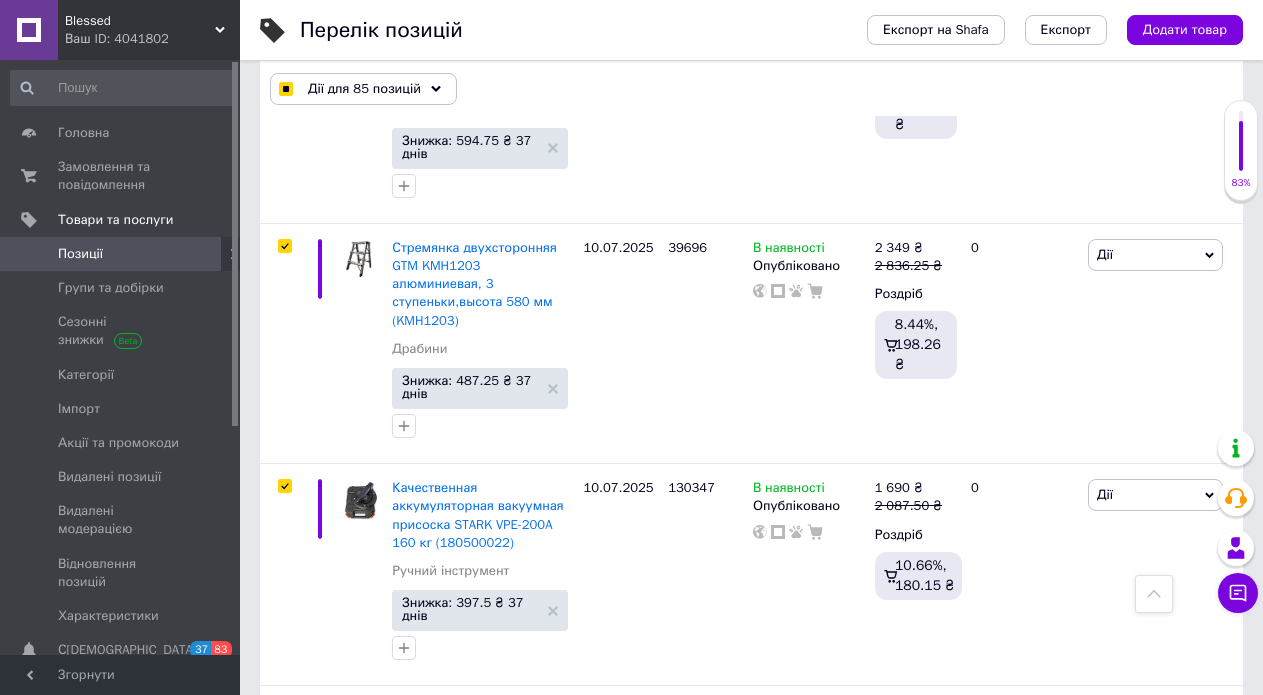click at bounding box center (285, 1189) 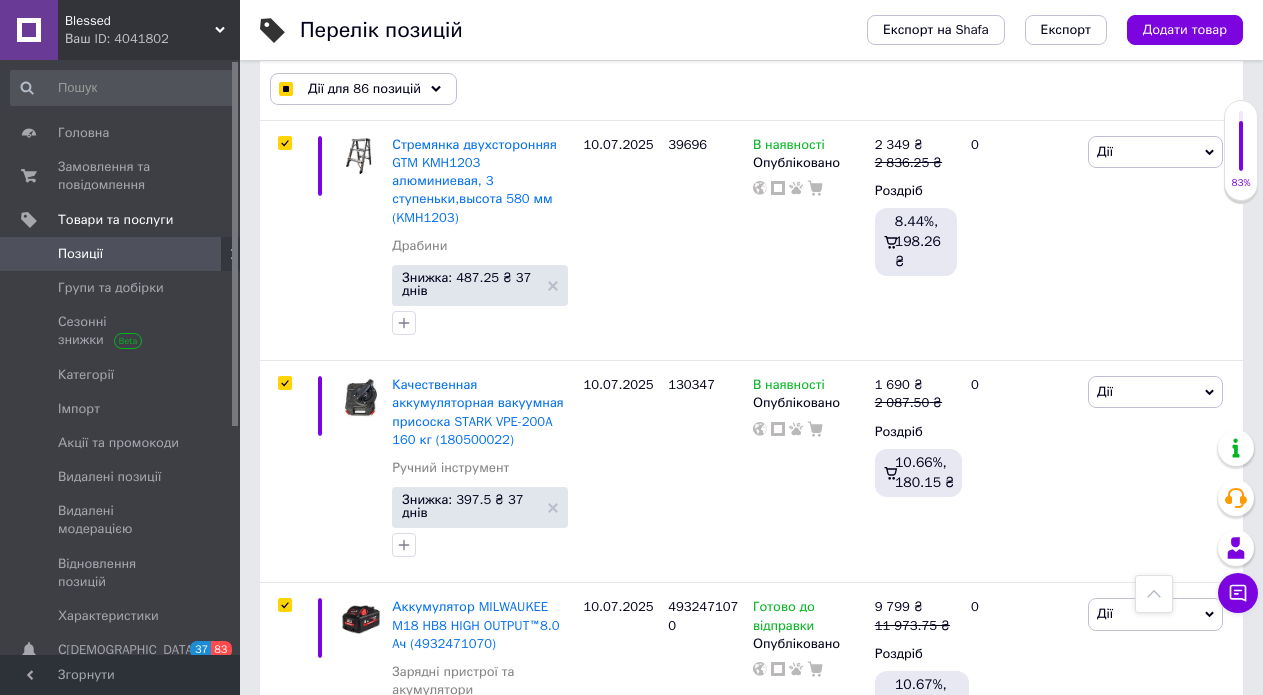 scroll, scrollTop: 21871, scrollLeft: 0, axis: vertical 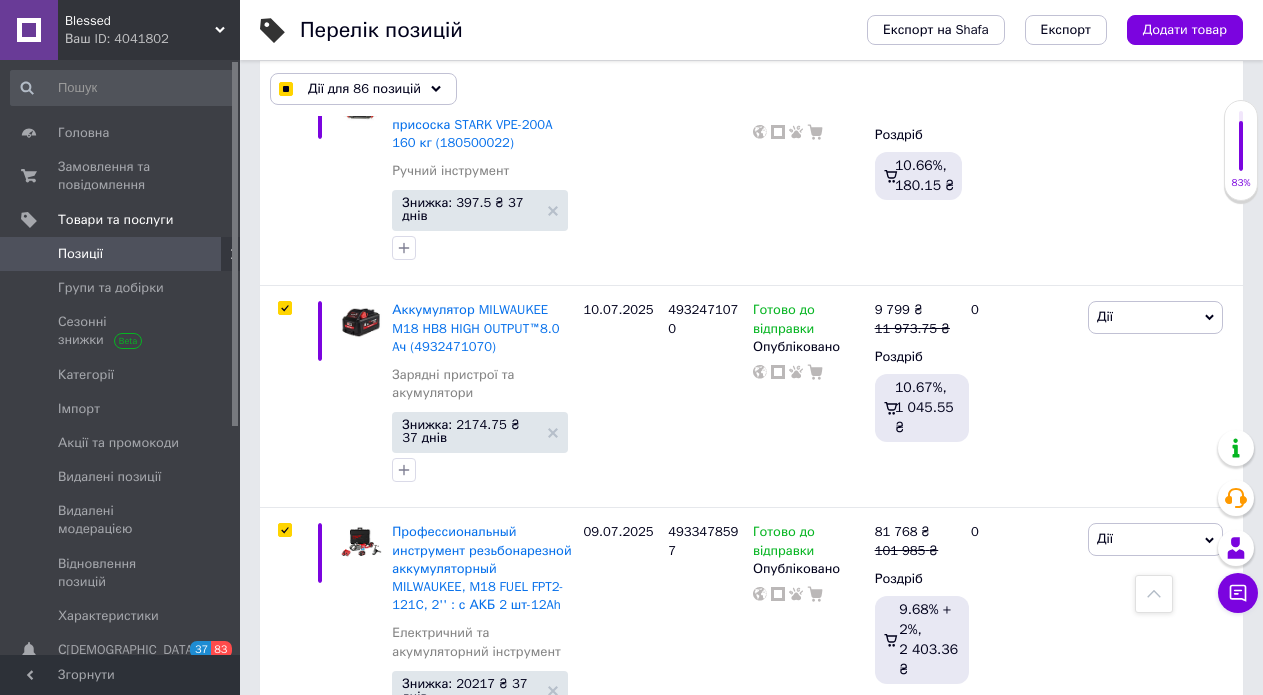 click at bounding box center (284, 1011) 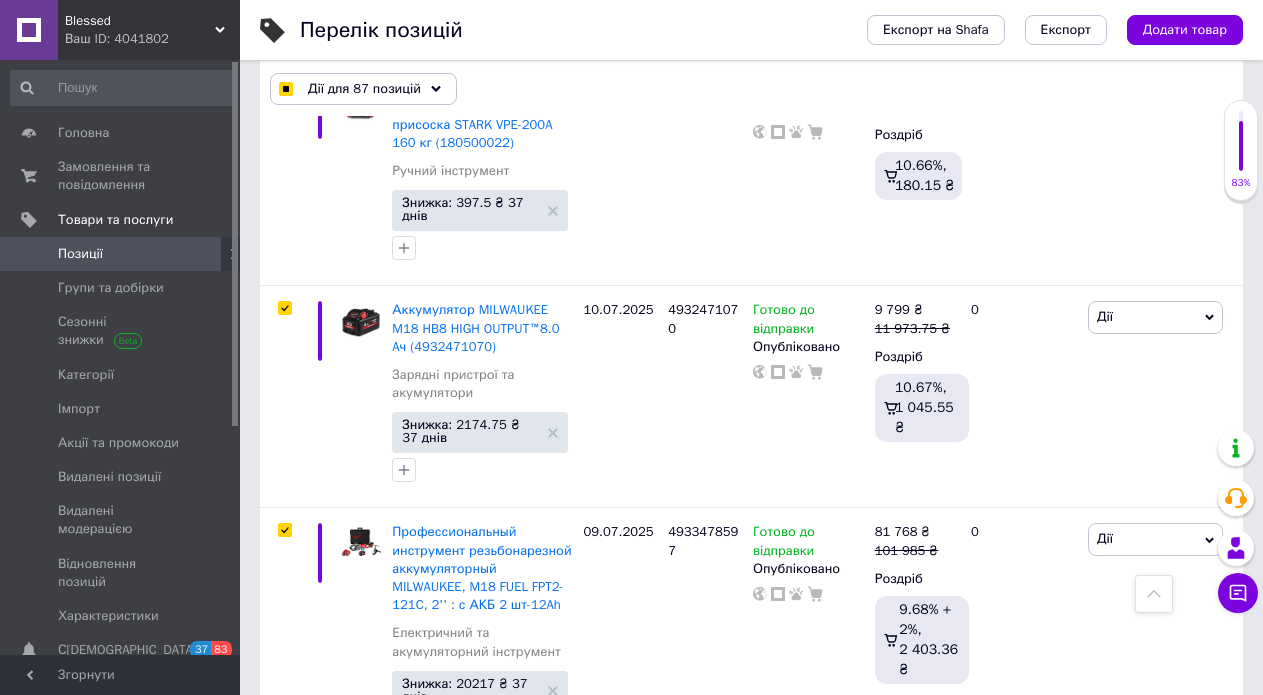click at bounding box center [284, 1251] 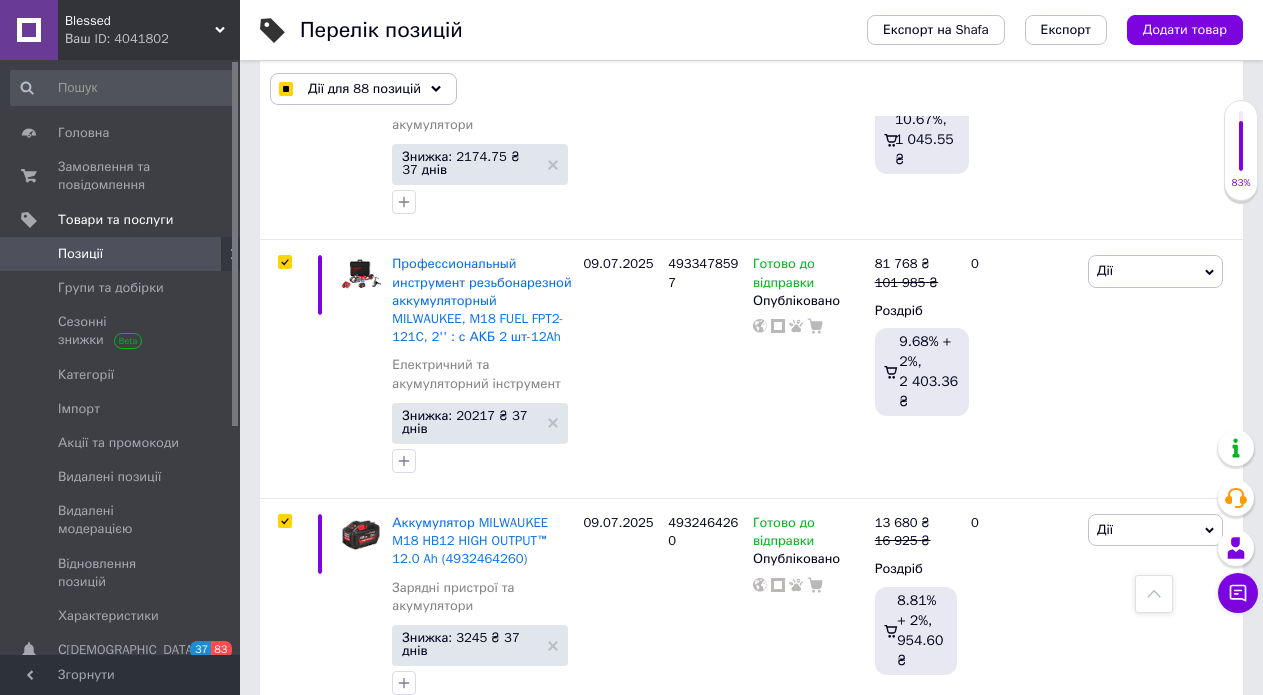 scroll, scrollTop: 22171, scrollLeft: 0, axis: vertical 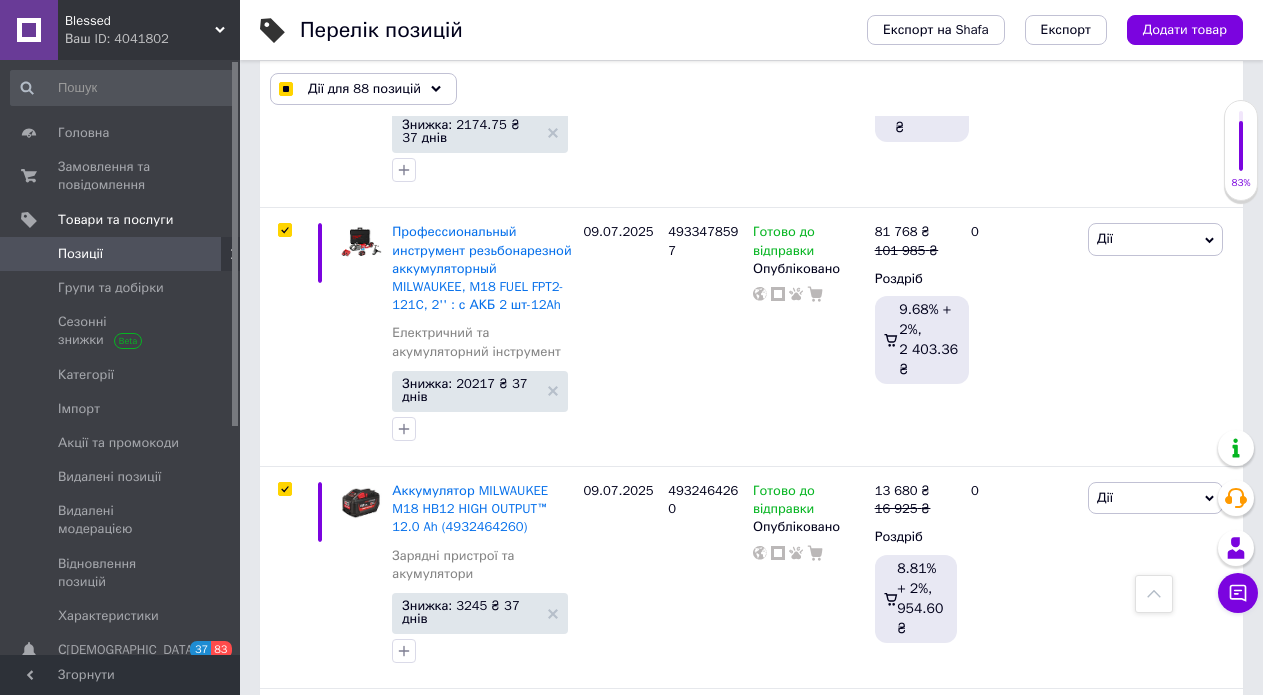 click at bounding box center (284, 1192) 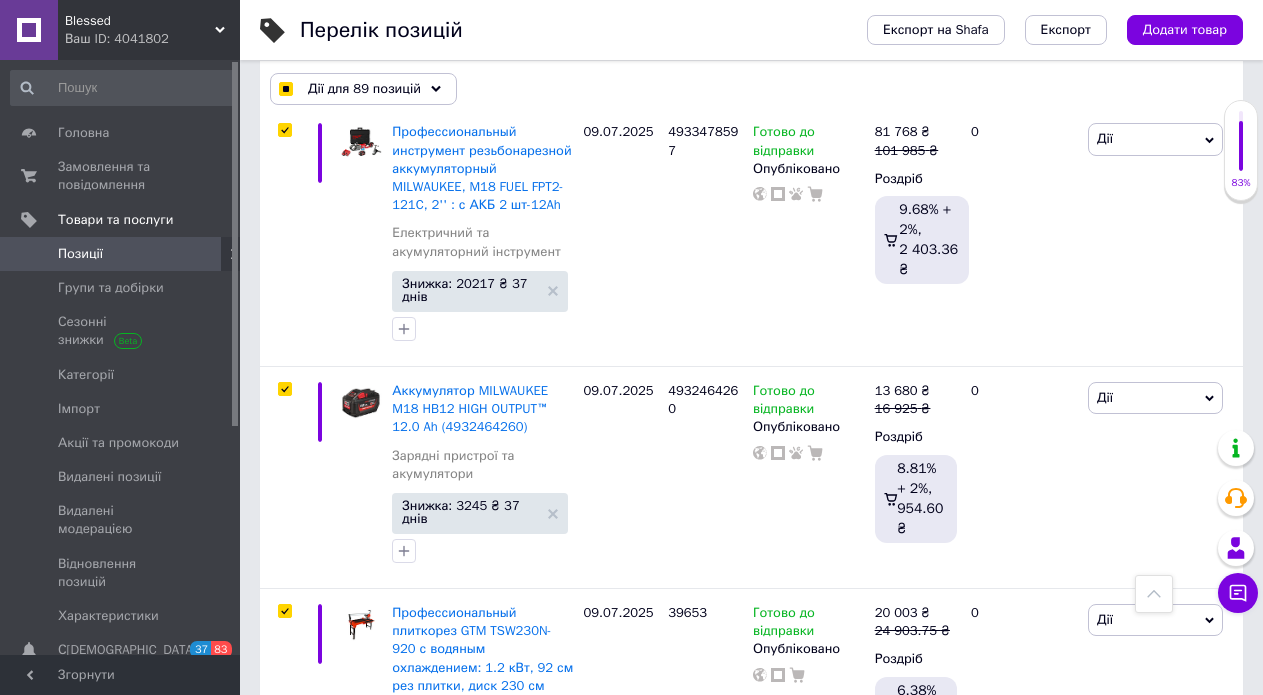 scroll, scrollTop: 22471, scrollLeft: 0, axis: vertical 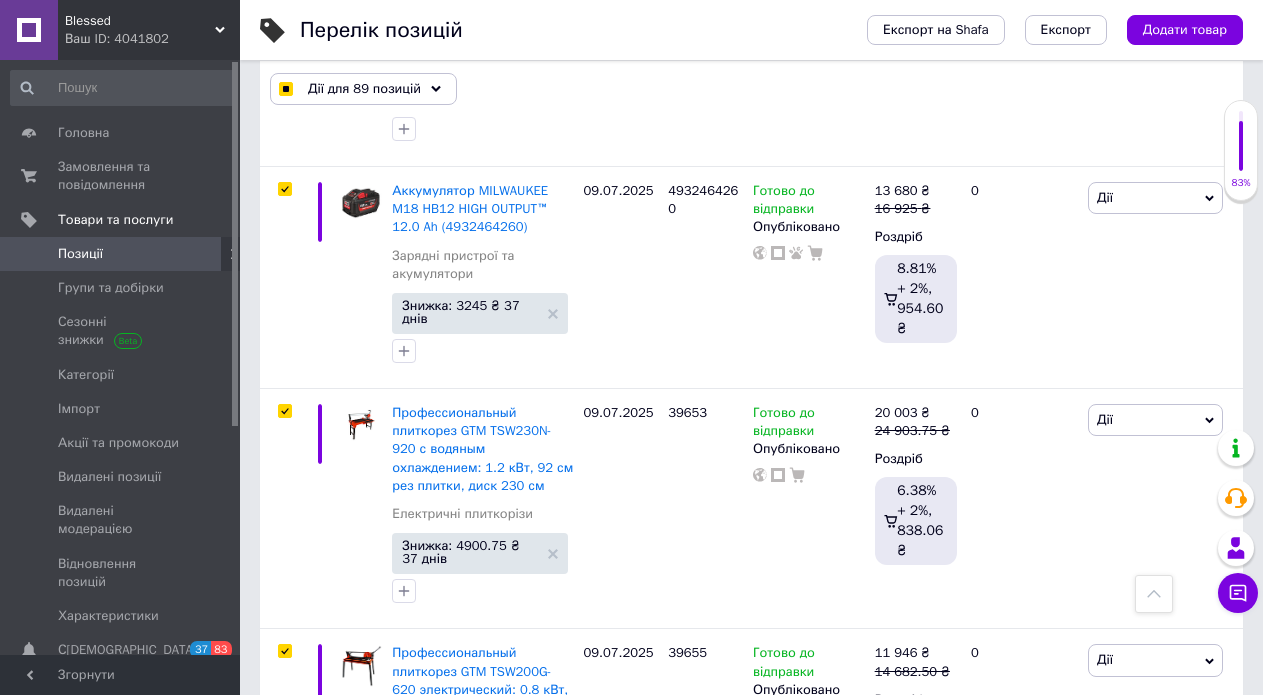 click at bounding box center [282, 1248] 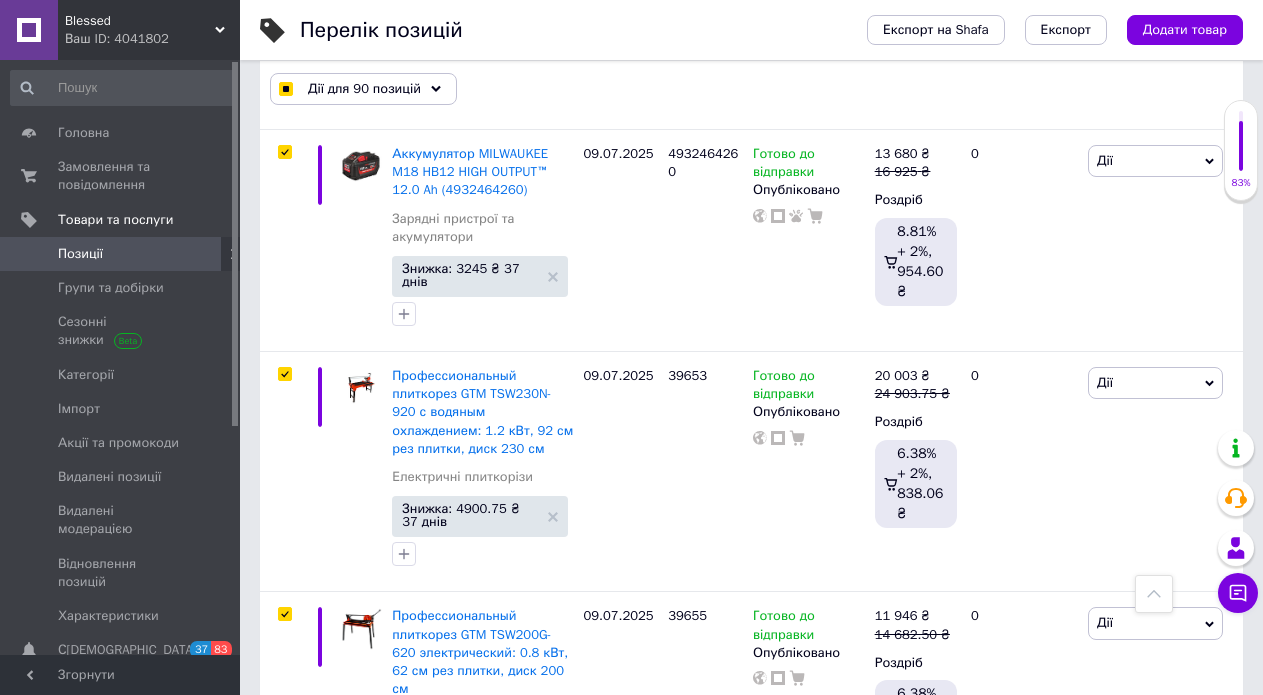 scroll, scrollTop: 22755, scrollLeft: 0, axis: vertical 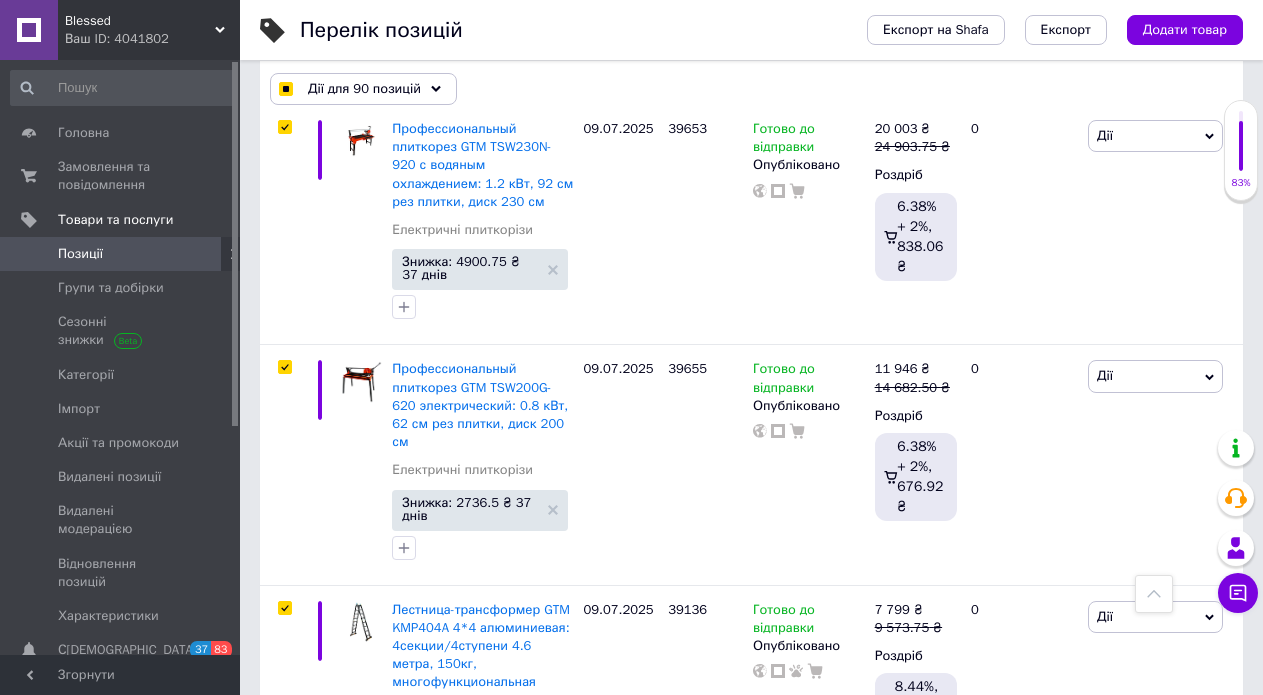 click at bounding box center (284, 1107) 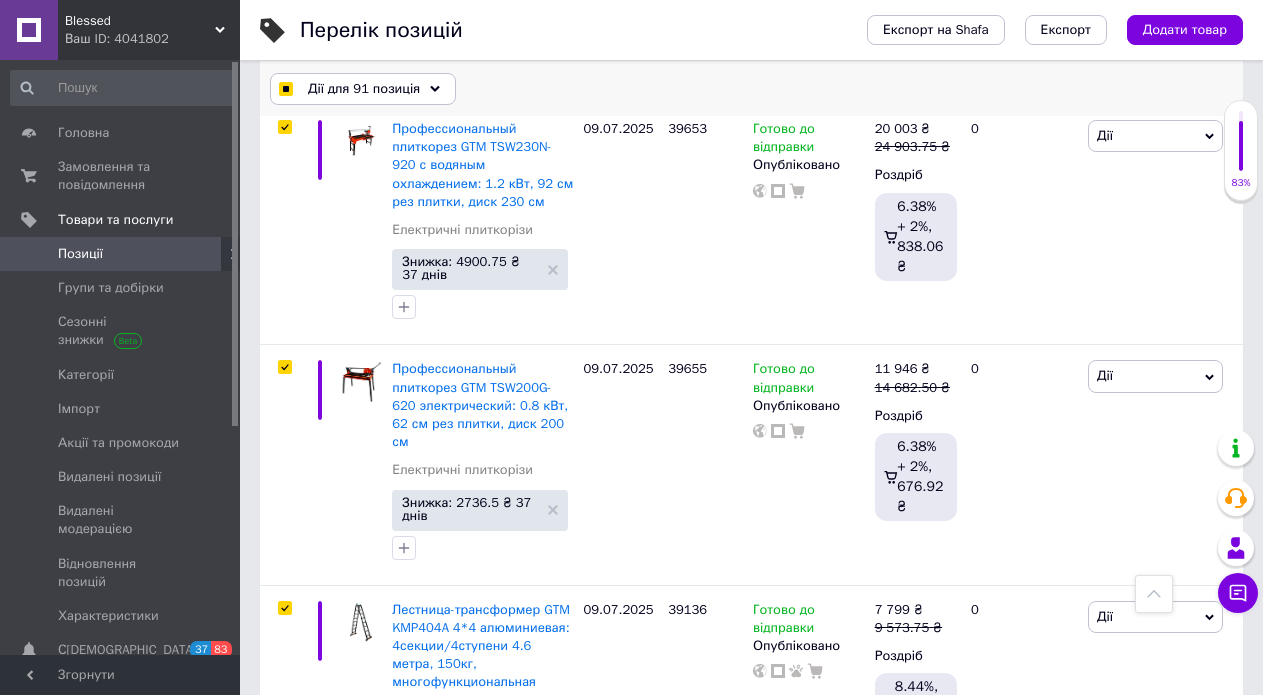 click on "Дії для 91 позиція" at bounding box center [363, 89] 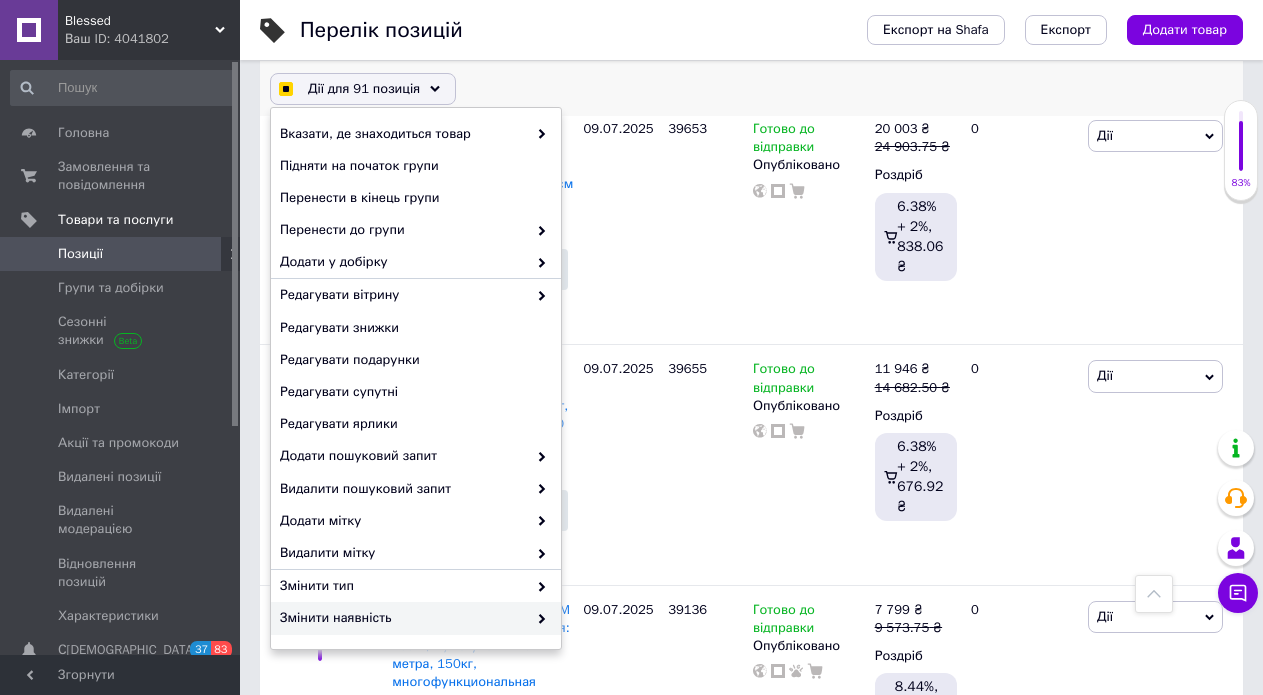scroll, scrollTop: 100, scrollLeft: 0, axis: vertical 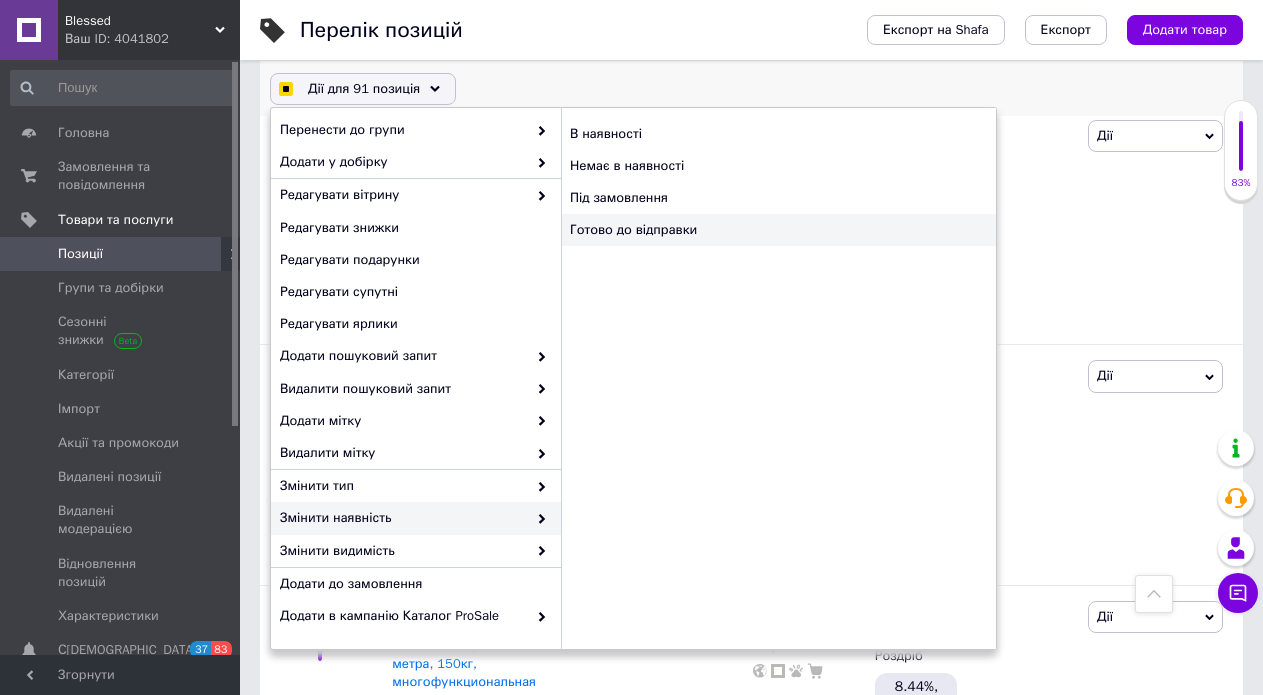 click on "Готово до відправки" at bounding box center [778, 230] 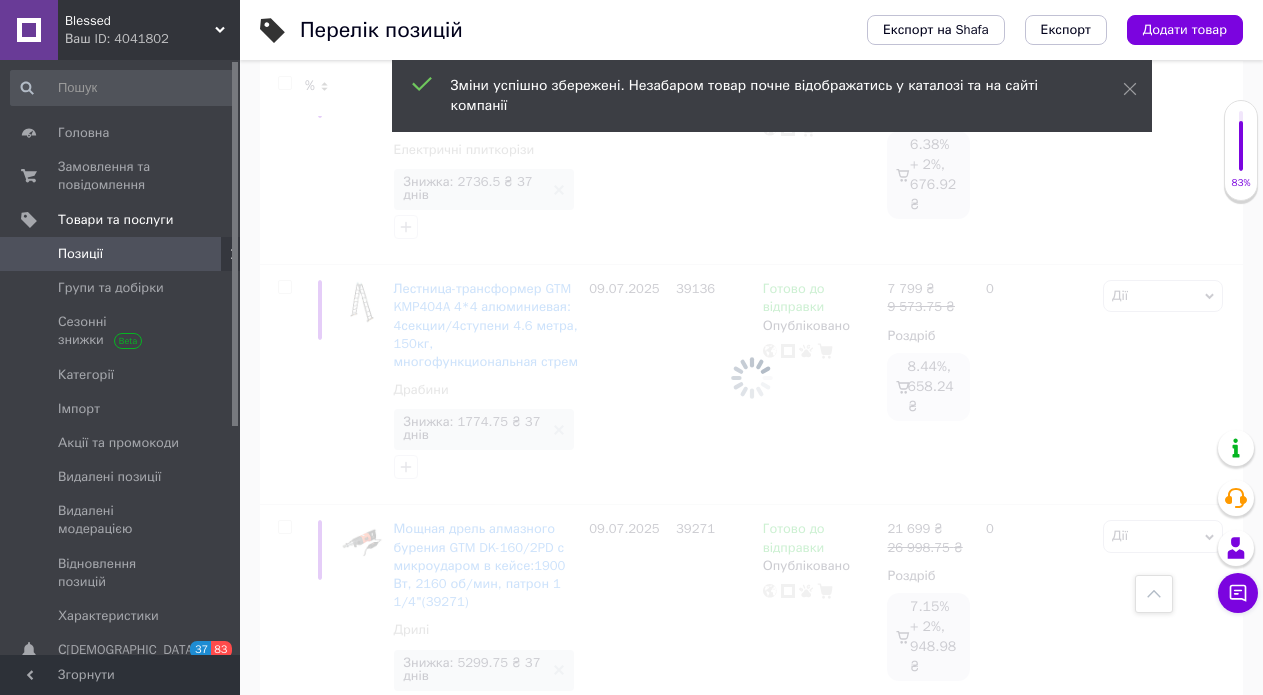 scroll, scrollTop: 22471, scrollLeft: 0, axis: vertical 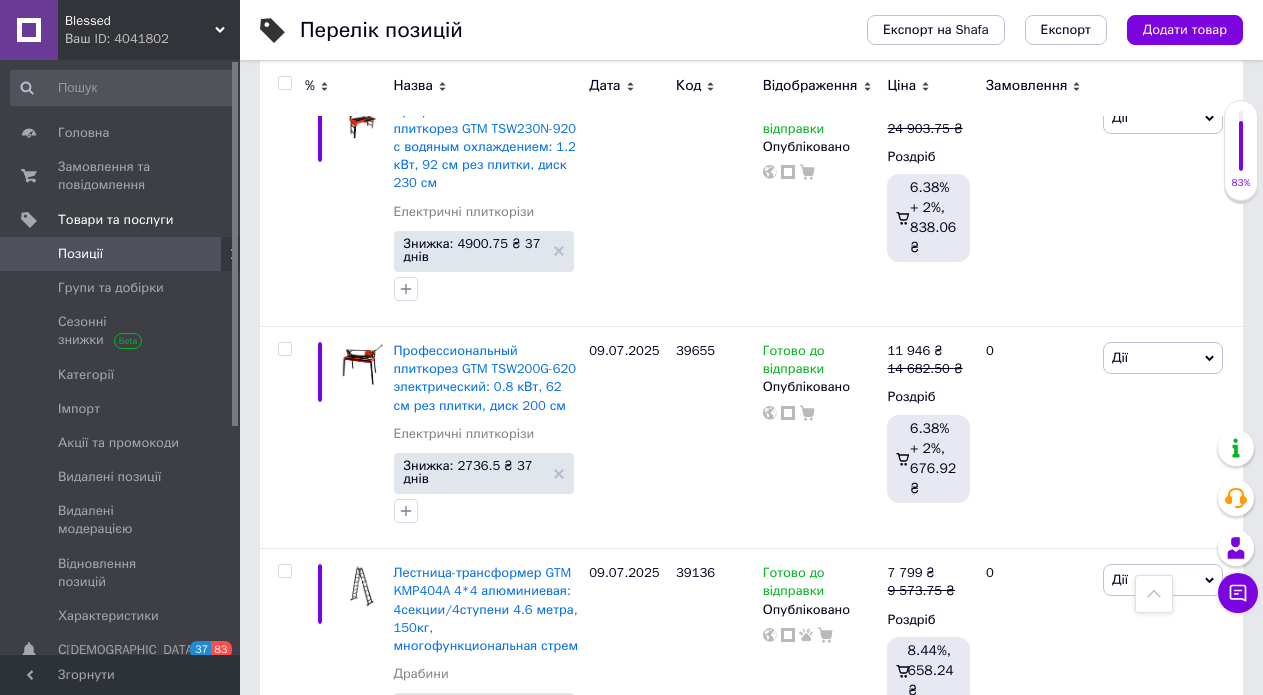click on "30" at bounding box center [629, 1310] 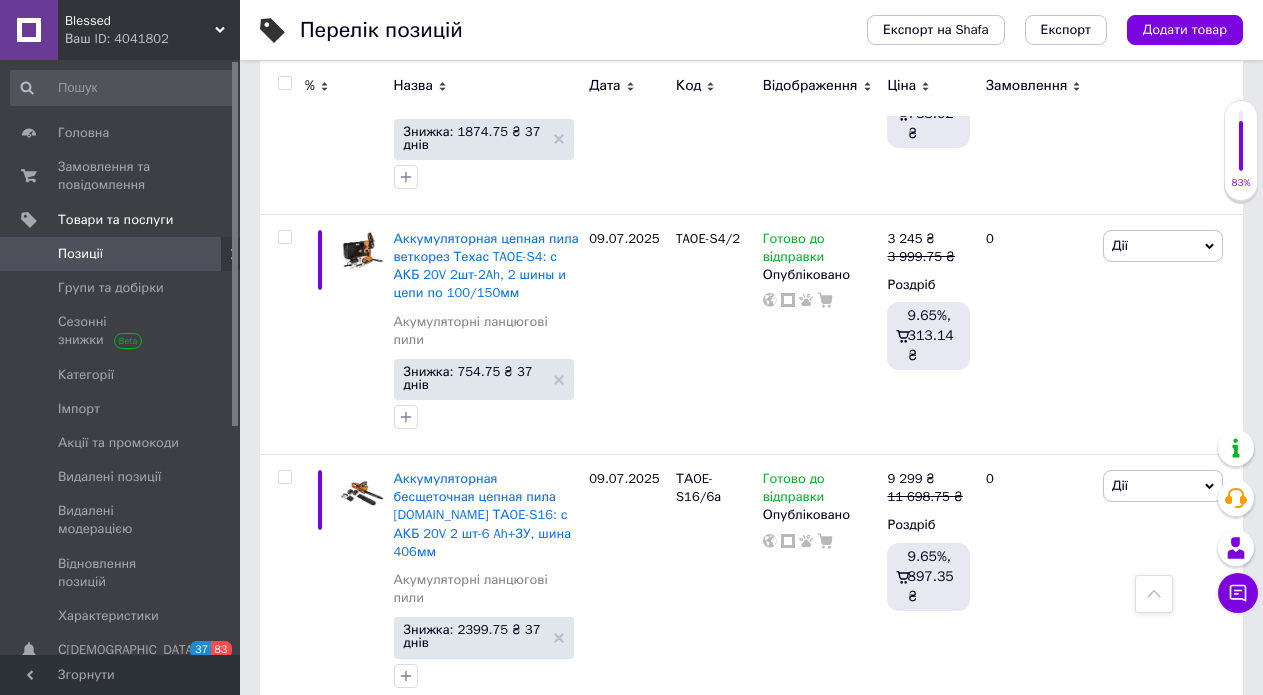 scroll, scrollTop: 21811, scrollLeft: 0, axis: vertical 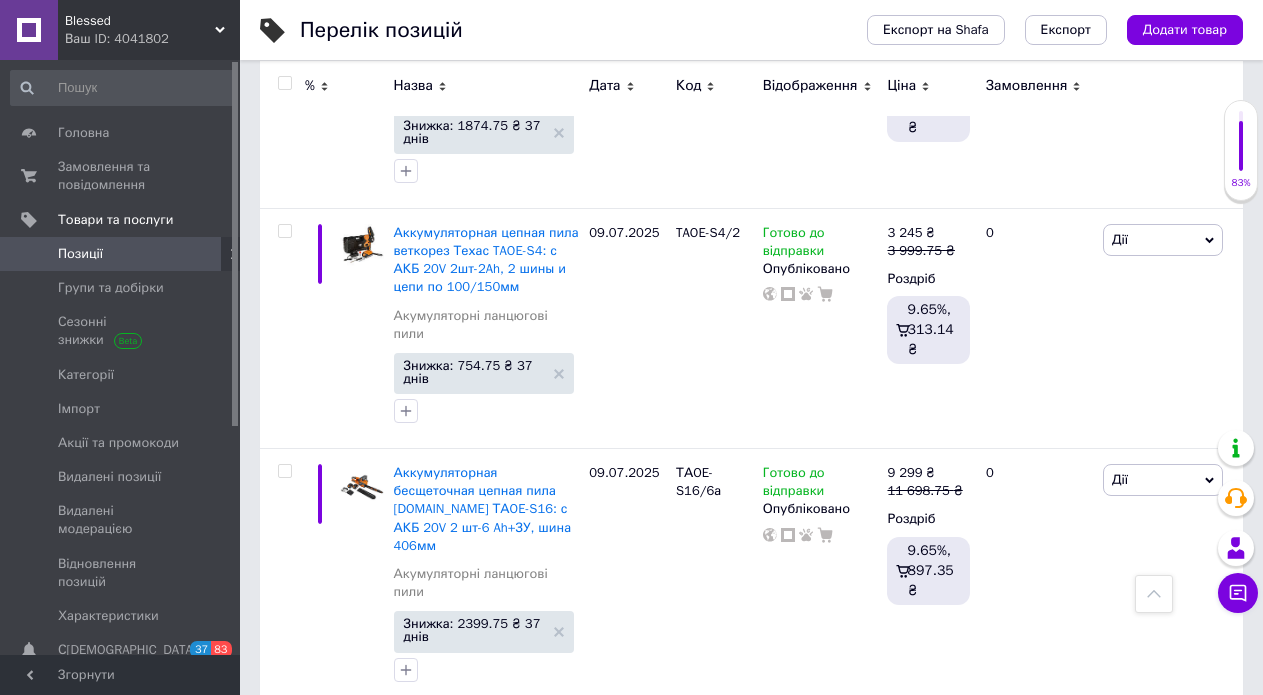 click on "31" at bounding box center (629, 1920) 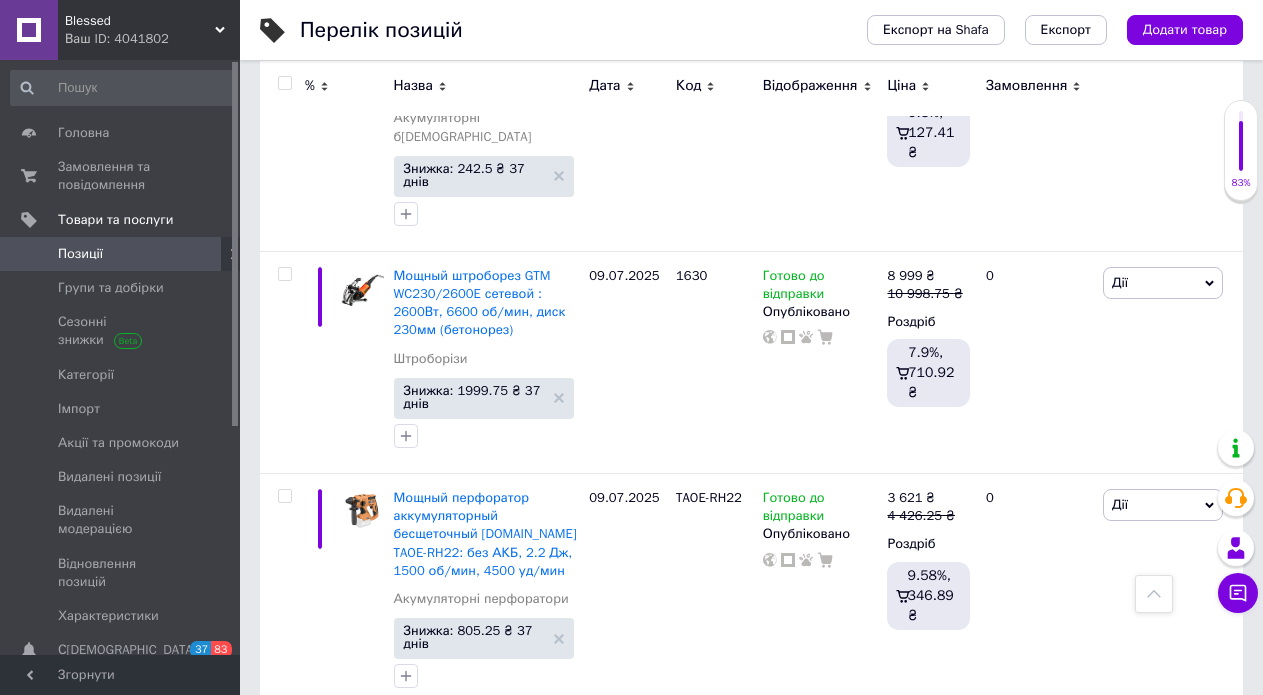 scroll, scrollTop: 21928, scrollLeft: 0, axis: vertical 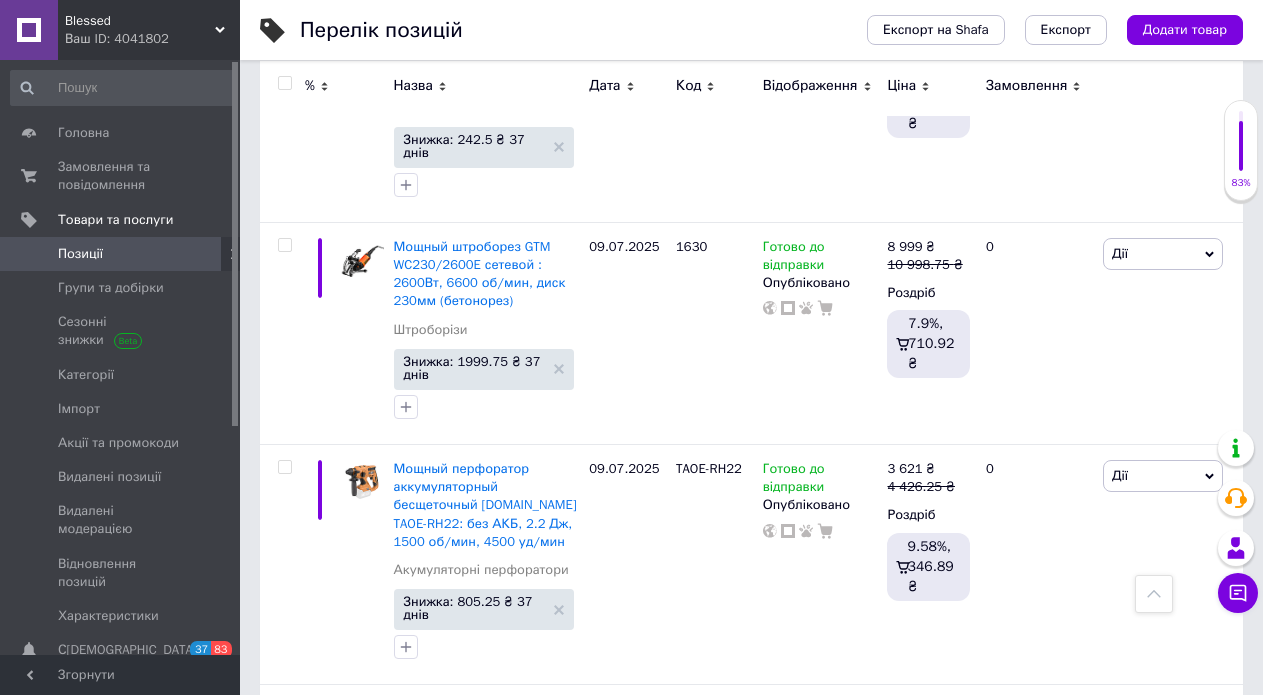 click on "32" at bounding box center [629, 1843] 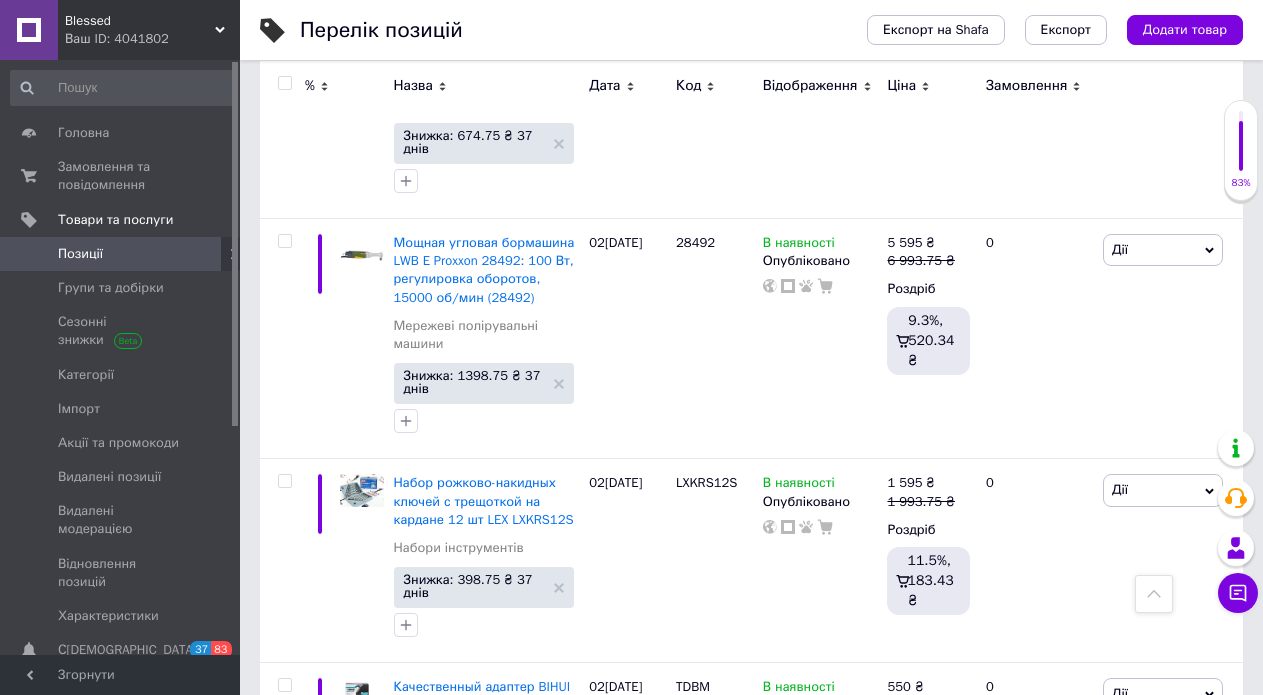 scroll, scrollTop: 21748, scrollLeft: 0, axis: vertical 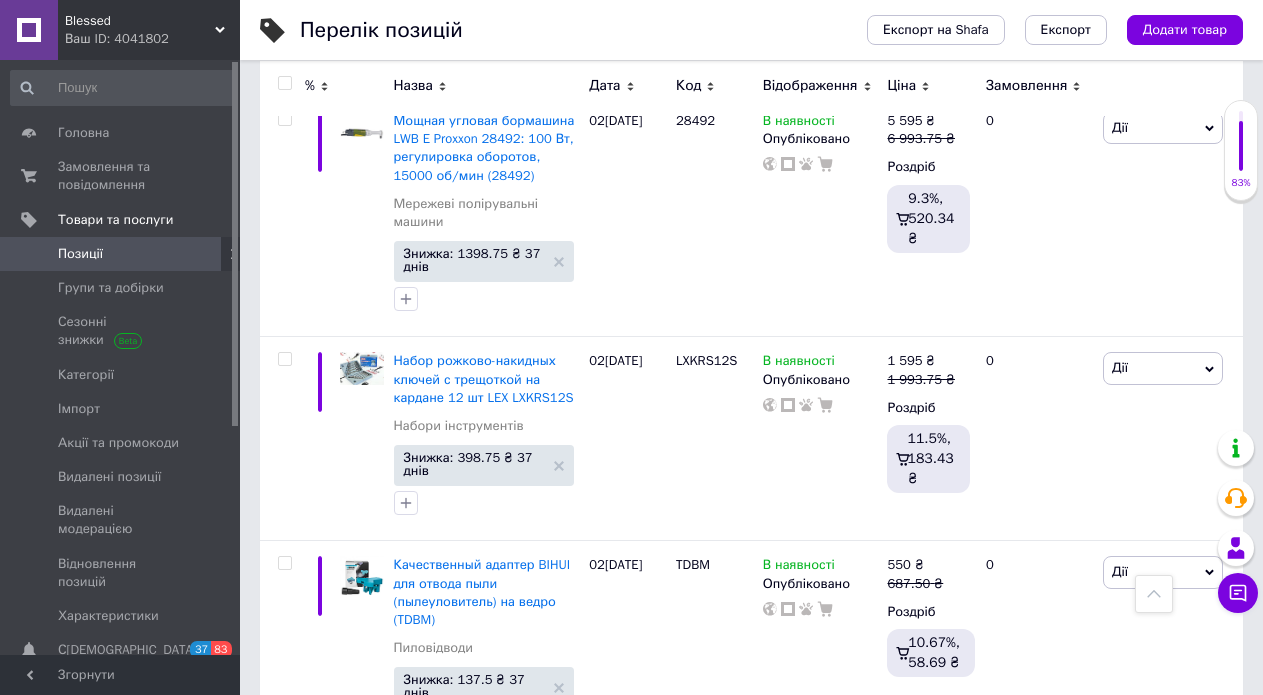 click on "31" at bounding box center [539, 1670] 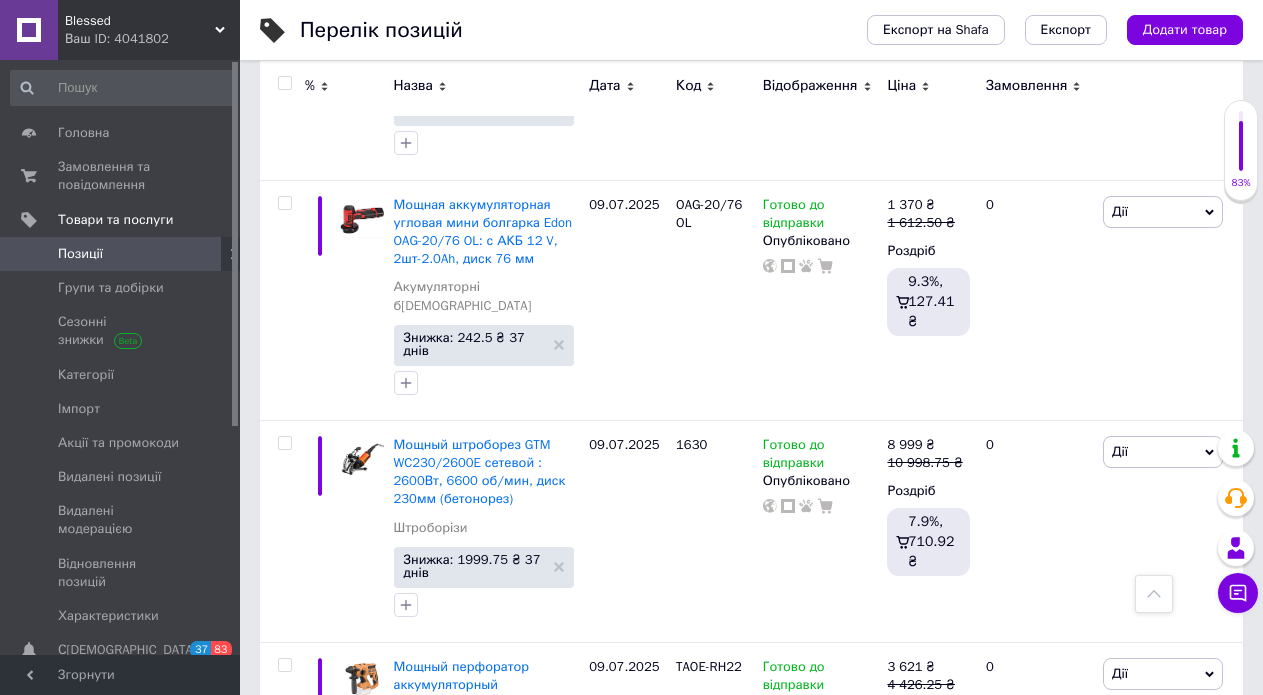 scroll, scrollTop: 21928, scrollLeft: 0, axis: vertical 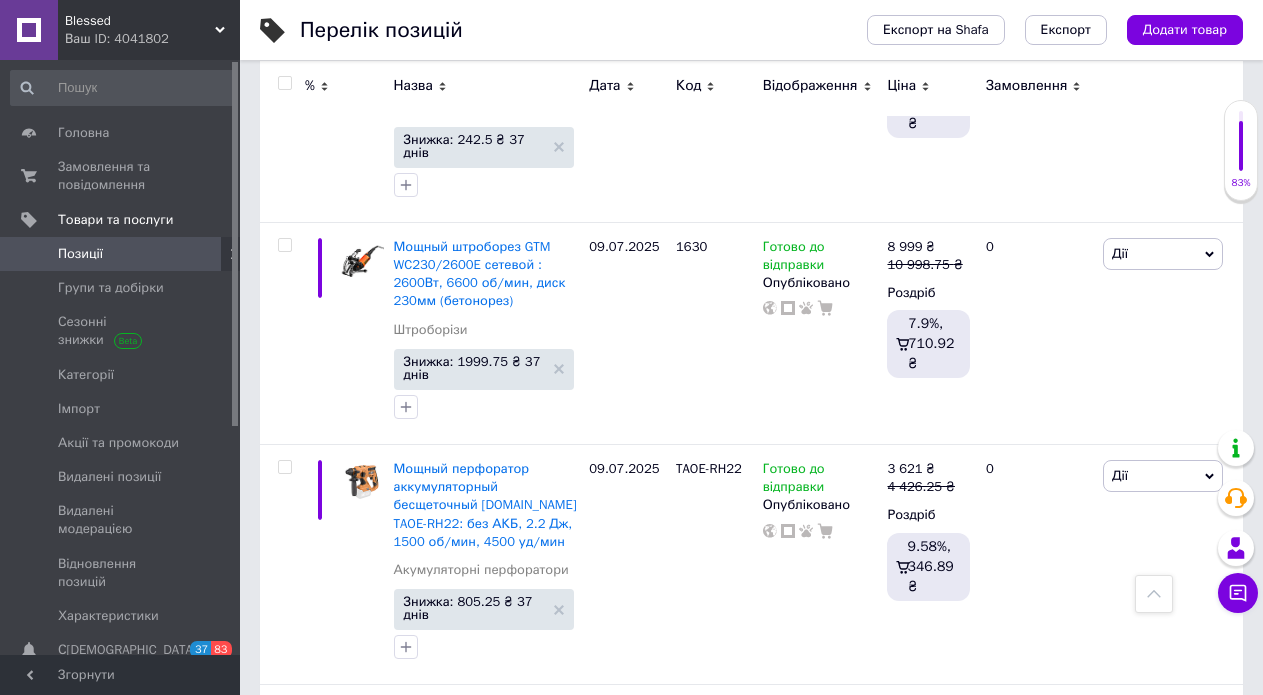 click on "32" at bounding box center [629, 1843] 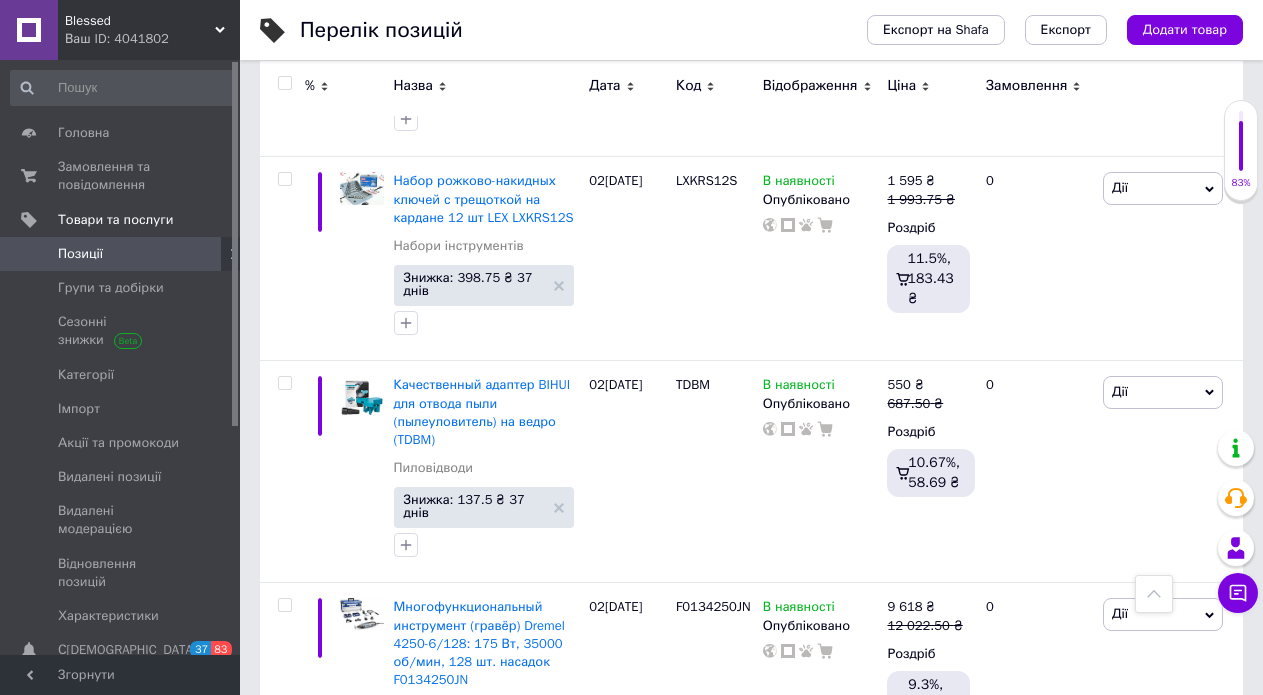 scroll, scrollTop: 21748, scrollLeft: 0, axis: vertical 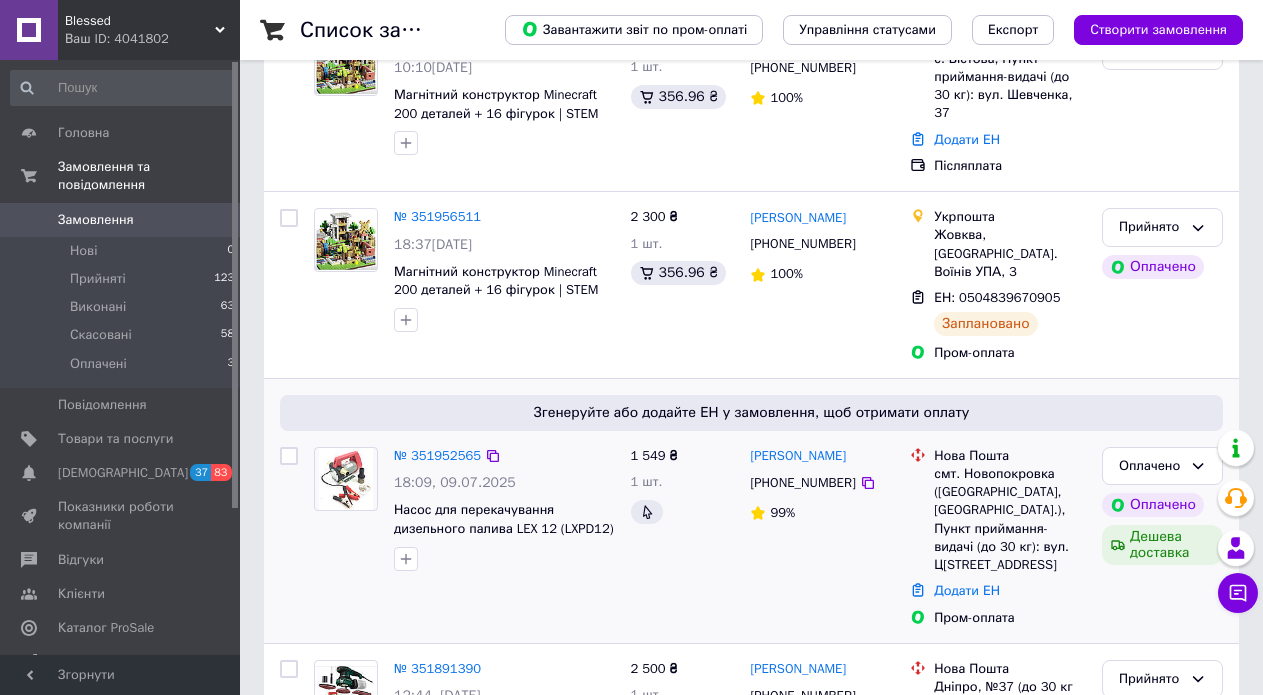 click on "смт. Новопокровка (Д[GEOGRAPHIC_DATA]Д[GEOGRAPHIC_DATA], Пункт приймання-видачі (до 30 кг): вул. [STREET_ADDRESS]" at bounding box center (1010, 519) 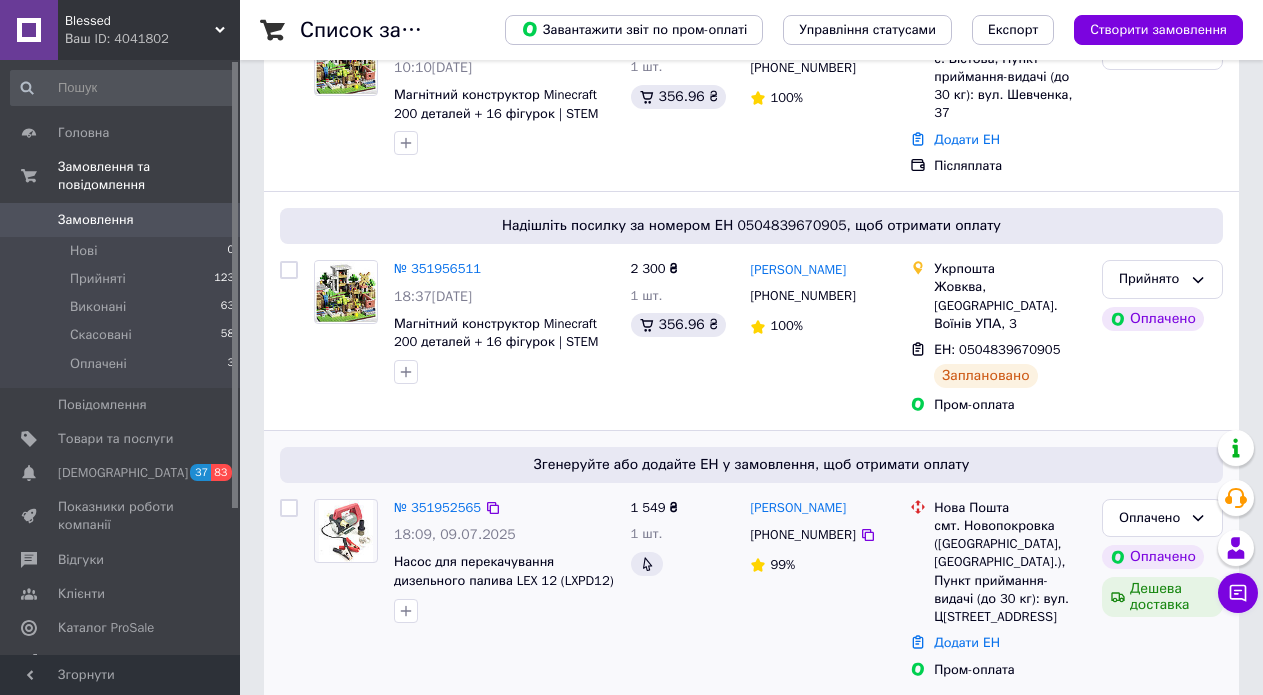 scroll, scrollTop: 200, scrollLeft: 0, axis: vertical 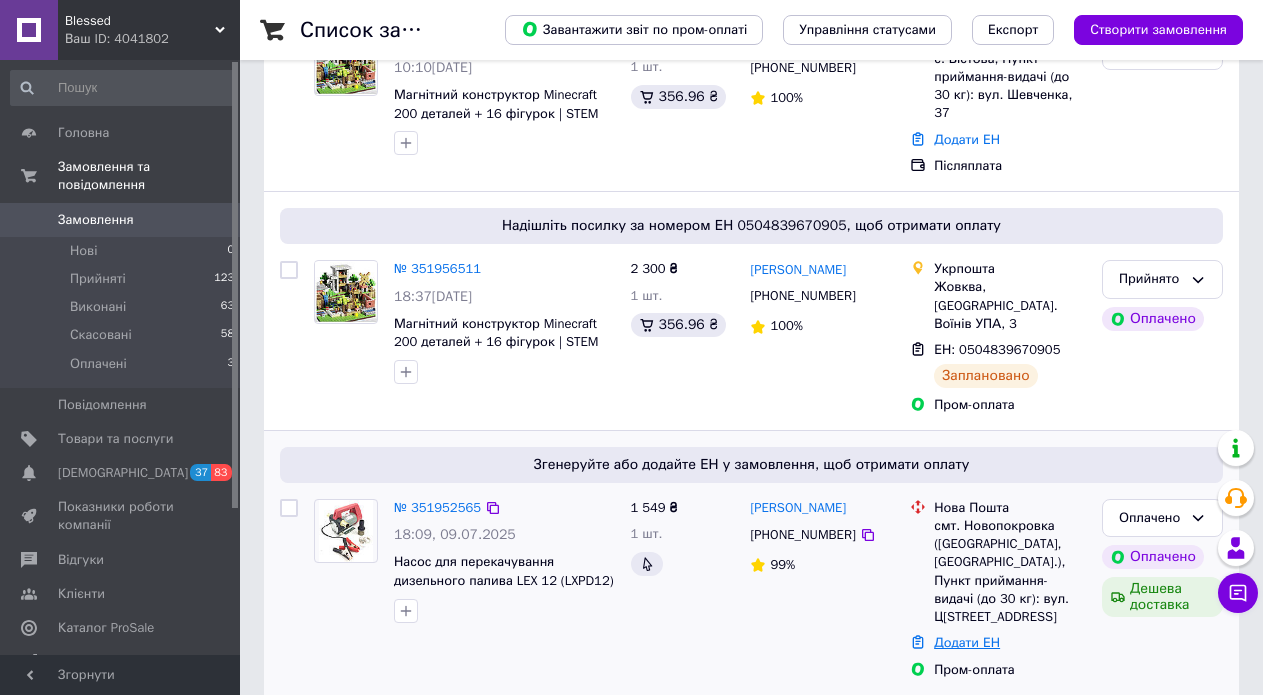 click on "Додати ЕН" at bounding box center (967, 642) 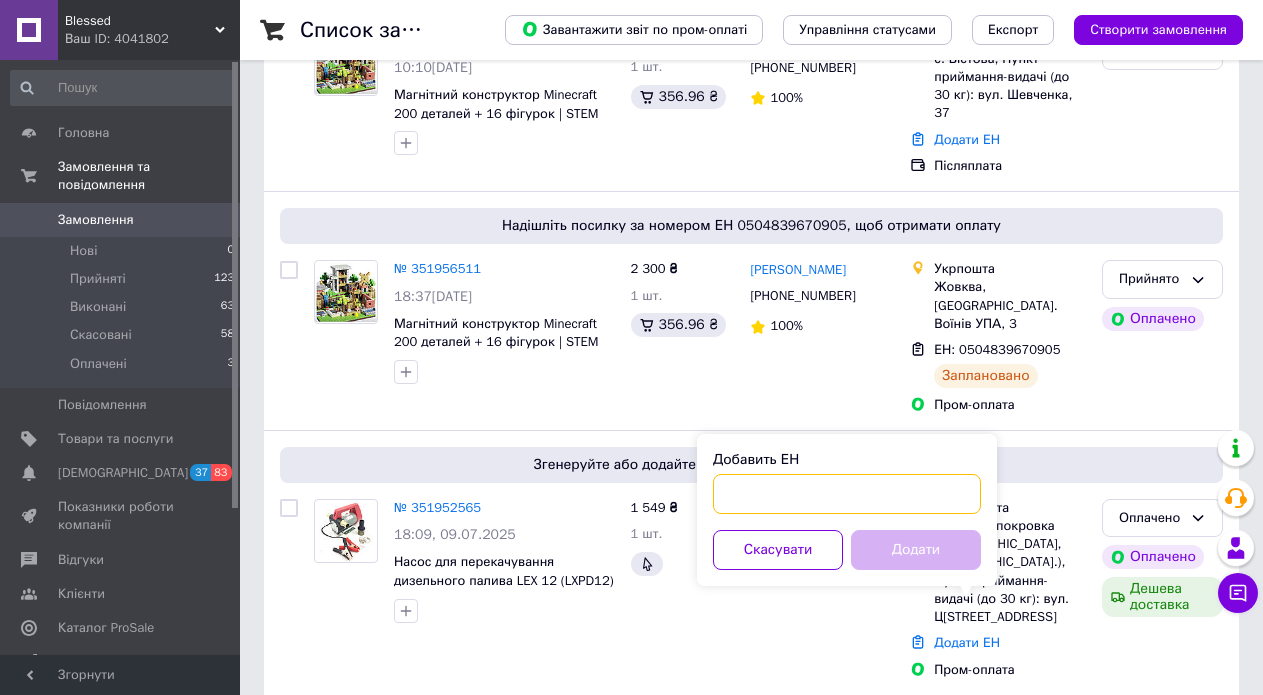 click on "Добавить ЕН" at bounding box center (847, 494) 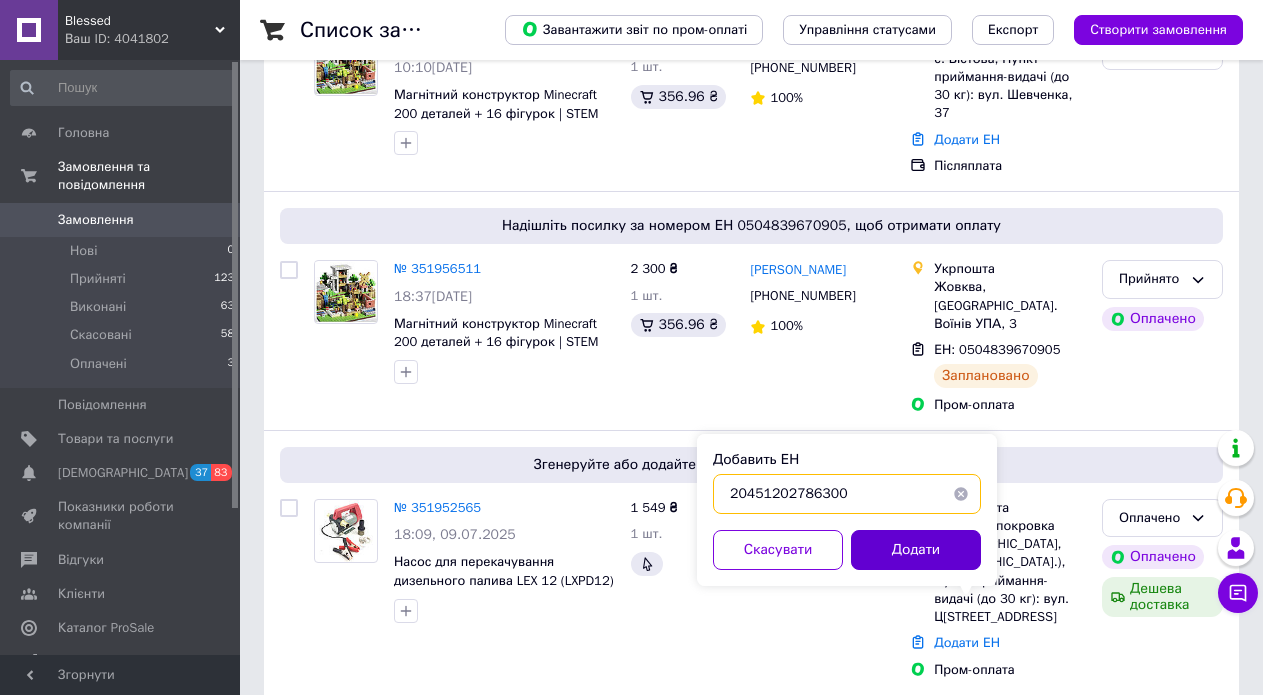 type on "20451202786300" 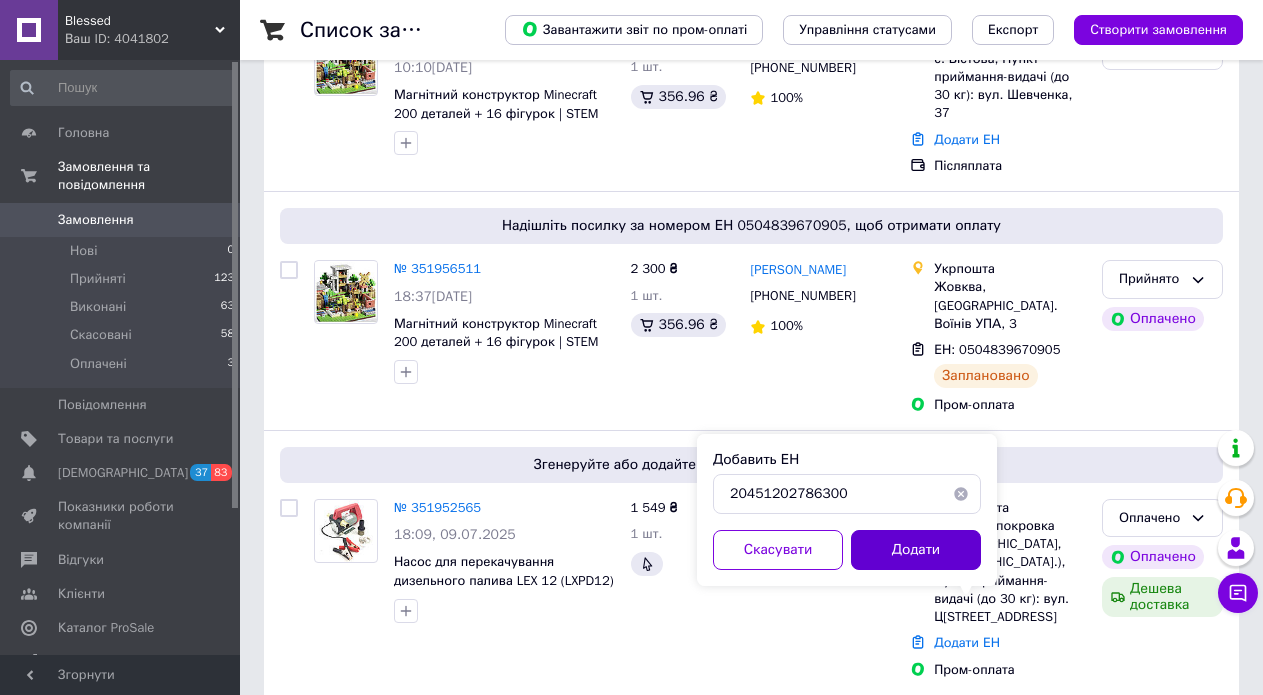 click on "Додати" at bounding box center [916, 550] 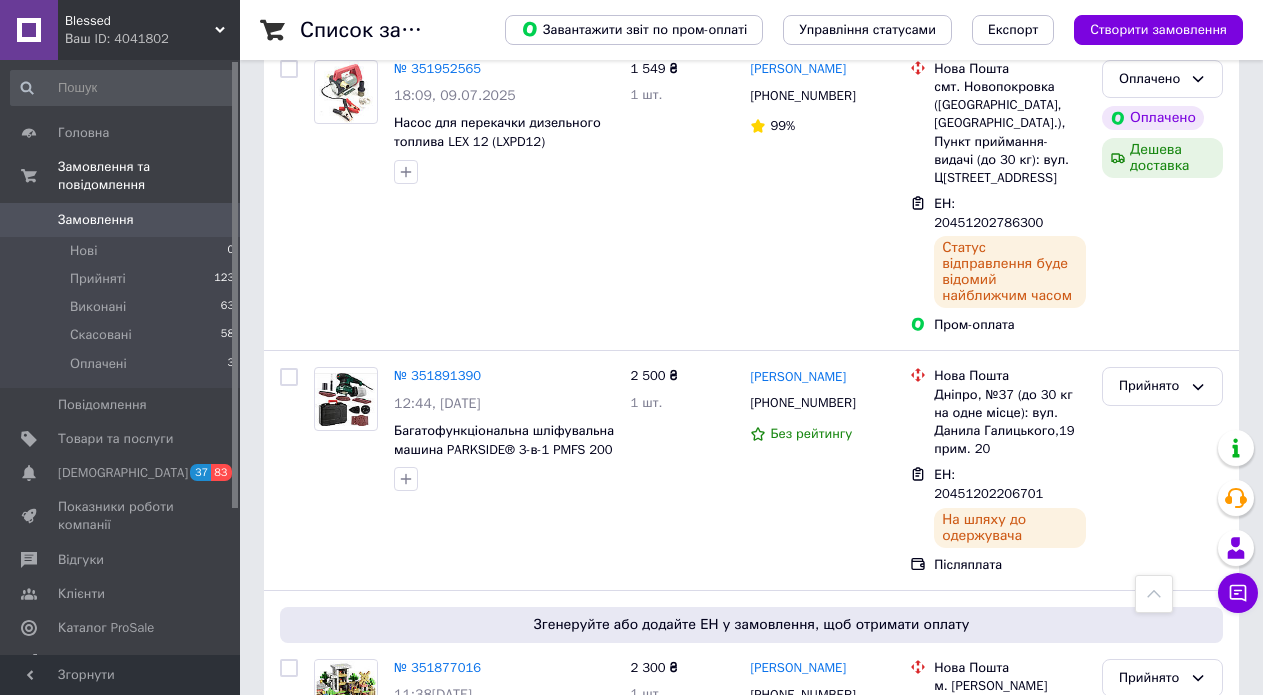 scroll, scrollTop: 360, scrollLeft: 0, axis: vertical 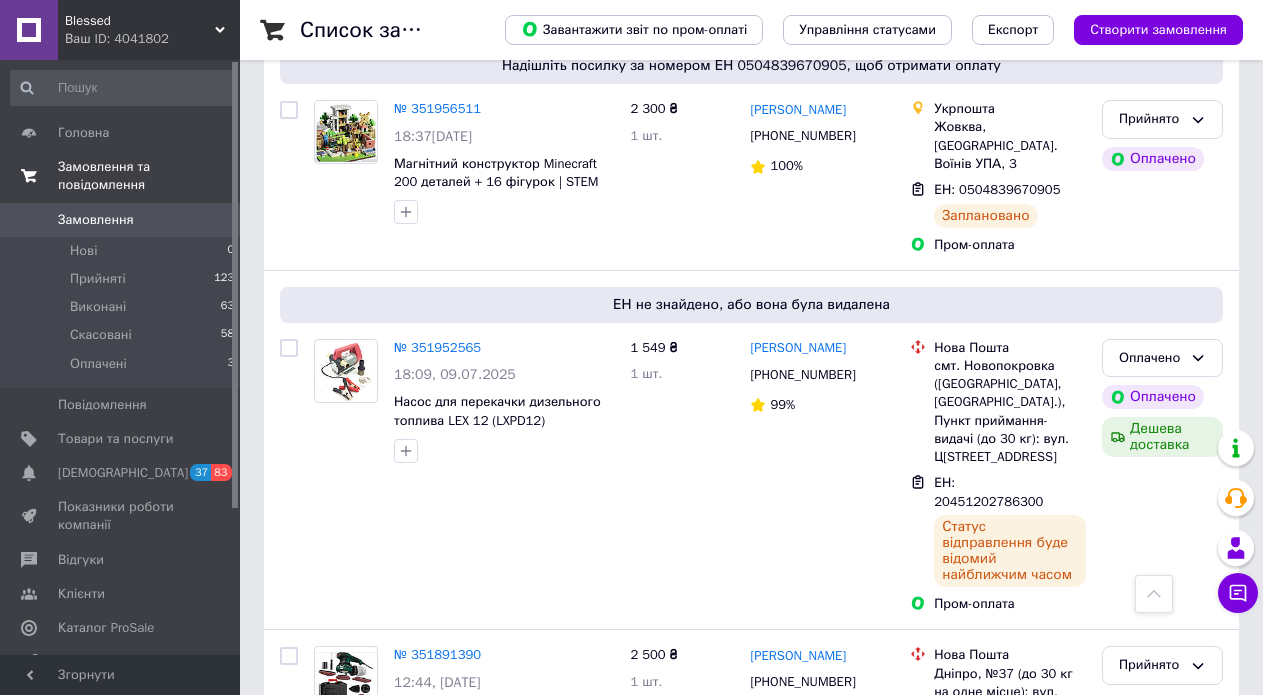 click on "Замовлення та повідомлення" at bounding box center [149, 176] 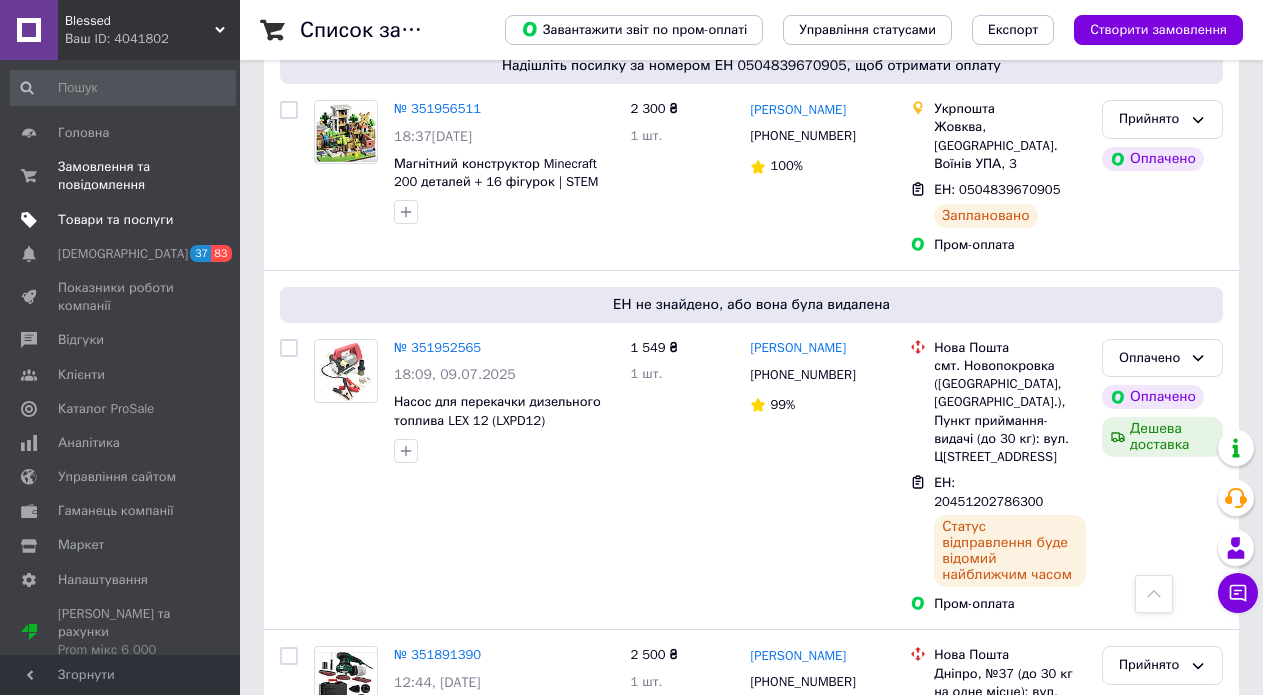 click on "Товари та послуги" at bounding box center (115, 220) 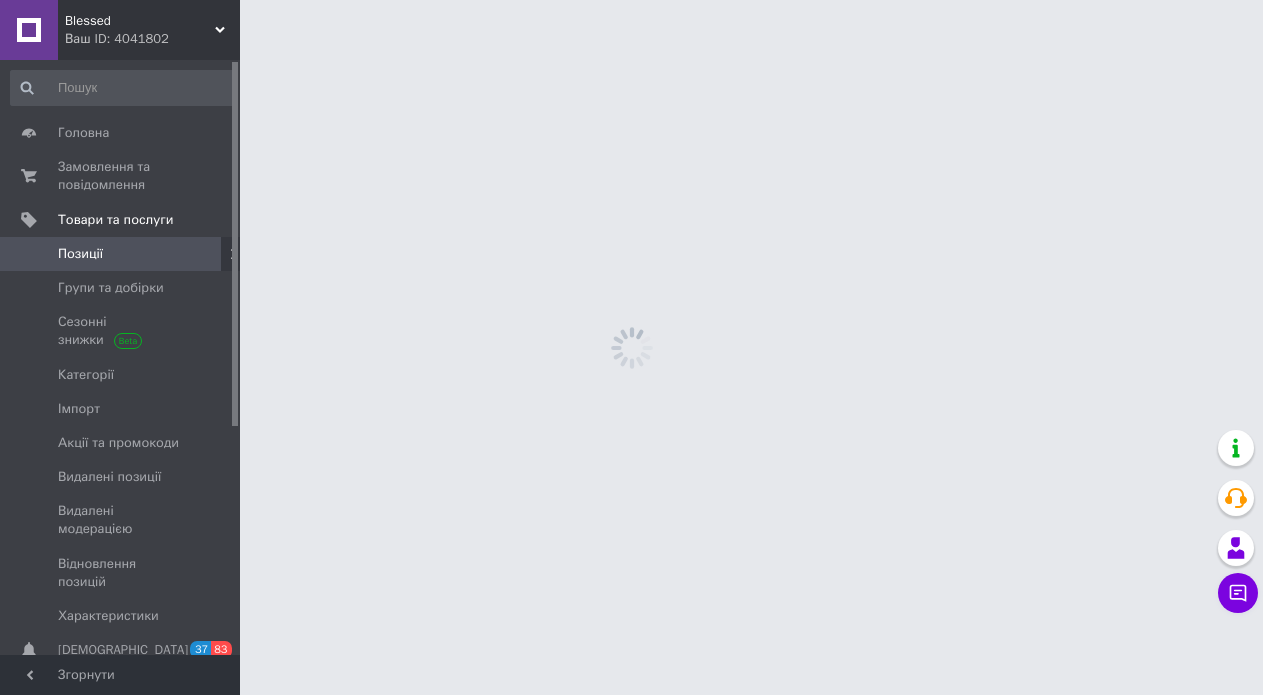 scroll, scrollTop: 0, scrollLeft: 0, axis: both 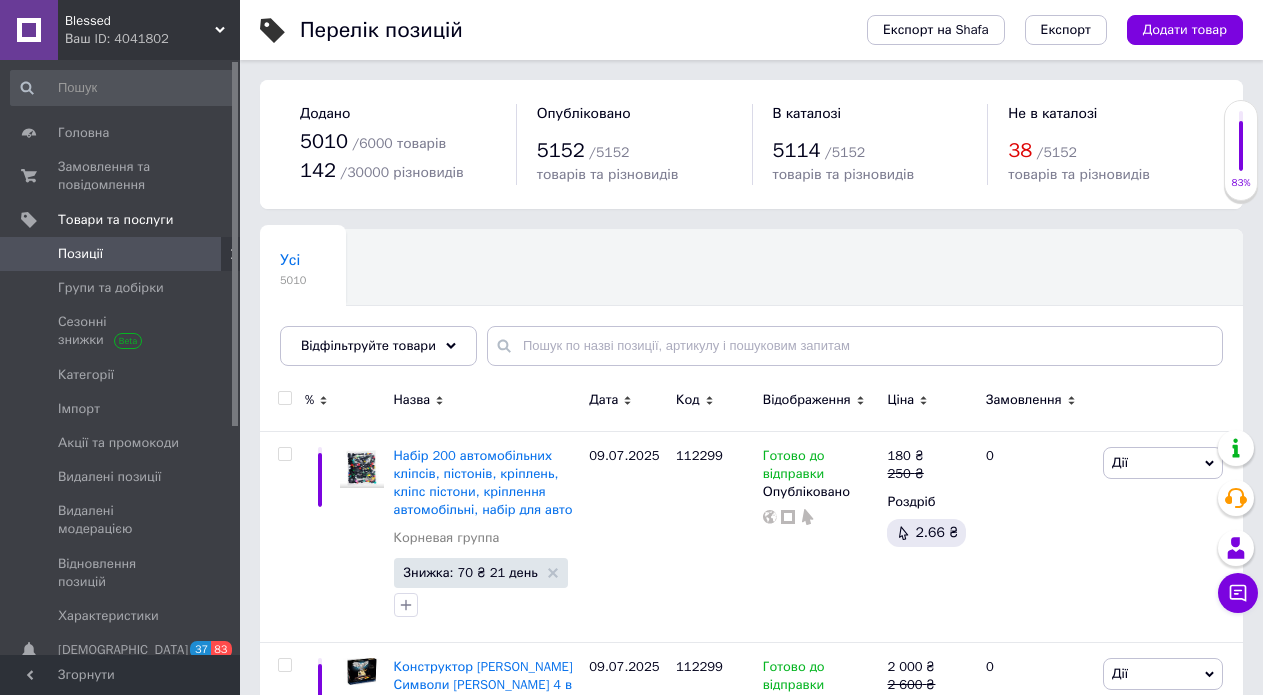 click on "Усі 5010 Ok Відфільтровано...  Зберегти" at bounding box center [751, 307] 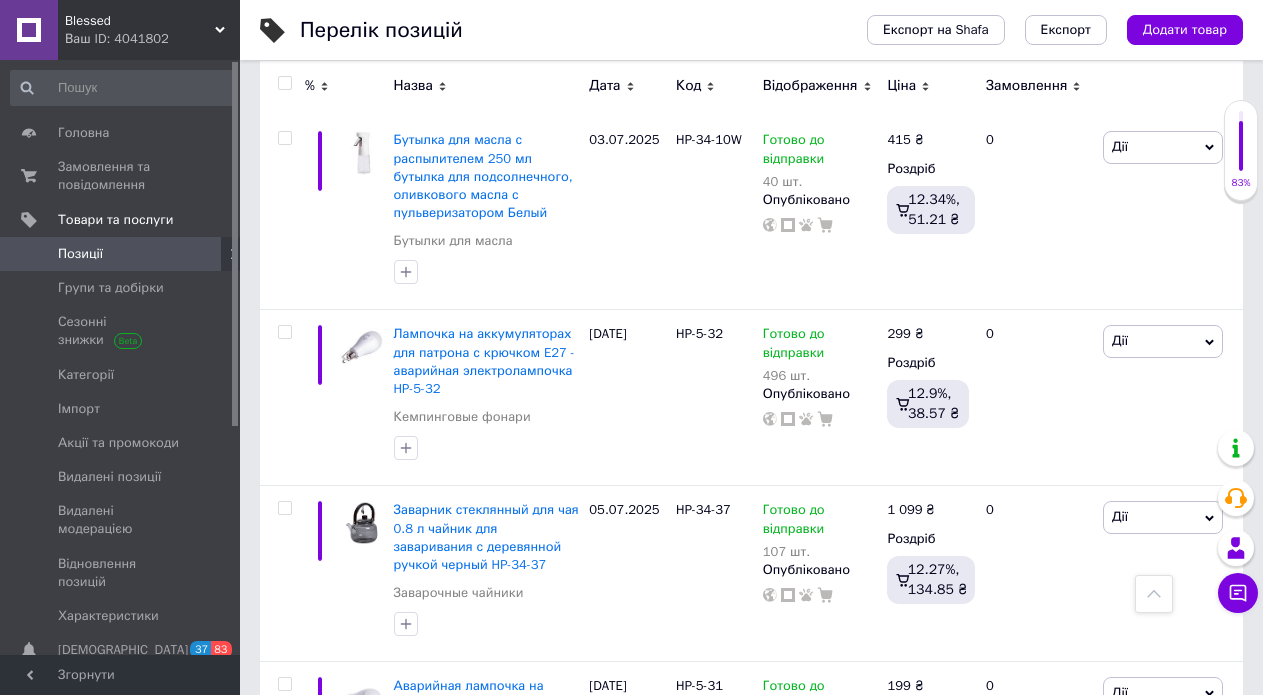 scroll, scrollTop: 17110, scrollLeft: 0, axis: vertical 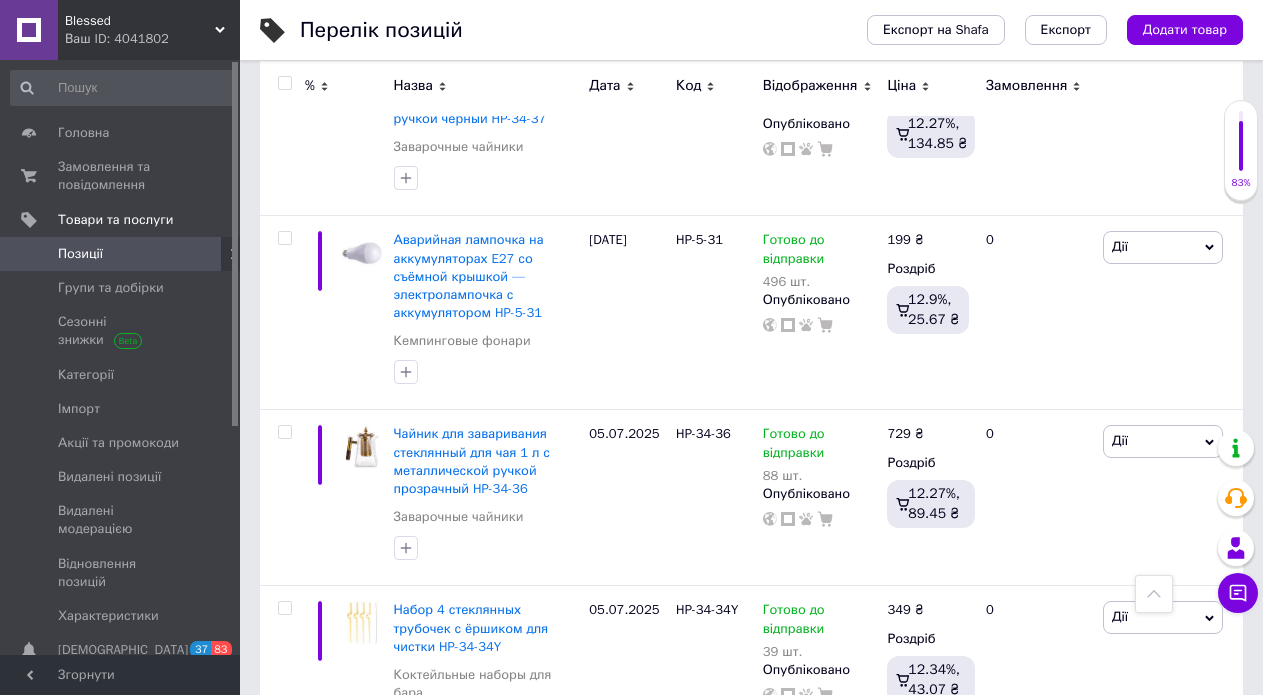 click on "..." at bounding box center [417, 1136] 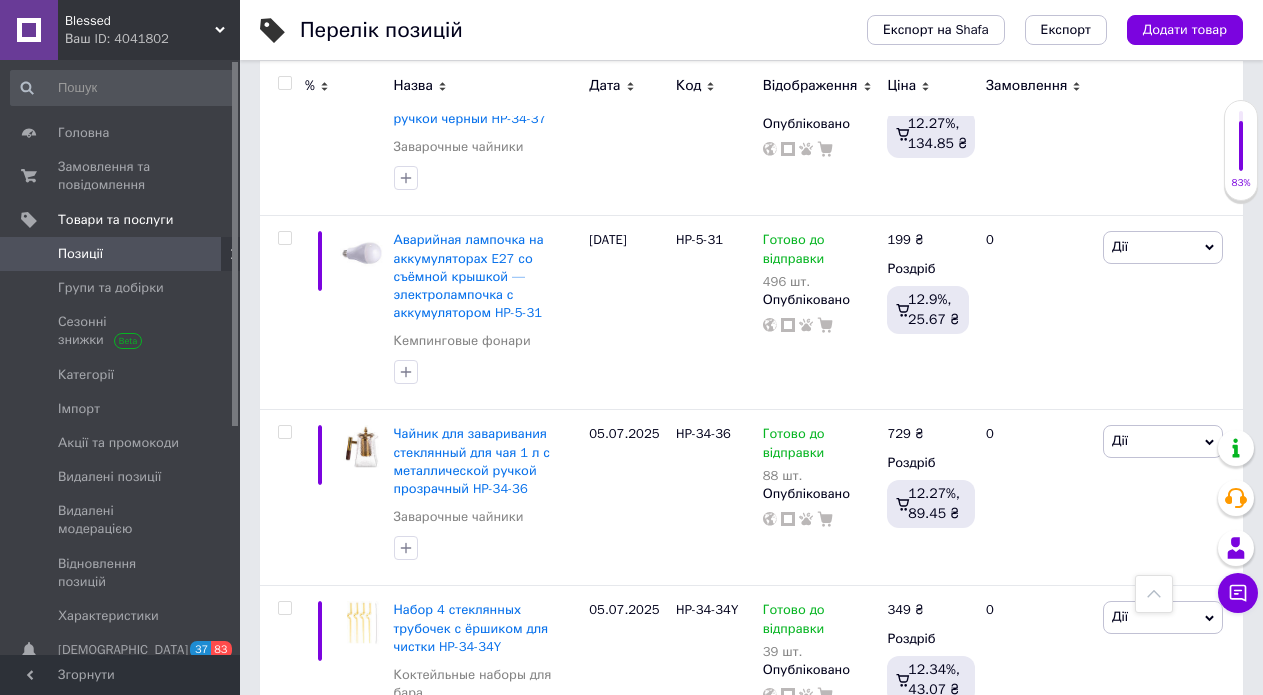 click on "..." at bounding box center (417, 1136) 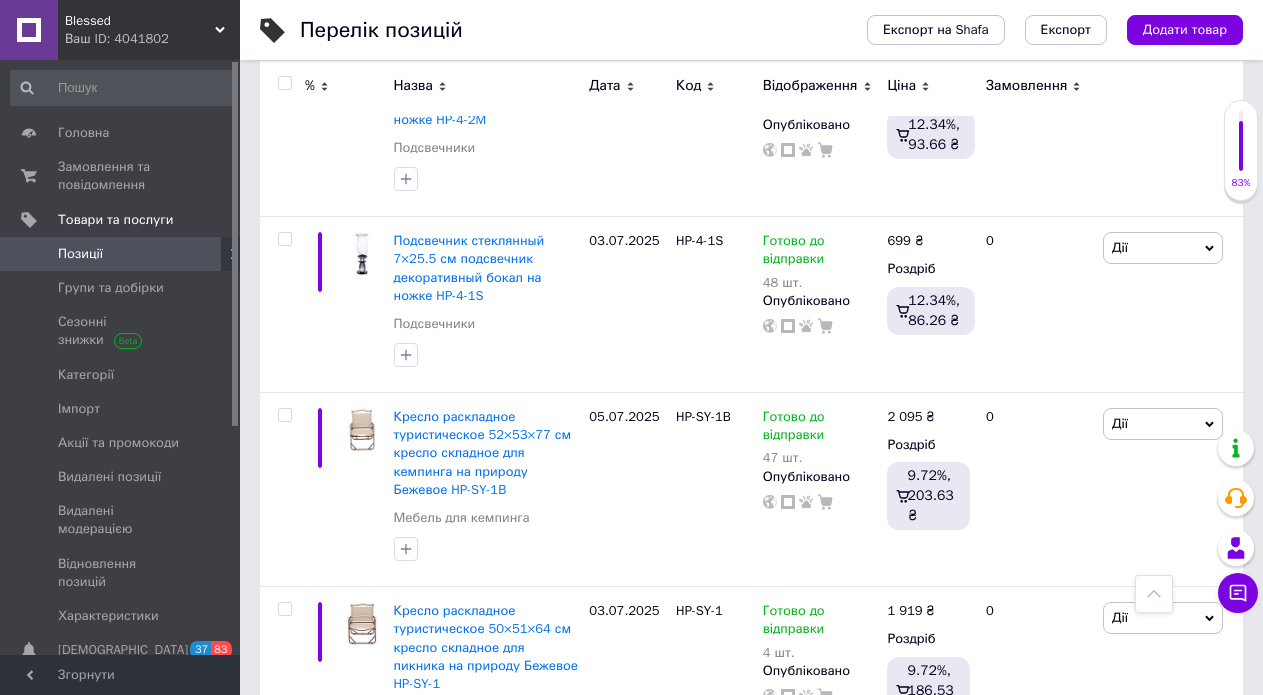 scroll, scrollTop: 17252, scrollLeft: 0, axis: vertical 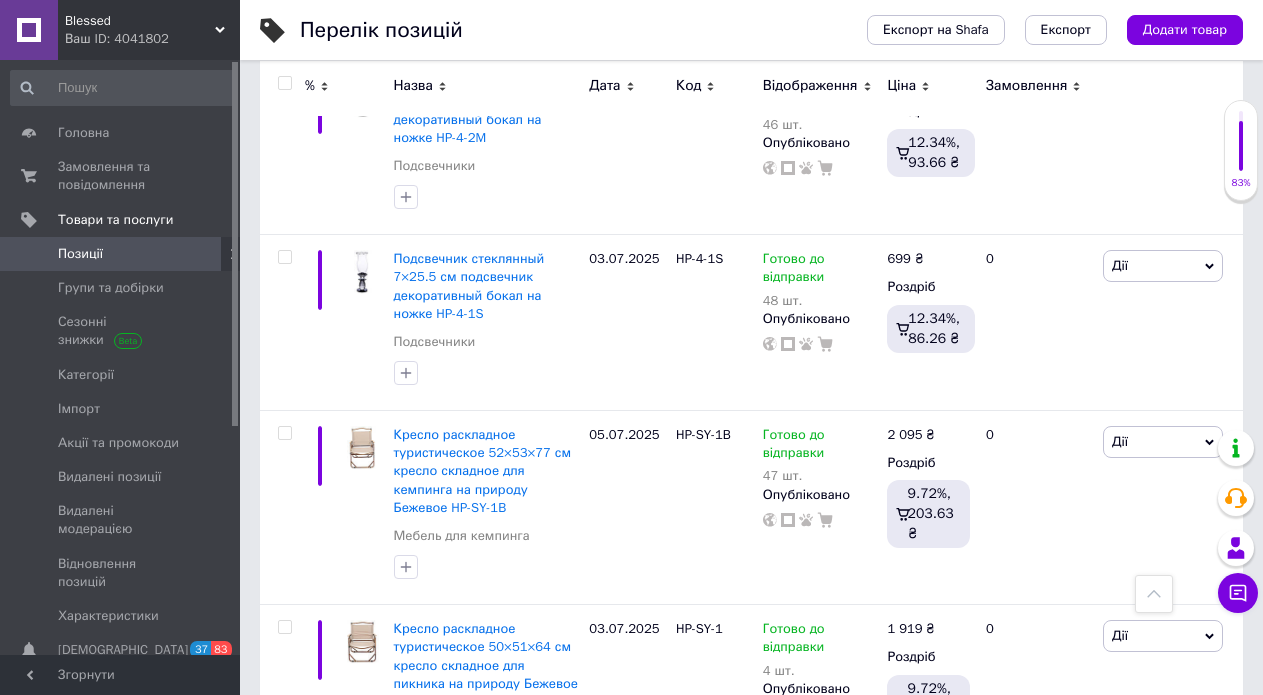 click on "5" at bounding box center (584, 1033) 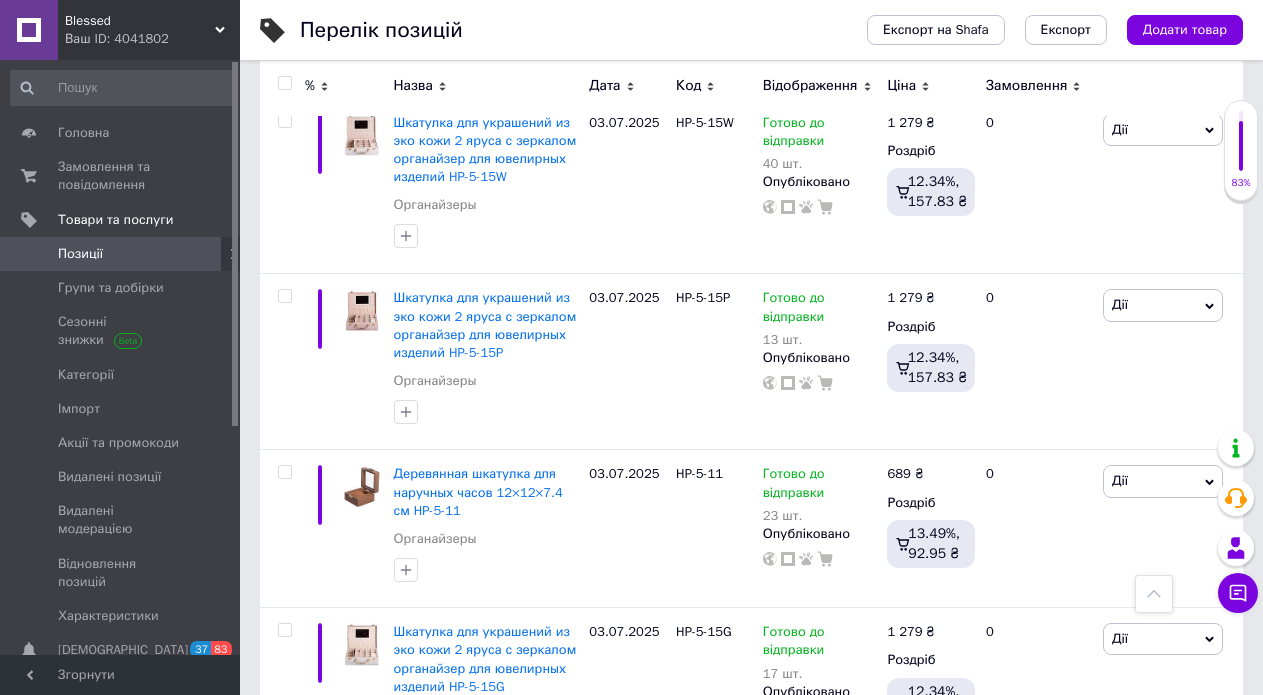 scroll, scrollTop: 17614, scrollLeft: 0, axis: vertical 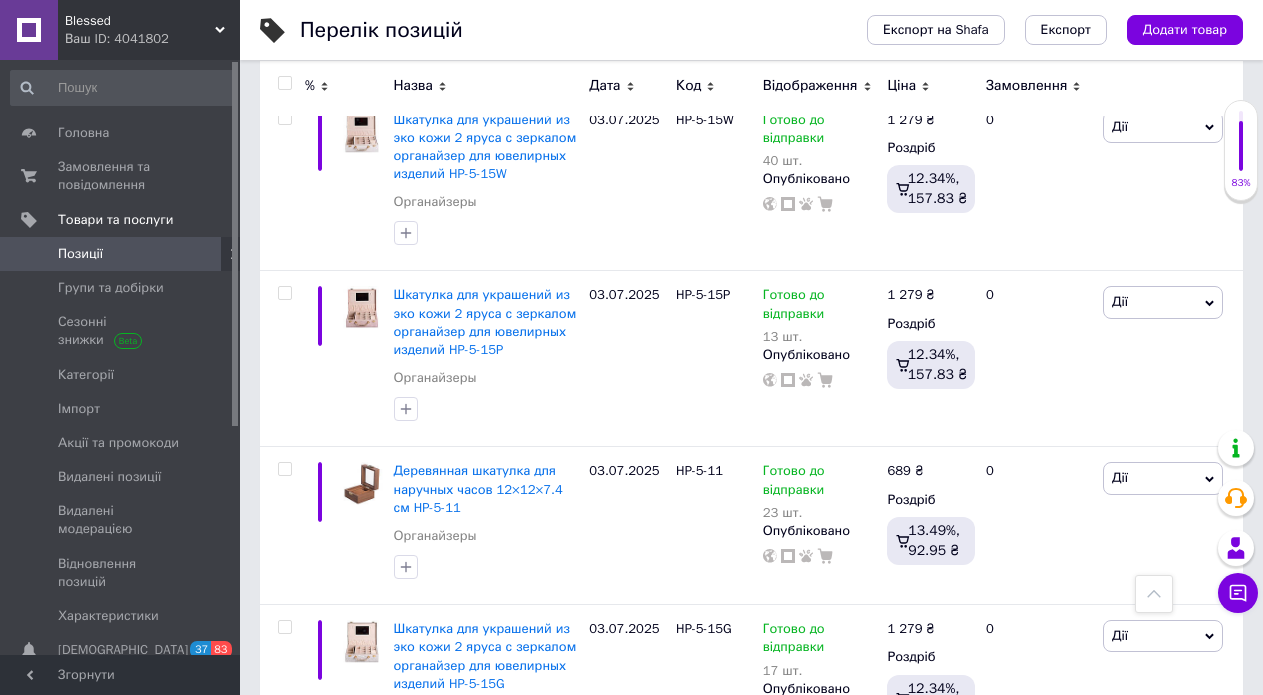 click on "7" at bounding box center (674, 997) 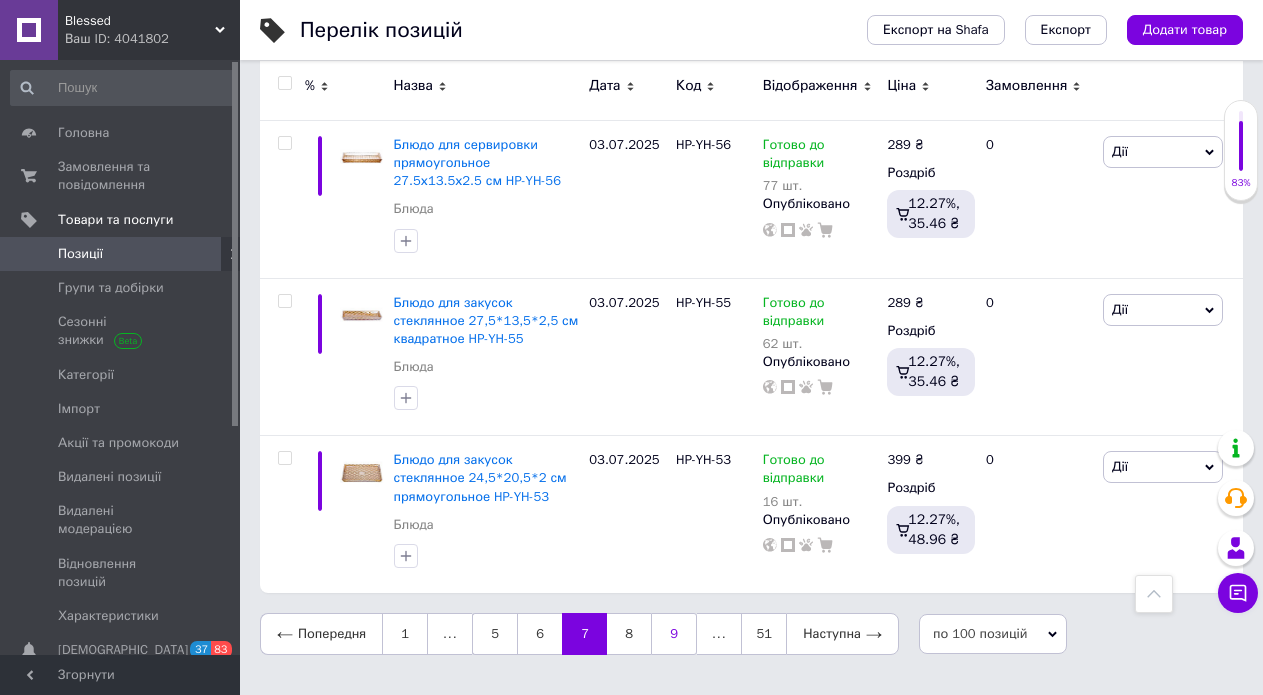 scroll, scrollTop: 16967, scrollLeft: 0, axis: vertical 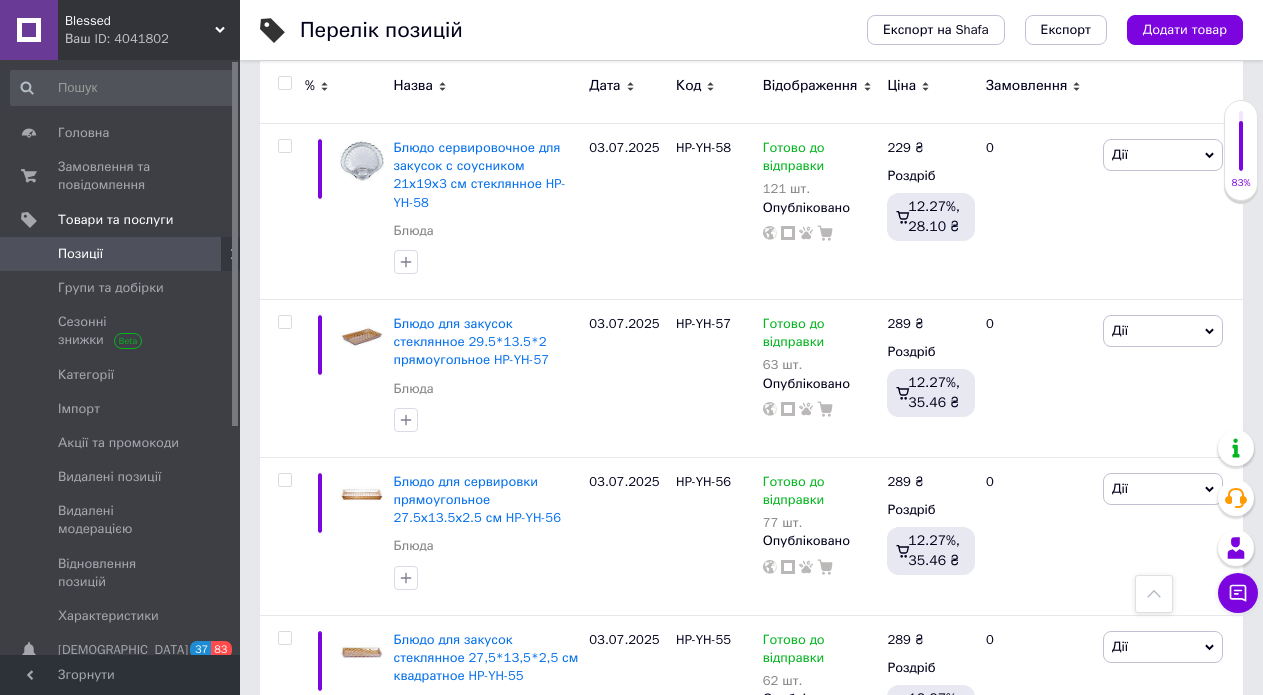 click on "9" at bounding box center [674, 971] 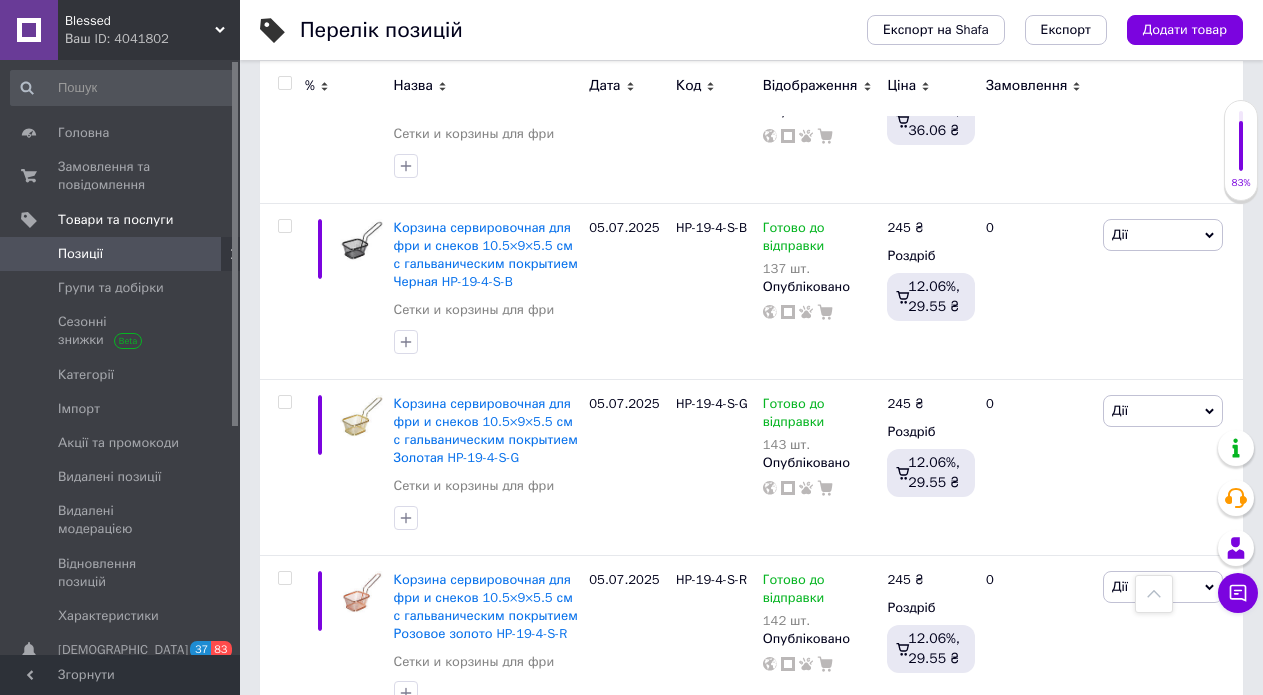 scroll, scrollTop: 17181, scrollLeft: 0, axis: vertical 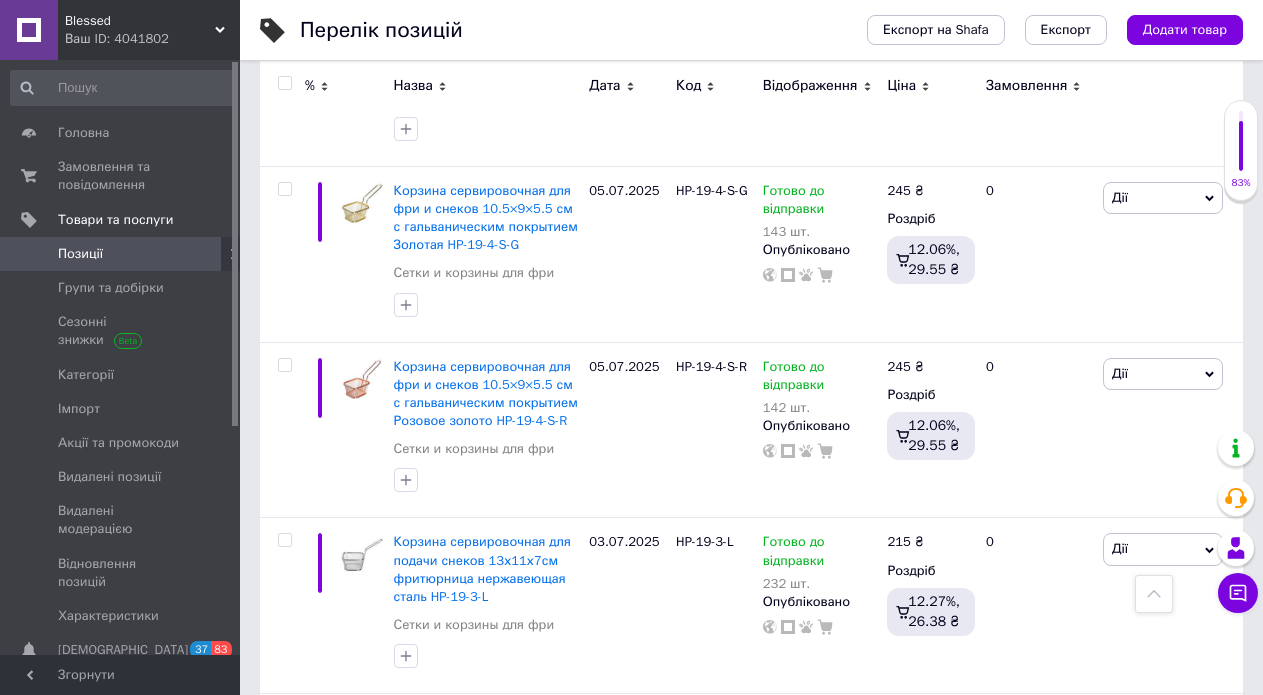 click on "11" at bounding box center (674, 1086) 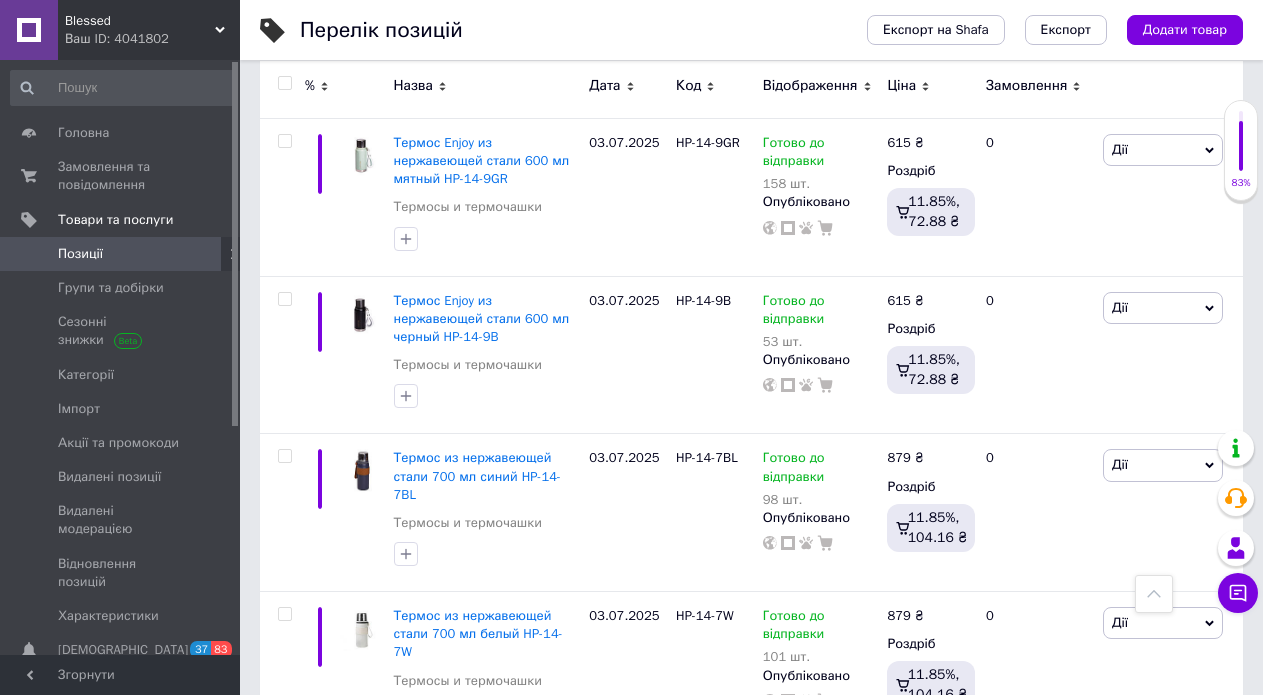 scroll, scrollTop: 15679, scrollLeft: 0, axis: vertical 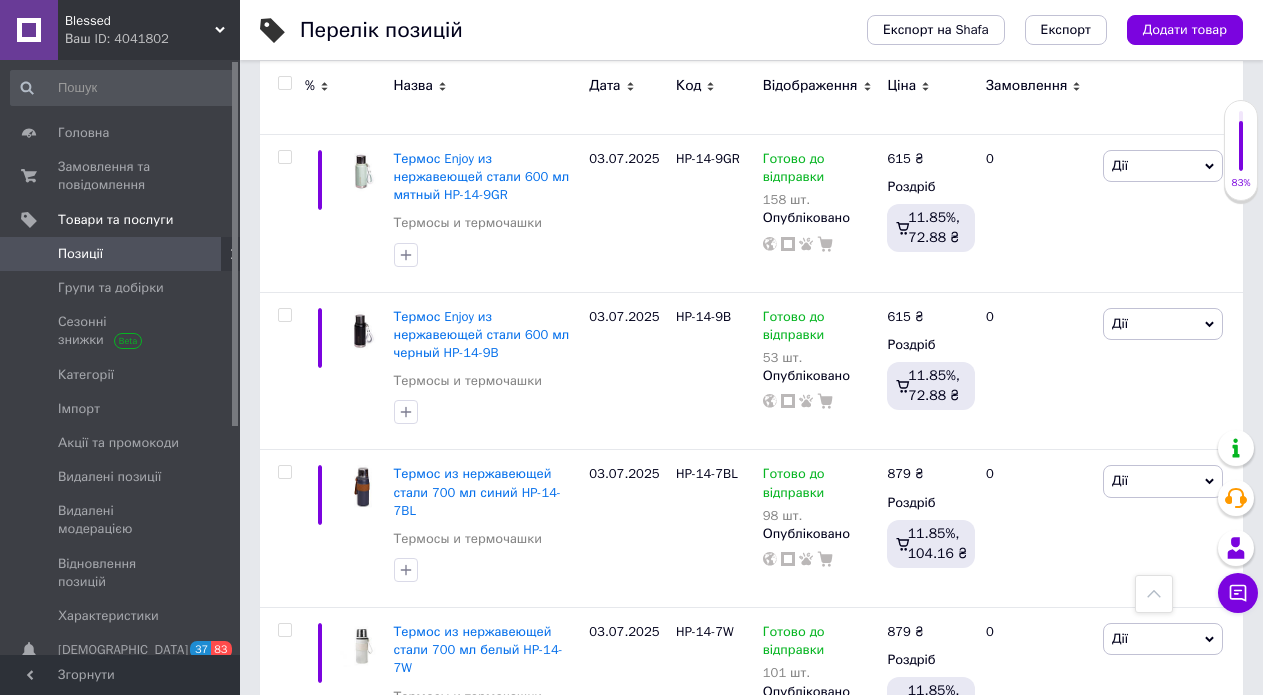 click on "13" at bounding box center [674, 806] 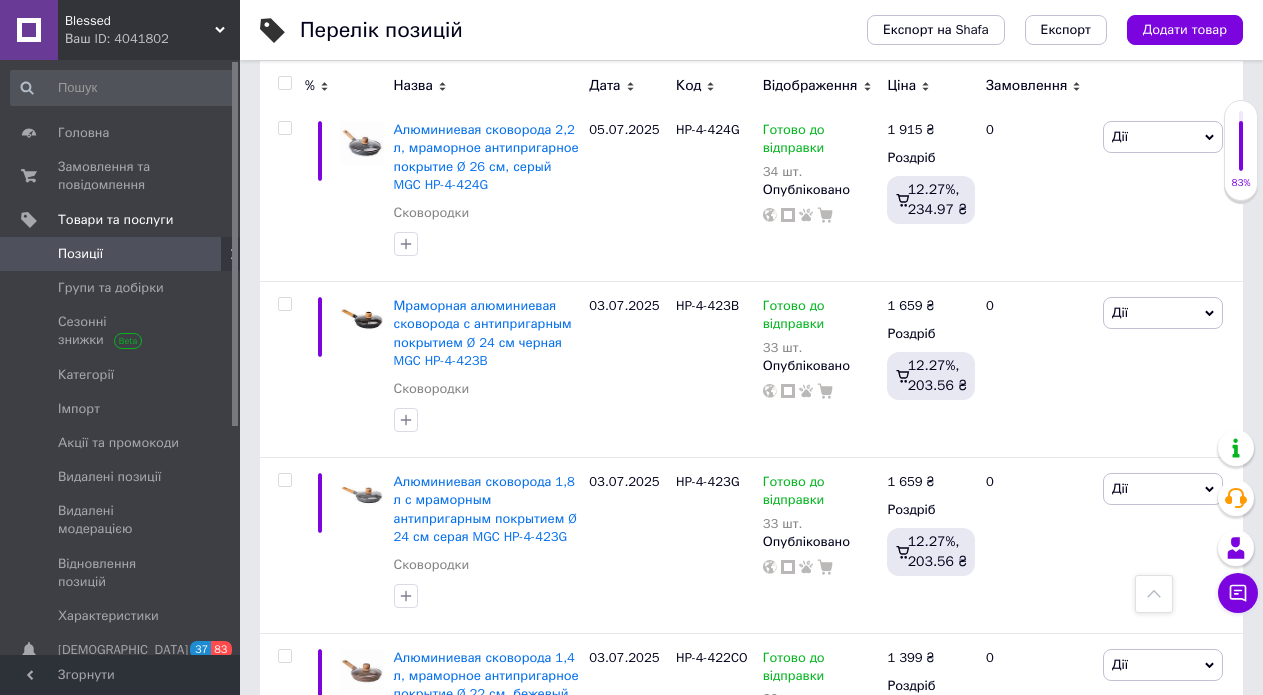 scroll, scrollTop: 17996, scrollLeft: 0, axis: vertical 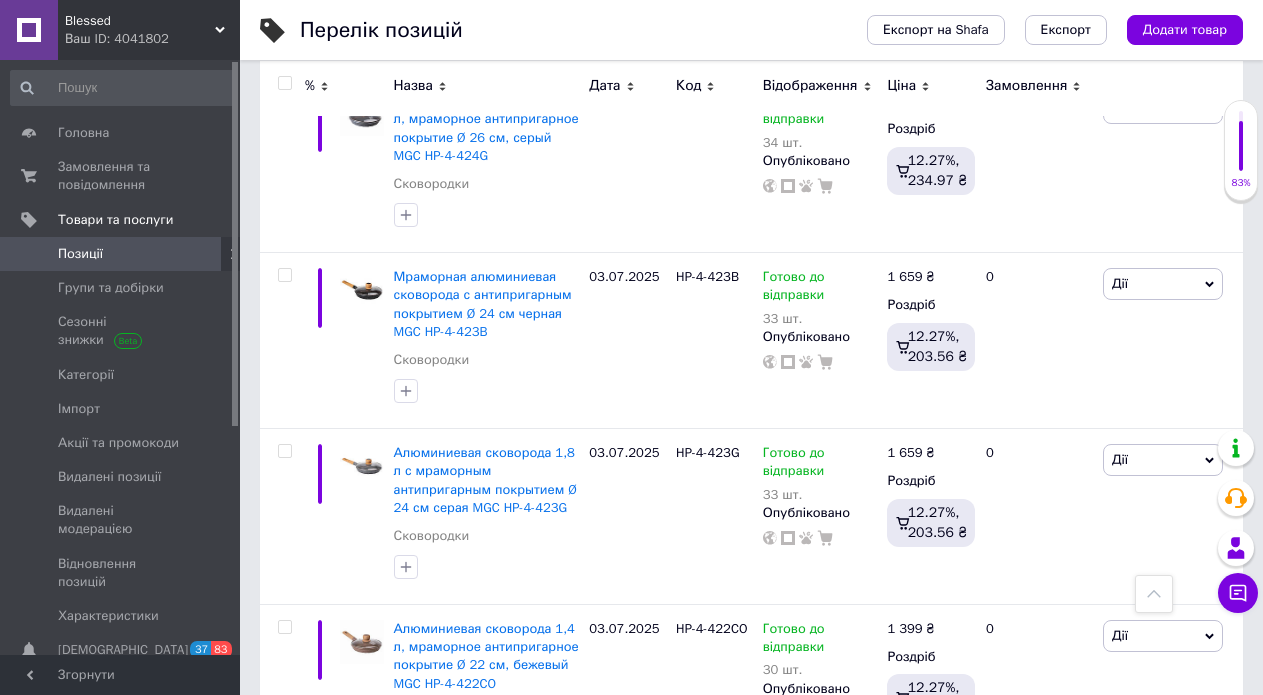 click on "15" at bounding box center (674, 997) 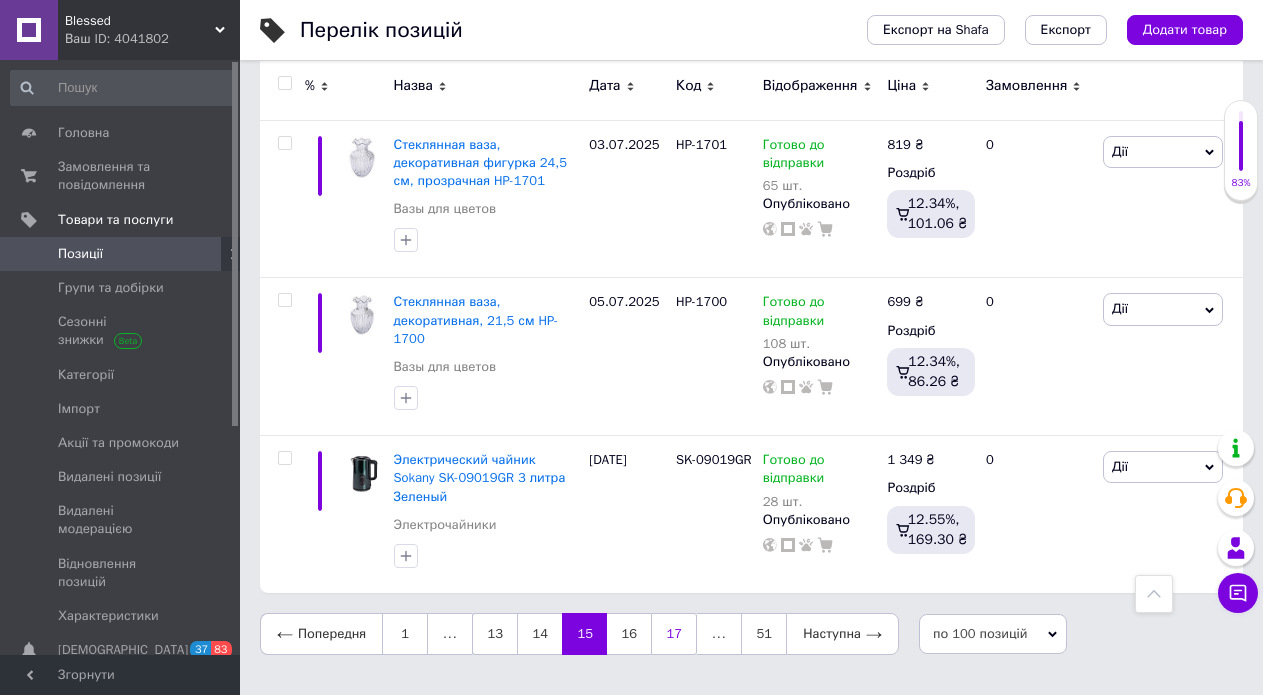 scroll, scrollTop: 15741, scrollLeft: 0, axis: vertical 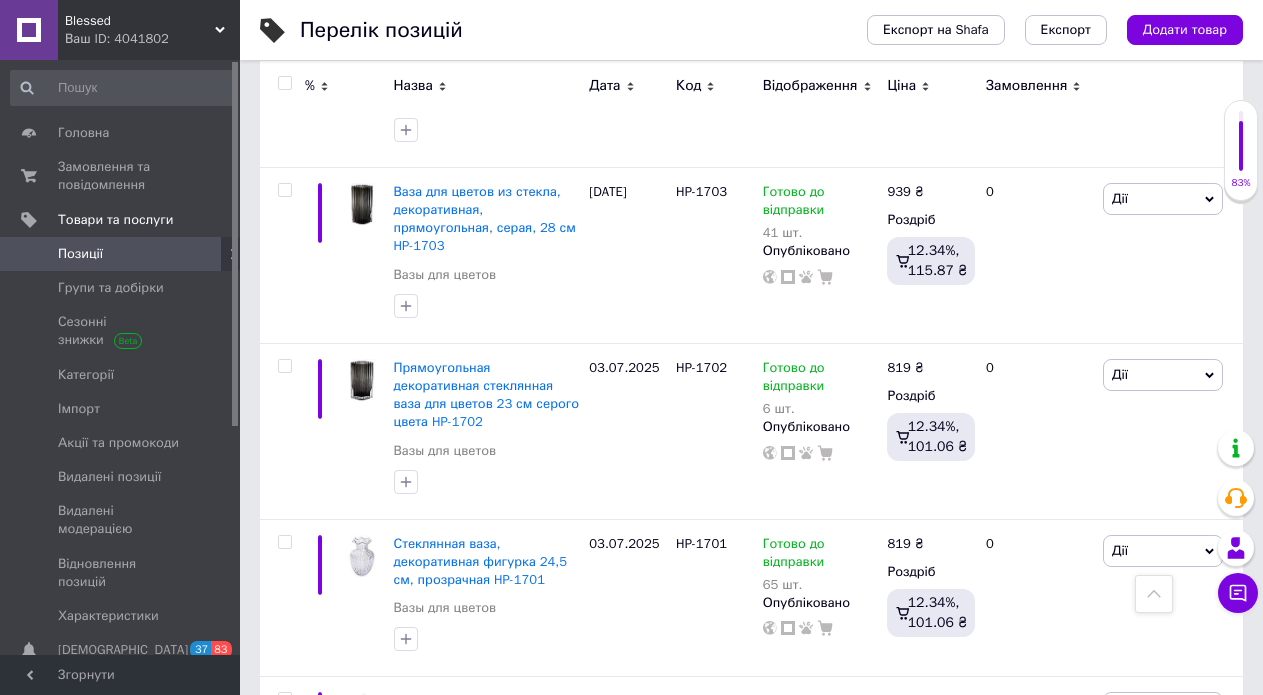 click on "17" at bounding box center [674, 1033] 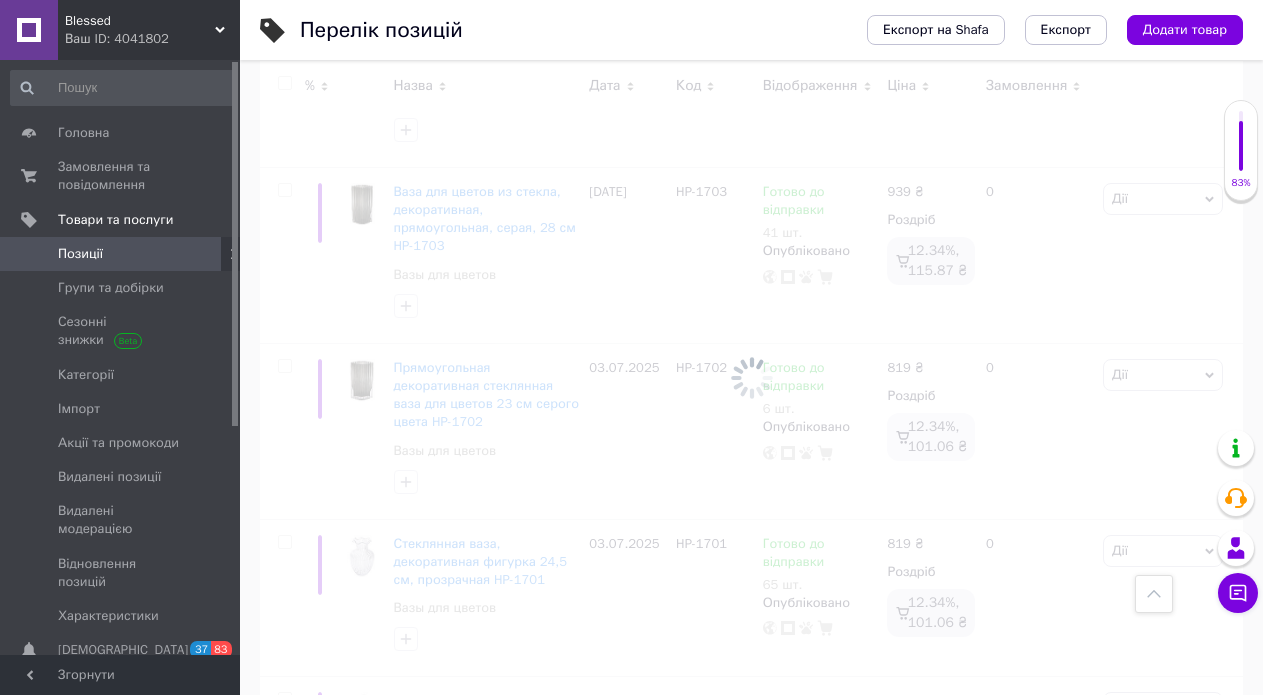 scroll, scrollTop: 15742, scrollLeft: 0, axis: vertical 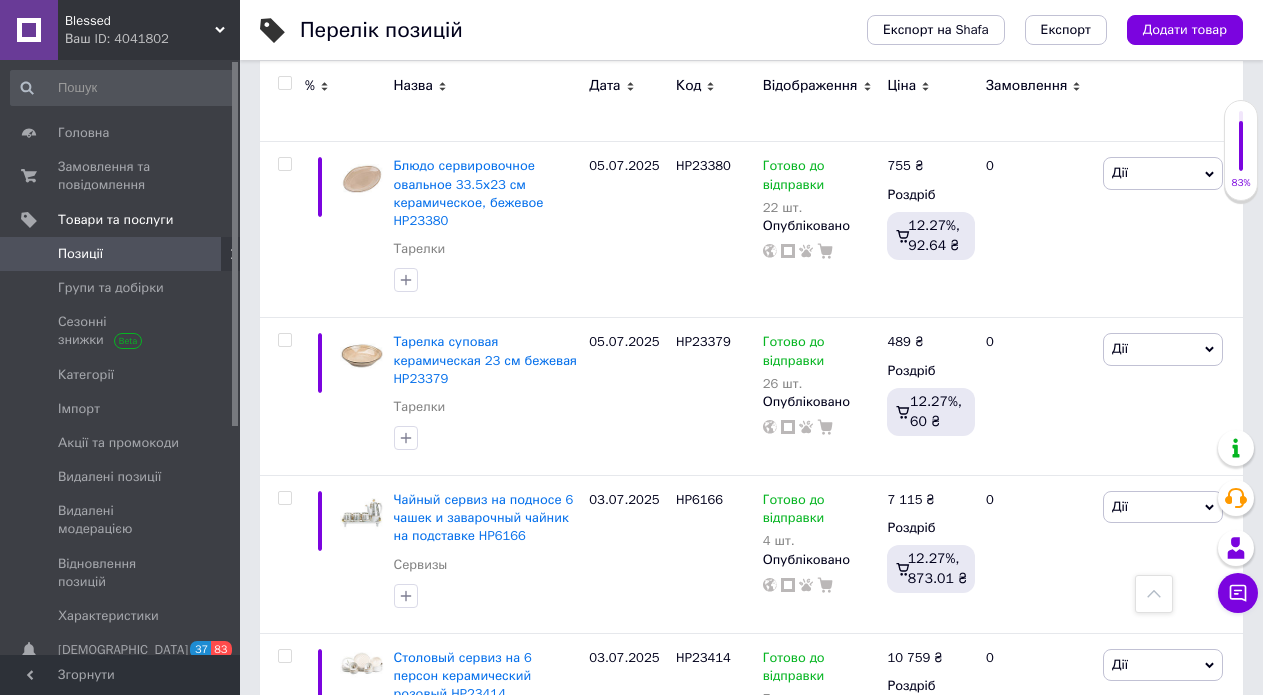click on "19" at bounding box center (674, 1347) 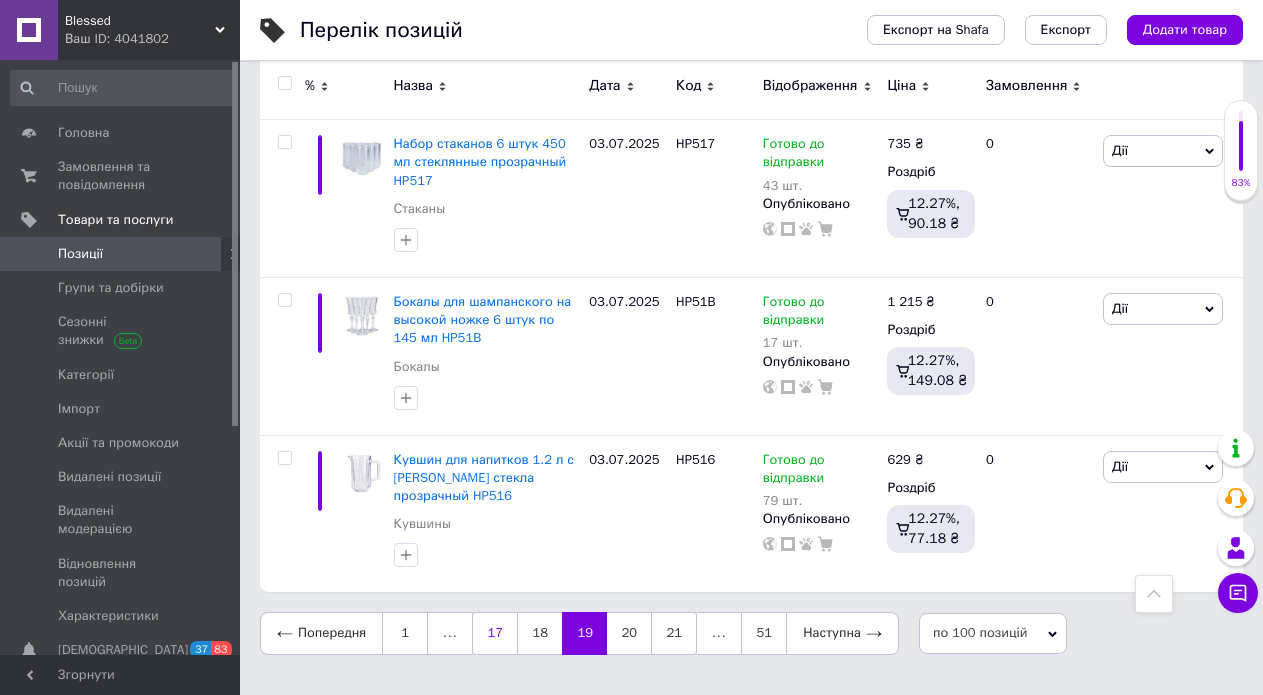 scroll, scrollTop: 15570, scrollLeft: 0, axis: vertical 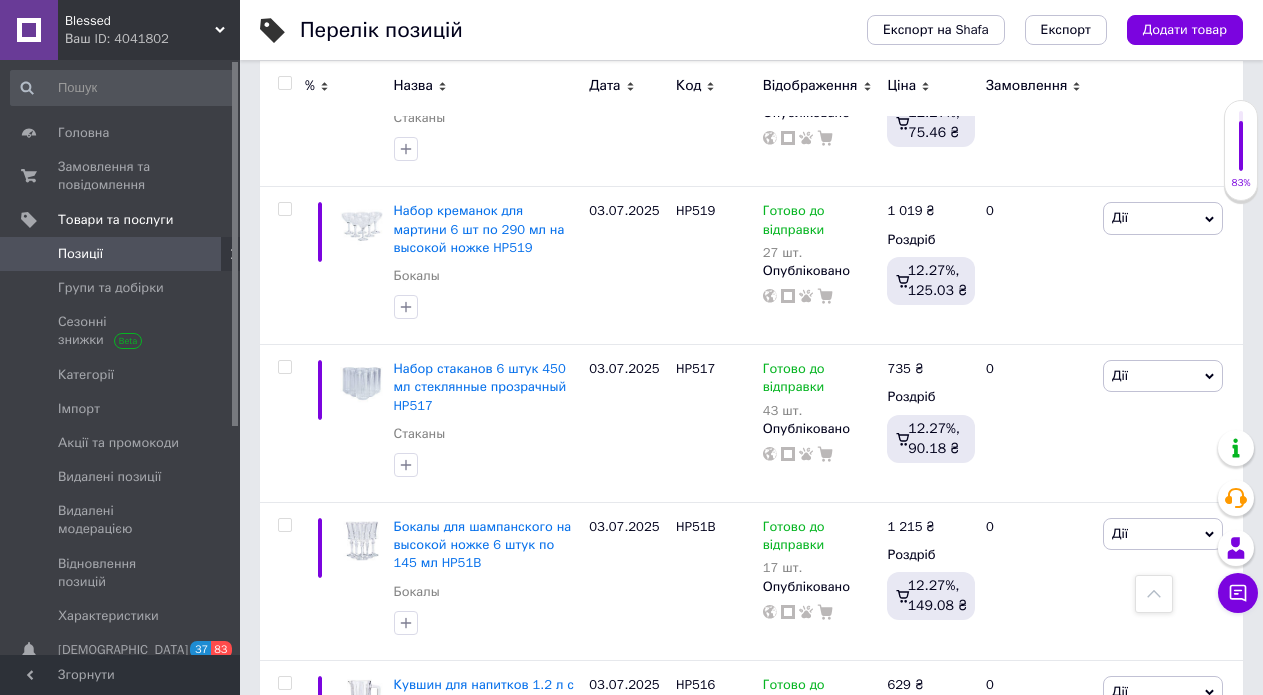 click on "21" at bounding box center [674, 858] 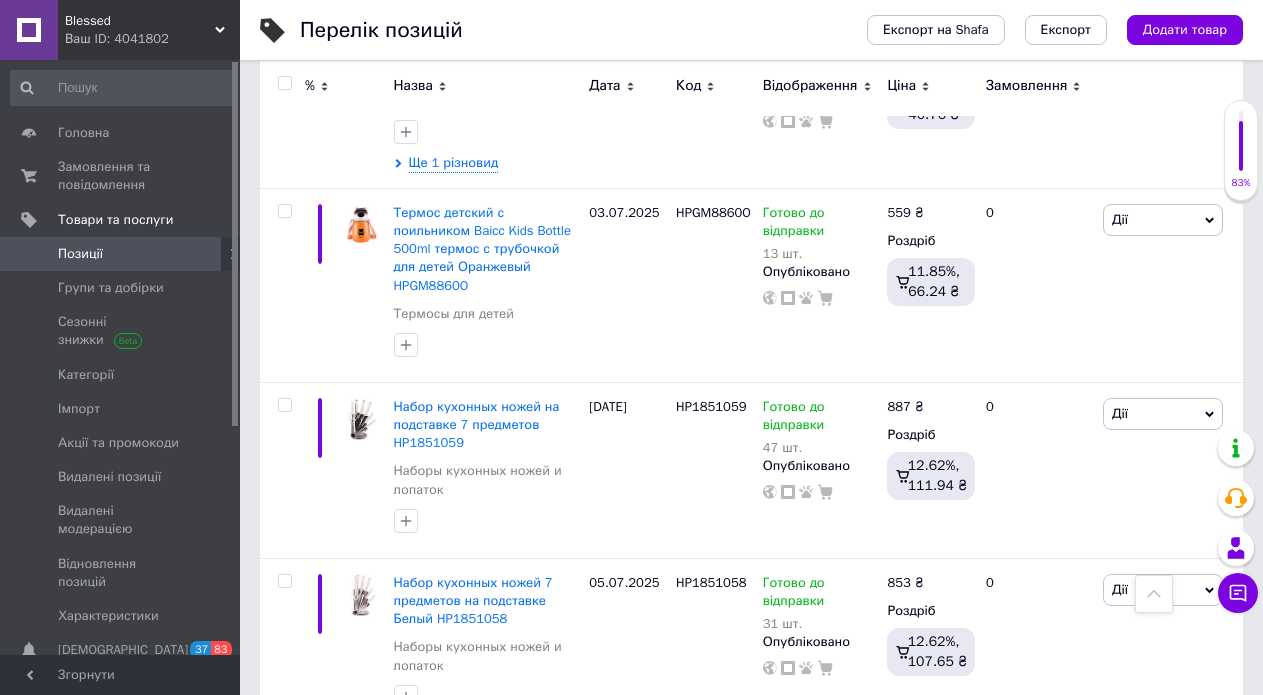 scroll, scrollTop: 16450, scrollLeft: 0, axis: vertical 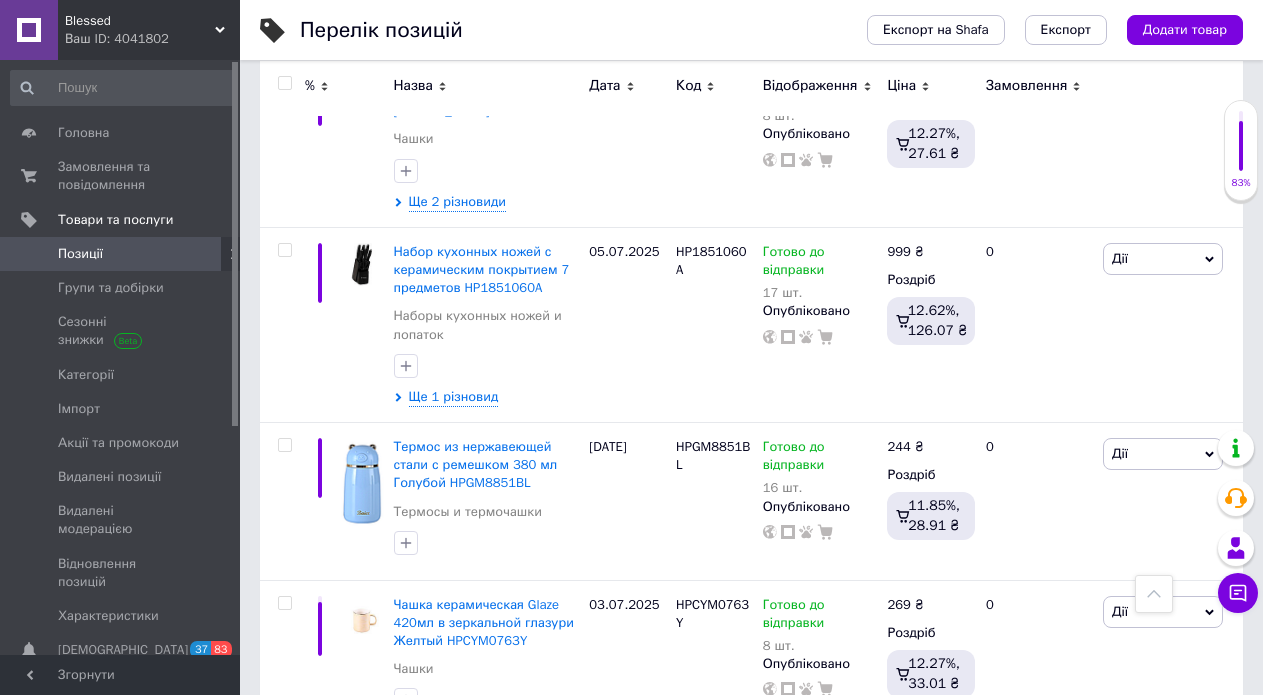 click on "23" at bounding box center (674, 955) 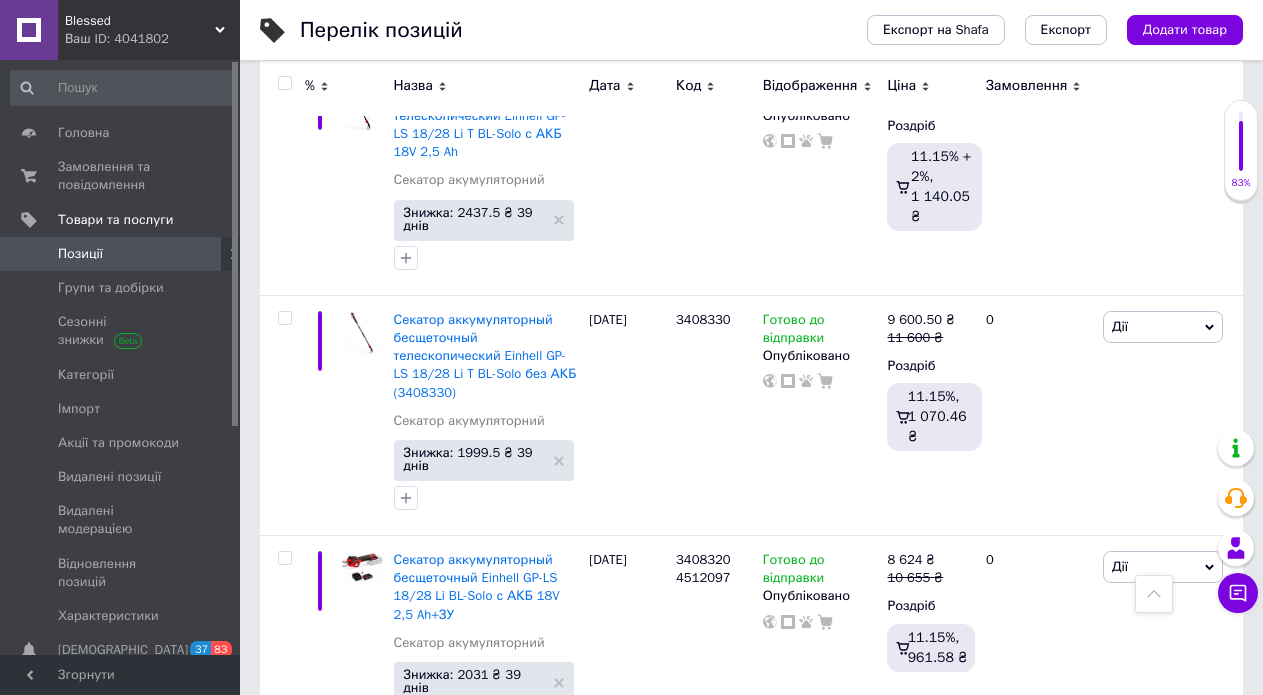 scroll, scrollTop: 19336, scrollLeft: 0, axis: vertical 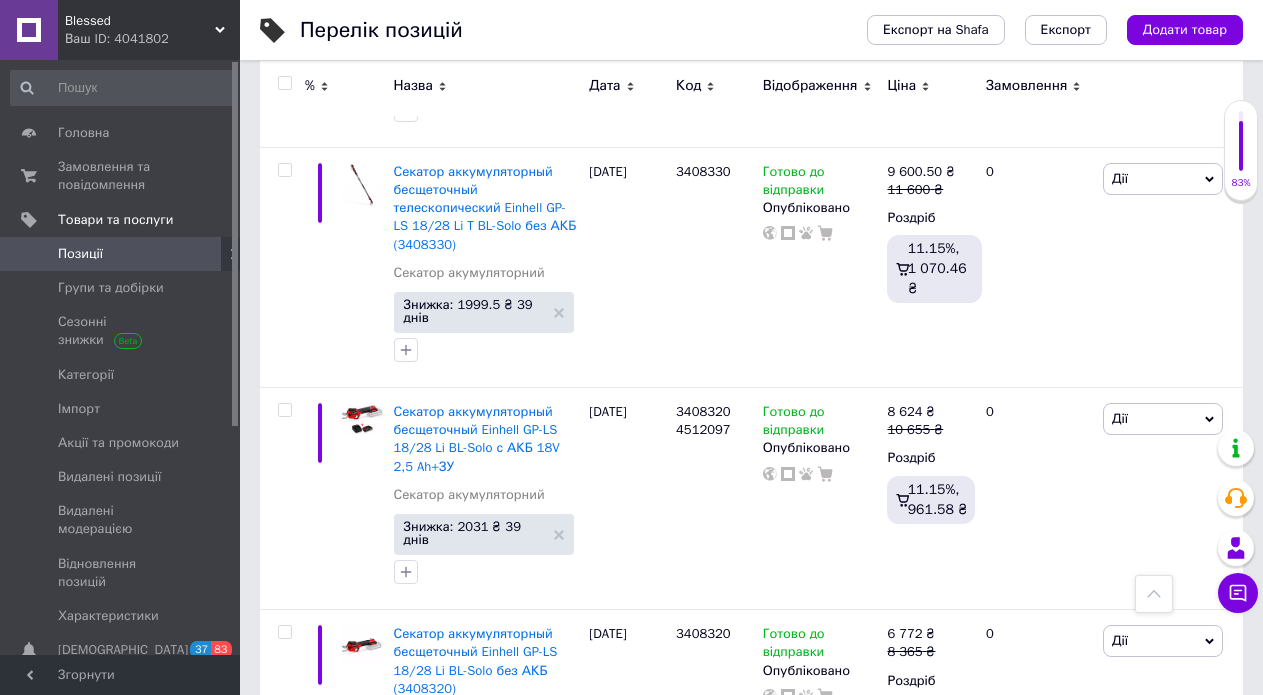 click on "25" at bounding box center [674, 1342] 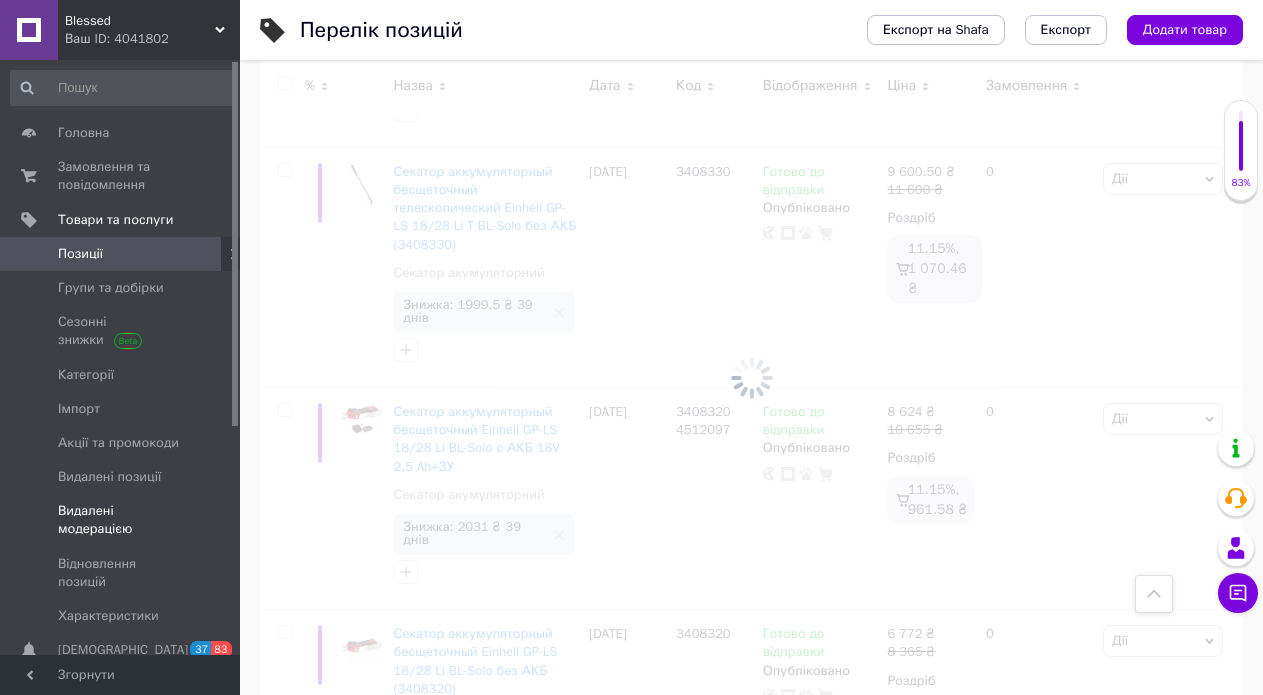 drag, startPoint x: 234, startPoint y: 369, endPoint x: 195, endPoint y: 349, distance: 43.829212 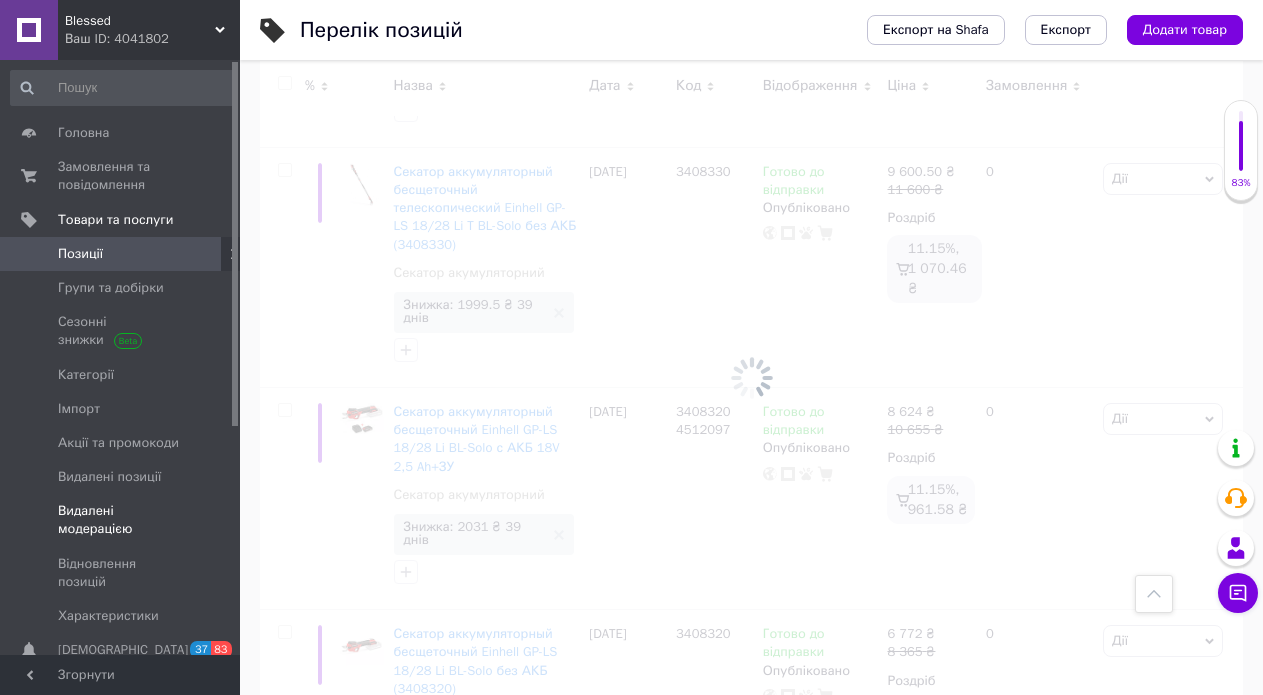 click at bounding box center [235, 357] 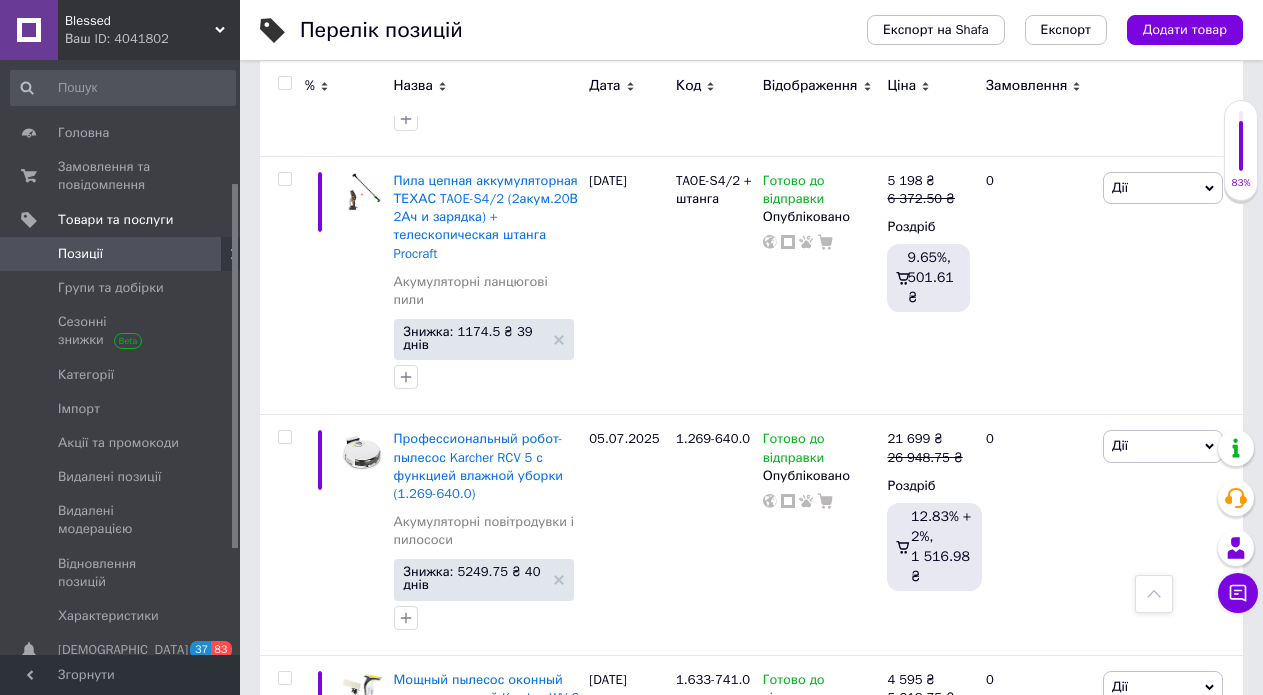 scroll, scrollTop: 200, scrollLeft: 0, axis: vertical 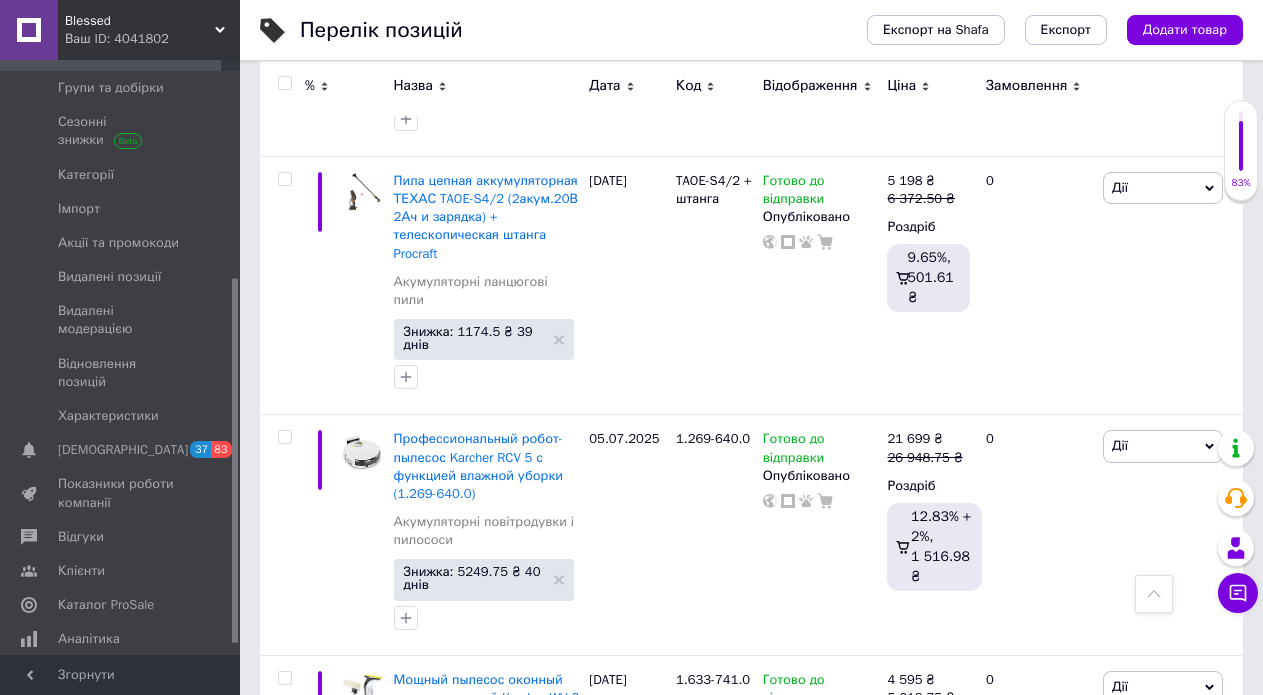 drag, startPoint x: 222, startPoint y: 622, endPoint x: 230, endPoint y: 549, distance: 73.43705 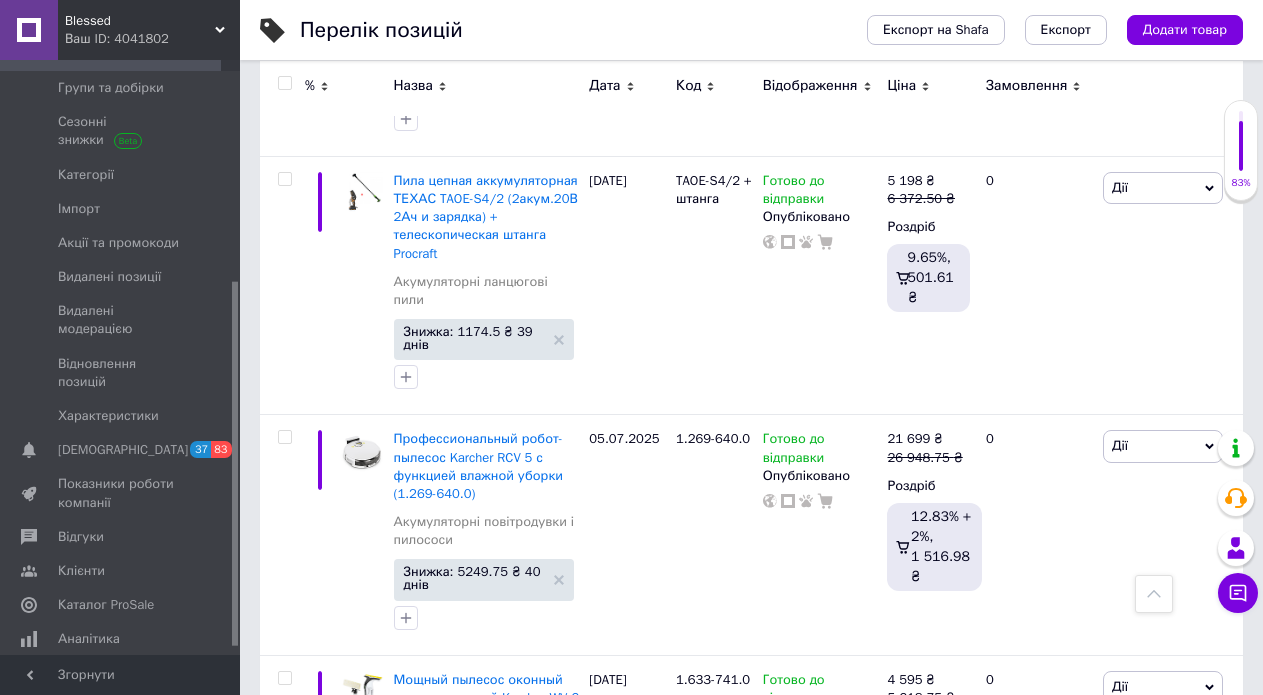 scroll, scrollTop: 360, scrollLeft: 0, axis: vertical 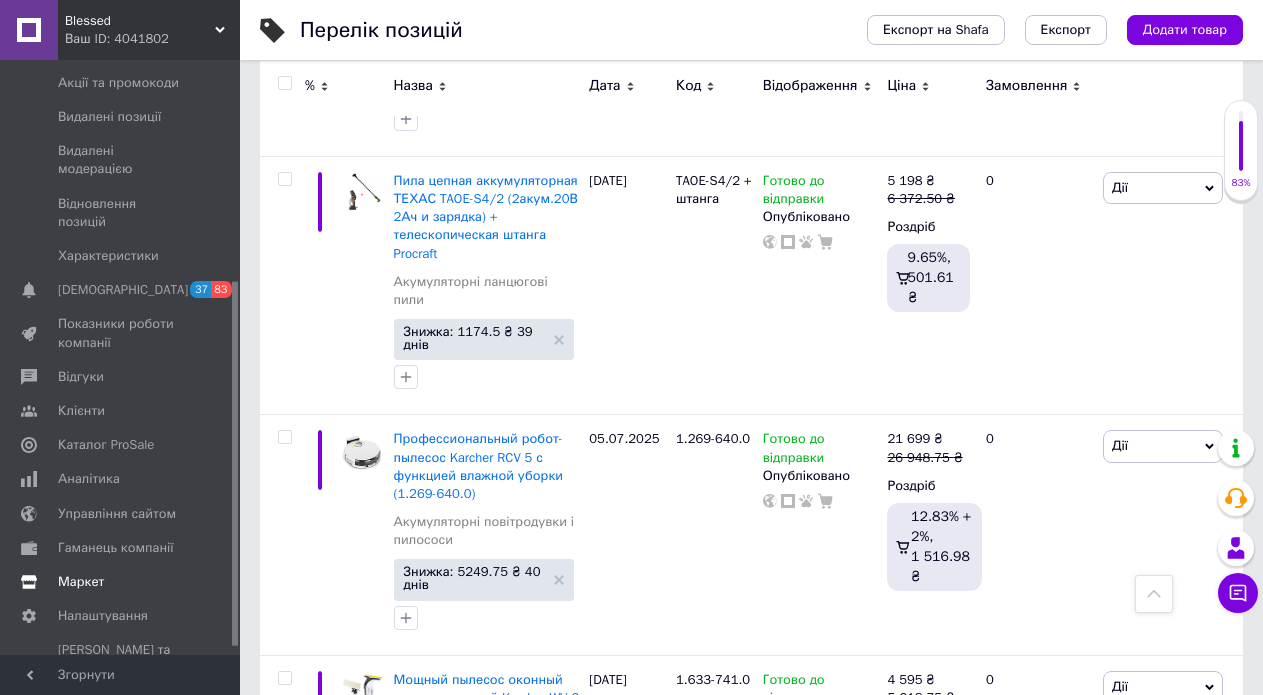 click on "Маркет" at bounding box center (121, 582) 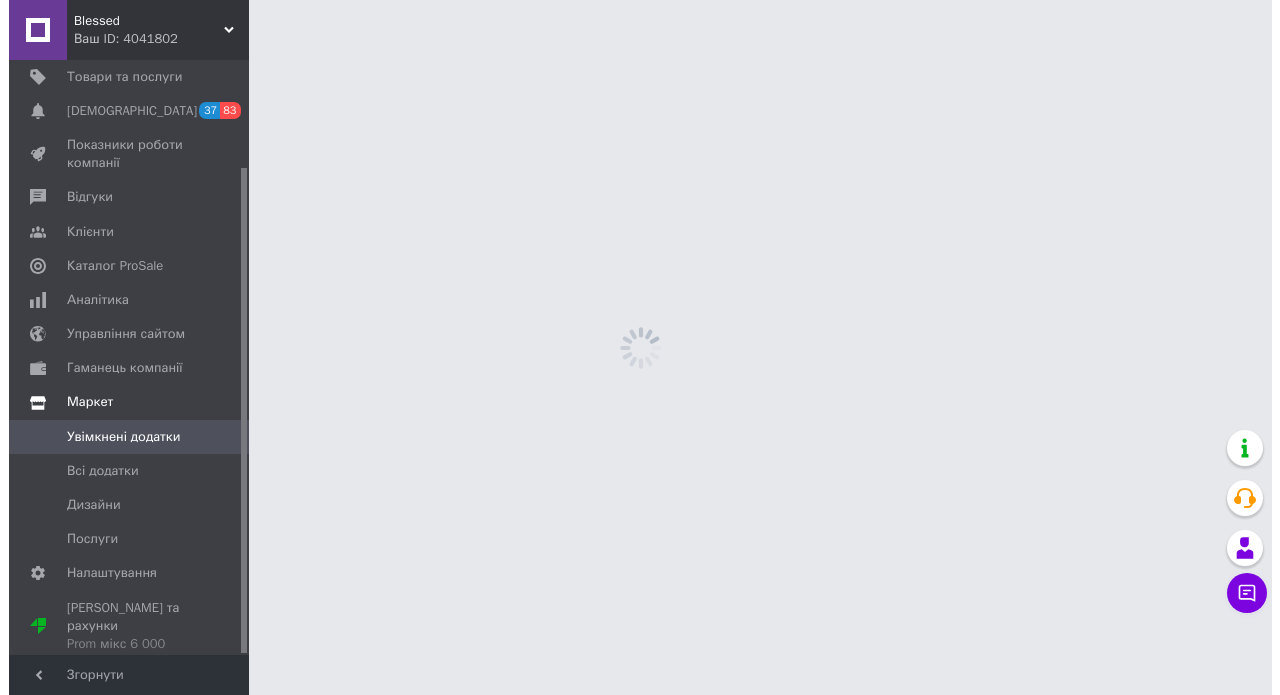 scroll, scrollTop: 0, scrollLeft: 0, axis: both 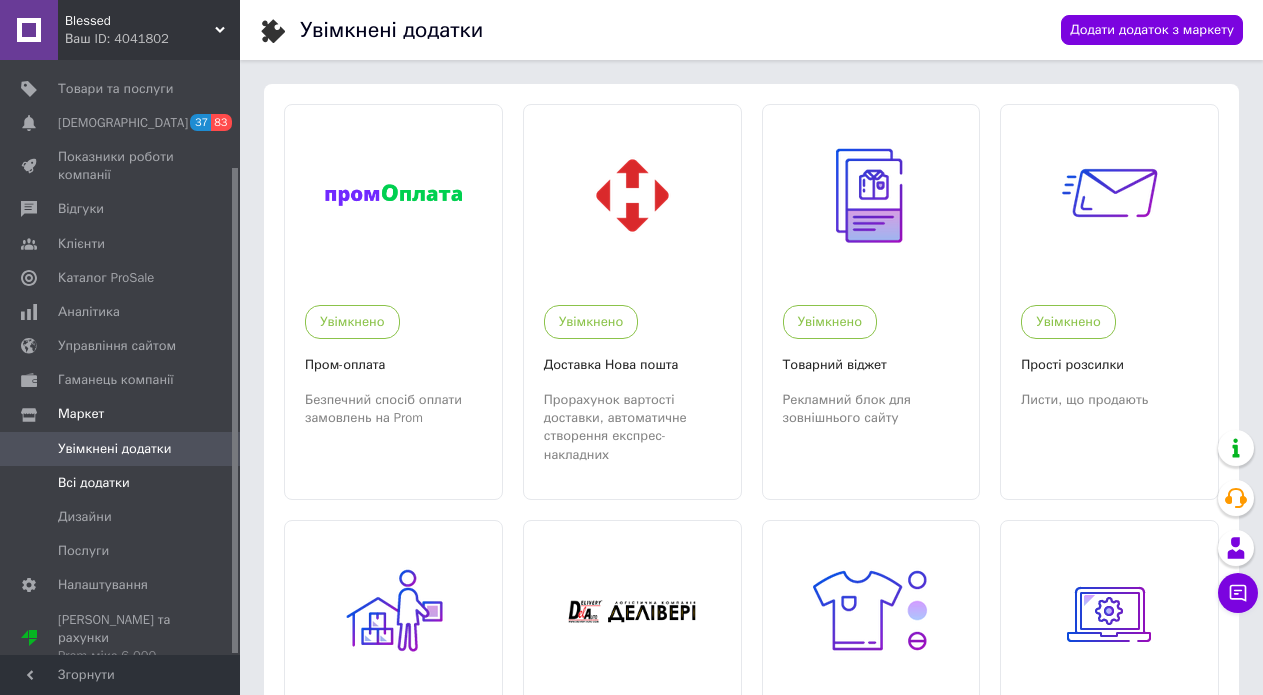 click on "Всі додатки" at bounding box center [94, 483] 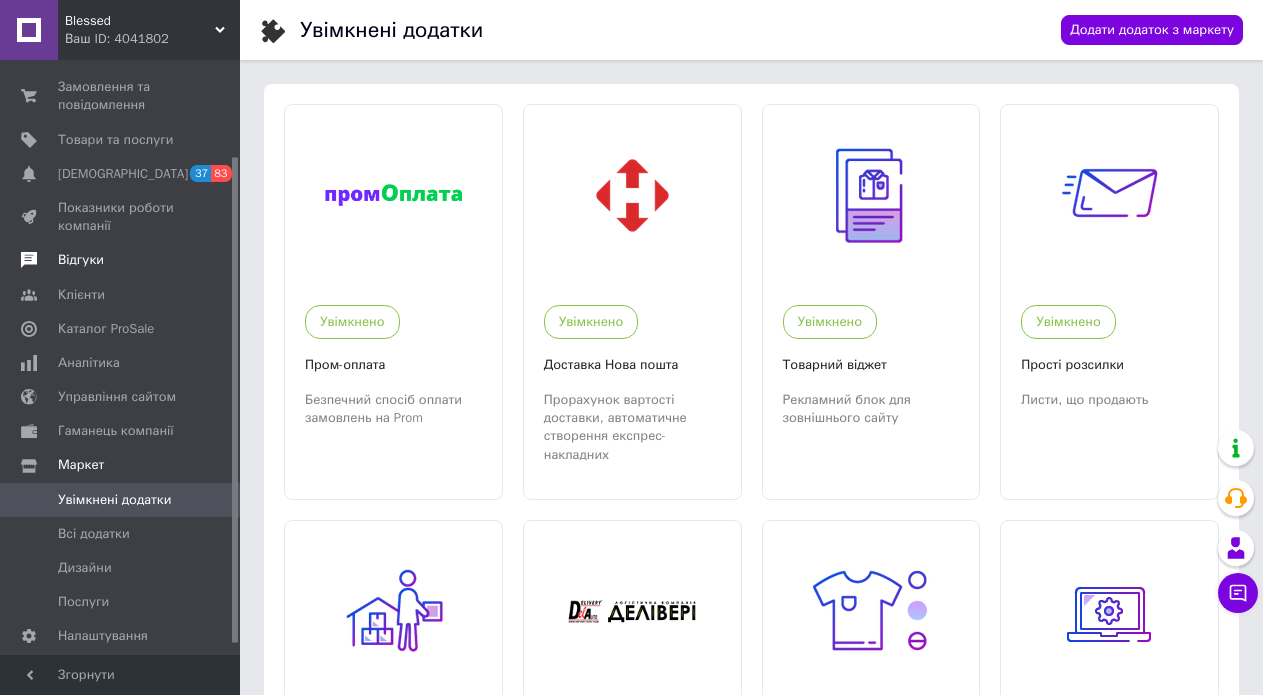 scroll, scrollTop: 0, scrollLeft: 0, axis: both 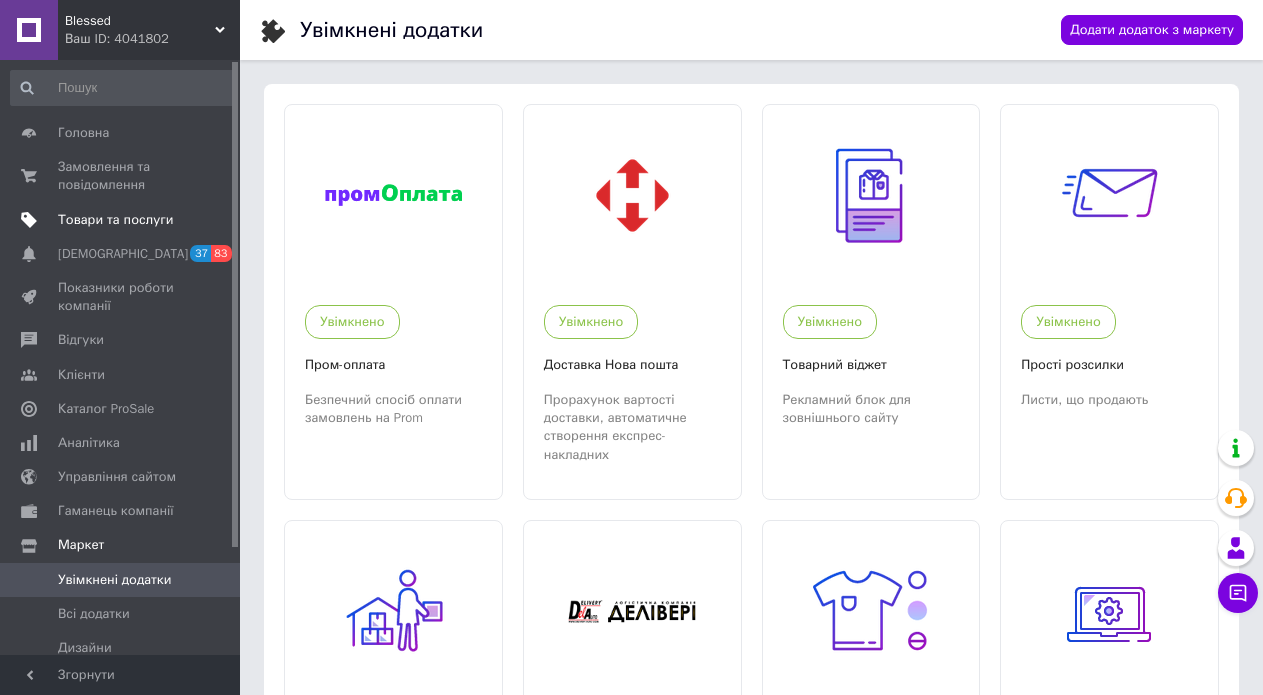 click on "Товари та послуги" at bounding box center [123, 220] 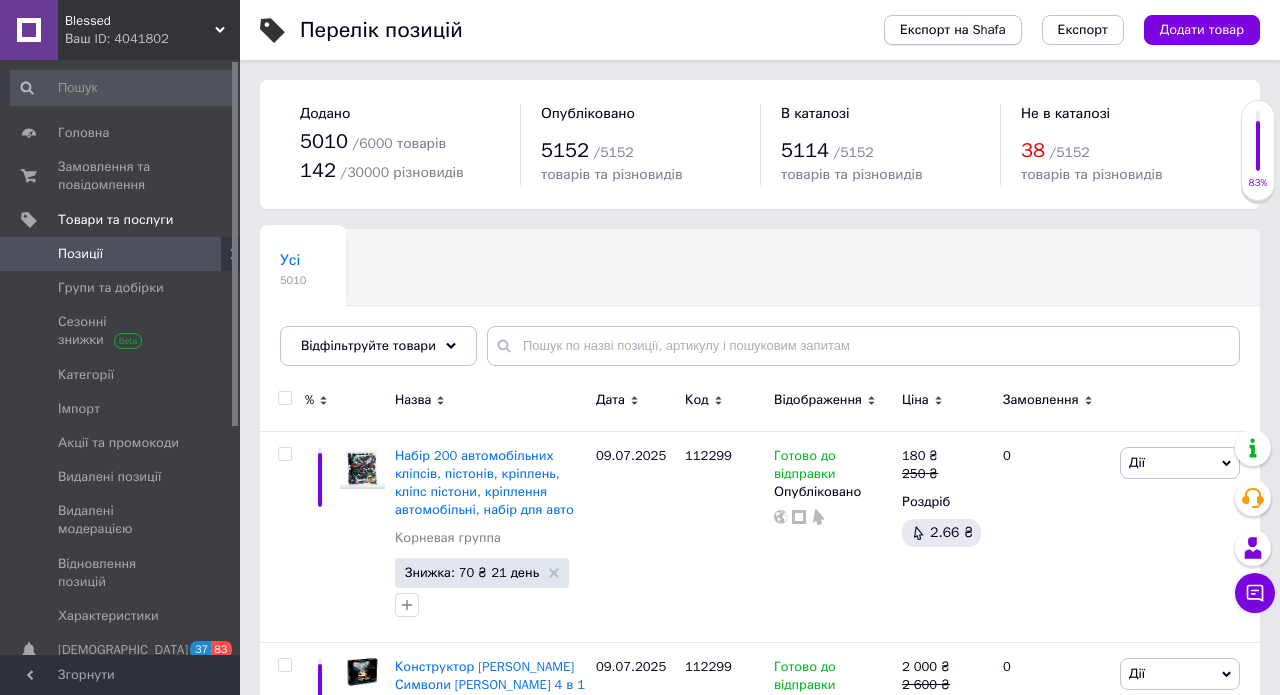 click on "Експорт на Shafa" at bounding box center (953, 30) 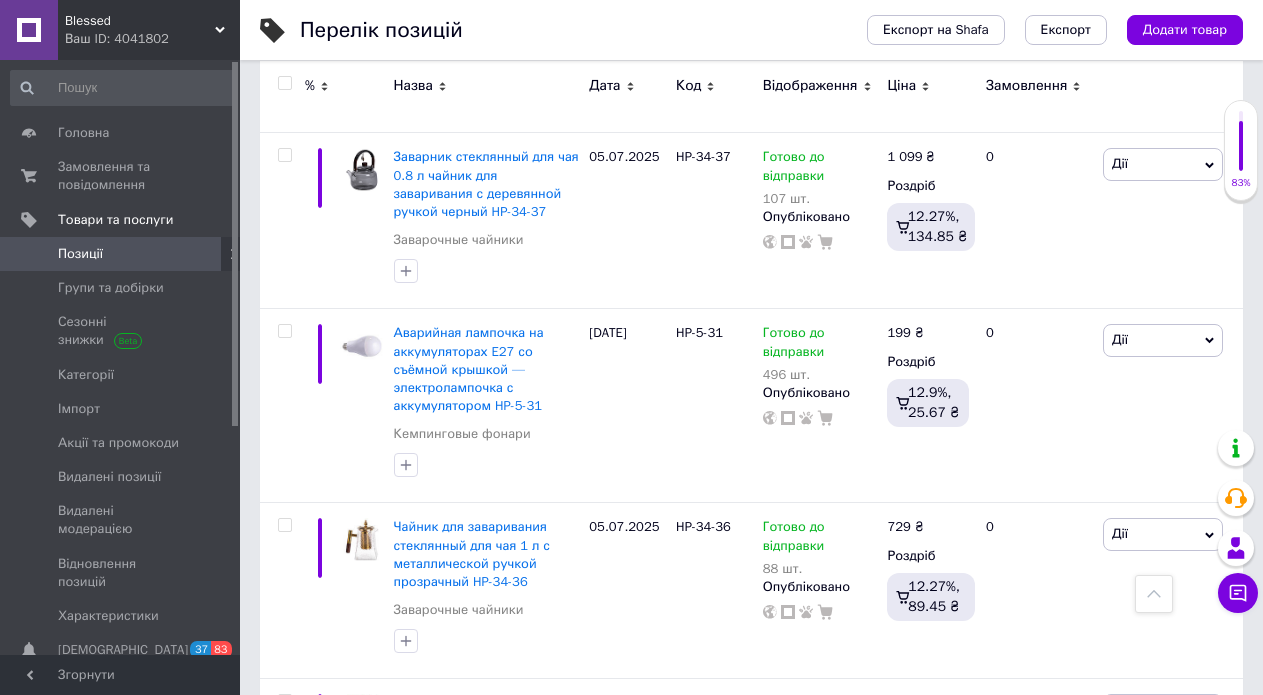 scroll, scrollTop: 17110, scrollLeft: 0, axis: vertical 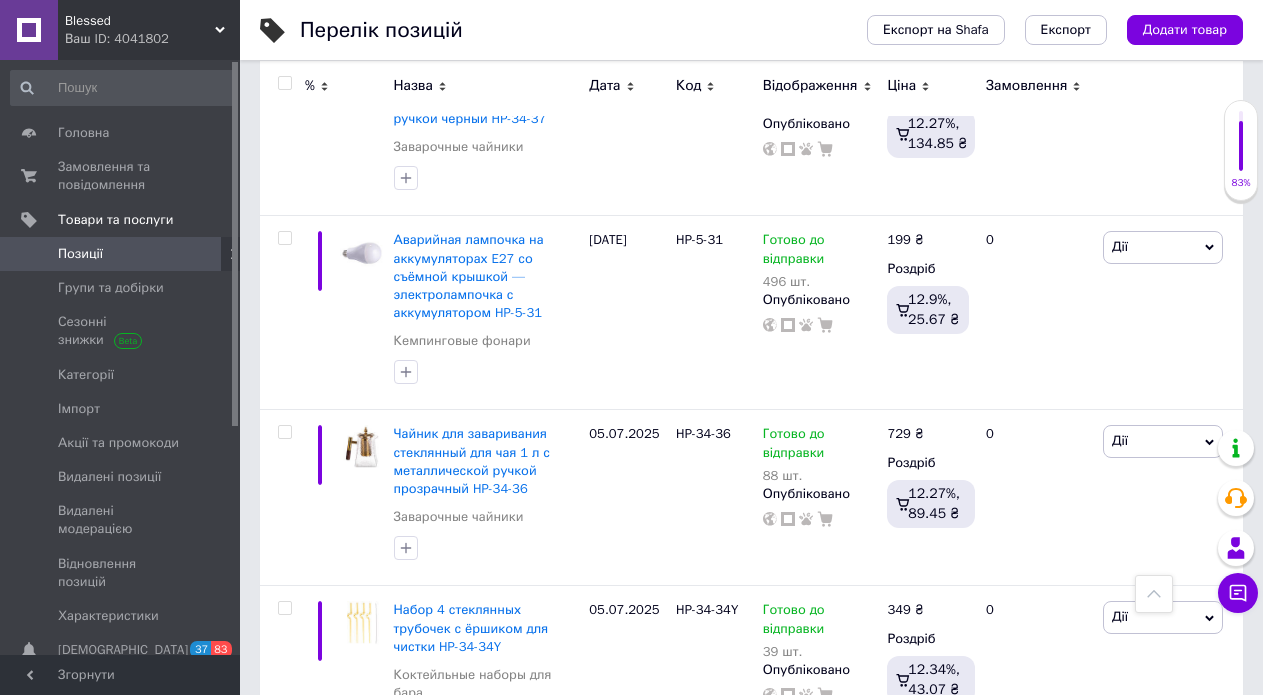 click on "3" at bounding box center [372, 1136] 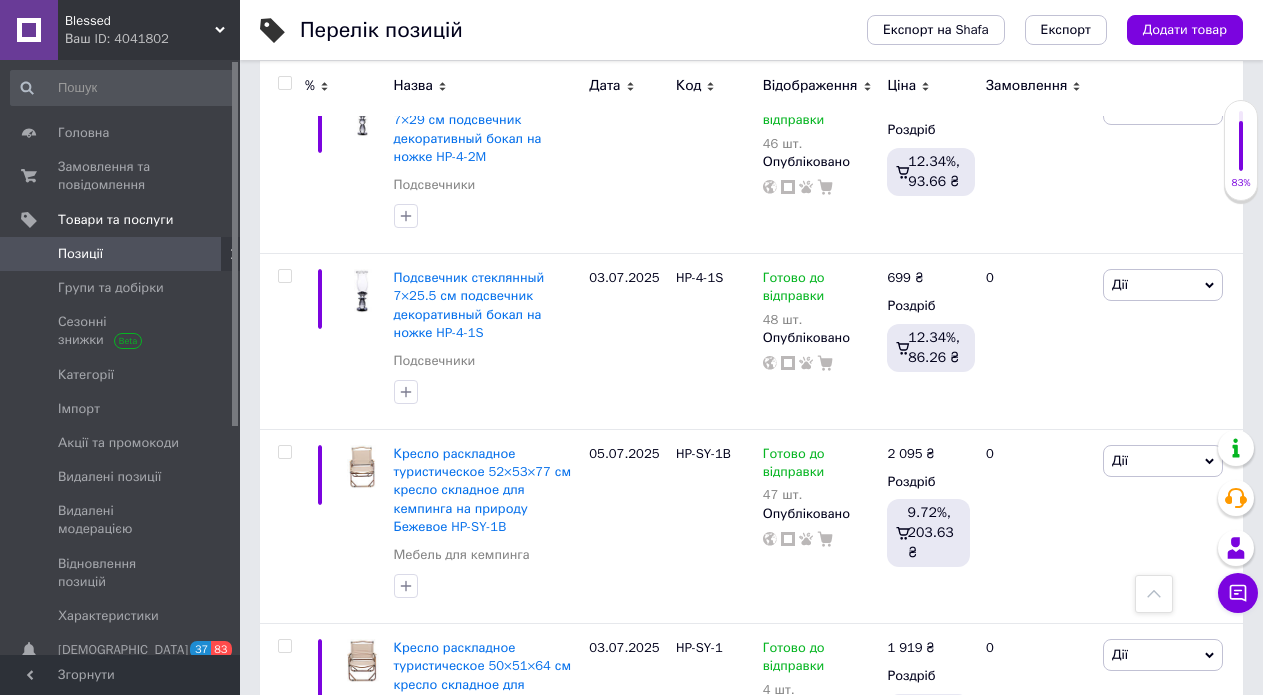 scroll, scrollTop: 17252, scrollLeft: 0, axis: vertical 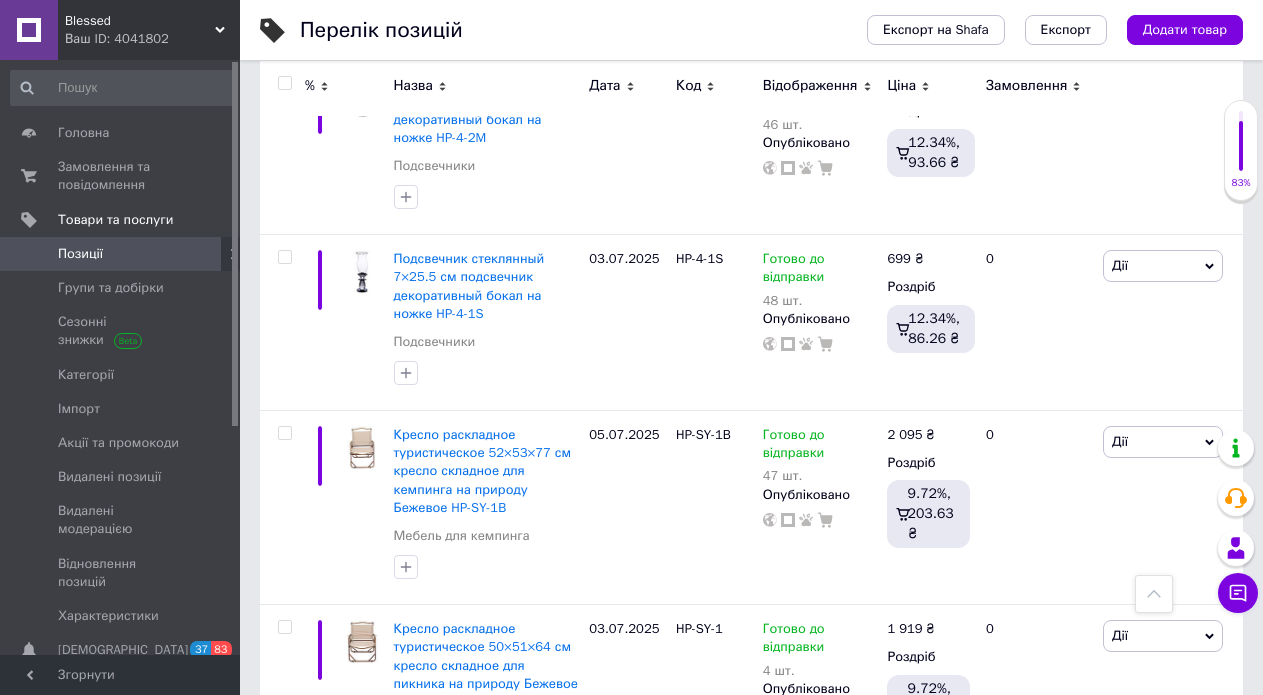 click on "..." at bounding box center [629, 1033] 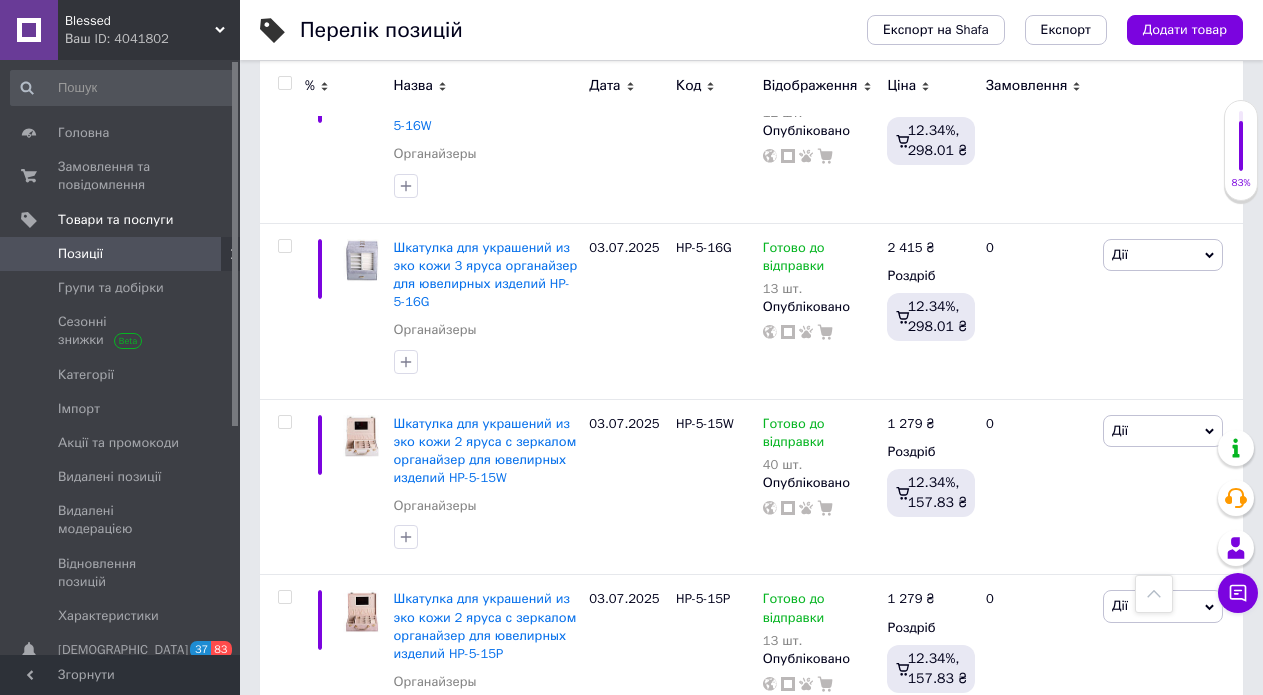 scroll, scrollTop: 17614, scrollLeft: 0, axis: vertical 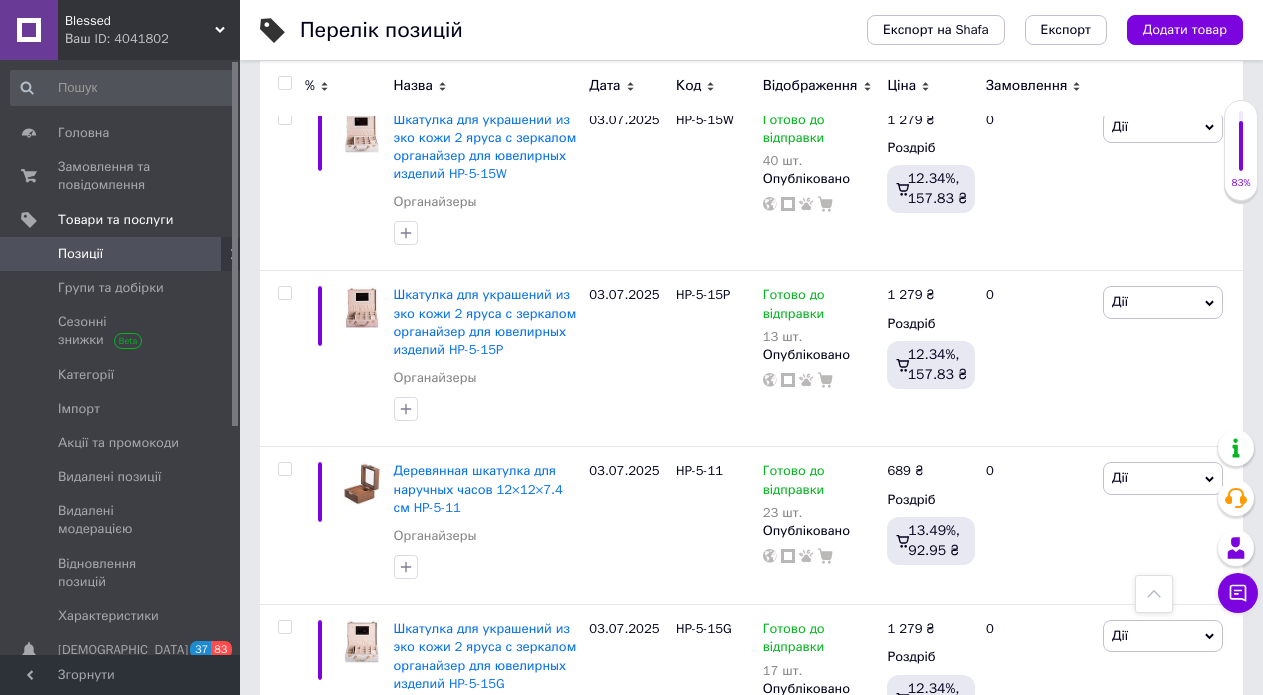 click on "7" at bounding box center [674, 997] 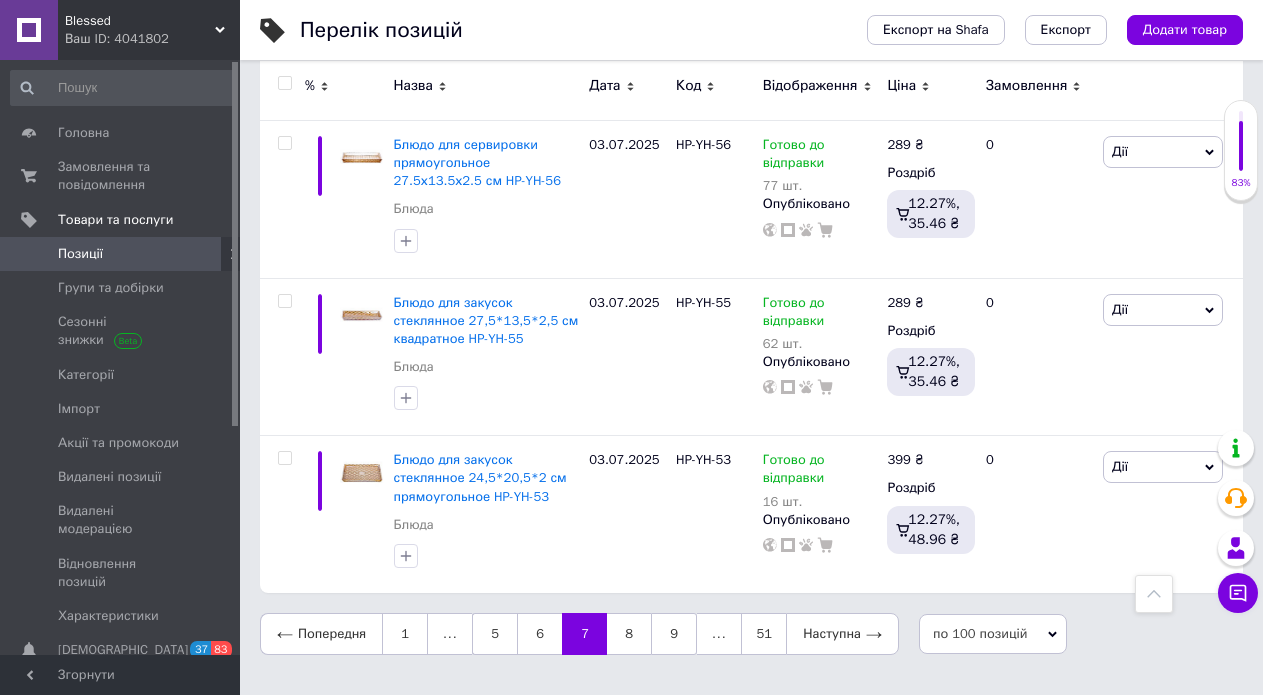 scroll, scrollTop: 16967, scrollLeft: 0, axis: vertical 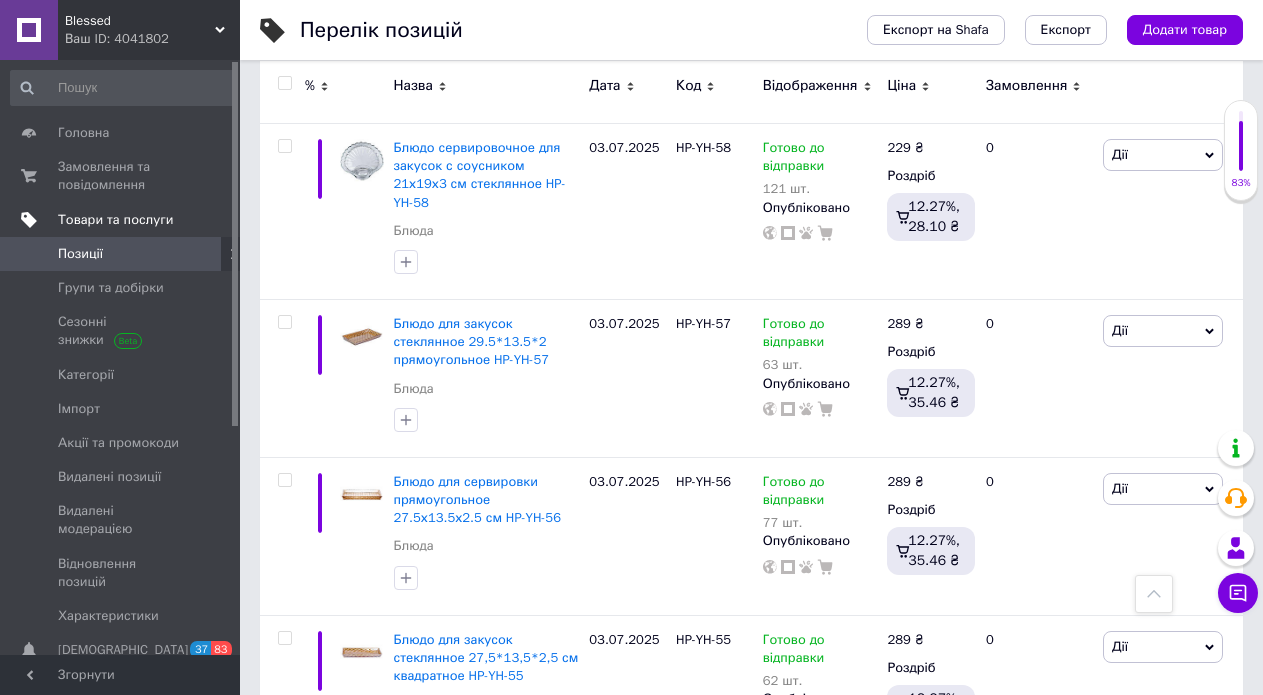 click on "Товари та послуги" at bounding box center (115, 220) 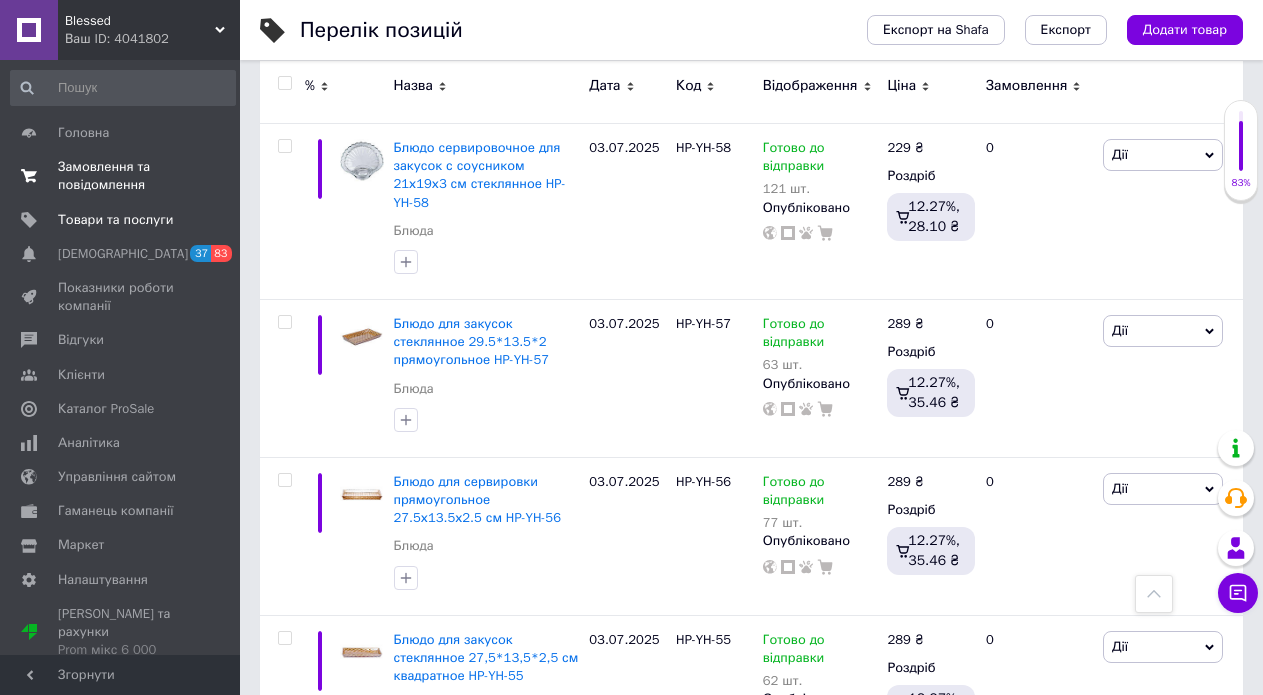 click on "Замовлення та повідомлення" at bounding box center (121, 176) 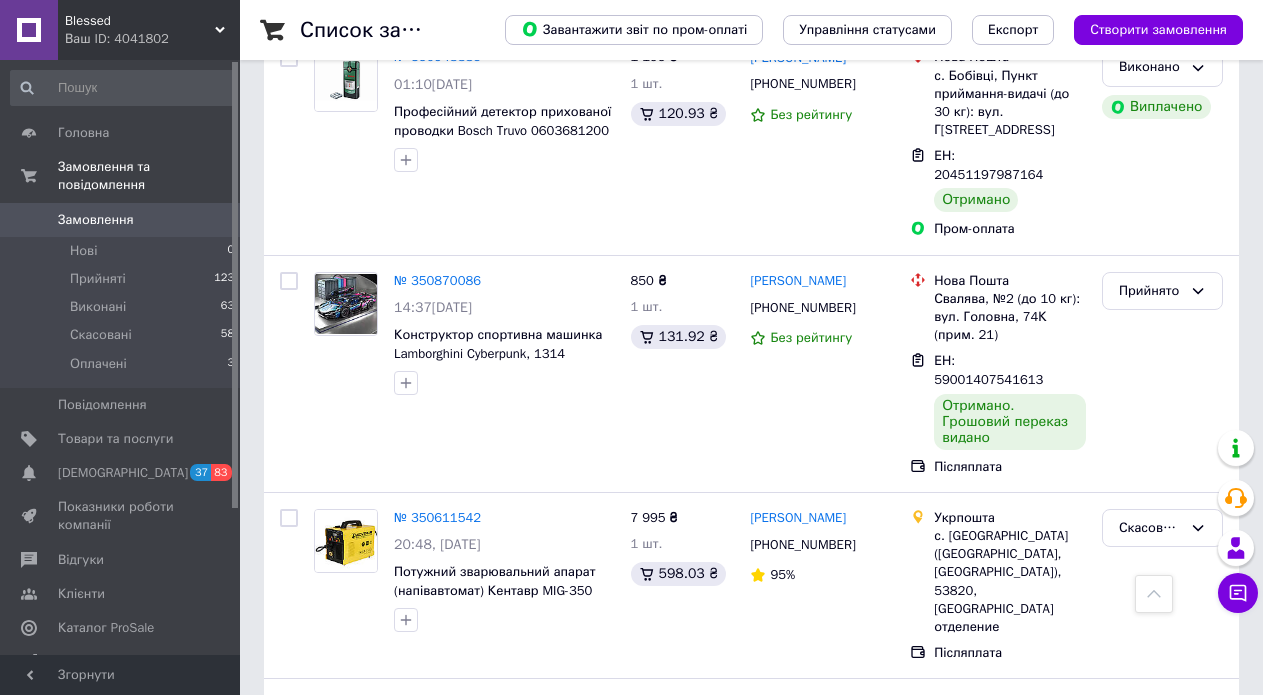 scroll, scrollTop: 3493, scrollLeft: 0, axis: vertical 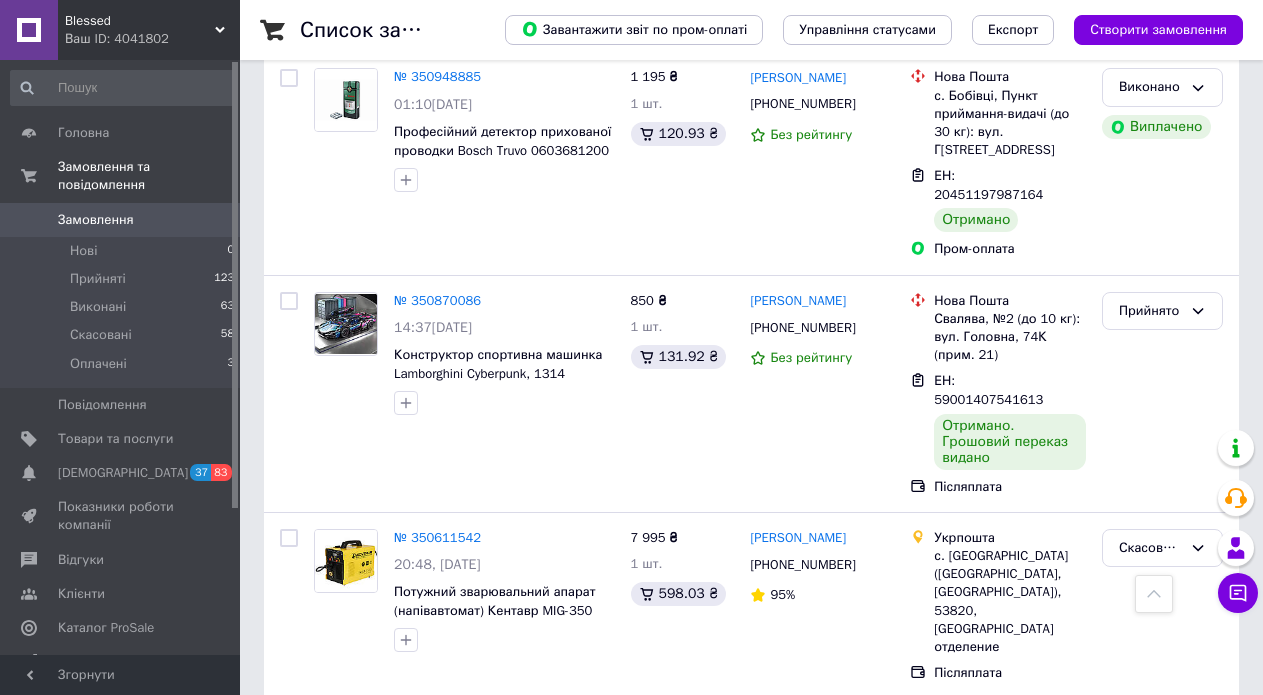 click on "№ 350538686" at bounding box center [437, 723] 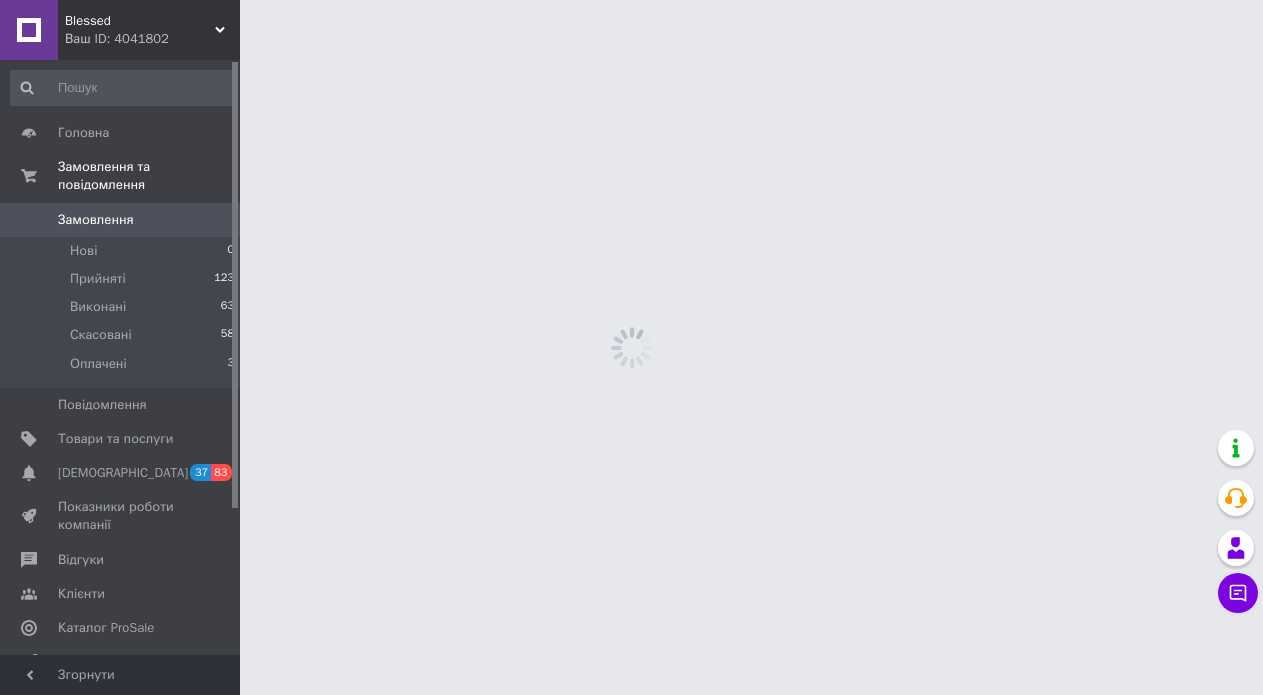 scroll, scrollTop: 0, scrollLeft: 0, axis: both 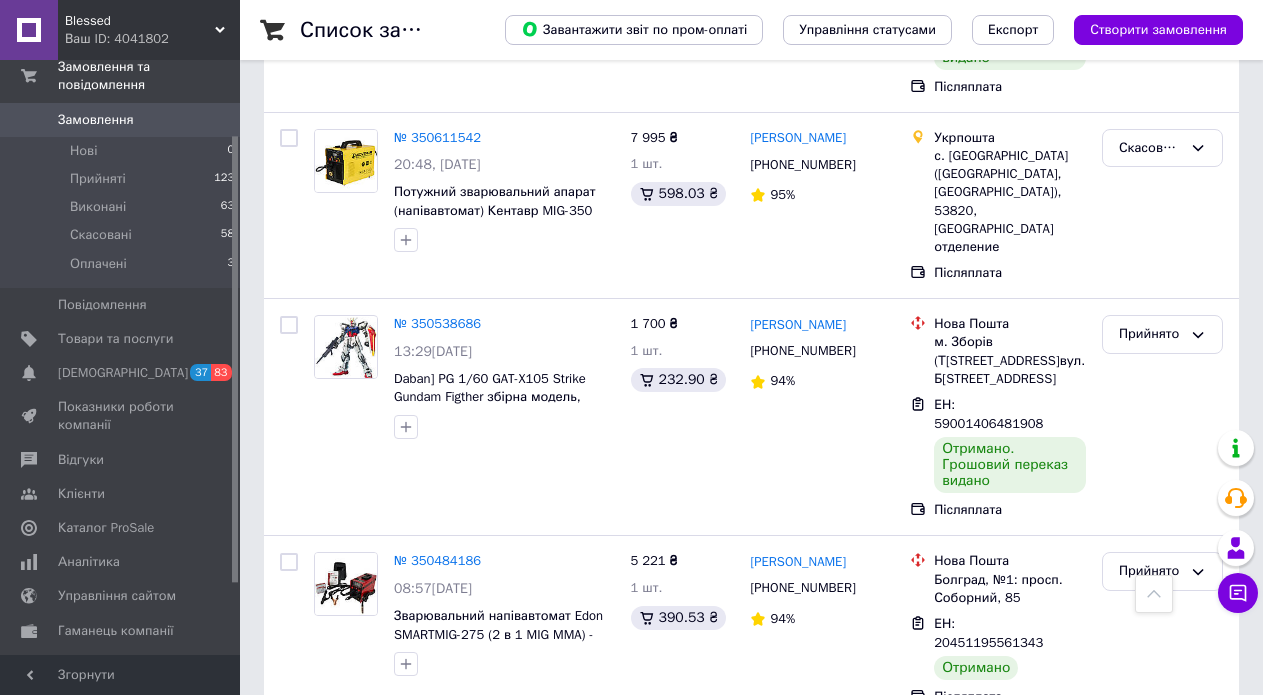 click on "2" at bounding box center (327, 1059) 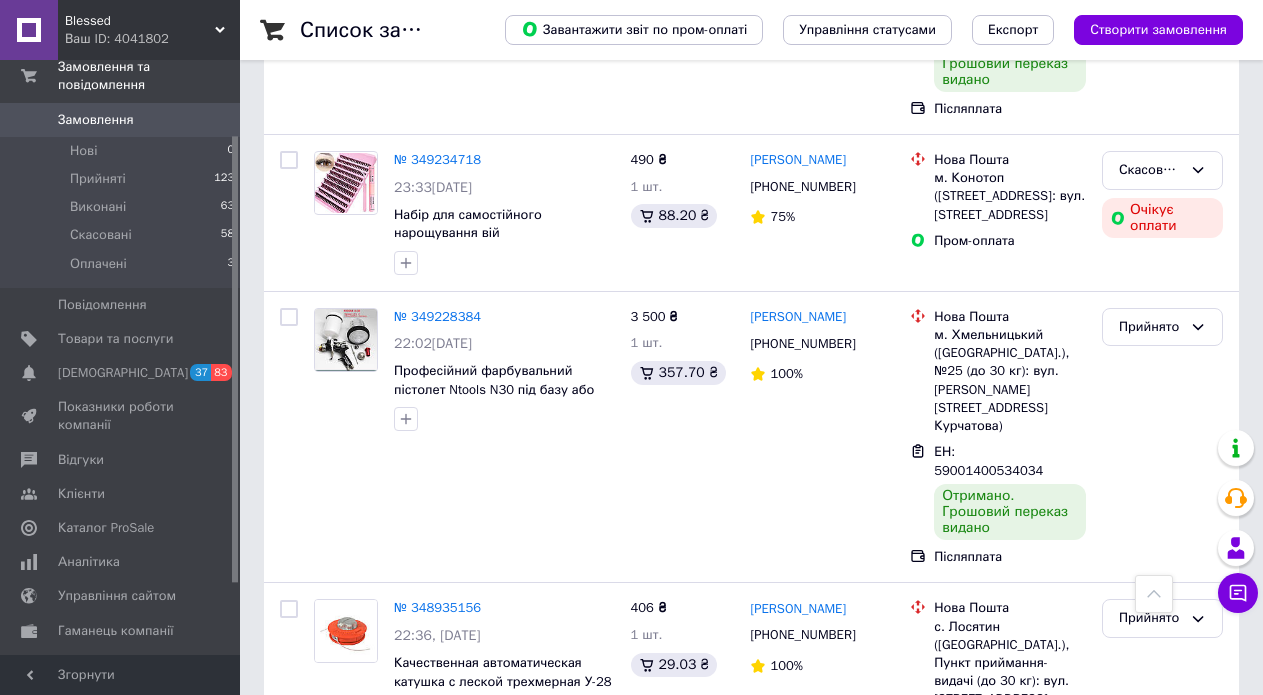 scroll, scrollTop: 3358, scrollLeft: 0, axis: vertical 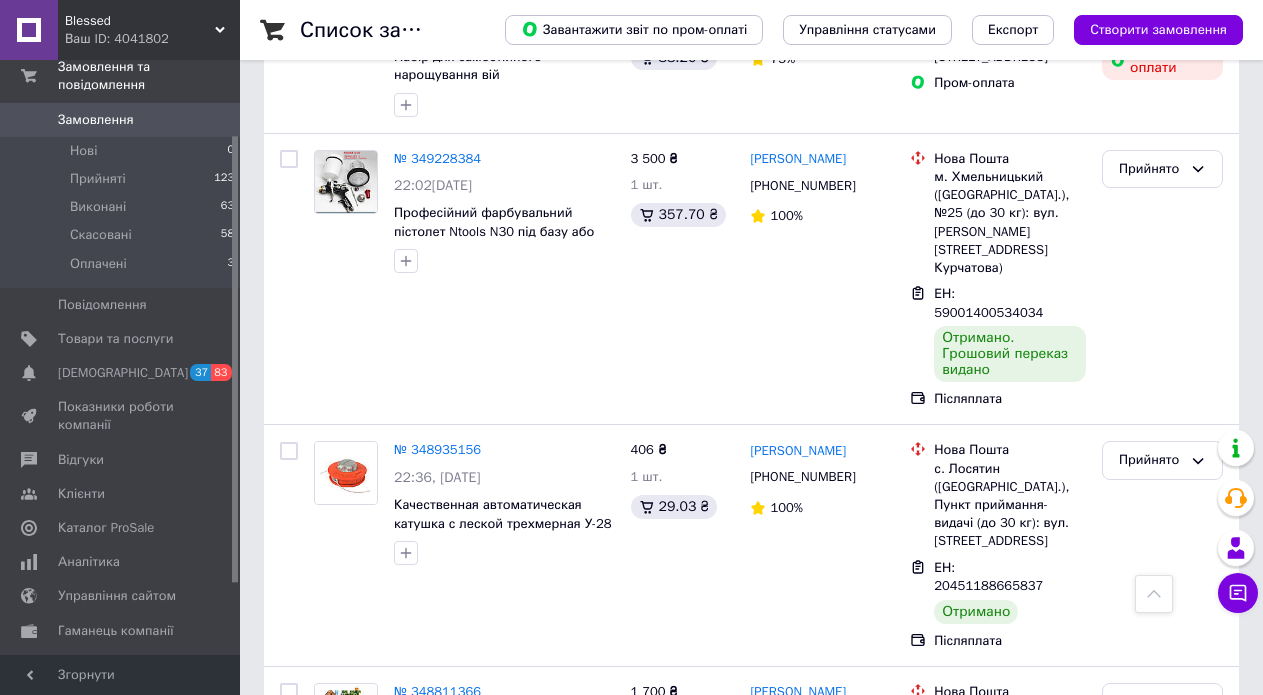 click on "3" at bounding box center (494, 1054) 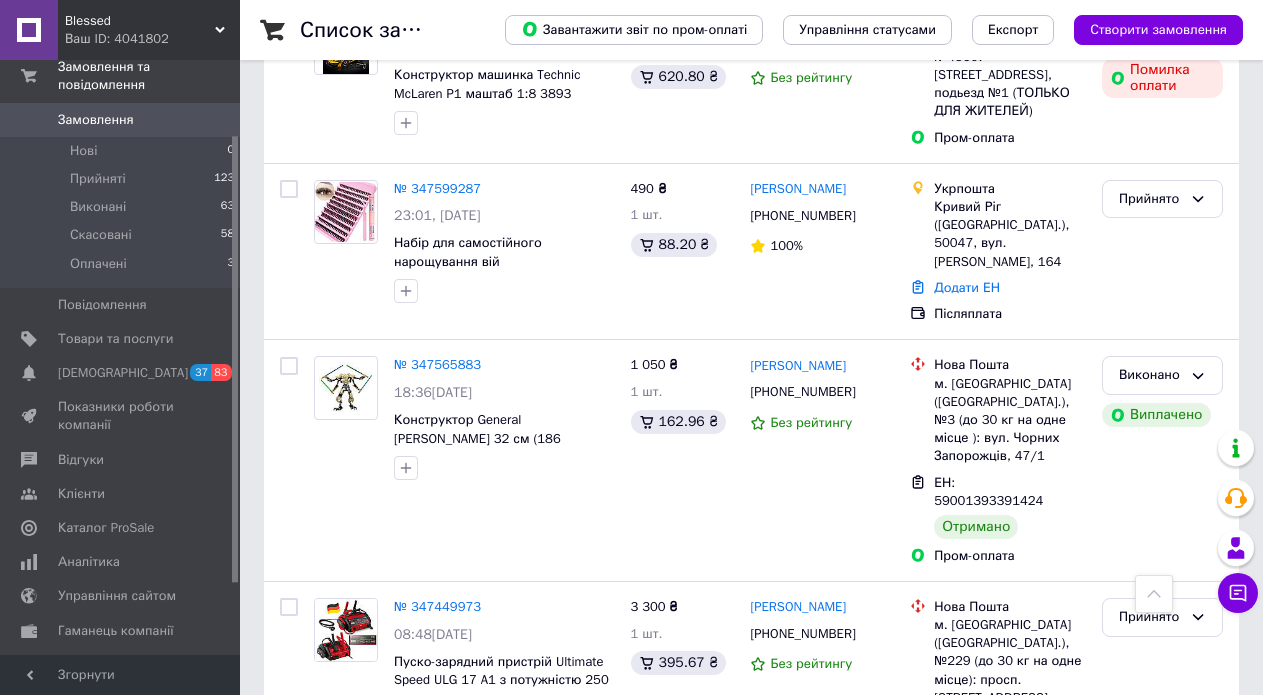 scroll, scrollTop: 3679, scrollLeft: 0, axis: vertical 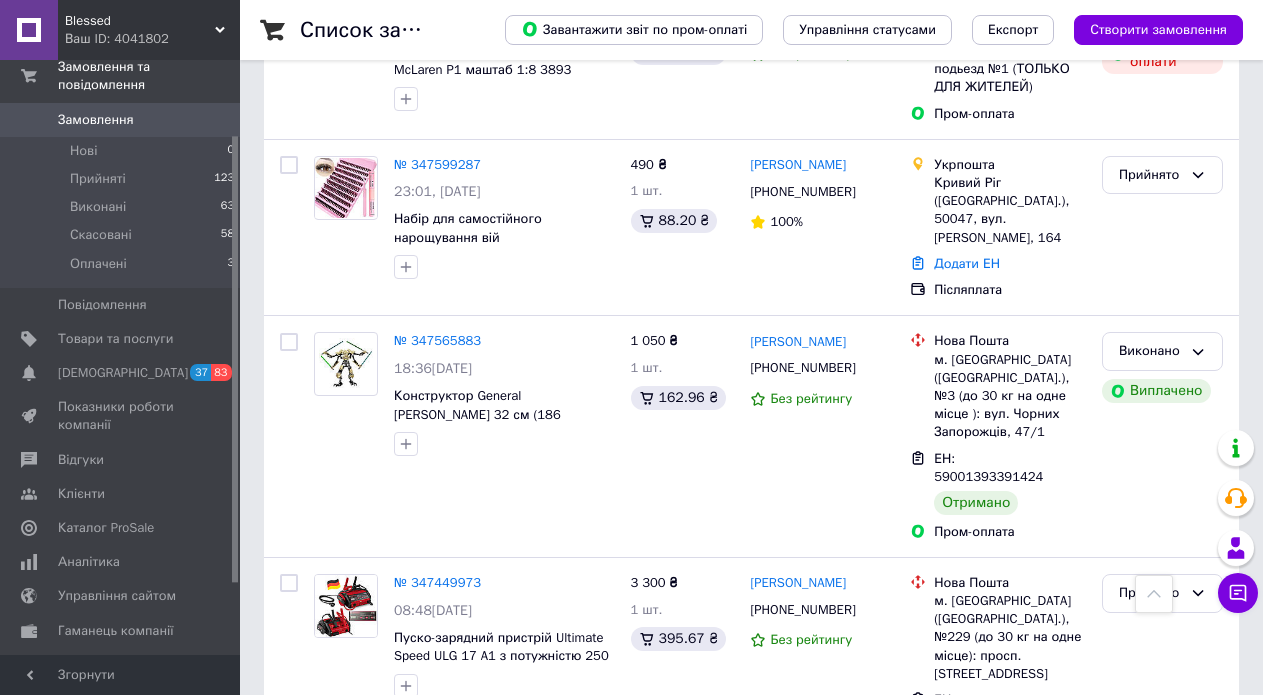 click on "4" at bounding box center (539, 1117) 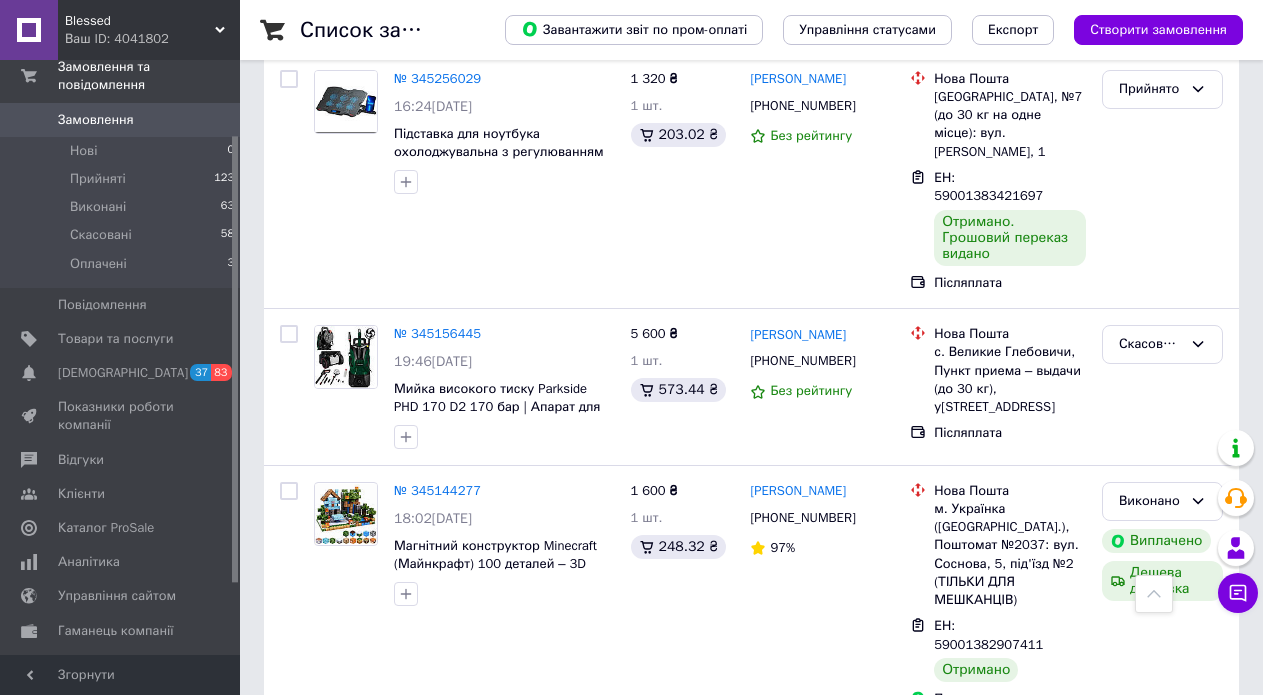 scroll, scrollTop: 3100, scrollLeft: 0, axis: vertical 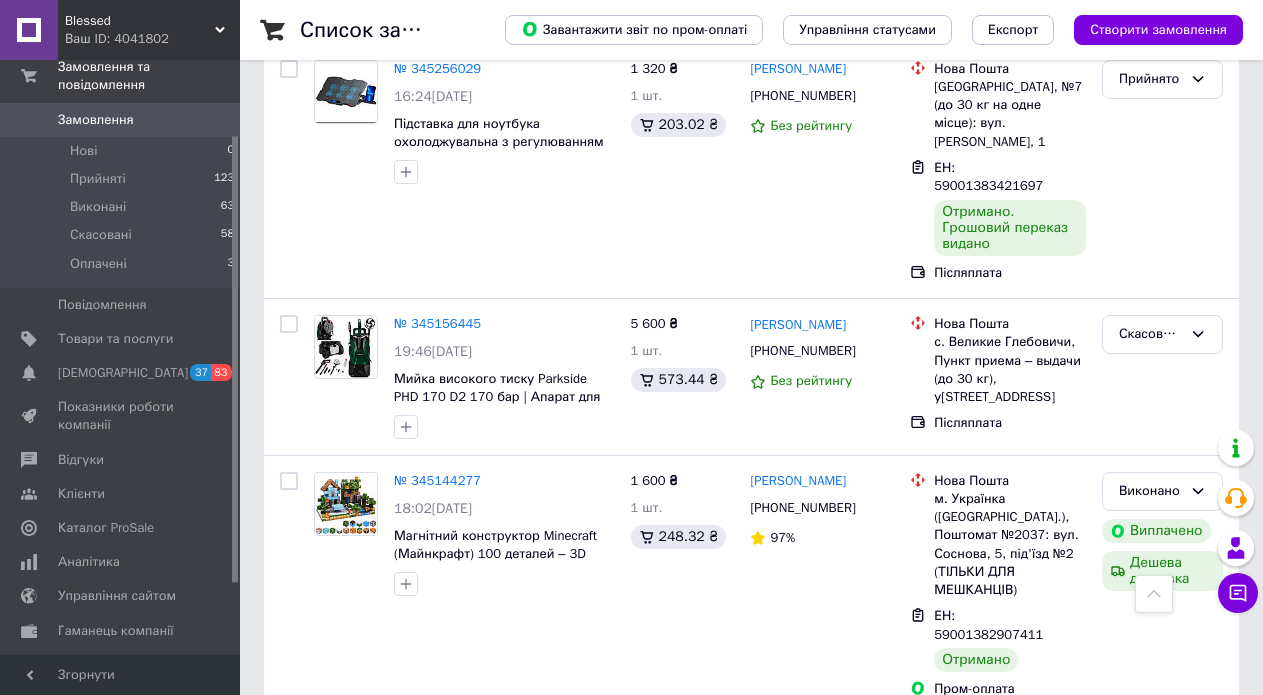 click at bounding box center (346, 764) 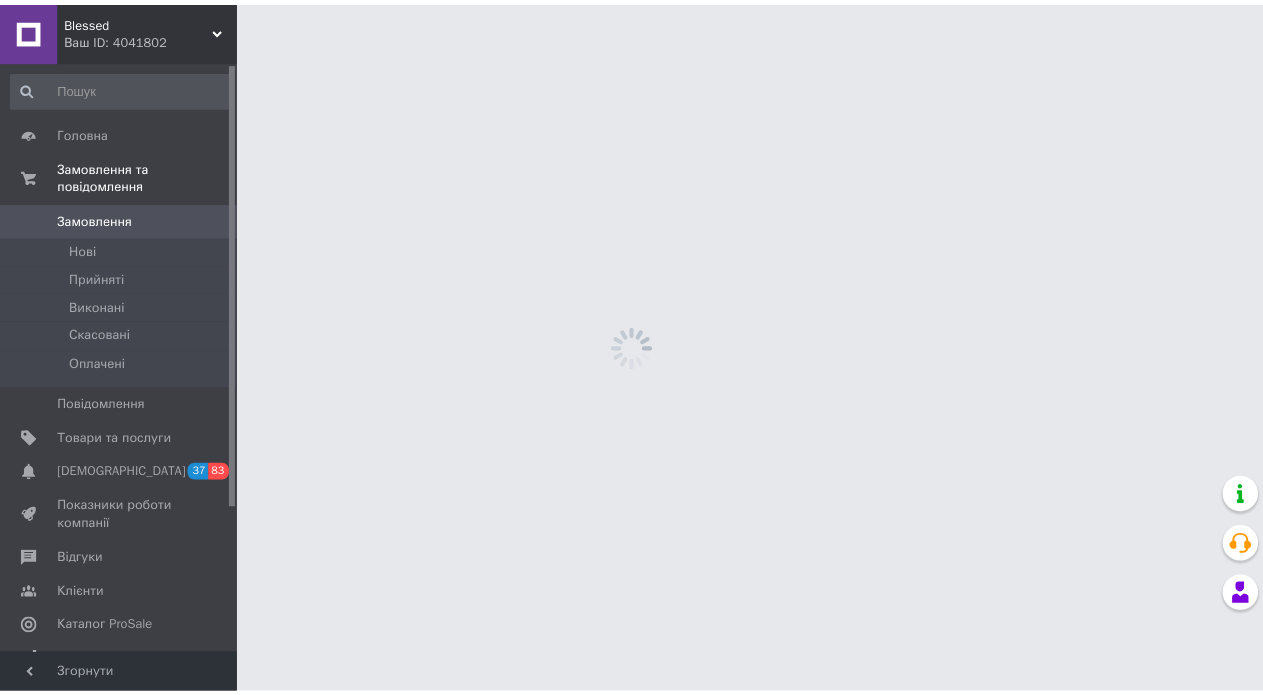 scroll, scrollTop: 0, scrollLeft: 0, axis: both 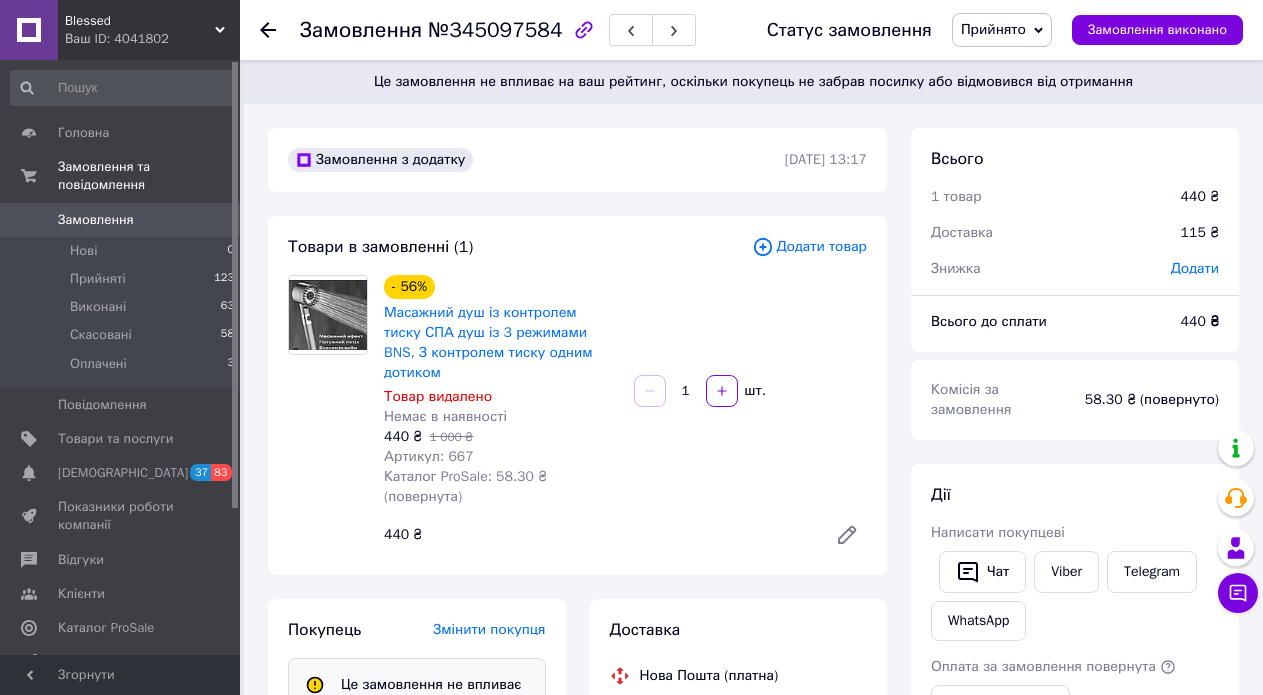 click on "Товар видалено" at bounding box center (438, 396) 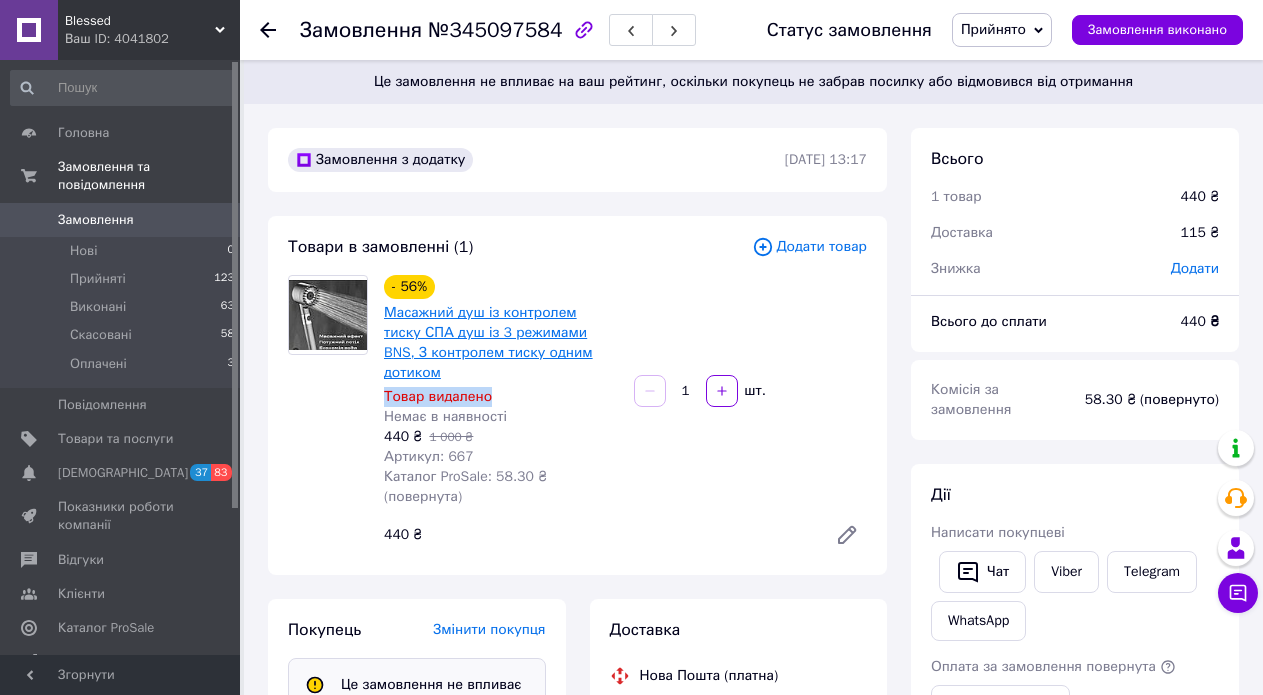 click on "Масажний душ із контролем тиску СПА душ із 3 режимами BNS, З контролем тиску одним дотиком" at bounding box center (488, 342) 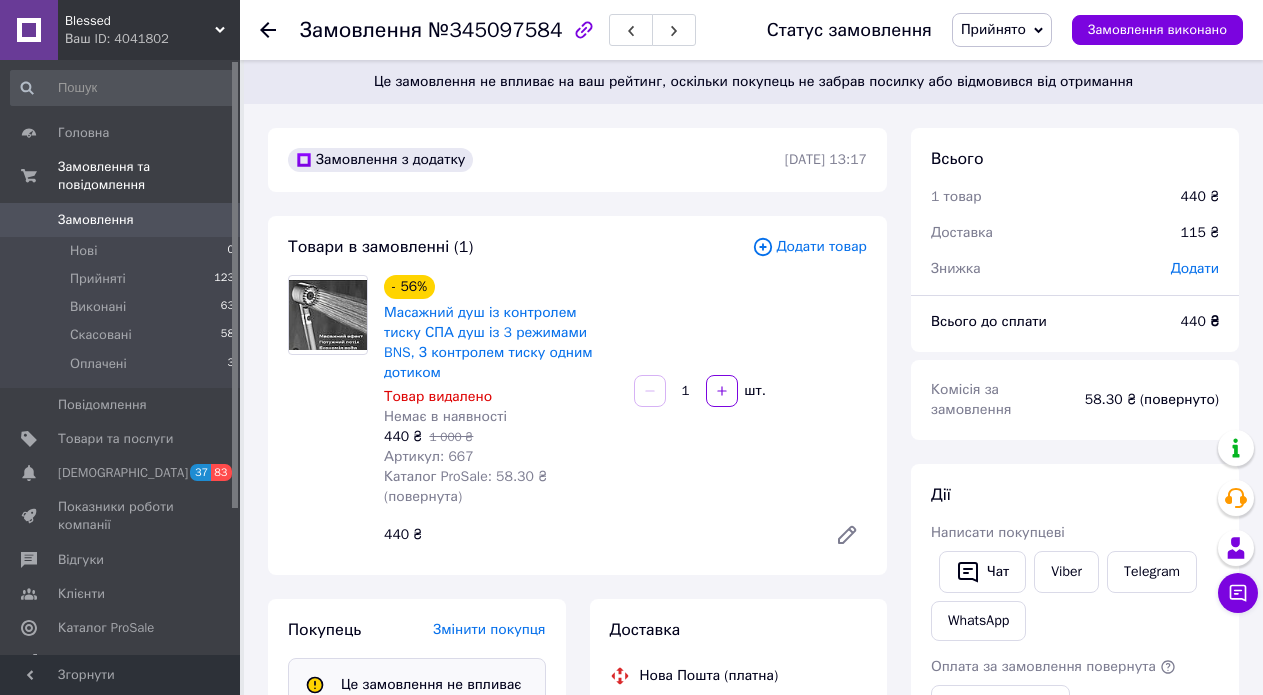 click on "Додати товар" at bounding box center [809, 247] 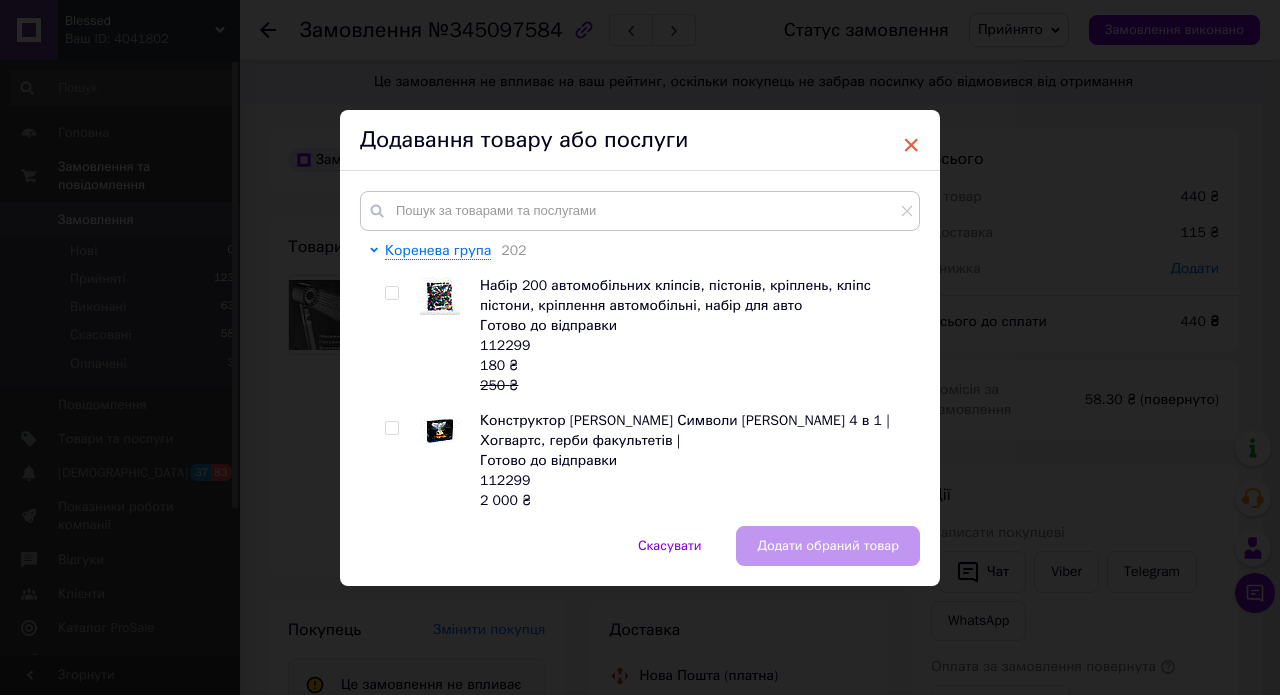 click on "×" at bounding box center (911, 145) 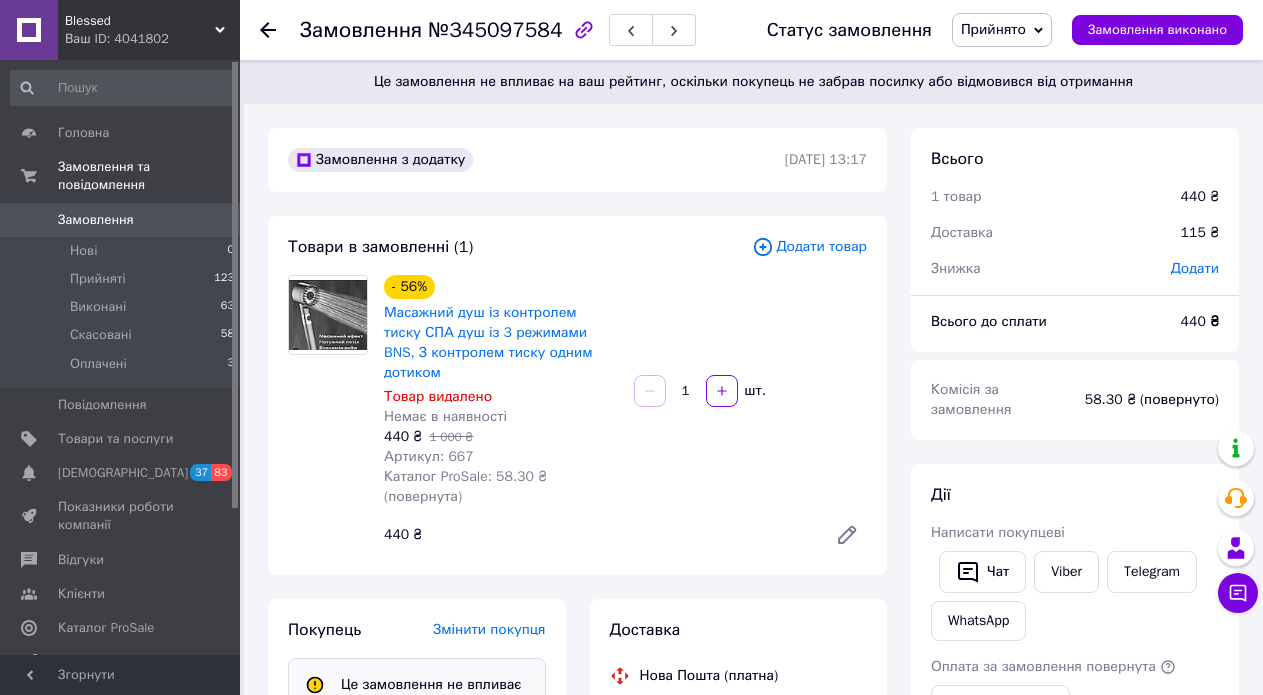 drag, startPoint x: 423, startPoint y: 319, endPoint x: 360, endPoint y: 491, distance: 183.17477 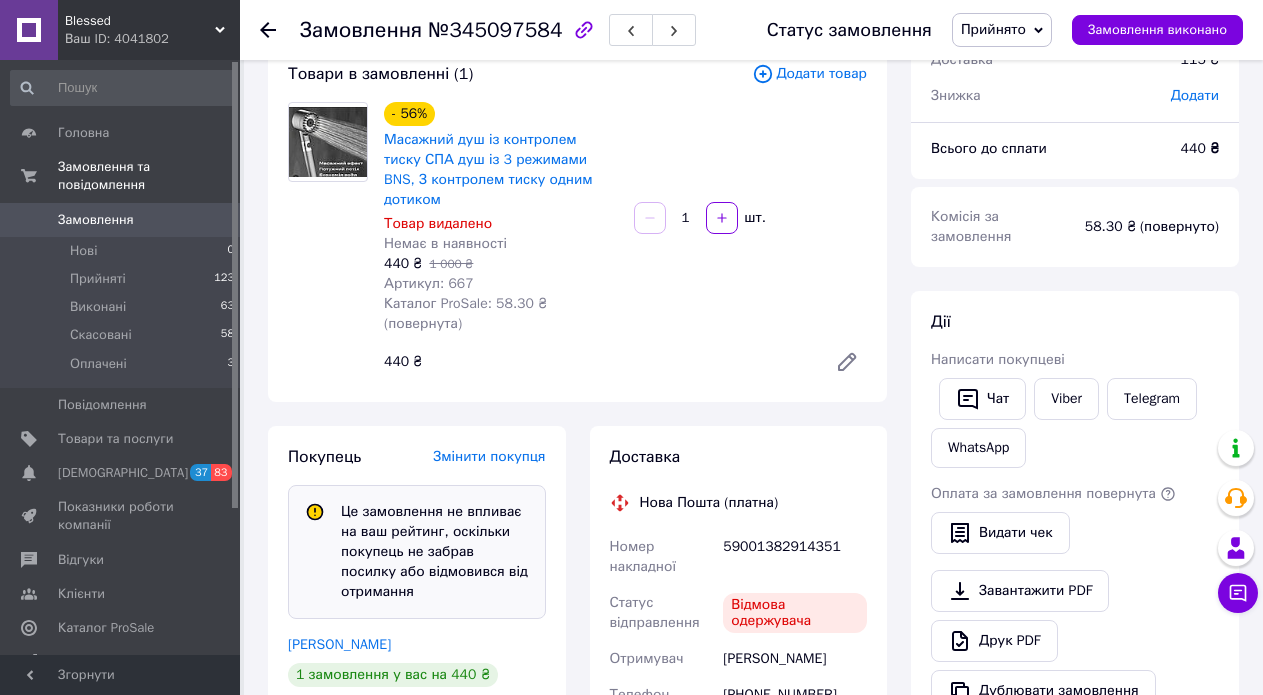 scroll, scrollTop: 300, scrollLeft: 0, axis: vertical 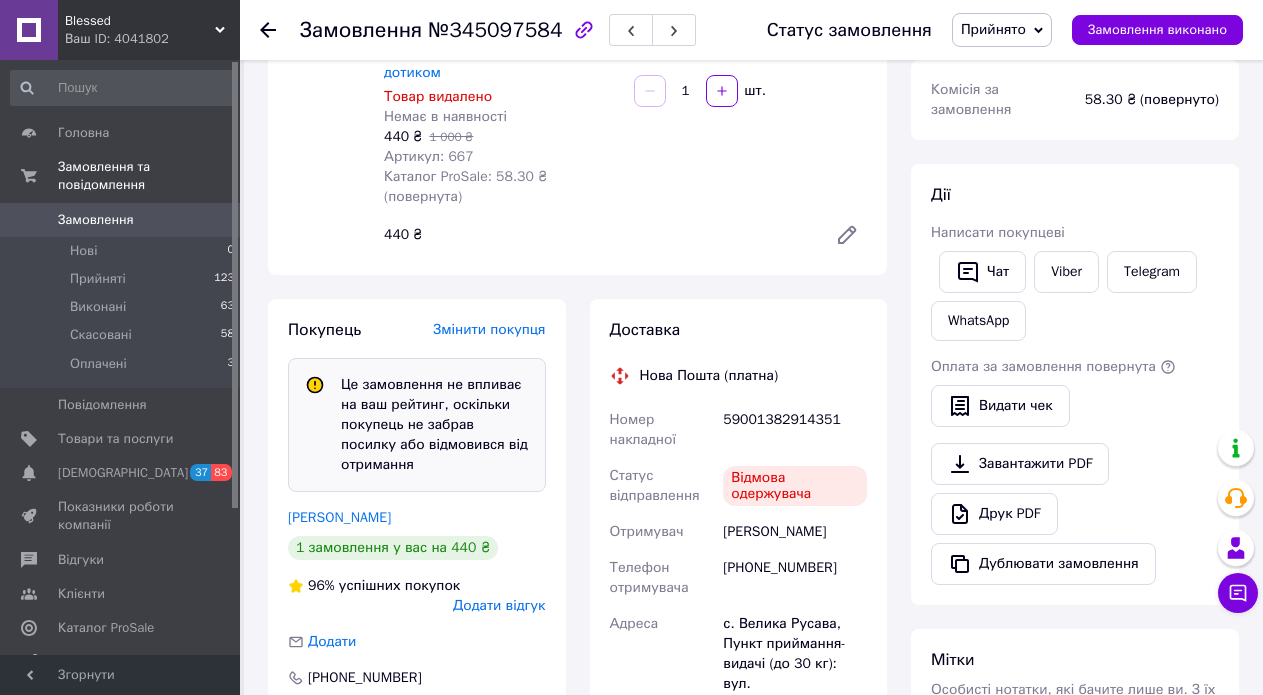 click 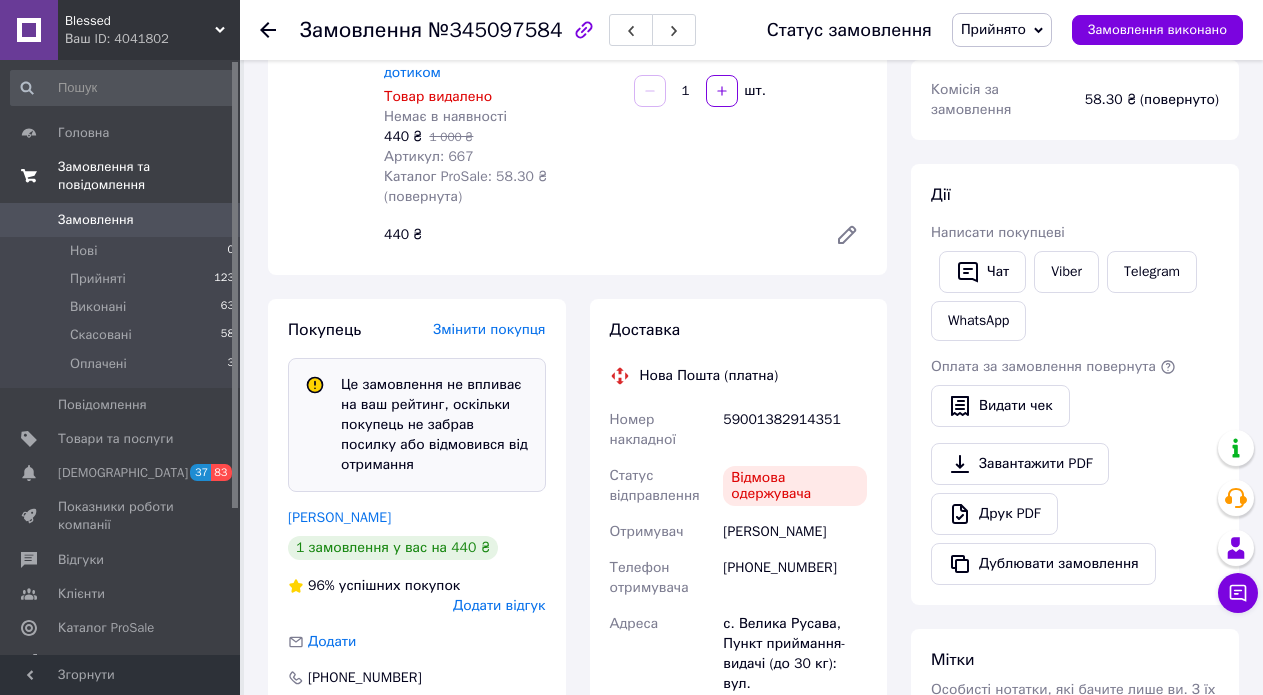 click on "Замовлення та повідомлення" at bounding box center [149, 176] 